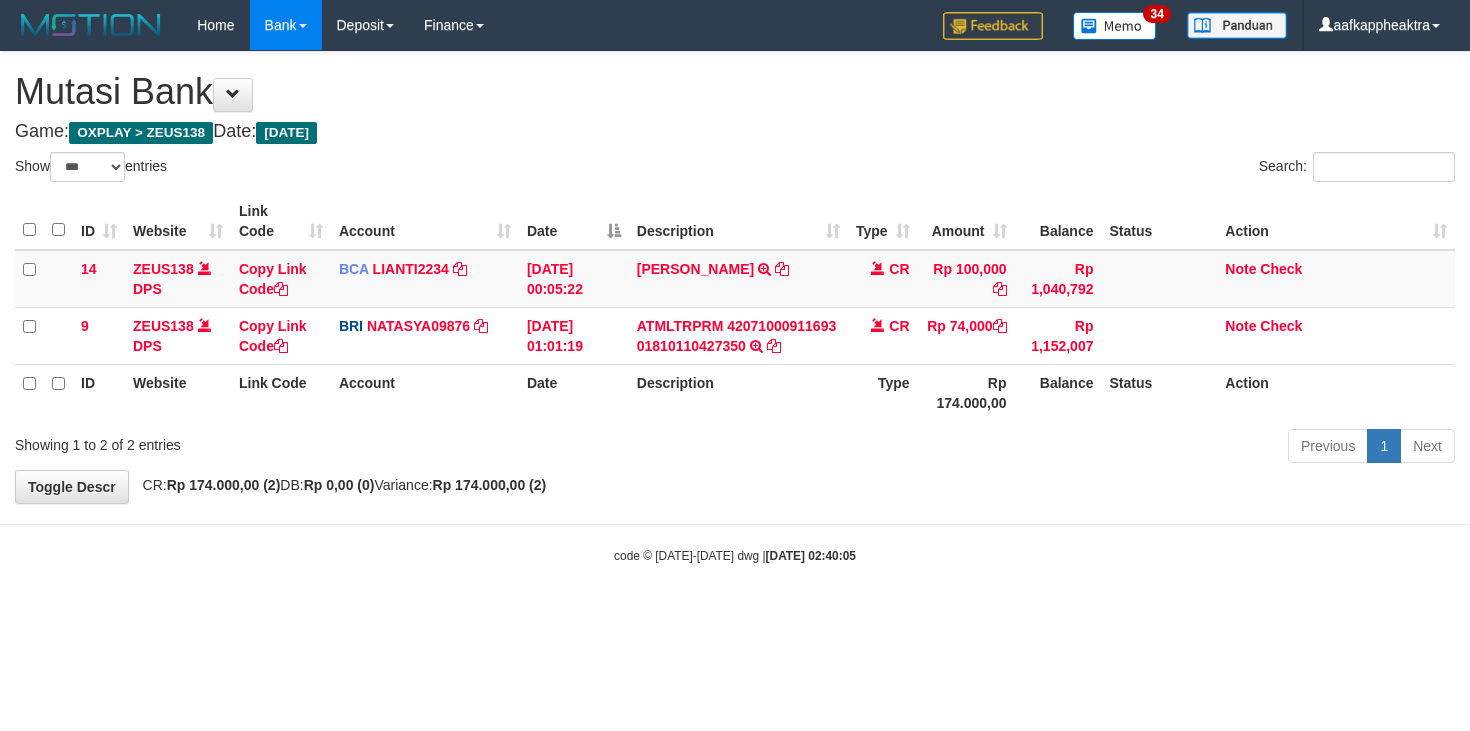 select on "***" 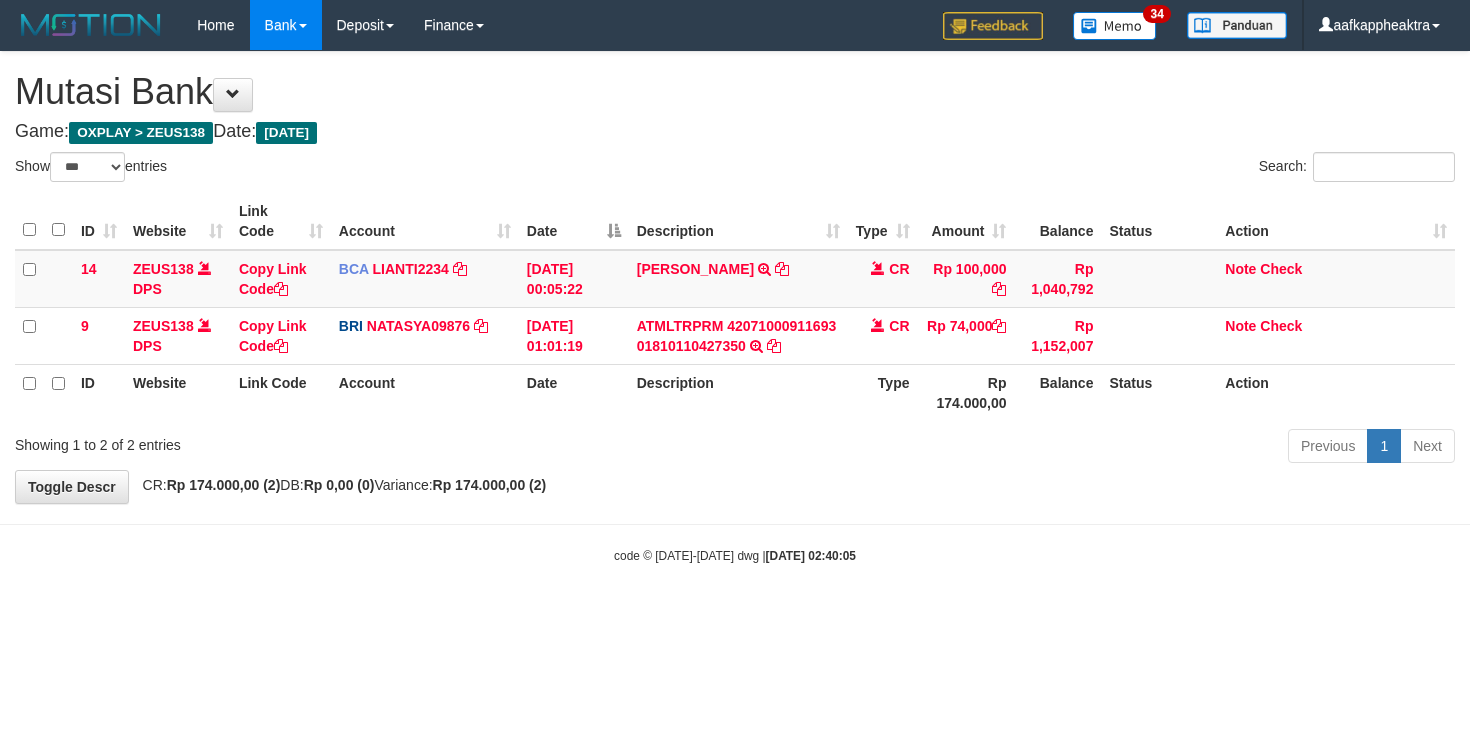 scroll, scrollTop: 0, scrollLeft: 0, axis: both 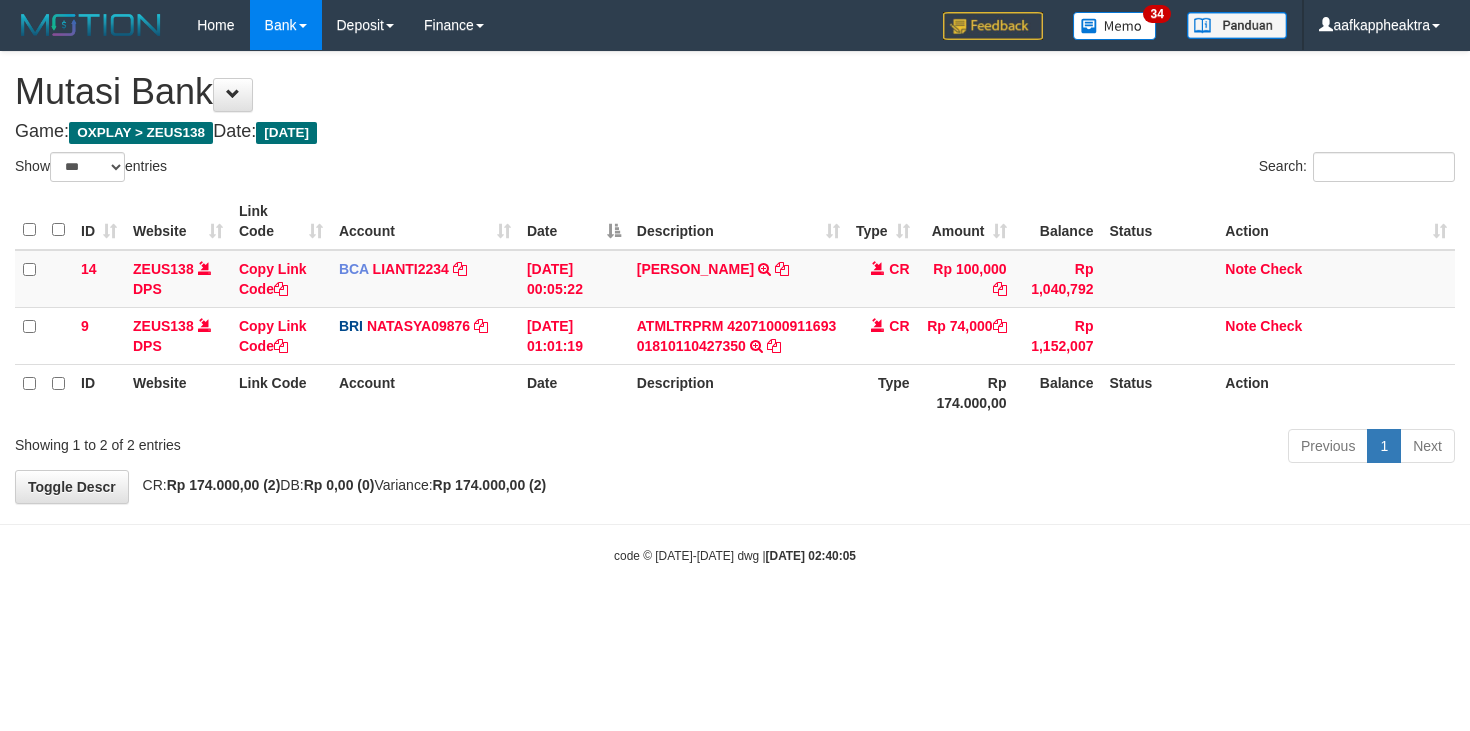 select on "***" 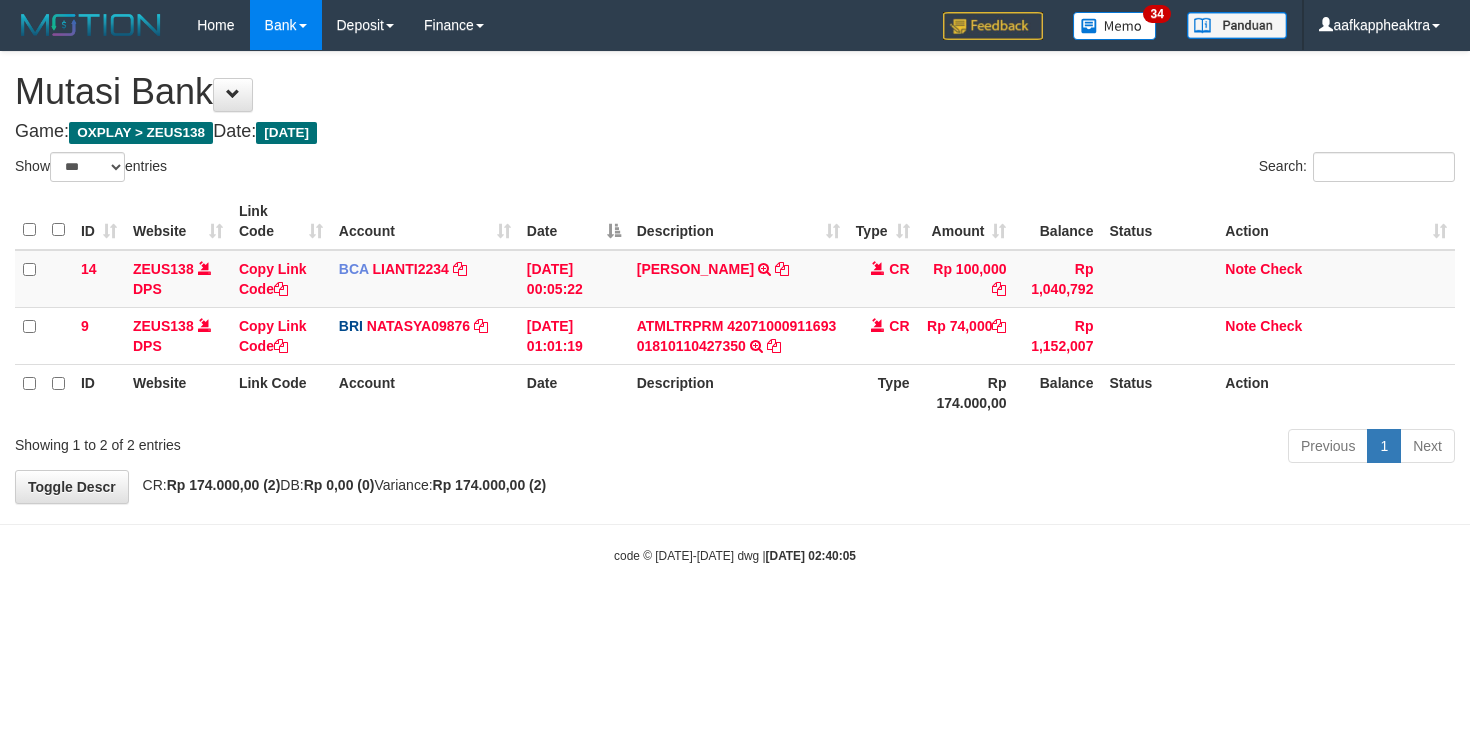 scroll, scrollTop: 0, scrollLeft: 0, axis: both 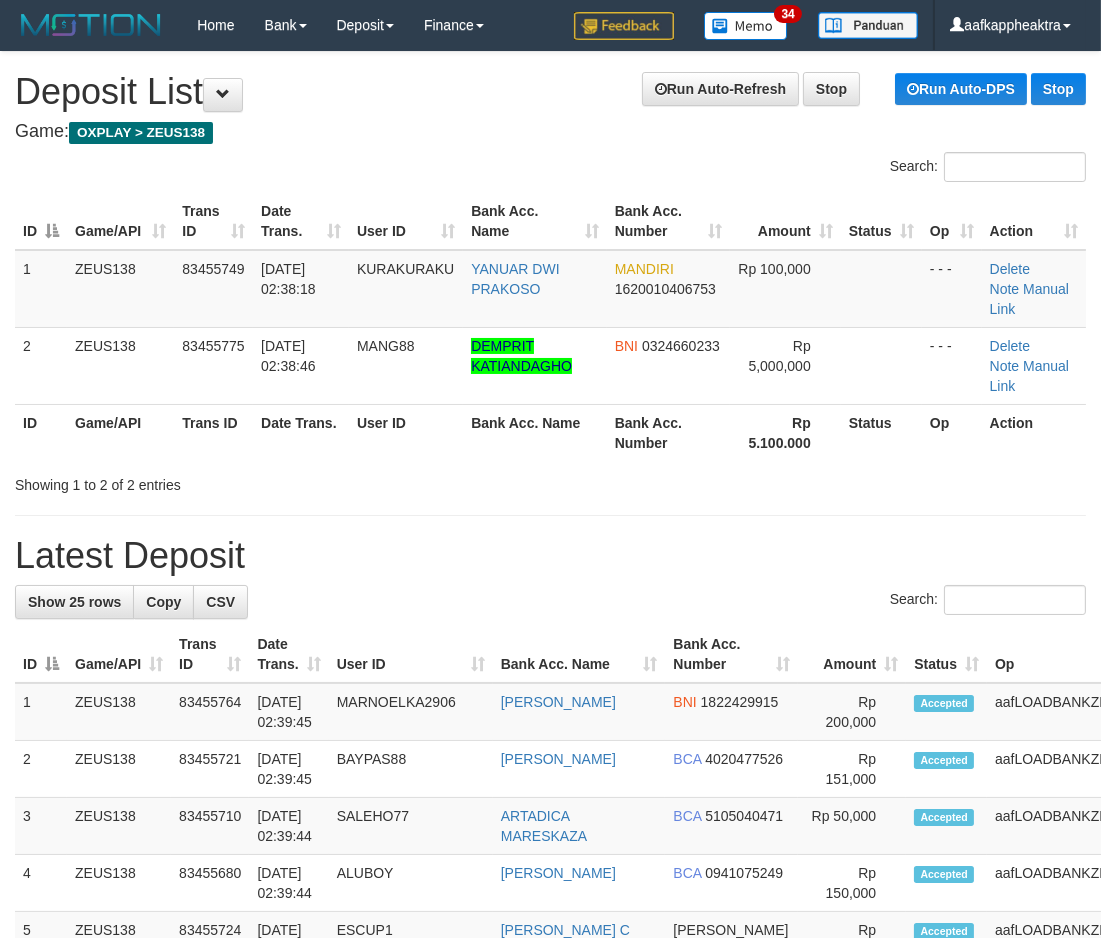 drag, startPoint x: 602, startPoint y: 593, endPoint x: 1, endPoint y: 547, distance: 602.7578 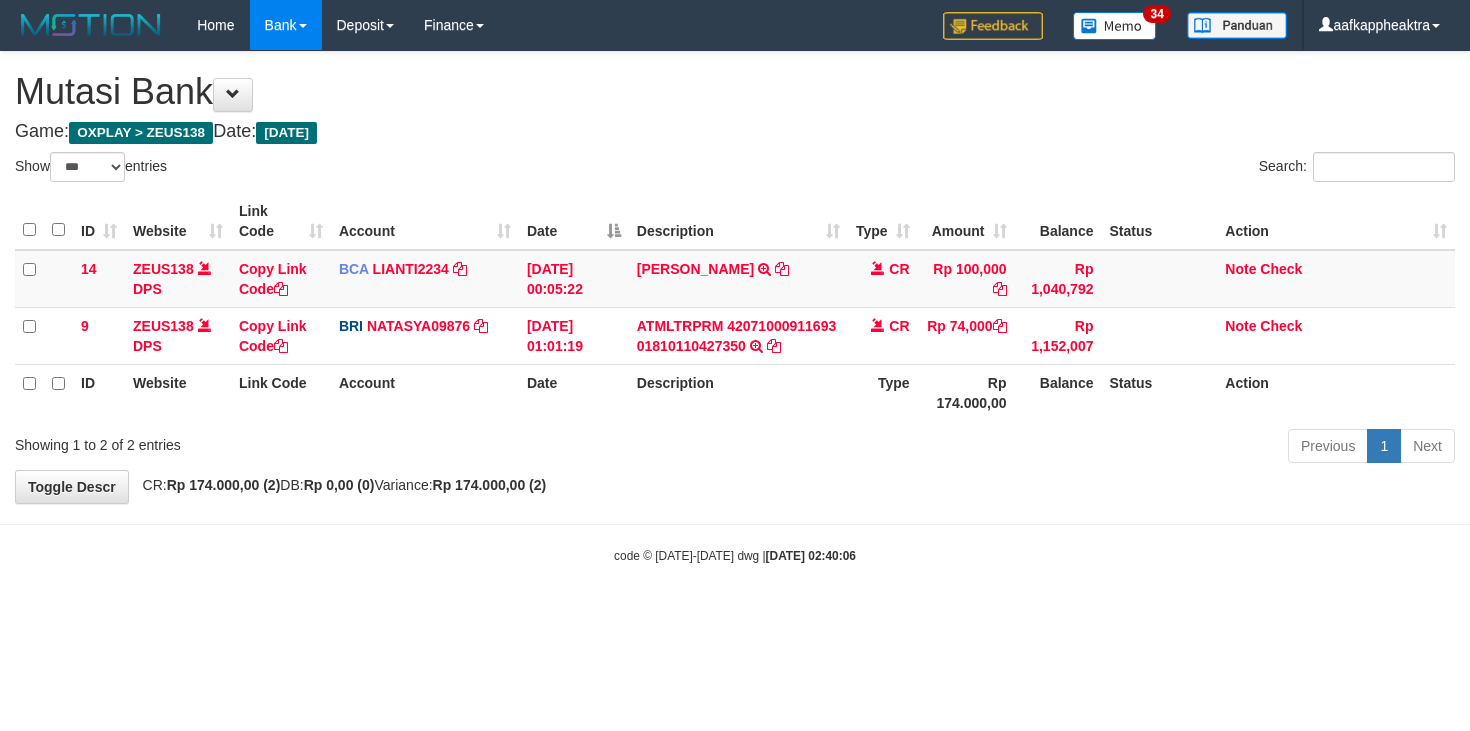 select on "***" 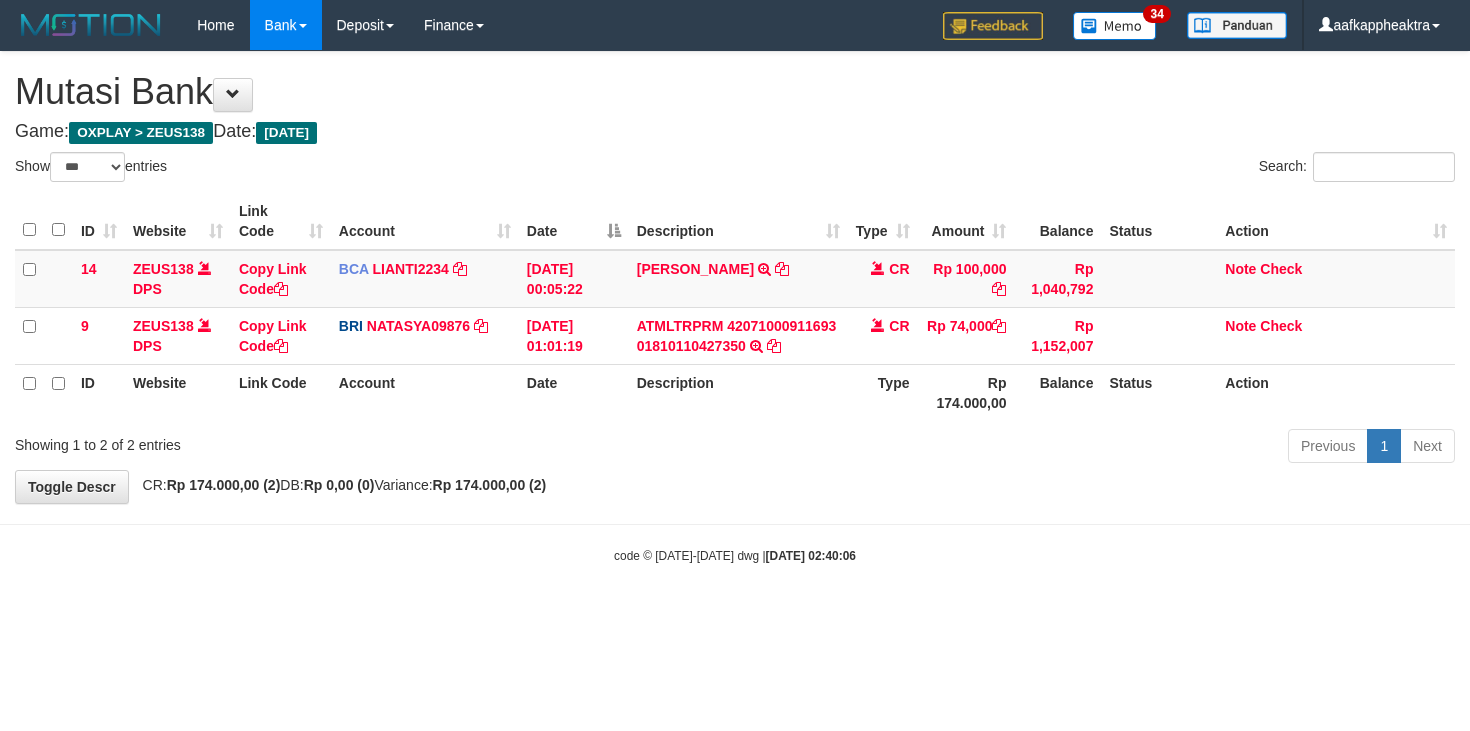 scroll, scrollTop: 0, scrollLeft: 0, axis: both 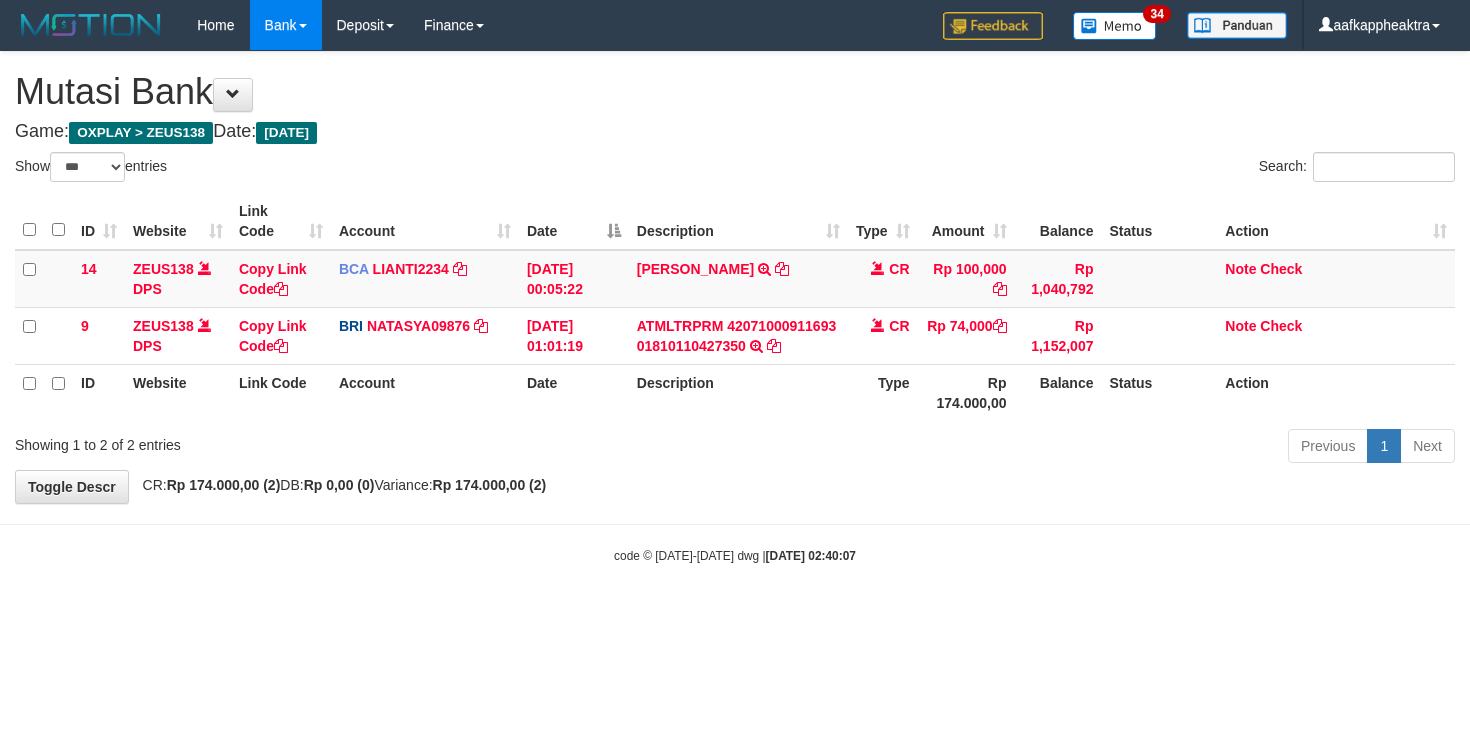 select on "***" 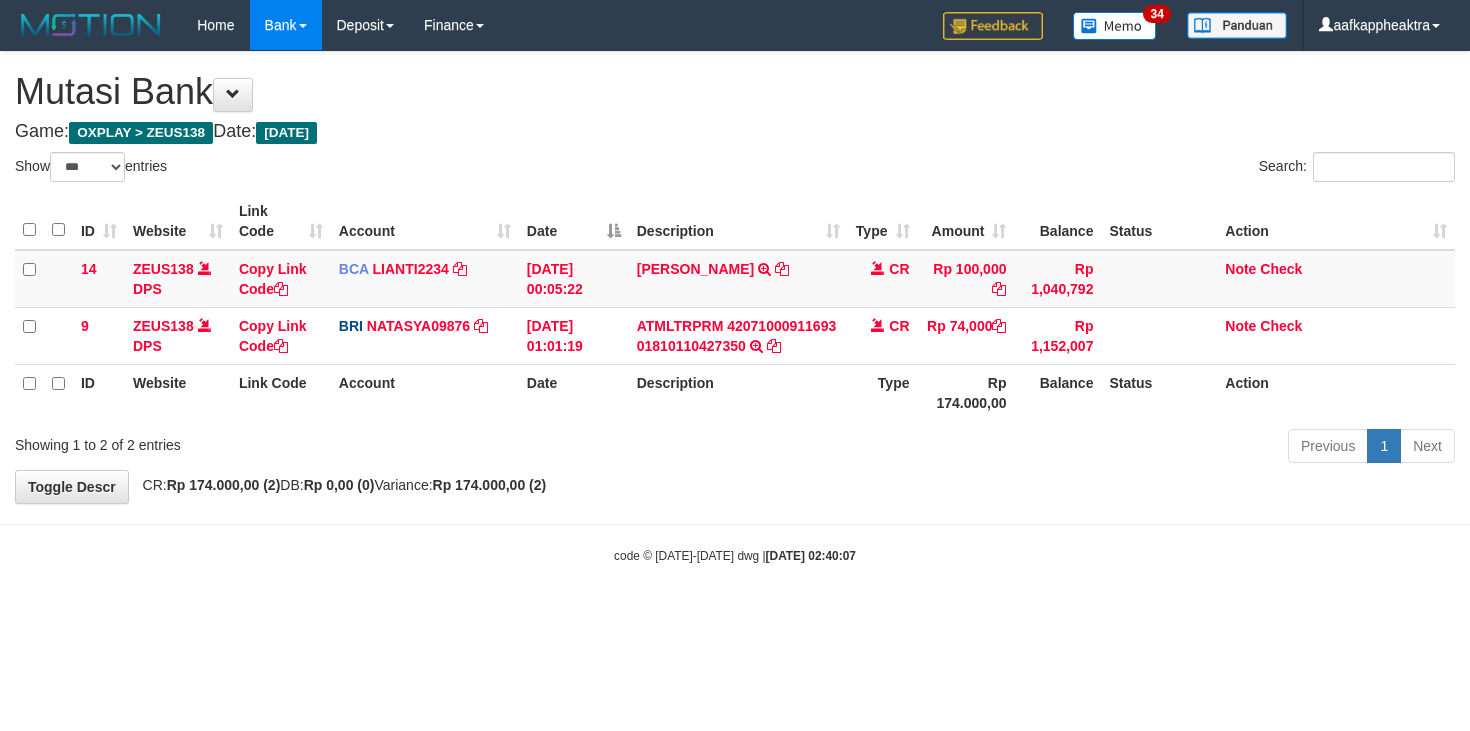 scroll, scrollTop: 0, scrollLeft: 0, axis: both 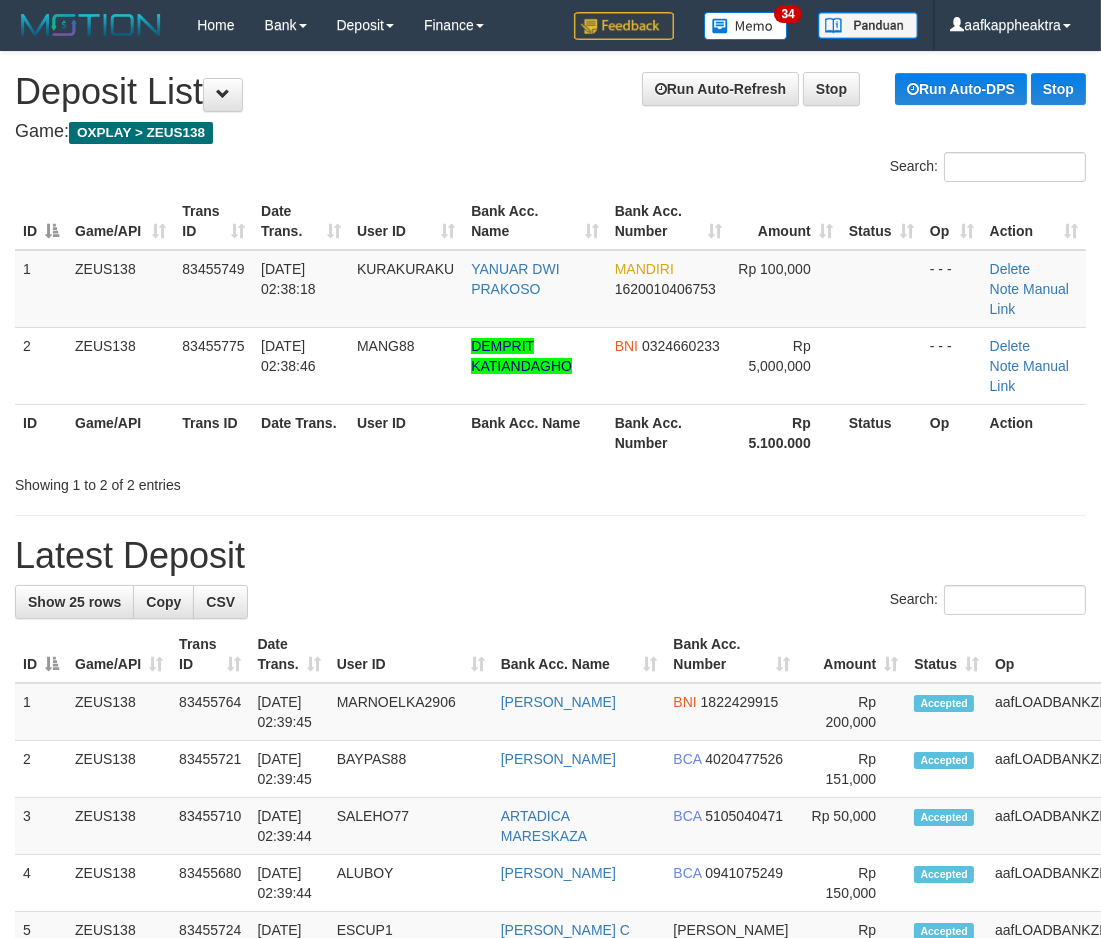 drag, startPoint x: 418, startPoint y: 536, endPoint x: 10, endPoint y: 515, distance: 408.54007 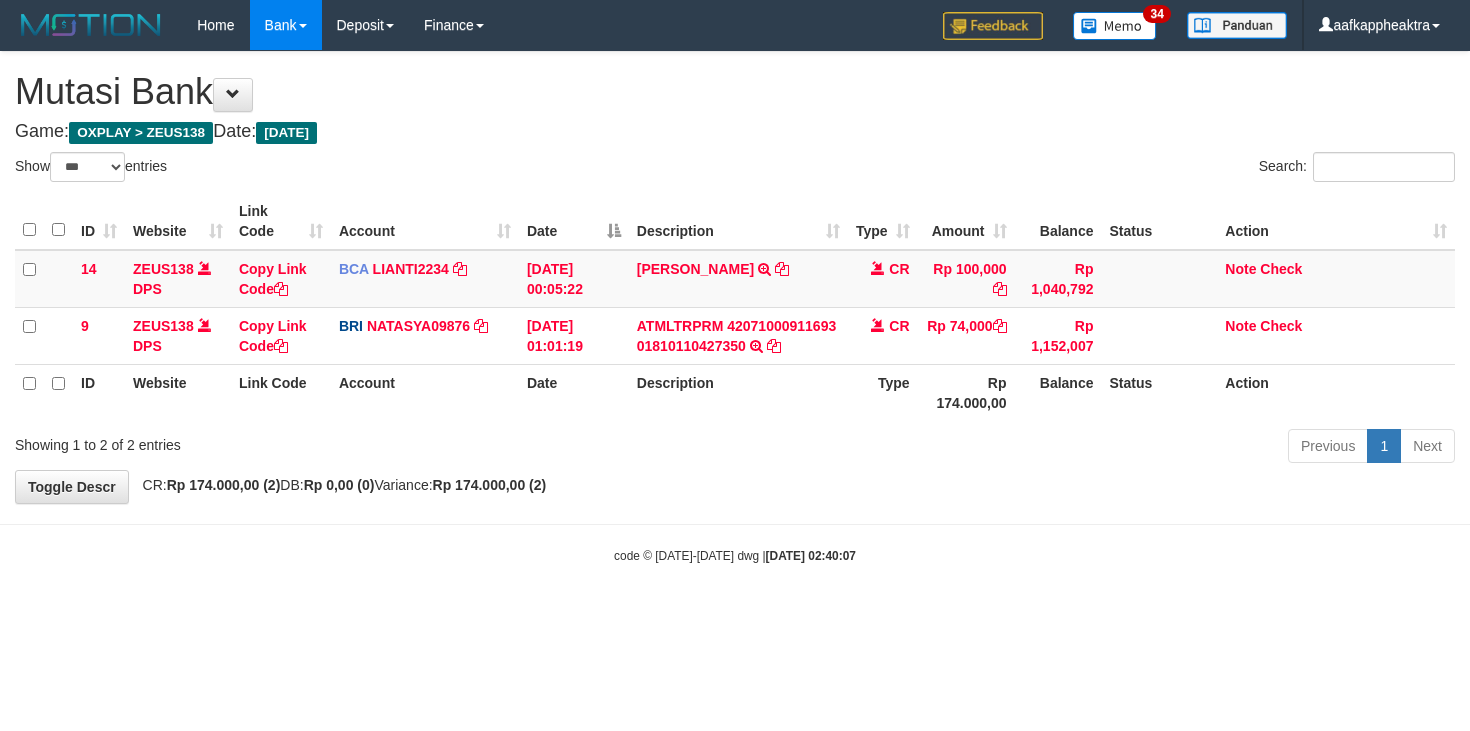 select on "***" 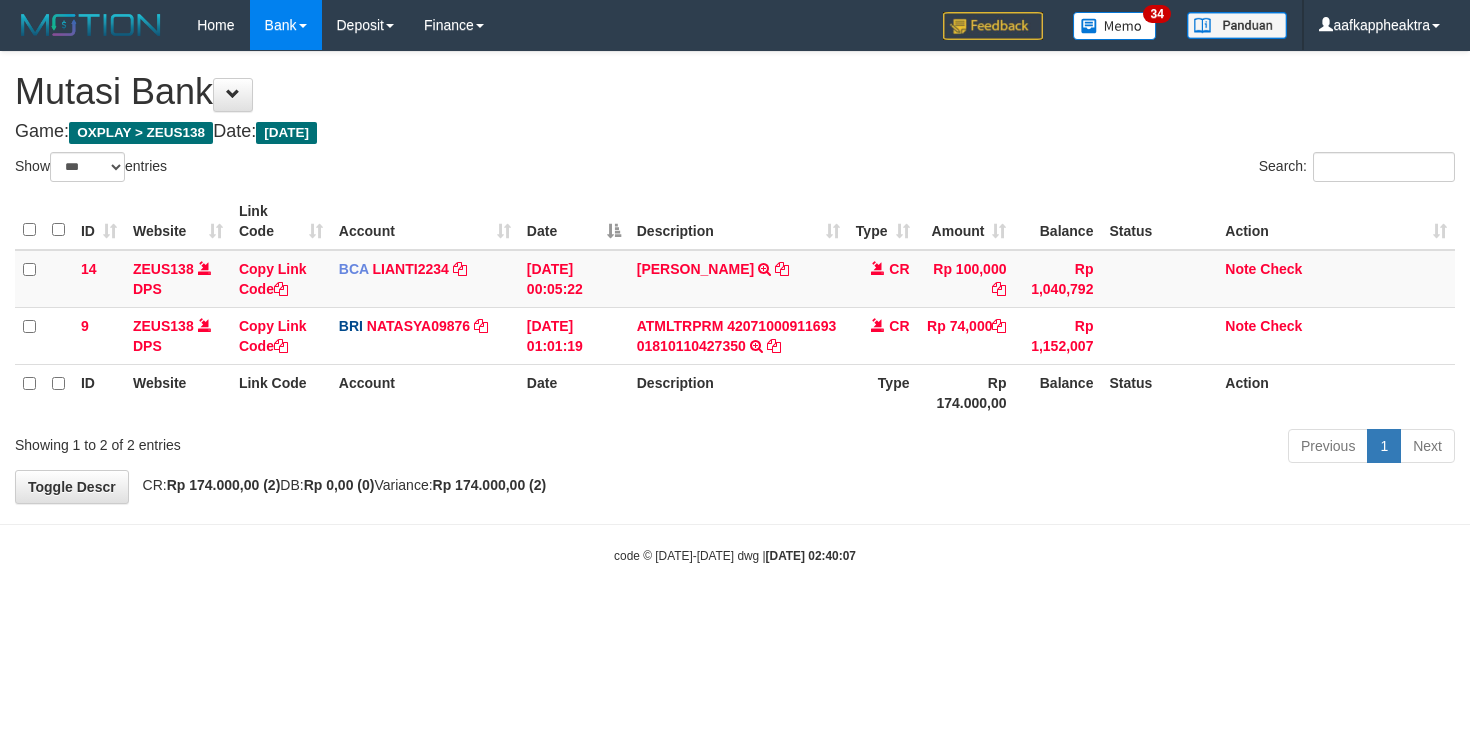 scroll, scrollTop: 0, scrollLeft: 0, axis: both 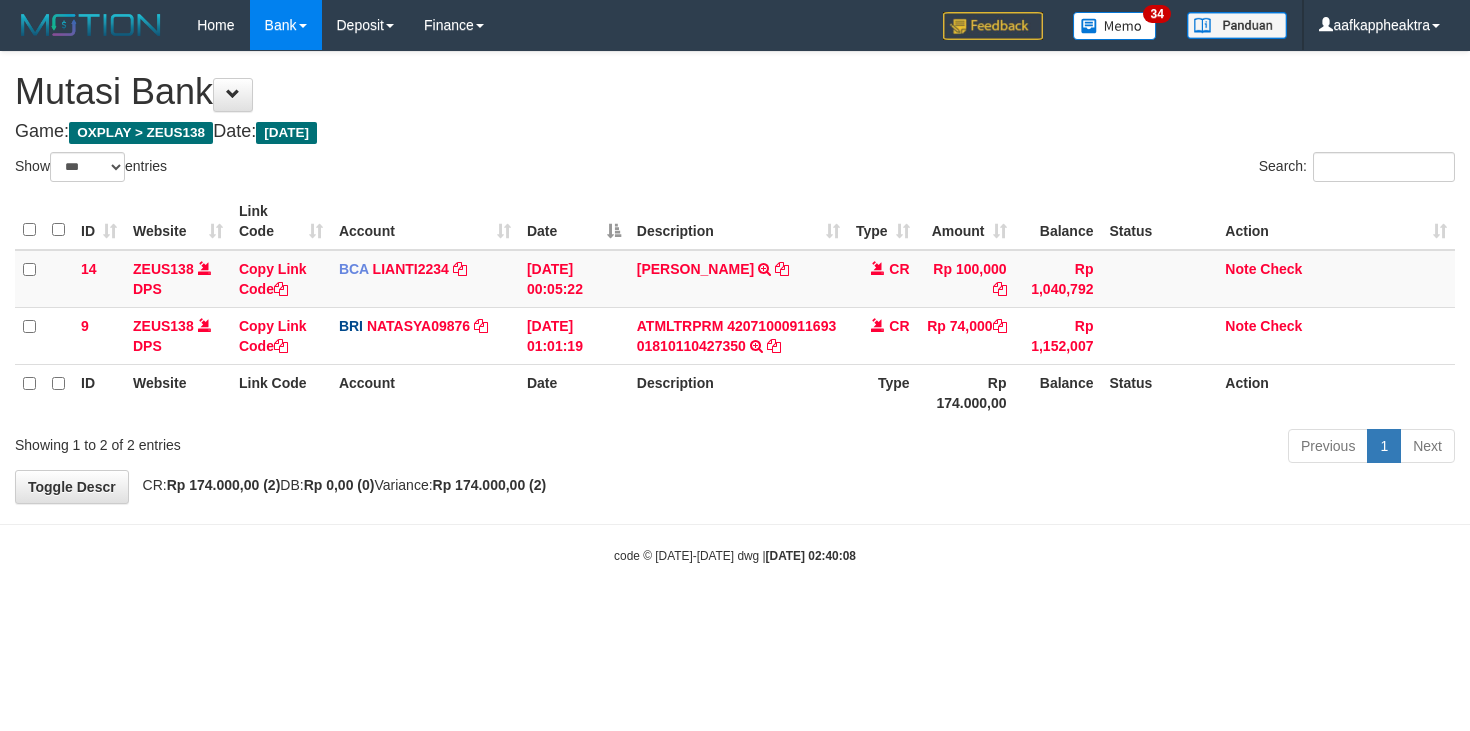 select on "***" 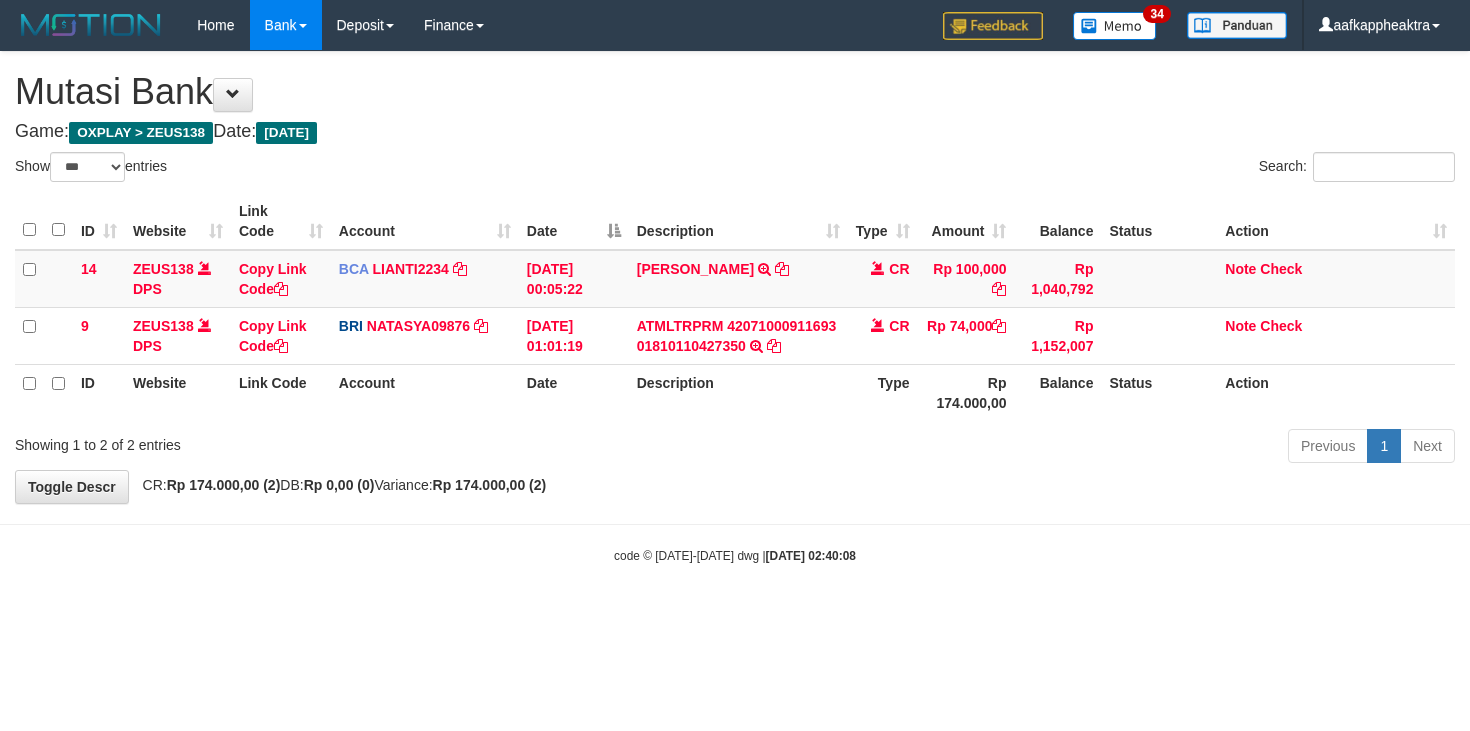 scroll, scrollTop: 0, scrollLeft: 0, axis: both 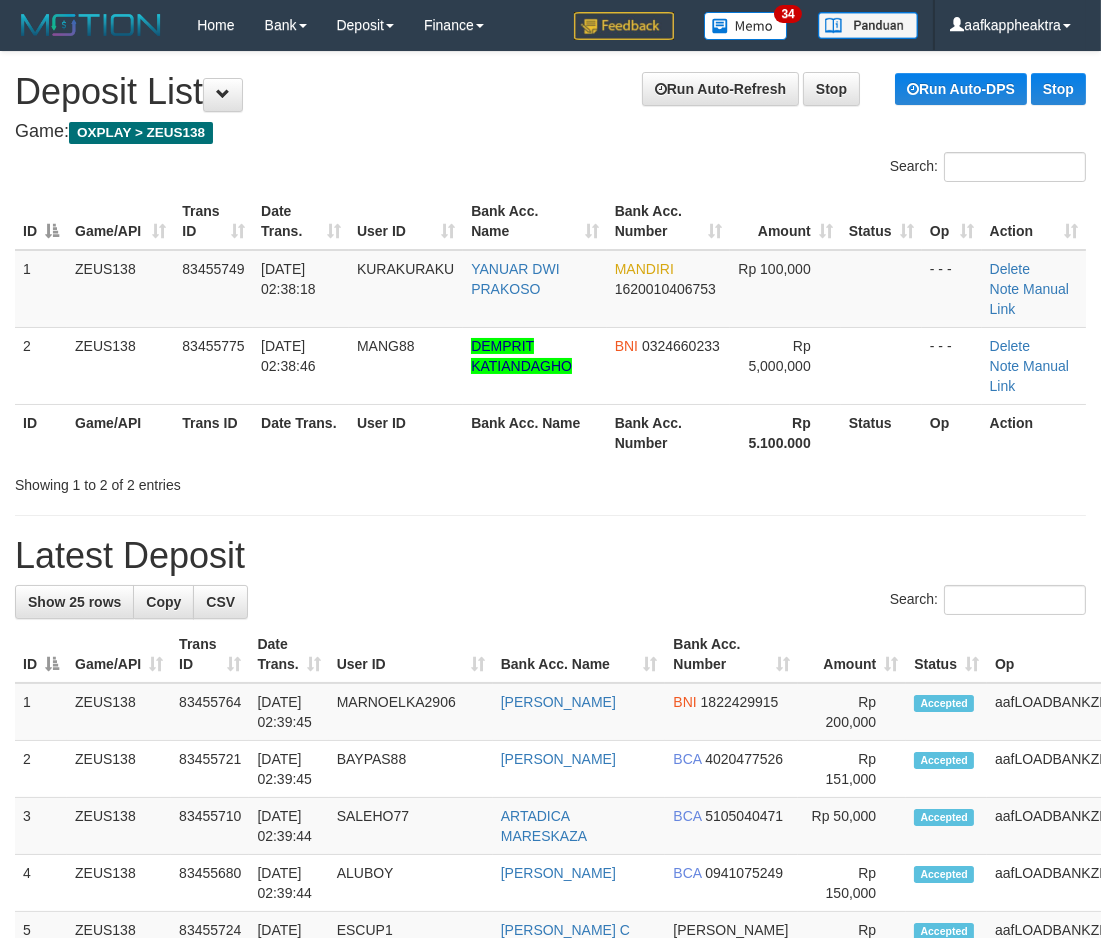drag, startPoint x: 586, startPoint y: 488, endPoint x: 446, endPoint y: 510, distance: 141.71803 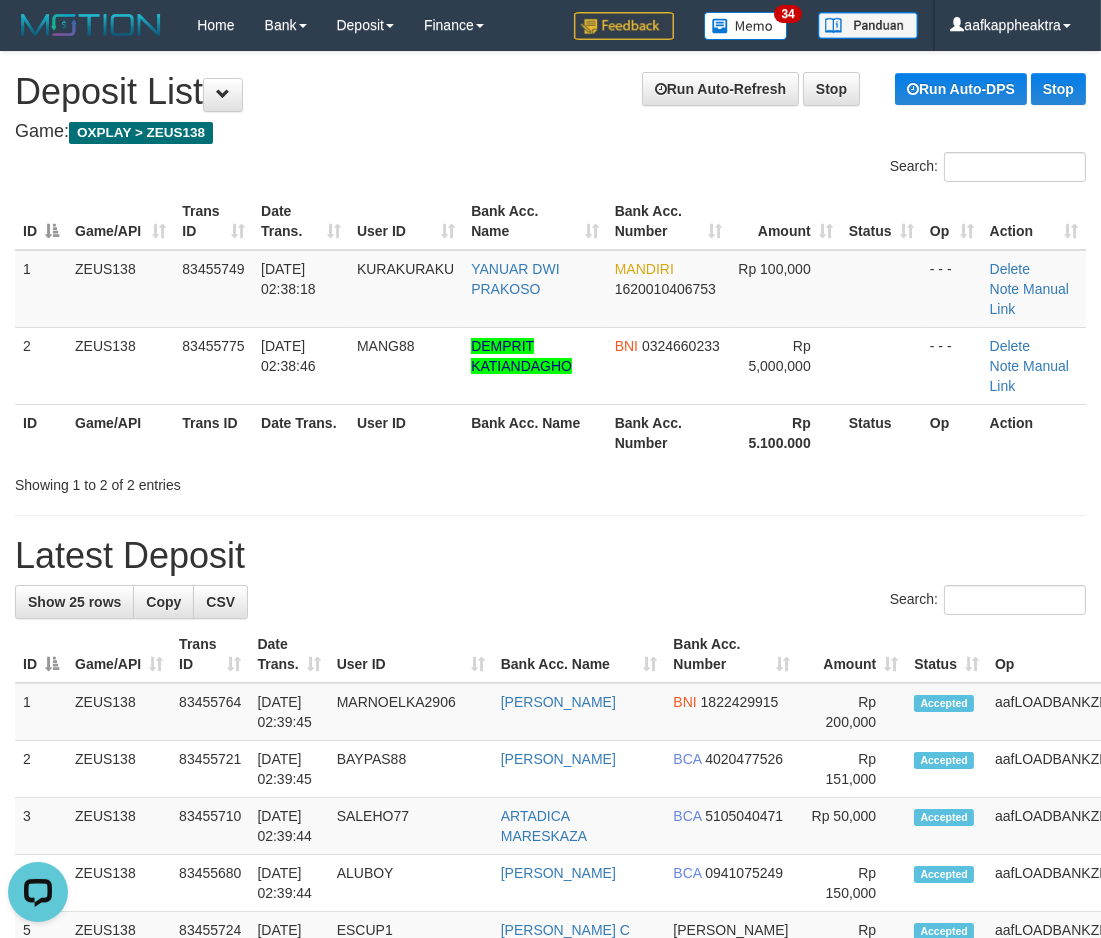 scroll, scrollTop: 0, scrollLeft: 0, axis: both 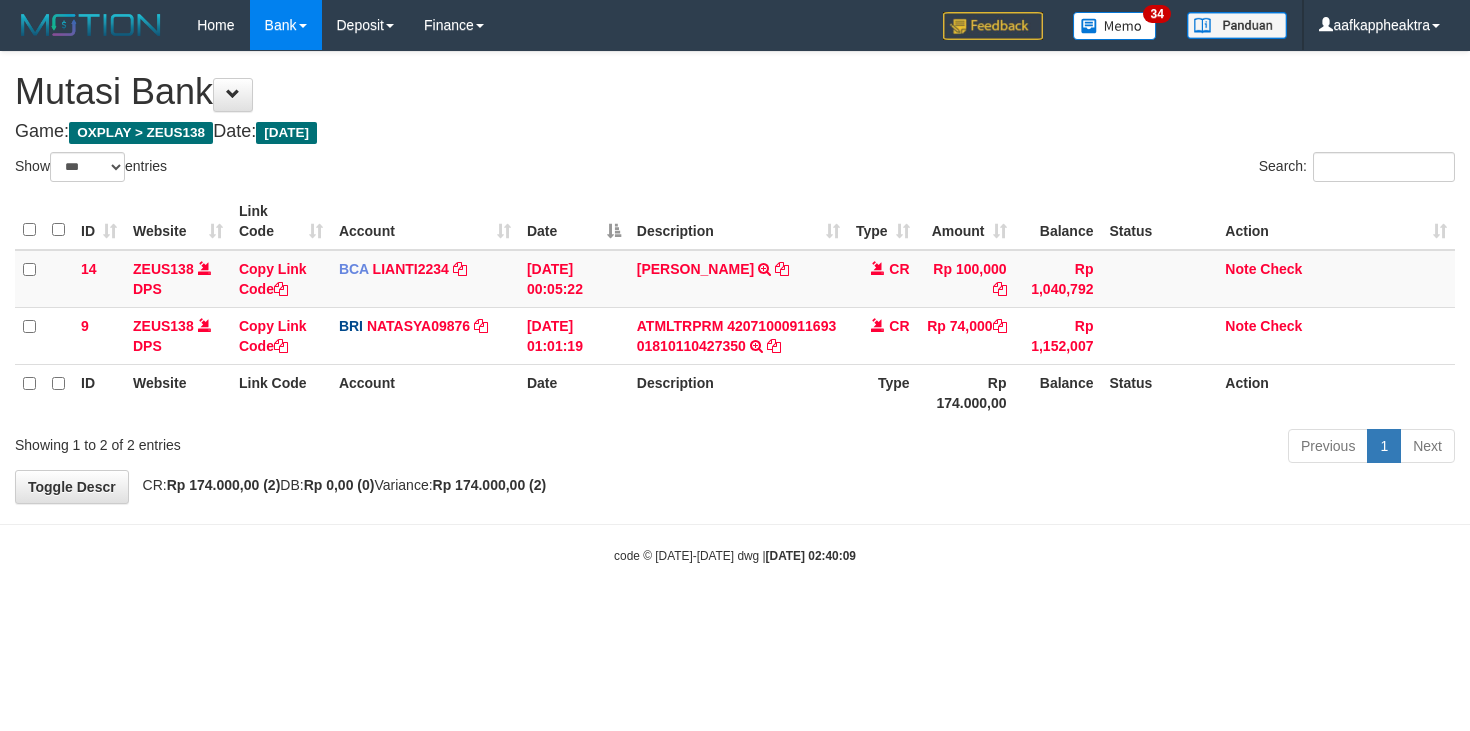 select on "***" 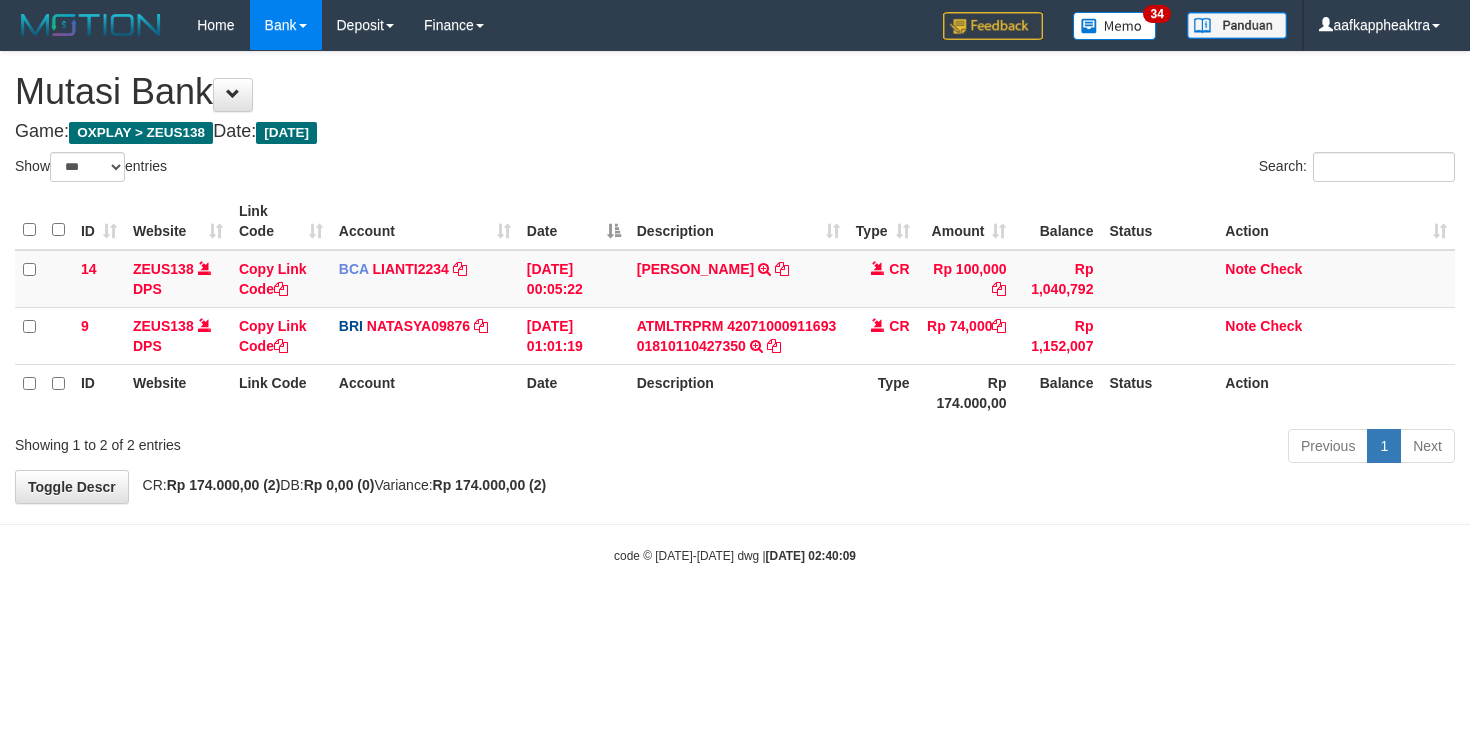 scroll, scrollTop: 0, scrollLeft: 0, axis: both 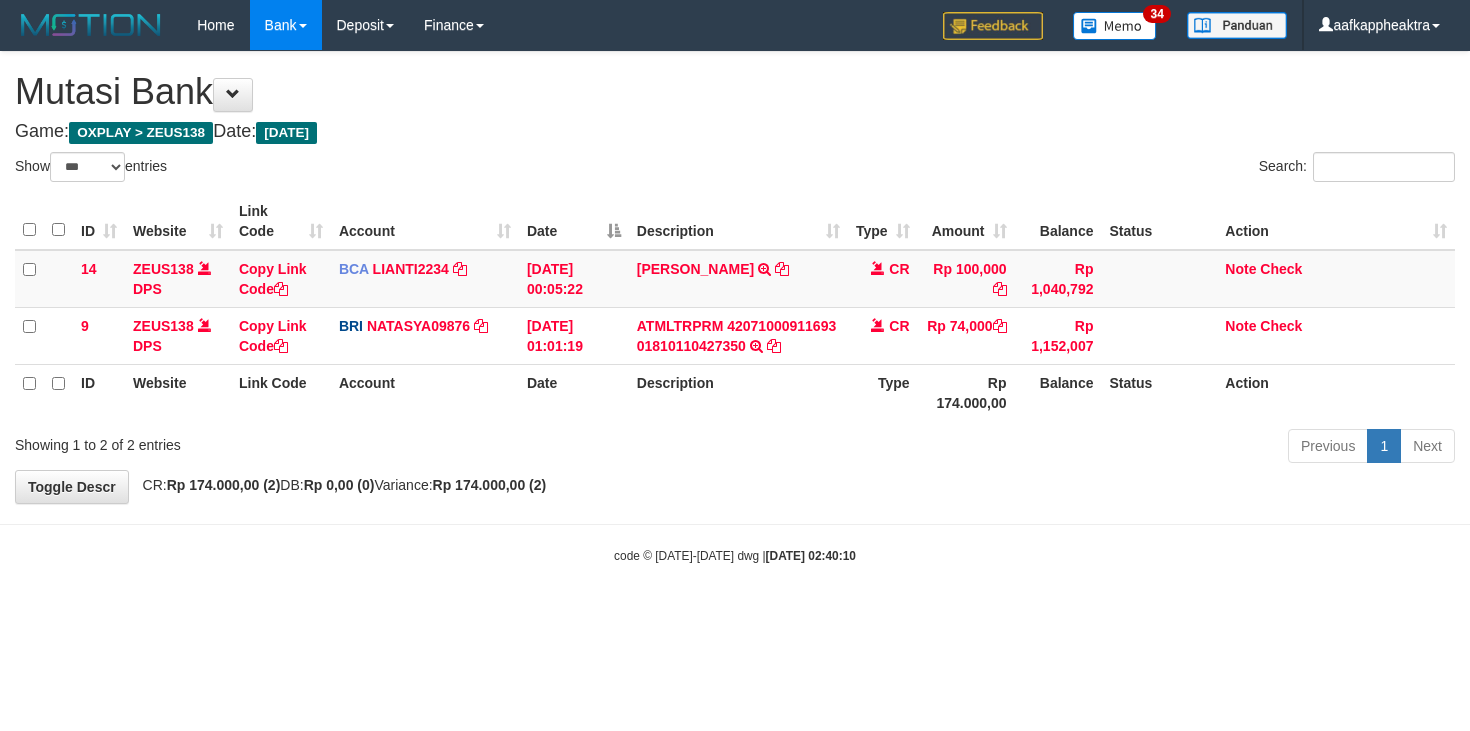 select on "***" 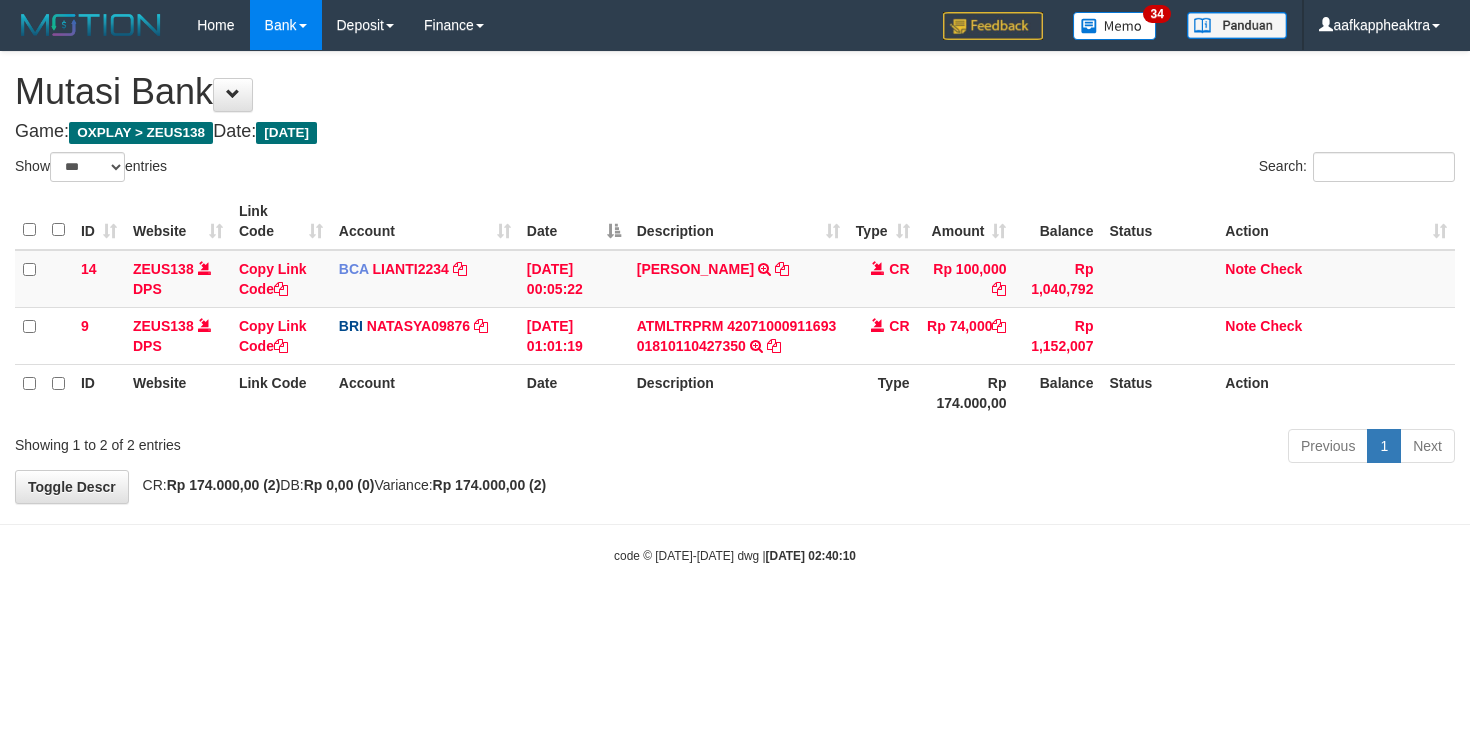 scroll, scrollTop: 0, scrollLeft: 0, axis: both 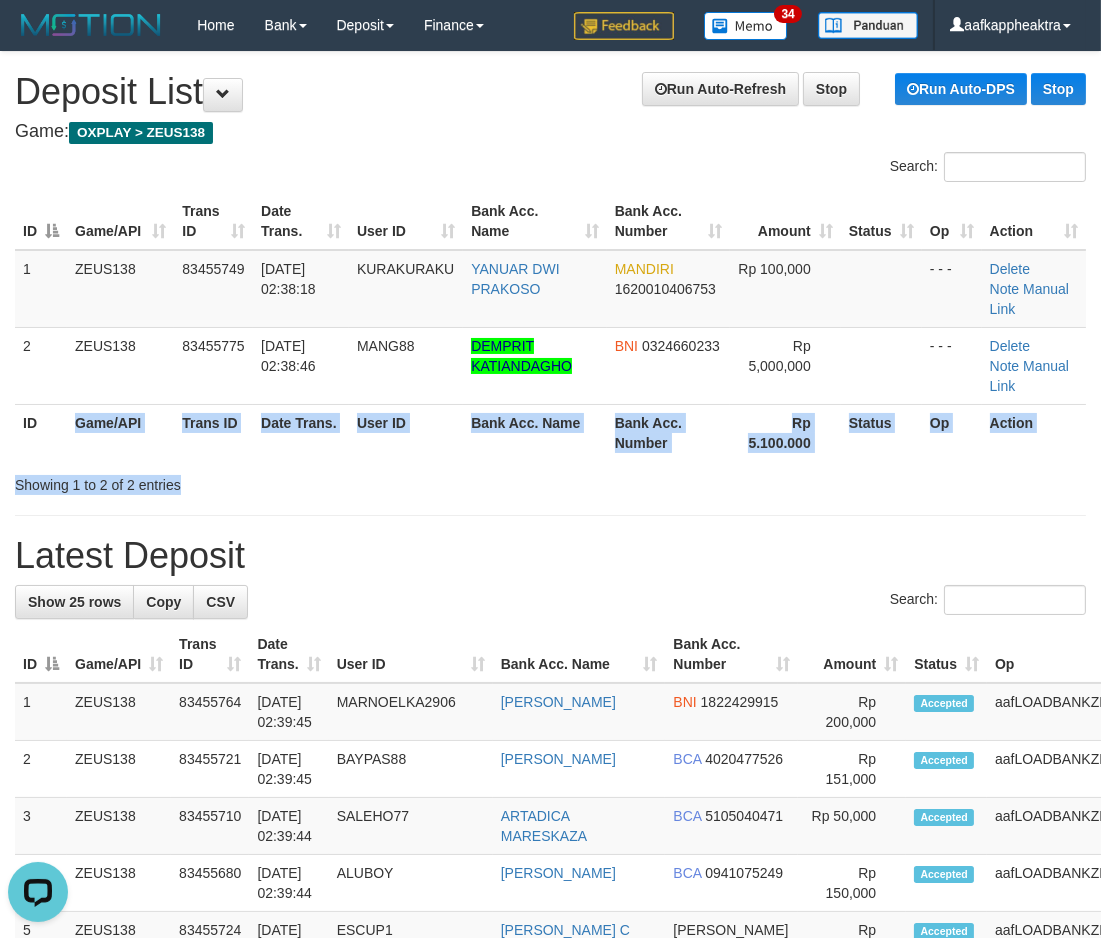 click on "**********" at bounding box center [550, 1147] 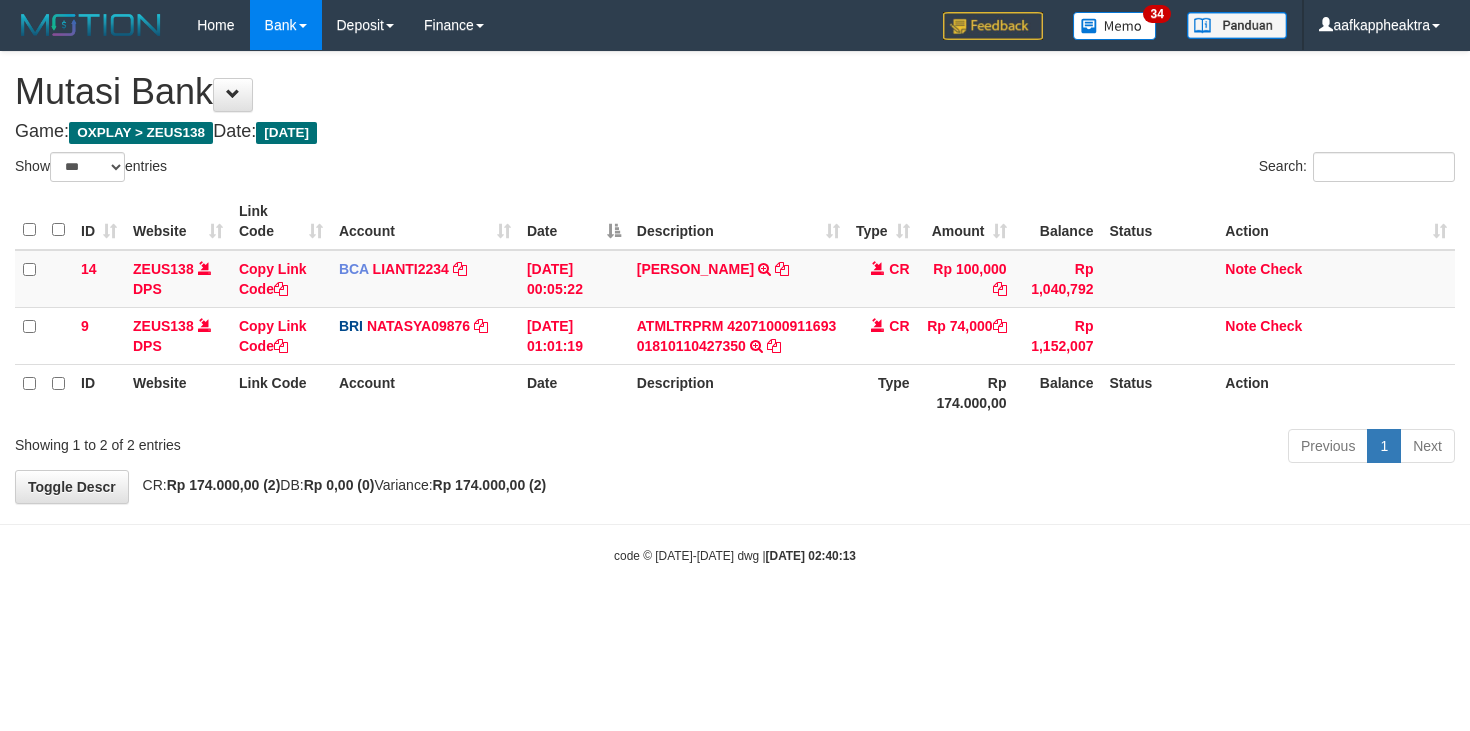 select on "***" 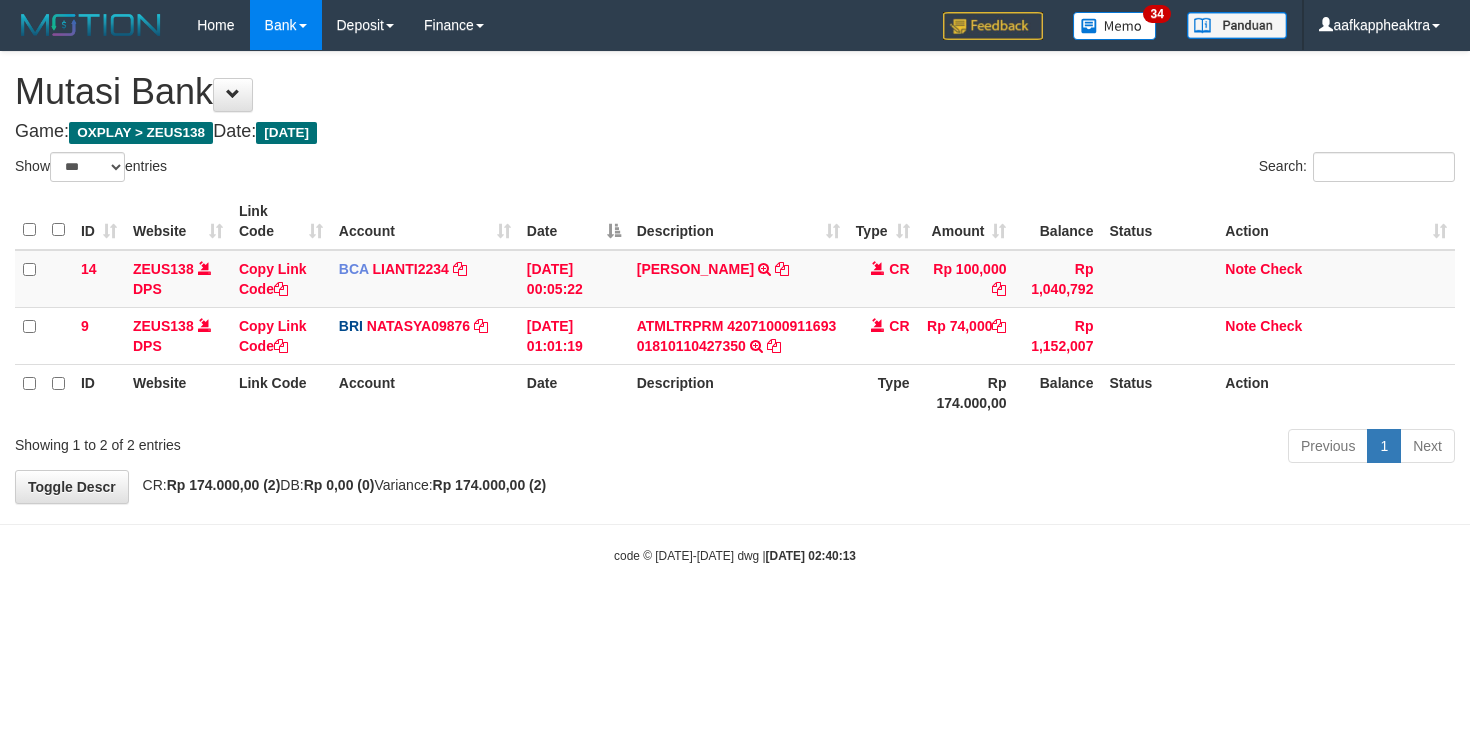 scroll, scrollTop: 0, scrollLeft: 0, axis: both 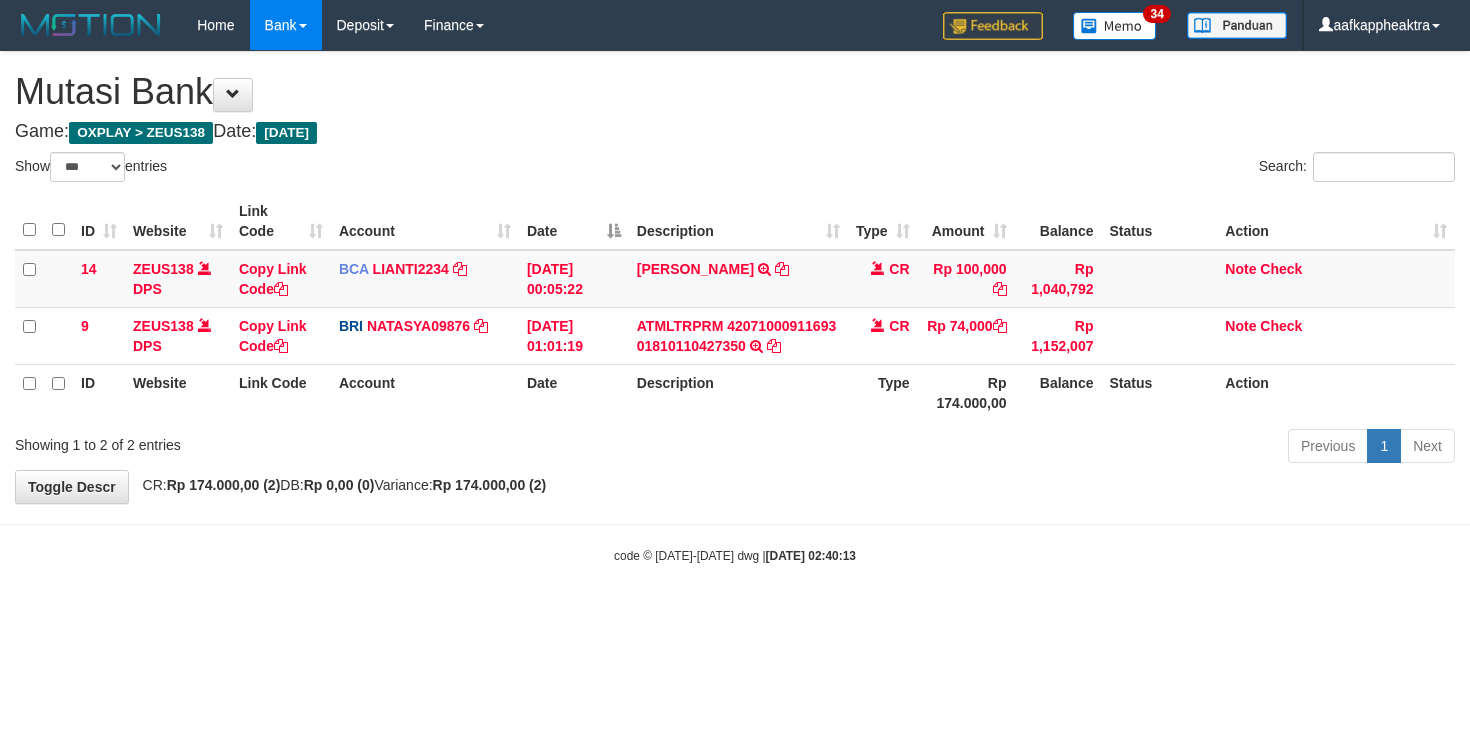 select on "***" 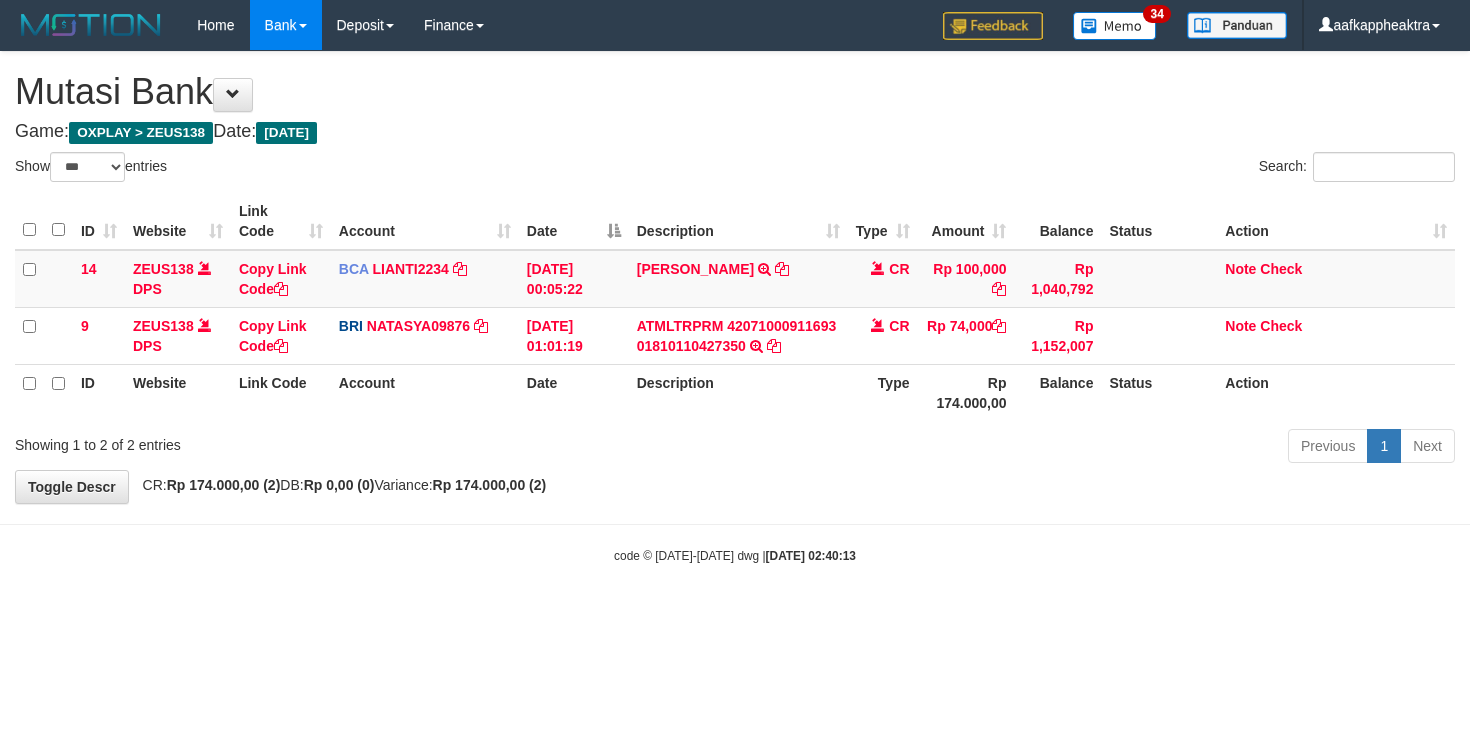 scroll, scrollTop: 0, scrollLeft: 0, axis: both 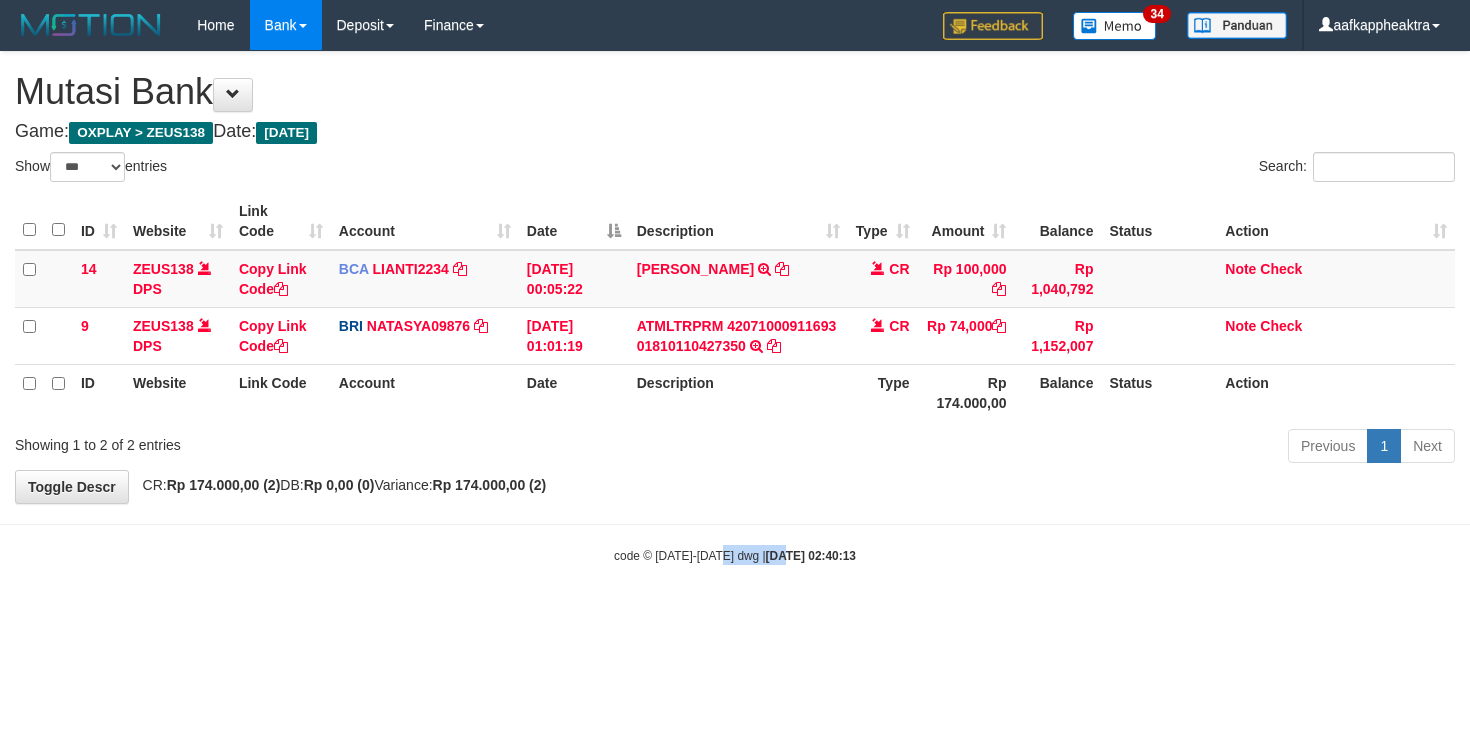 click on "Toggle navigation
Home
Bank
Account List
Mutasi Bank
Search
Note Mutasi
Deposit
DPS List
History
Finance
Financial Data
aafkappheaktra
My Profile
Log Out
34" at bounding box center (735, 307) 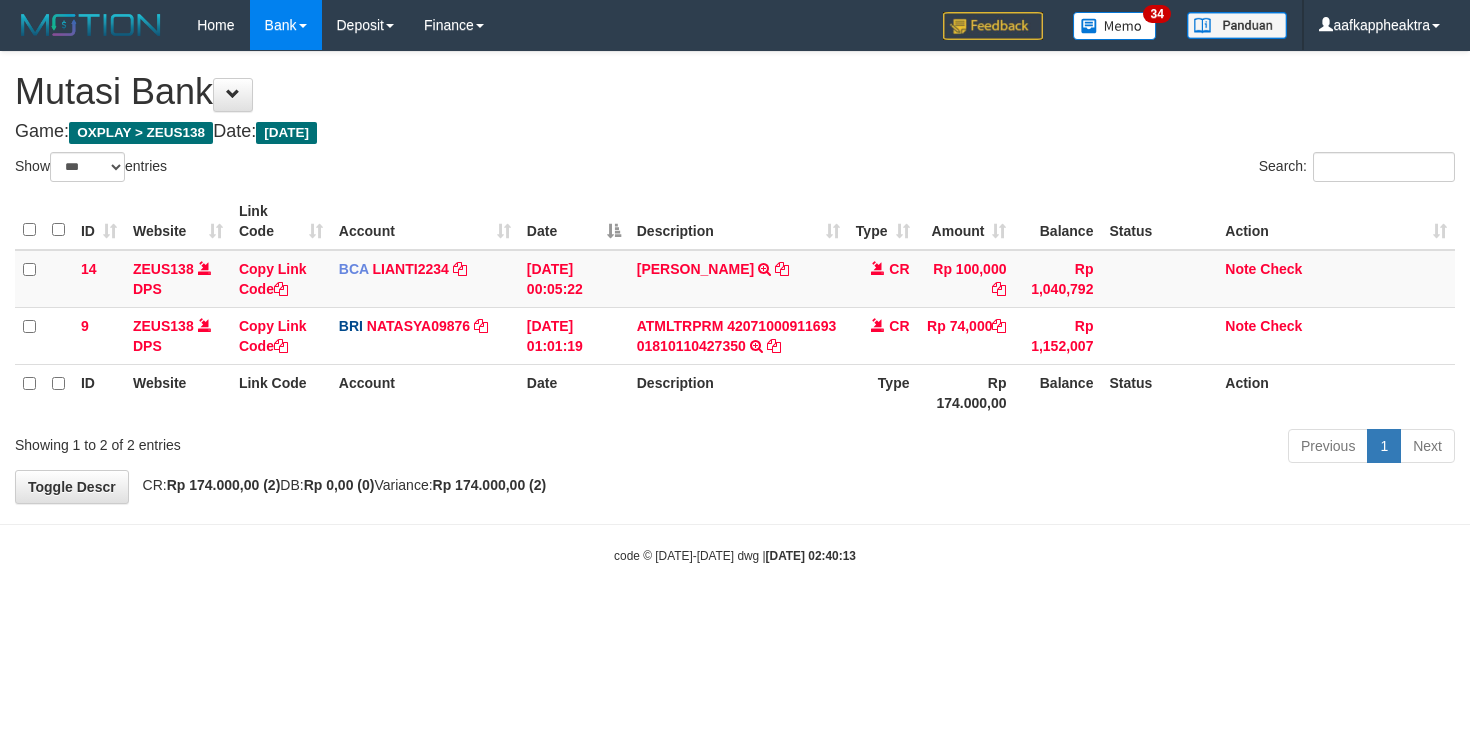 click on "Description" at bounding box center [738, 392] 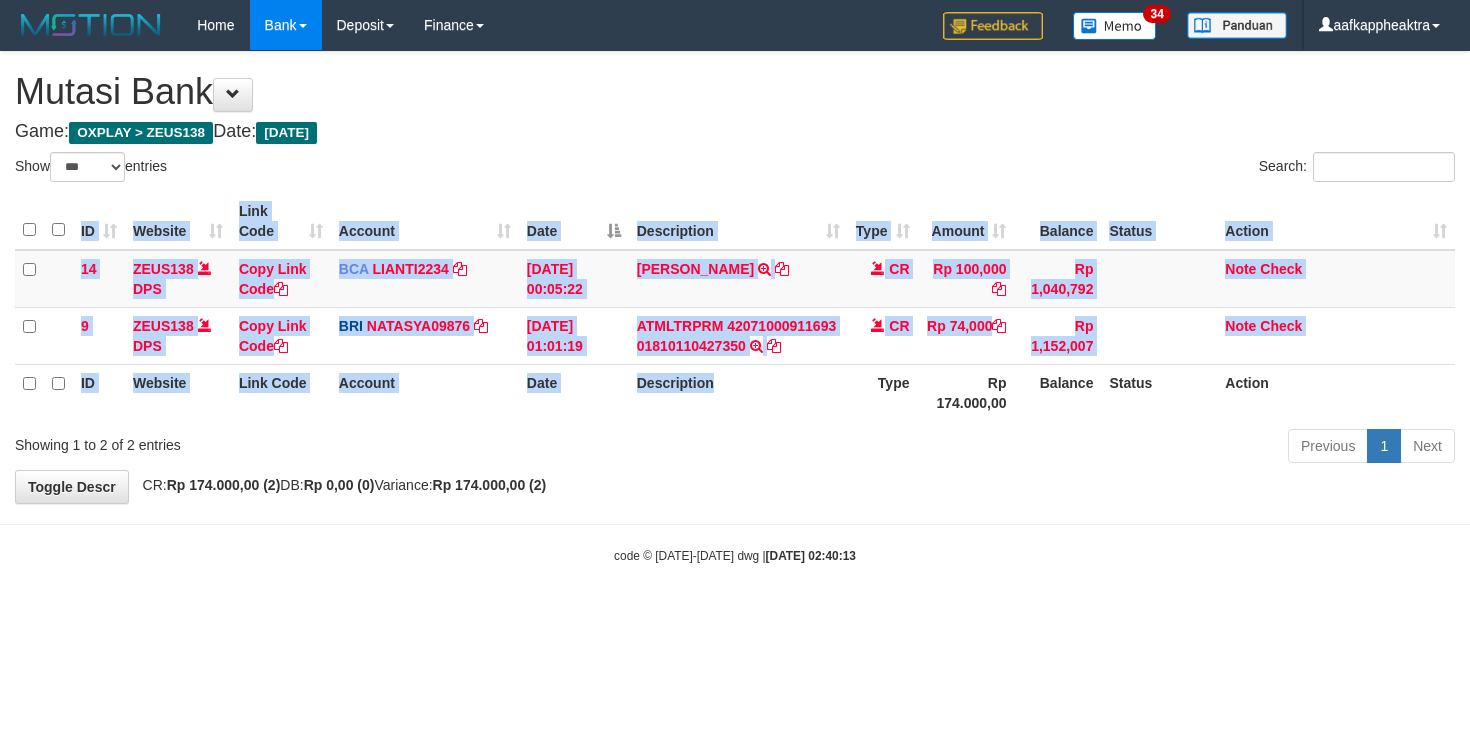 click on "ID Website Link Code Account Date Description Type Amount Balance Status Action
14
ZEUS138    DPS
Copy Link Code
BCA
LIANTI2234
DPS
YULIANTI
mutasi_20250712_4646 | 14
mutasi_20250712_4646 | 14
[DATE] 00:05:22
[PERSON_NAME]         TRSF E-BANKING CR 1207/FTSCY/WS95051
100000.002025071262819090 TRFDN-YUSUP MAULANESPAY DEBIT INDONE
CR
Rp 100,000
Rp 1,040,792
Note
Check
9
ZEUS138    DPS
Copy Link Code
BRI
NATASYA09876
DPS" at bounding box center (735, 307) 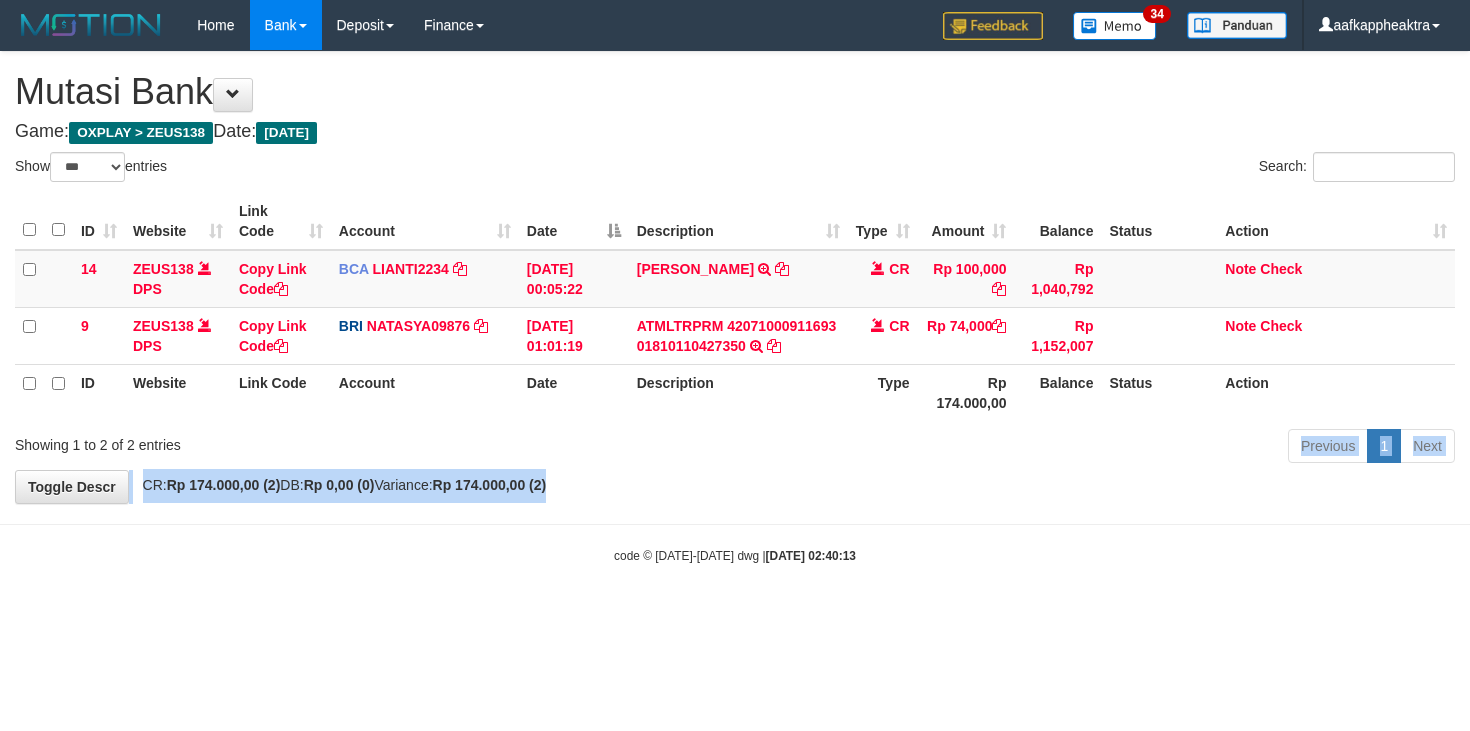 drag, startPoint x: 724, startPoint y: 482, endPoint x: 674, endPoint y: 481, distance: 50.01 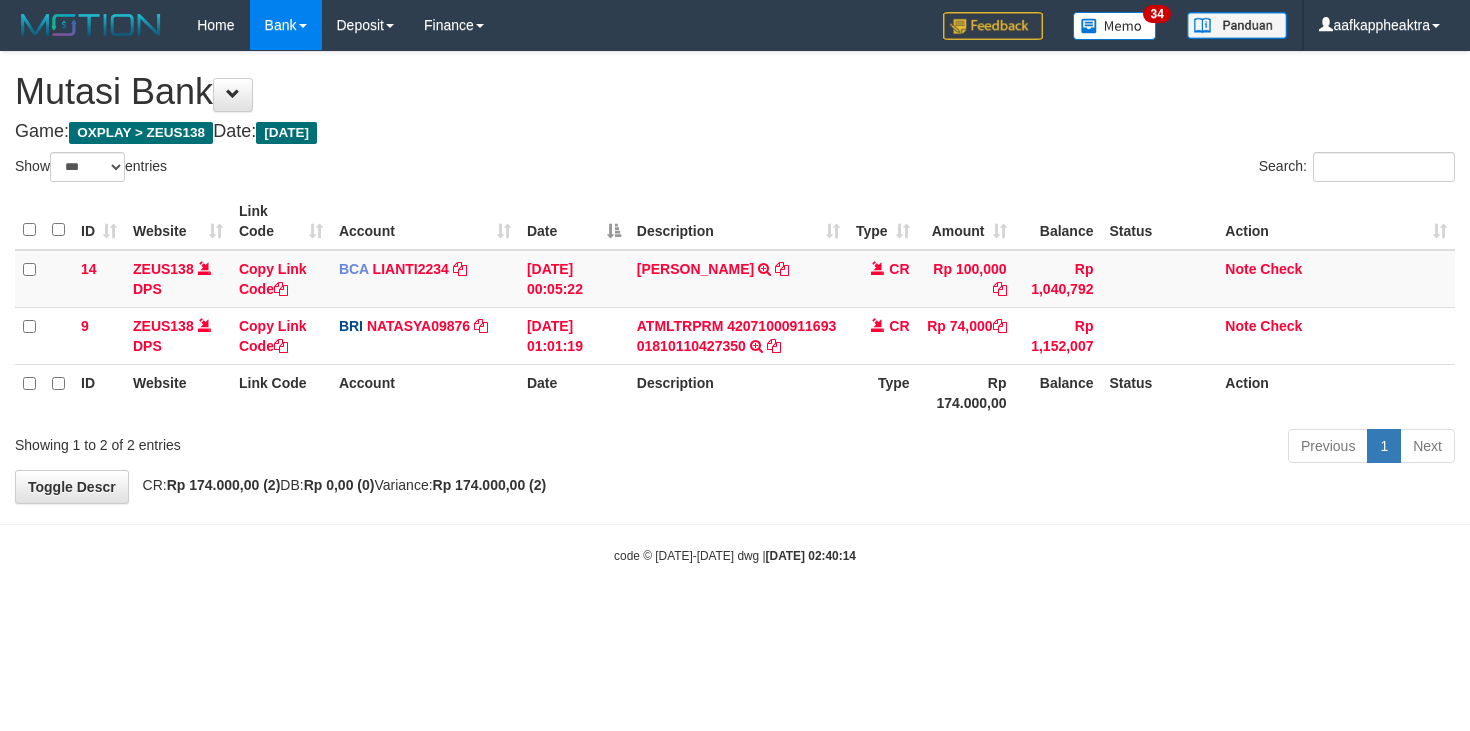 select on "***" 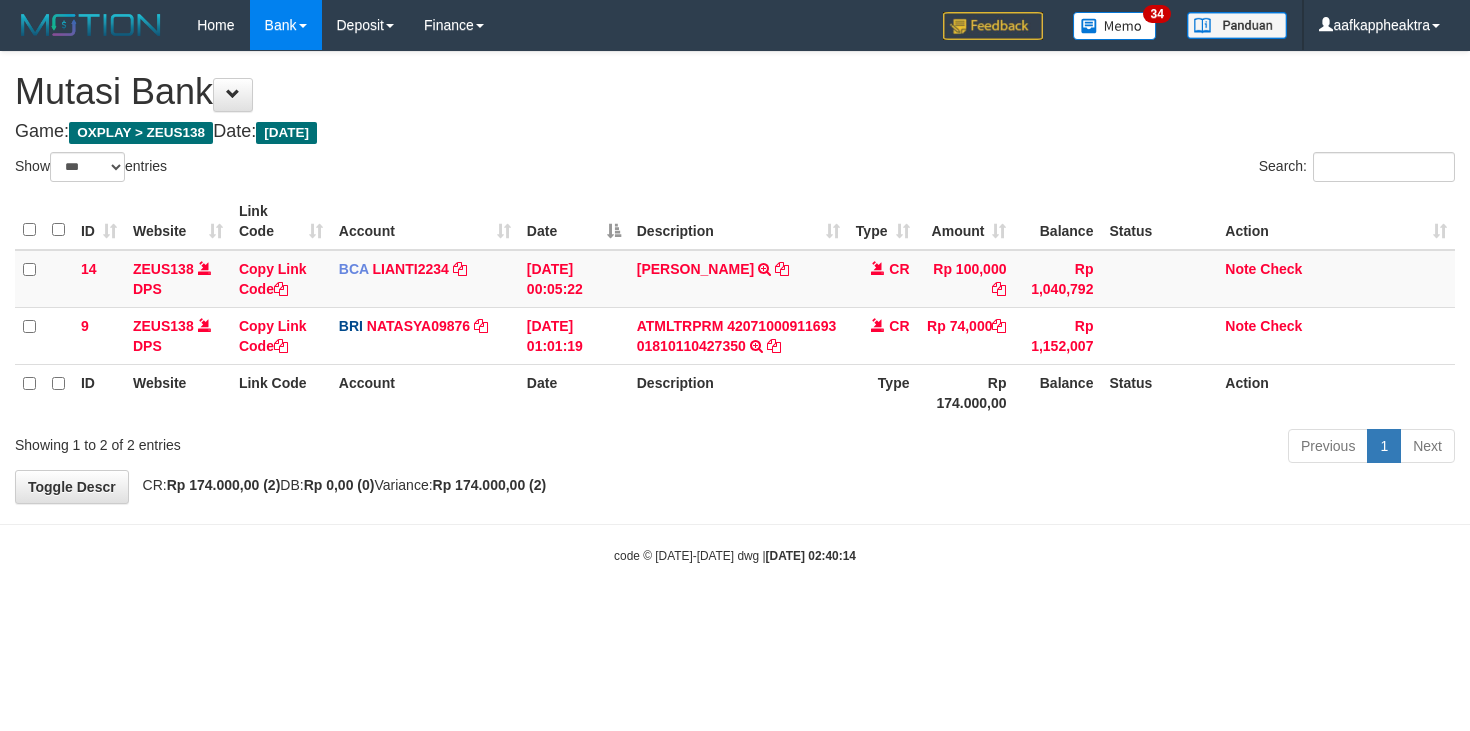 scroll, scrollTop: 0, scrollLeft: 0, axis: both 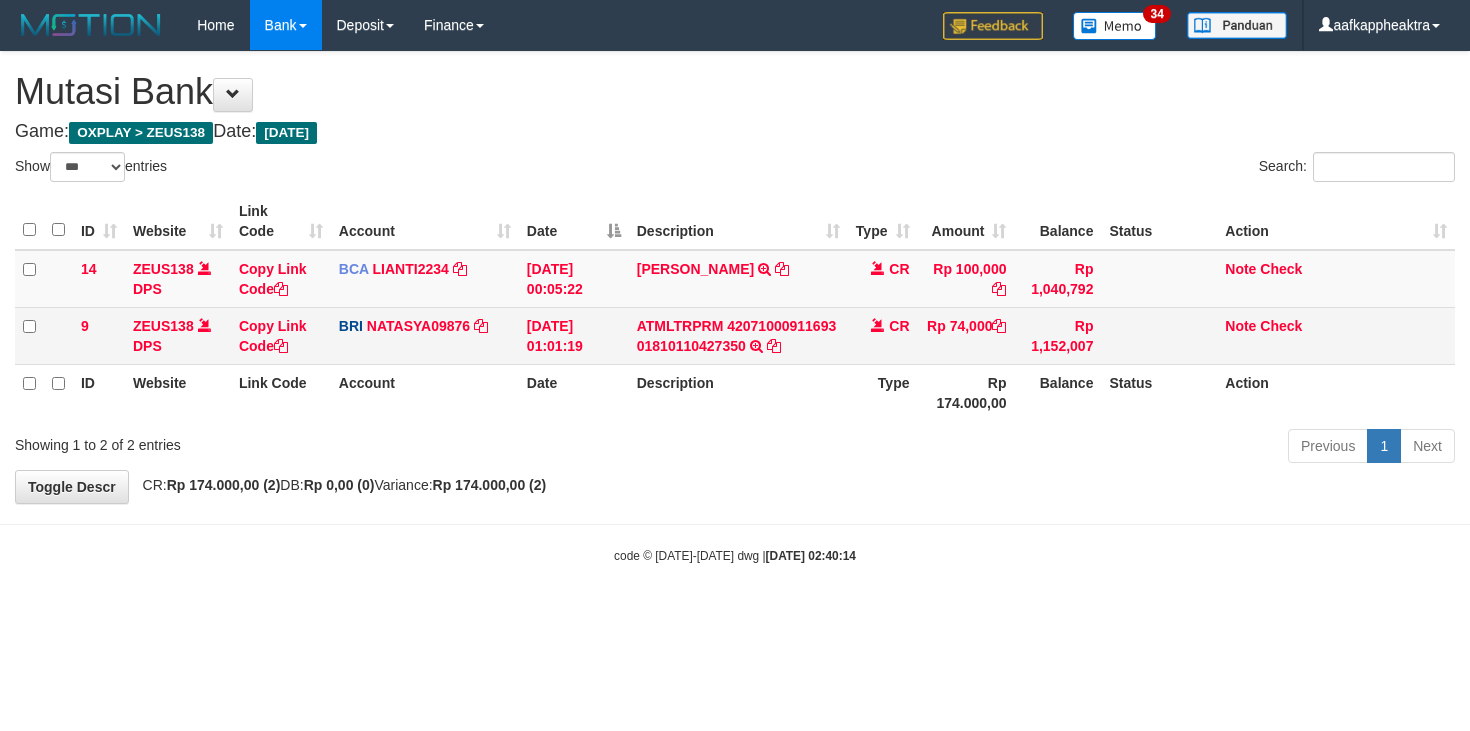 drag, startPoint x: 872, startPoint y: 363, endPoint x: 935, endPoint y: 347, distance: 65 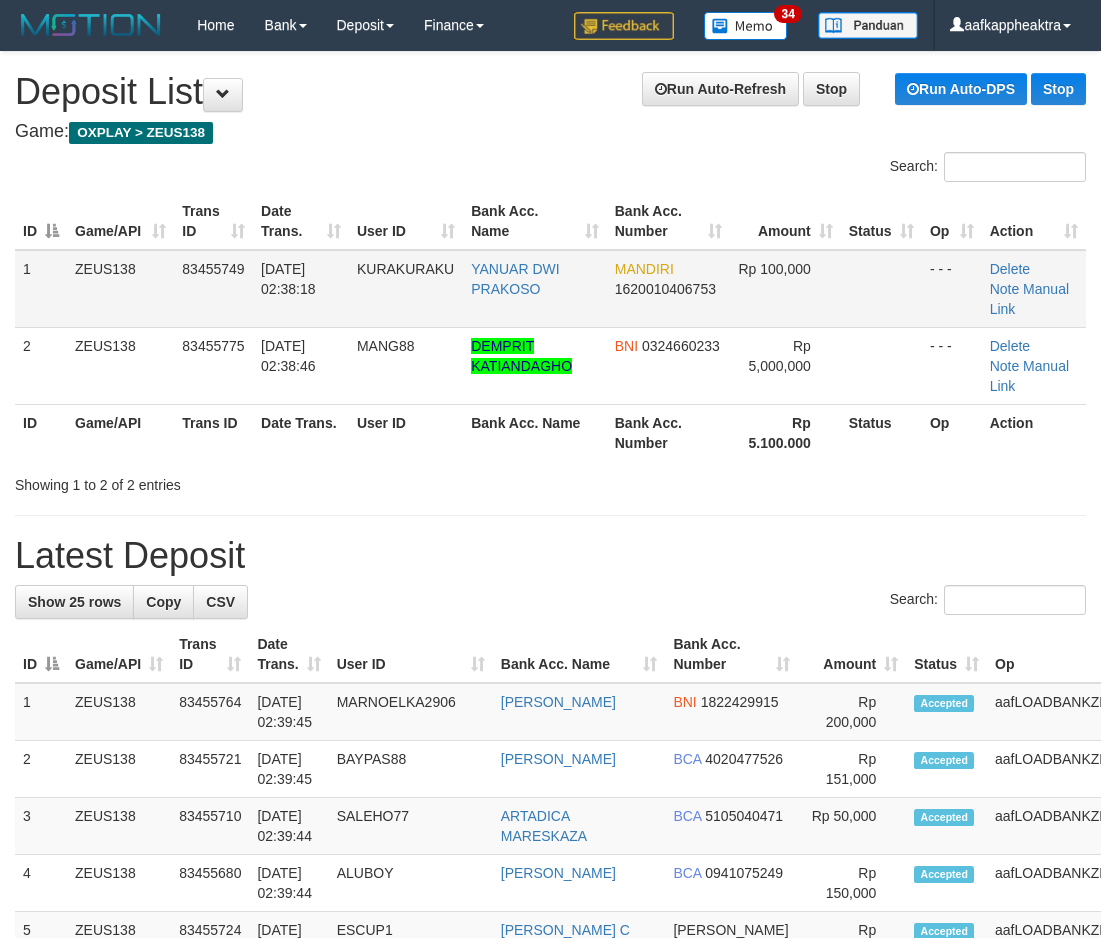 scroll, scrollTop: 0, scrollLeft: 0, axis: both 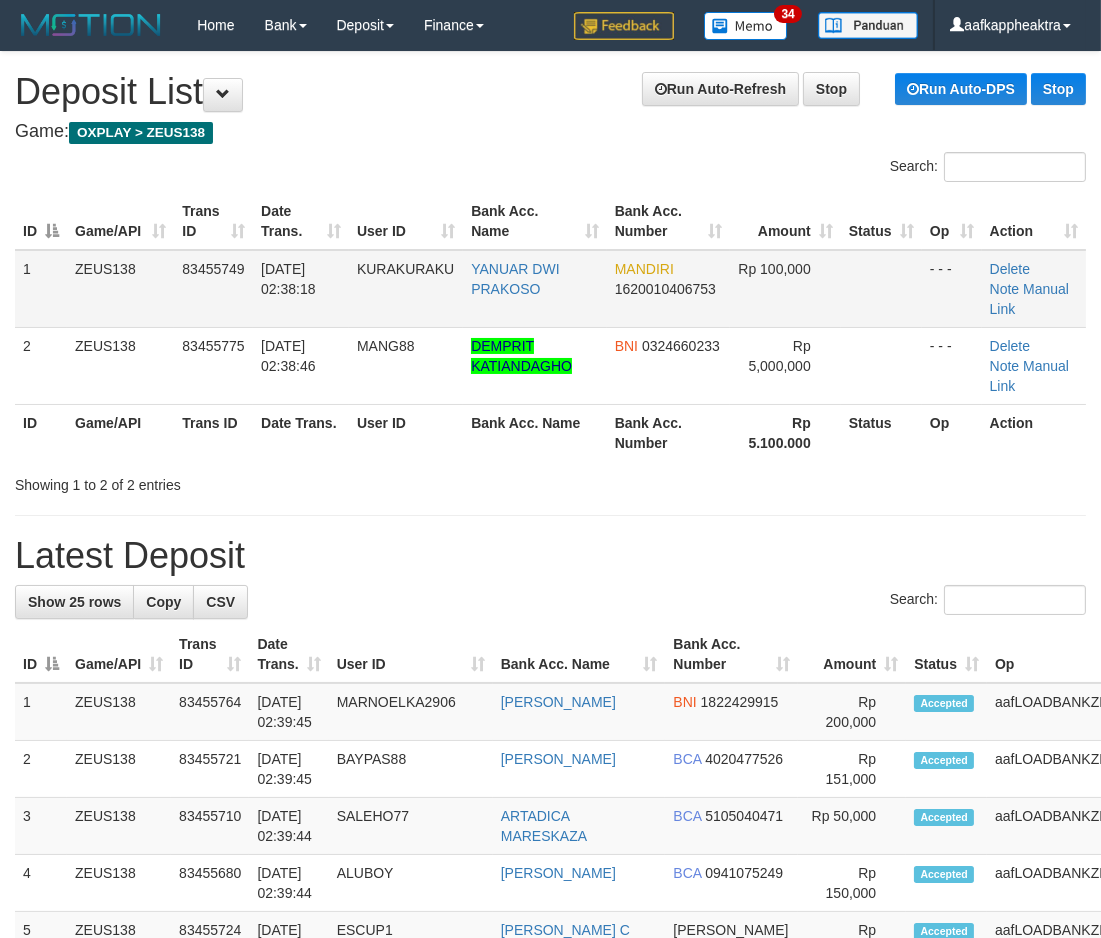 drag, startPoint x: 684, startPoint y: 296, endPoint x: 667, endPoint y: 272, distance: 29.410883 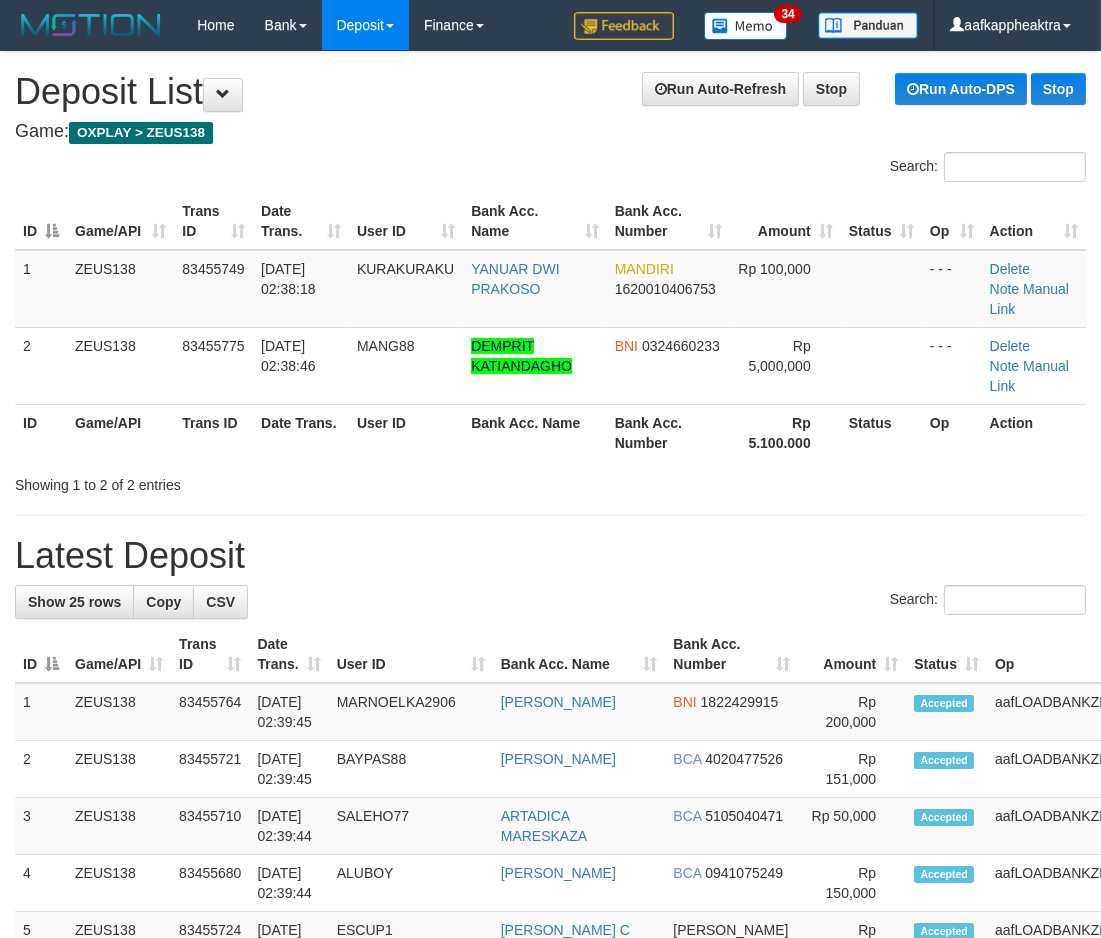 drag, startPoint x: 442, startPoint y: 207, endPoint x: 407, endPoint y: 7, distance: 203.0394 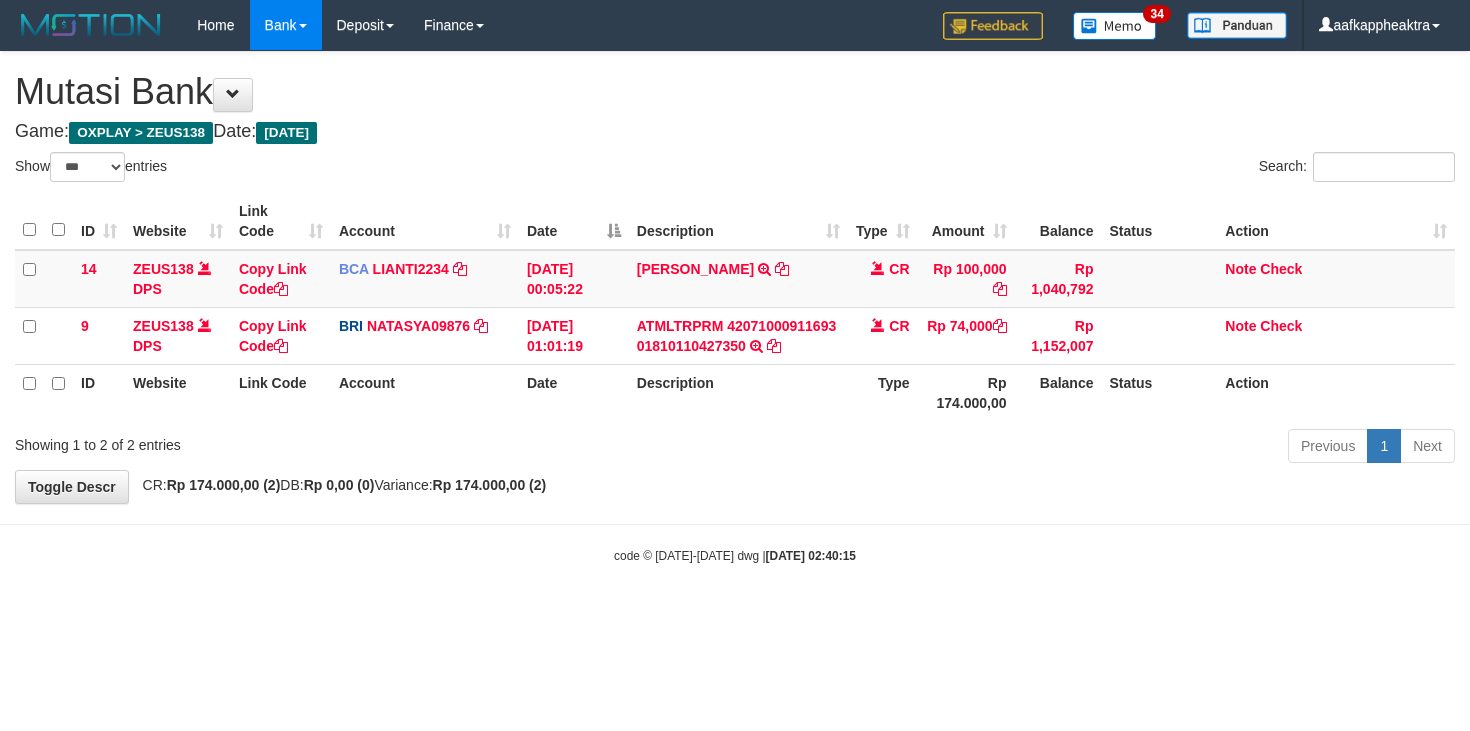 select on "***" 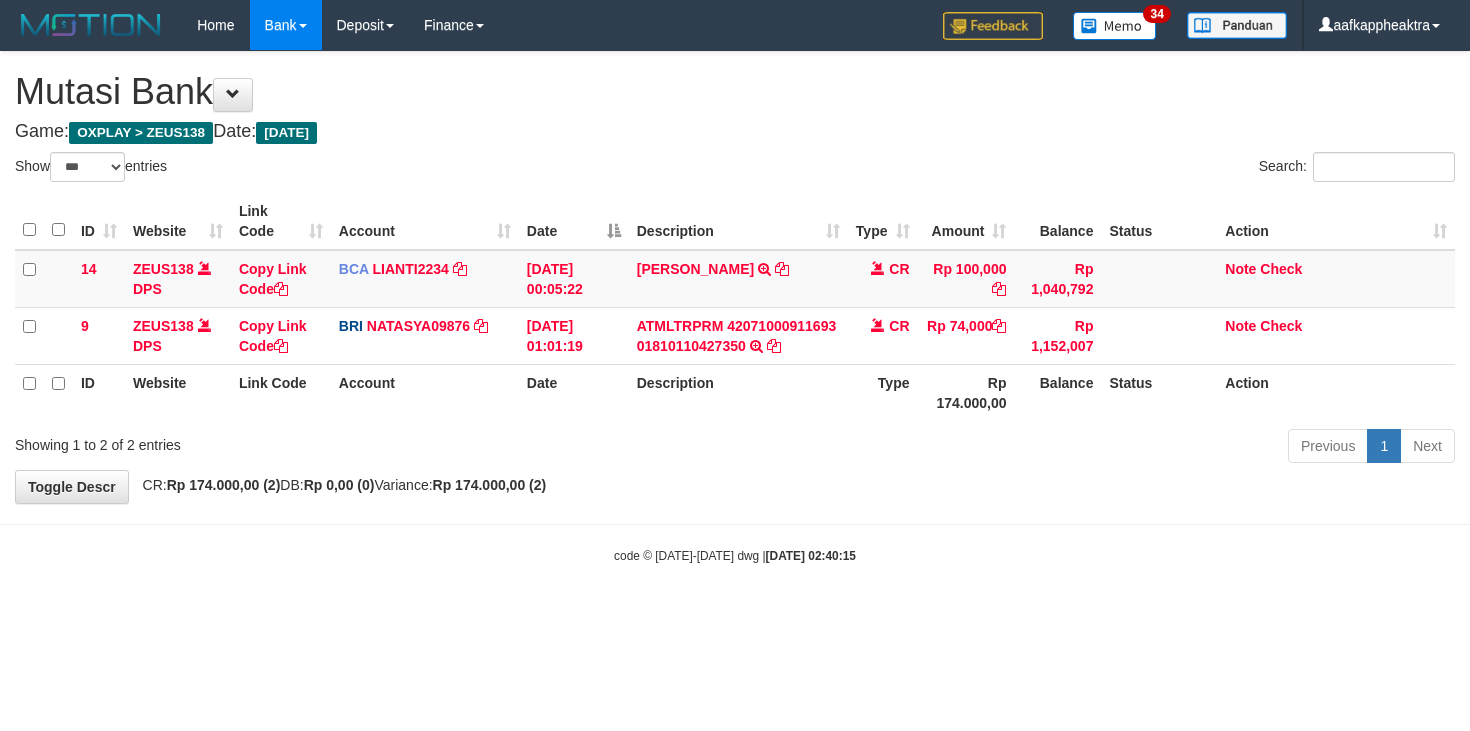 scroll, scrollTop: 0, scrollLeft: 0, axis: both 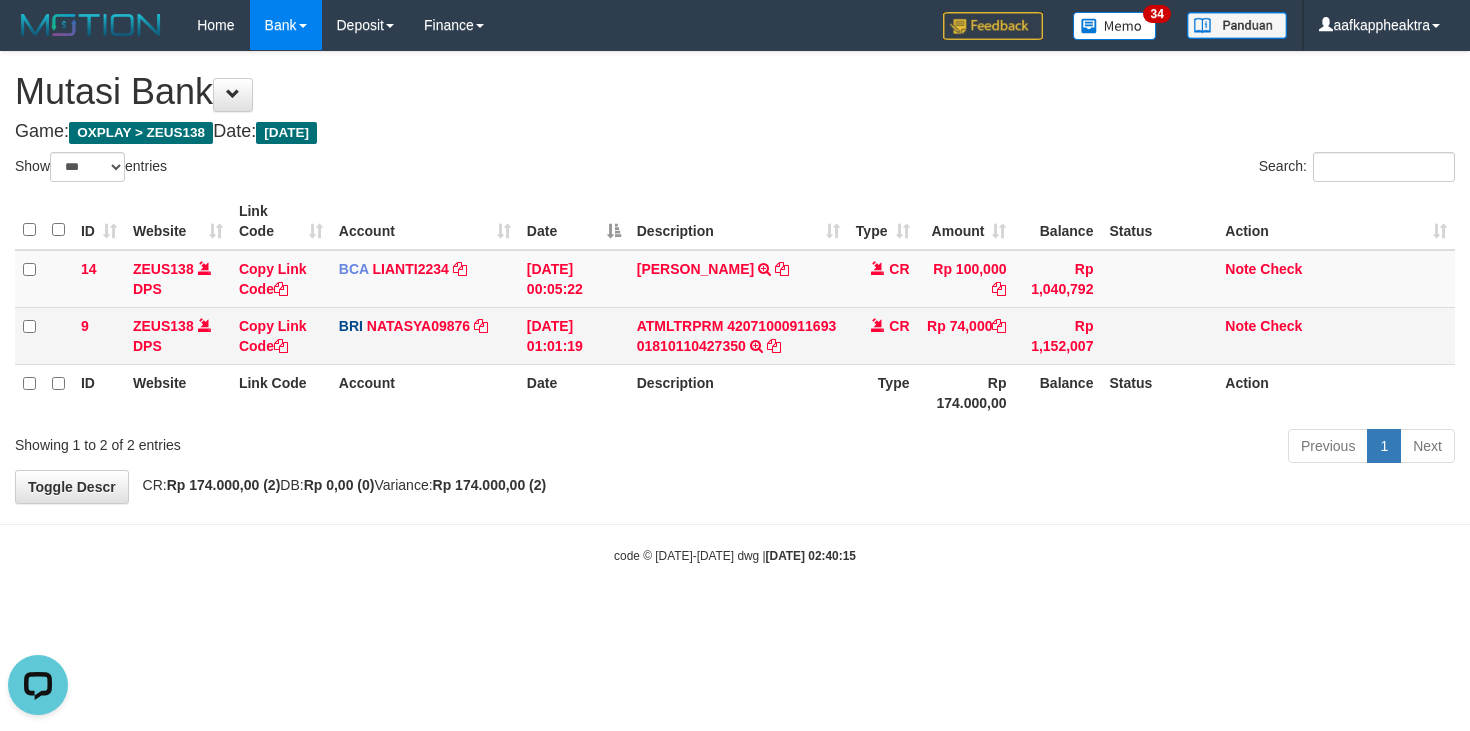 drag, startPoint x: 761, startPoint y: 382, endPoint x: 902, endPoint y: 334, distance: 148.9463 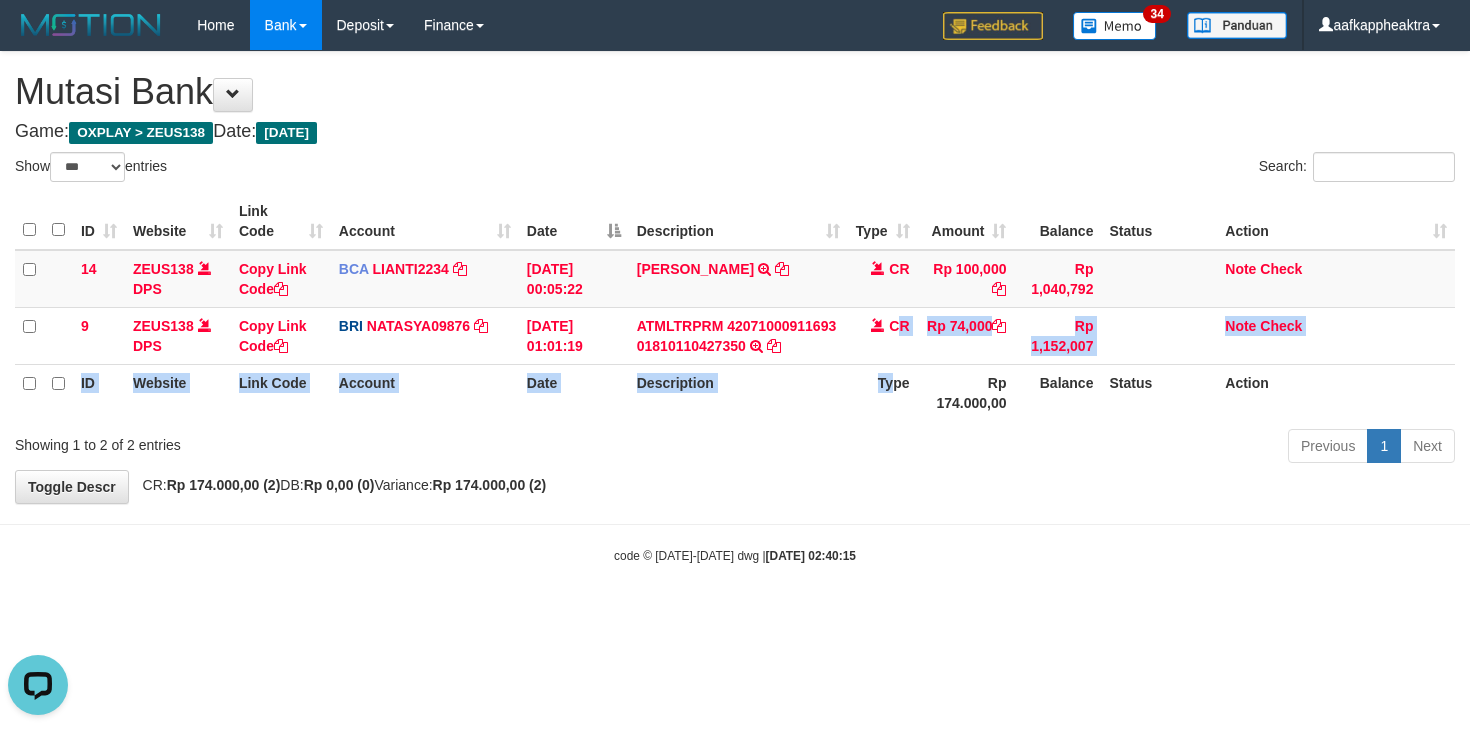 drag, startPoint x: 896, startPoint y: 338, endPoint x: 902, endPoint y: 367, distance: 29.614185 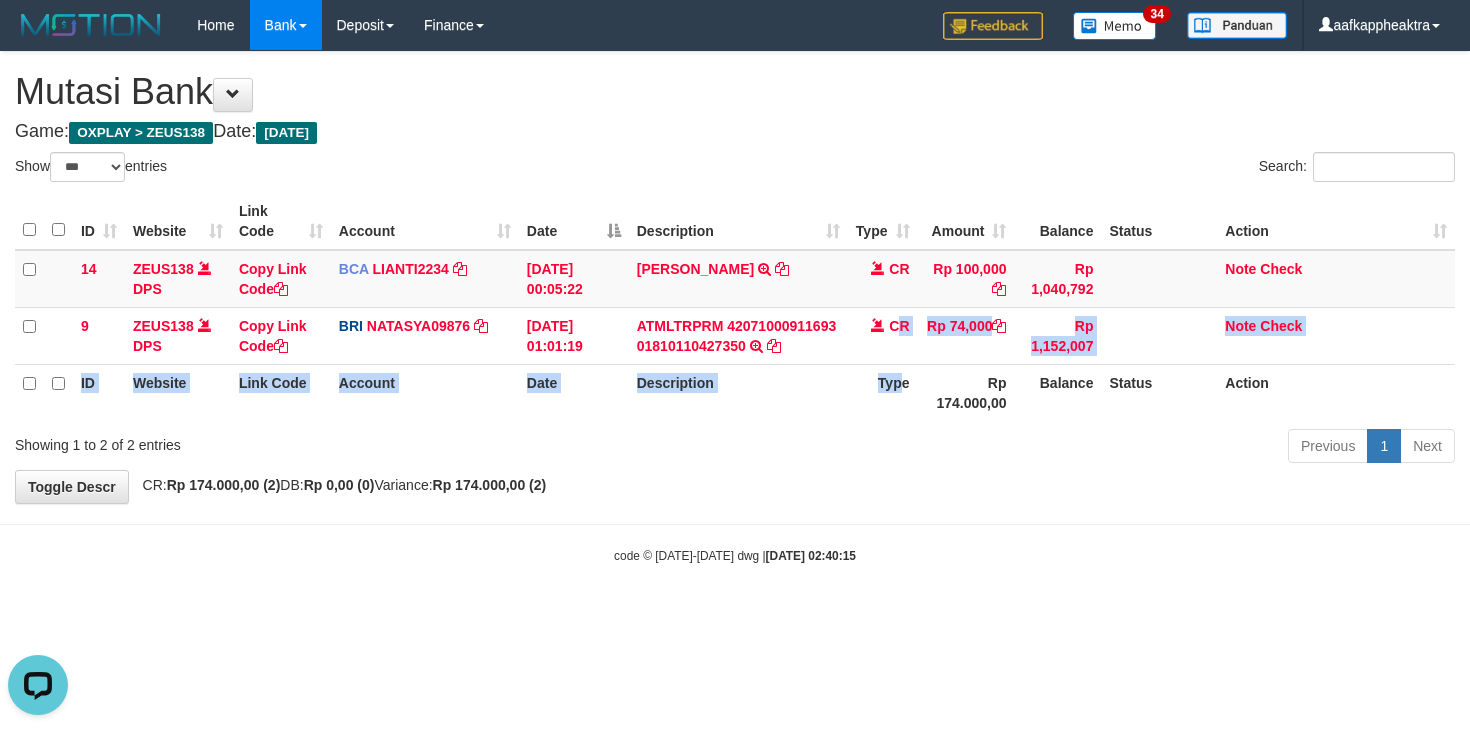 click on "Rp 174.000,00" at bounding box center (966, 392) 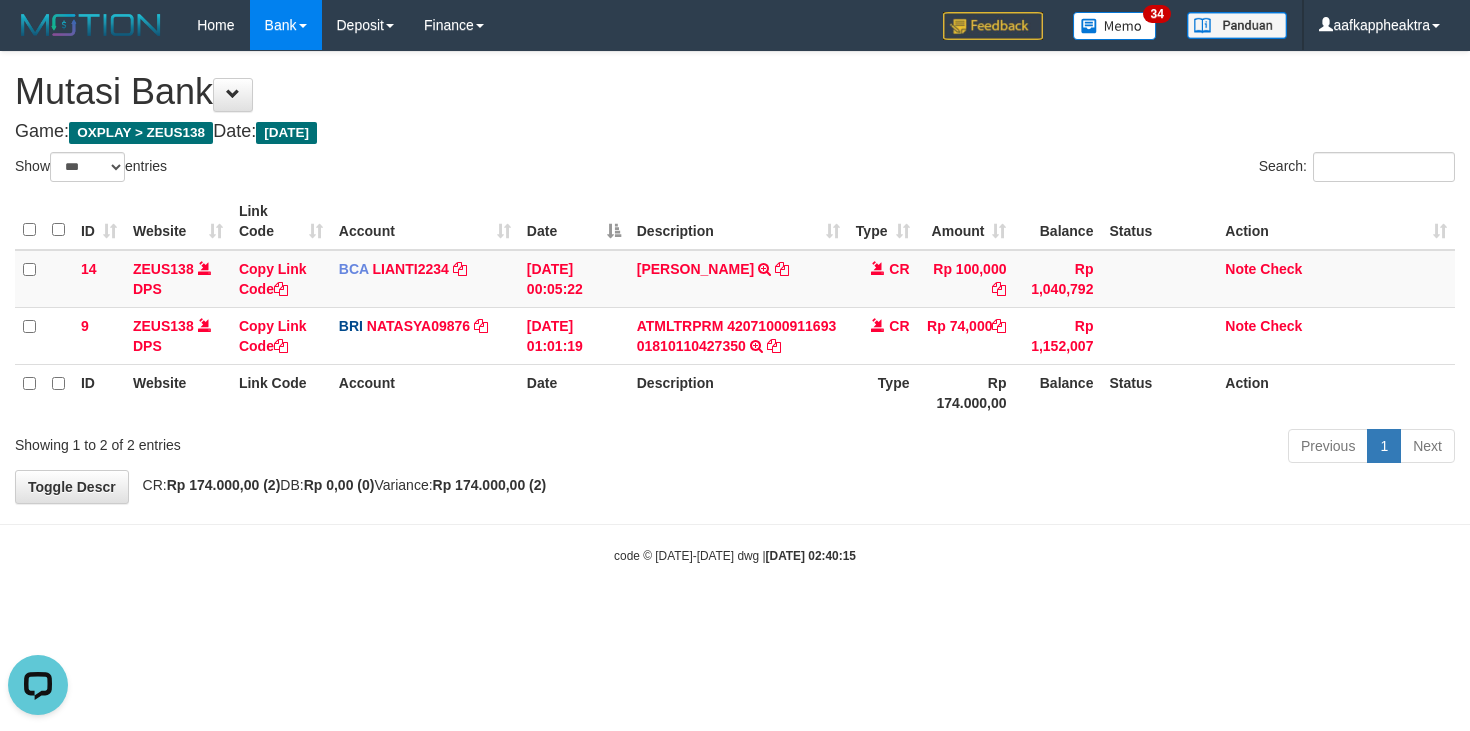 click on "Type" at bounding box center [883, 392] 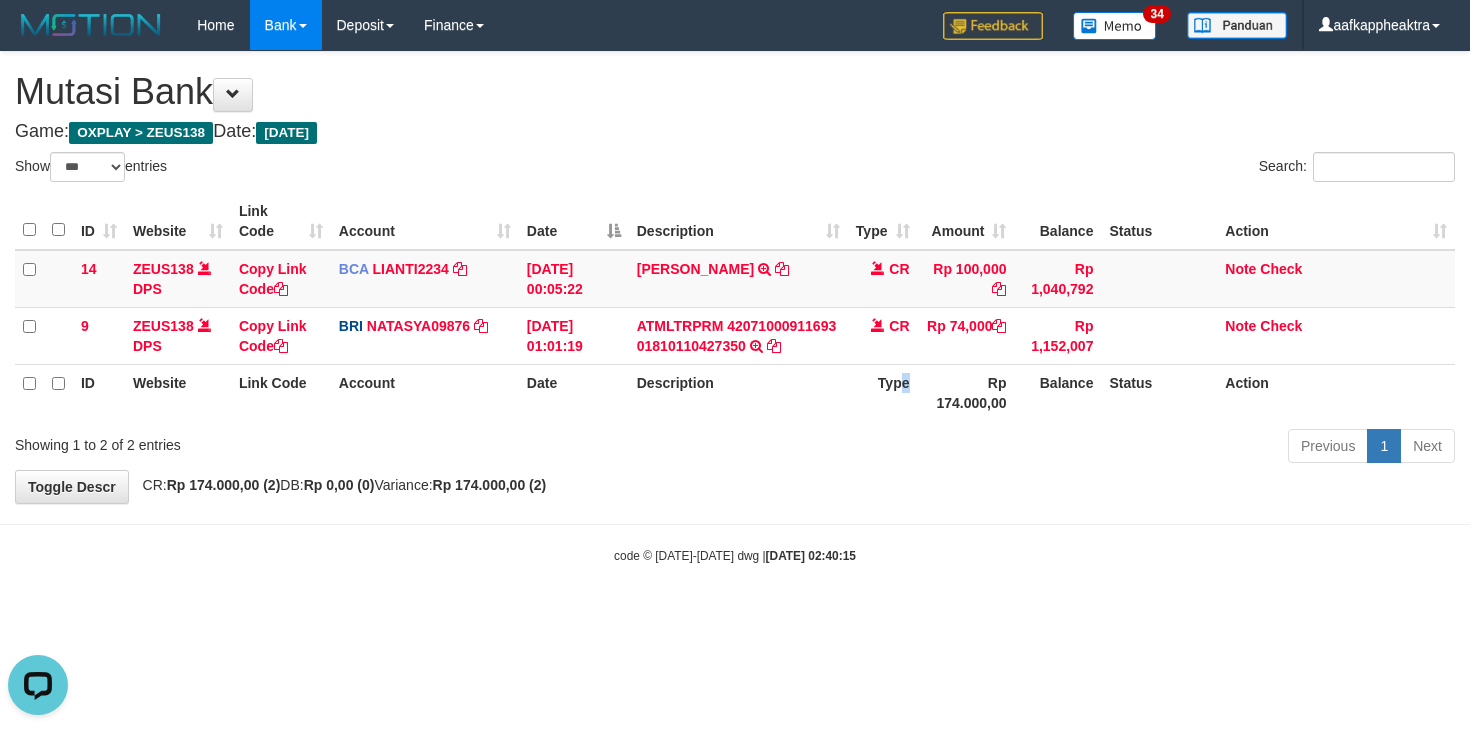 click on "Type" at bounding box center (883, 392) 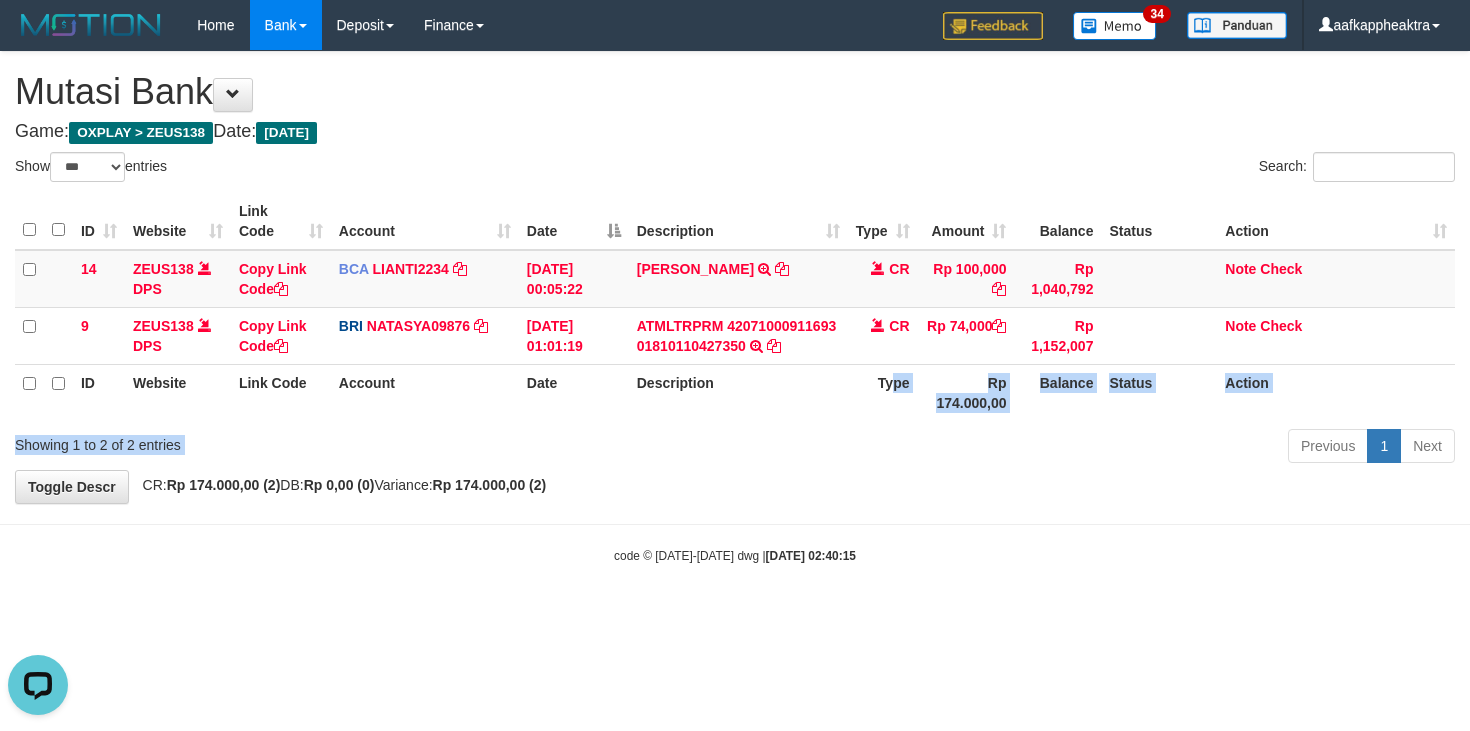 drag, startPoint x: 874, startPoint y: 440, endPoint x: 1053, endPoint y: 386, distance: 186.96791 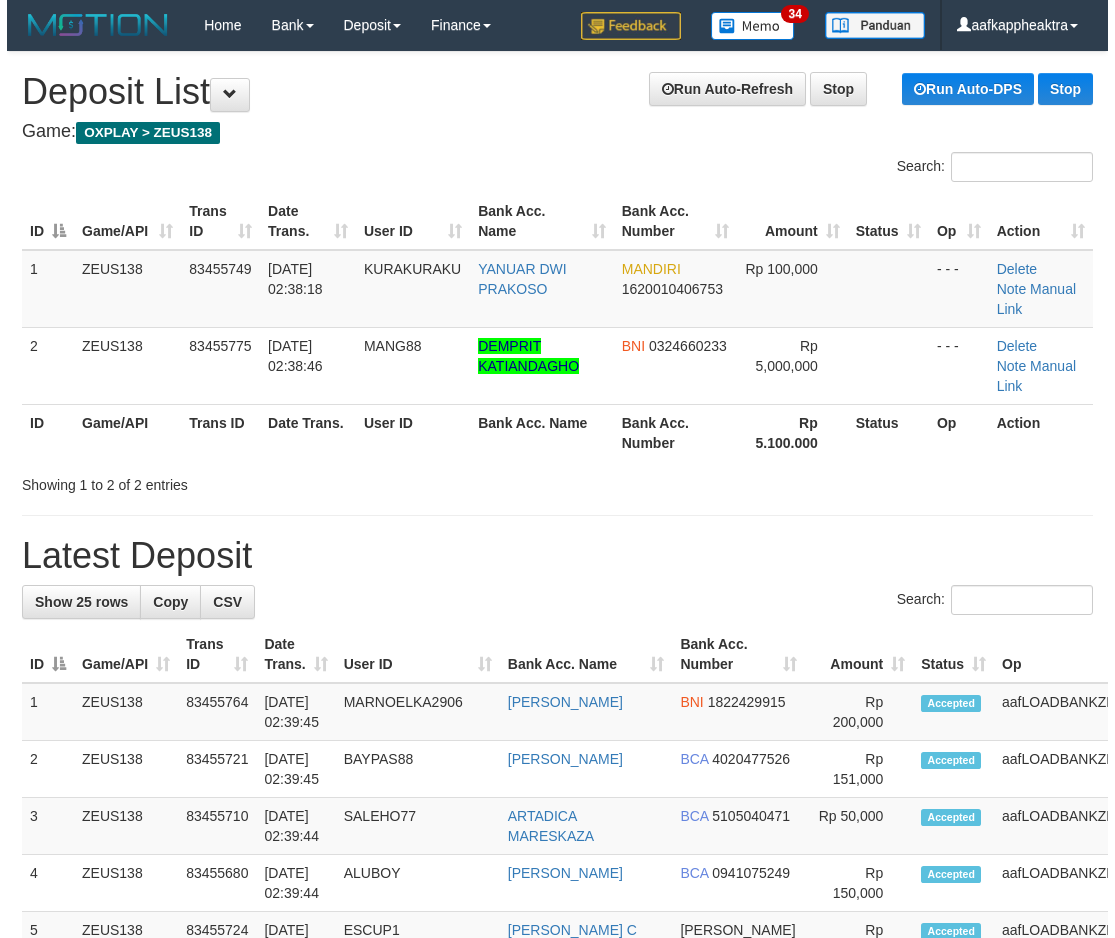 scroll, scrollTop: 0, scrollLeft: 0, axis: both 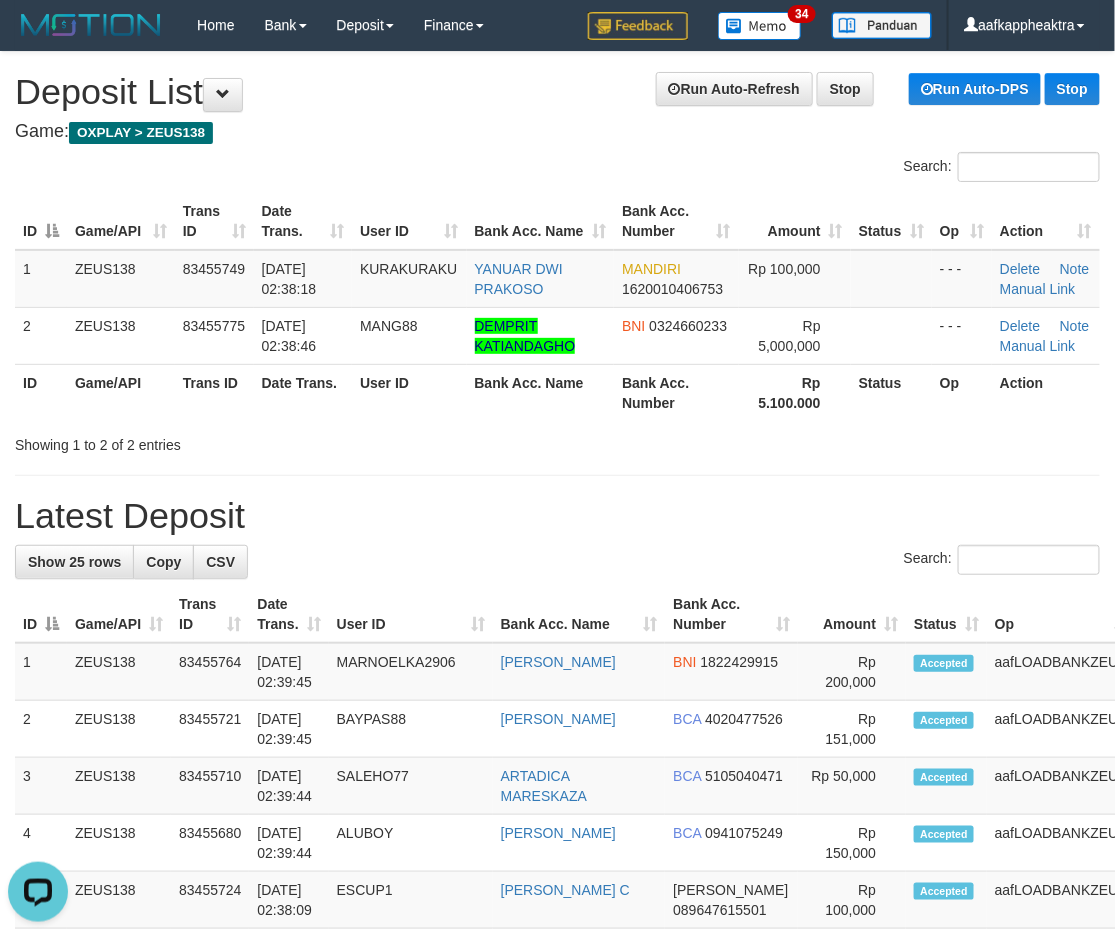 drag, startPoint x: 367, startPoint y: 361, endPoint x: 346, endPoint y: 486, distance: 126.751724 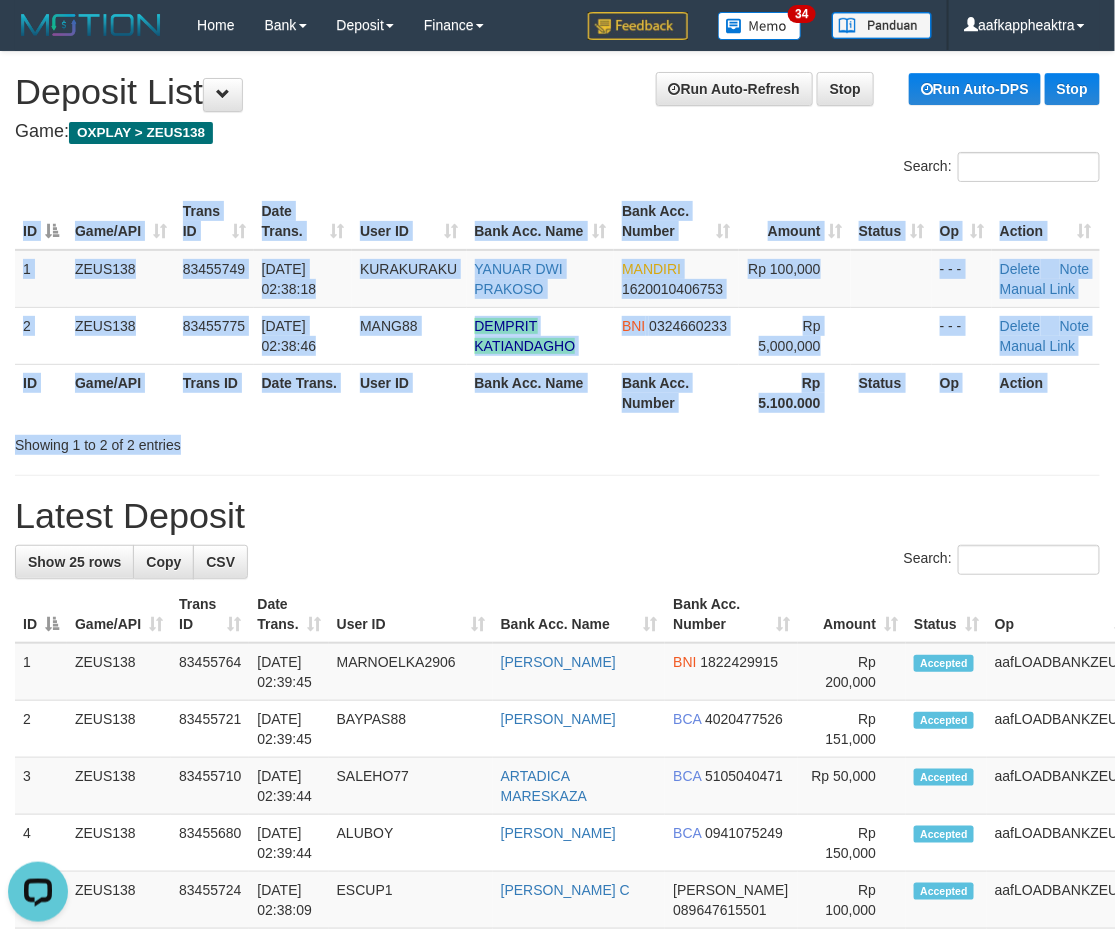 drag, startPoint x: 425, startPoint y: 442, endPoint x: 423, endPoint y: 484, distance: 42.047592 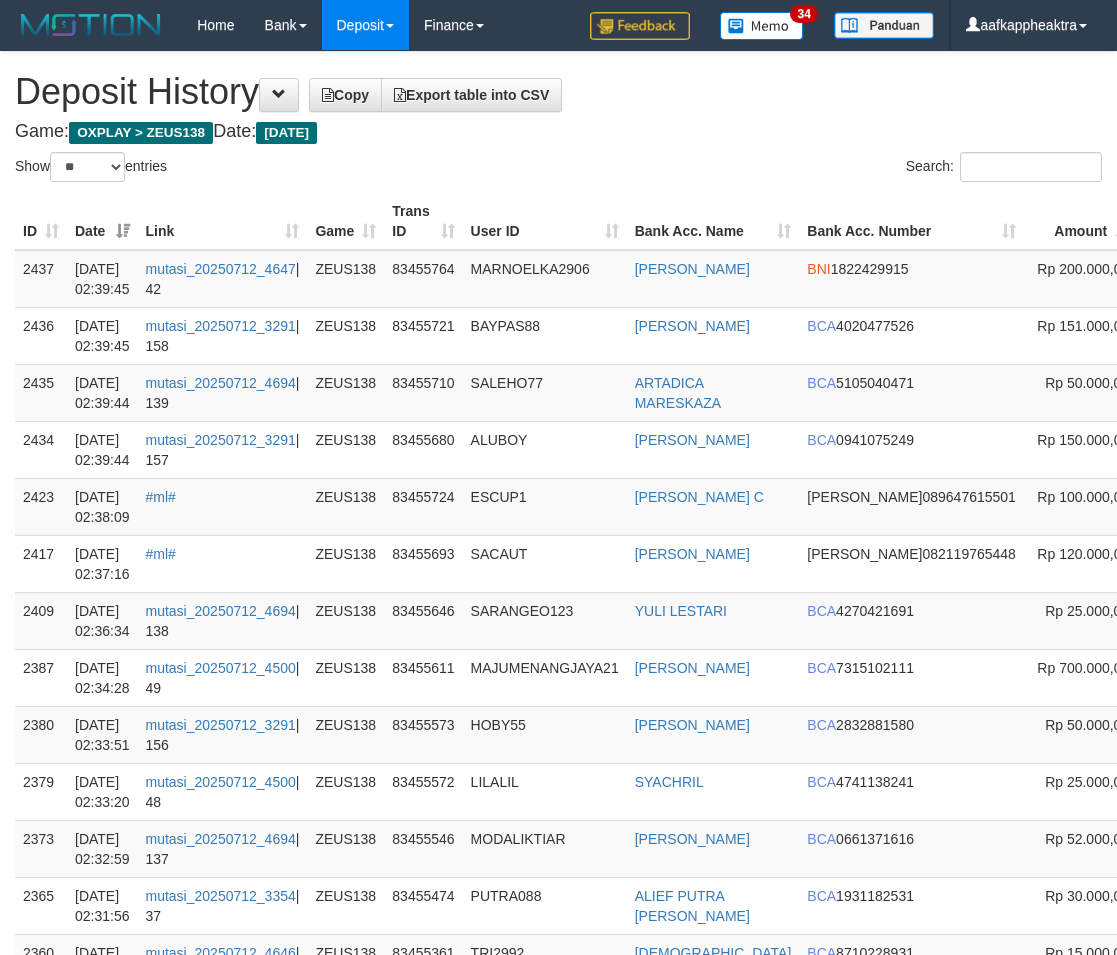select on "**" 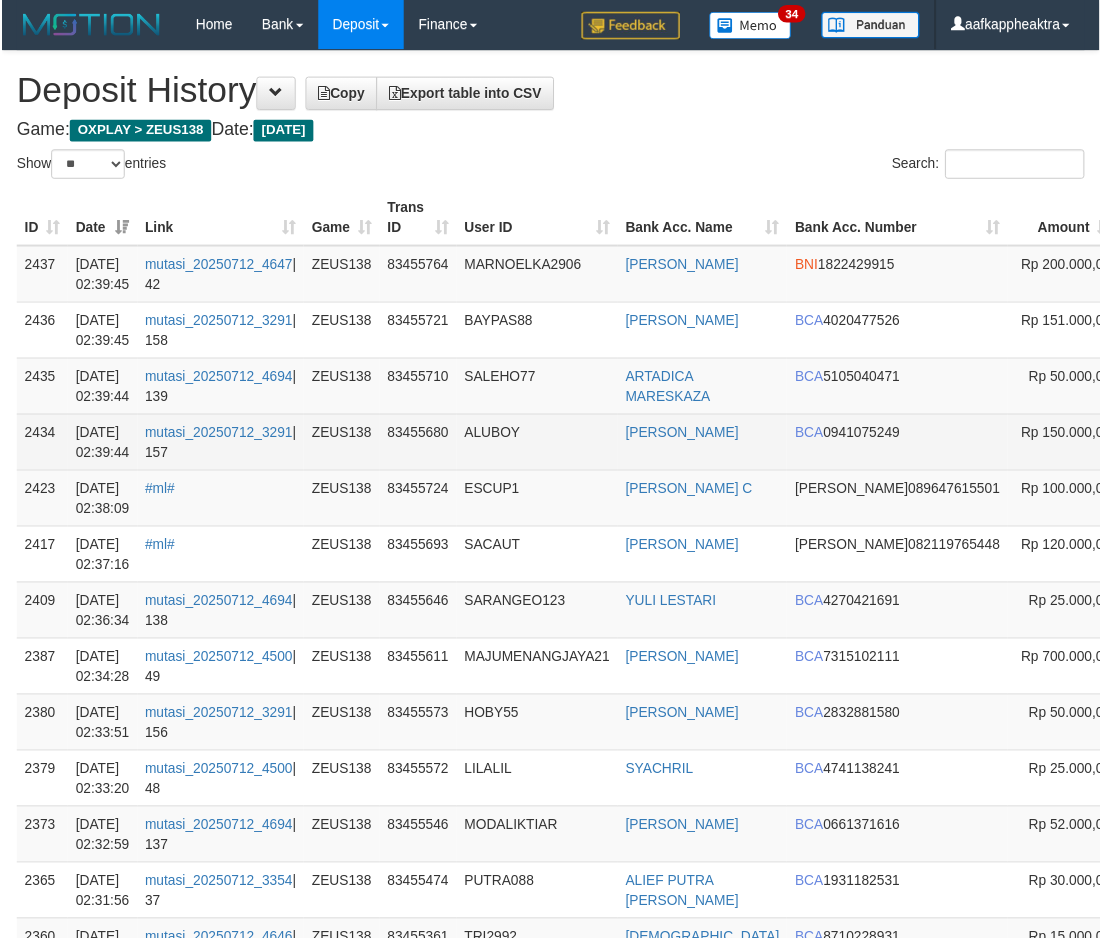 scroll, scrollTop: 0, scrollLeft: 0, axis: both 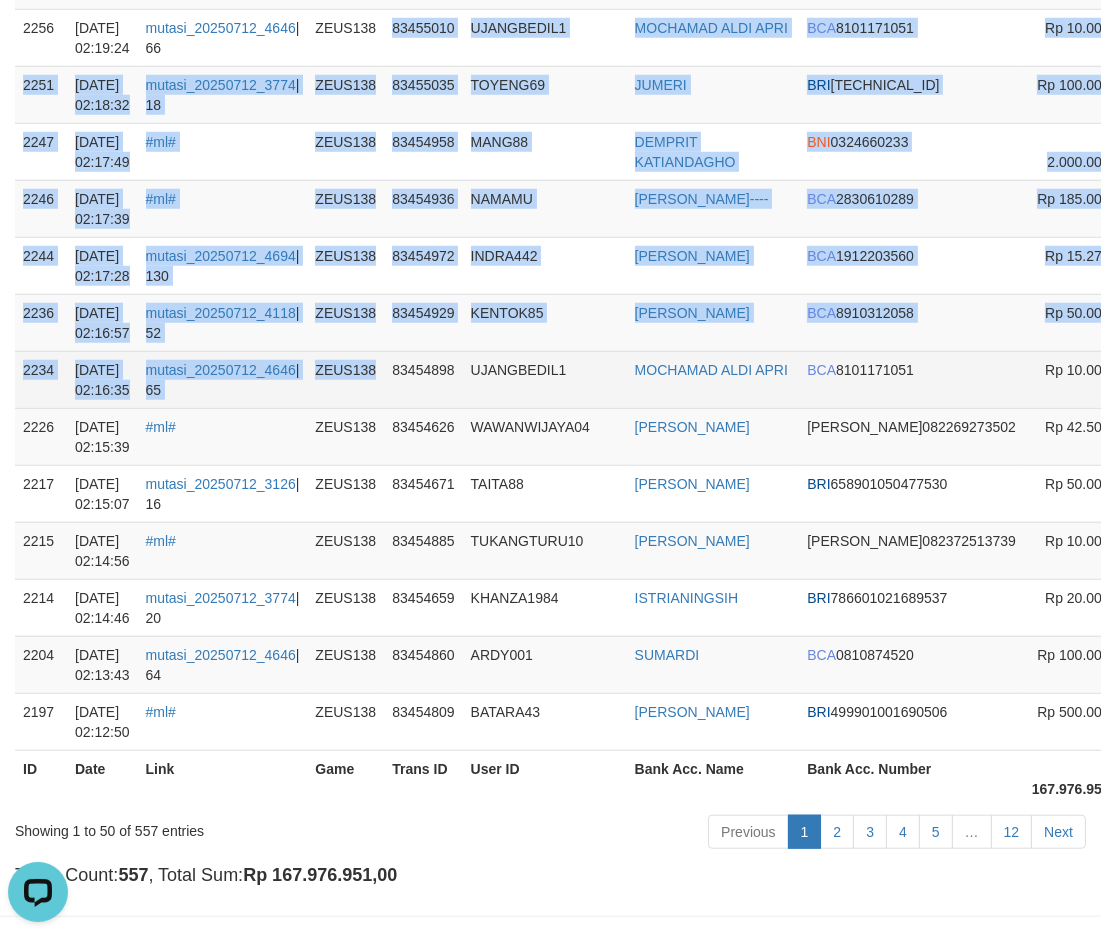 drag, startPoint x: 393, startPoint y: 213, endPoint x: 380, endPoint y: 400, distance: 187.45132 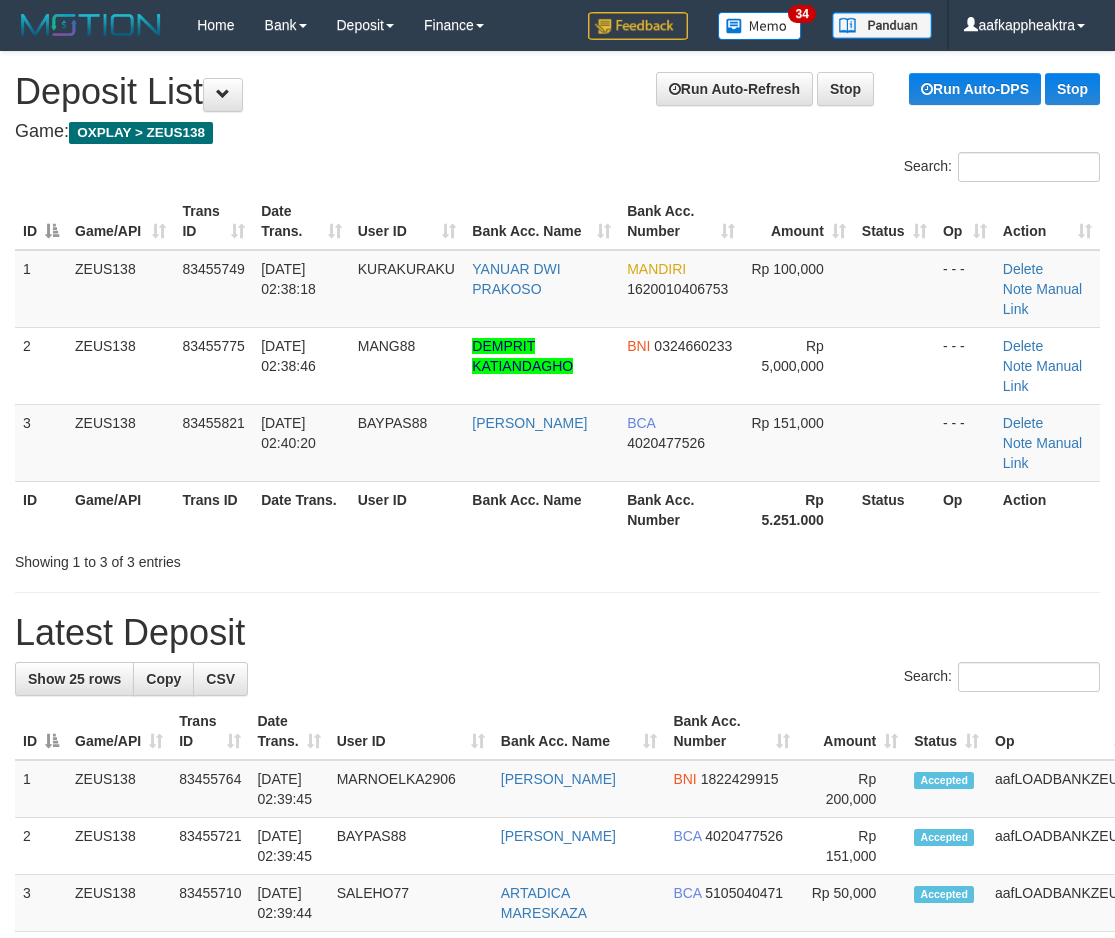 click on "Search:
ID Game/API Trans ID Date Trans. User ID Bank Acc. Name Bank Acc. Number Amount Status Op Action
1
ZEUS138
83455749
[DATE] 02:38:18
[GEOGRAPHIC_DATA]
YANUAR DWI PRAKOSO
MANDIRI
1620010406753
Rp 100,000
- - -
[GEOGRAPHIC_DATA]
Note
Manual Link
2
ZEUS138
83455775
[DATE] 02:38:46
MANG88
[PERSON_NAME]
BNI
0324660233
Rp 5,000,000
- - -" at bounding box center (557, 362) 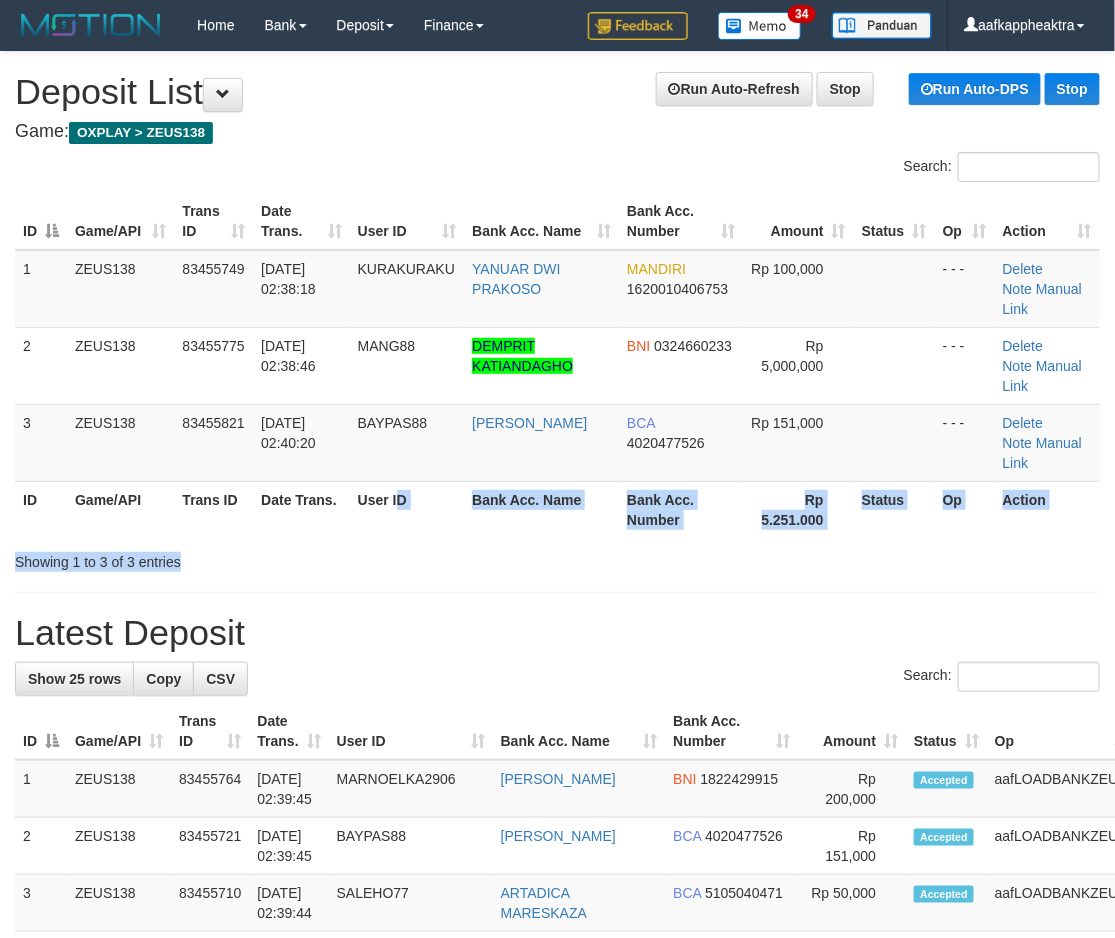 drag, startPoint x: 383, startPoint y: 518, endPoint x: 360, endPoint y: 496, distance: 31.827662 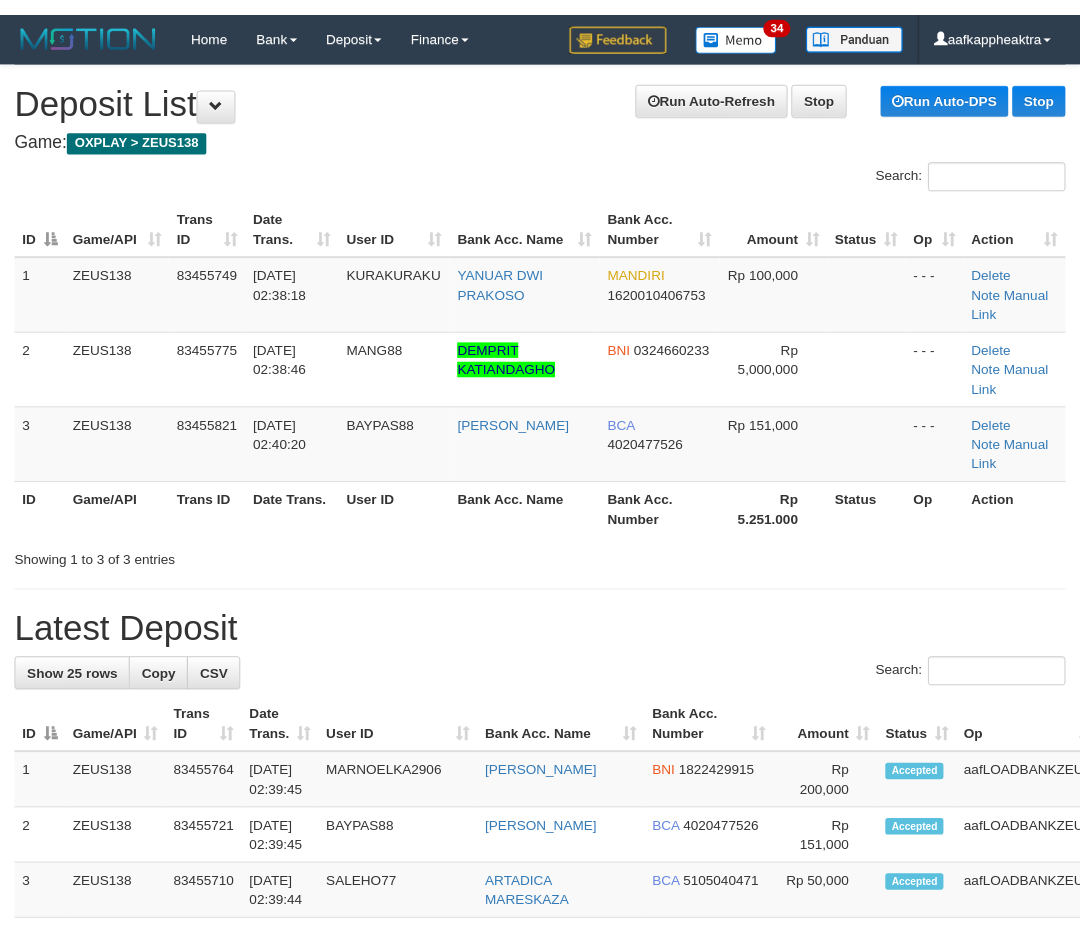 scroll, scrollTop: 0, scrollLeft: 0, axis: both 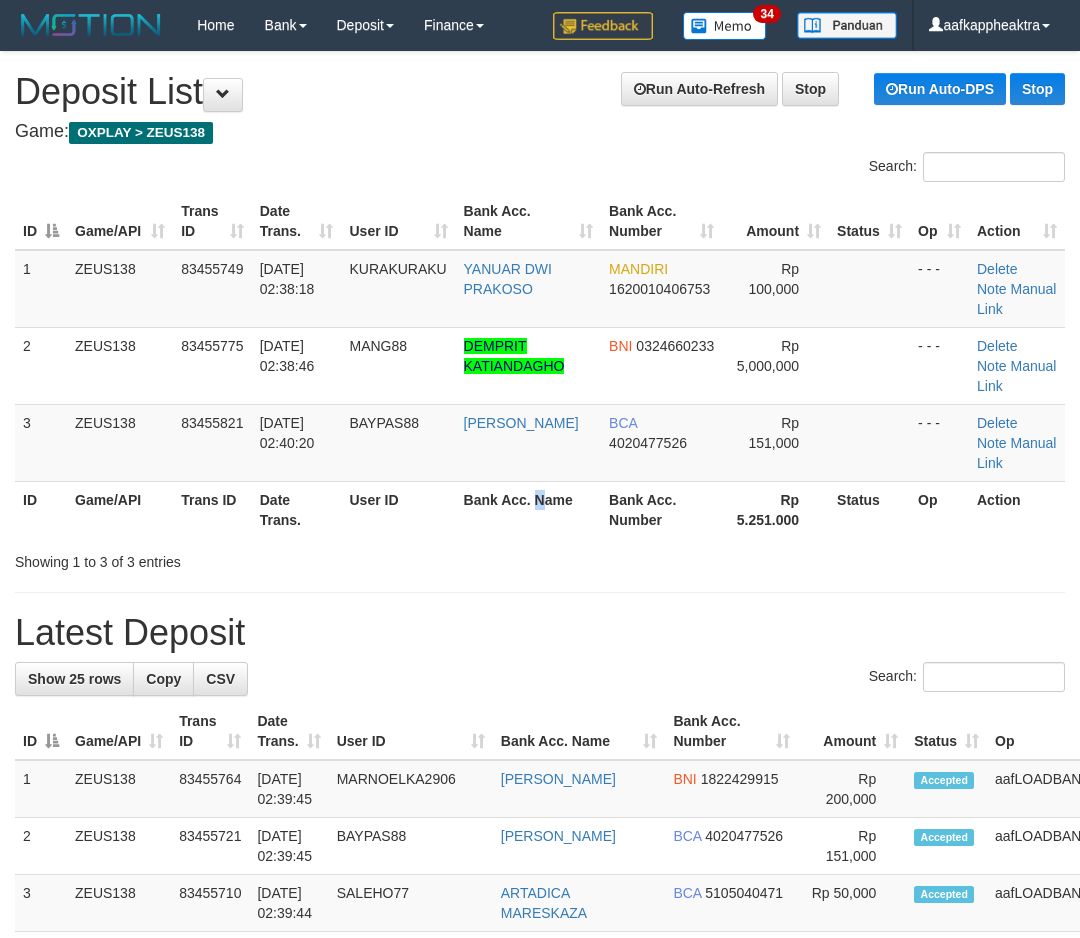 click on "Bank Acc. Name" at bounding box center (529, 509) 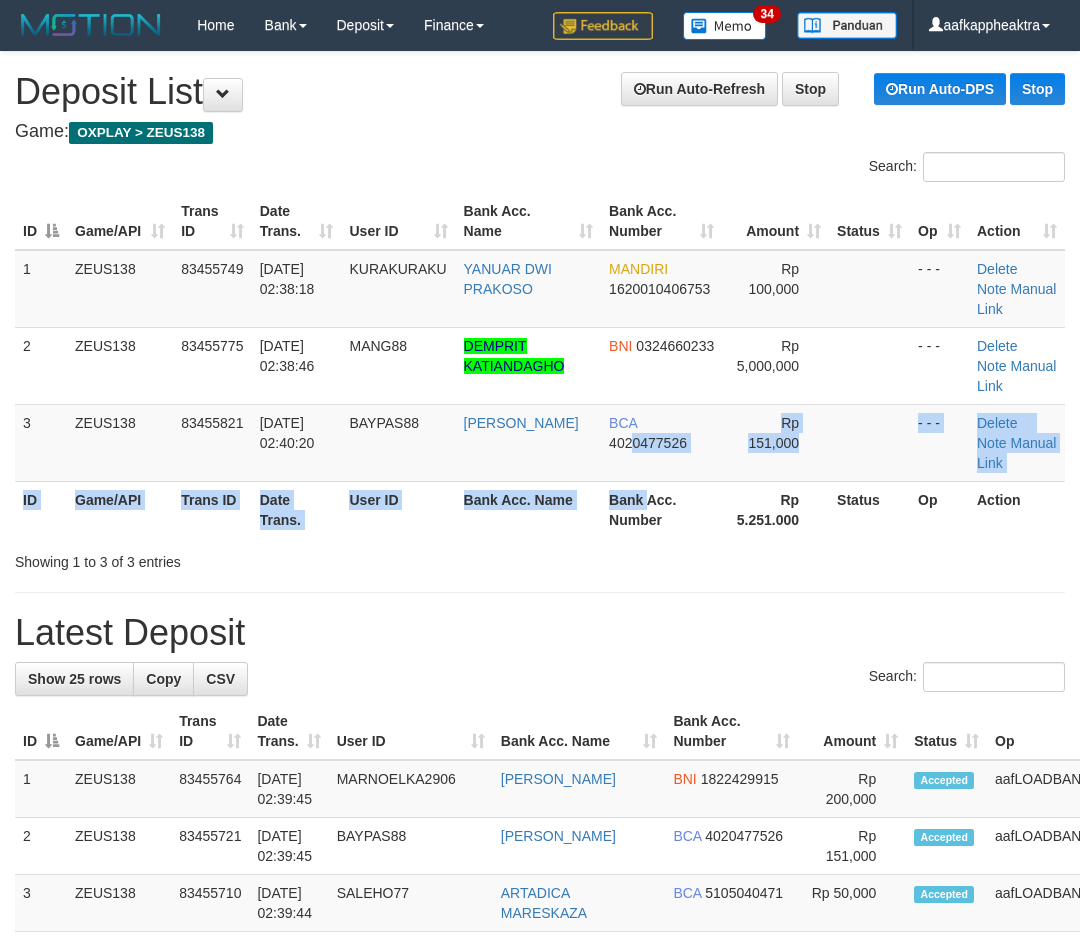 click on "ID Game/API Trans ID Date Trans. User ID Bank Acc. Name Bank Acc. Number Amount Status Op Action
1
ZEUS138
83455749
12/07/2025 02:38:18
KURAKURAKU
YANUAR DWI PRAKOSO
MANDIRI
1620010406753
Rp 100,000
- - -
Delete
Note
Manual Link
2
ZEUS138
83455775
12/07/2025 02:38:46
MANG88
DEMPRIT KATIANDAGHO
BNI
0324660233
Rp 5,000,000
- - -
Delete ID" at bounding box center [540, 365] 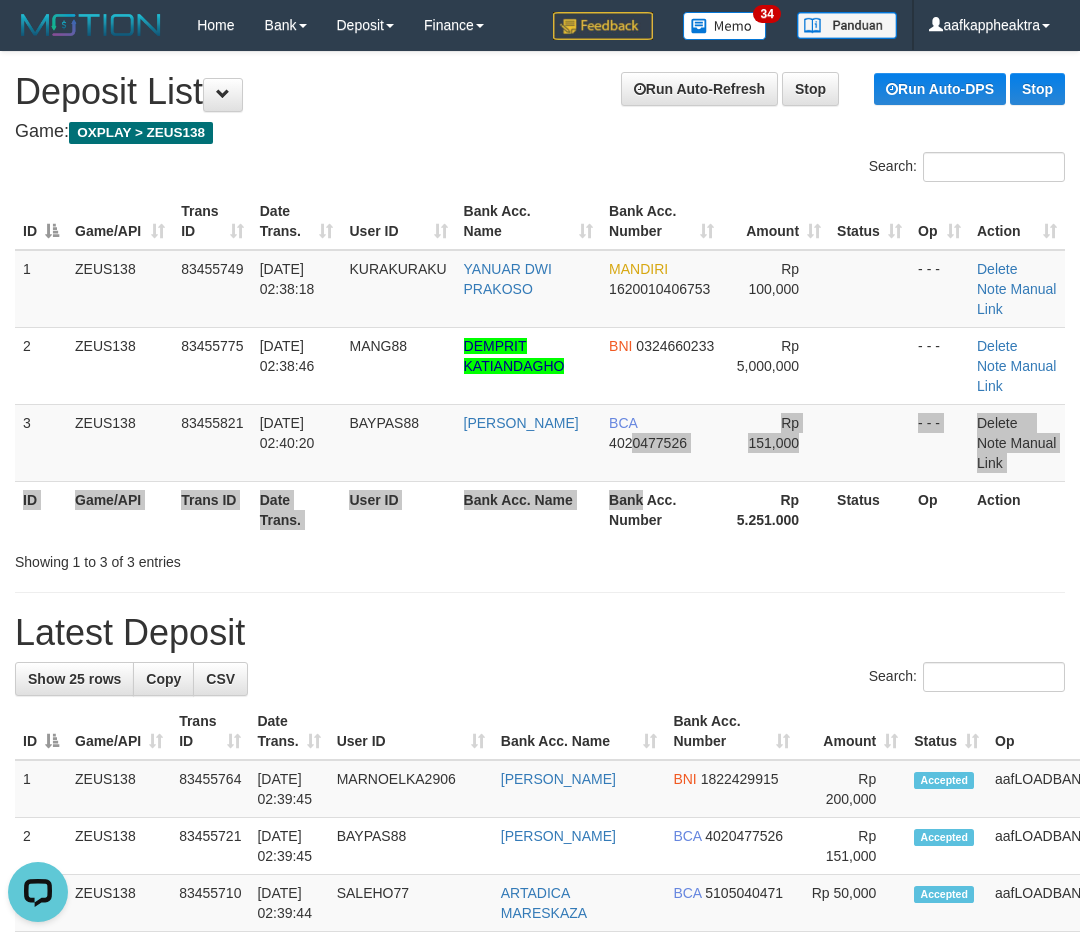 scroll, scrollTop: 0, scrollLeft: 0, axis: both 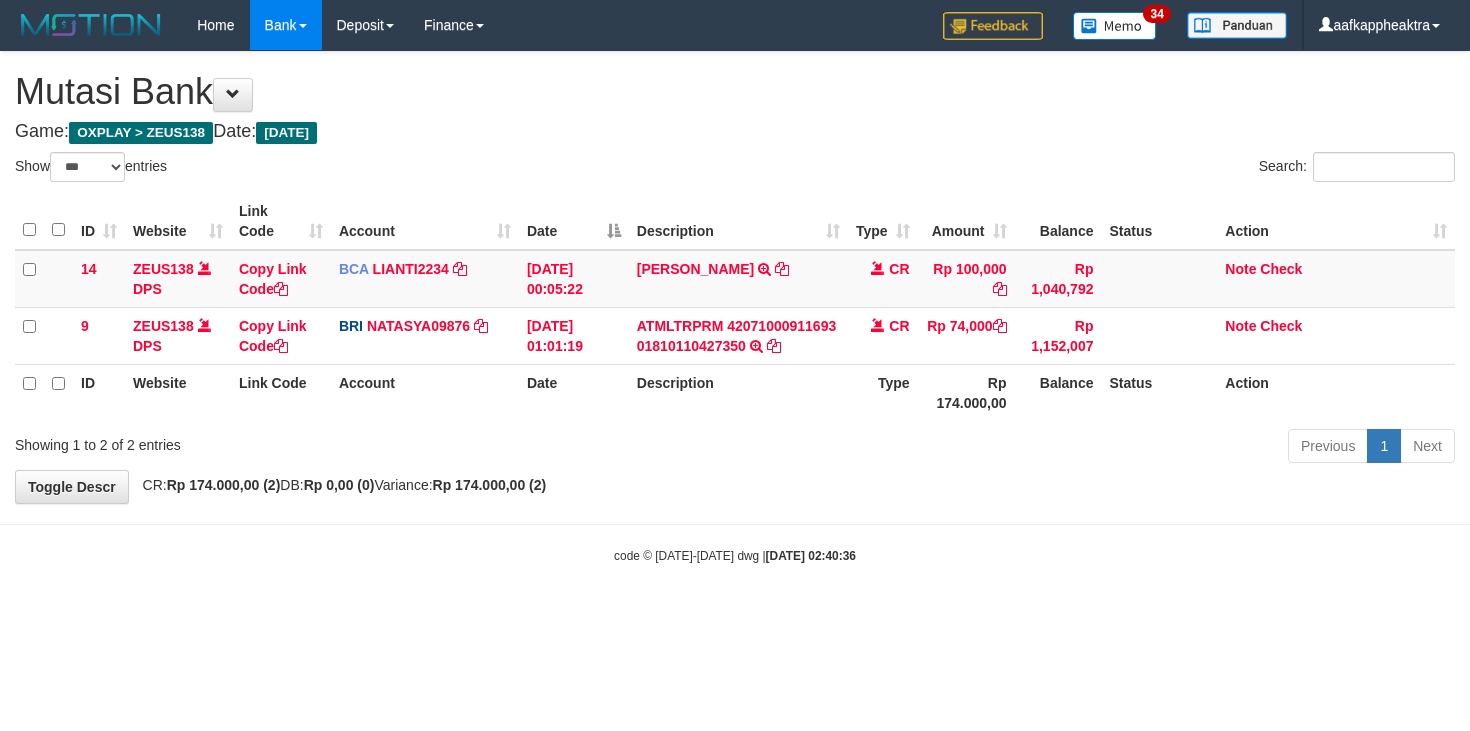 select on "***" 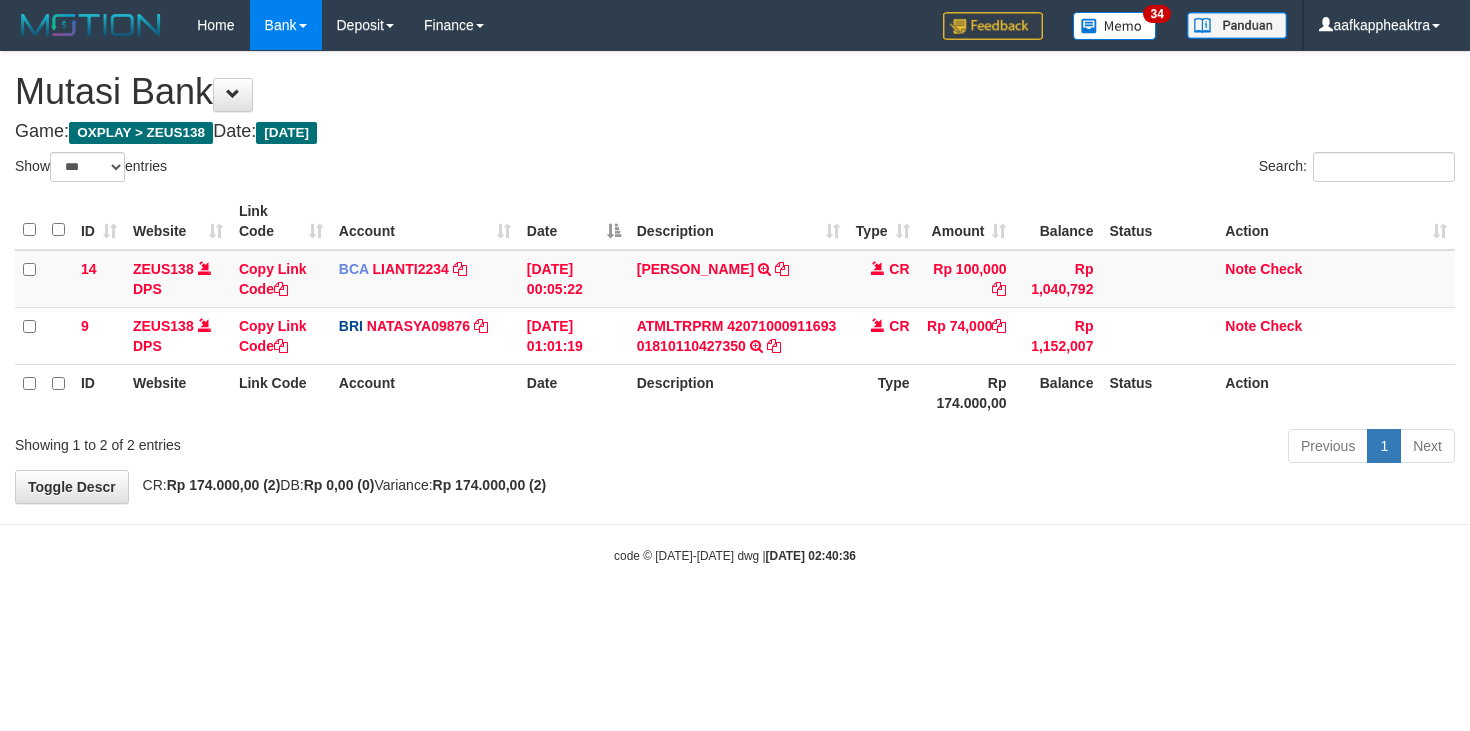 scroll, scrollTop: 0, scrollLeft: 0, axis: both 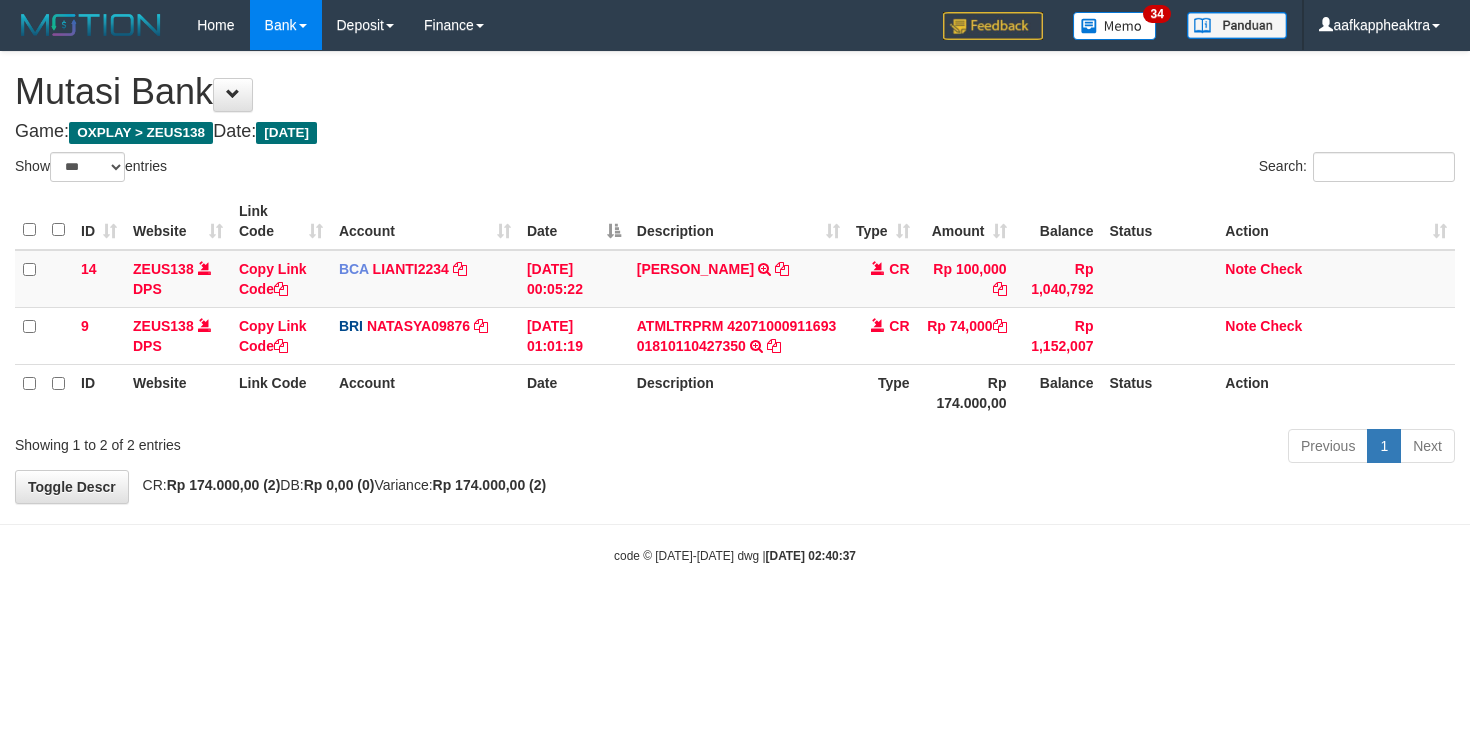 select on "***" 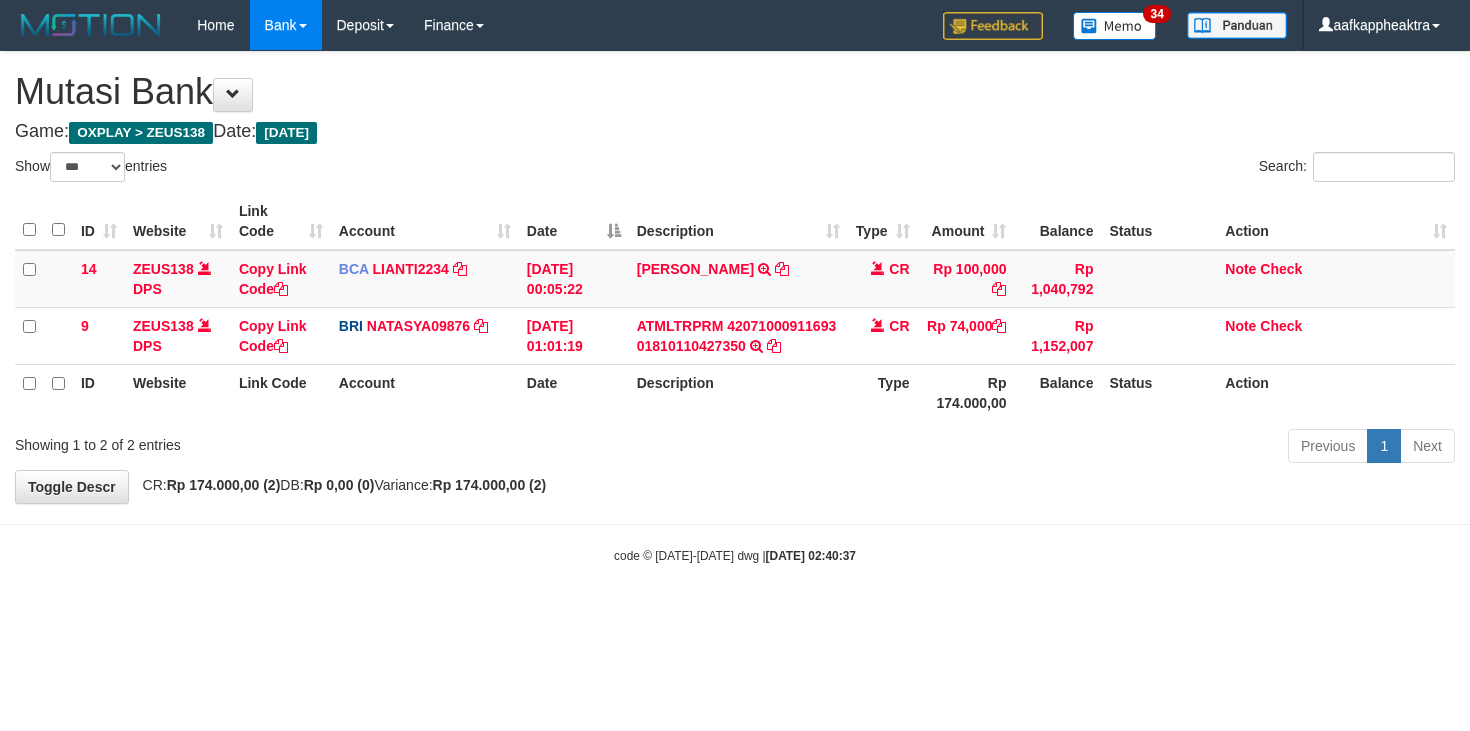scroll, scrollTop: 0, scrollLeft: 0, axis: both 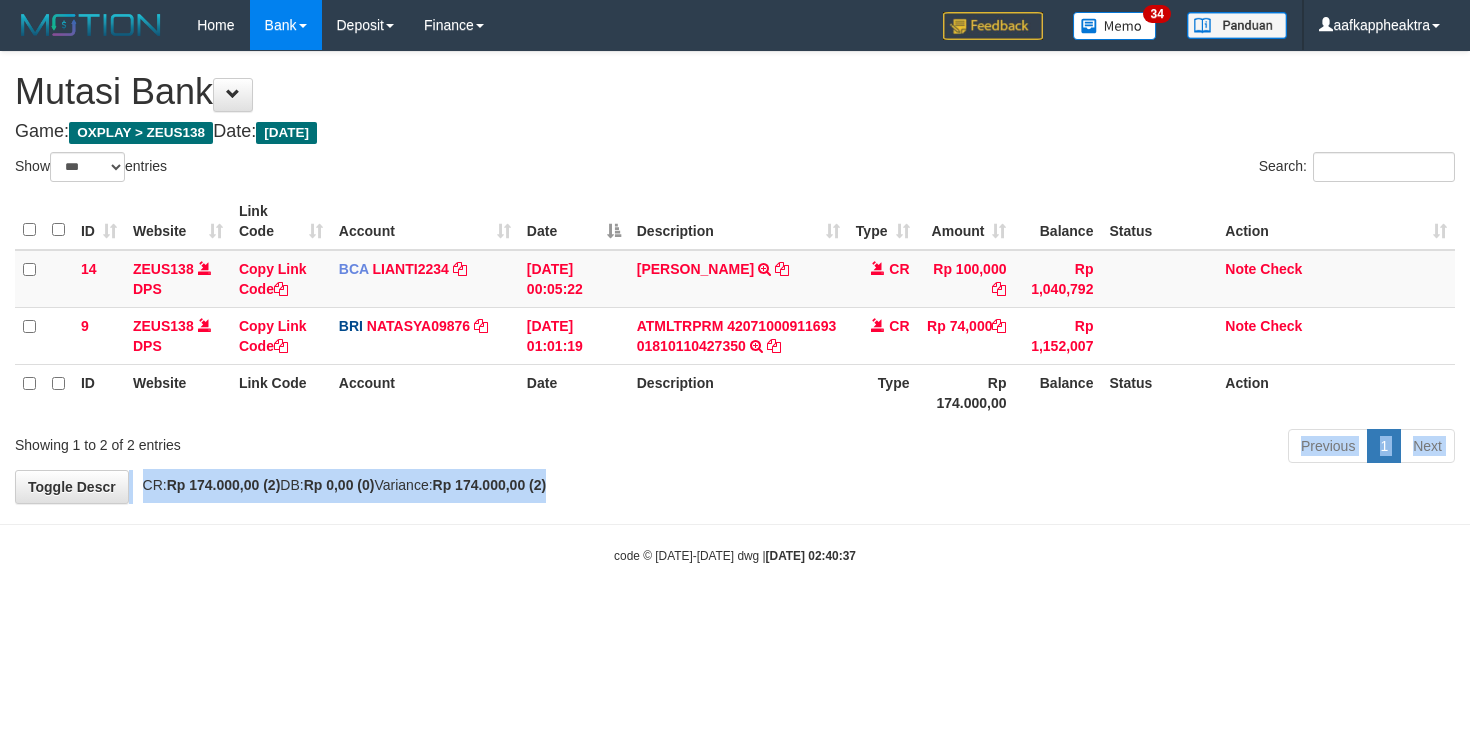 click on "Previous 1 Next" at bounding box center [1042, 448] 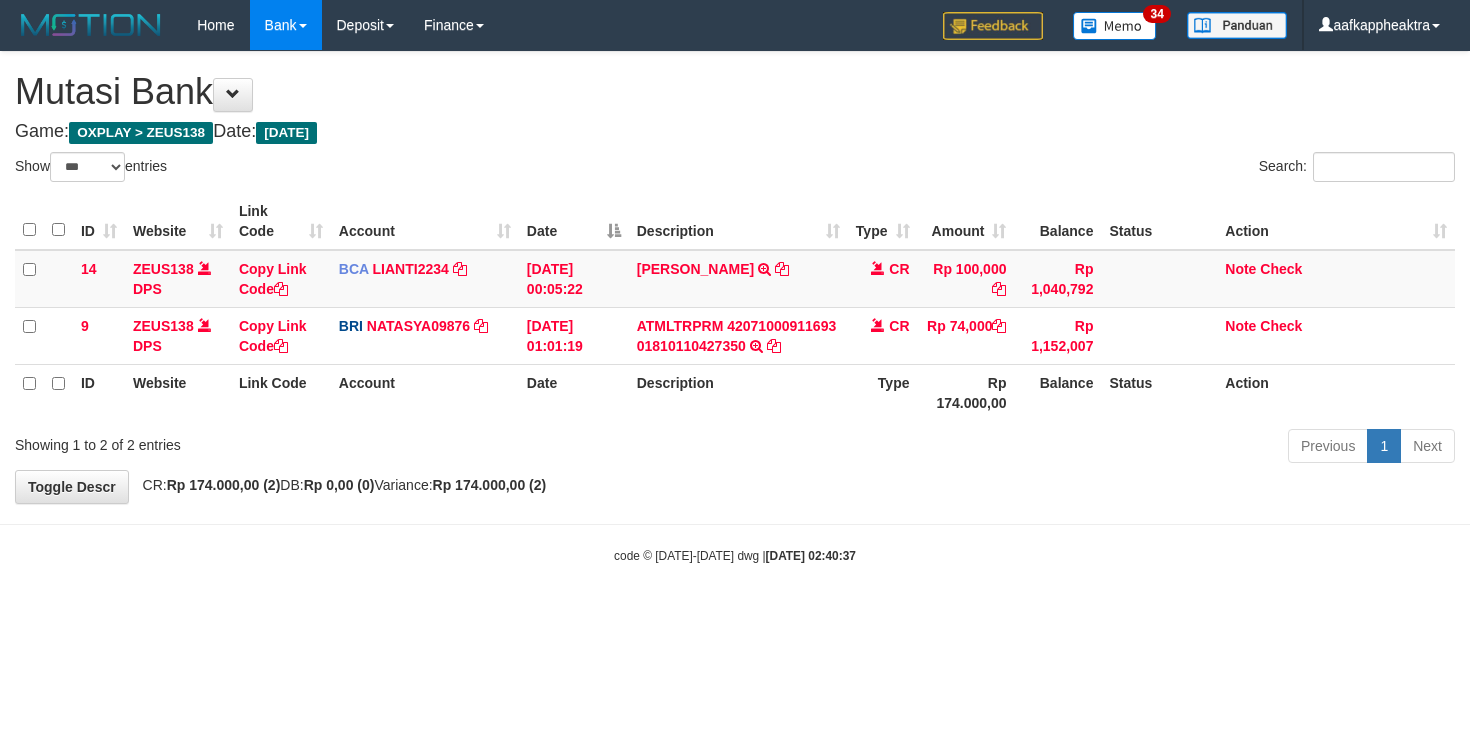 drag, startPoint x: 713, startPoint y: 450, endPoint x: 793, endPoint y: 408, distance: 90.35486 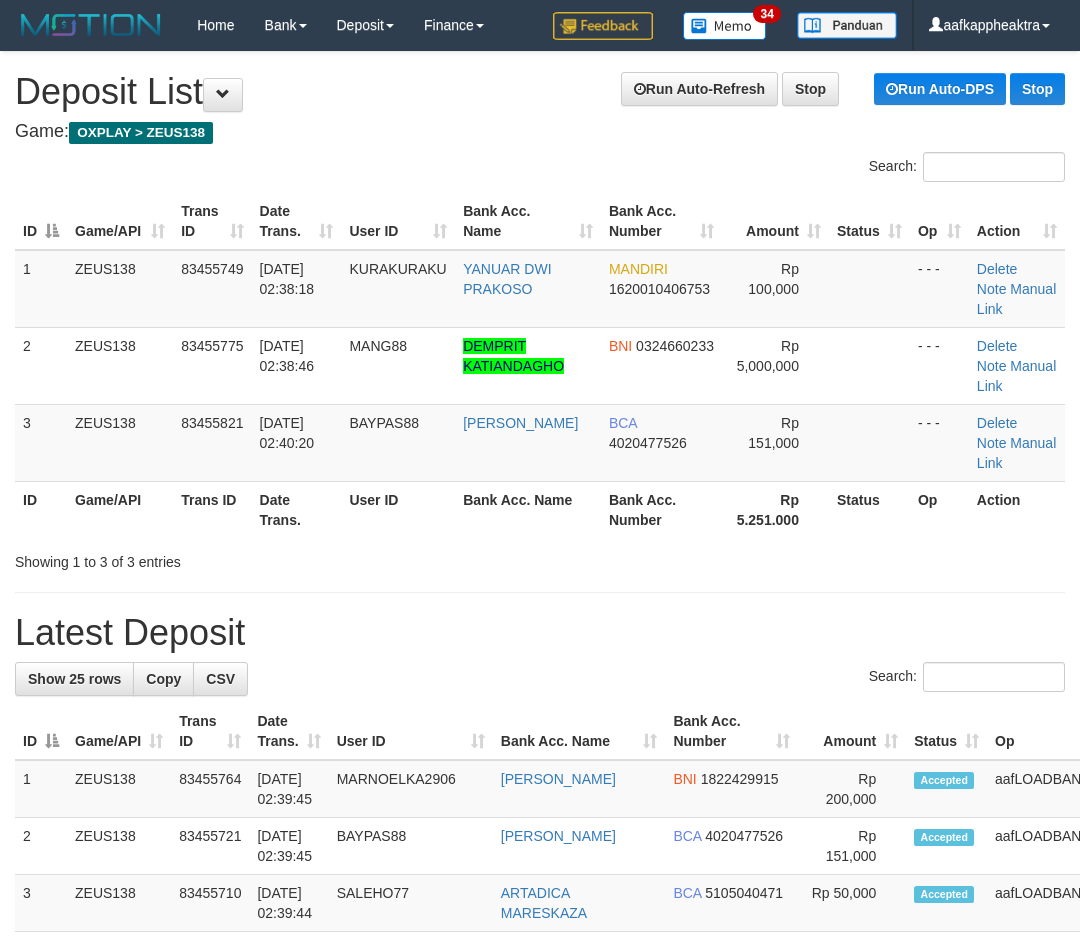 scroll, scrollTop: 0, scrollLeft: 0, axis: both 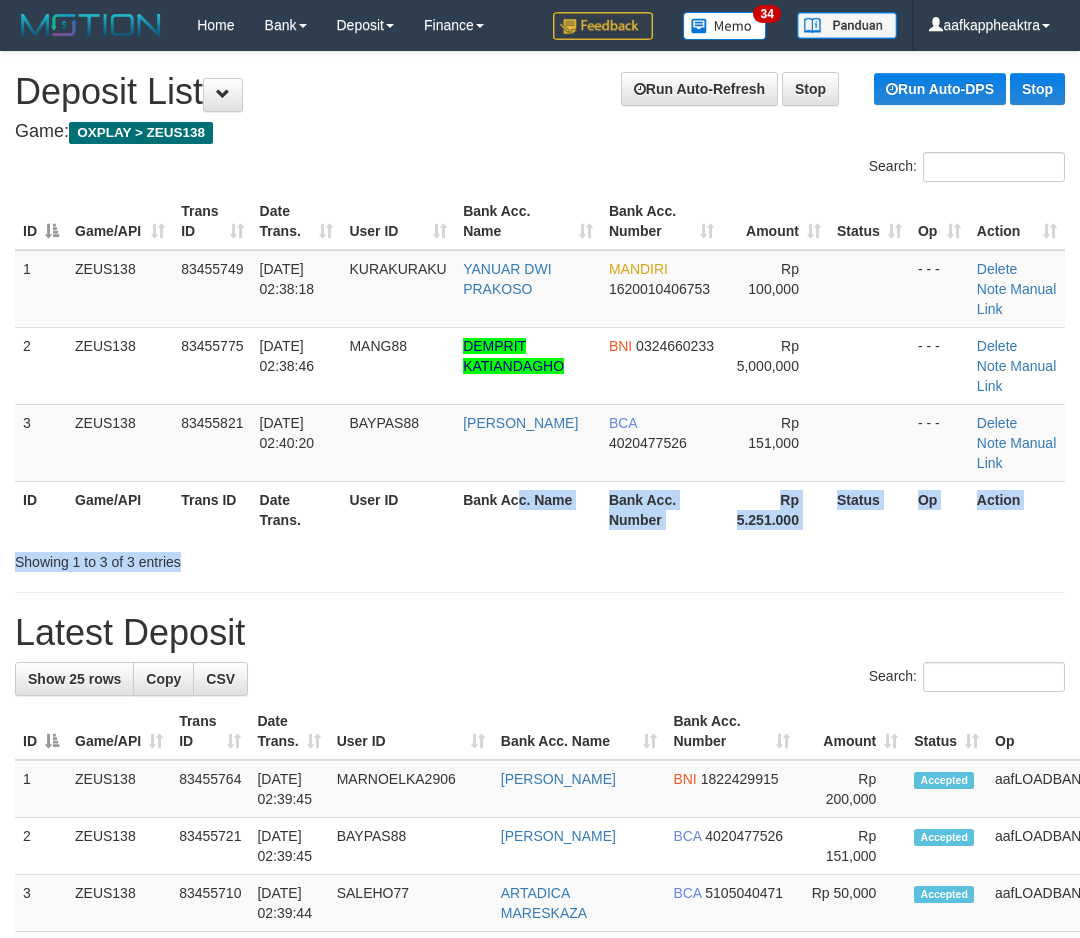 drag, startPoint x: 648, startPoint y: 577, endPoint x: 4, endPoint y: 530, distance: 645.71277 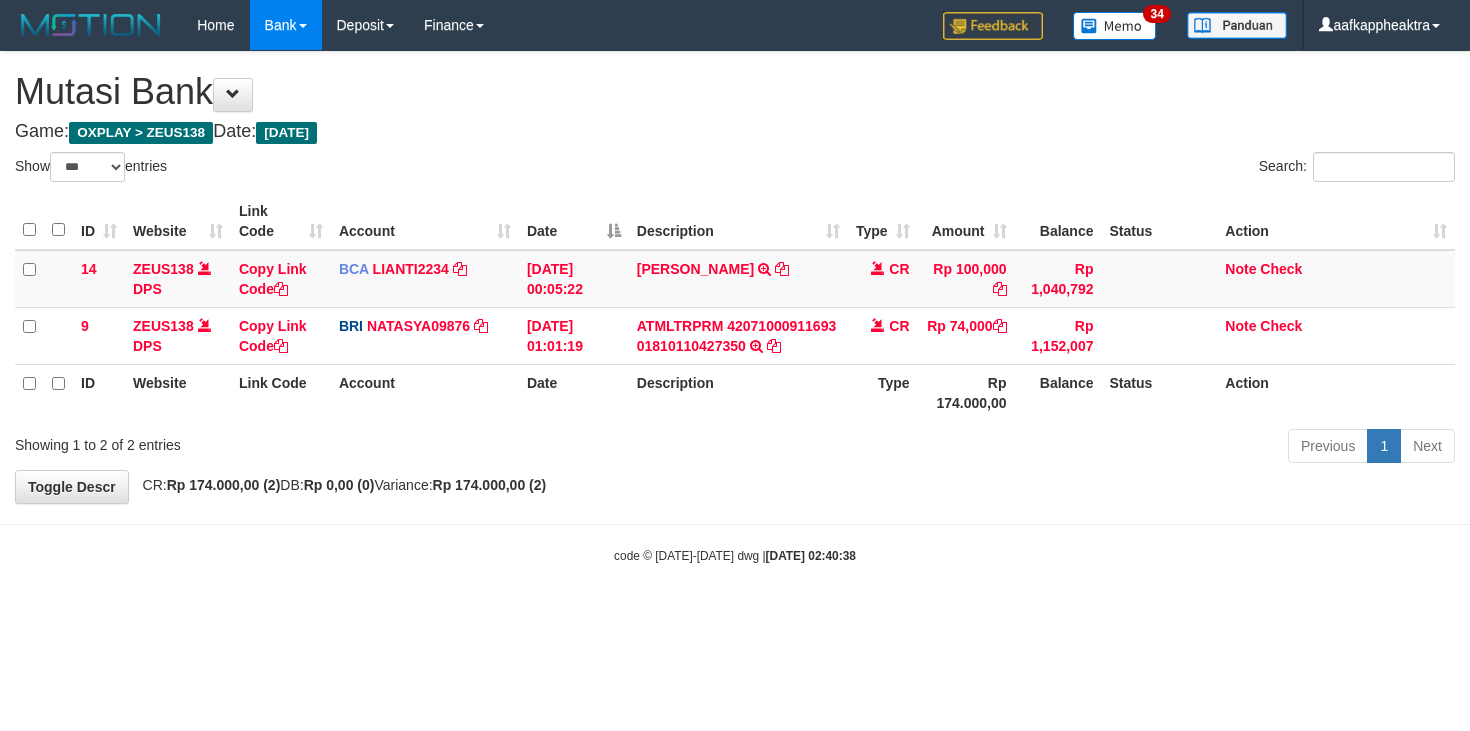 select on "***" 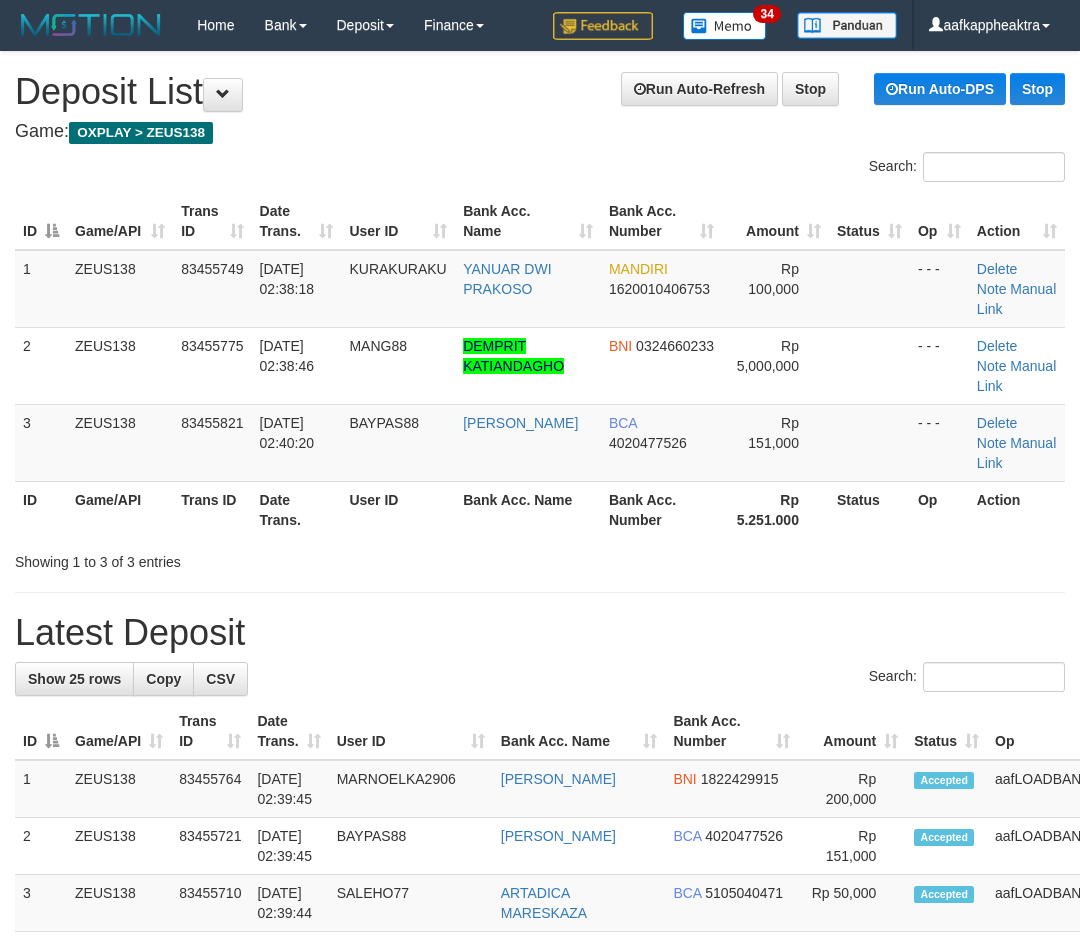 scroll, scrollTop: 0, scrollLeft: 0, axis: both 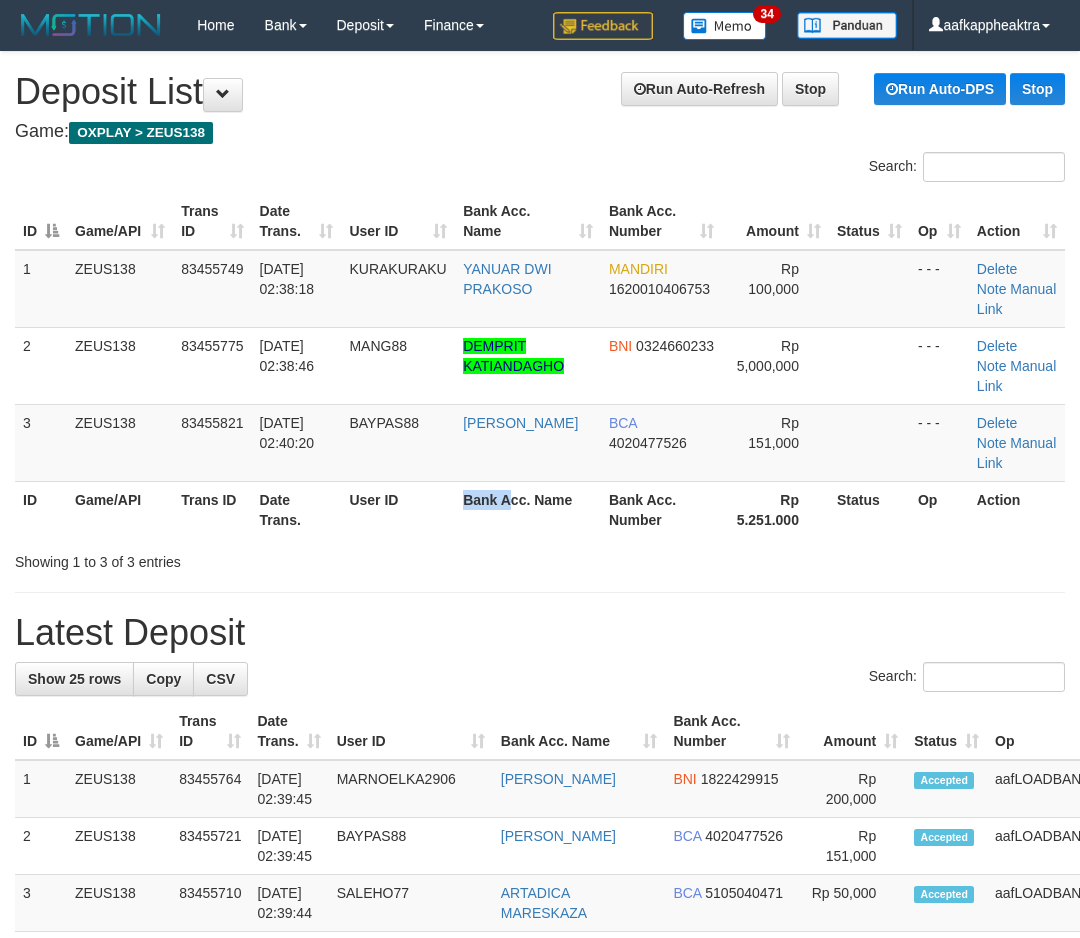 drag, startPoint x: 495, startPoint y: 506, endPoint x: 2, endPoint y: 523, distance: 493.29303 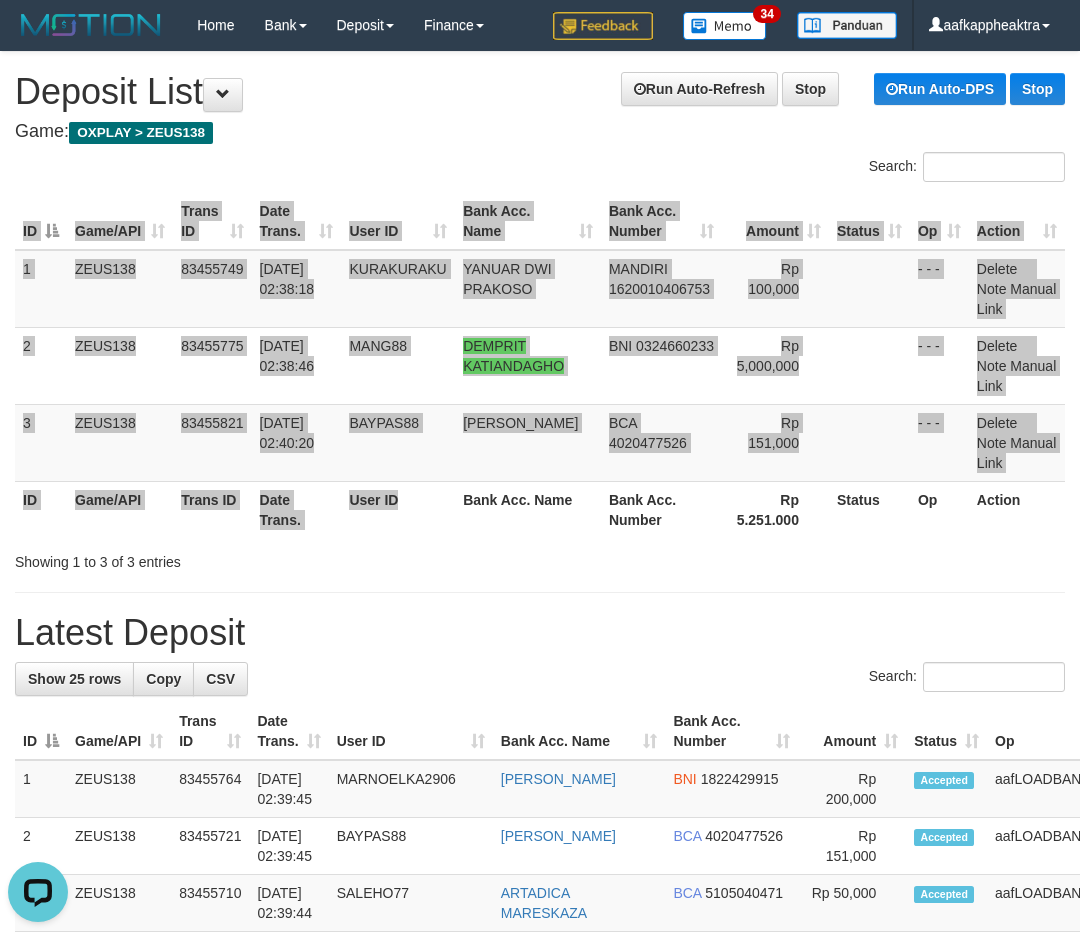 scroll, scrollTop: 0, scrollLeft: 0, axis: both 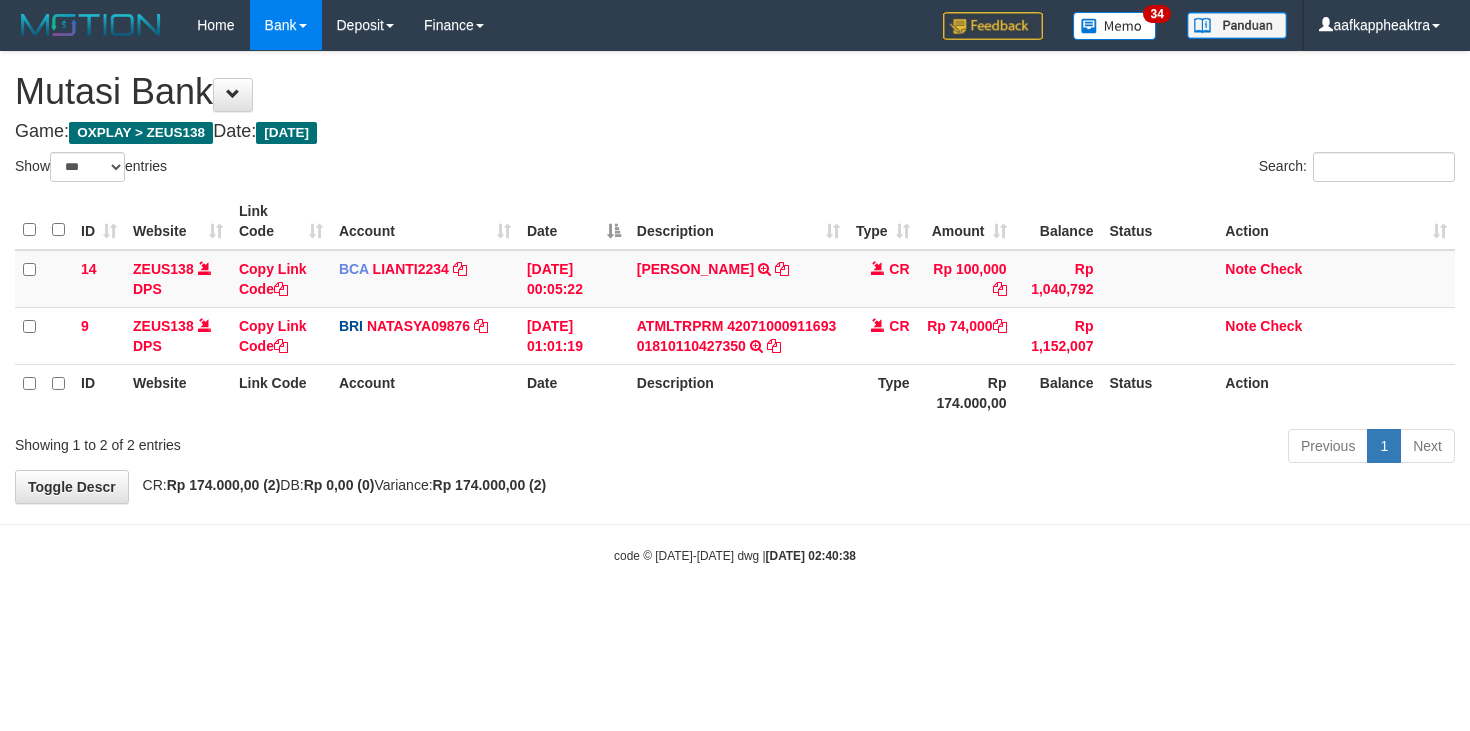 select on "***" 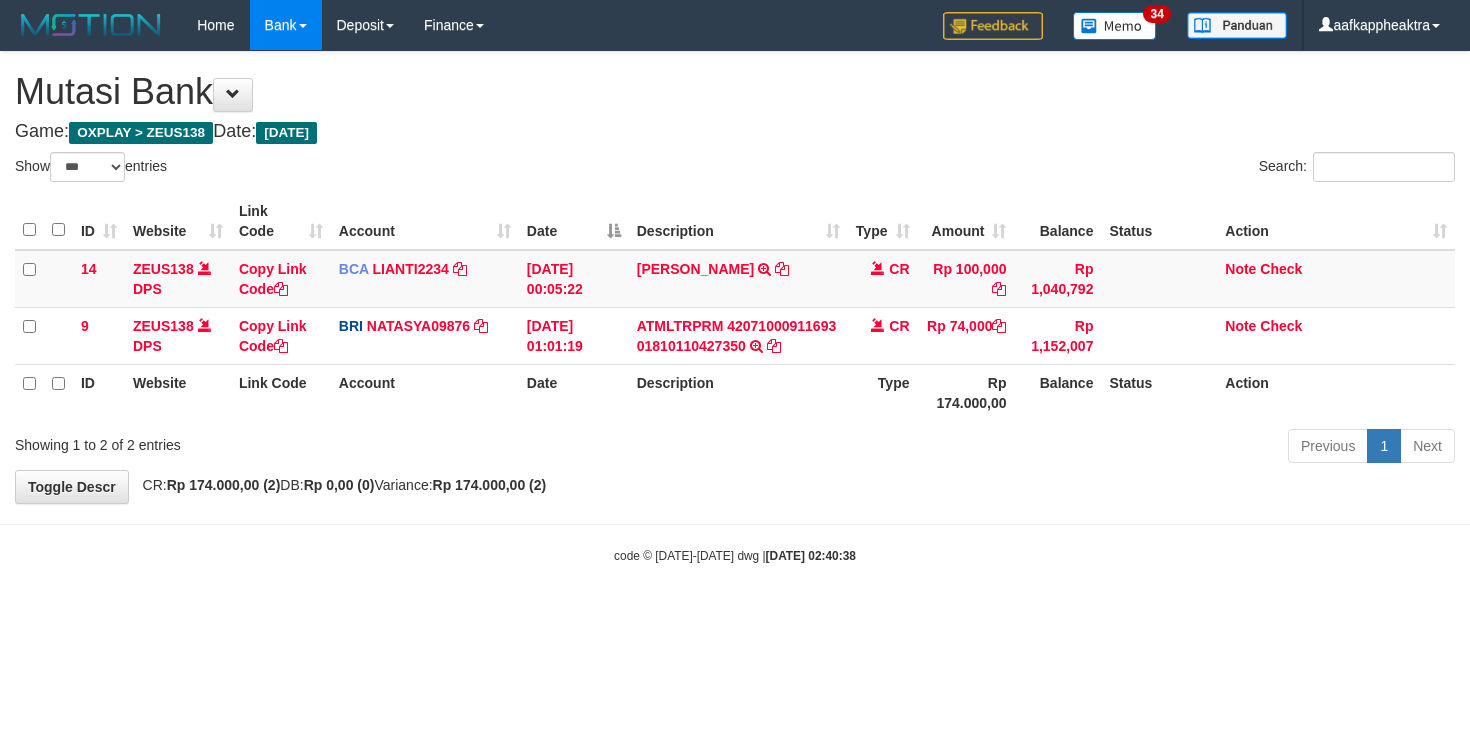 scroll, scrollTop: 0, scrollLeft: 0, axis: both 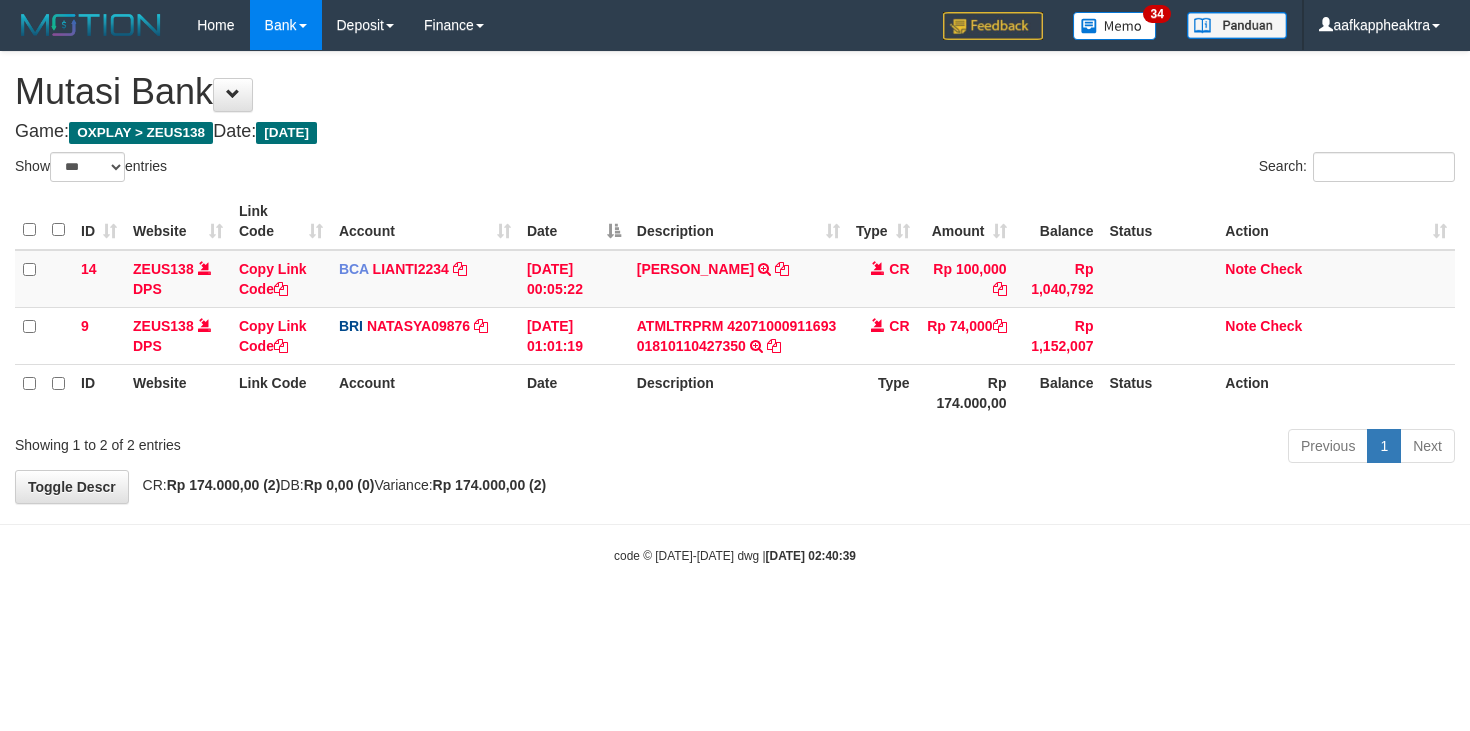 select on "***" 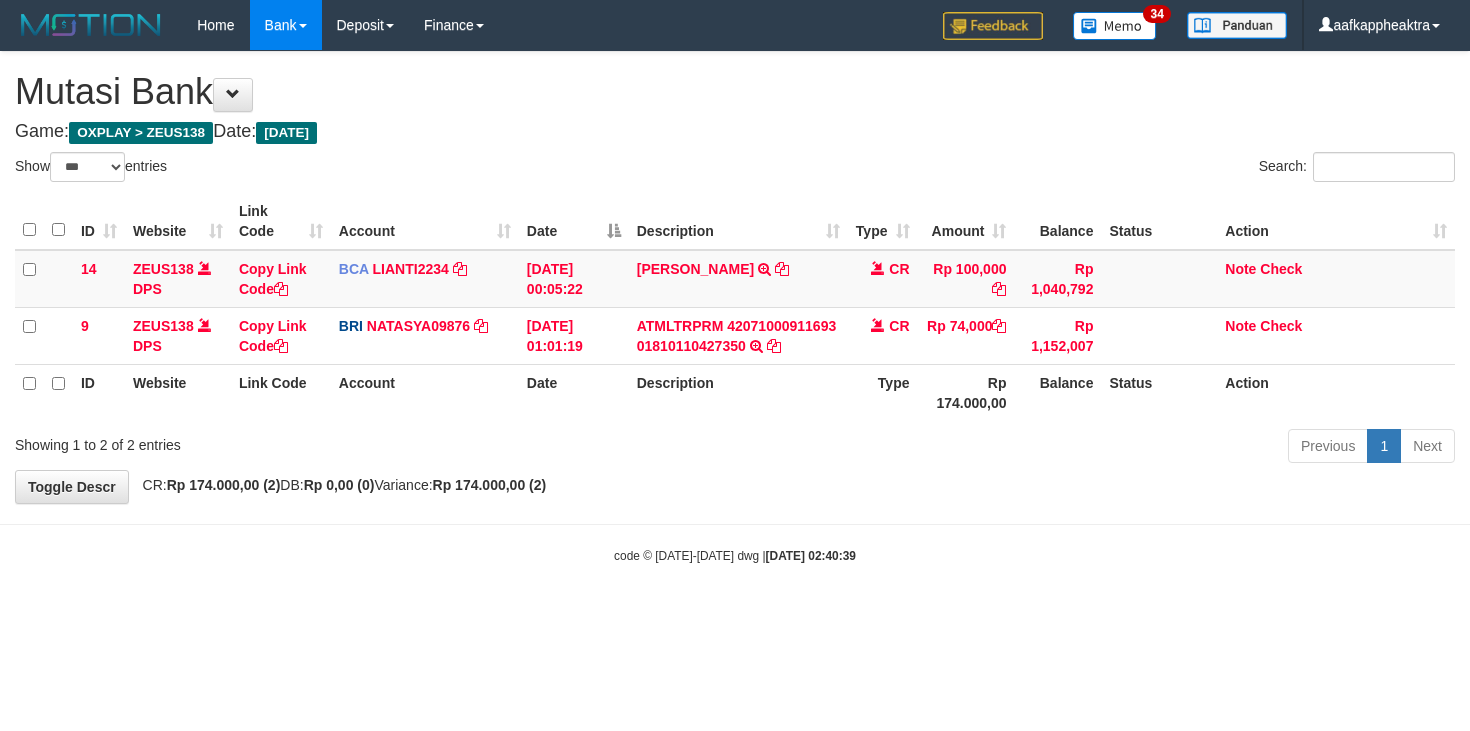 scroll, scrollTop: 0, scrollLeft: 0, axis: both 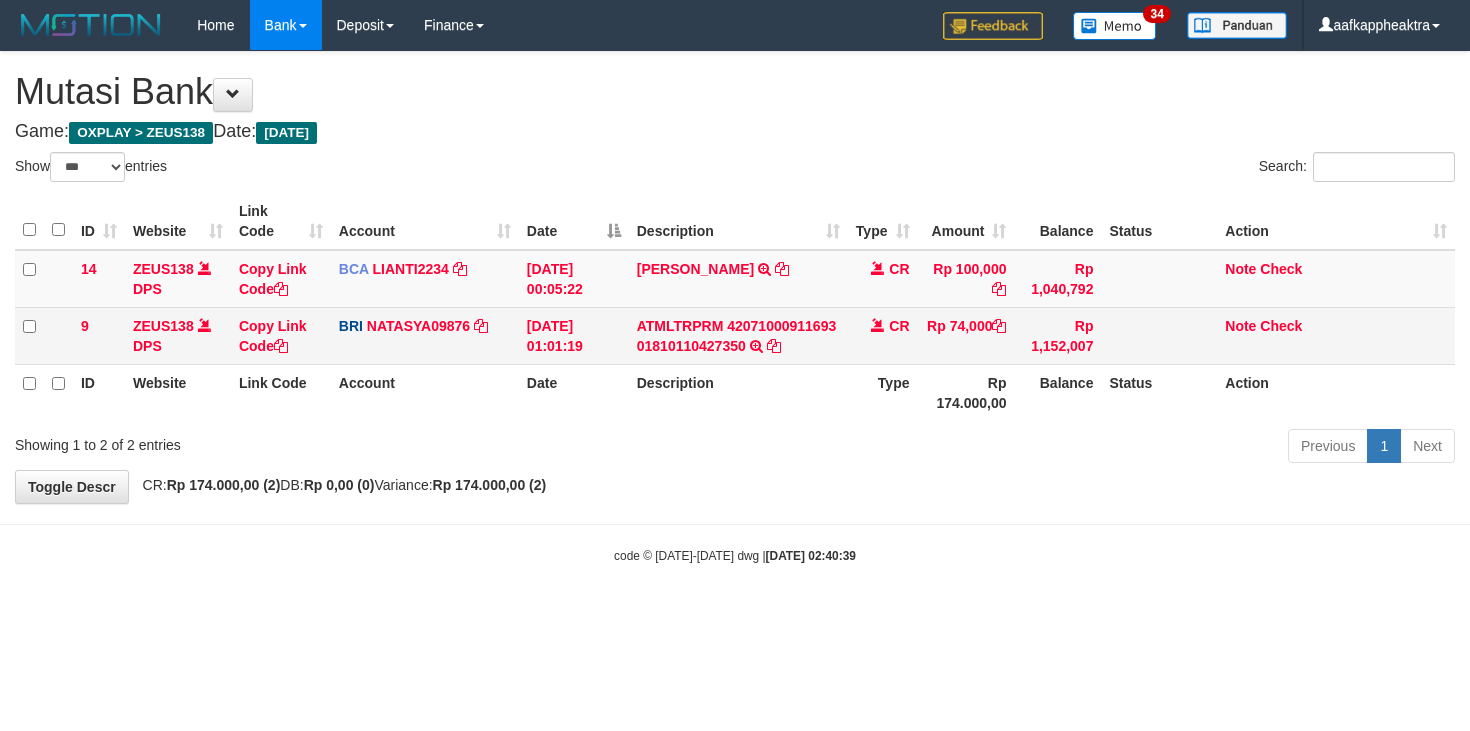 click on "ATMLTRPRM 42071000911693 01810110427350         TRANSAKSI KREDIT DARI BANK LAIN ATMLTRPRM 42071000911693 01810110427350" at bounding box center (738, 335) 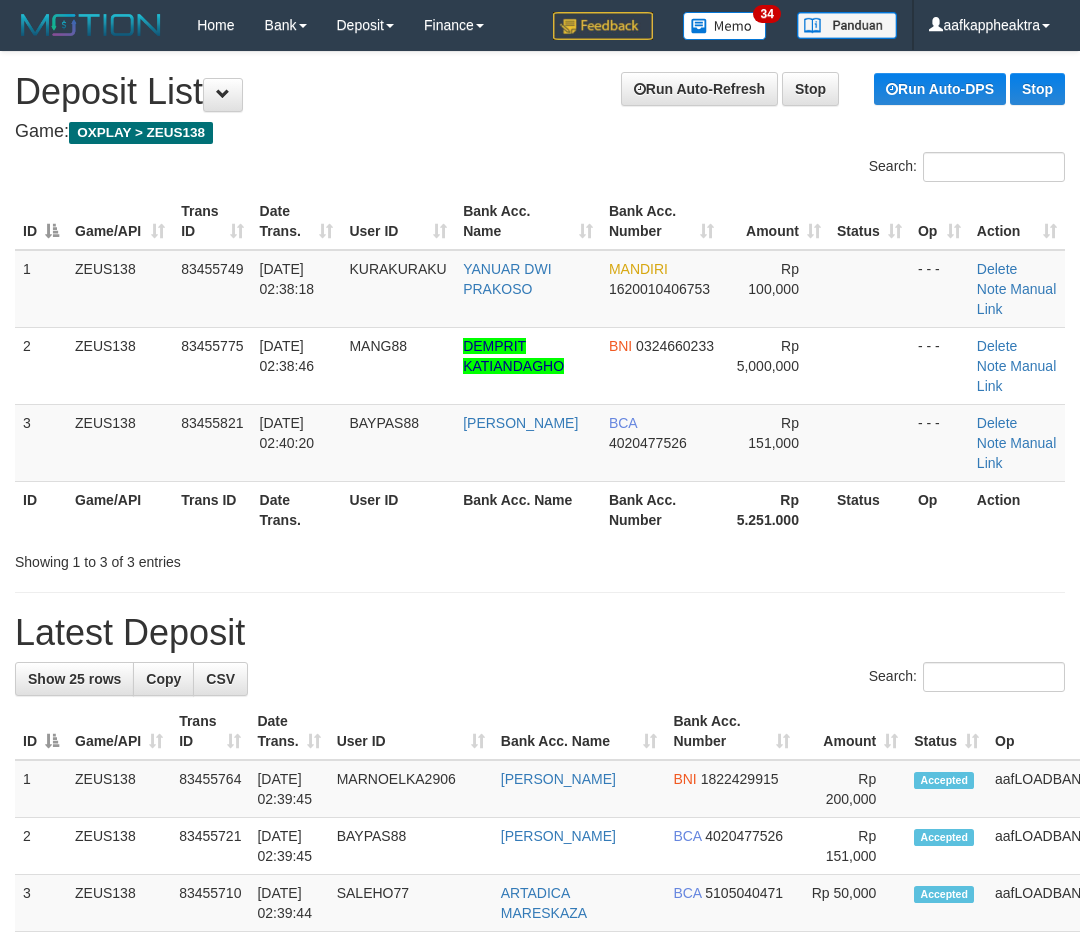 scroll, scrollTop: 0, scrollLeft: 0, axis: both 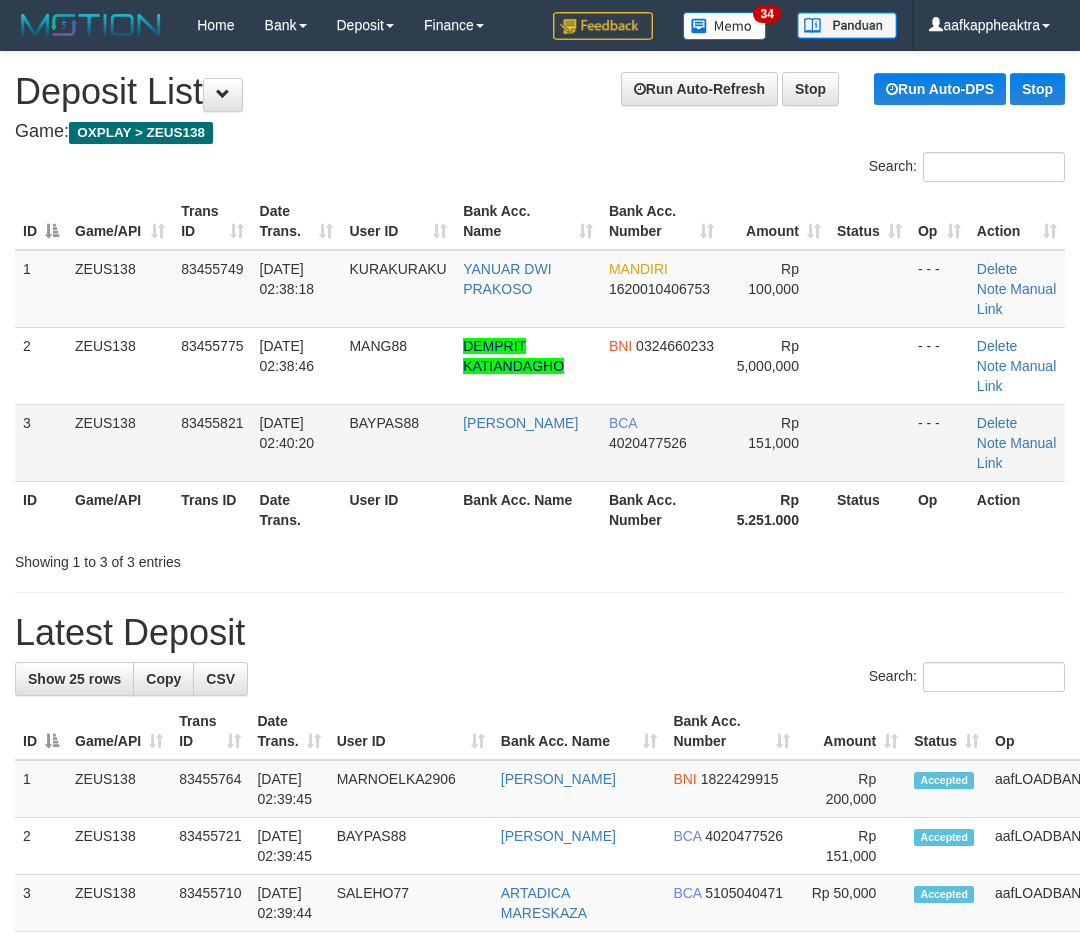 drag, startPoint x: 566, startPoint y: 465, endPoint x: 185, endPoint y: 432, distance: 382.42645 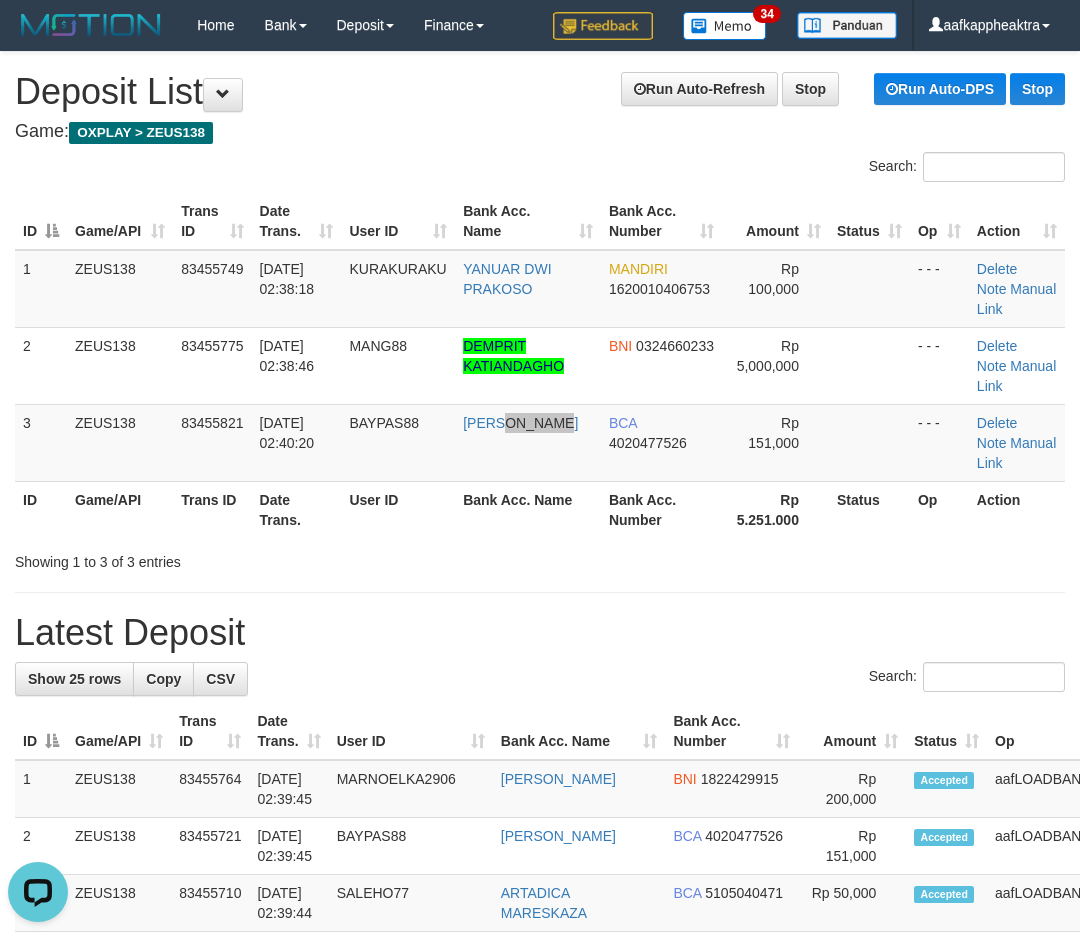 scroll, scrollTop: 0, scrollLeft: 0, axis: both 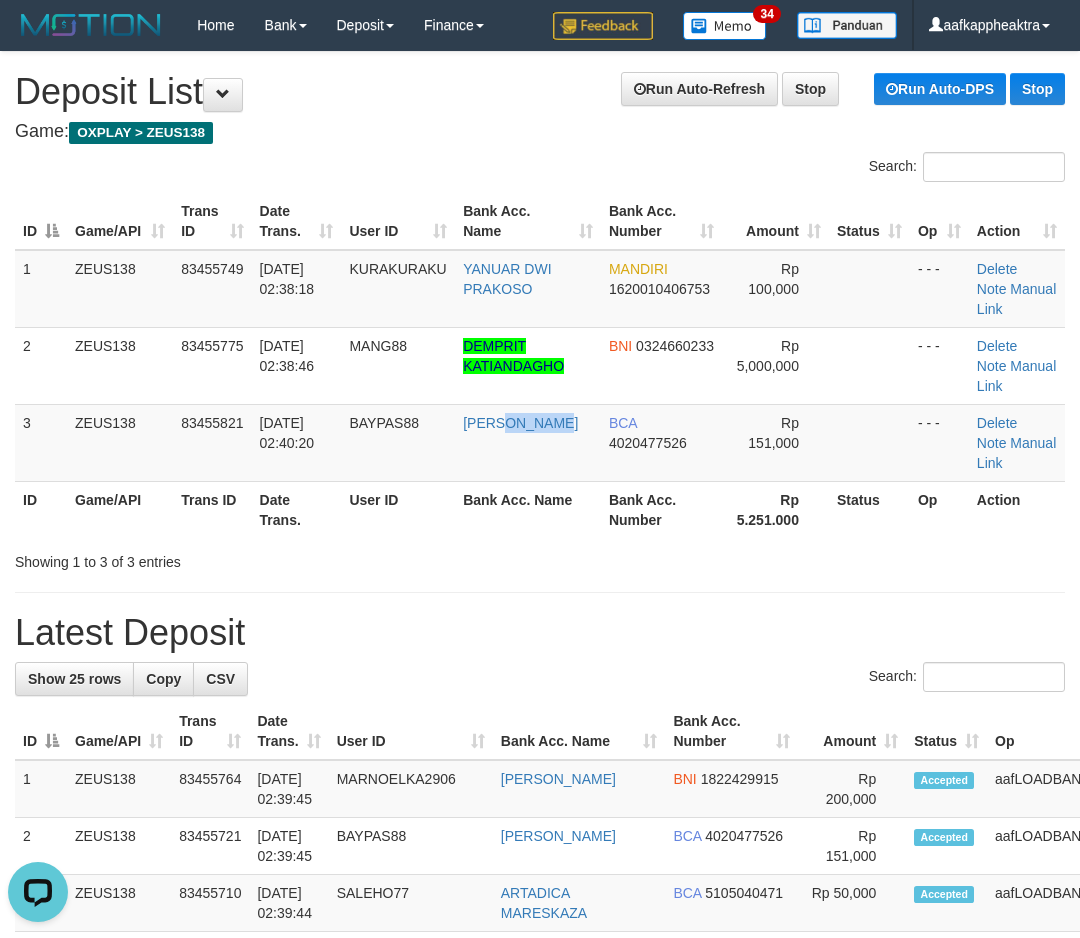click on "**********" at bounding box center (540, 1185) 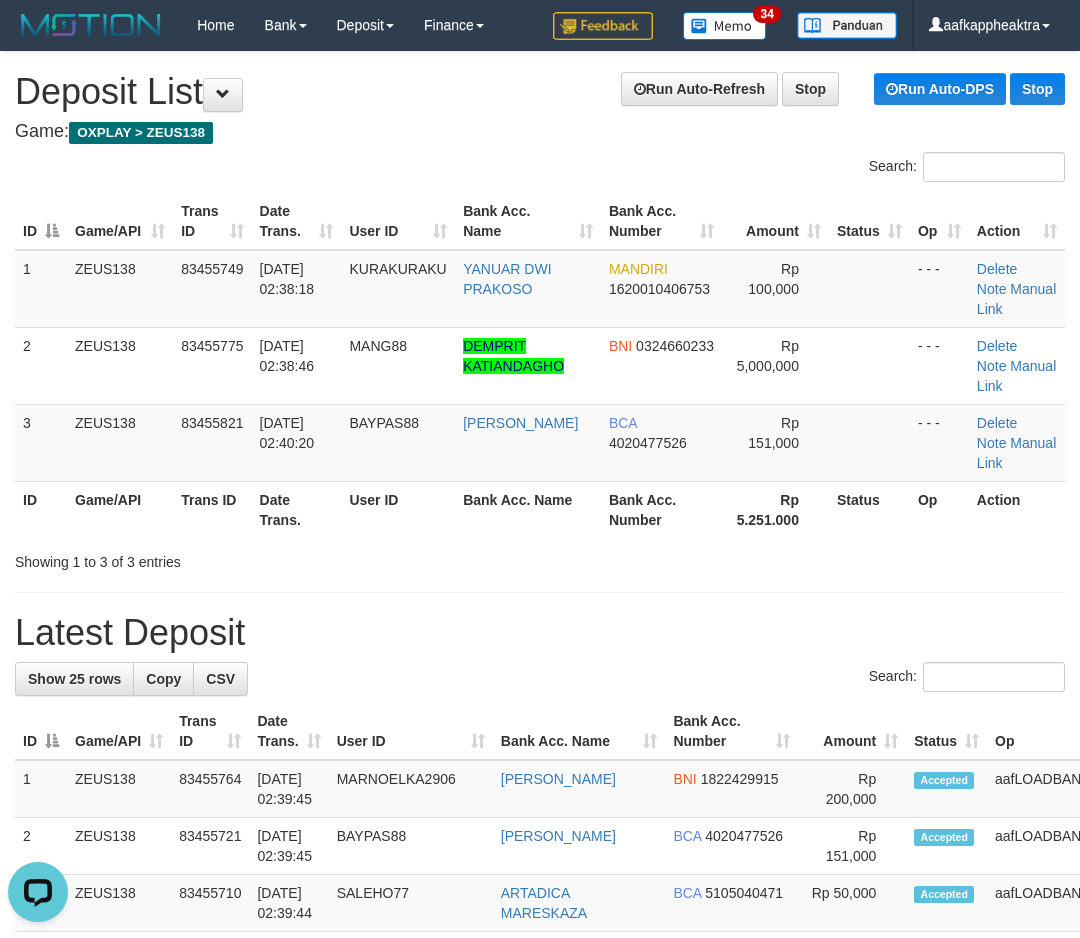 drag, startPoint x: 891, startPoint y: 572, endPoint x: 11, endPoint y: 534, distance: 880.82007 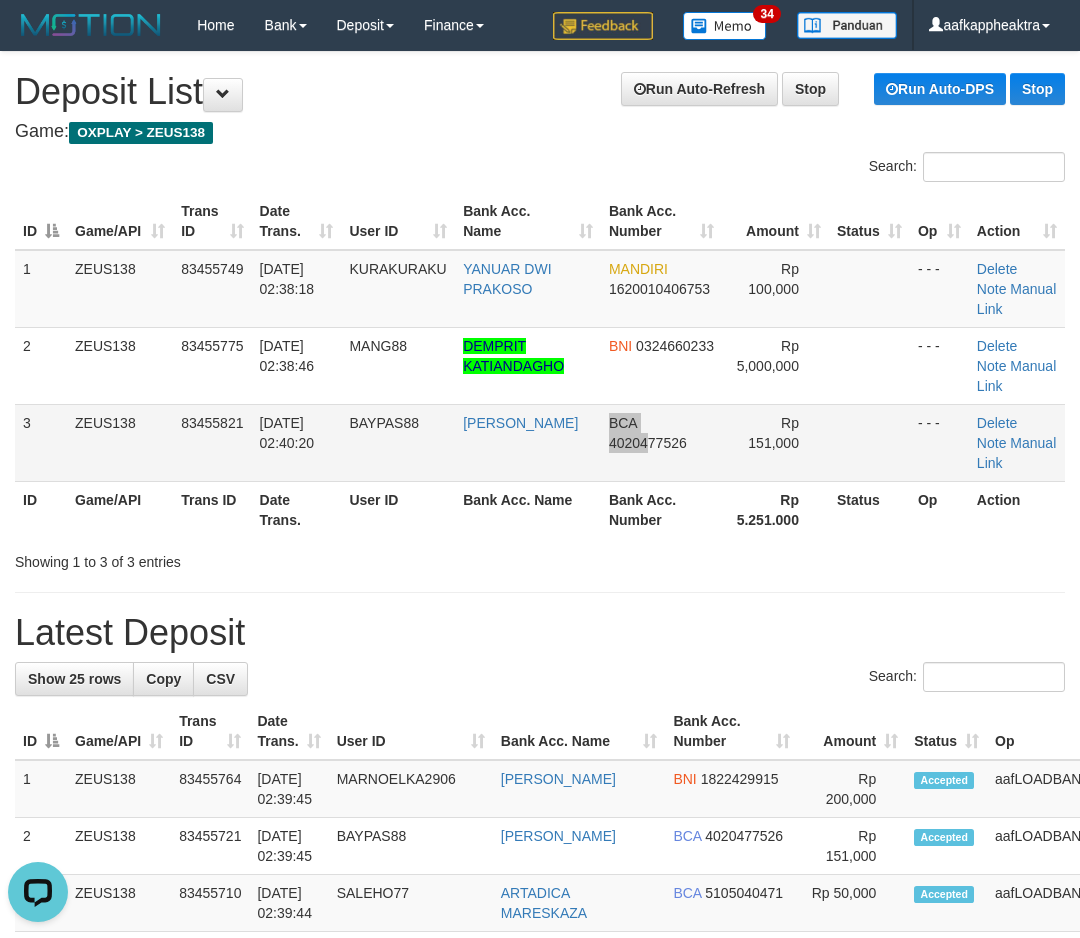 click on "3
ZEUS138
83455821
12/07/2025 02:40:20
BAYPAS88
WAWAN SETIAWAN
BCA
4020477526
Rp 151,000
- - -
Delete
Note
Manual Link" at bounding box center (540, 442) 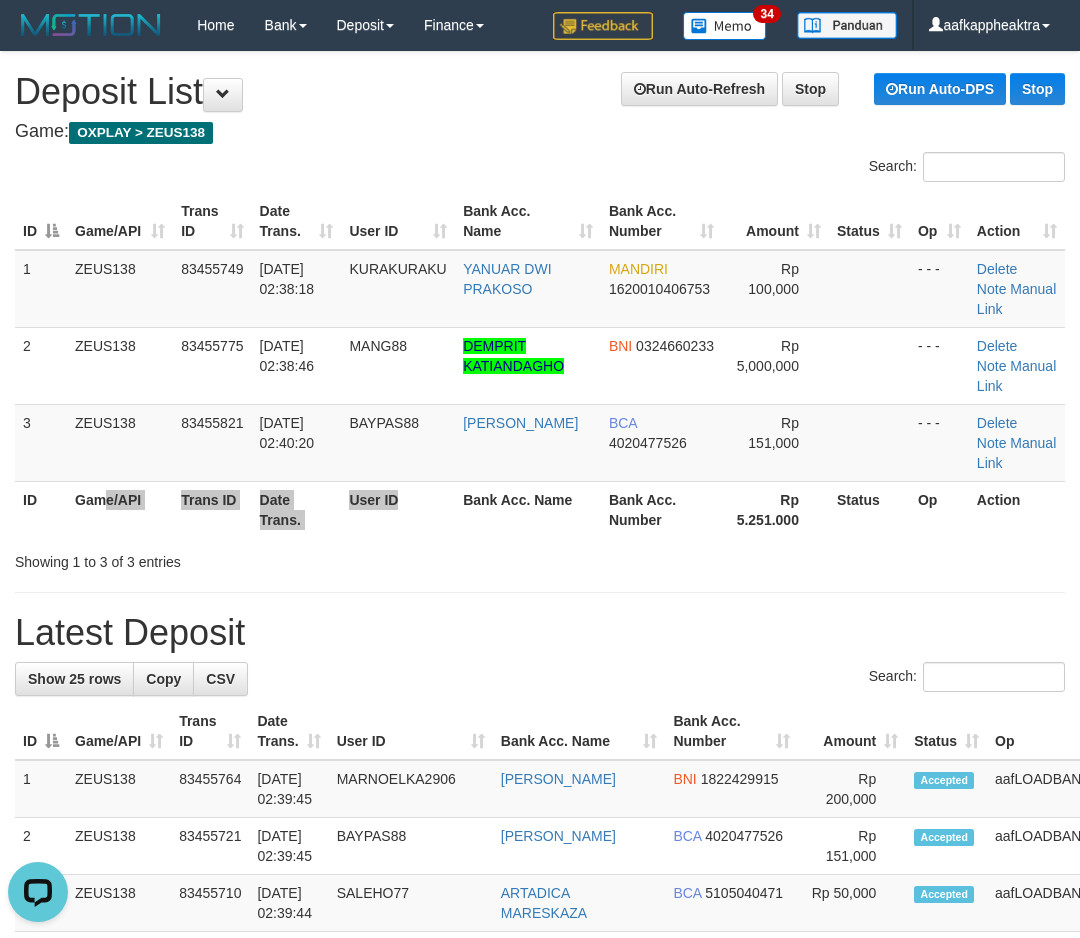 drag, startPoint x: 103, startPoint y: 524, endPoint x: 404, endPoint y: 521, distance: 301.01495 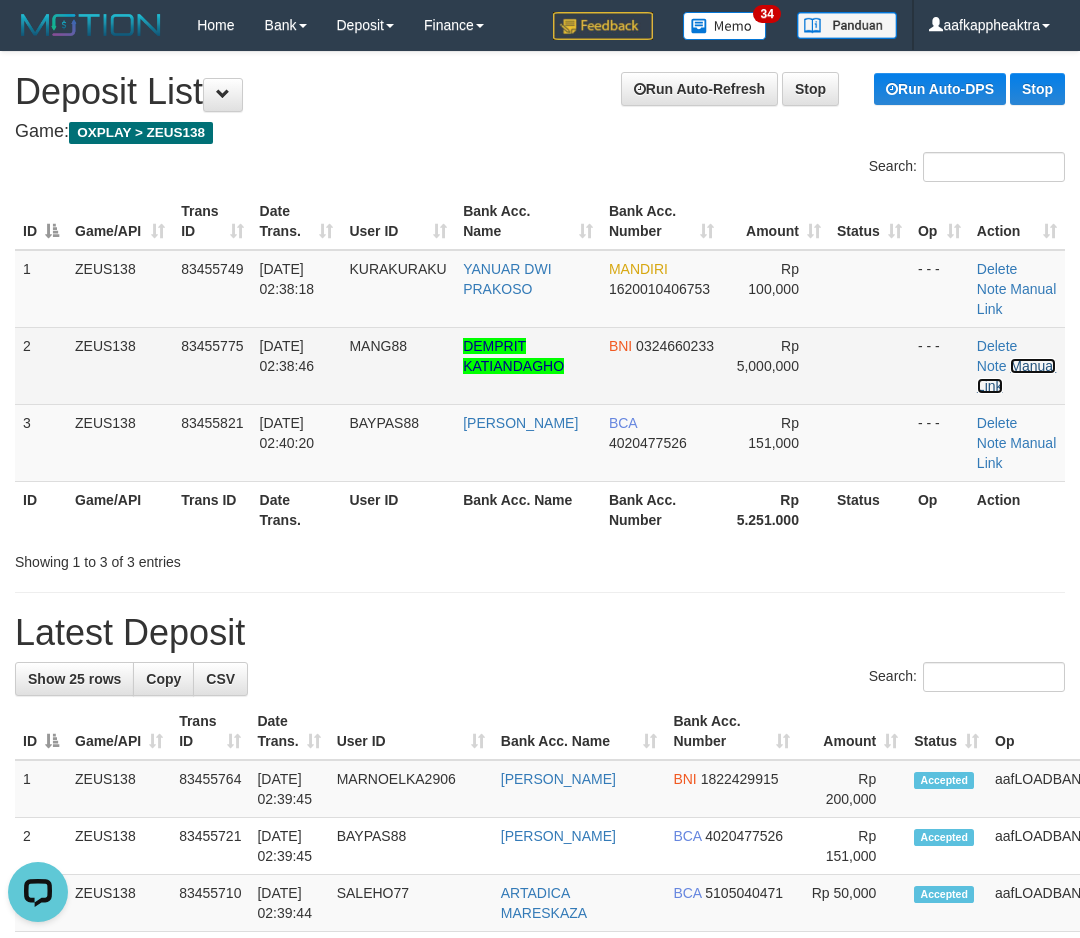 click on "Manual Link" at bounding box center (1016, 376) 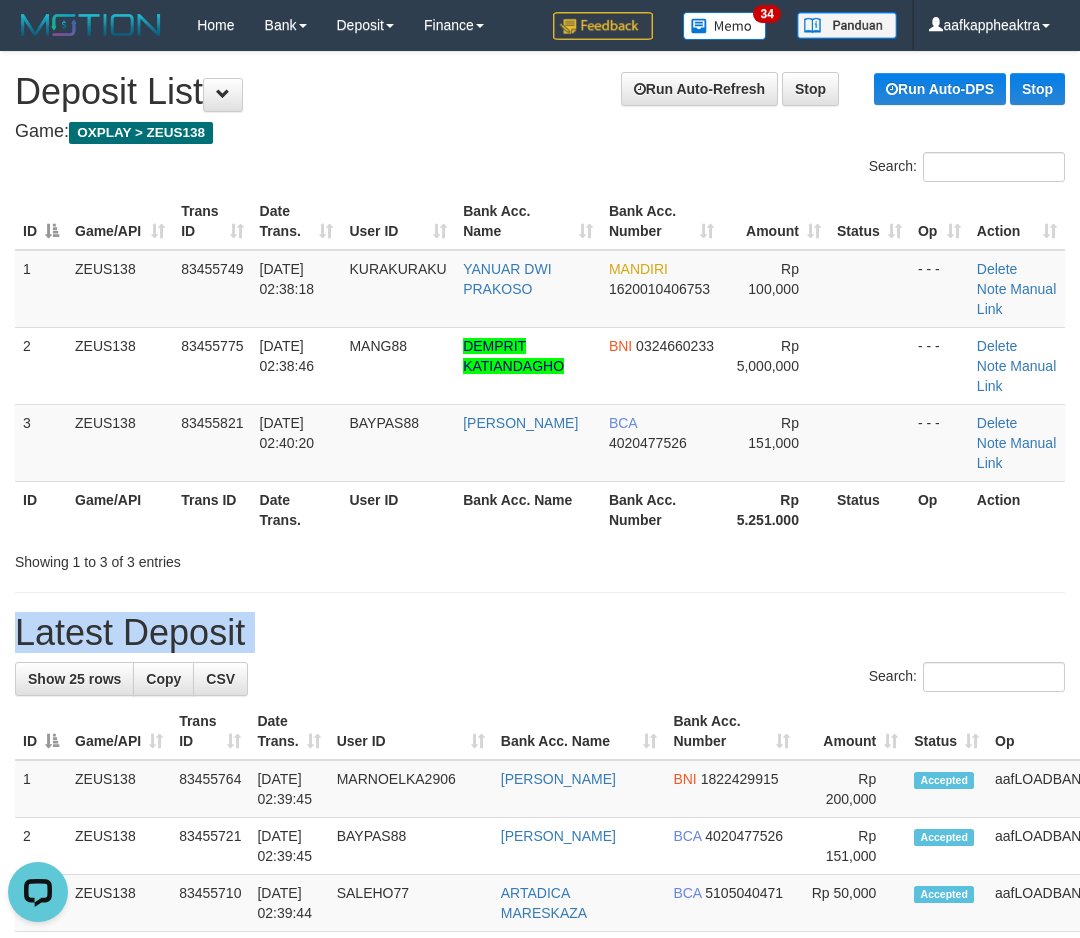drag, startPoint x: 574, startPoint y: 566, endPoint x: 492, endPoint y: 730, distance: 183.35757 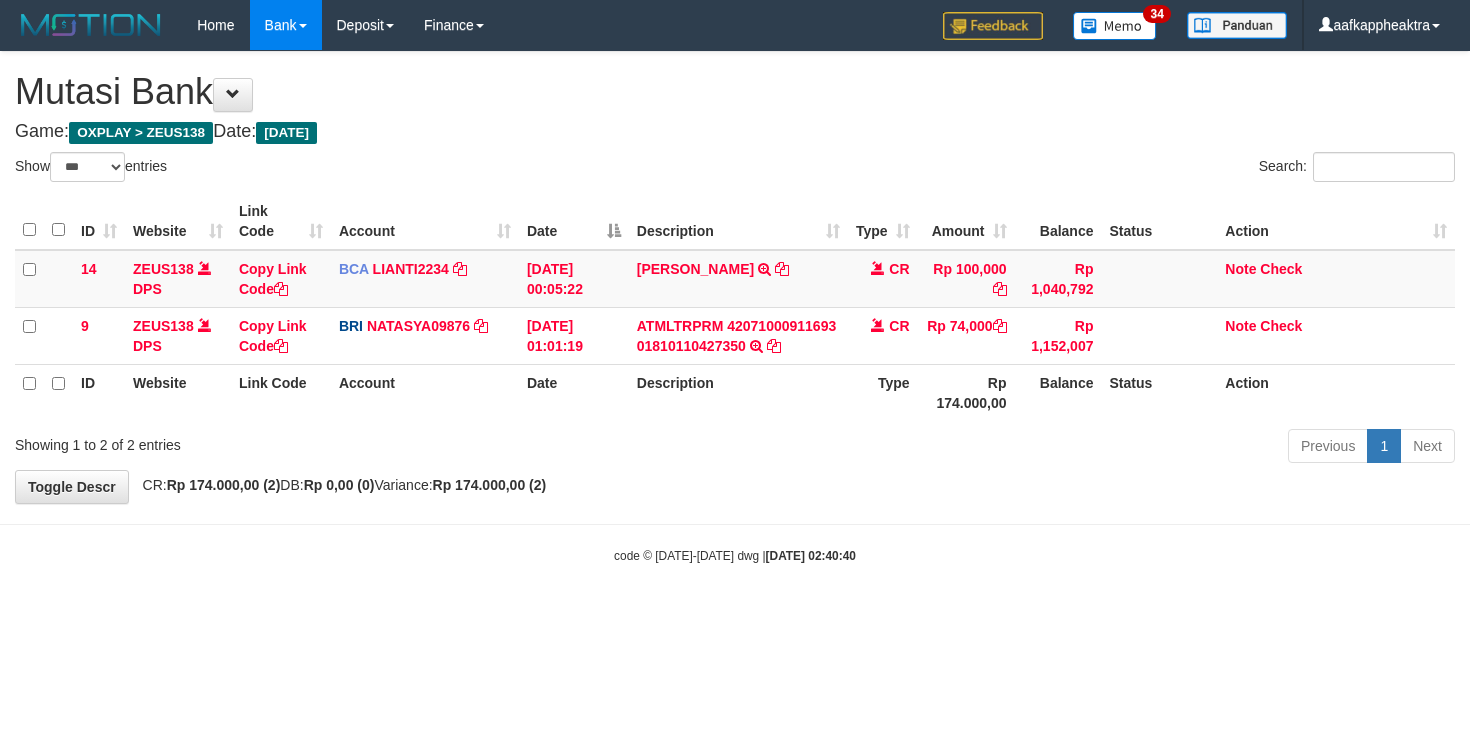 select on "***" 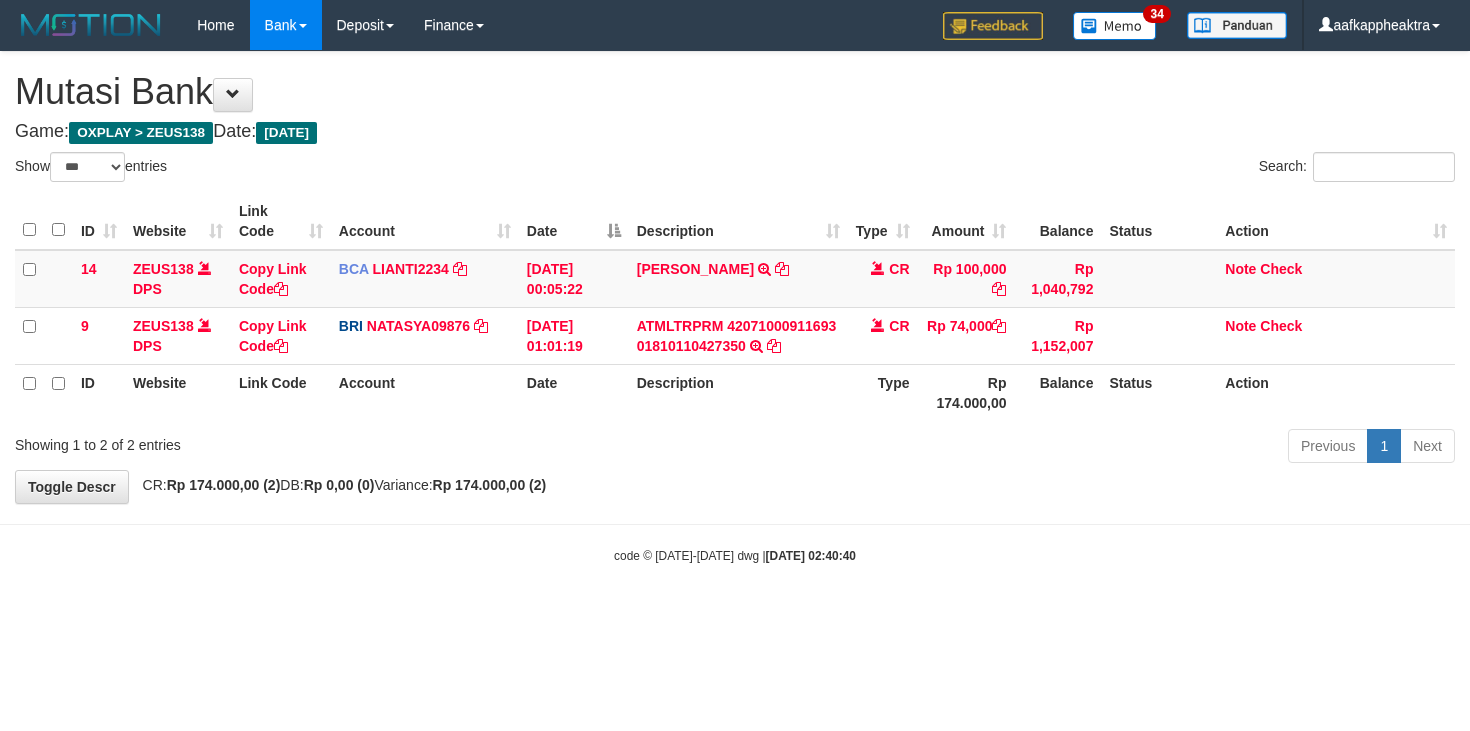 scroll, scrollTop: 0, scrollLeft: 0, axis: both 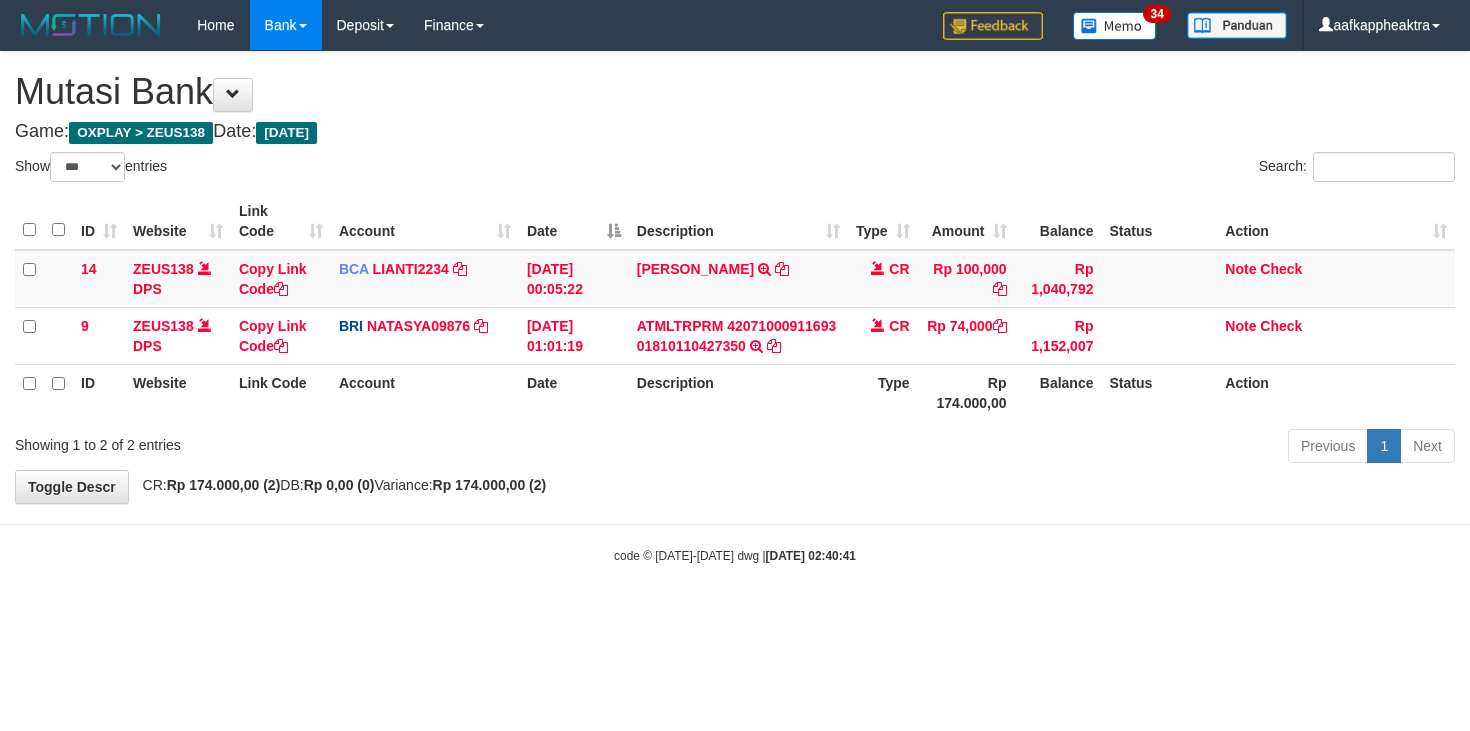 select on "***" 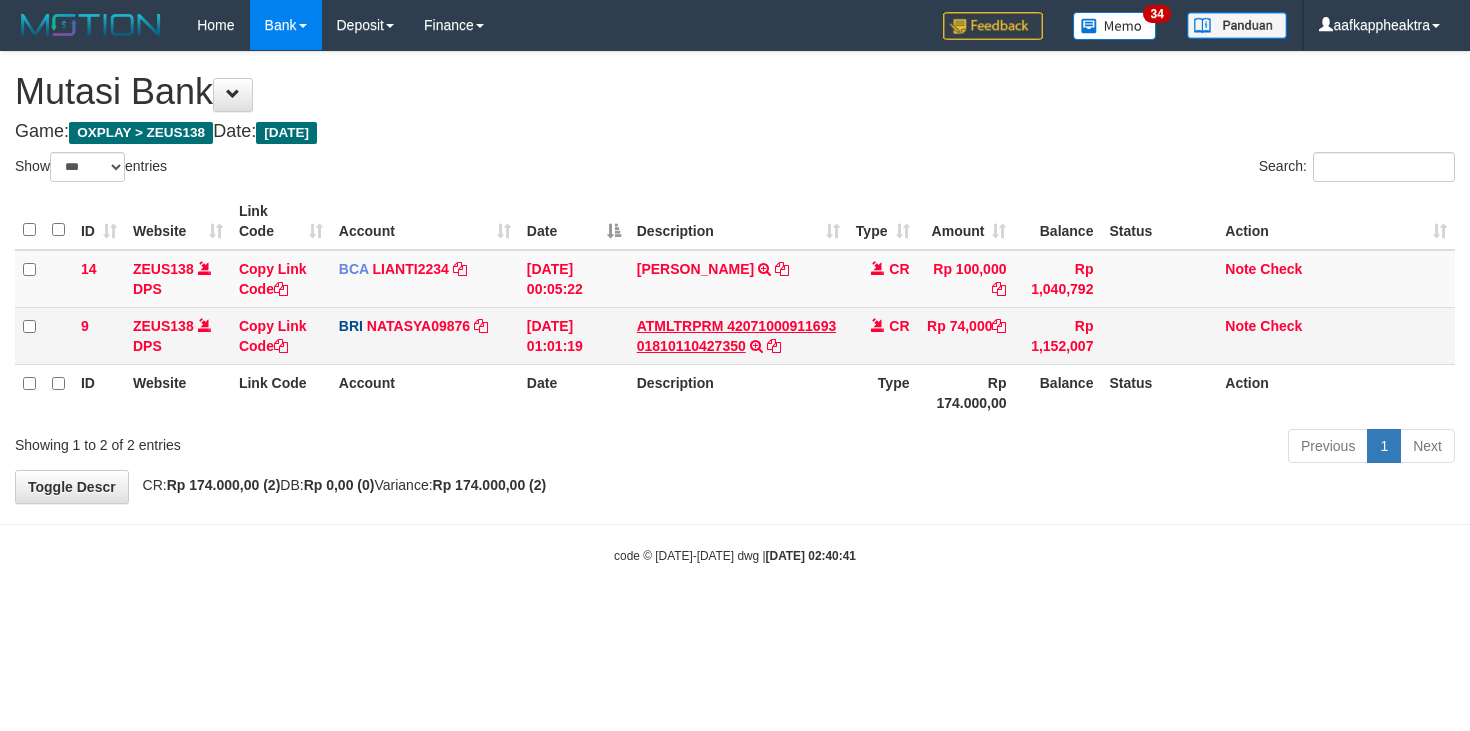 scroll, scrollTop: 0, scrollLeft: 0, axis: both 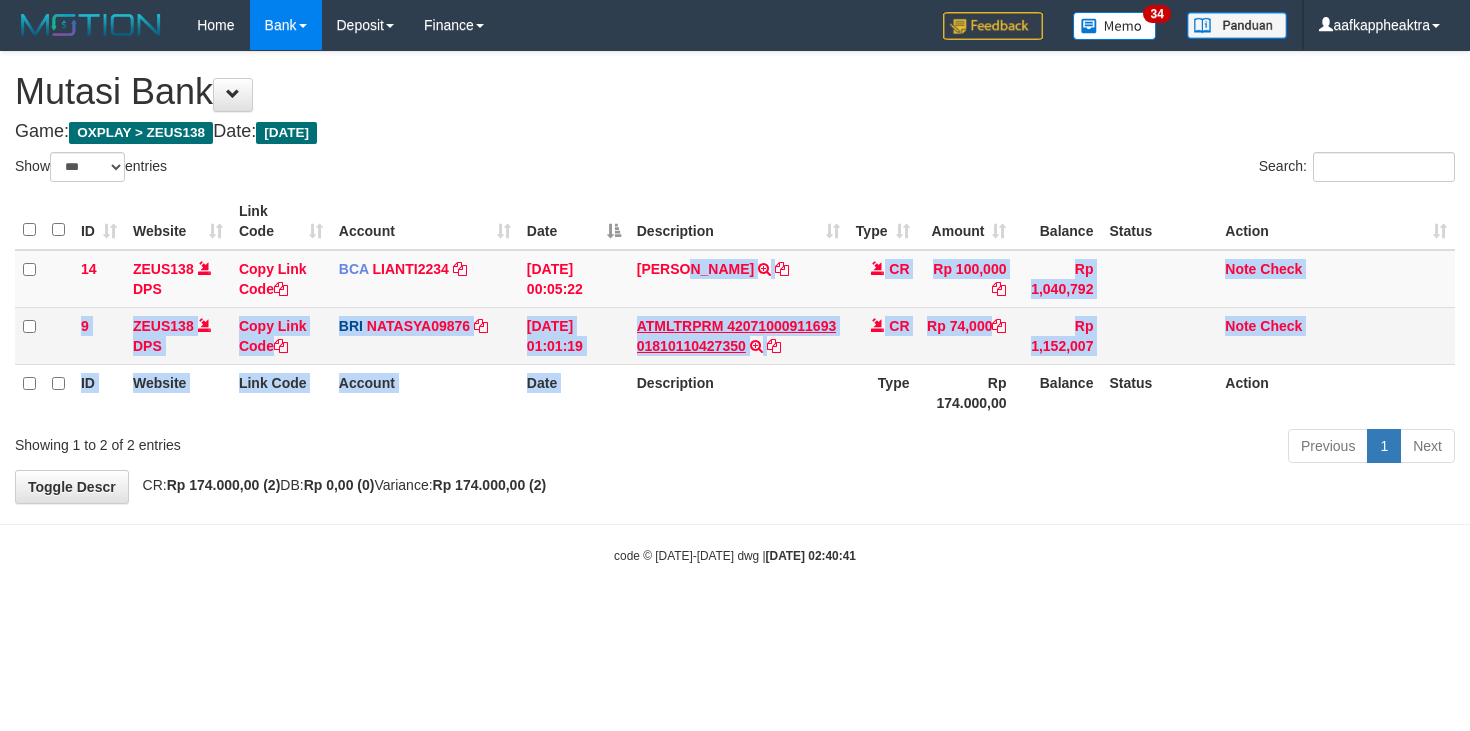 click on "ID Website Link Code Account Date Description Type Amount Balance Status Action
14
ZEUS138    DPS
Copy Link Code
BCA
LIANTI2234
DPS
YULIANTI
mutasi_20250712_4646 | 14
mutasi_20250712_4646 | 14
[DATE] 00:05:22
[PERSON_NAME]         TRSF E-BANKING CR 1207/FTSCY/WS95051
100000.002025071262819090 TRFDN-YUSUP MAULANESPAY DEBIT INDONE
CR
Rp 100,000
Rp 1,040,792
Note
Check
9
ZEUS138    DPS
Copy Link Code
BRI
NATASYA09876
DPS" at bounding box center [735, 307] 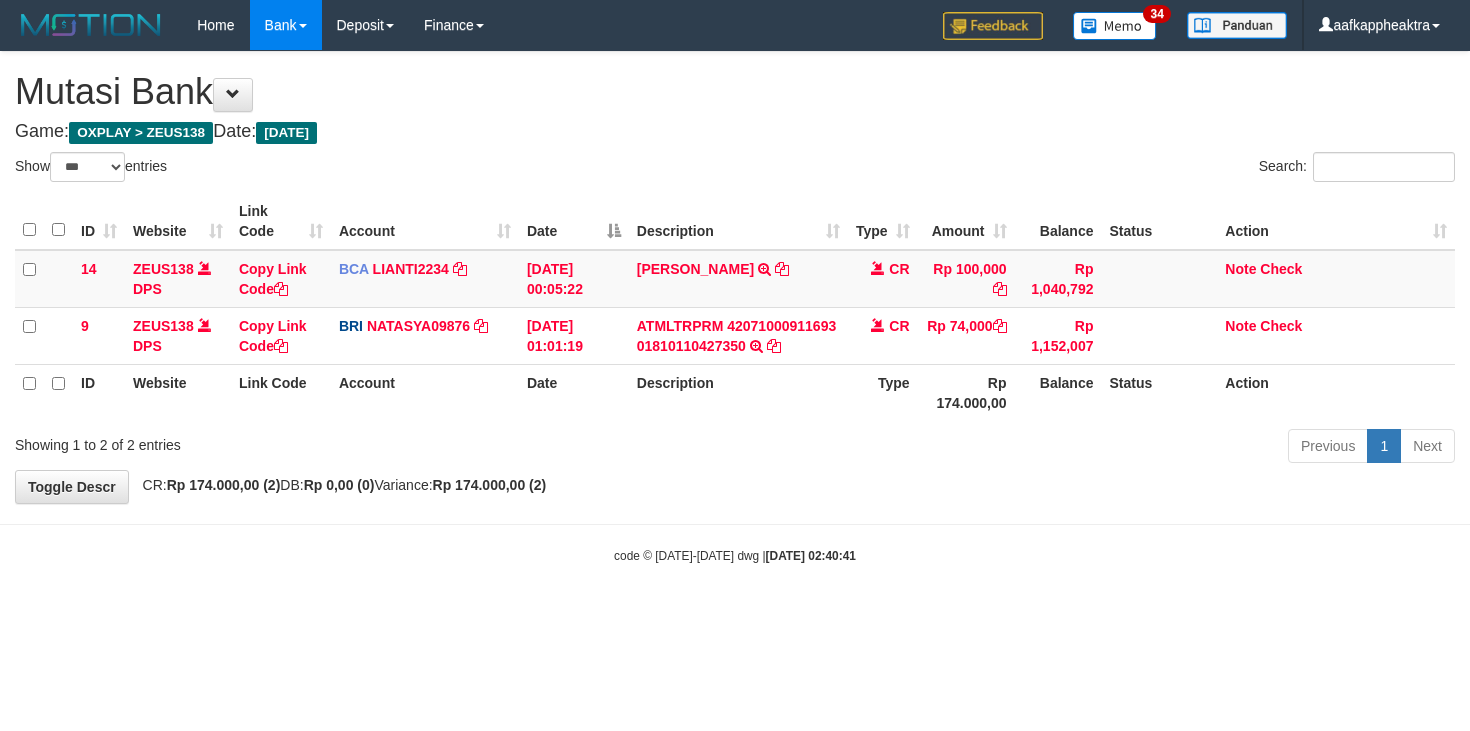 select on "***" 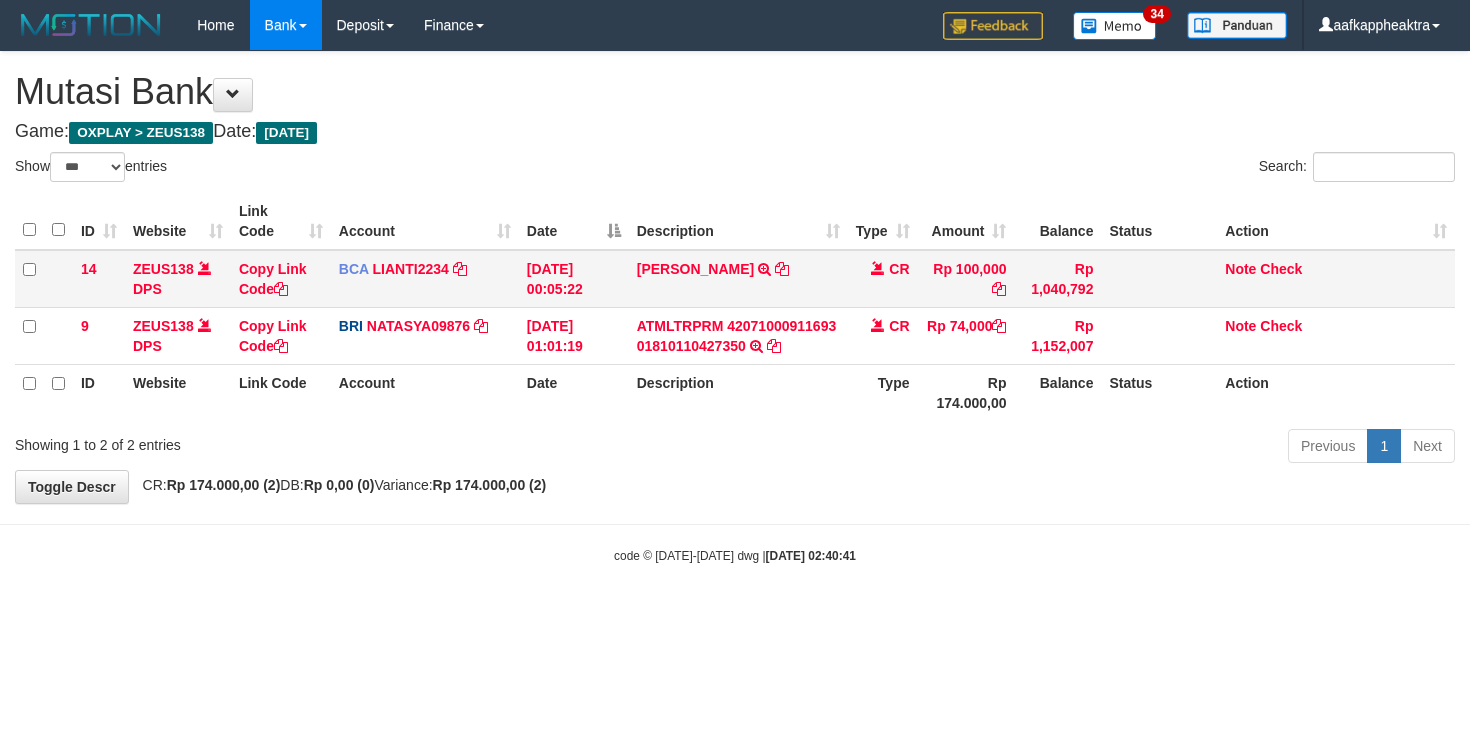 scroll, scrollTop: 0, scrollLeft: 0, axis: both 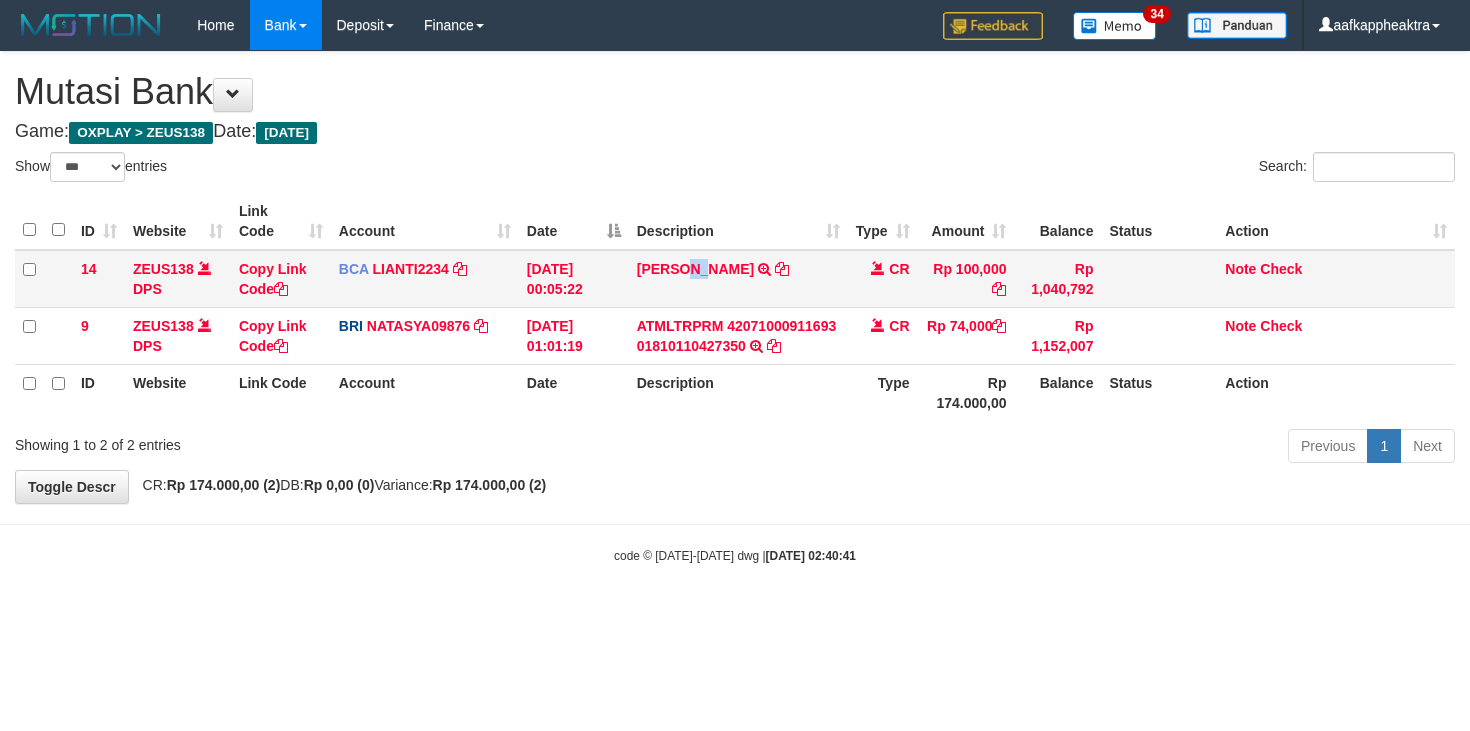 click on "YUSUP MAULAN         TRSF E-BANKING CR 1207/FTSCY/WS95051
100000.002025071262819090 TRFDN-YUSUP MAULANESPAY DEBIT INDONE" at bounding box center (738, 279) 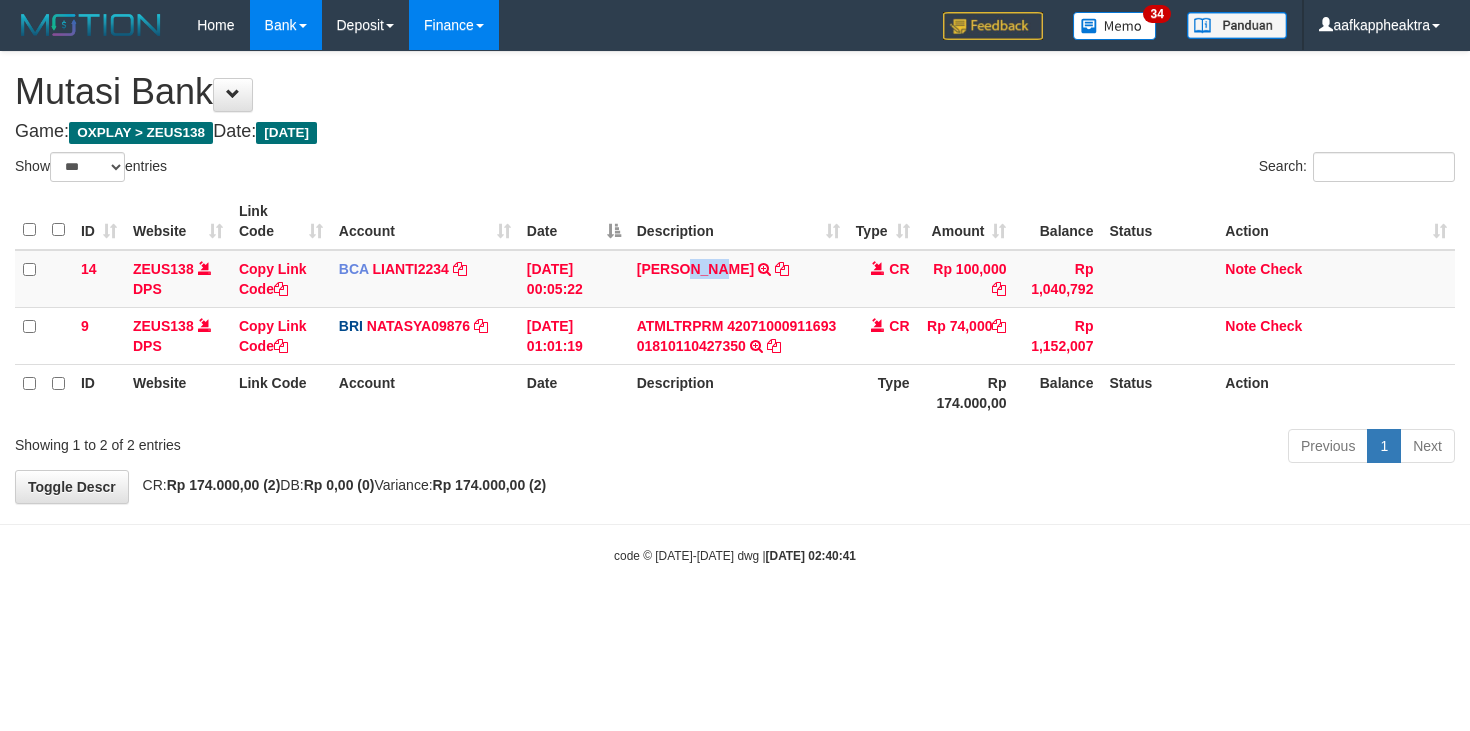 drag, startPoint x: 675, startPoint y: 215, endPoint x: 473, endPoint y: 26, distance: 276.63153 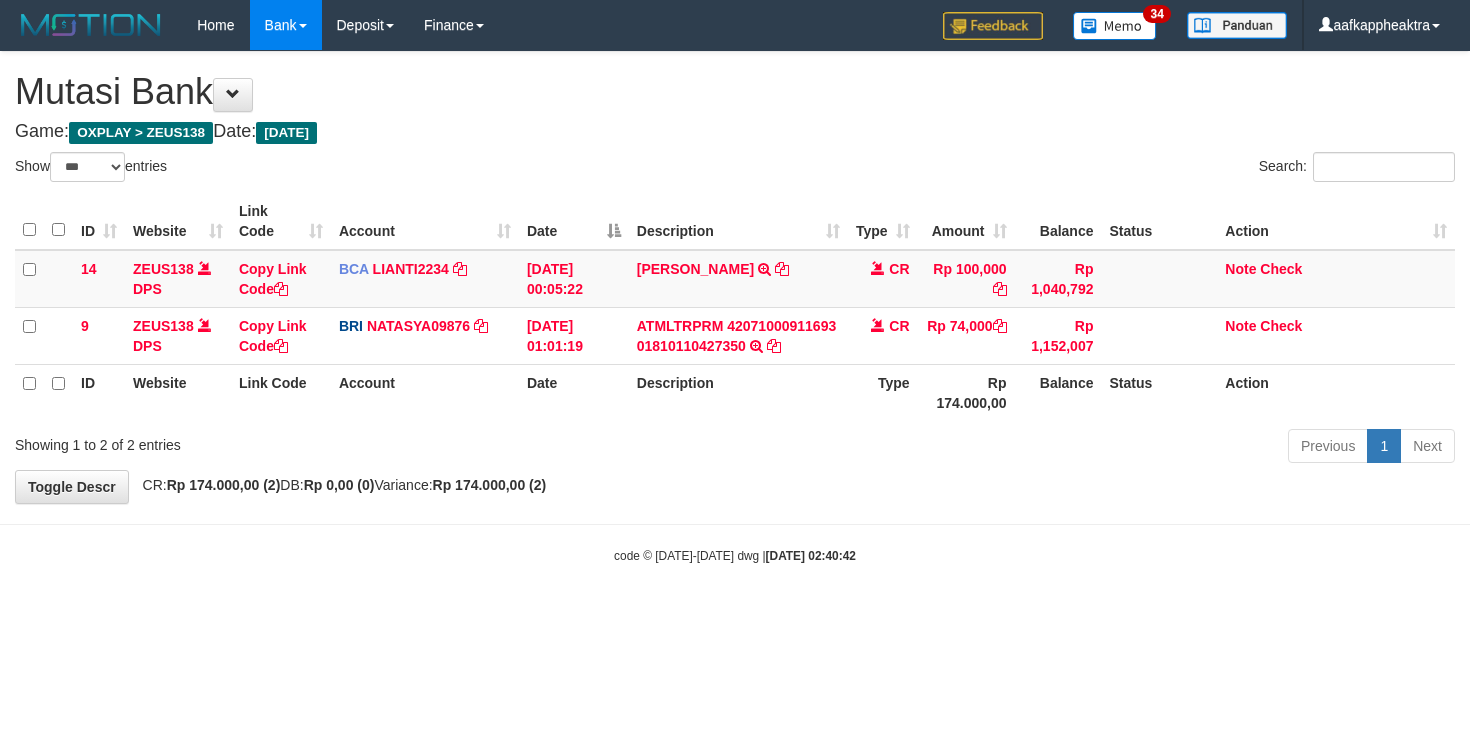 select on "***" 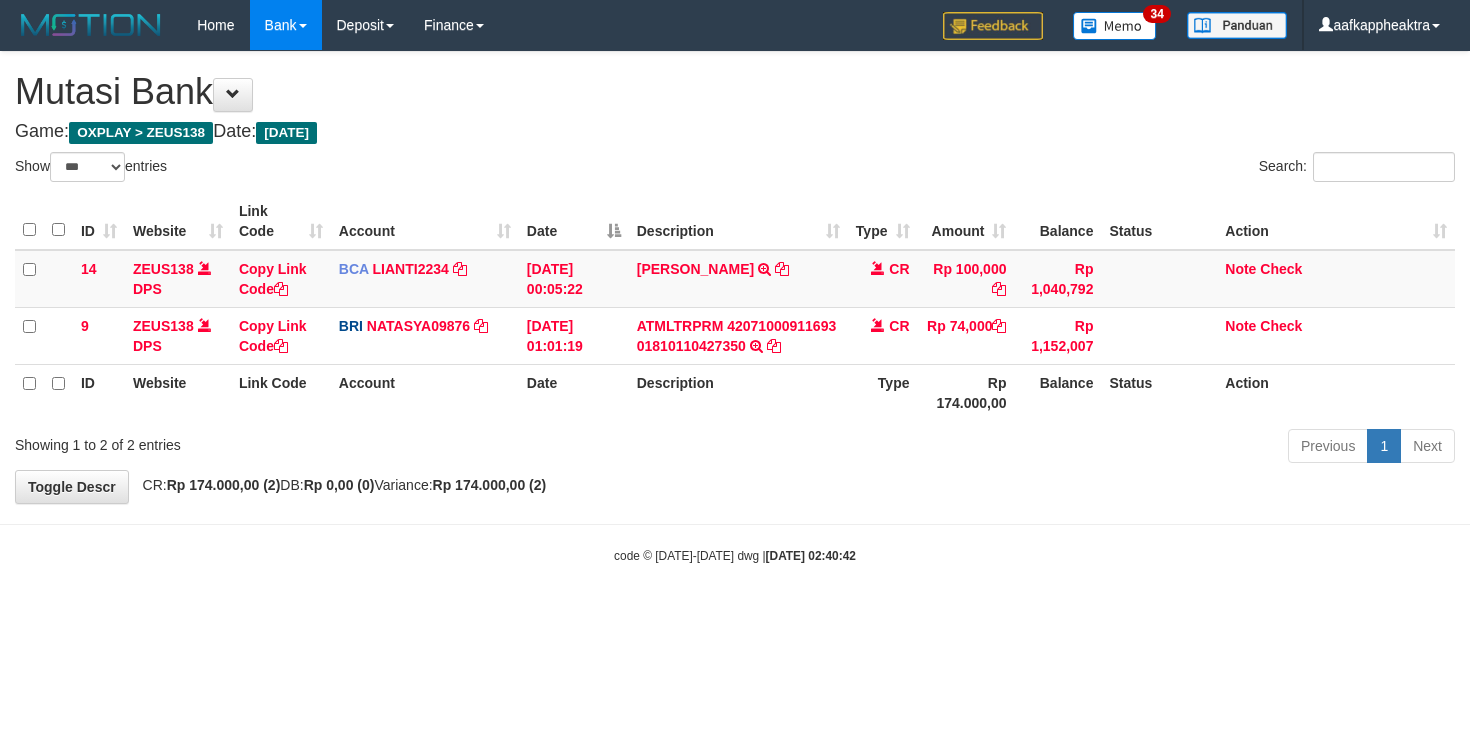 scroll, scrollTop: 0, scrollLeft: 0, axis: both 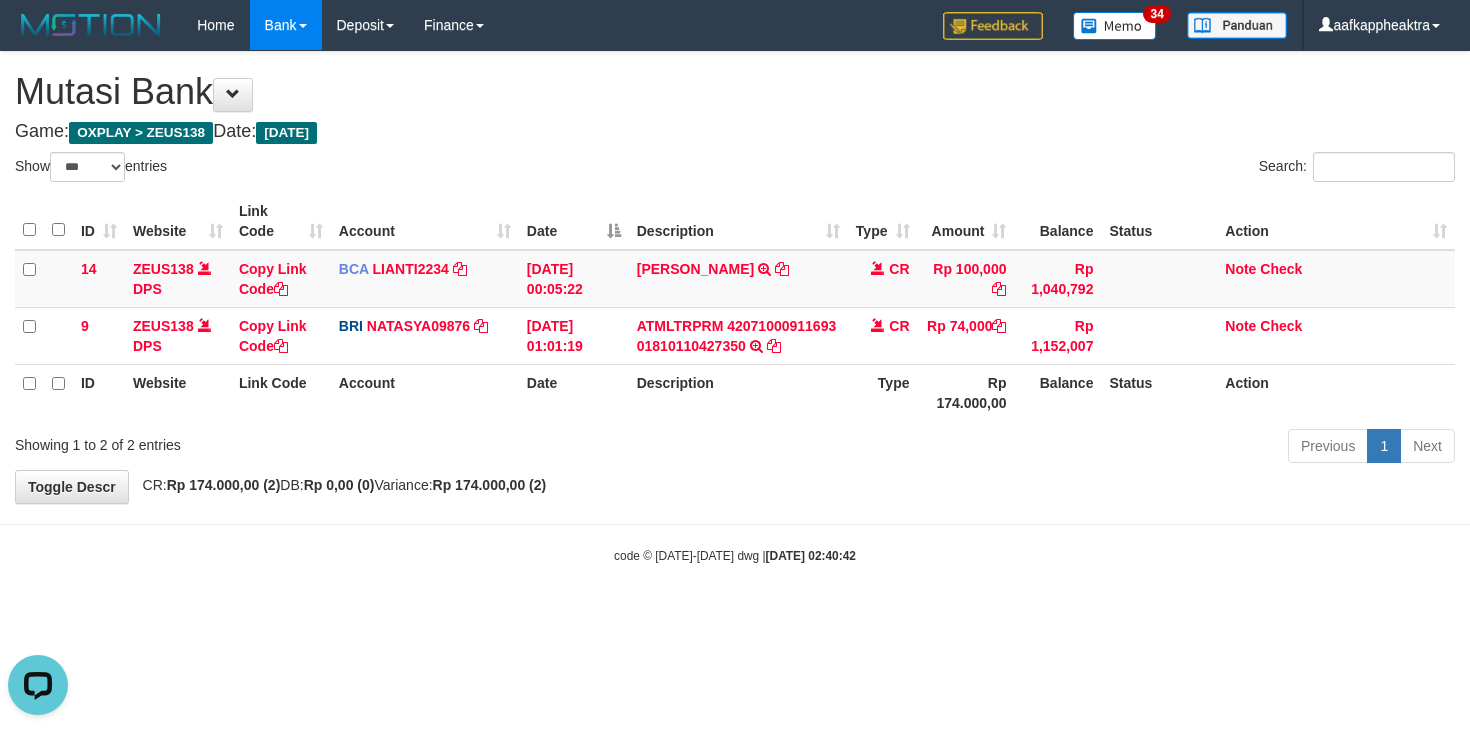 drag, startPoint x: 512, startPoint y: 234, endPoint x: 616, endPoint y: 246, distance: 104.69002 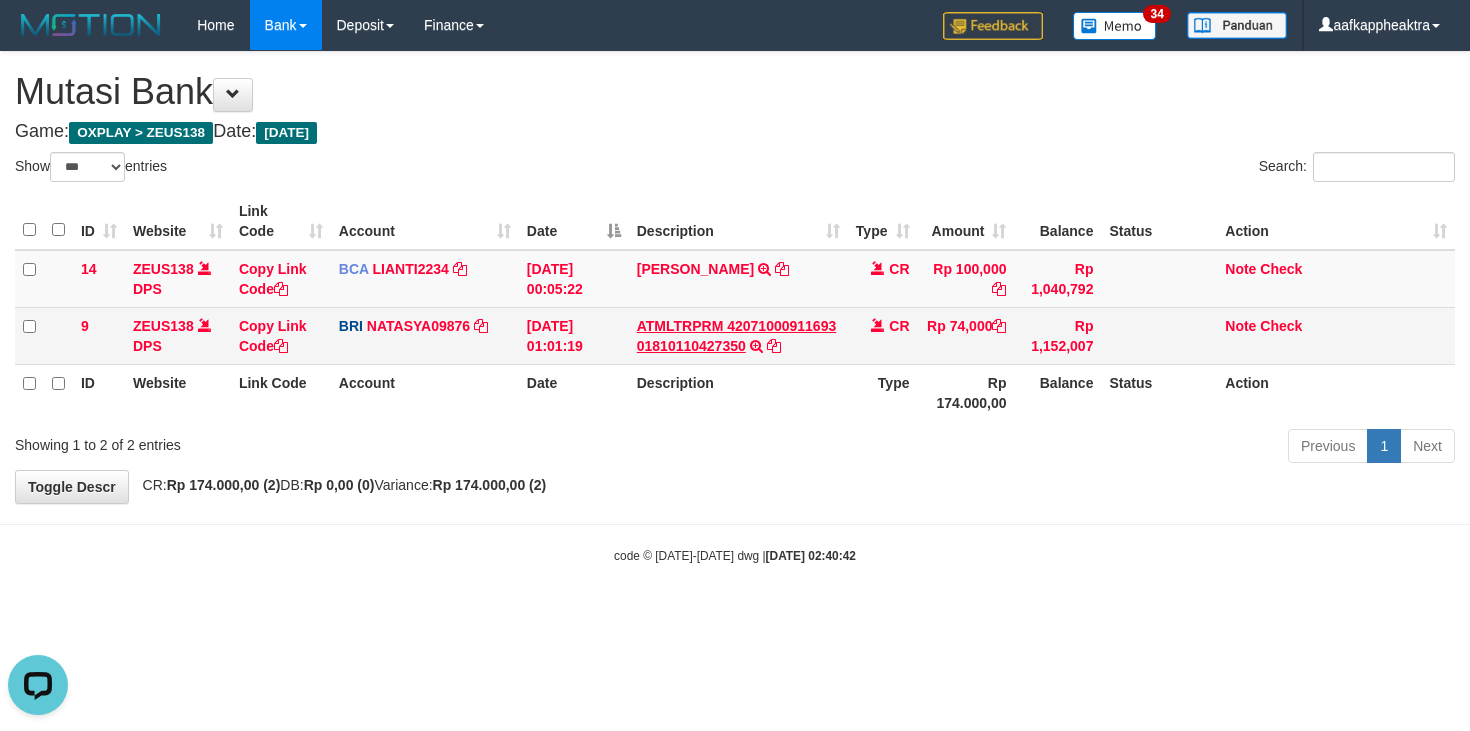 drag, startPoint x: 642, startPoint y: 298, endPoint x: 641, endPoint y: 343, distance: 45.01111 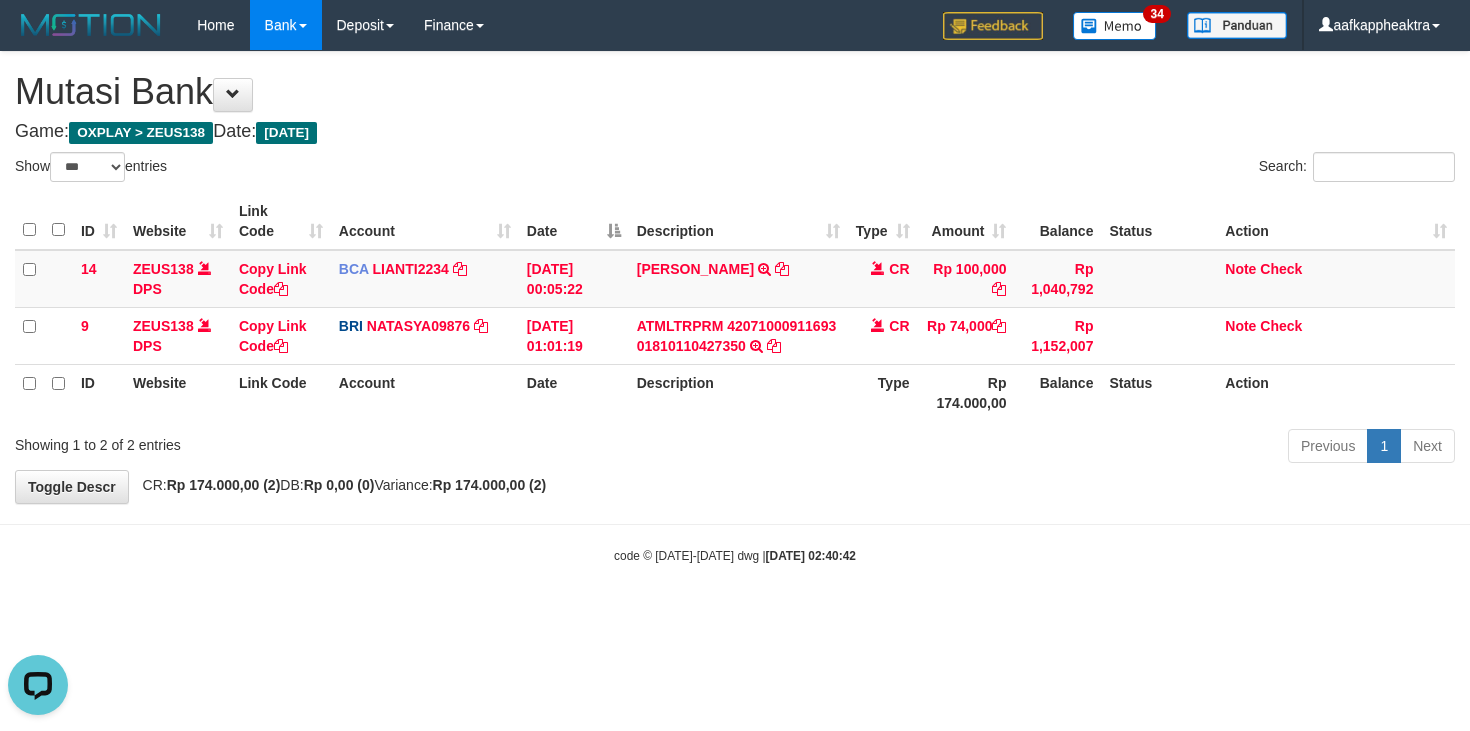 click on "Description" at bounding box center [738, 392] 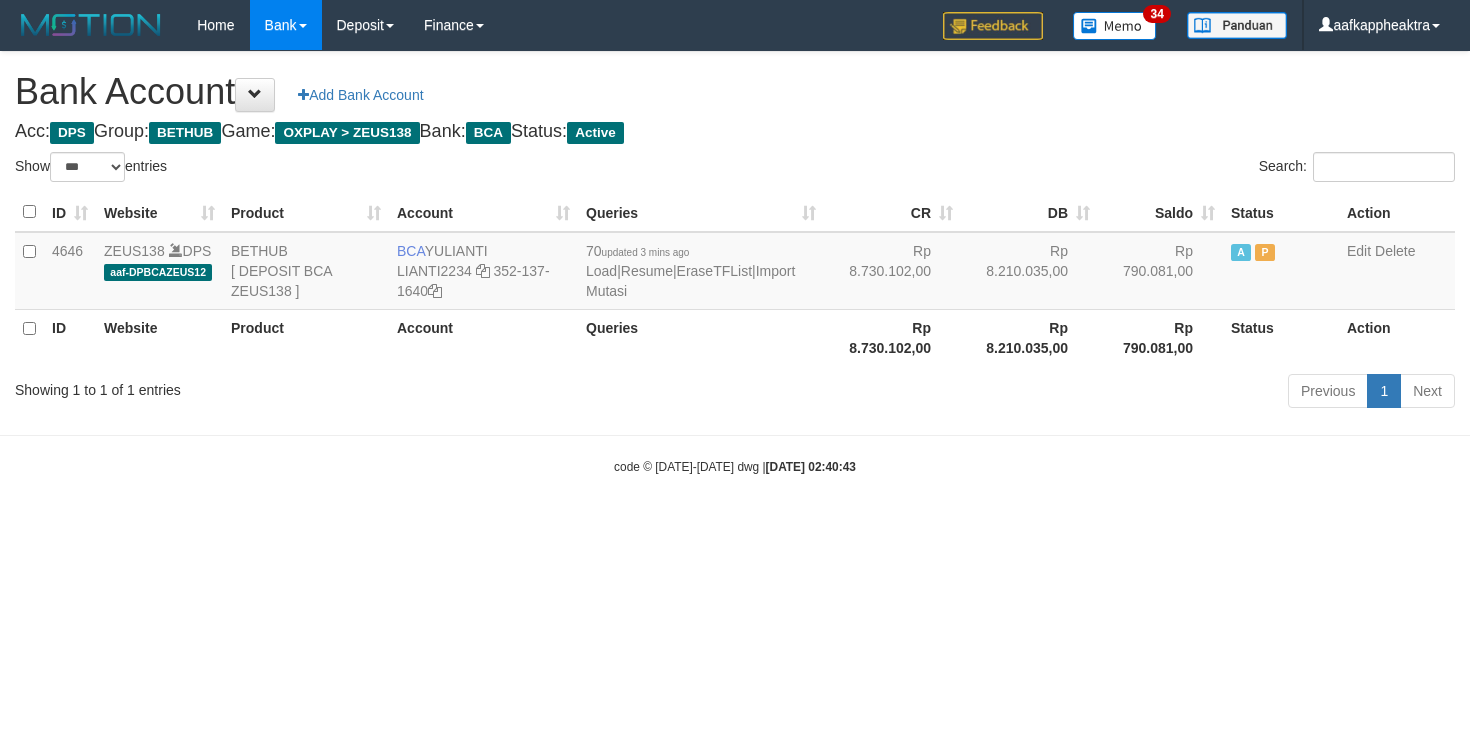select on "***" 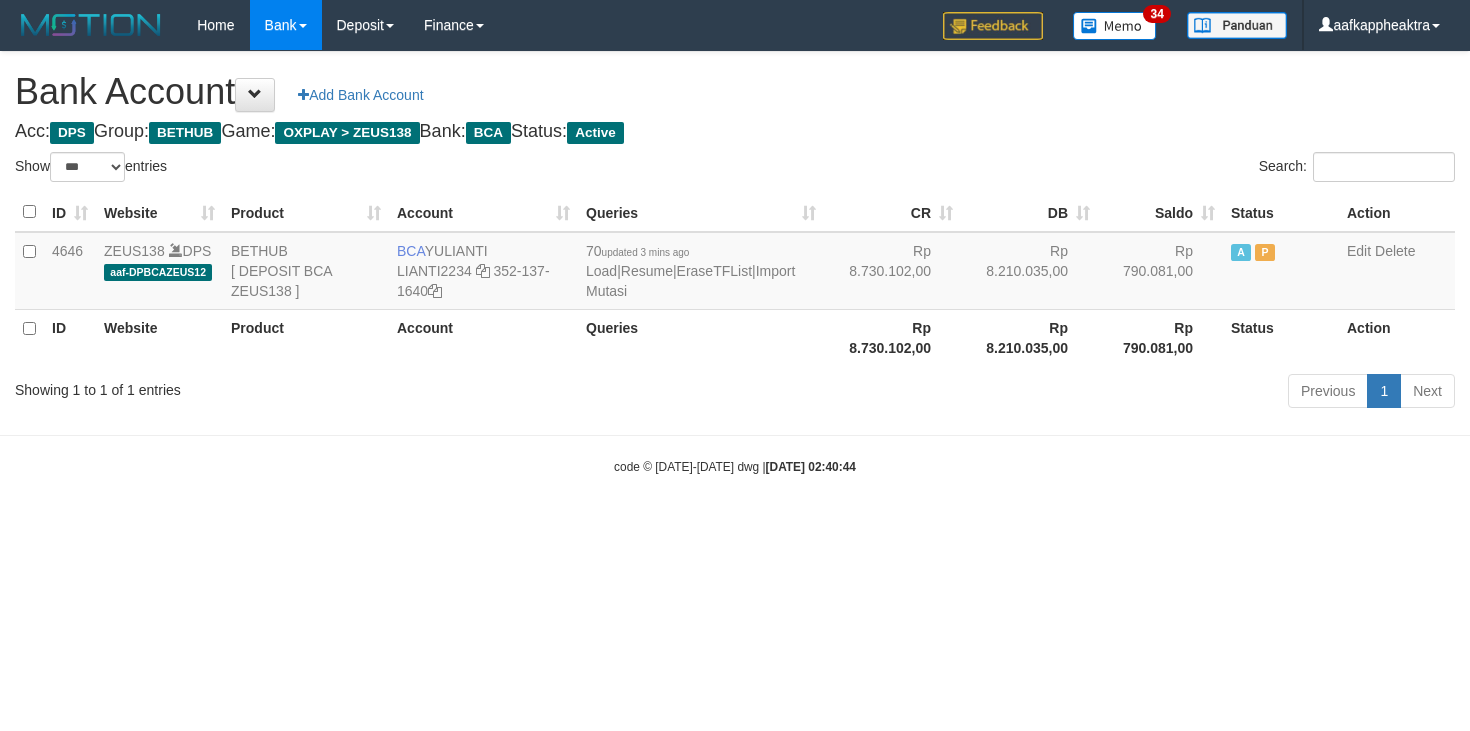 select on "***" 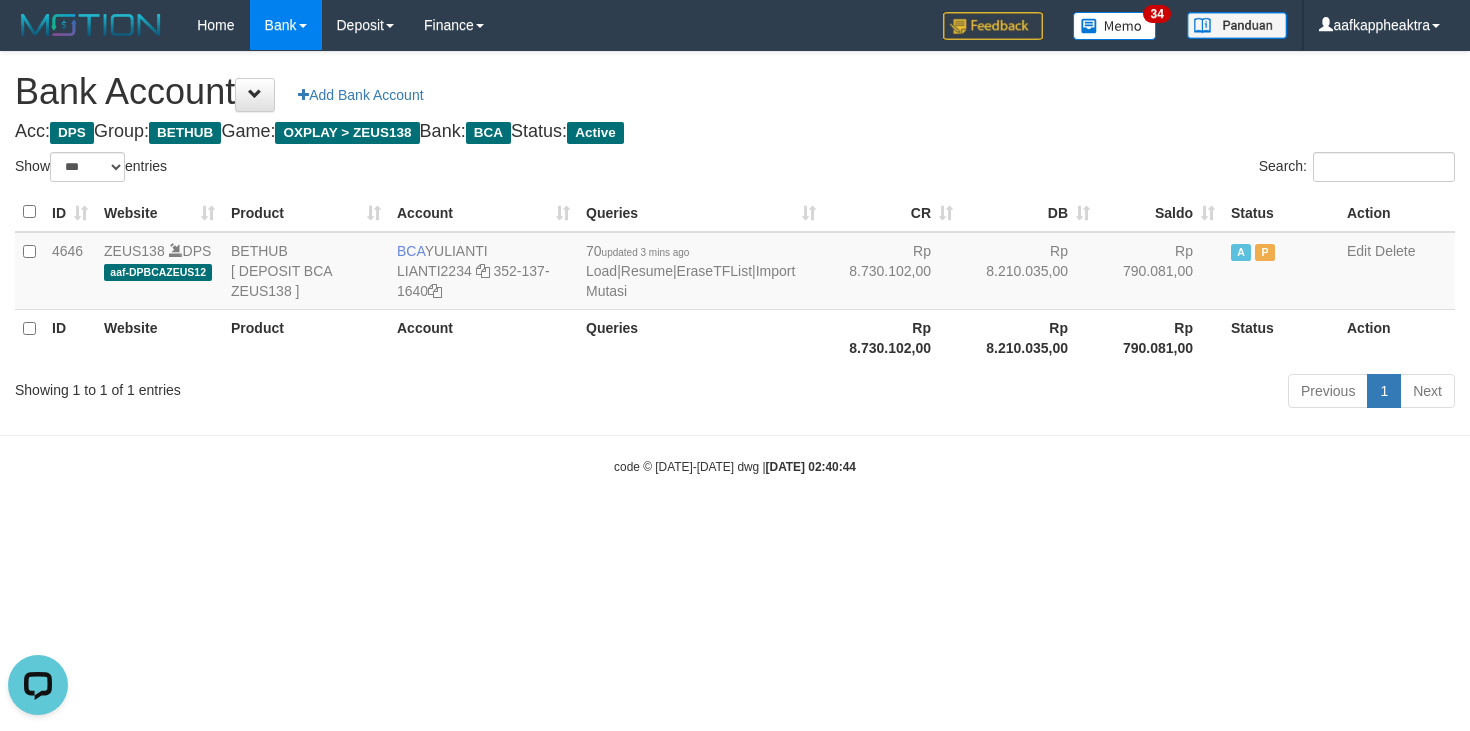 scroll, scrollTop: 0, scrollLeft: 0, axis: both 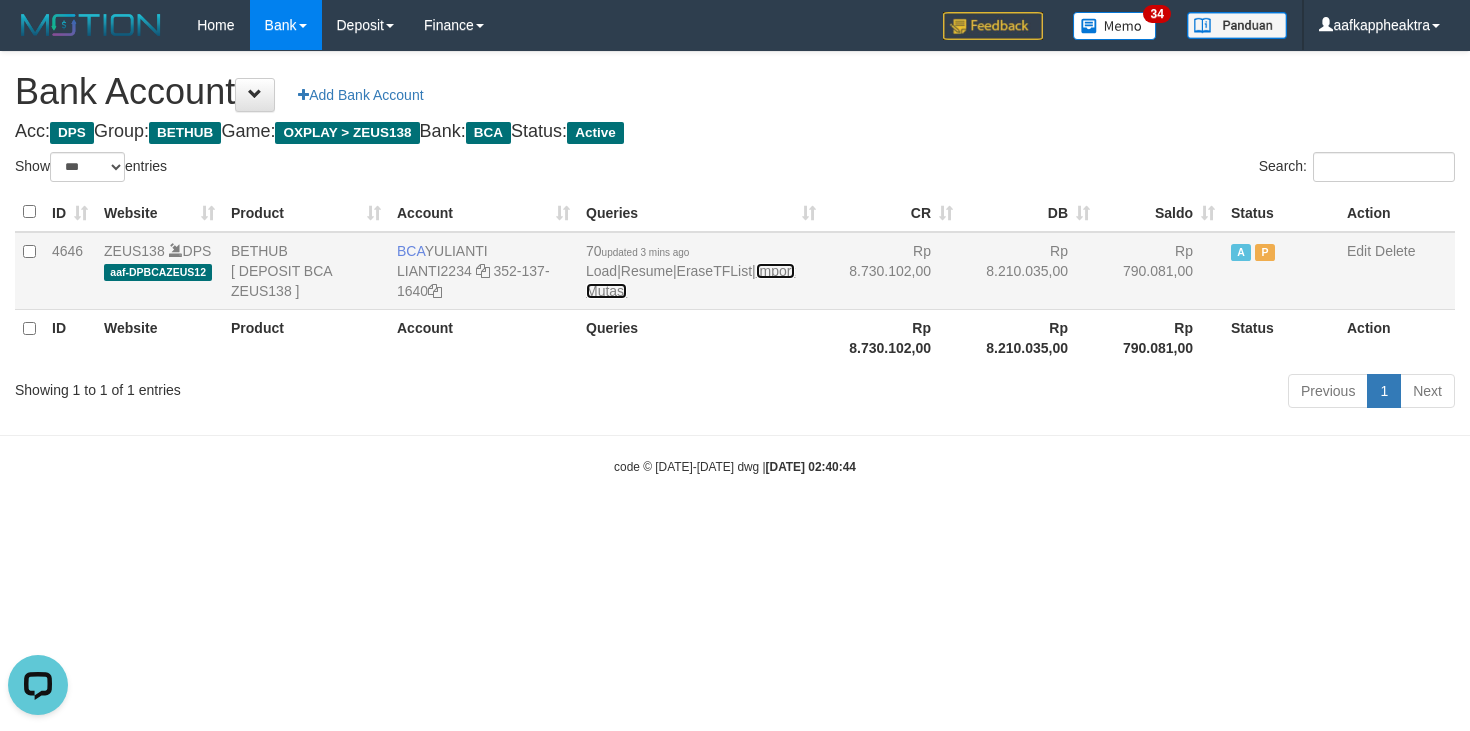 click on "Import Mutasi" at bounding box center [690, 281] 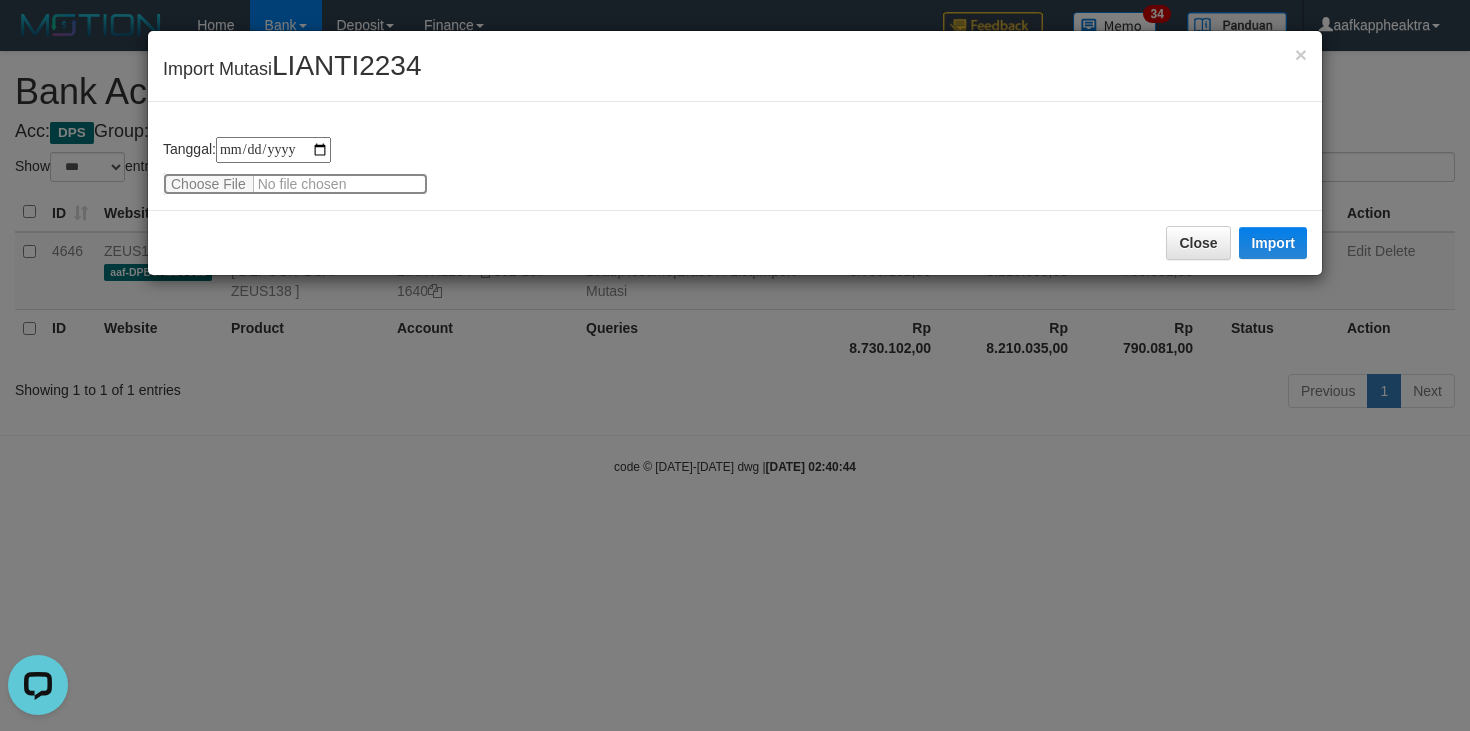 click at bounding box center (295, 184) 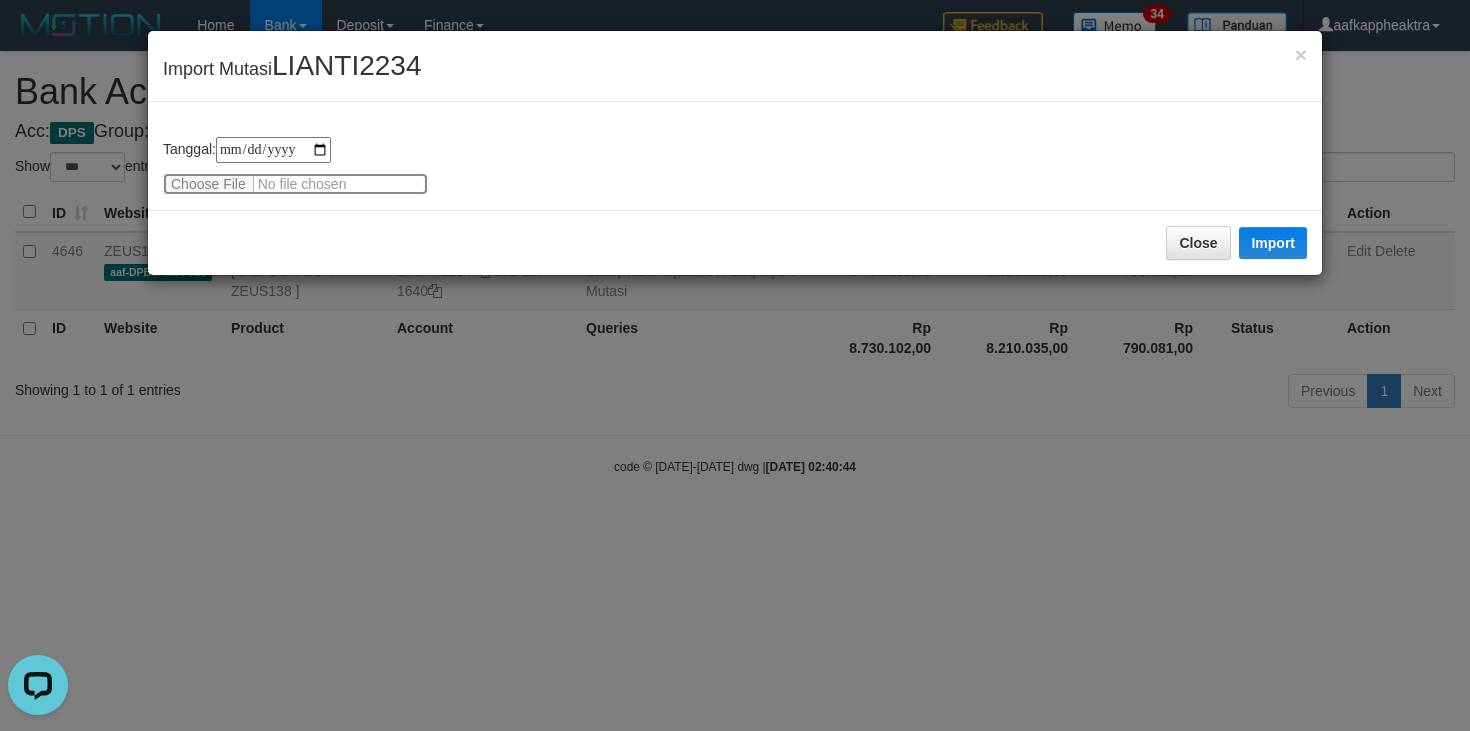 type on "**********" 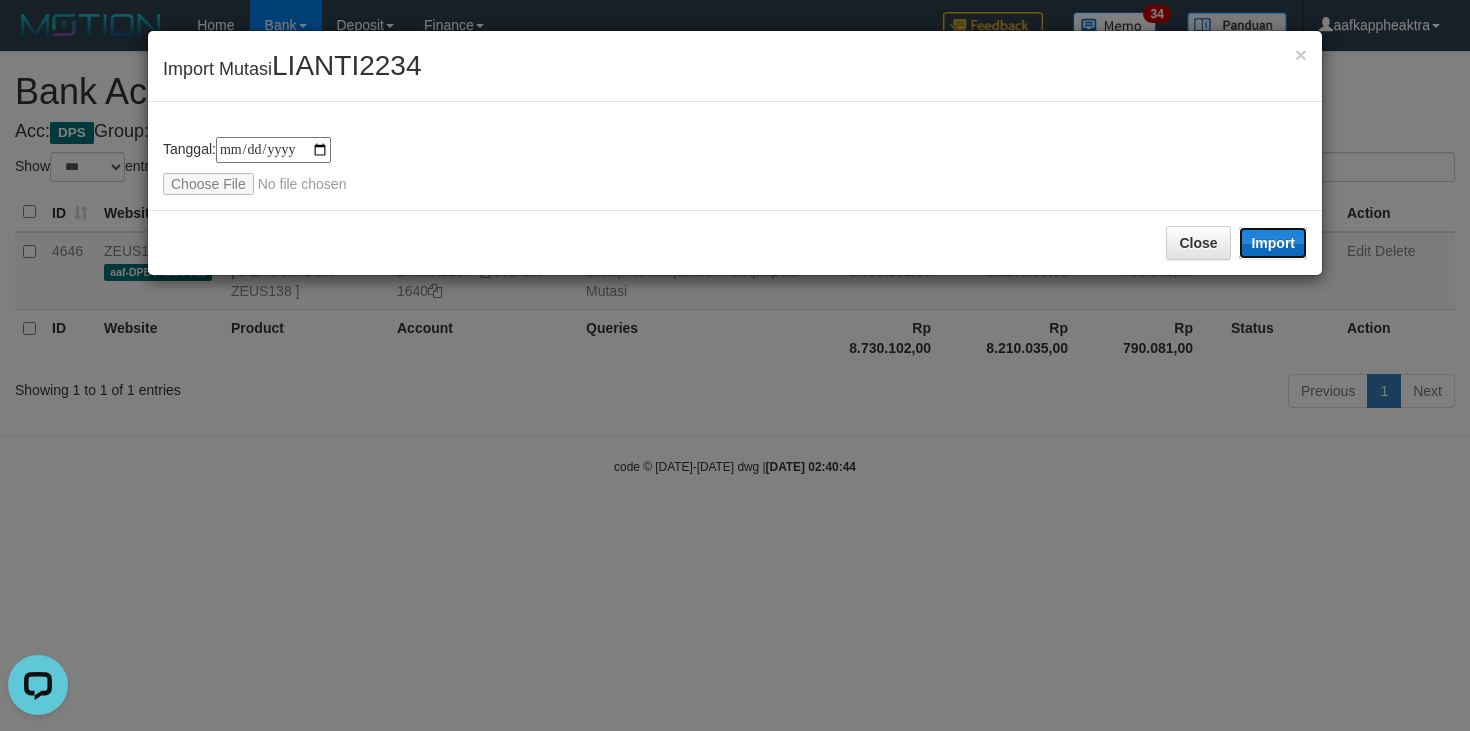 click on "Import" at bounding box center [1273, 243] 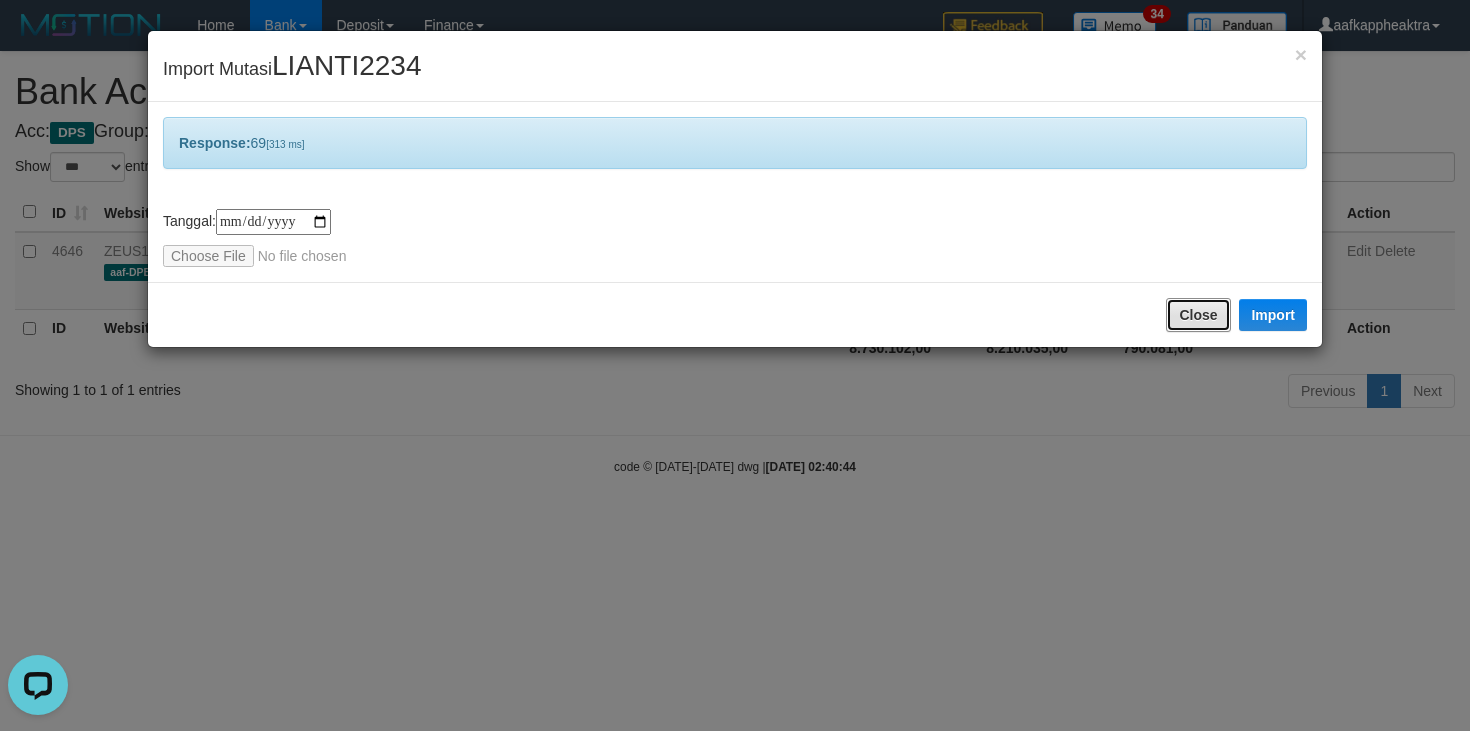 drag, startPoint x: 1191, startPoint y: 314, endPoint x: 1118, endPoint y: 340, distance: 77.491936 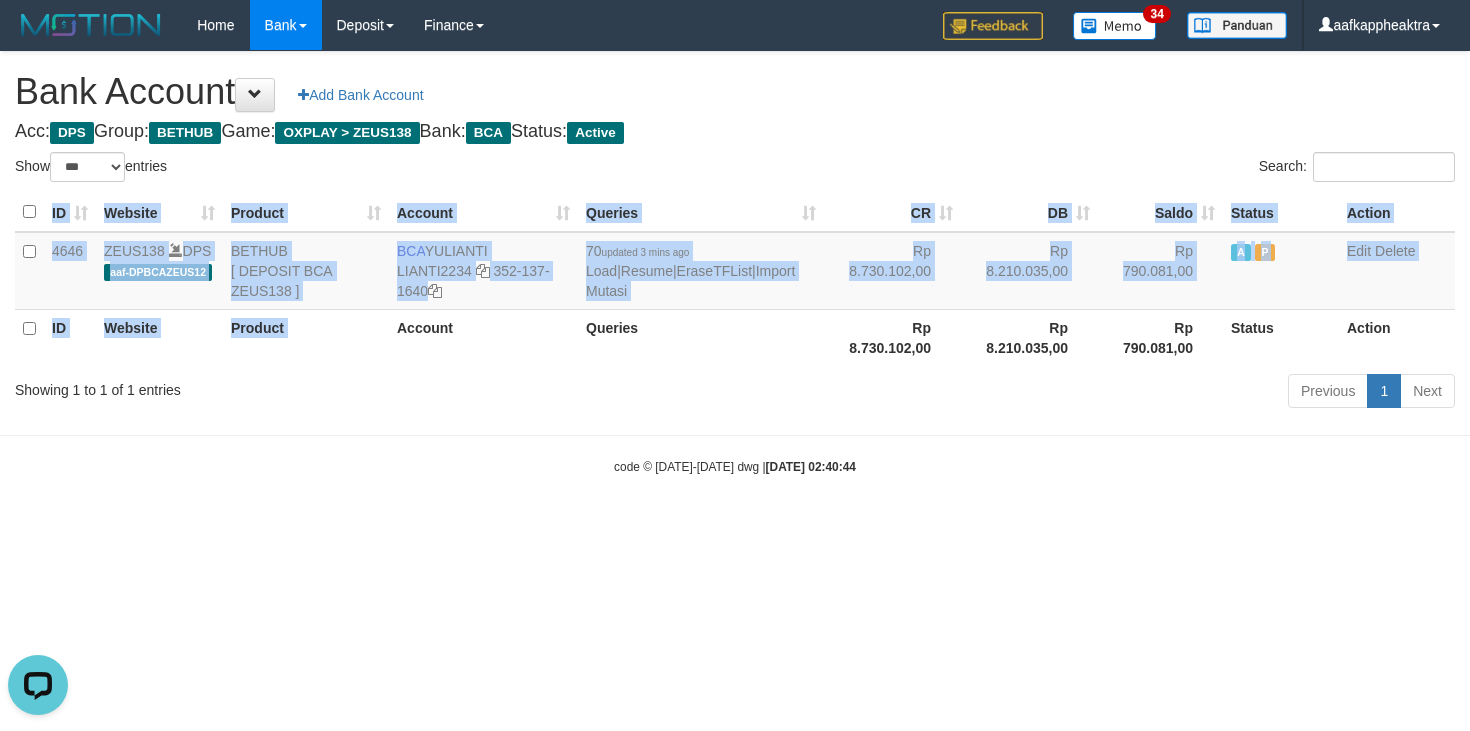 drag, startPoint x: 398, startPoint y: 362, endPoint x: 421, endPoint y: 423, distance: 65.192024 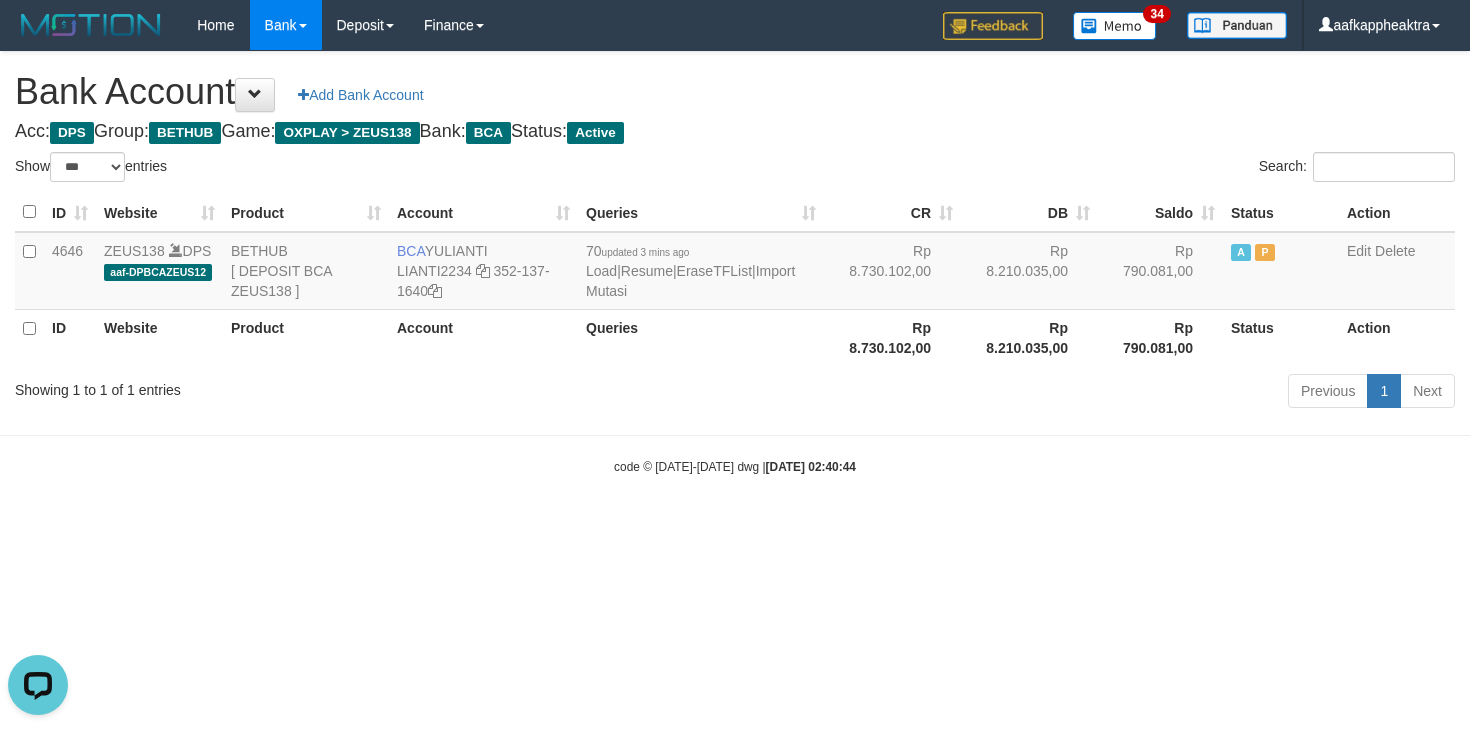 click on "Toggle navigation
Home
Bank
Account List
Mutasi Bank
Search
Note Mutasi
Deposit
DPS List
History
Finance
Financial Data
aafkappheaktra
My Profile
Log Out
34" at bounding box center (735, 263) 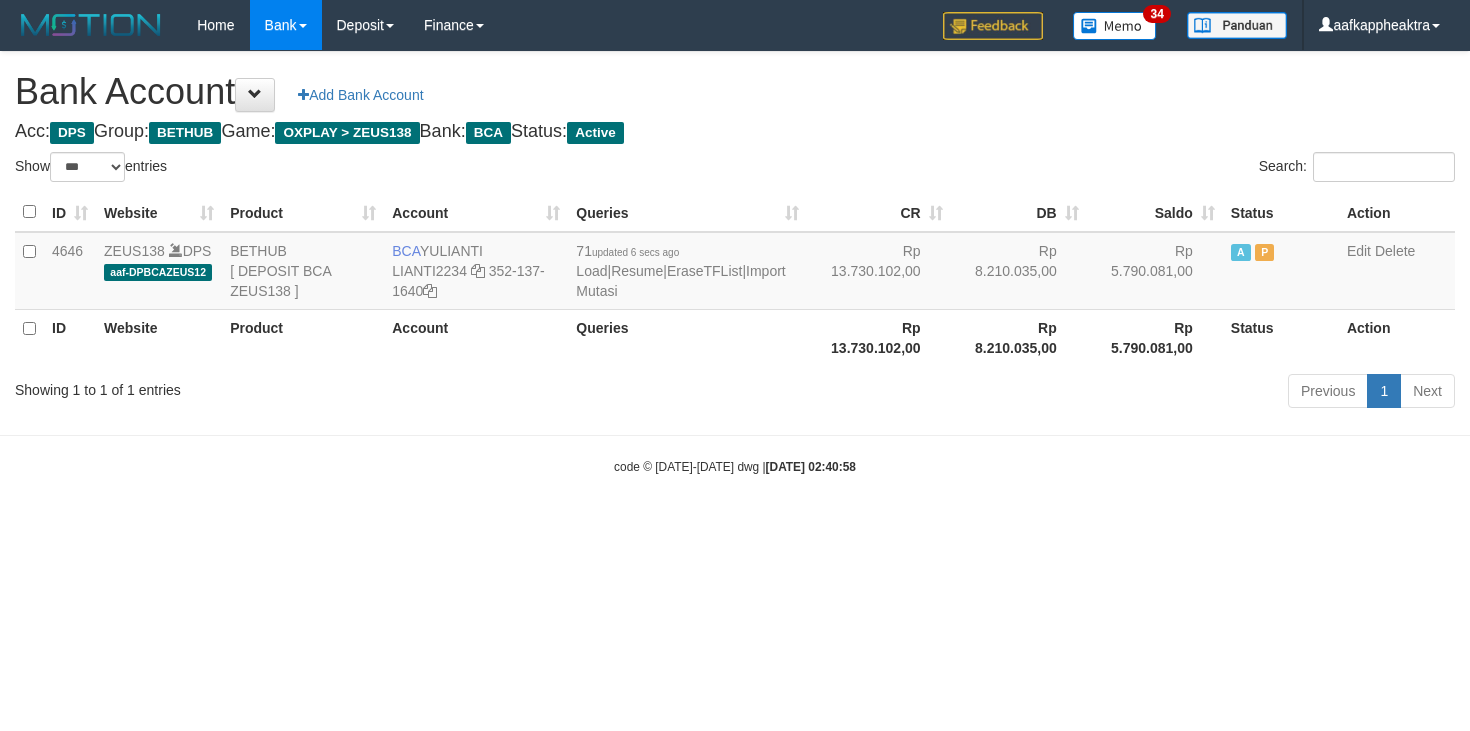 select on "***" 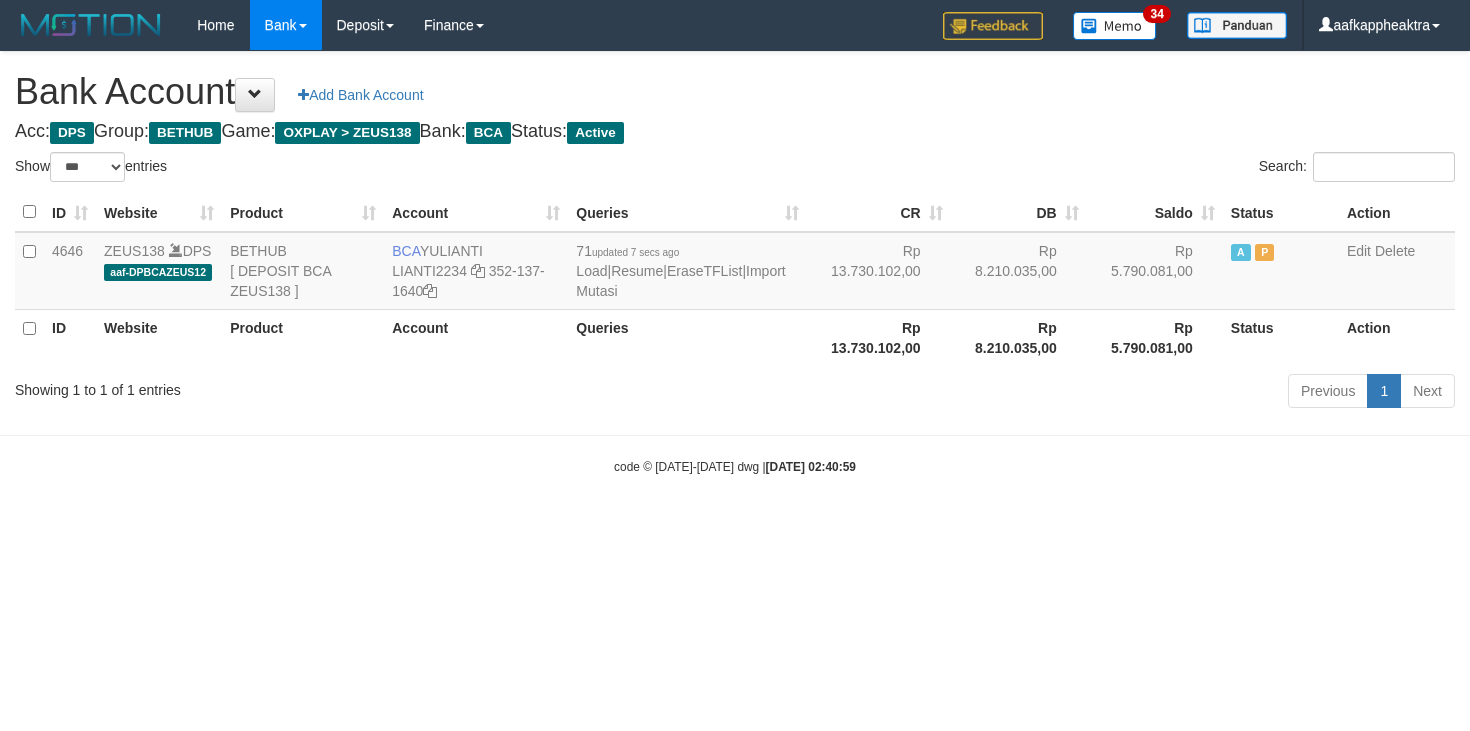 select on "***" 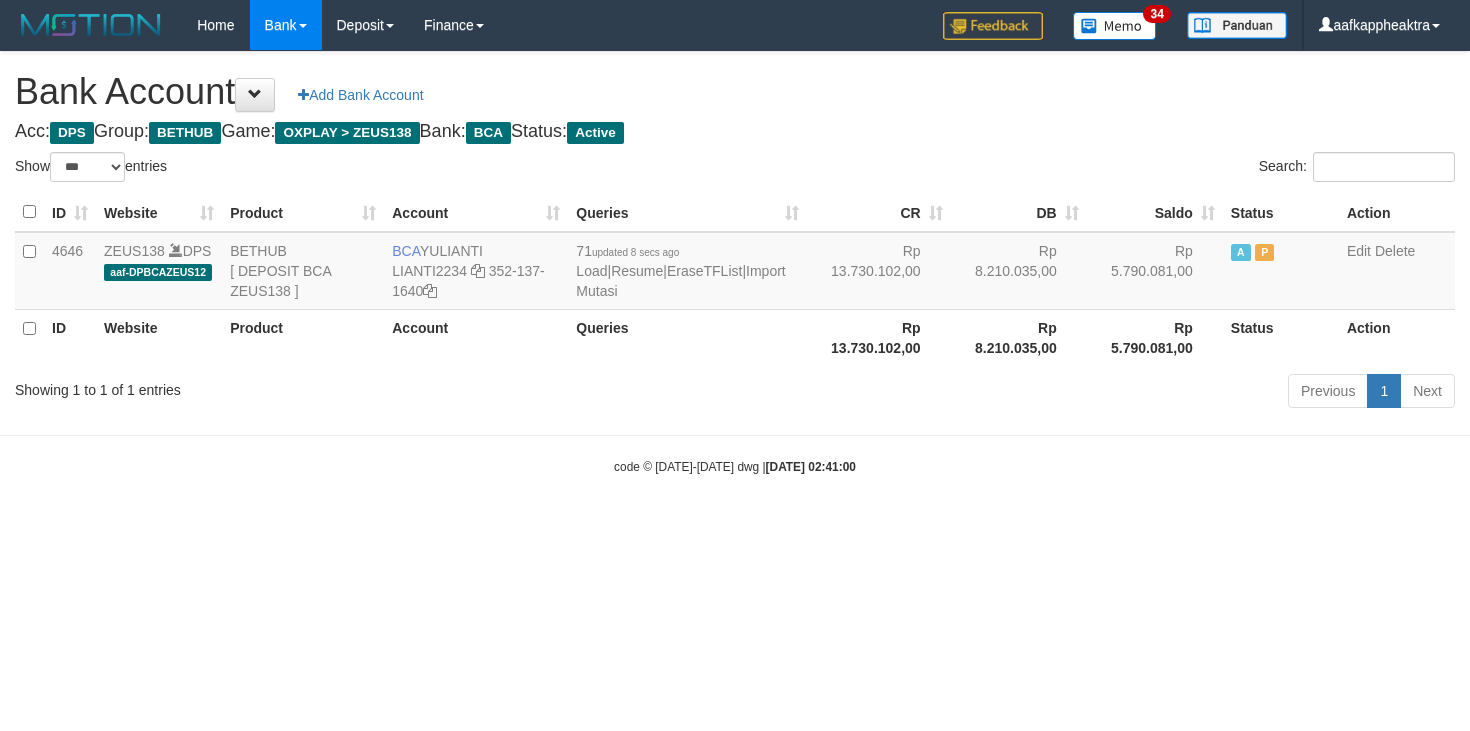 select on "***" 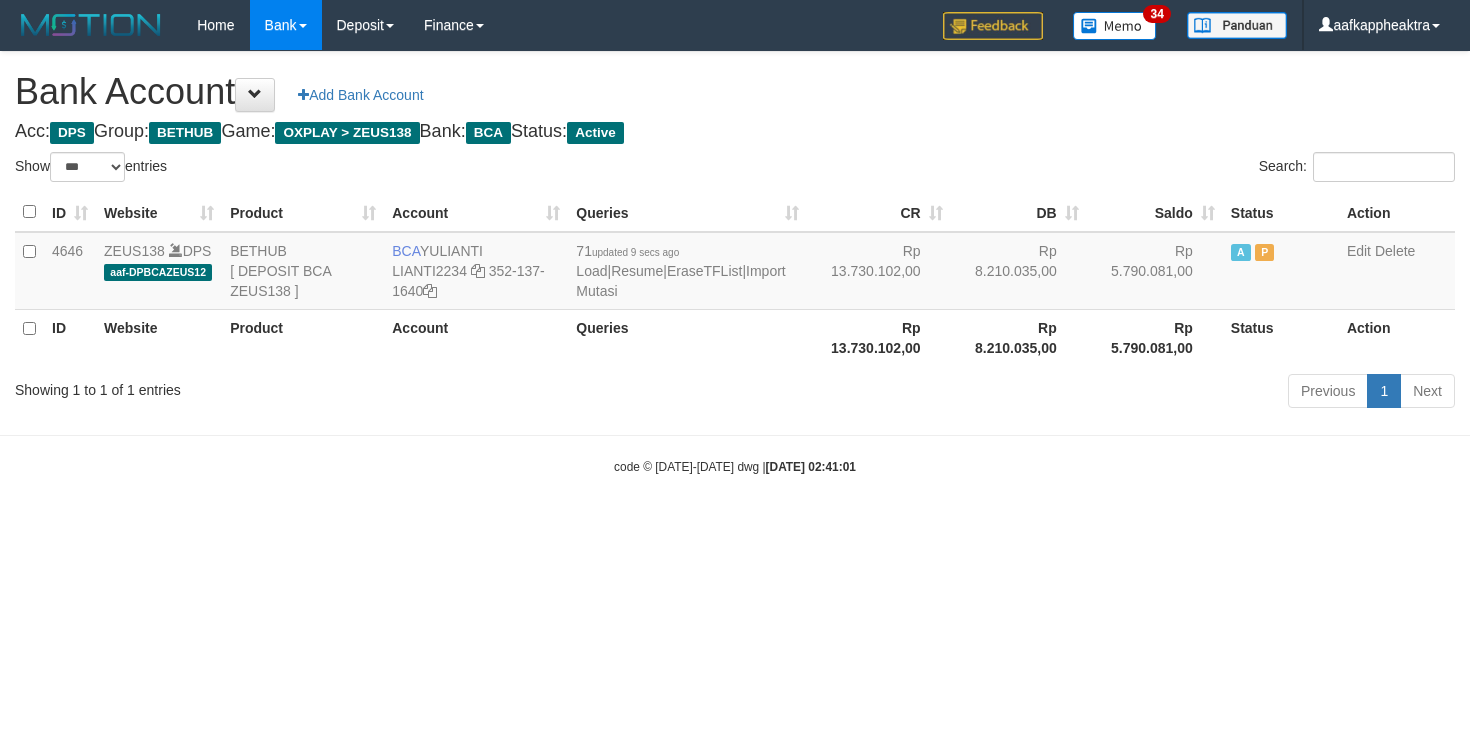 select on "***" 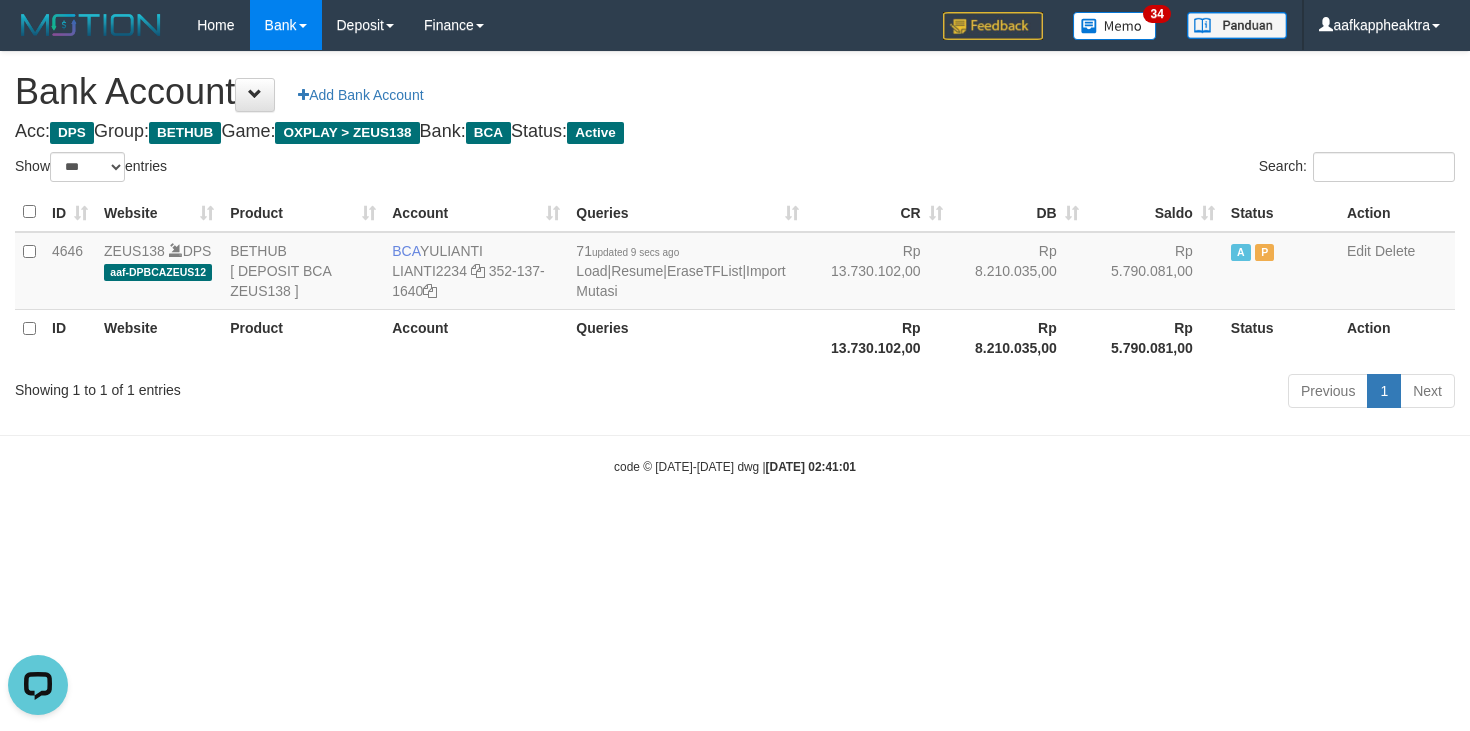 scroll, scrollTop: 0, scrollLeft: 0, axis: both 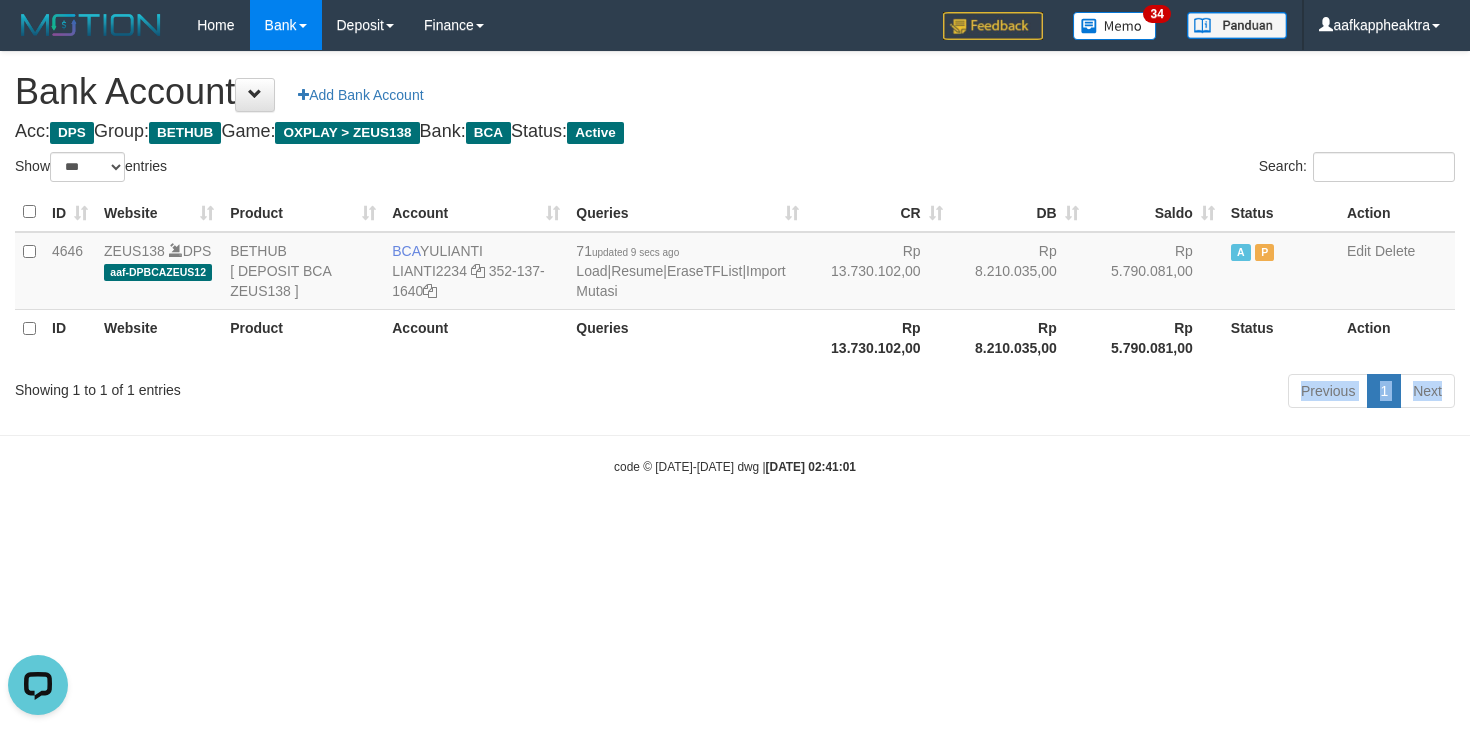 drag, startPoint x: 510, startPoint y: 408, endPoint x: 595, endPoint y: 376, distance: 90.824005 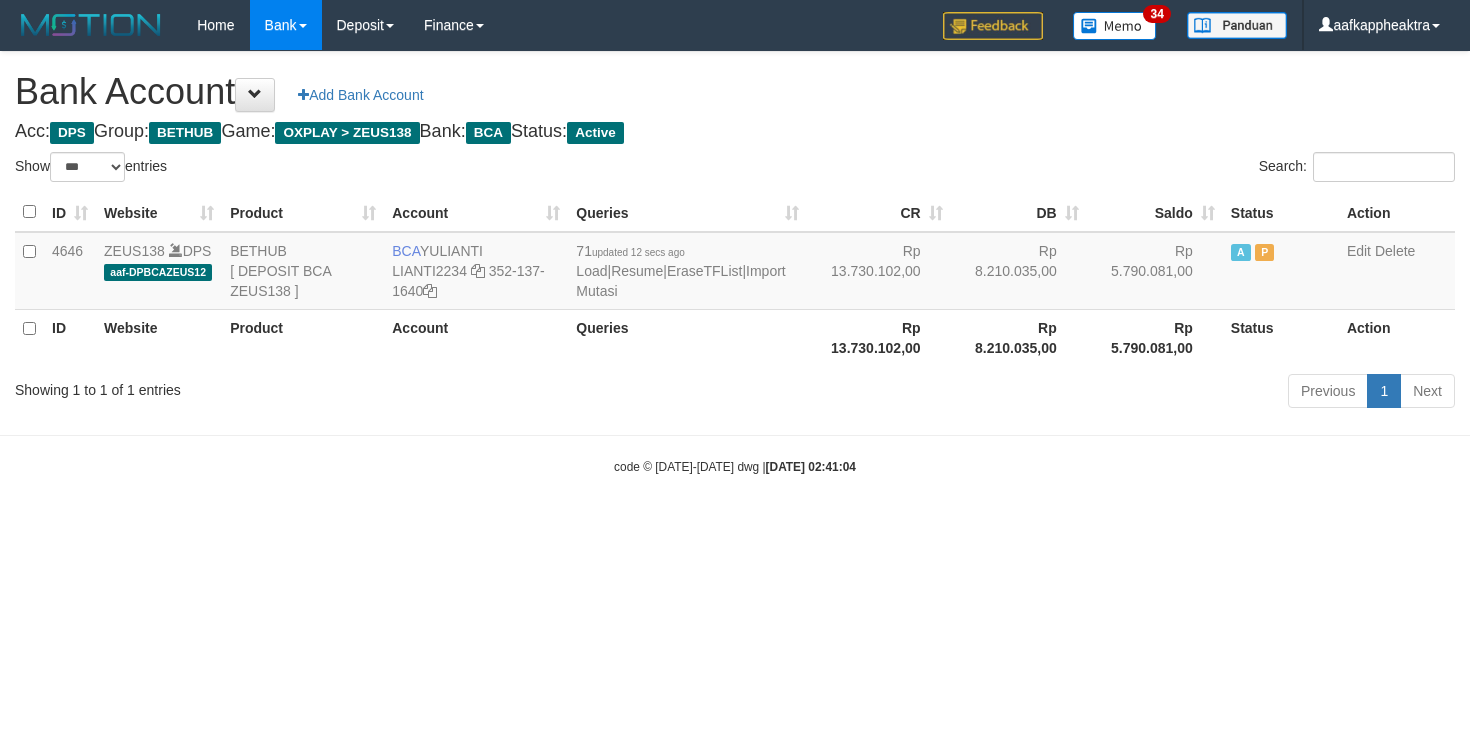 select on "***" 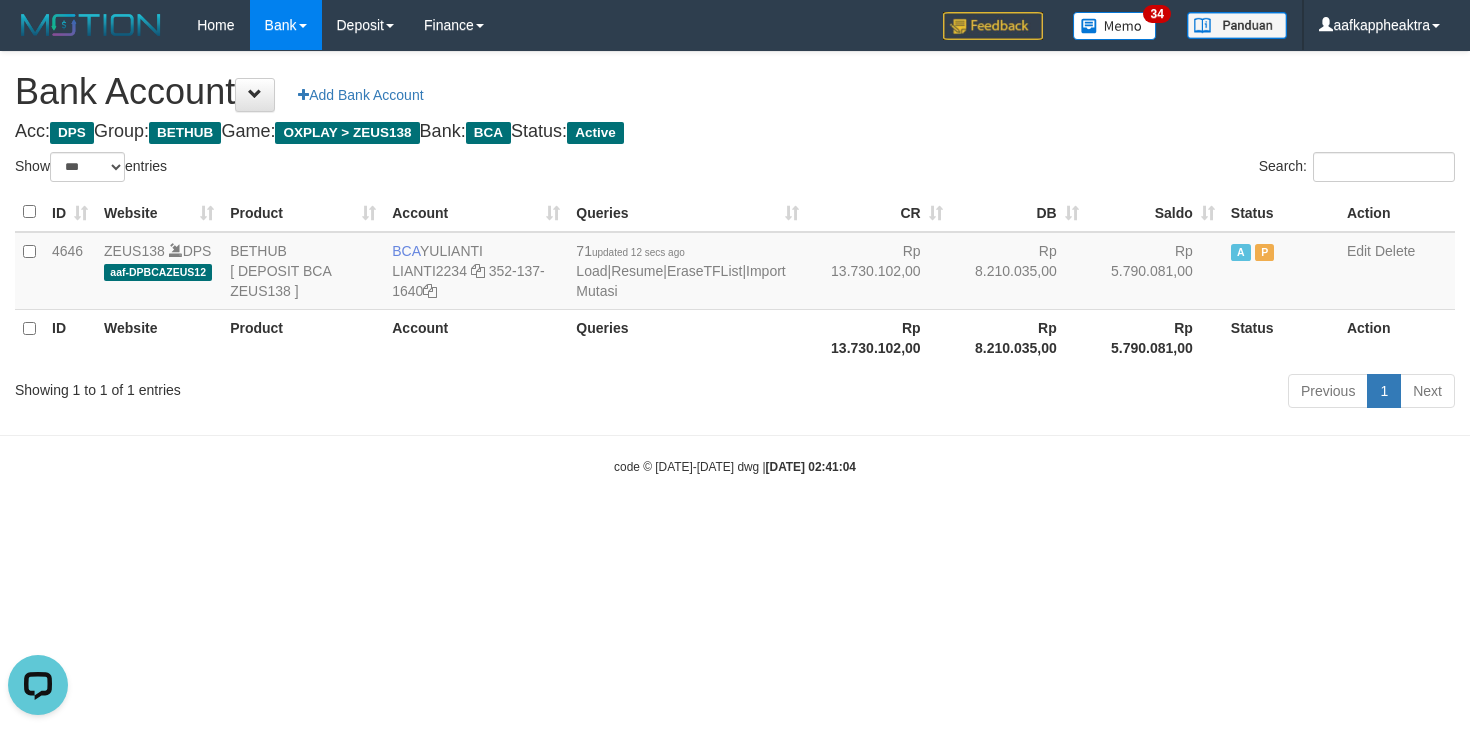 scroll, scrollTop: 0, scrollLeft: 0, axis: both 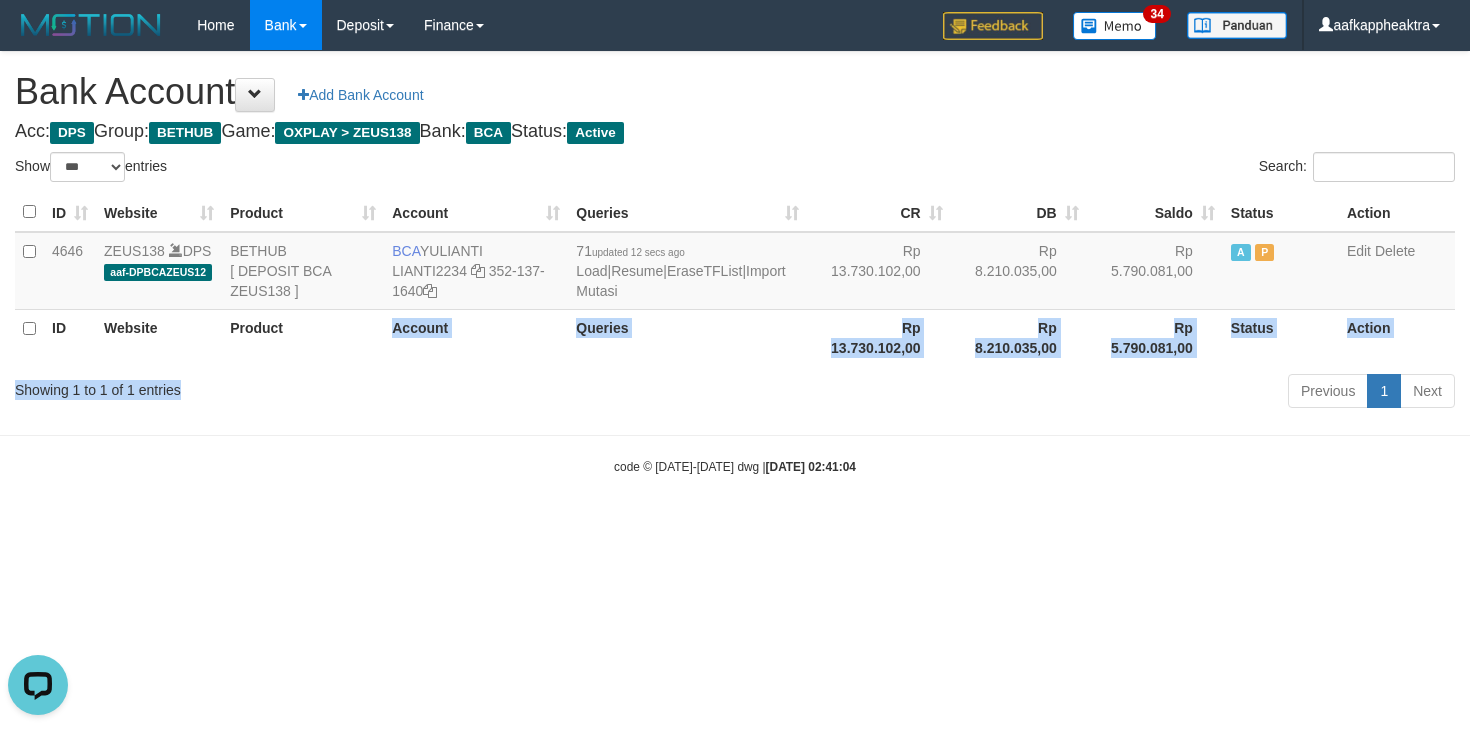 drag, startPoint x: 347, startPoint y: 402, endPoint x: 343, endPoint y: 414, distance: 12.649111 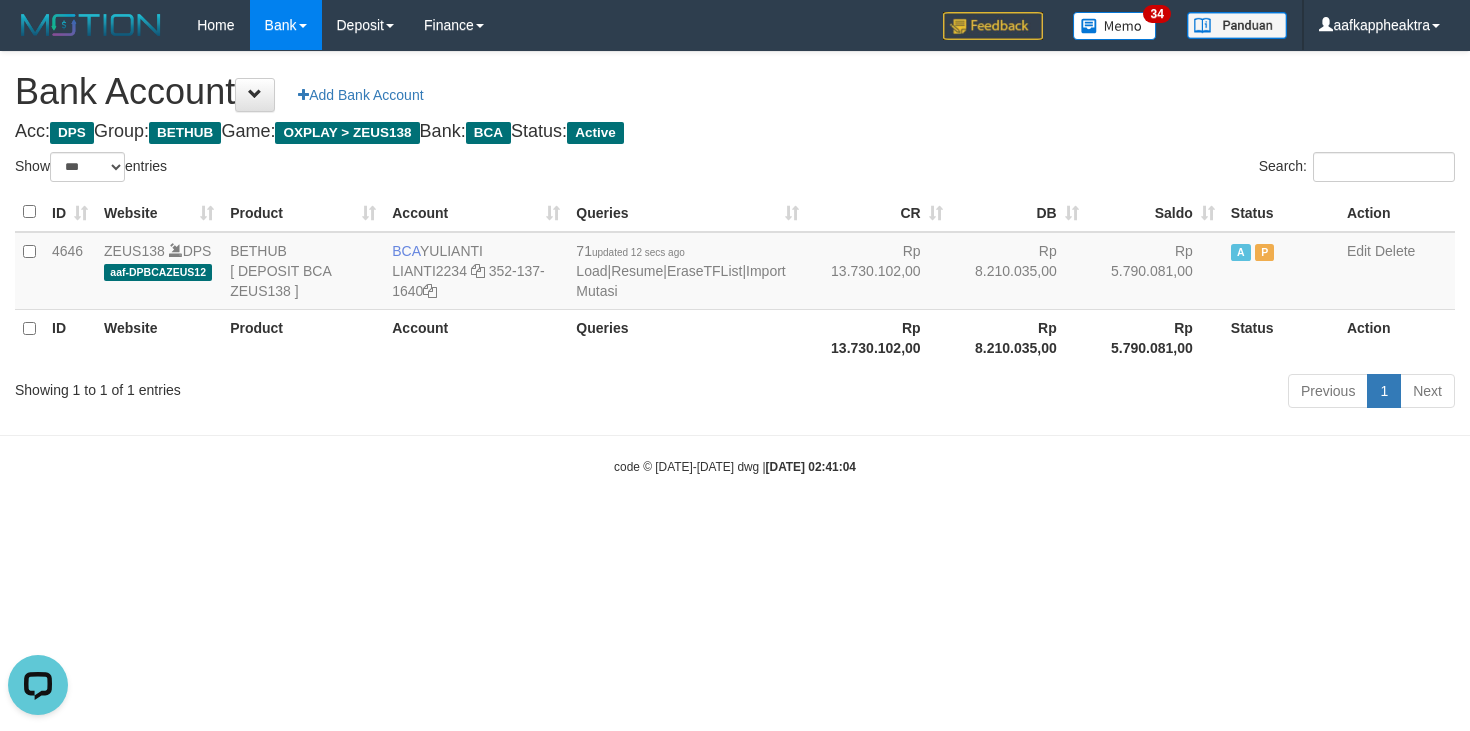 click on "Toggle navigation
Home
Bank
Account List
Mutasi Bank
Search
Note Mutasi
Deposit
DPS List
History
Finance
Financial Data
aafkappheaktra
My Profile
Log Out
34" at bounding box center [735, 263] 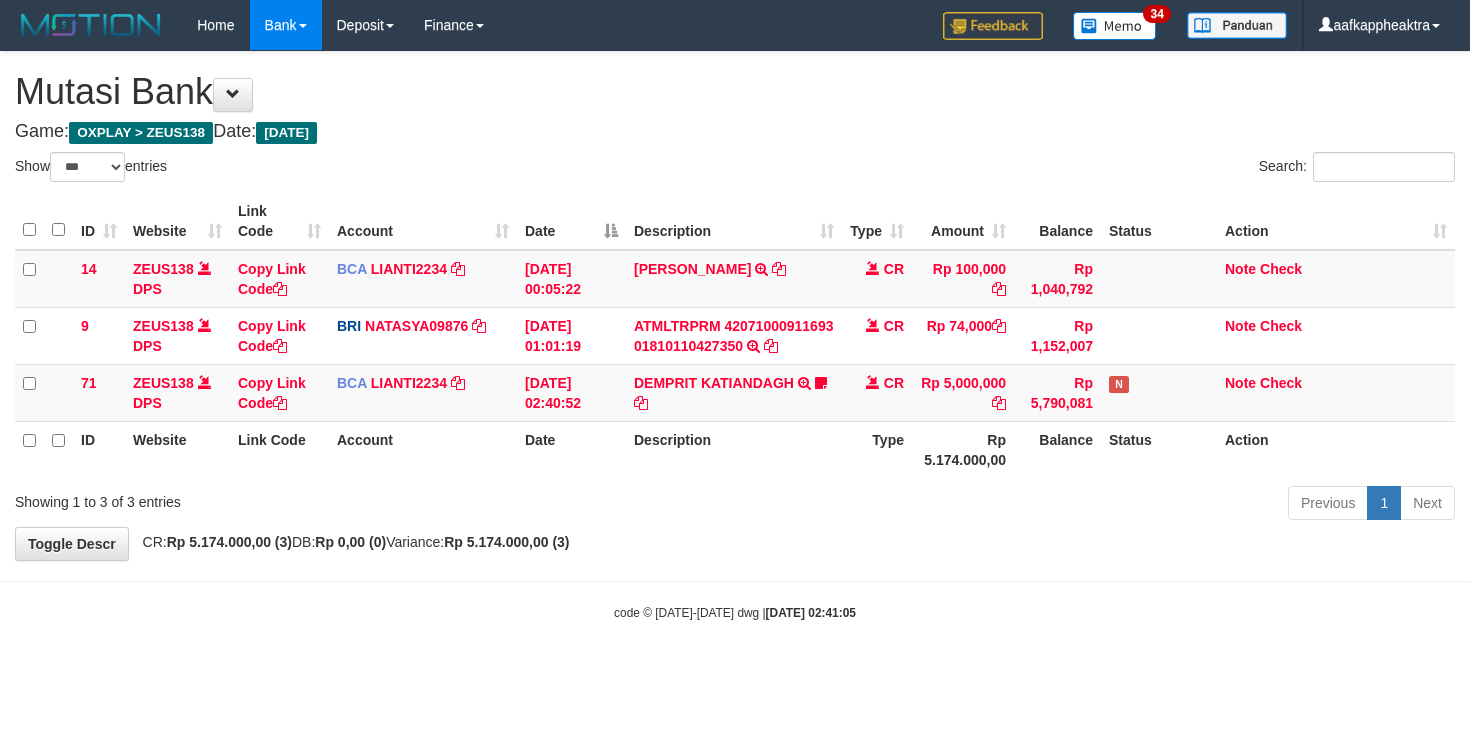 select on "***" 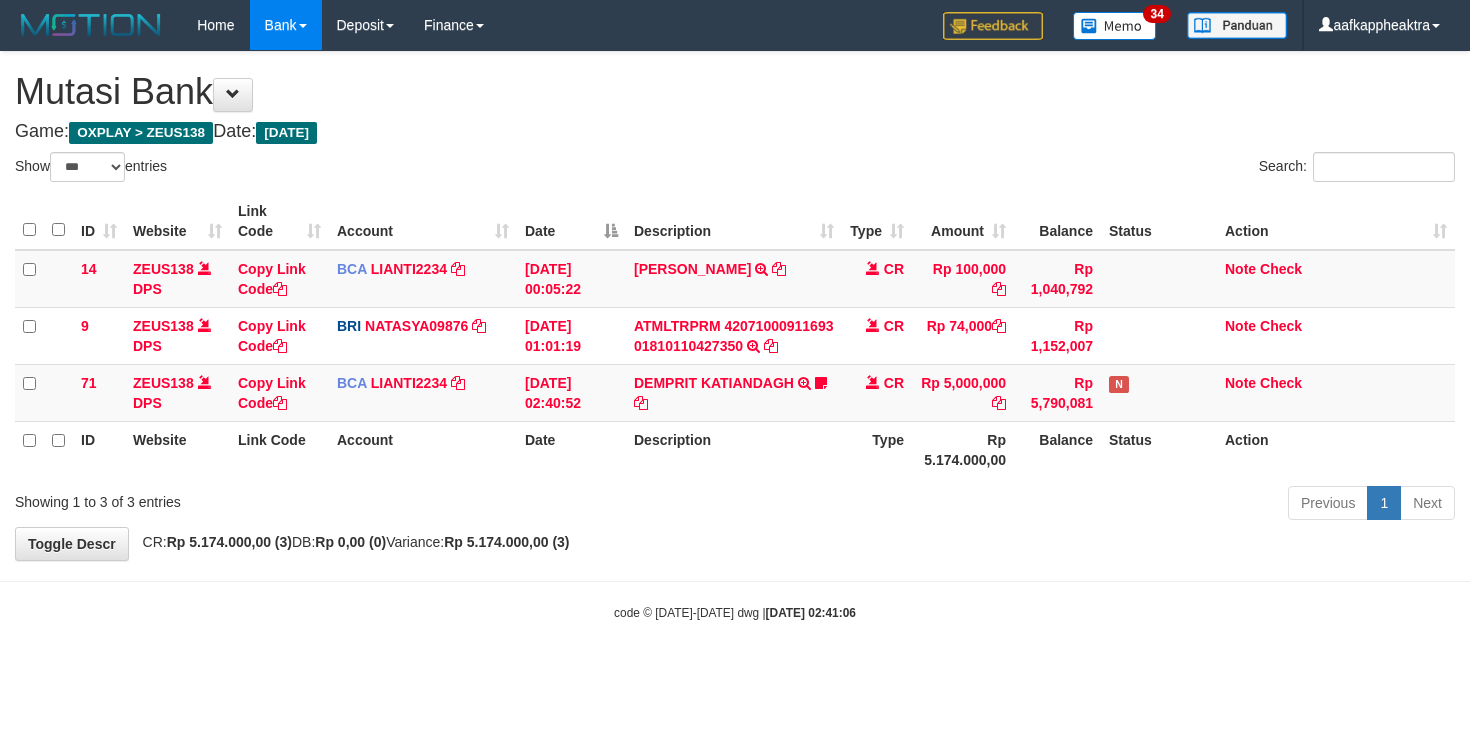 select on "***" 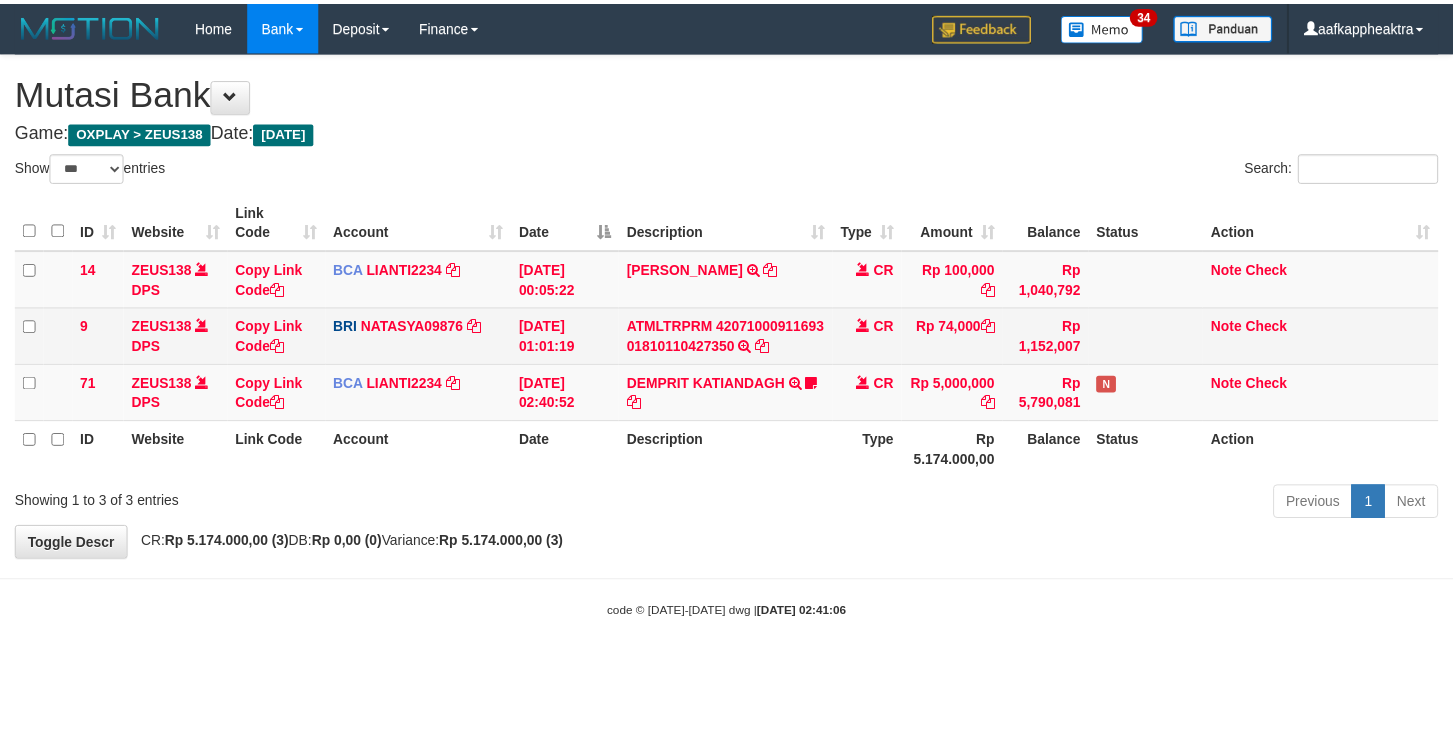 scroll, scrollTop: 0, scrollLeft: 0, axis: both 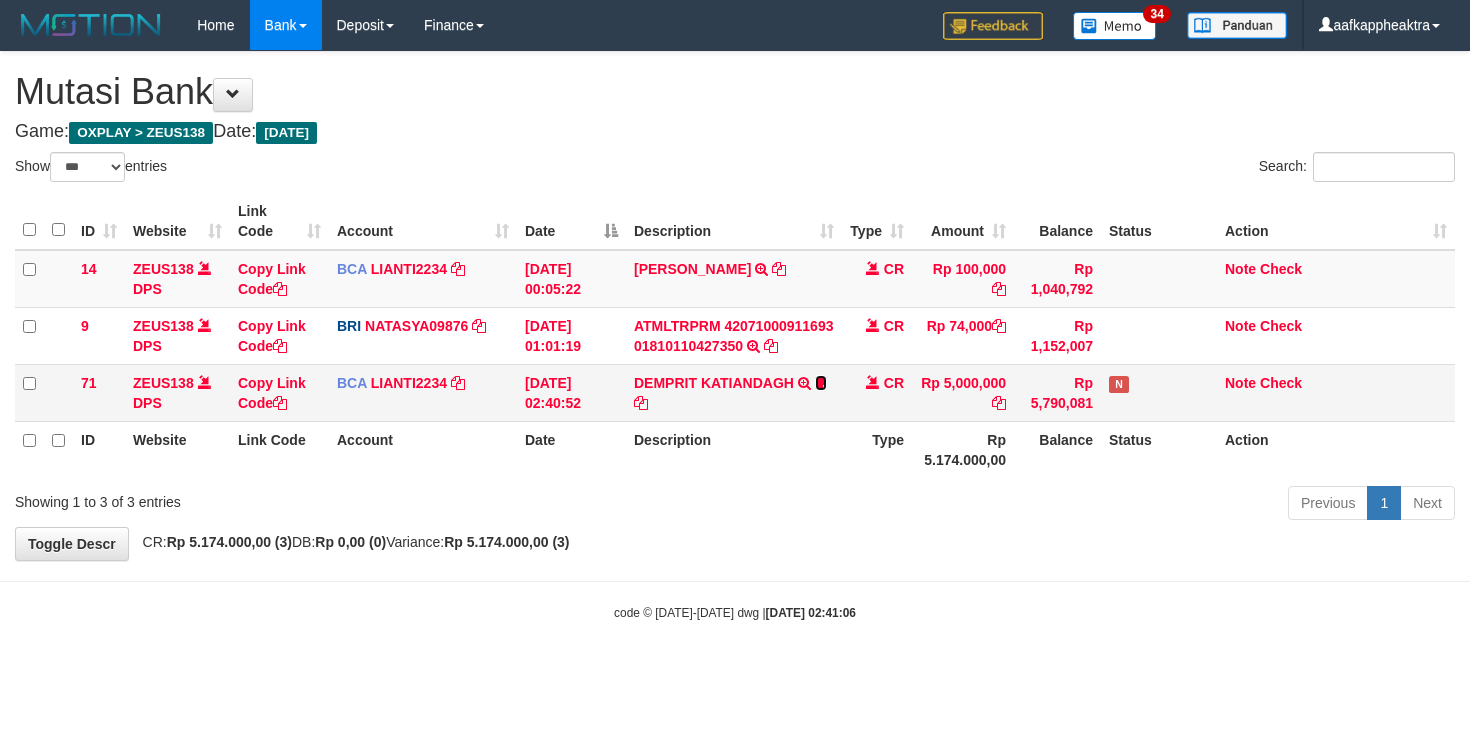 click at bounding box center [821, 383] 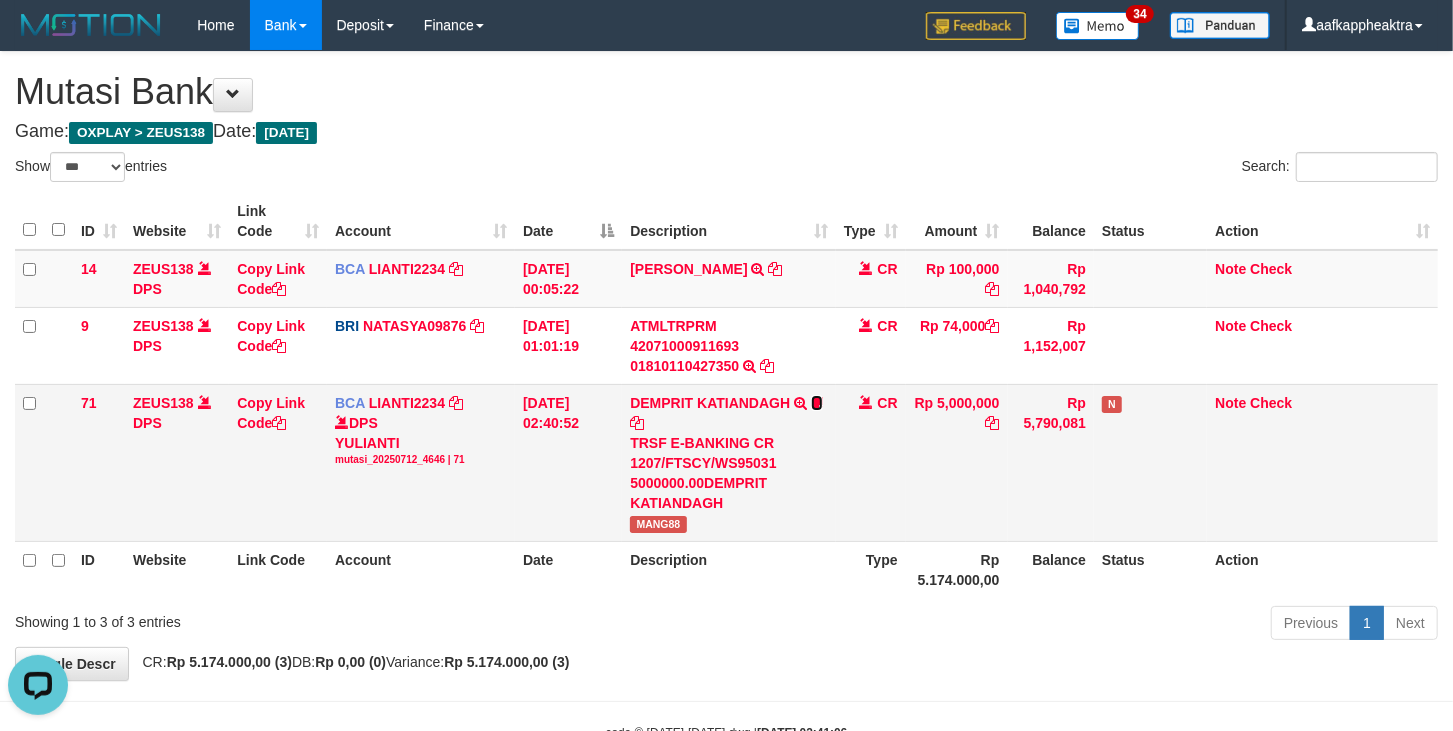 scroll, scrollTop: 0, scrollLeft: 0, axis: both 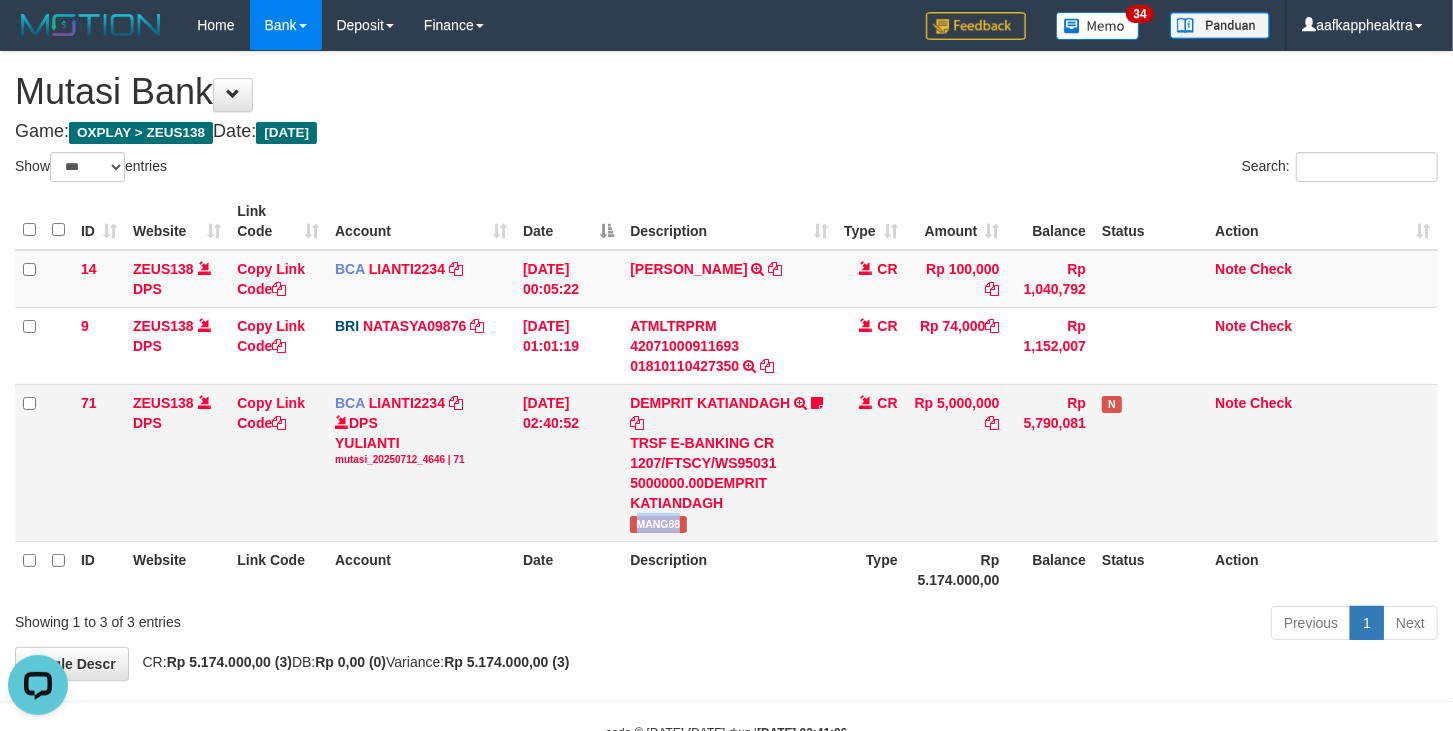 drag, startPoint x: 640, startPoint y: 520, endPoint x: 1465, endPoint y: 487, distance: 825.6597 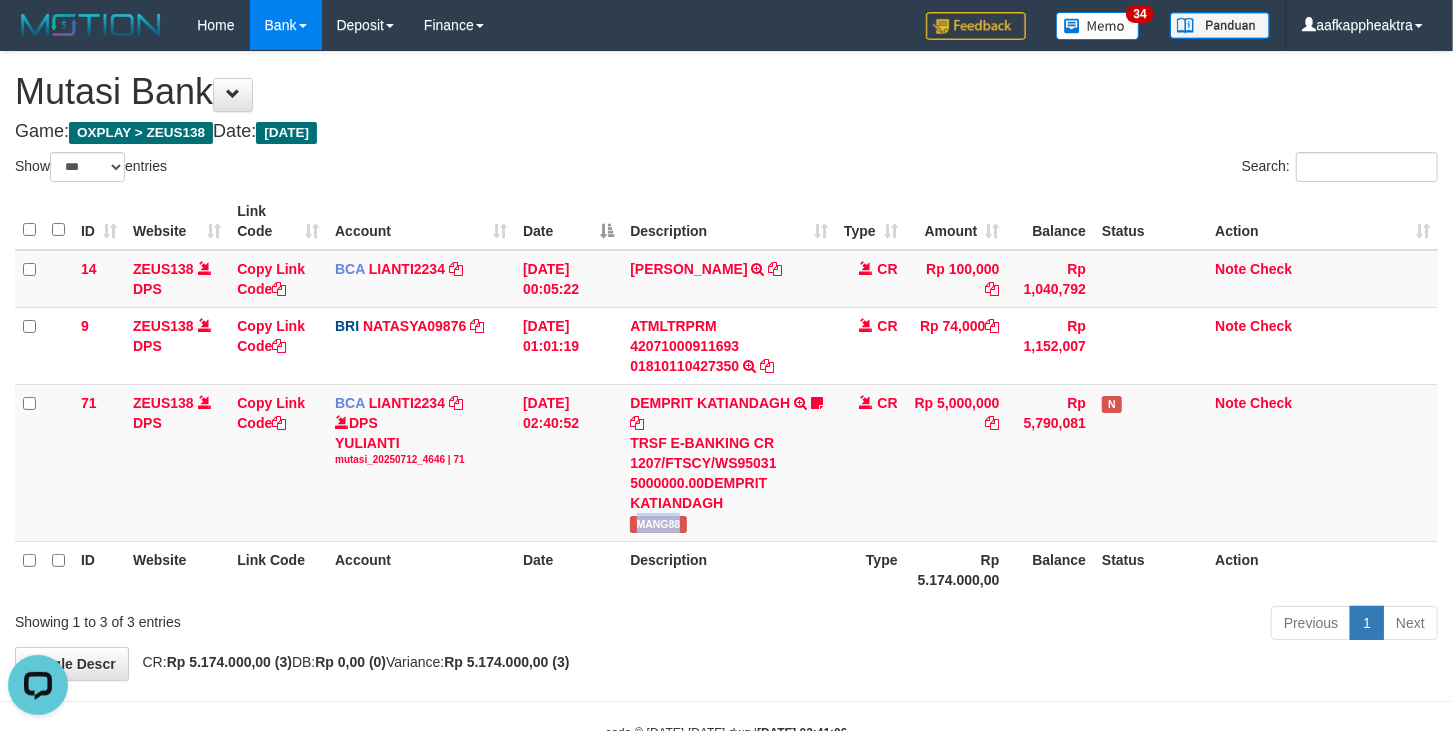 copy on "MANG88" 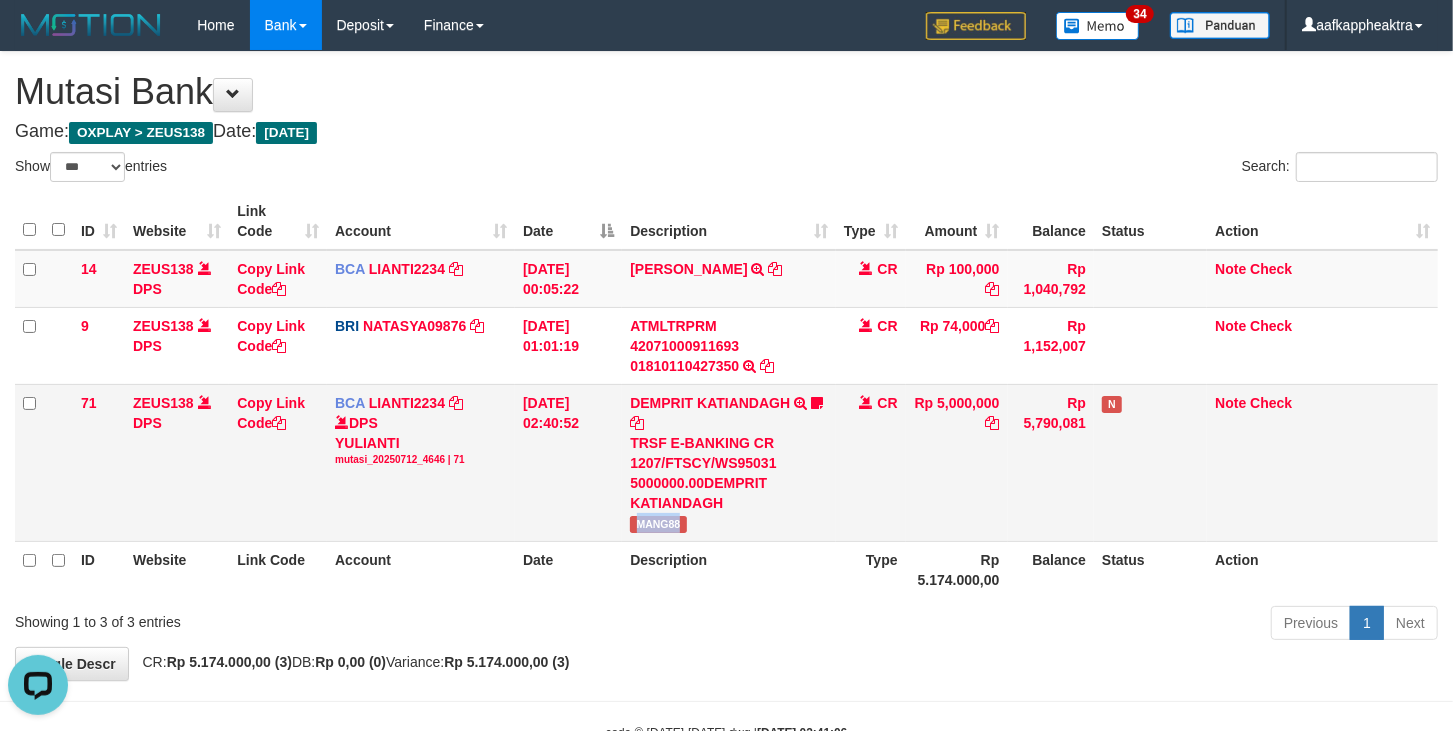 click on "MANG88" at bounding box center [658, 524] 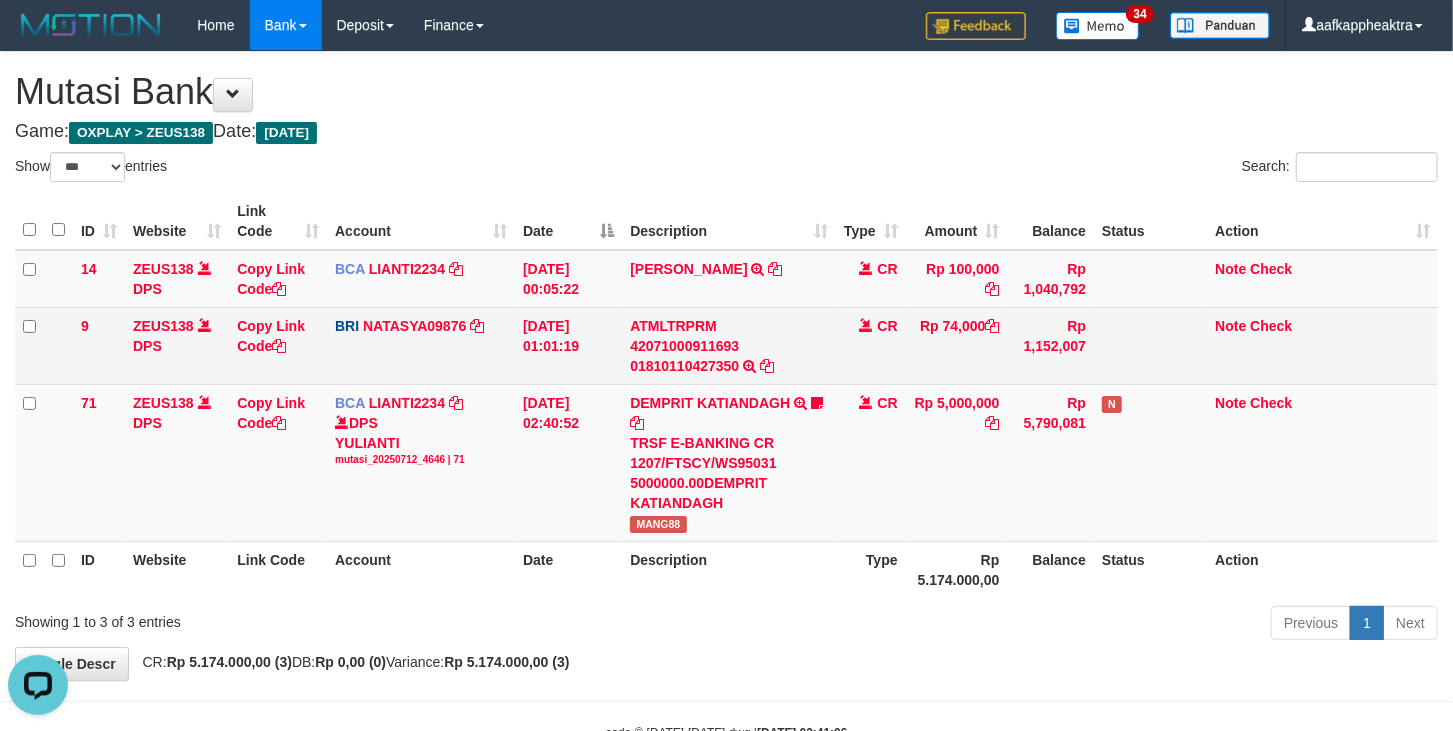 click on "12/07/2025 01:01:19" at bounding box center [568, 345] 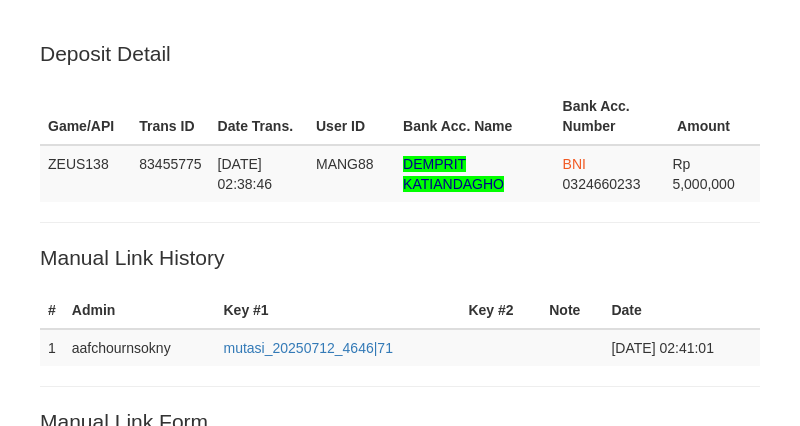 scroll, scrollTop: 500, scrollLeft: 0, axis: vertical 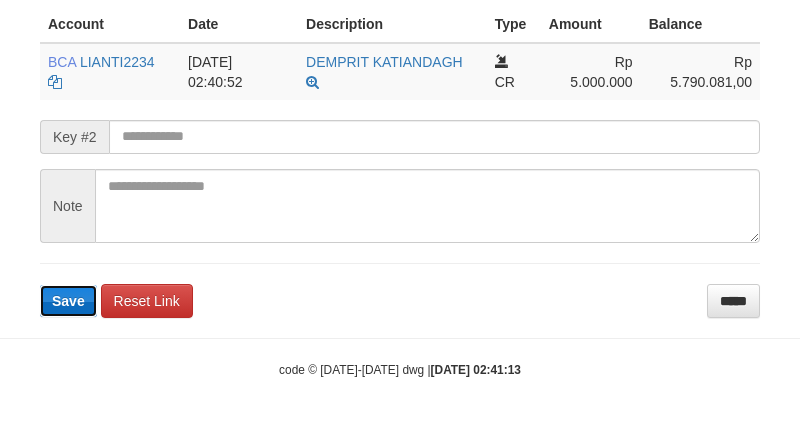click on "Save" at bounding box center [68, 301] 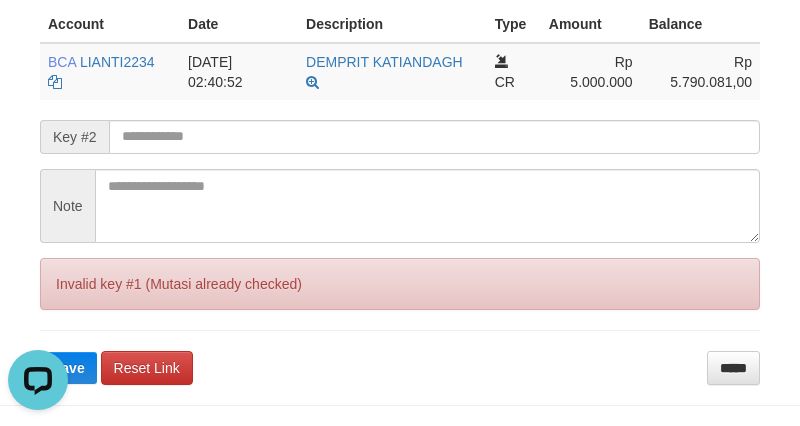 scroll, scrollTop: 0, scrollLeft: 0, axis: both 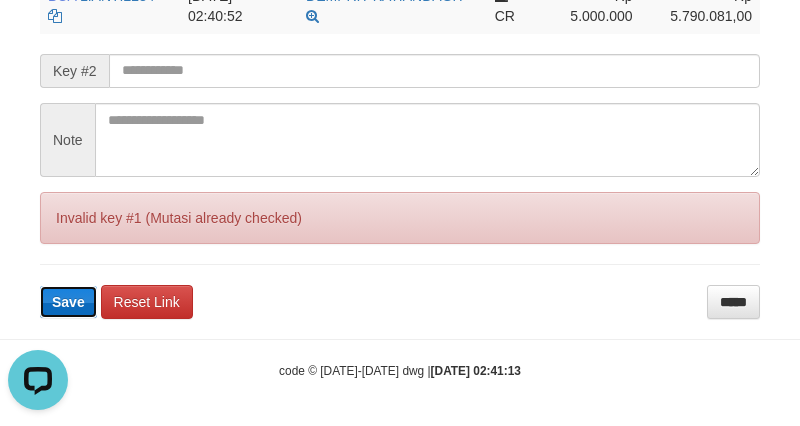 type 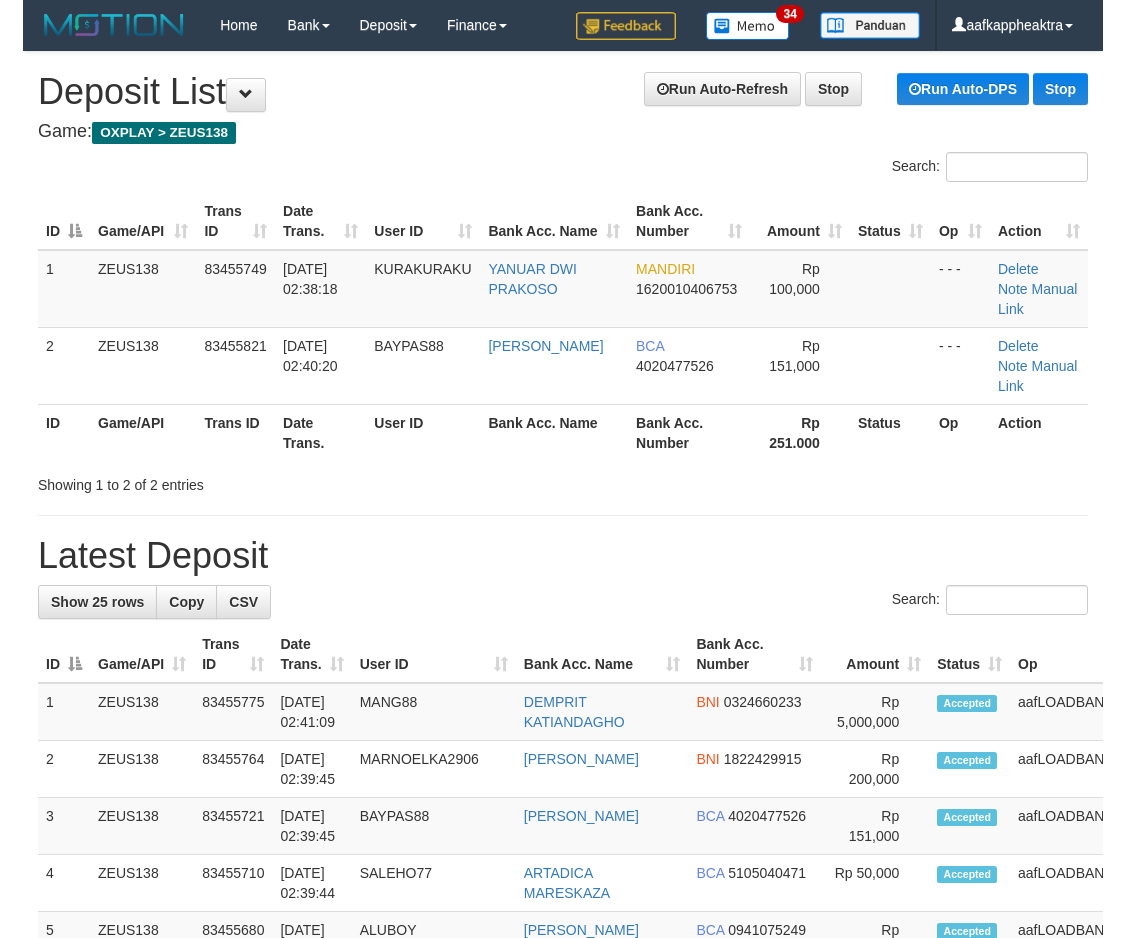 scroll, scrollTop: 0, scrollLeft: 0, axis: both 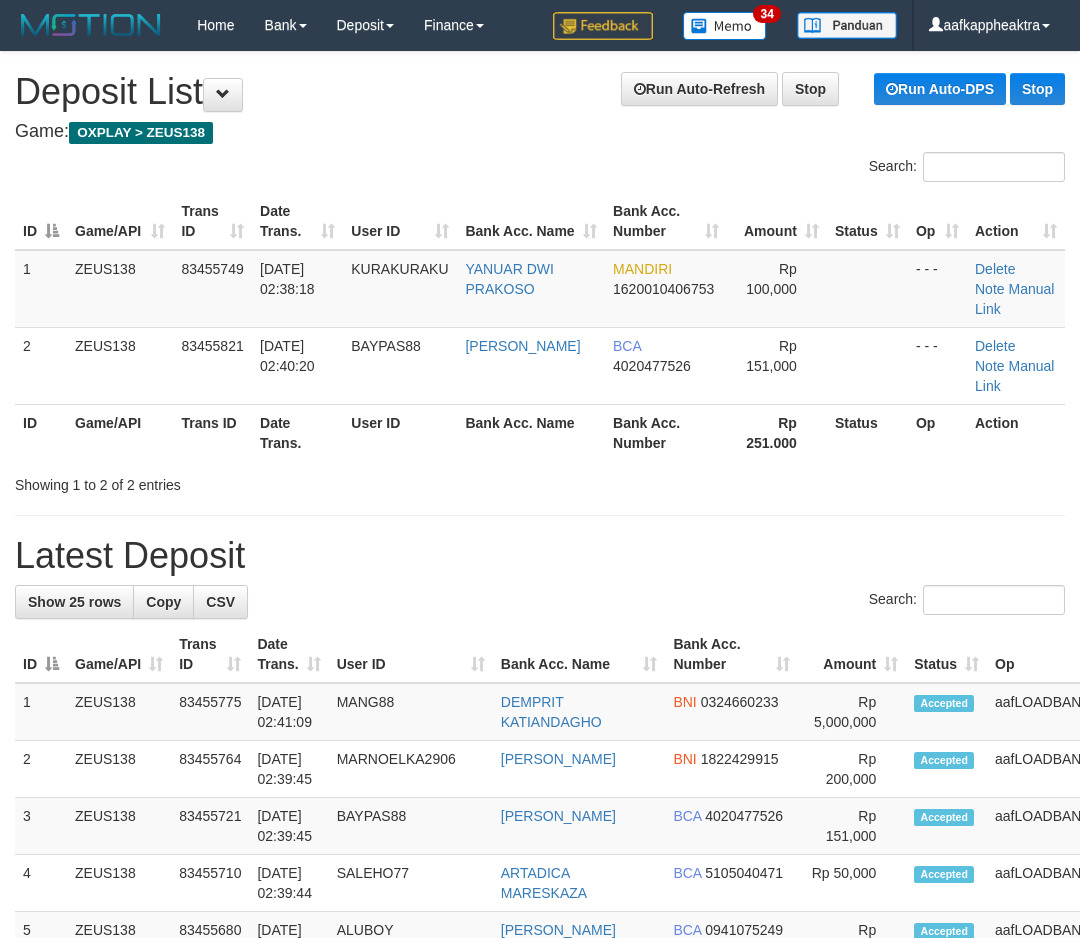 click on "ID Game/API Trans ID Date Trans. User ID Bank Acc. Name Bank Acc. Number Amount Status Op Action
1
ZEUS138
83455775
MANG88 BNI" at bounding box center [616, 1395] 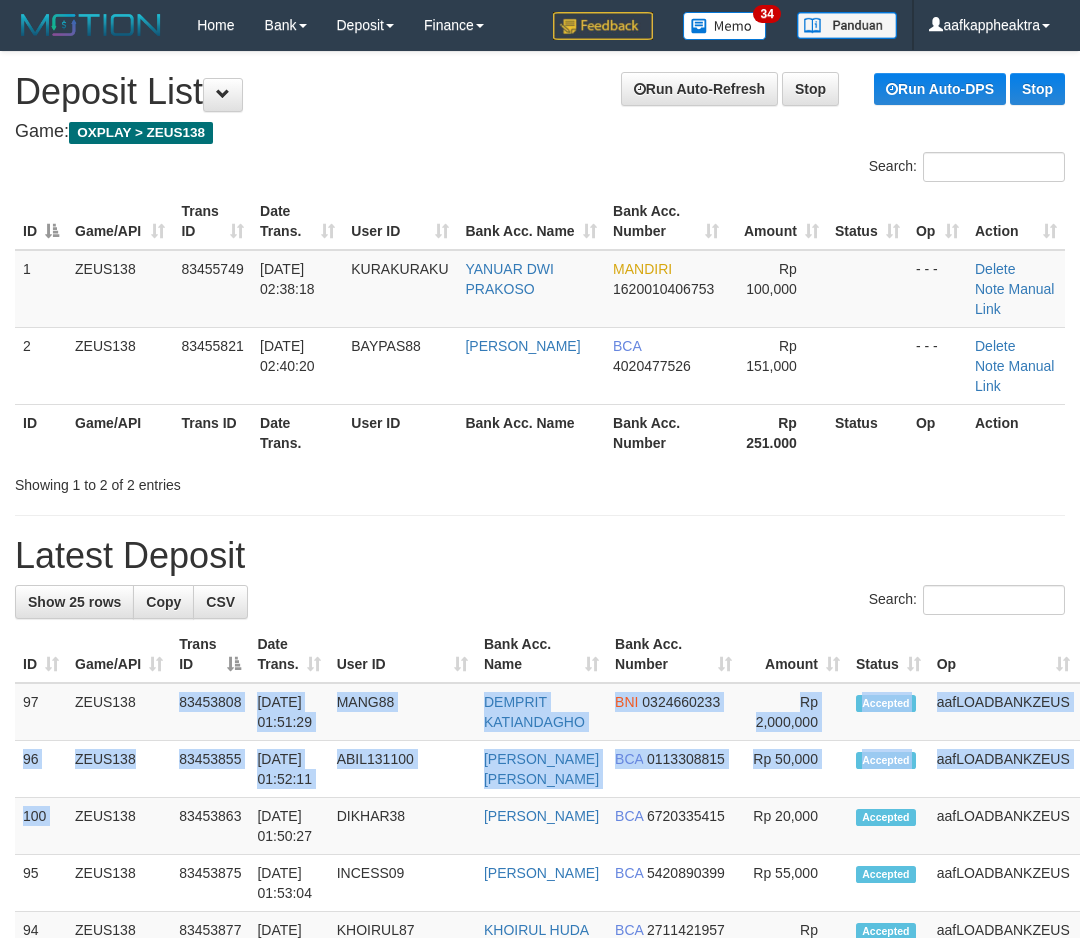 drag, startPoint x: 144, startPoint y: 760, endPoint x: 1, endPoint y: 815, distance: 153.21227 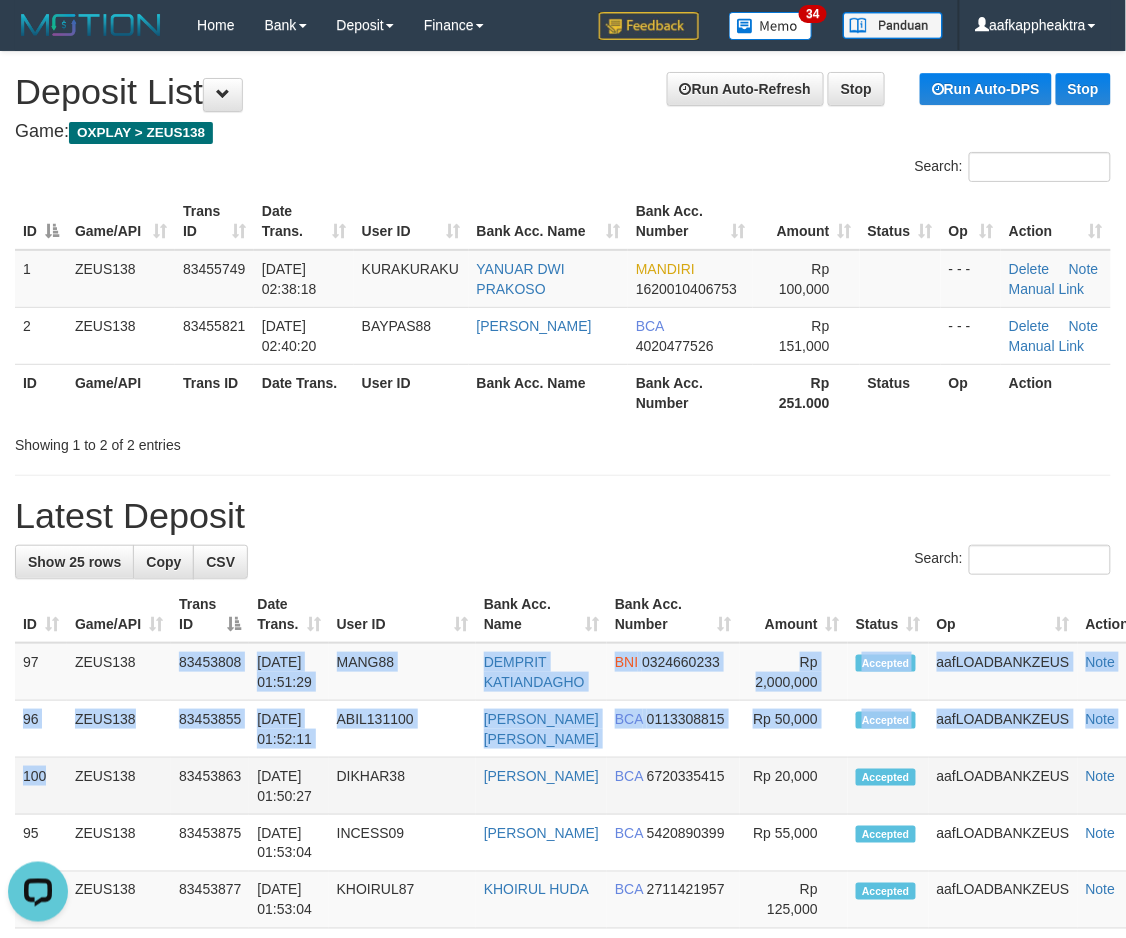 scroll, scrollTop: 0, scrollLeft: 0, axis: both 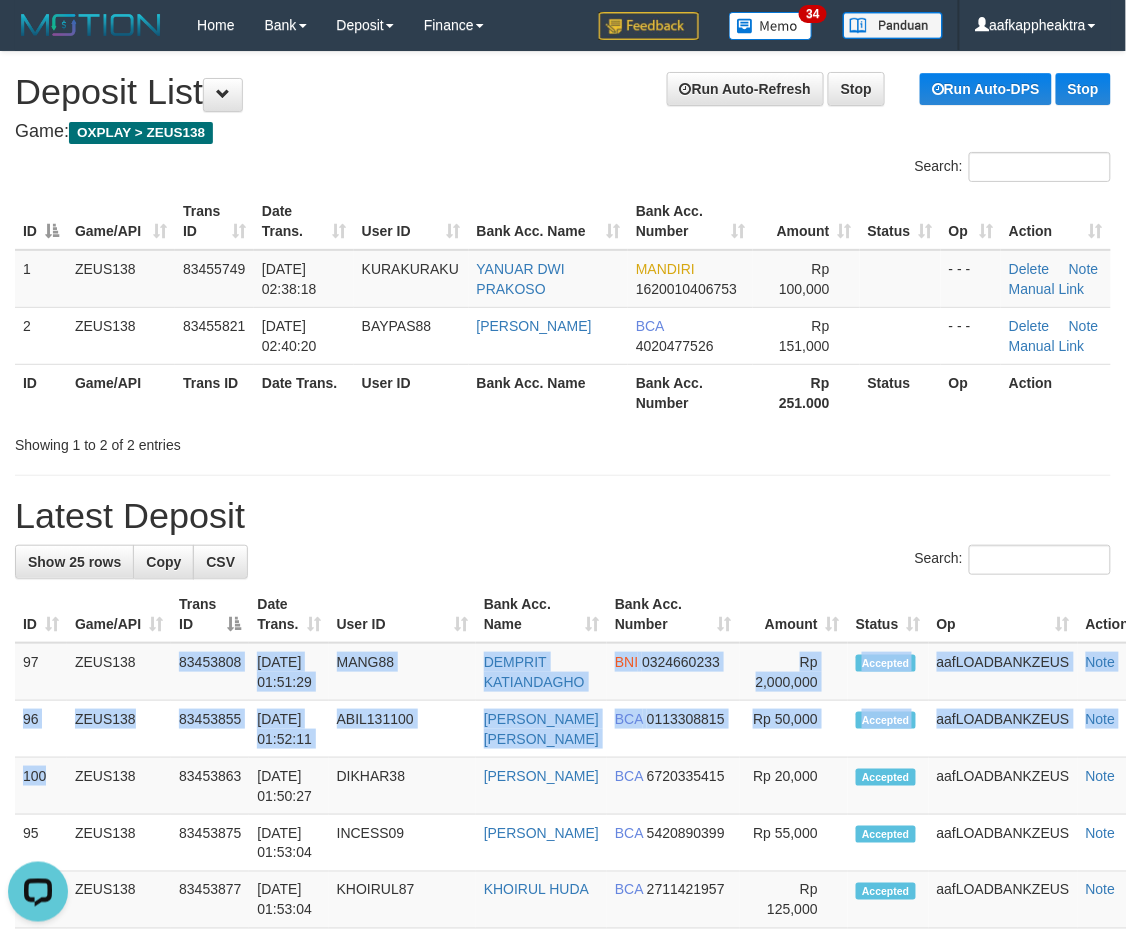 drag, startPoint x: 133, startPoint y: 643, endPoint x: 300, endPoint y: 610, distance: 170.22926 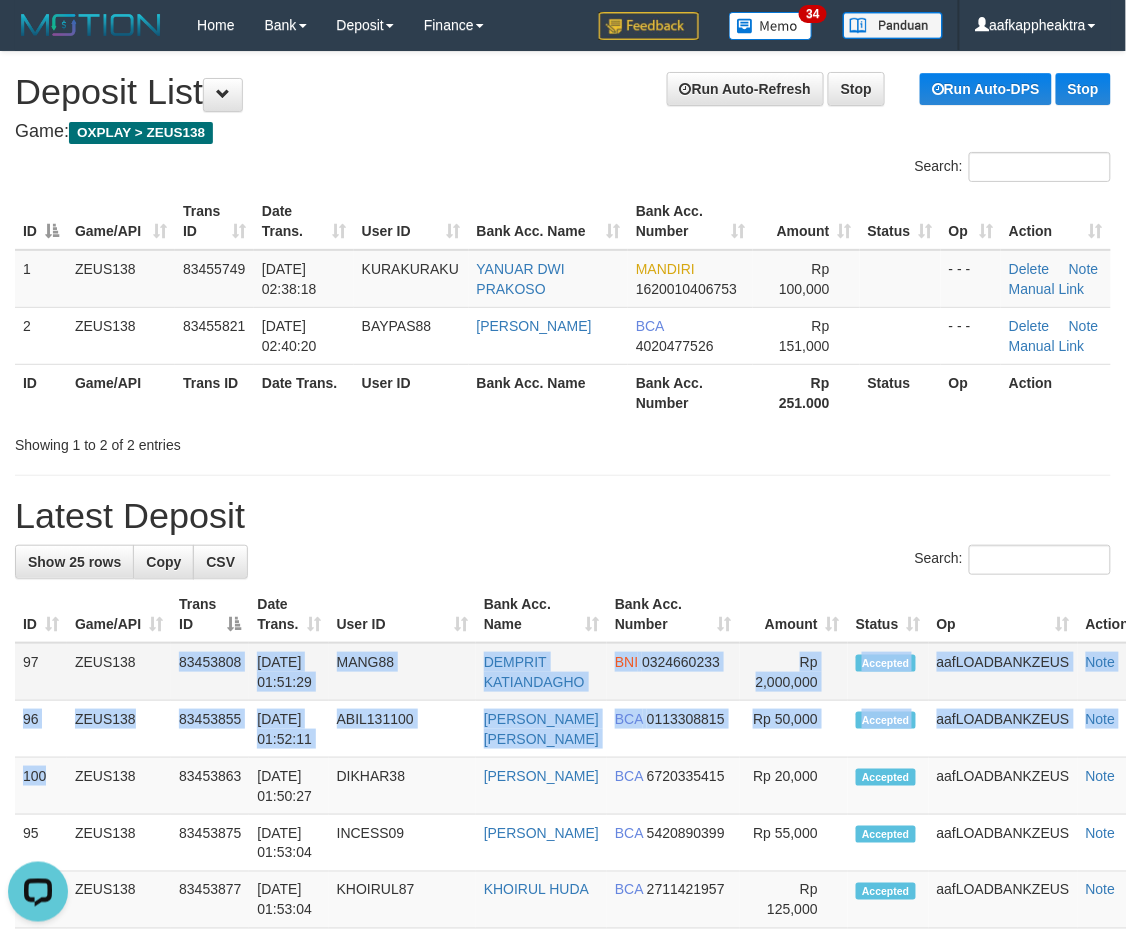 drag, startPoint x: 300, startPoint y: 610, endPoint x: 280, endPoint y: 664, distance: 57.58472 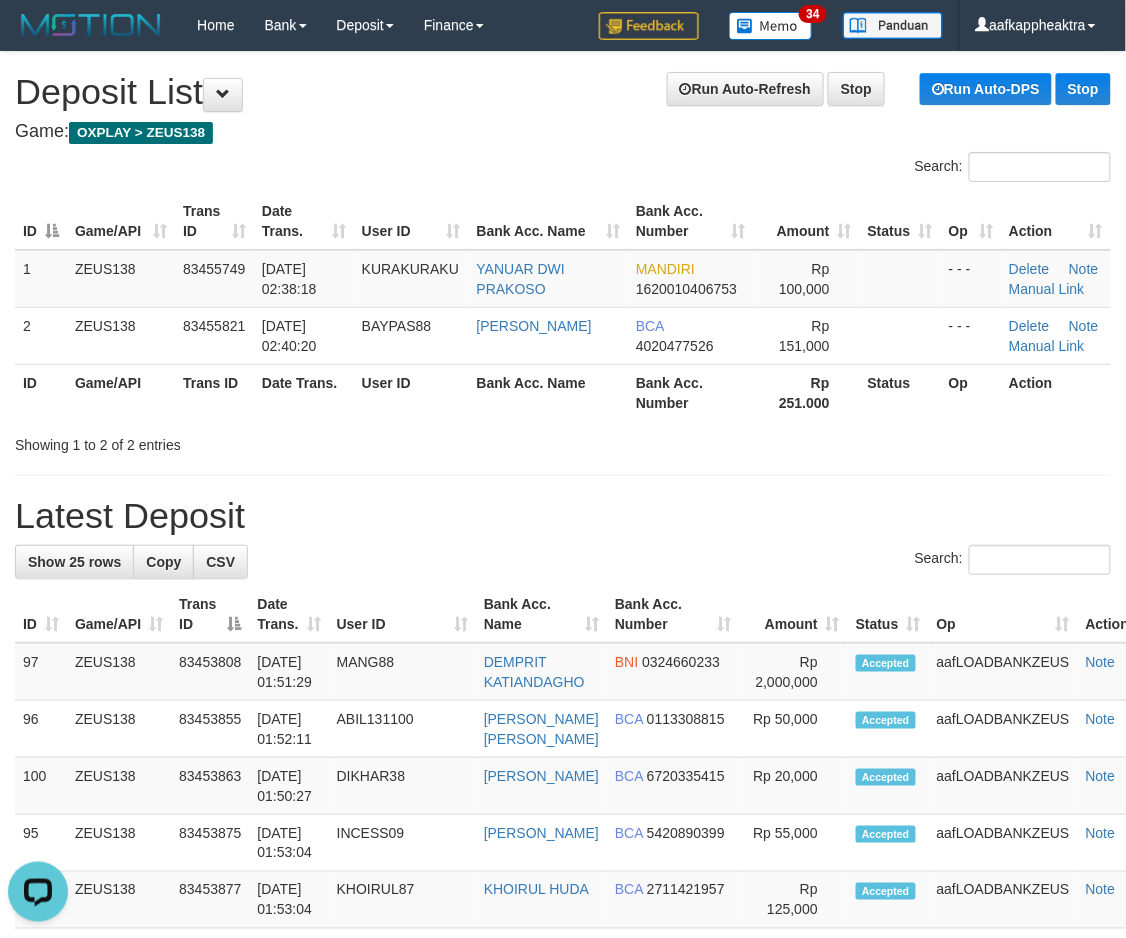 drag, startPoint x: 413, startPoint y: 530, endPoint x: 455, endPoint y: 533, distance: 42.107006 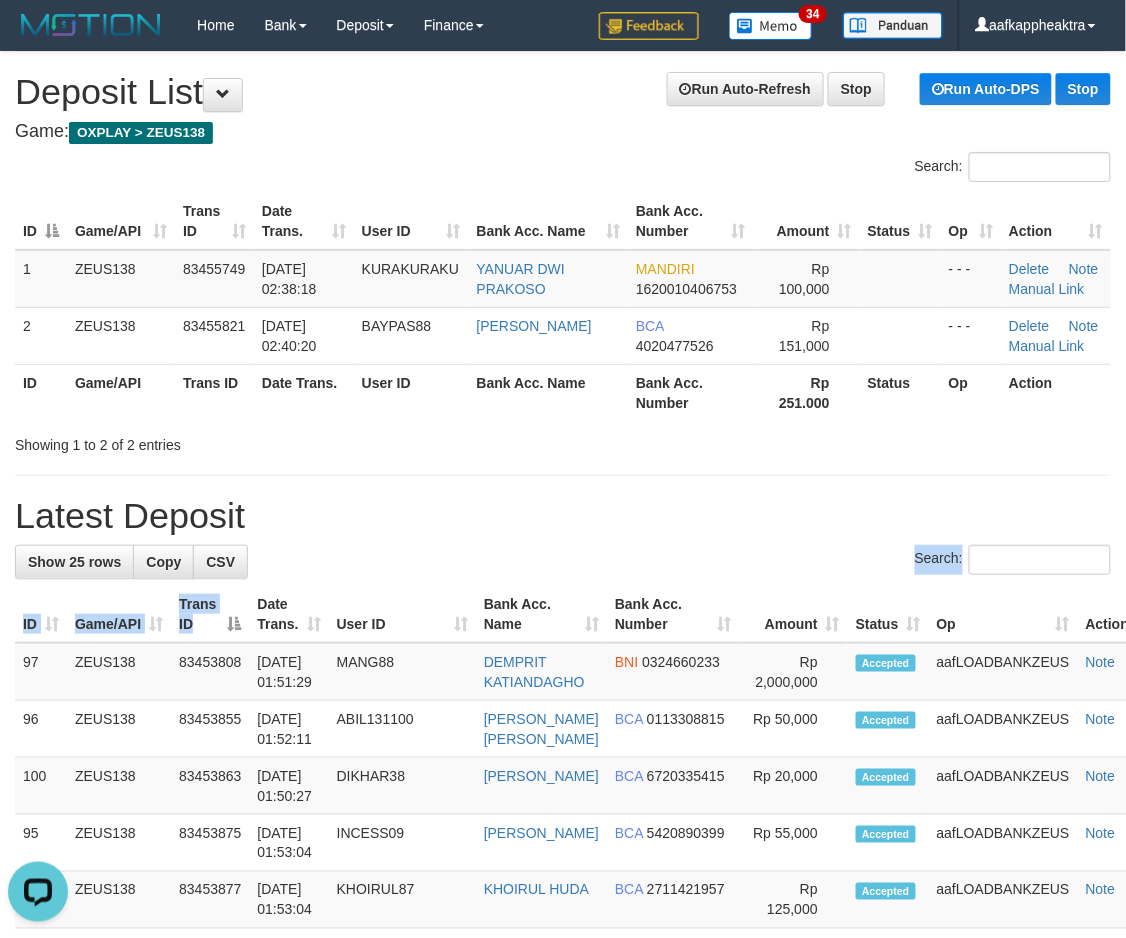 click on "Show 25 rows Copy CSV Search:
ID Game/API Trans ID Date Trans. User ID Bank Acc. Name Bank Acc. Number Amount Status Op Action
97
ZEUS138" at bounding box center (563, 1373) 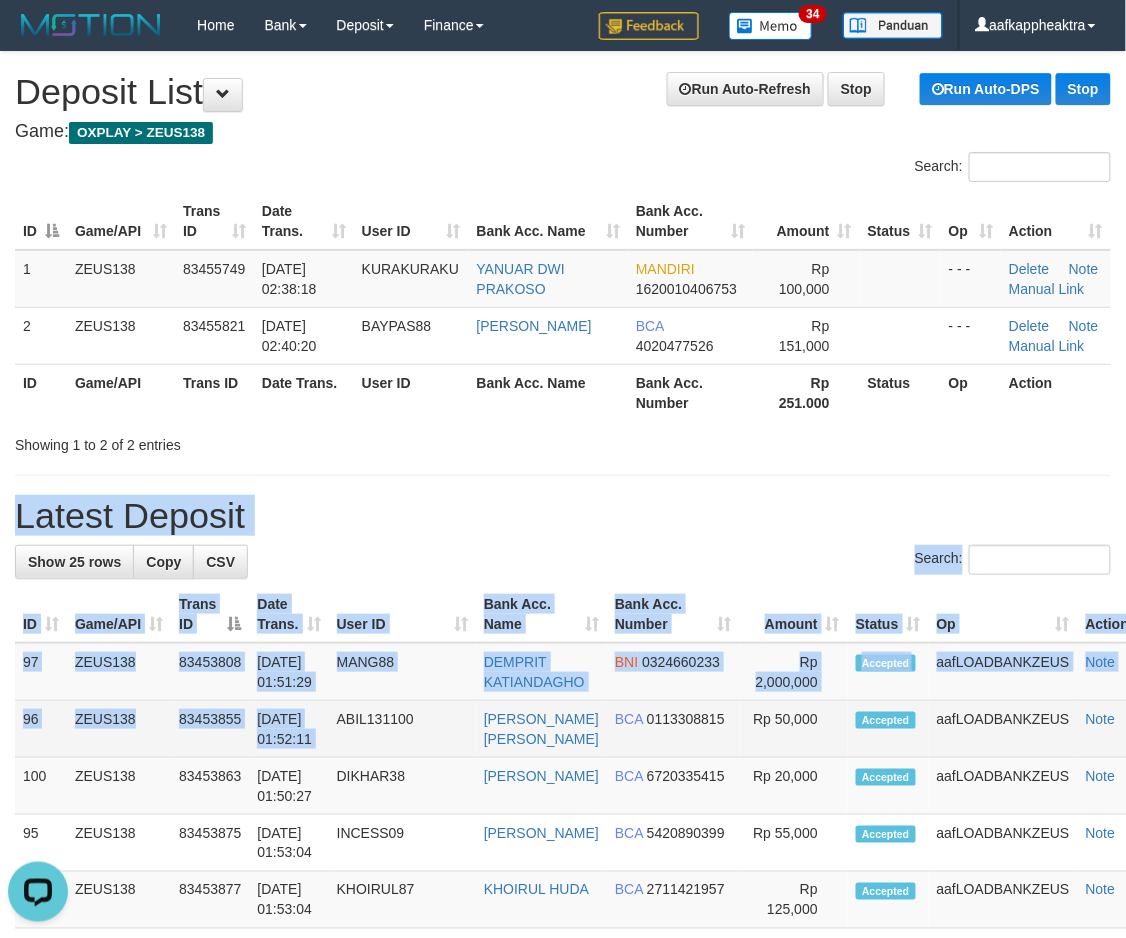 drag, startPoint x: 341, startPoint y: 453, endPoint x: 261, endPoint y: 703, distance: 262.4881 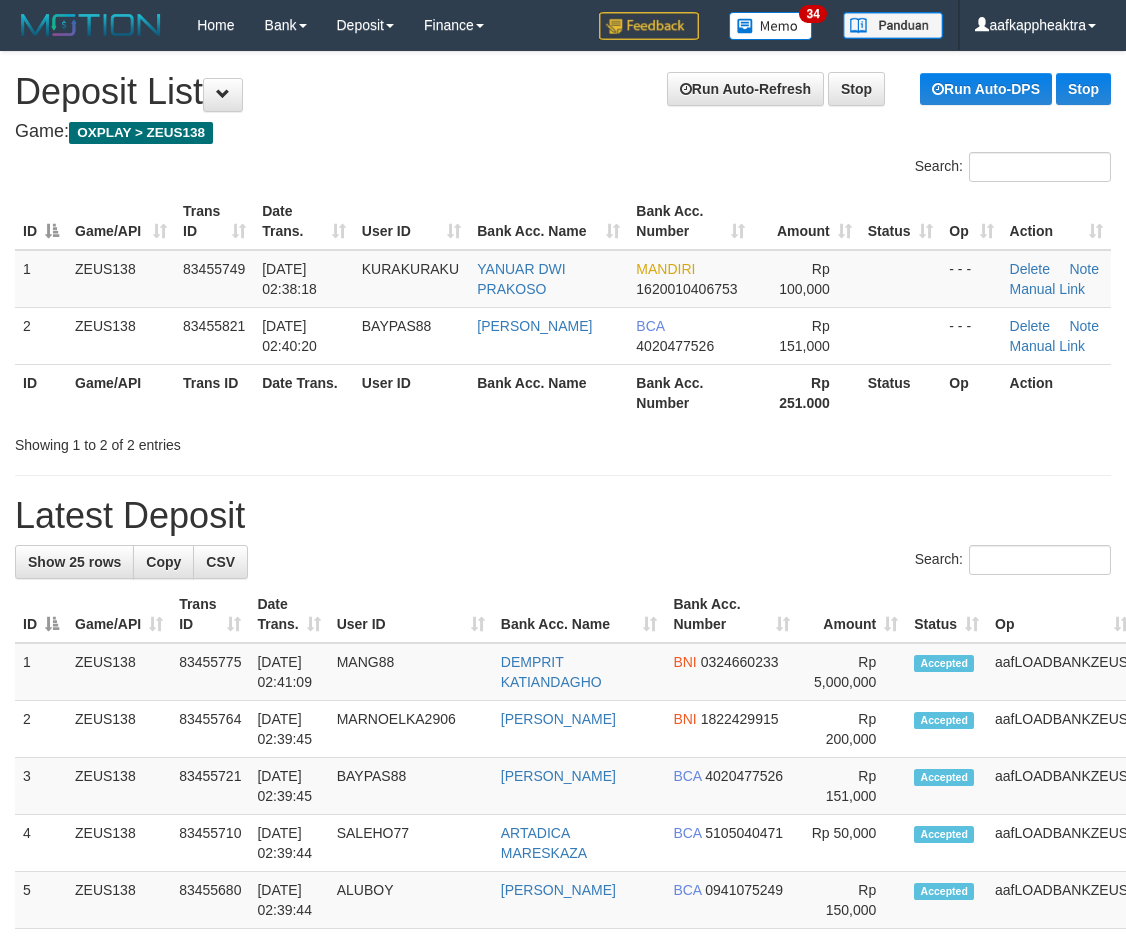 scroll, scrollTop: 0, scrollLeft: 0, axis: both 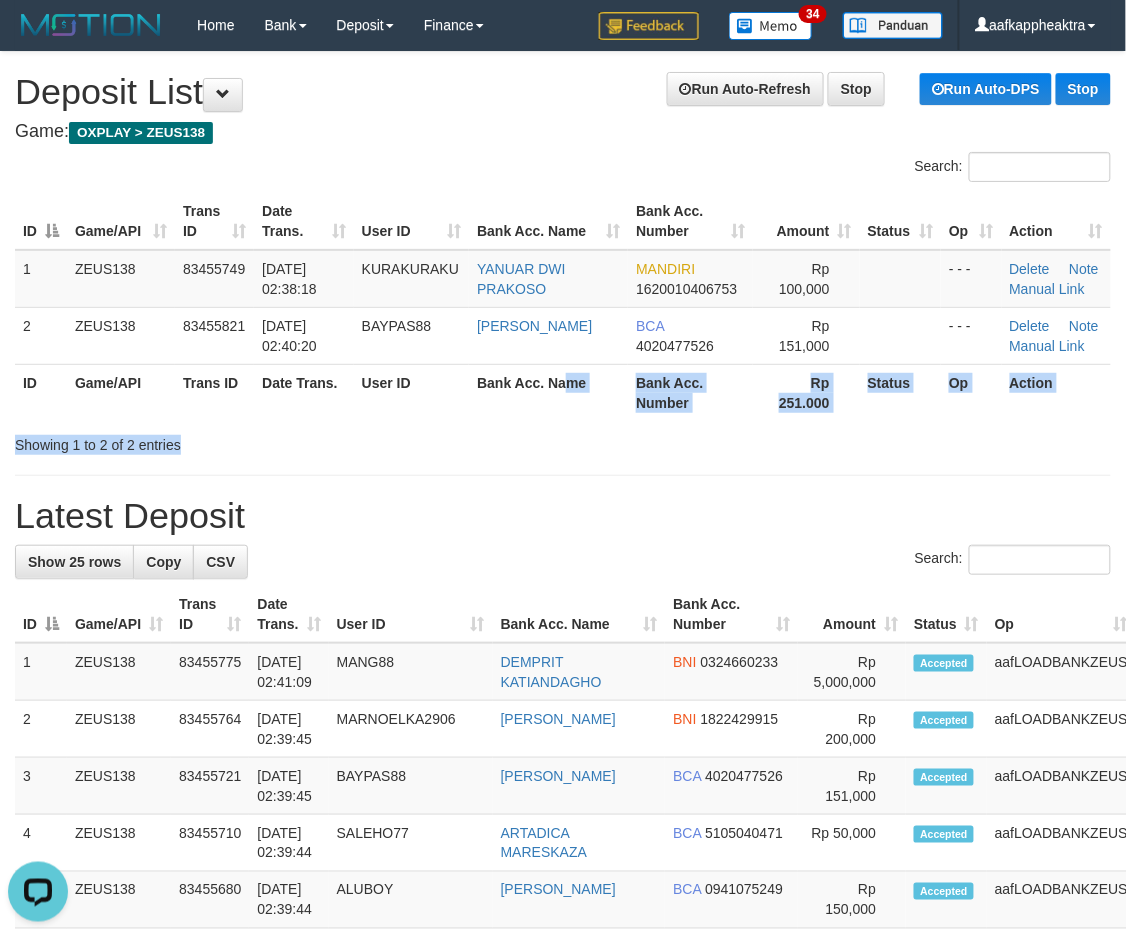 click on "Search:
ID Game/API Trans ID Date Trans. User ID Bank Acc. Name Bank Acc. Number Amount Status Op Action
1
ZEUS138
83455749
[DATE] 02:38:18
[GEOGRAPHIC_DATA]
YANUAR DWI PRAKOSO
MANDIRI
1620010406753
Rp 100,000
- - -
[GEOGRAPHIC_DATA]
Note
Manual Link
2
ZEUS138
83455821
[DATE] 02:40:20
[GEOGRAPHIC_DATA]
[PERSON_NAME]
BCA
4020477526
Rp 151,000
- - -
Delete Note ID" at bounding box center [563, 303] 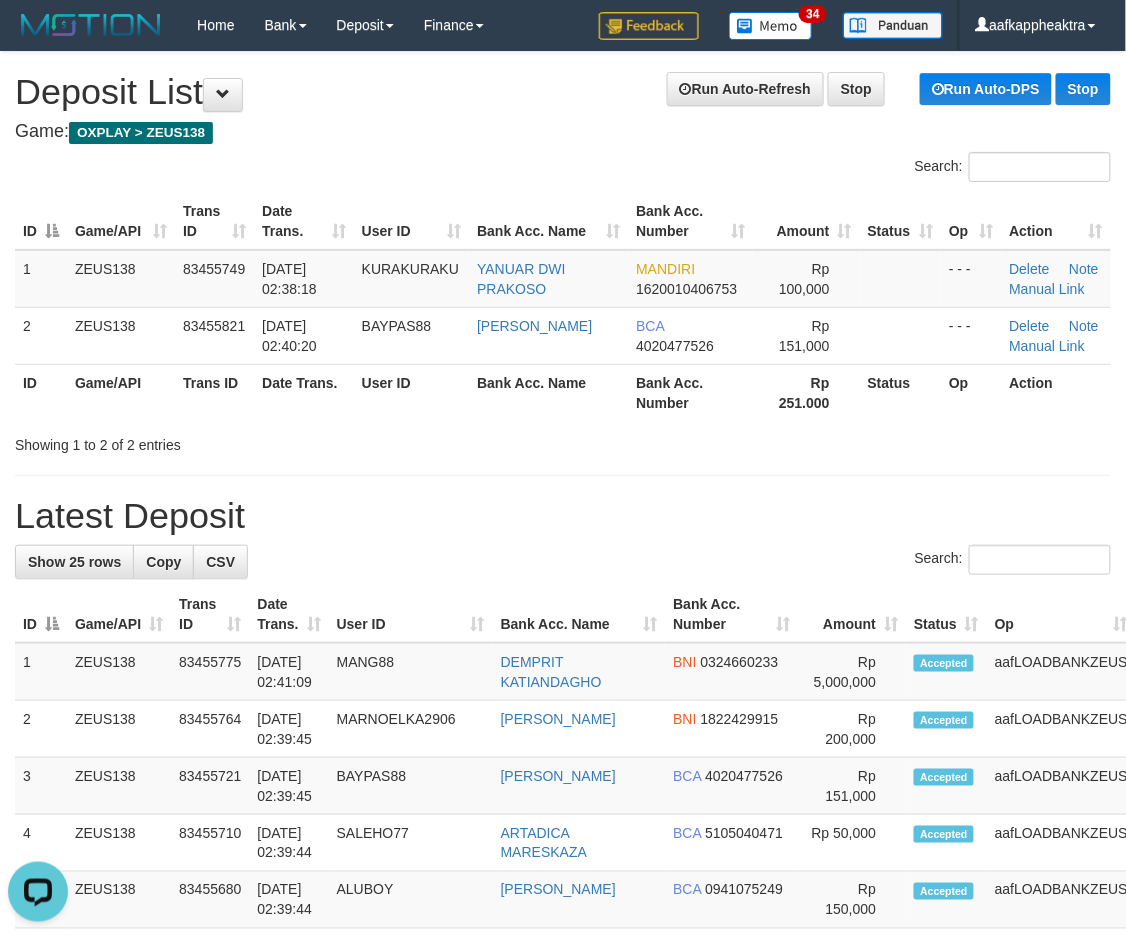 drag, startPoint x: 648, startPoint y: 516, endPoint x: 510, endPoint y: 600, distance: 161.55495 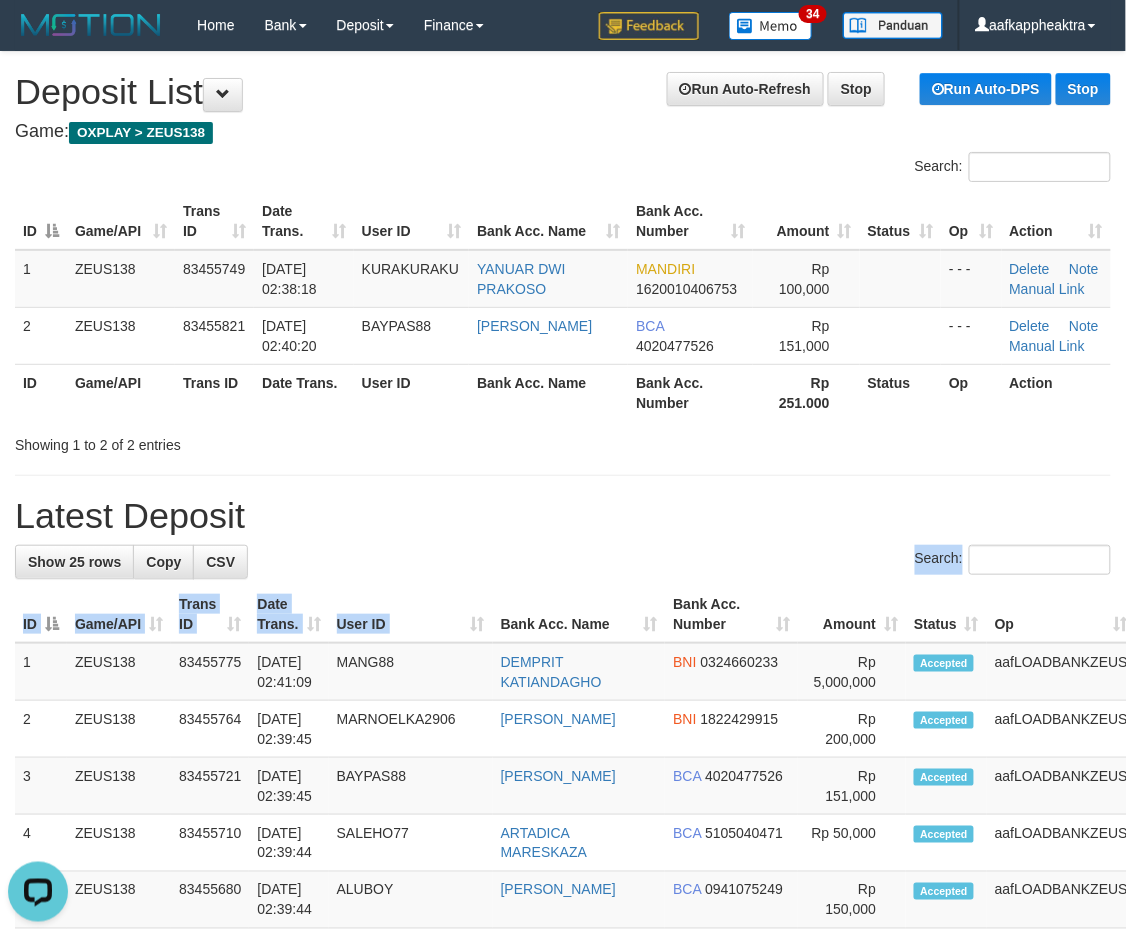 click on "Show 25 rows Copy CSV Search:
ID Game/API Trans ID Date Trans. User ID Bank Acc. Name Bank Acc. Number Amount Status Op Action
1
ZEUS138
2" at bounding box center (563, 1373) 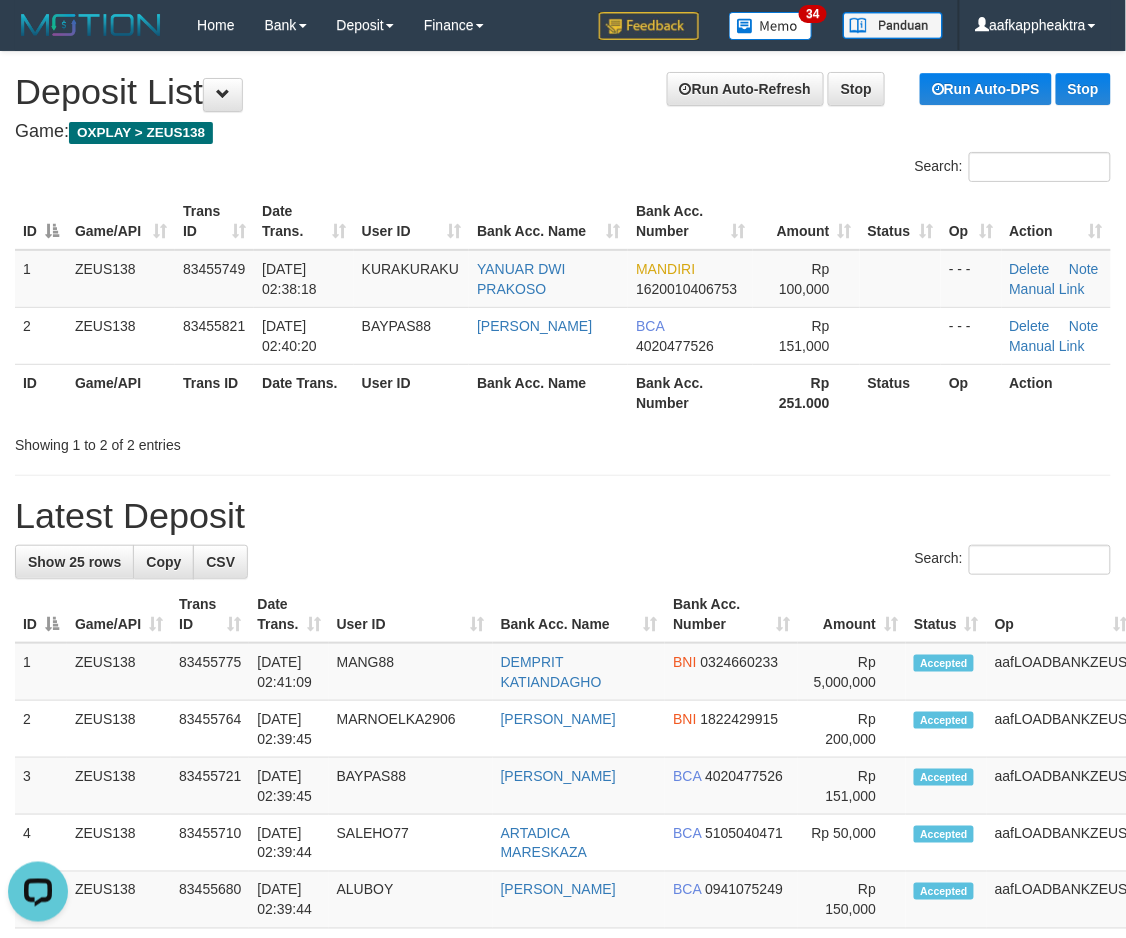 drag, startPoint x: 582, startPoint y: 466, endPoint x: 671, endPoint y: 448, distance: 90.80198 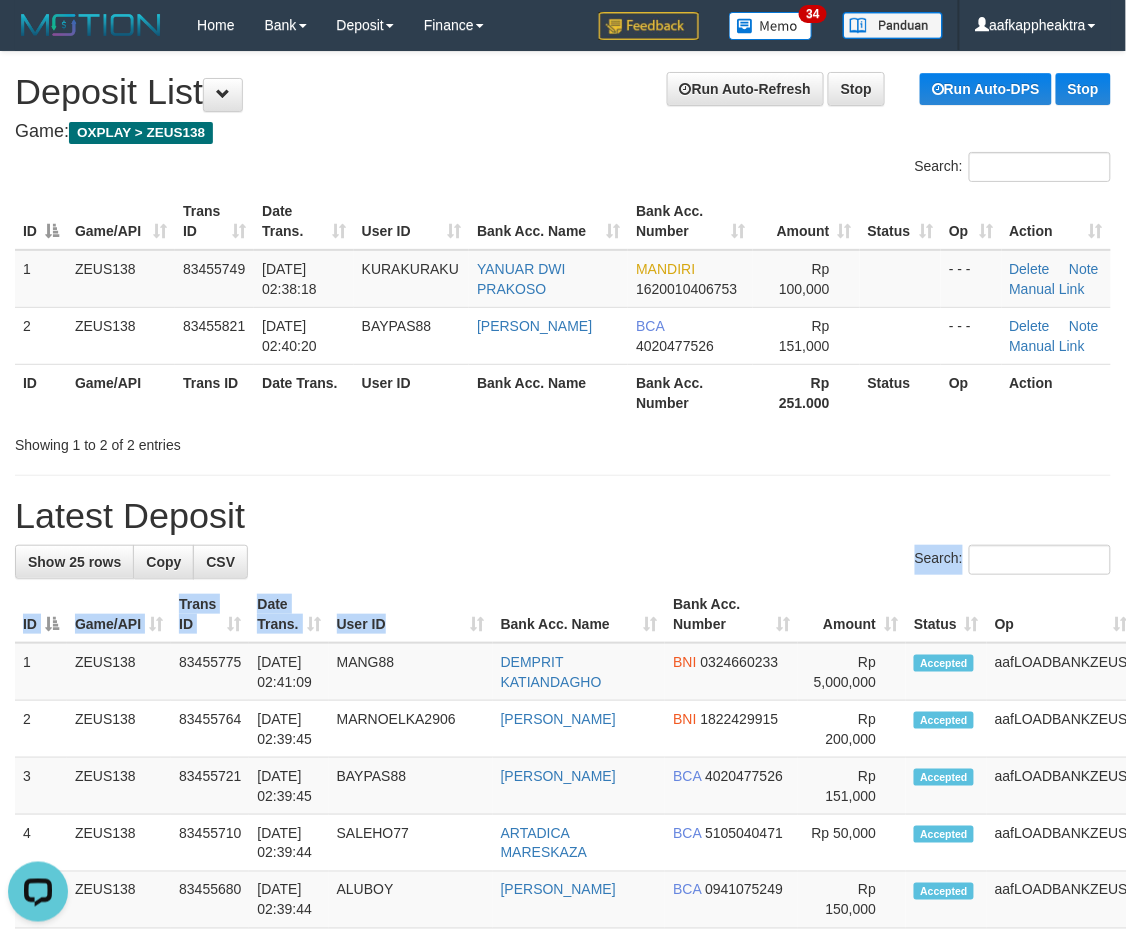 click on "Show 25 rows Copy CSV Search:
ID Game/API Trans ID Date Trans. User ID Bank Acc. Name Bank Acc. Number Amount Status Op Action
1
ZEUS138
2" at bounding box center [563, 1373] 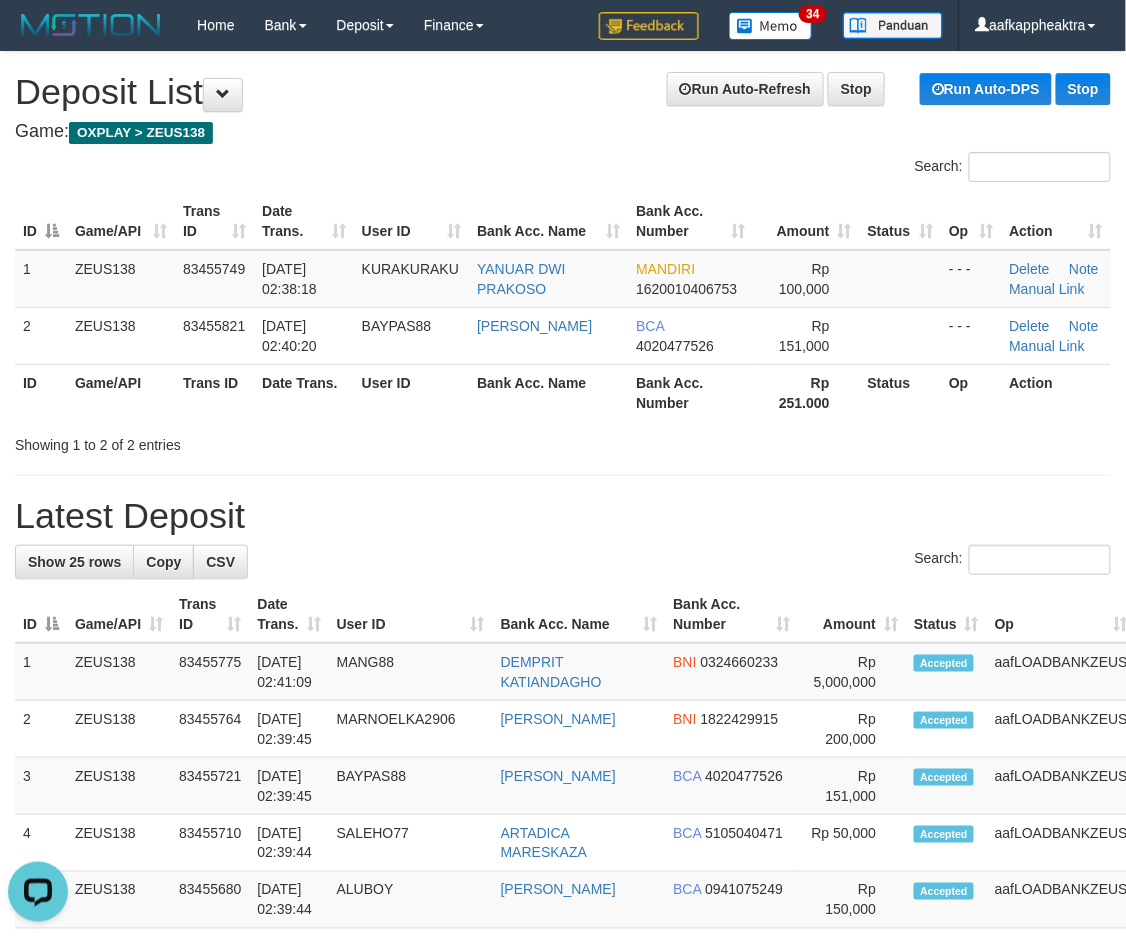 drag, startPoint x: 803, startPoint y: 436, endPoint x: 855, endPoint y: 512, distance: 92.086914 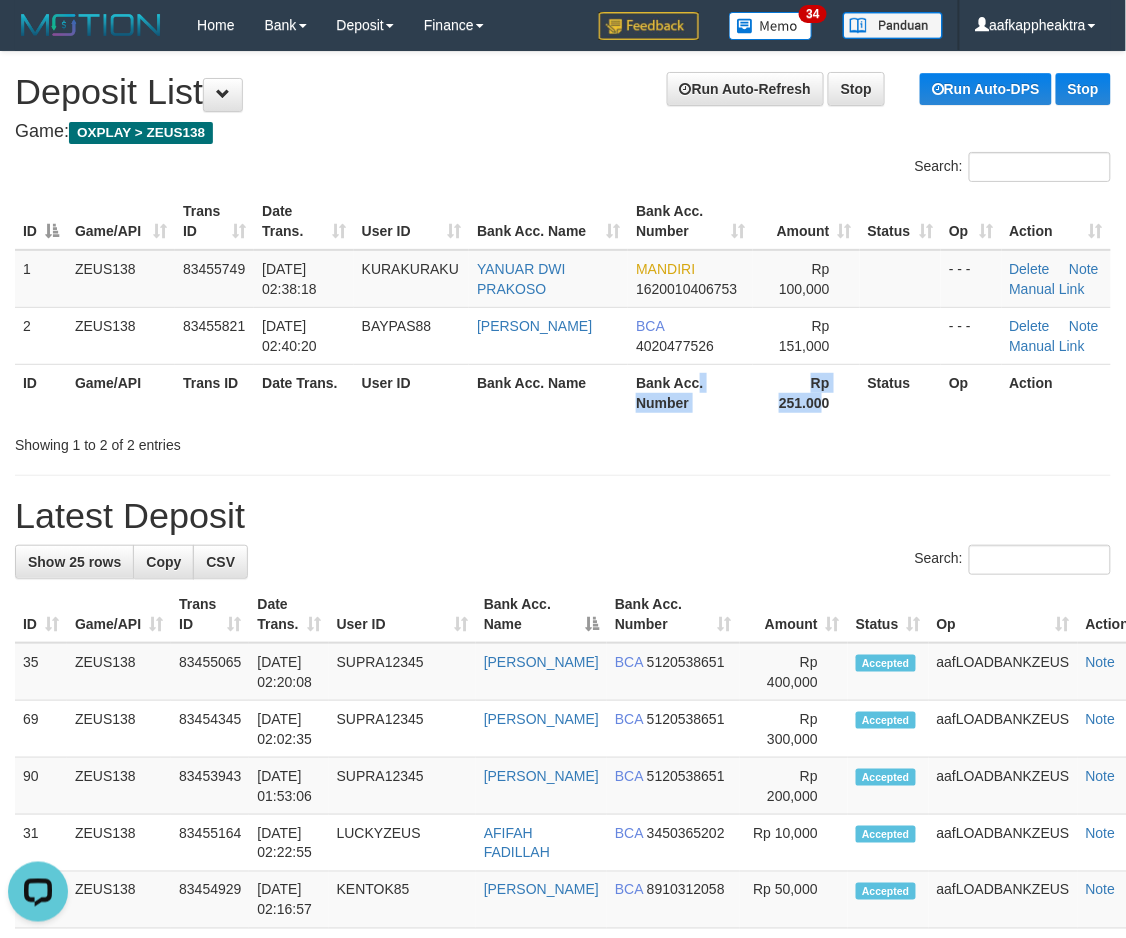 drag, startPoint x: 756, startPoint y: 401, endPoint x: 1066, endPoint y: 417, distance: 310.41263 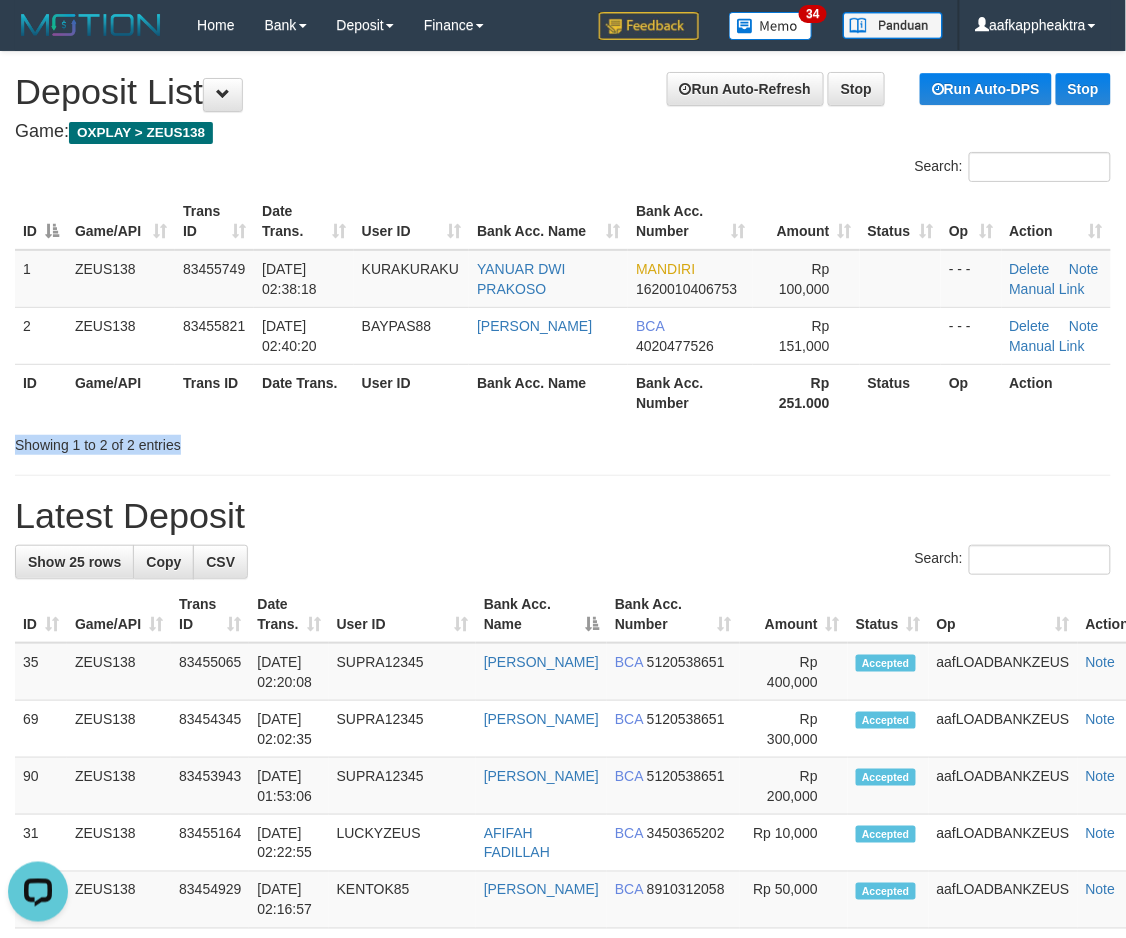 click on "Search:
ID Game/API Trans ID Date Trans. User ID Bank Acc. Name Bank Acc. Number Amount Status Op Action
1
ZEUS138
83455749
12/07/2025 02:38:18
KURAKURAKU
YANUAR DWI PRAKOSO
MANDIRI
1620010406753
Rp 100,000
- - -
Delete
Note
Manual Link
2
ZEUS138
83455821
12/07/2025 02:40:20
BAYPAS88
WAWAN SETIAWAN
BCA
4020477526
Rp 151,000
- - -
Delete Note ID" at bounding box center [563, 303] 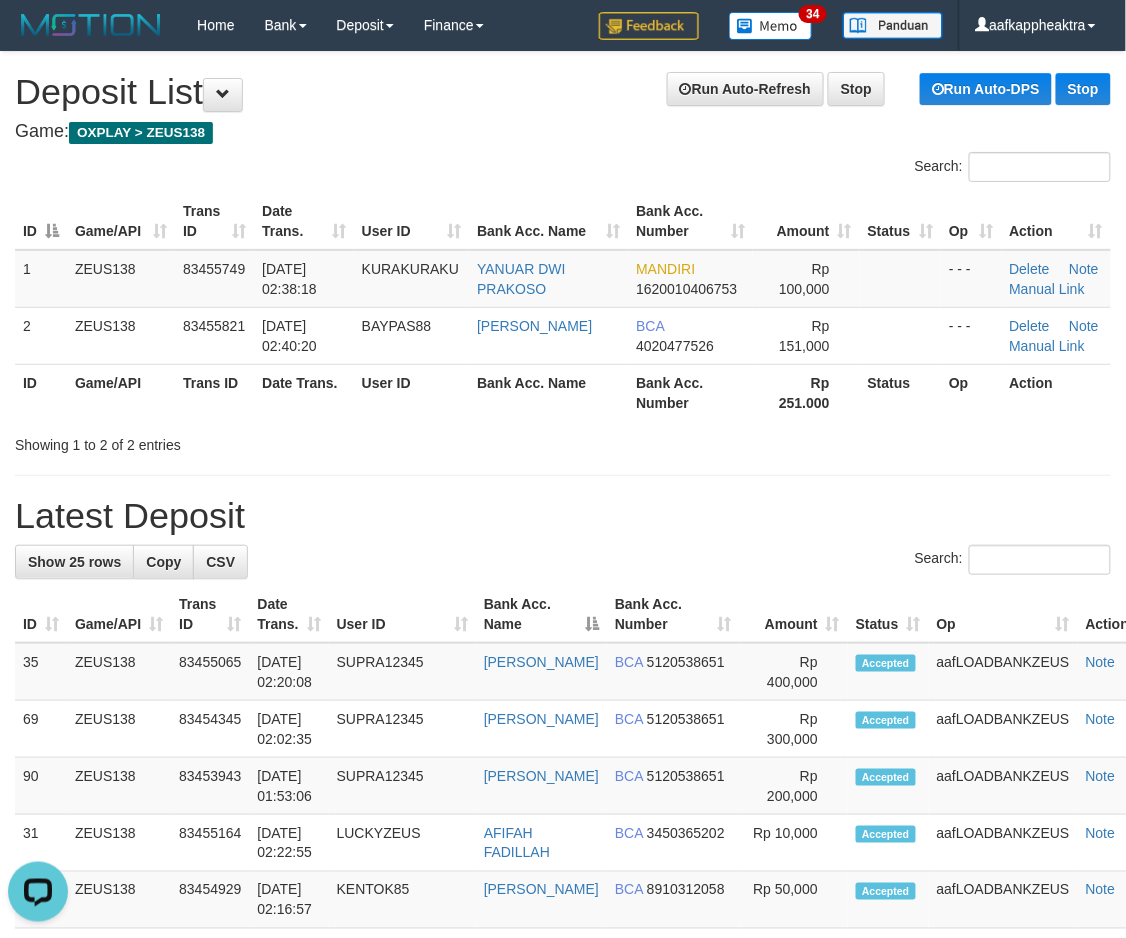 drag, startPoint x: 873, startPoint y: 472, endPoint x: 912, endPoint y: 242, distance: 233.2831 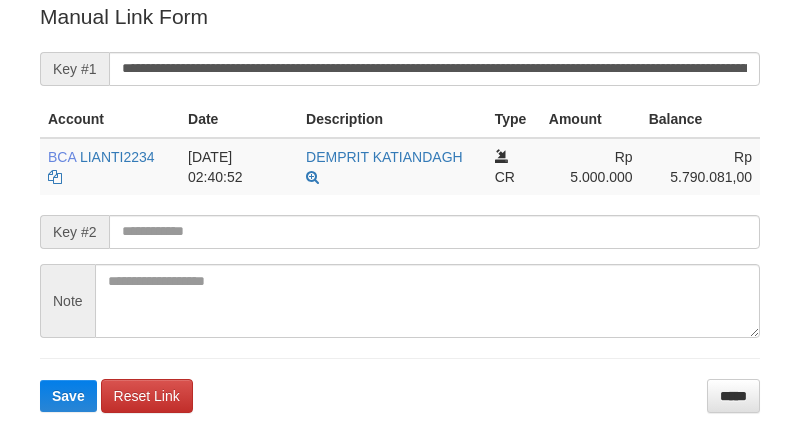 click on "Note" at bounding box center [400, 301] 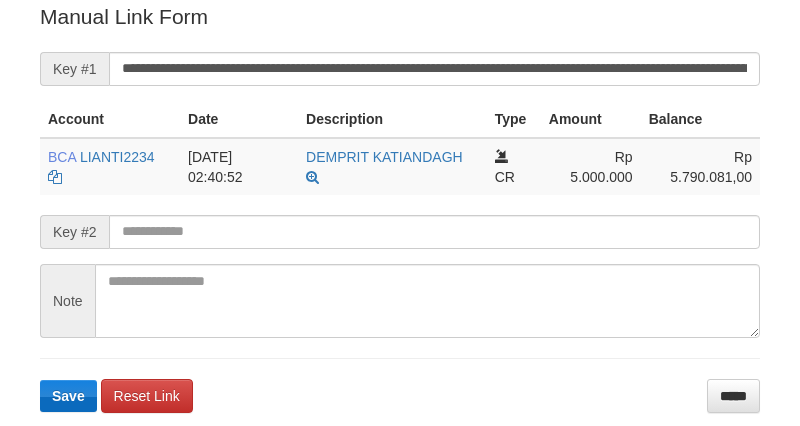 scroll, scrollTop: 500, scrollLeft: 0, axis: vertical 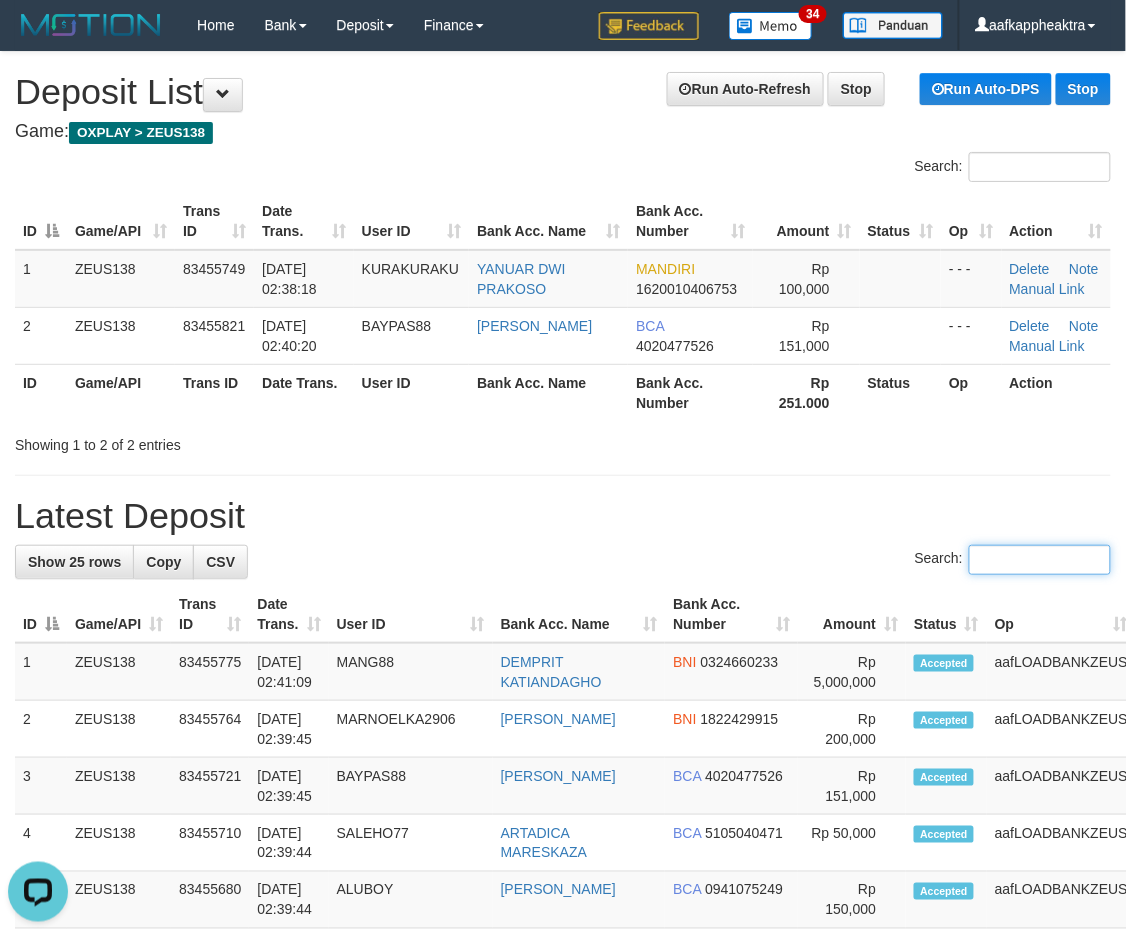 drag, startPoint x: 1008, startPoint y: 582, endPoint x: 594, endPoint y: 562, distance: 414.48282 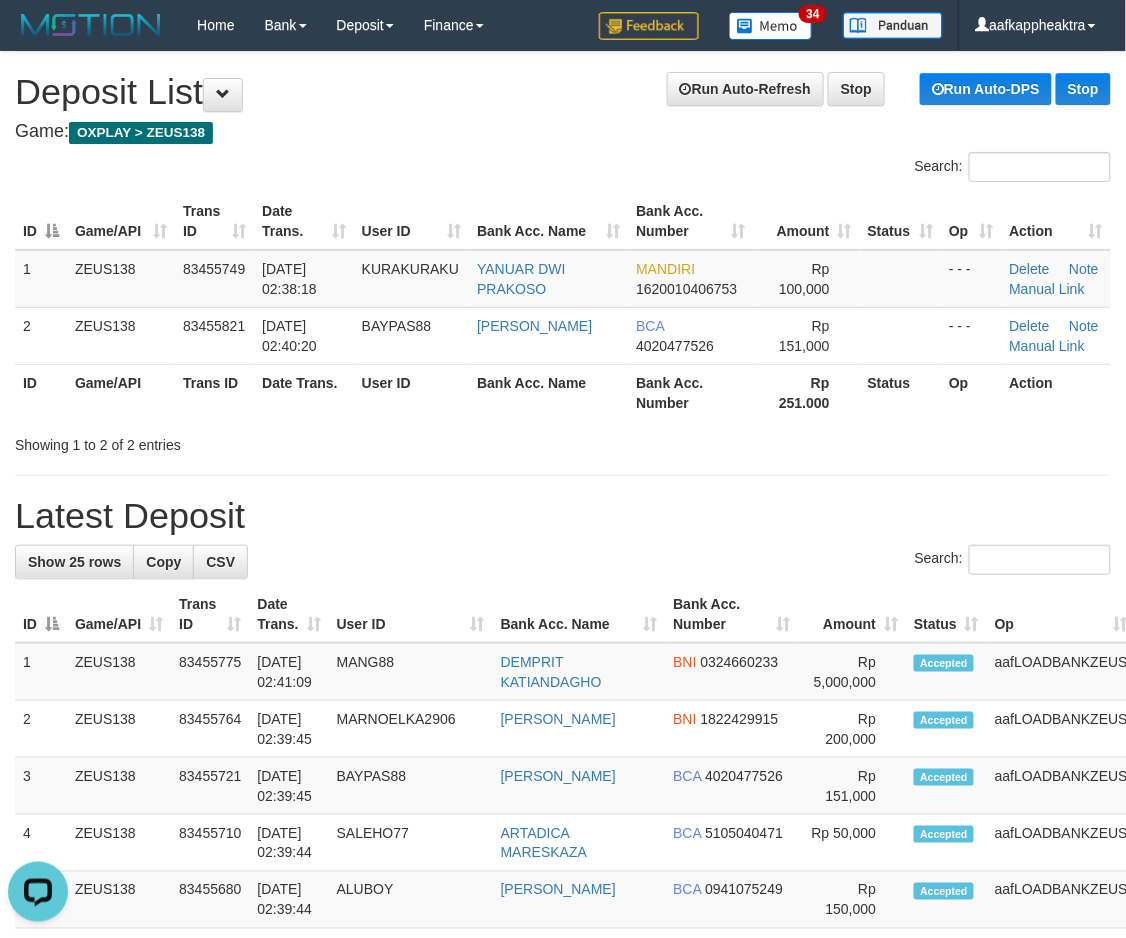 drag, startPoint x: 594, startPoint y: 562, endPoint x: 574, endPoint y: 555, distance: 21.189621 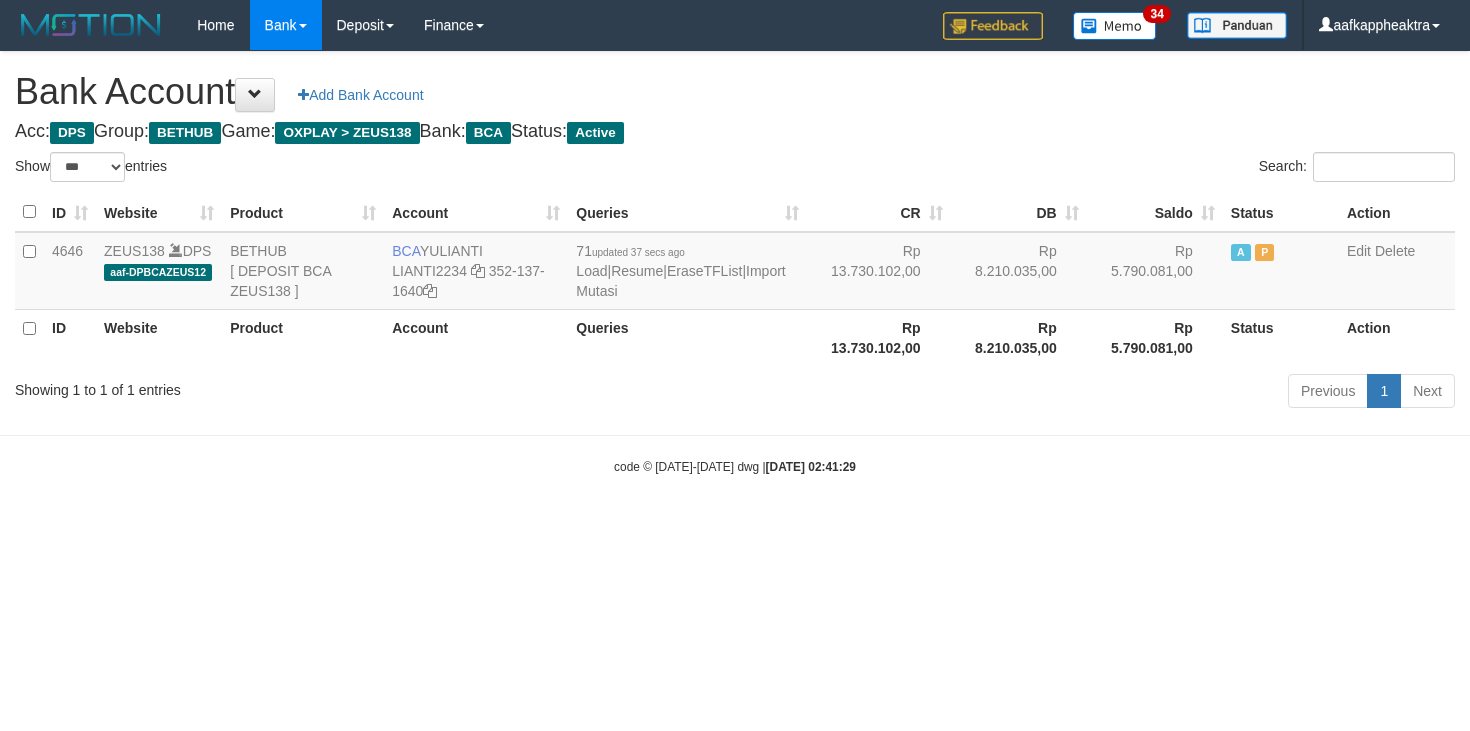 select on "***" 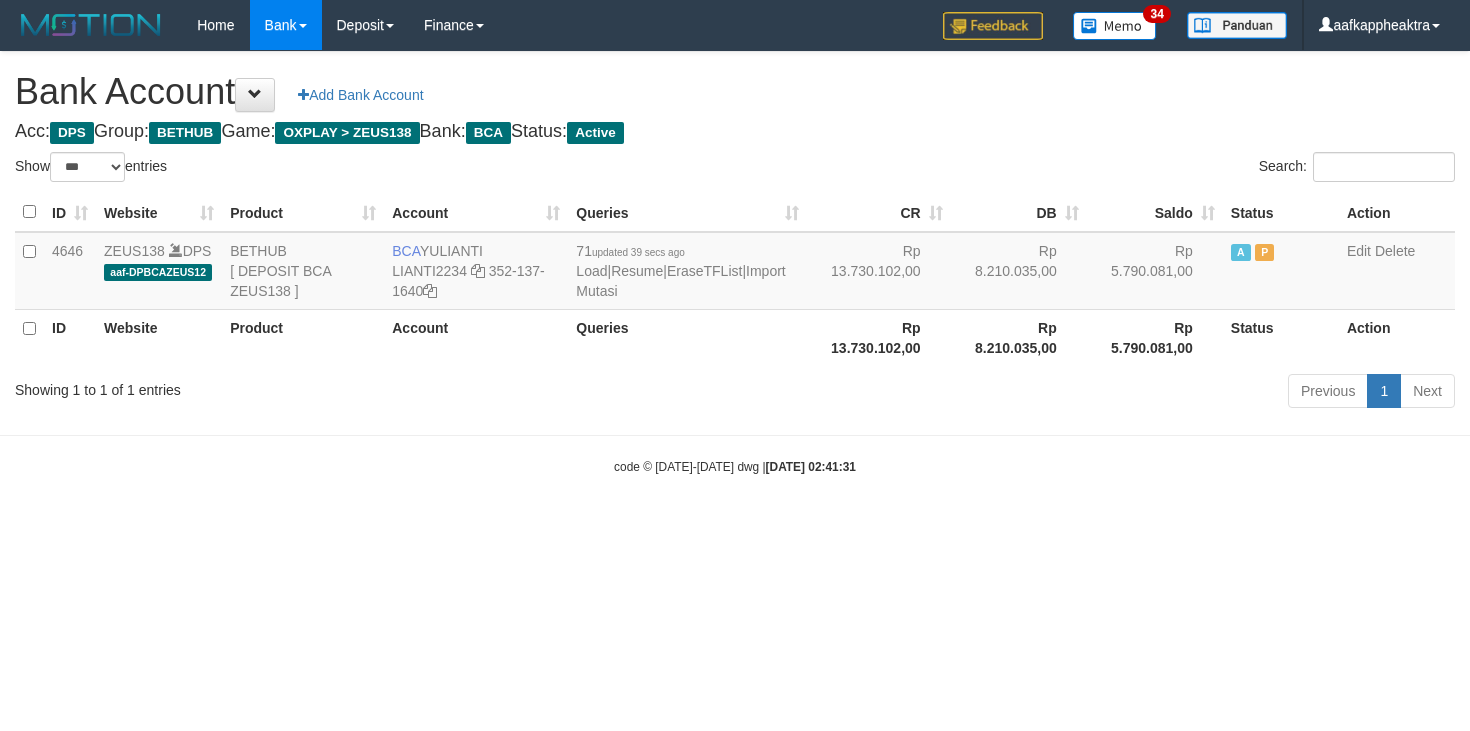 select on "***" 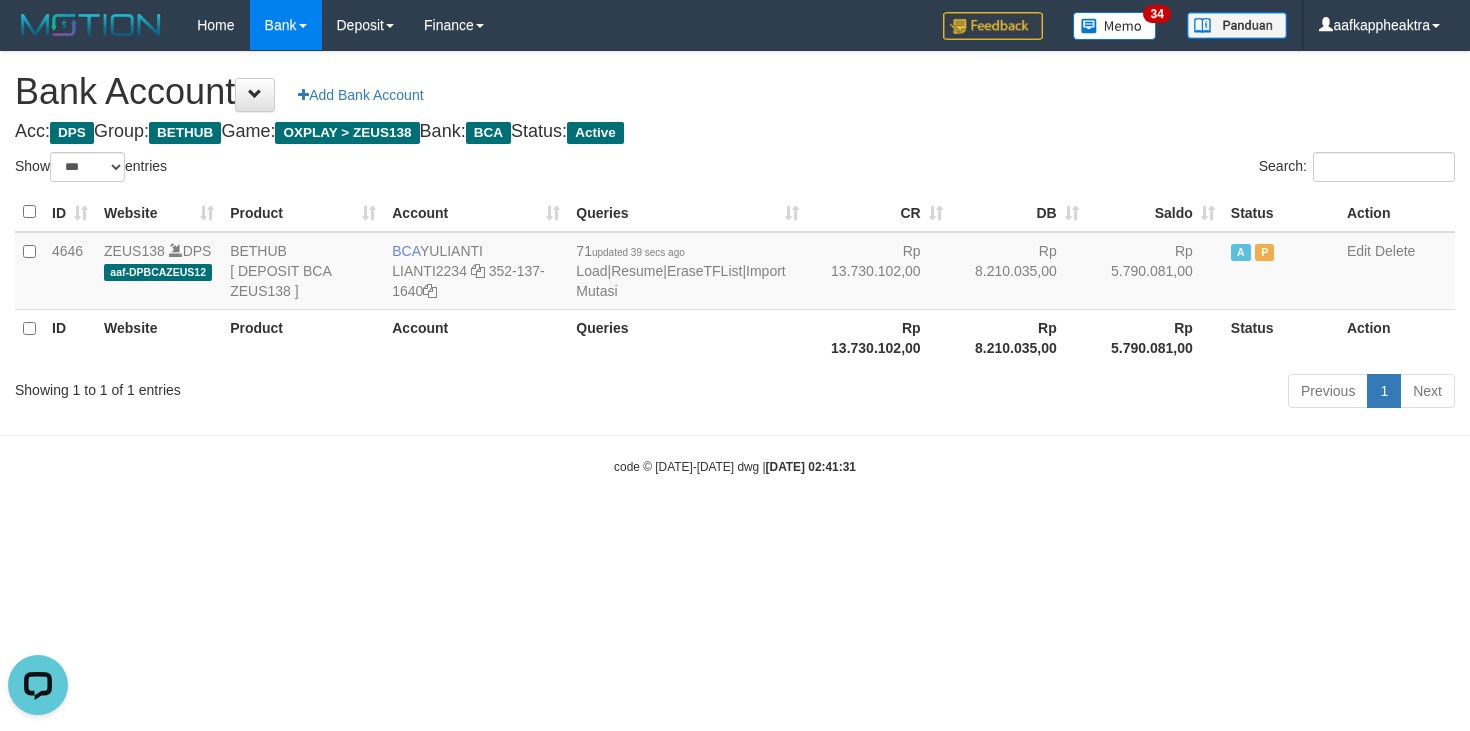 scroll, scrollTop: 0, scrollLeft: 0, axis: both 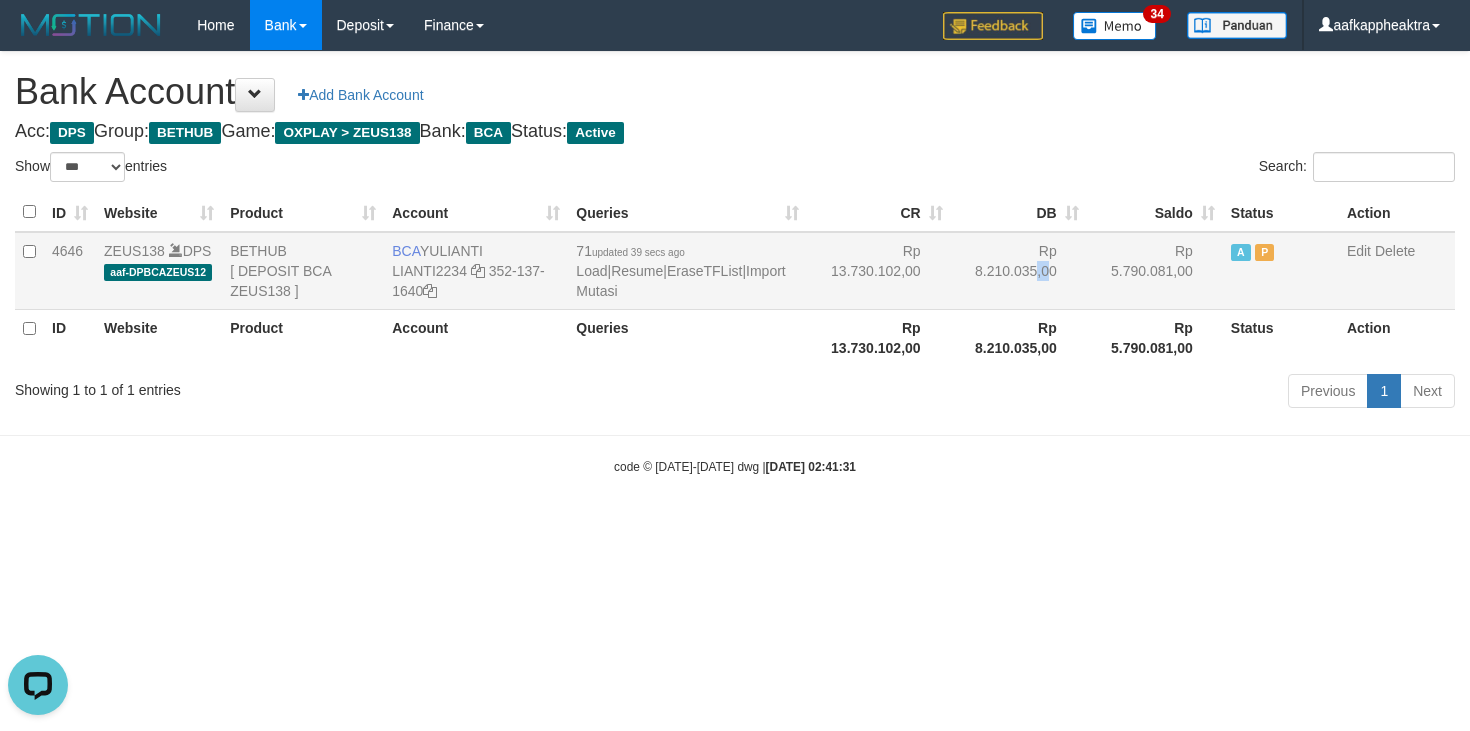 drag, startPoint x: 1060, startPoint y: 241, endPoint x: 1080, endPoint y: 243, distance: 20.09975 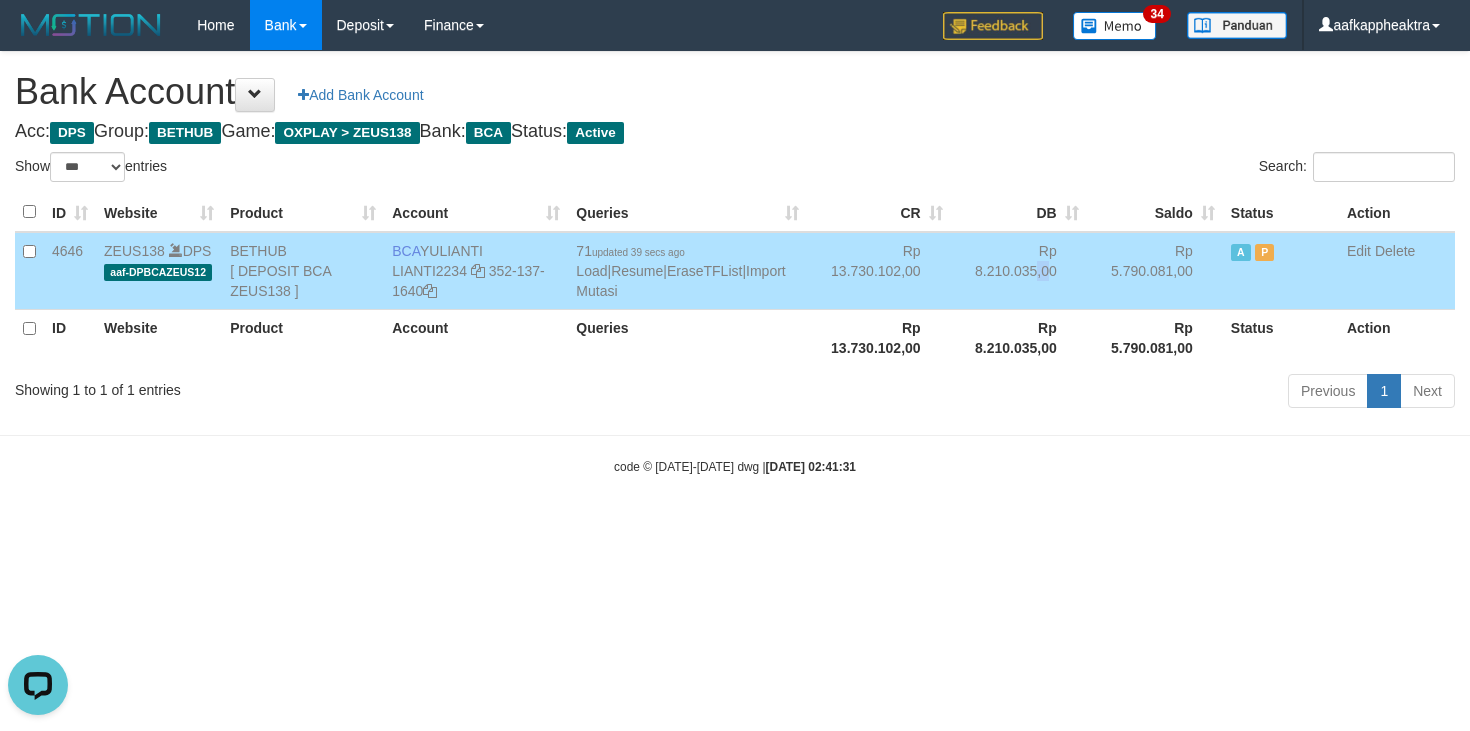 copy on "Rp" 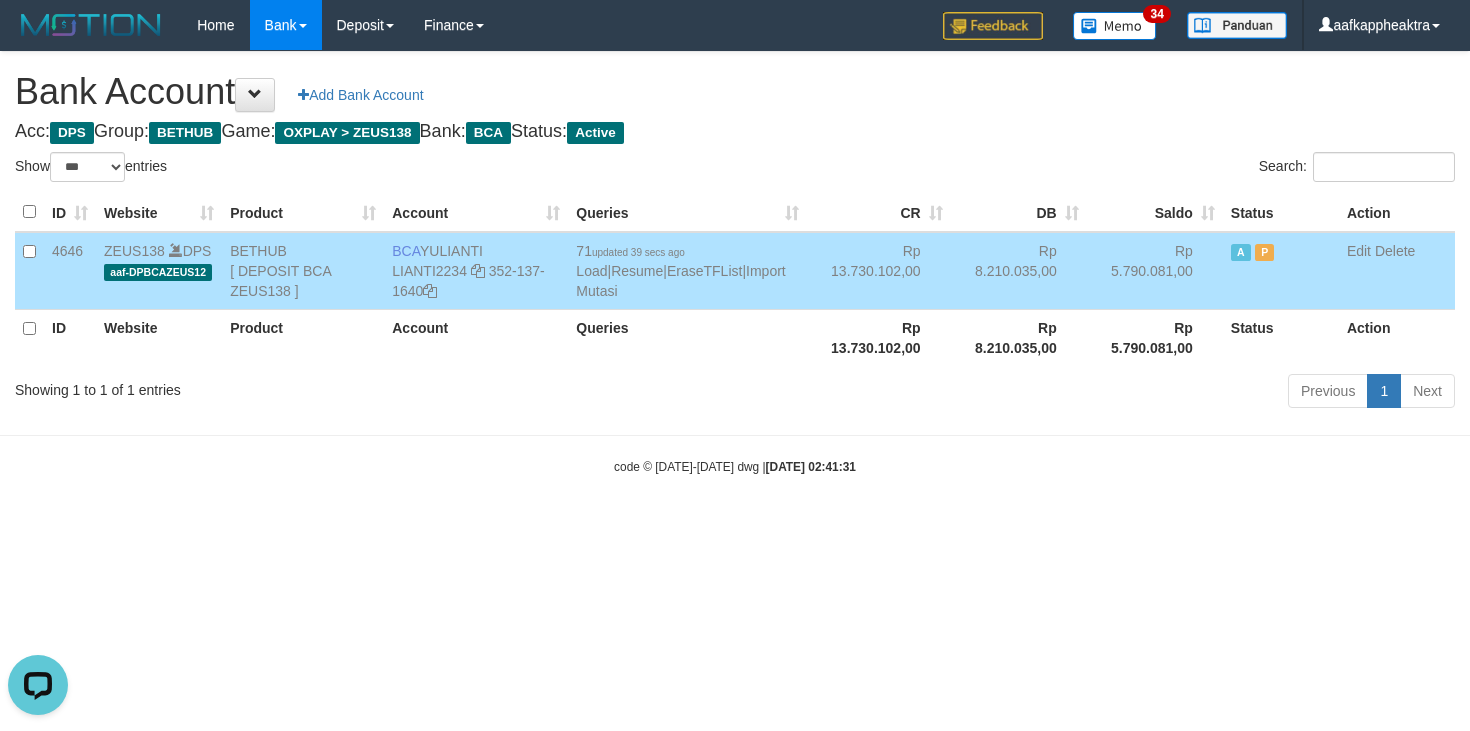 drag, startPoint x: 766, startPoint y: 424, endPoint x: 727, endPoint y: 398, distance: 46.872166 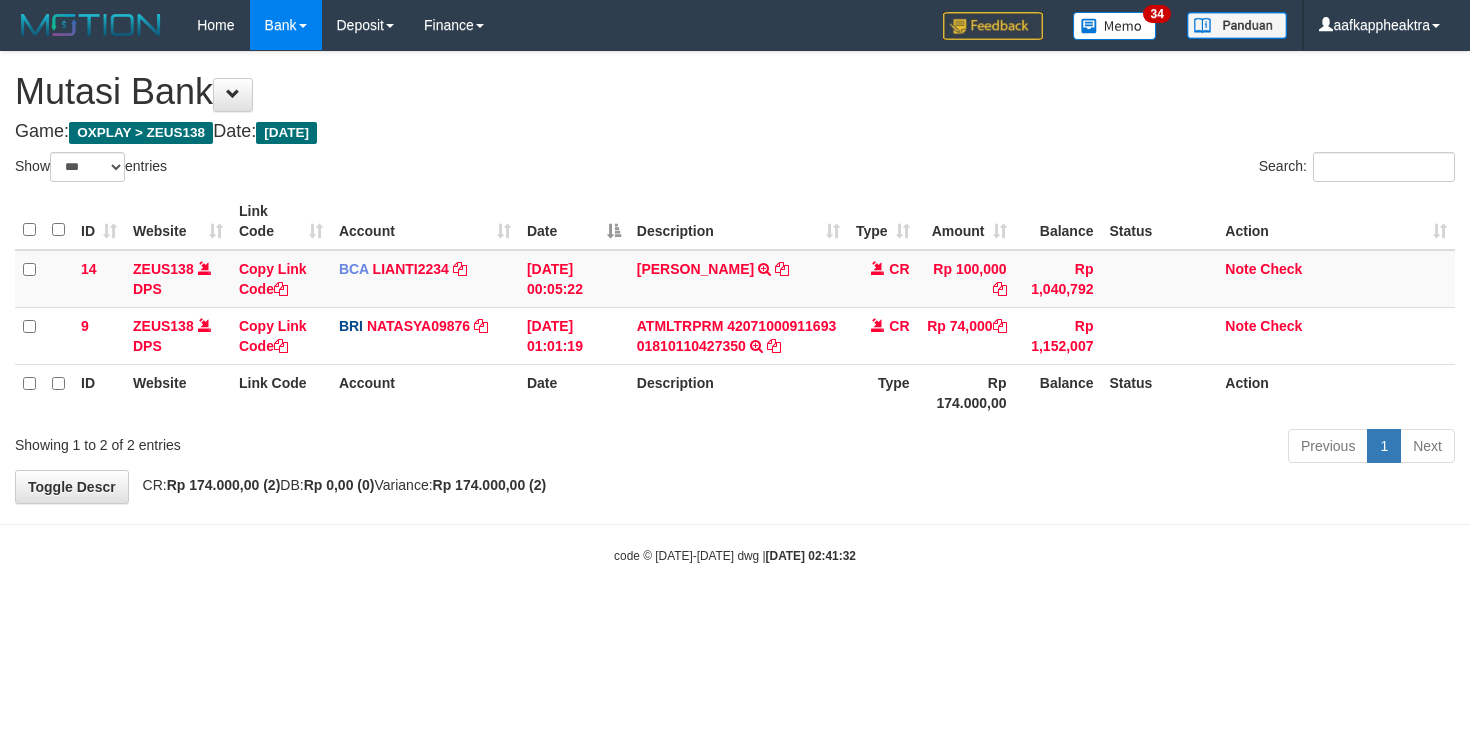 select on "***" 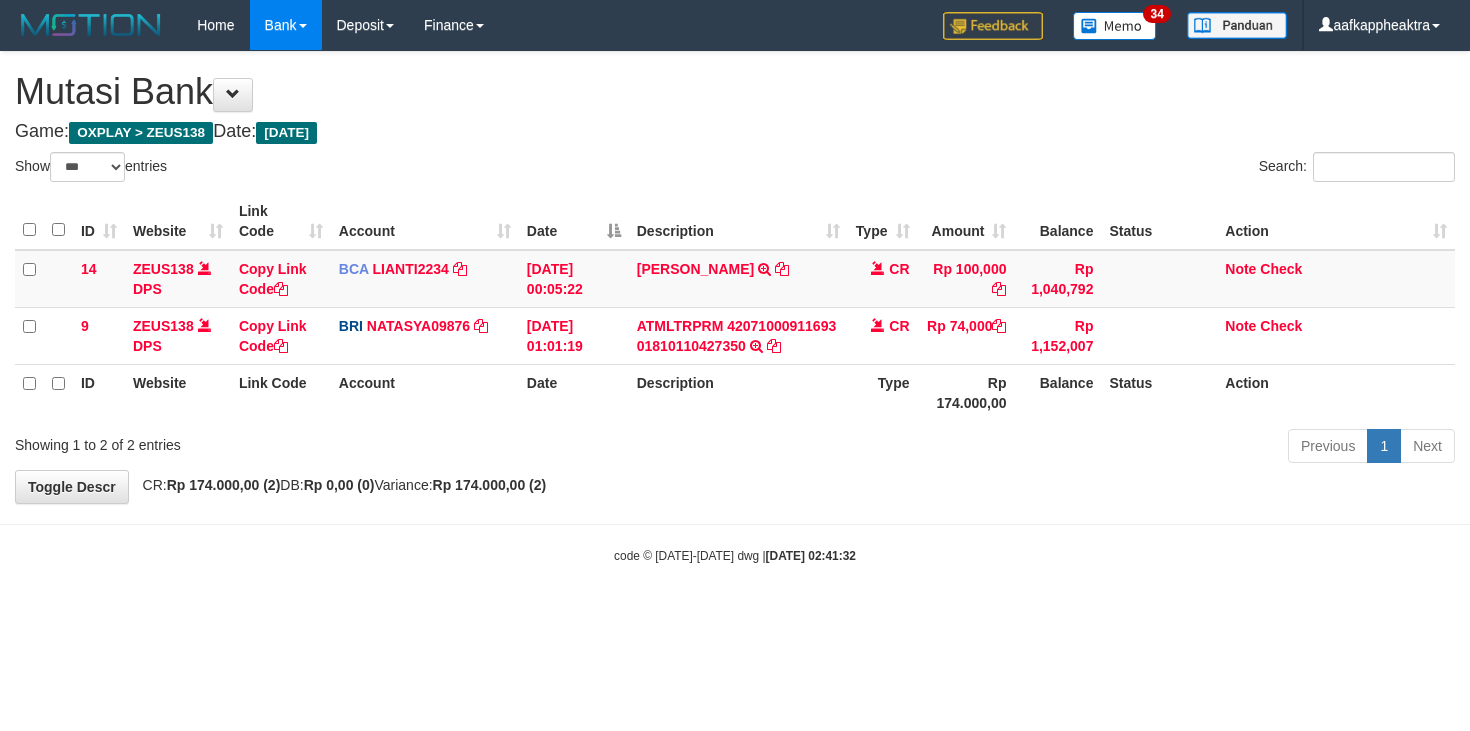 scroll, scrollTop: 0, scrollLeft: 0, axis: both 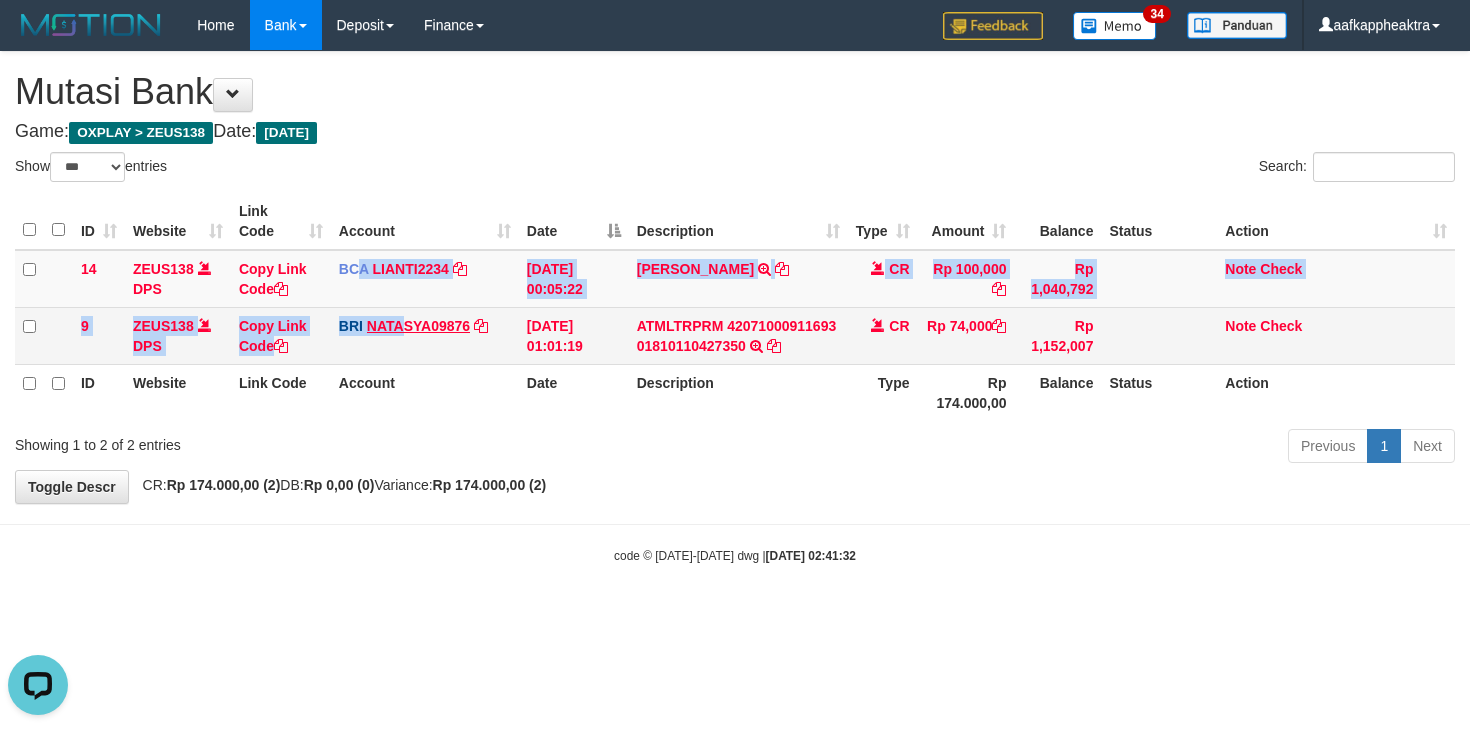 click on "14
ZEUS138    DPS
Copy Link Code
BCA
LIANTI2234
DPS
YULIANTI
mutasi_20250712_4646 | 14
mutasi_20250712_4646 | 14
12/07/2025 00:05:22
YUSUP MAULAN         TRSF E-BANKING CR 1207/FTSCY/WS95051
100000.002025071262819090 TRFDN-YUSUP MAULANESPAY DEBIT INDONE
CR
Rp 100,000
Rp 1,040,792
Note
Check
9
ZEUS138    DPS
Copy Link Code
BRI
NATASYA09876
DPS
SITI NURLITA SAPITRI
mutasi_20250712_3126 | 9
mutasi_20250712_3126 | 9" at bounding box center [735, 307] 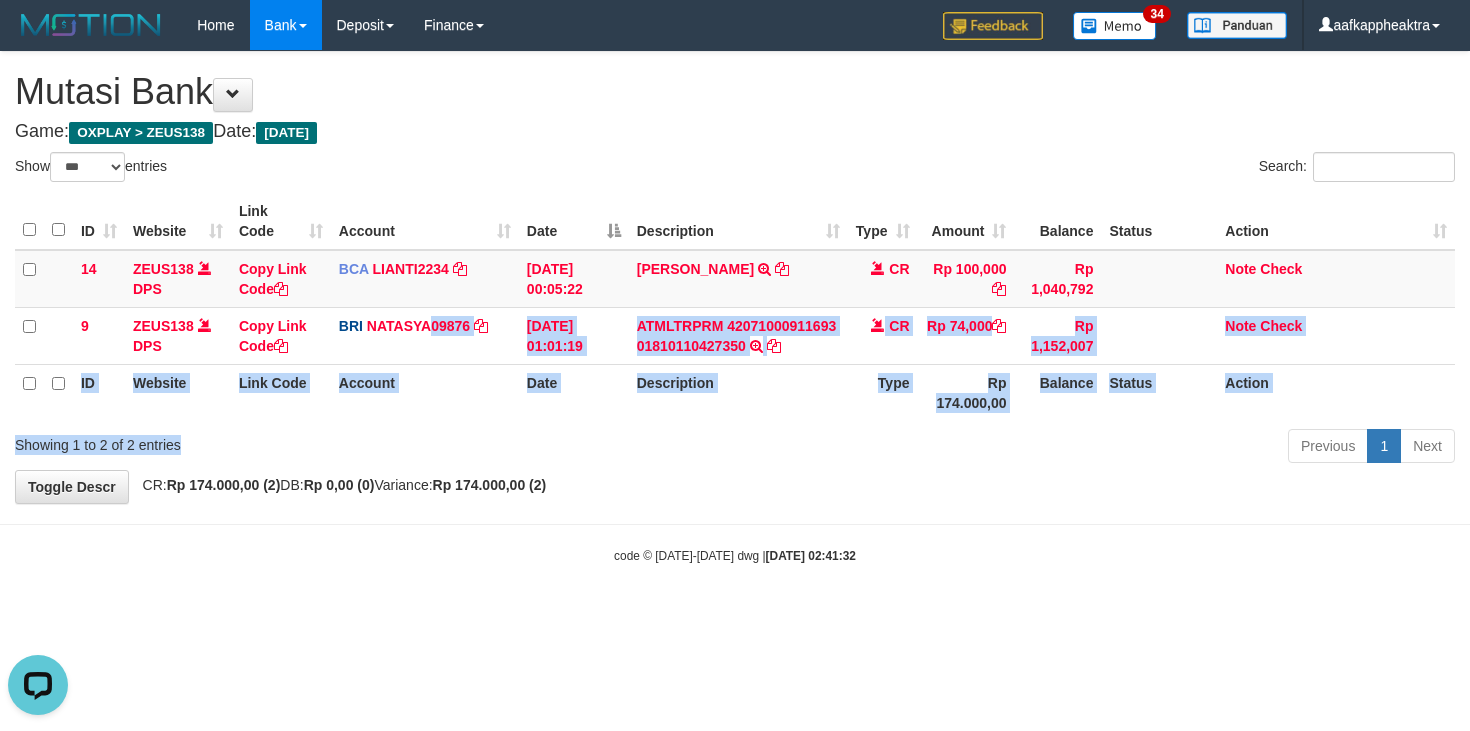 drag, startPoint x: 445, startPoint y: 391, endPoint x: 440, endPoint y: 435, distance: 44.28318 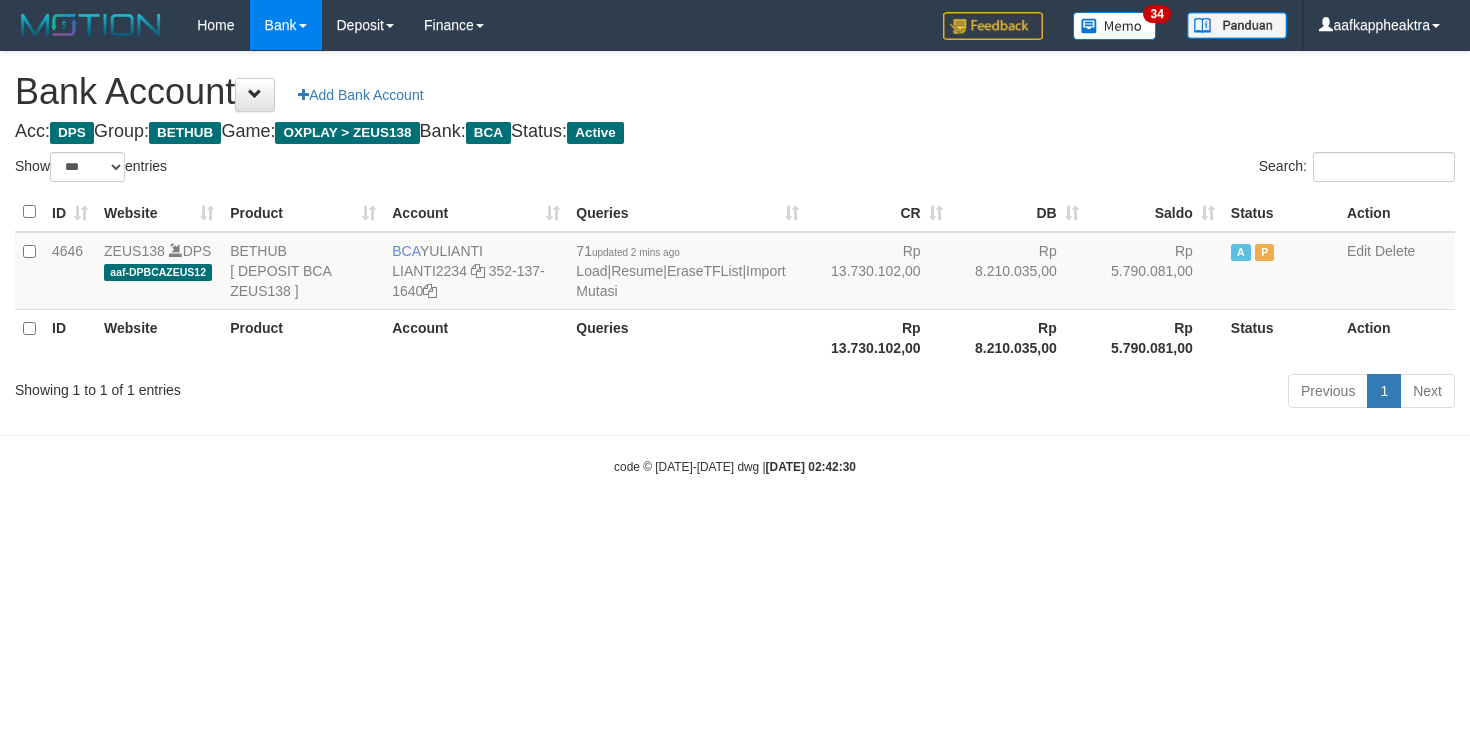 select on "***" 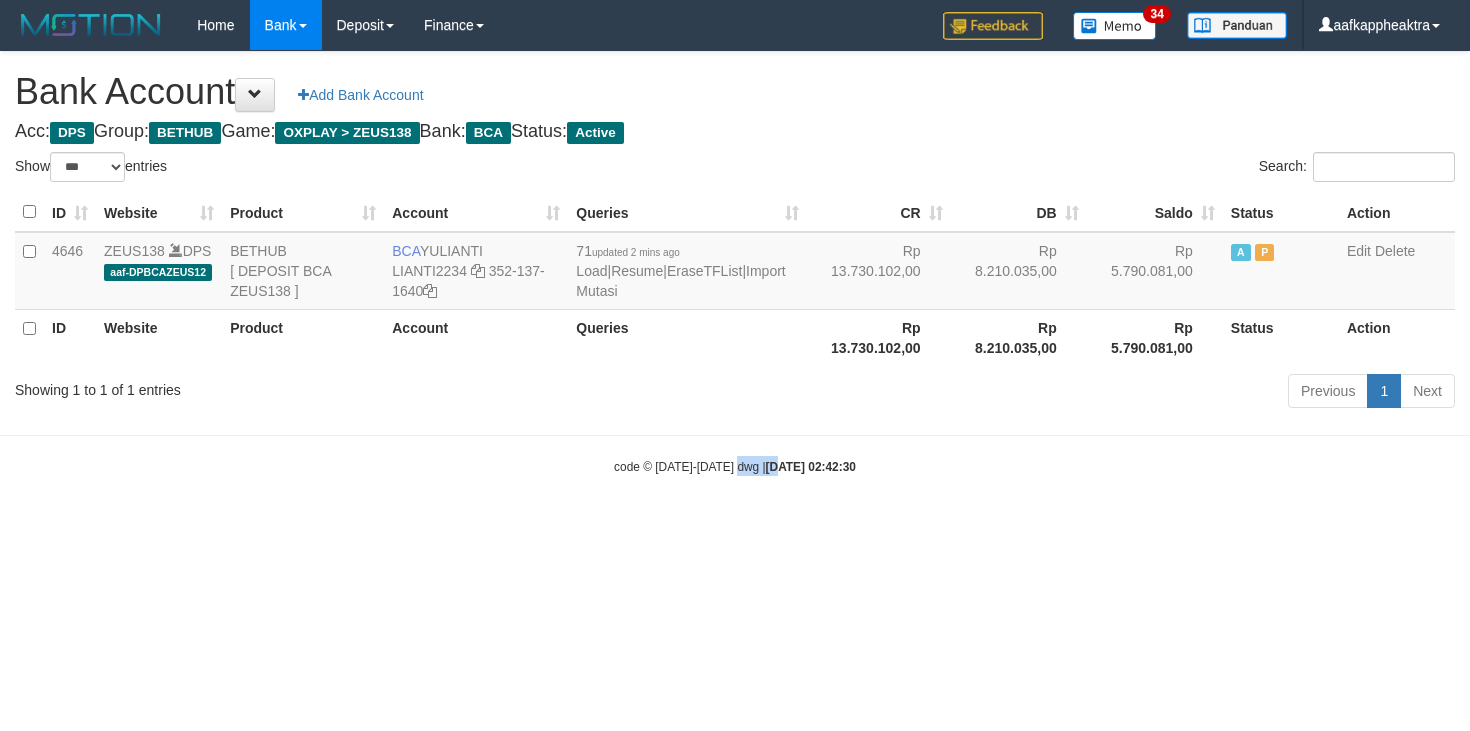 drag, startPoint x: 758, startPoint y: 545, endPoint x: 740, endPoint y: 478, distance: 69.375786 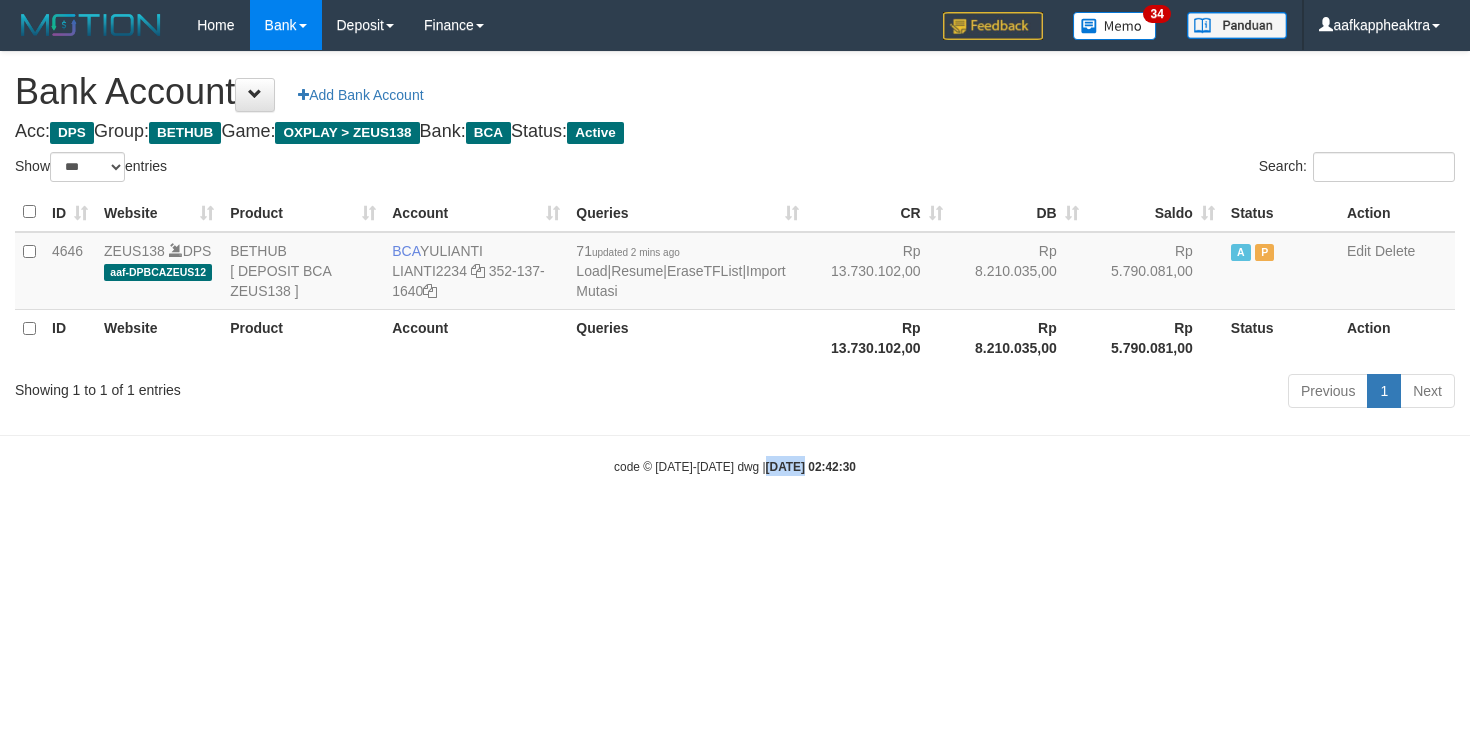 drag, startPoint x: 781, startPoint y: 495, endPoint x: 776, endPoint y: 548, distance: 53.235325 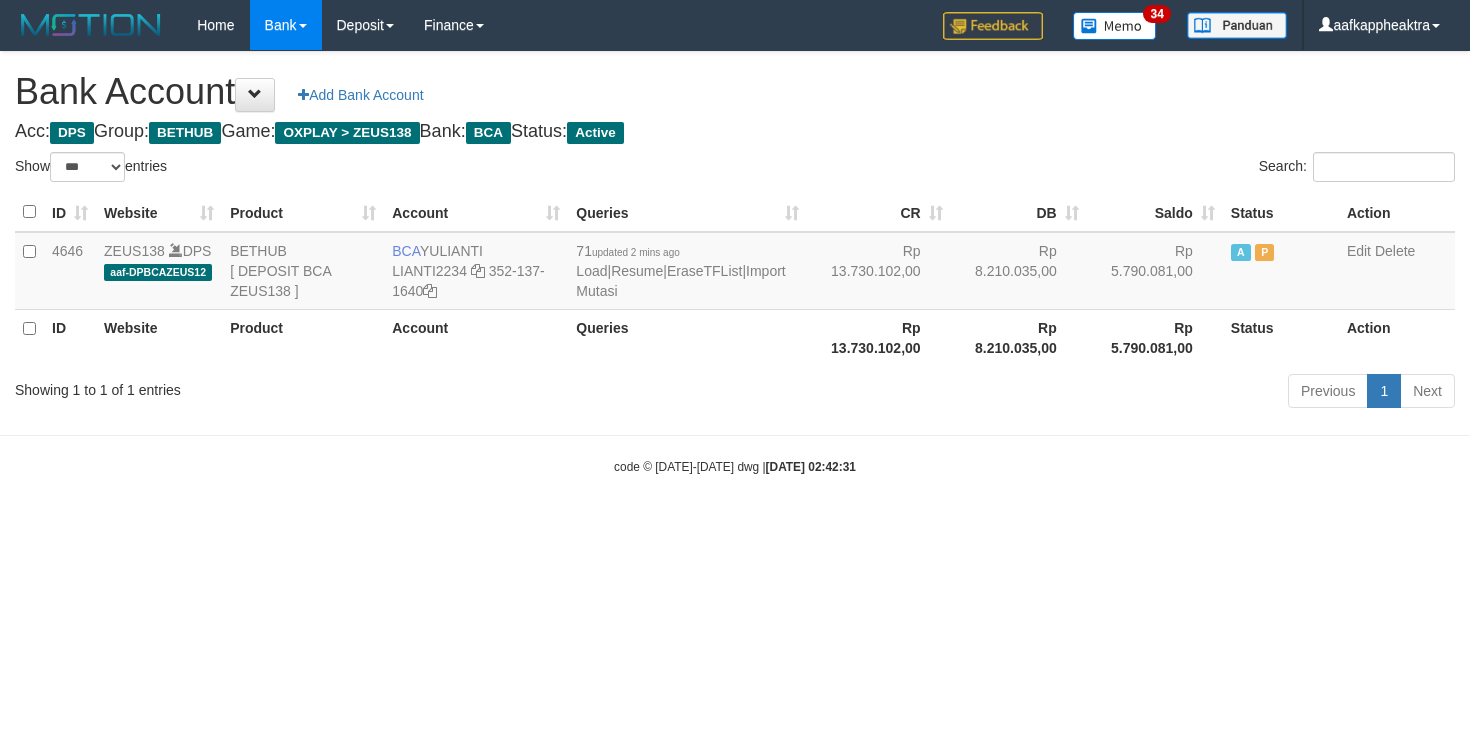 select on "***" 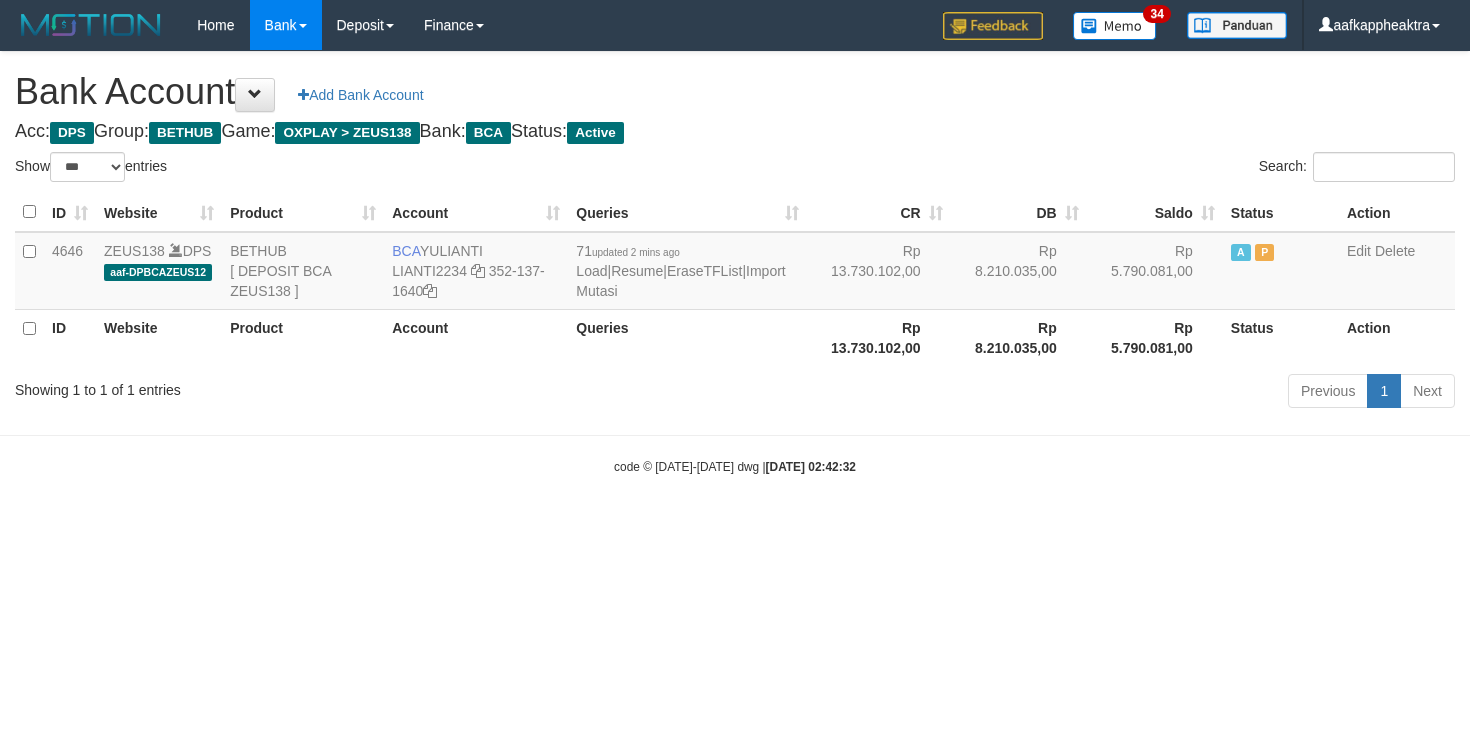select on "***" 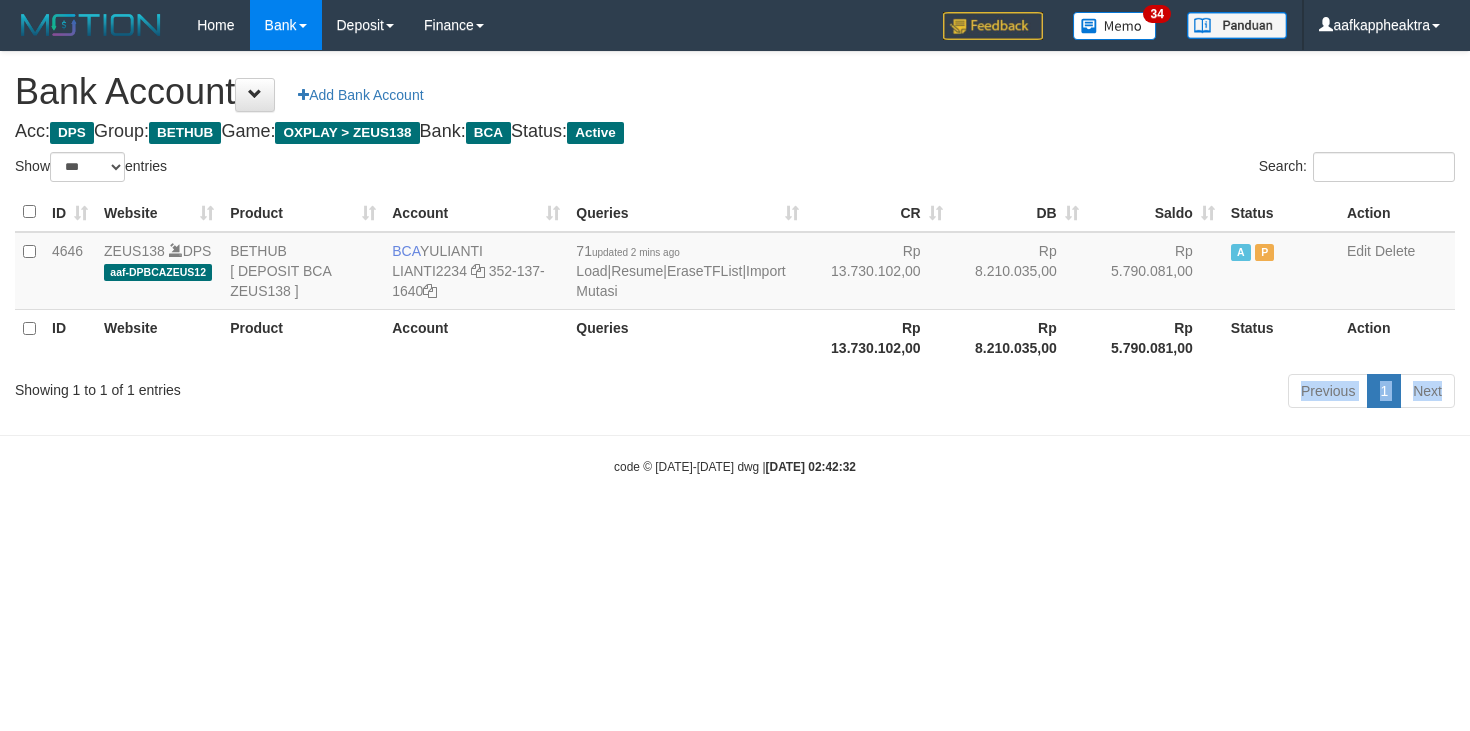 drag, startPoint x: 570, startPoint y: 445, endPoint x: 585, endPoint y: 393, distance: 54.120235 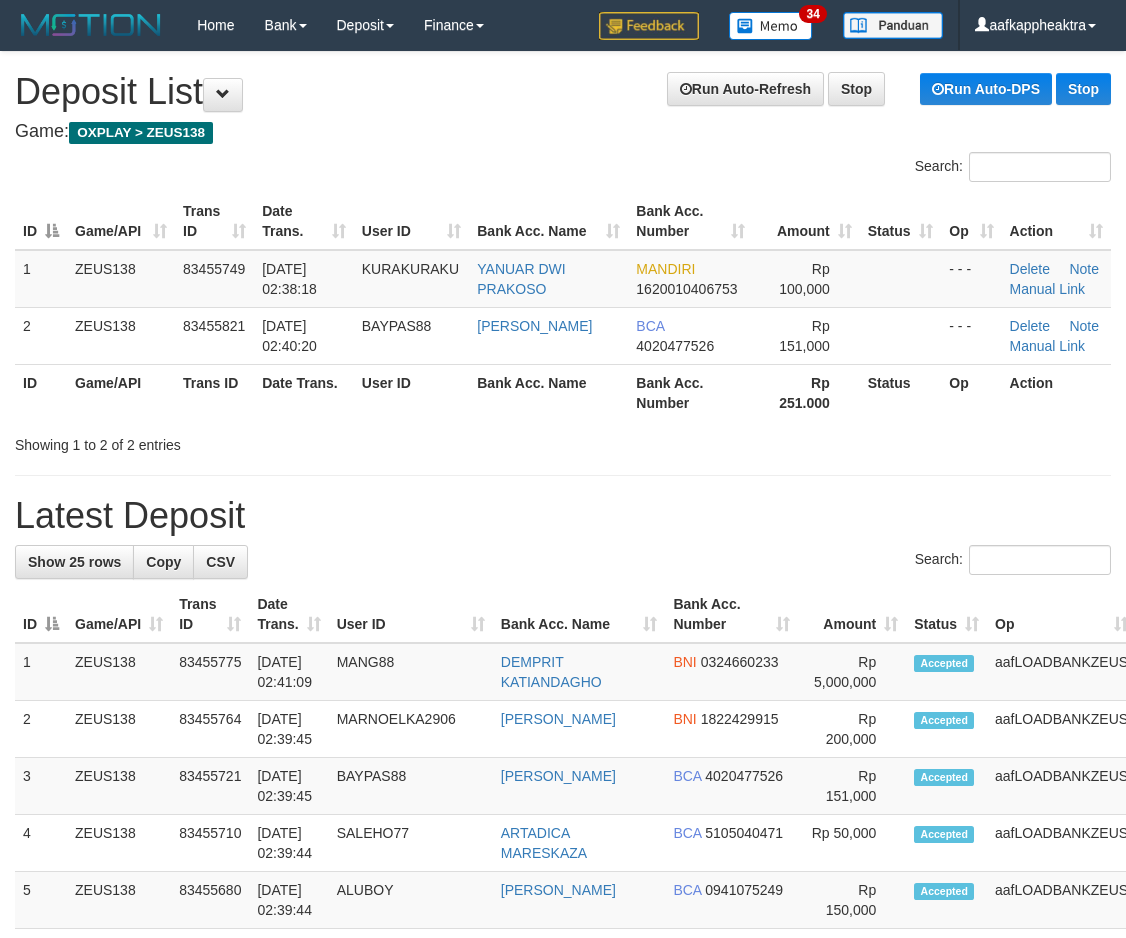 scroll, scrollTop: 0, scrollLeft: 0, axis: both 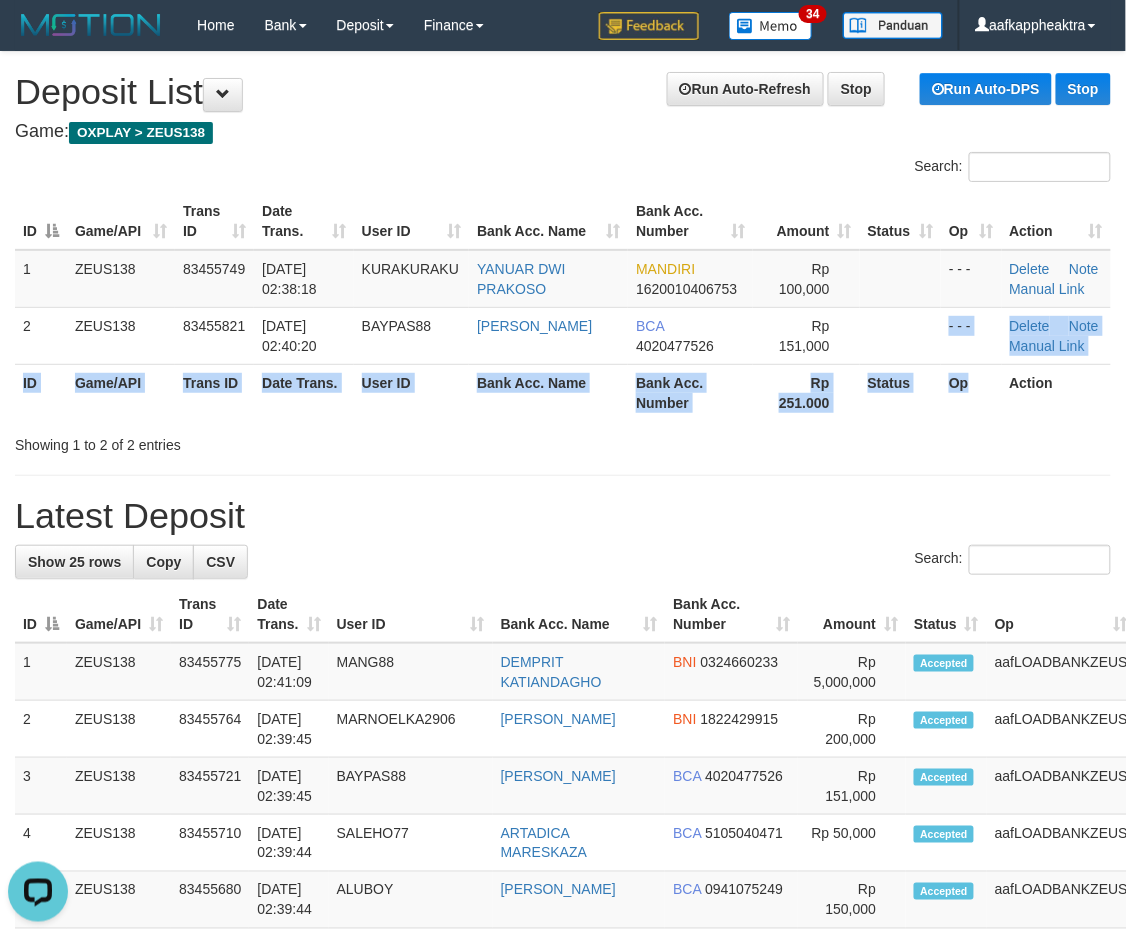 drag, startPoint x: 868, startPoint y: 347, endPoint x: 952, endPoint y: 410, distance: 105 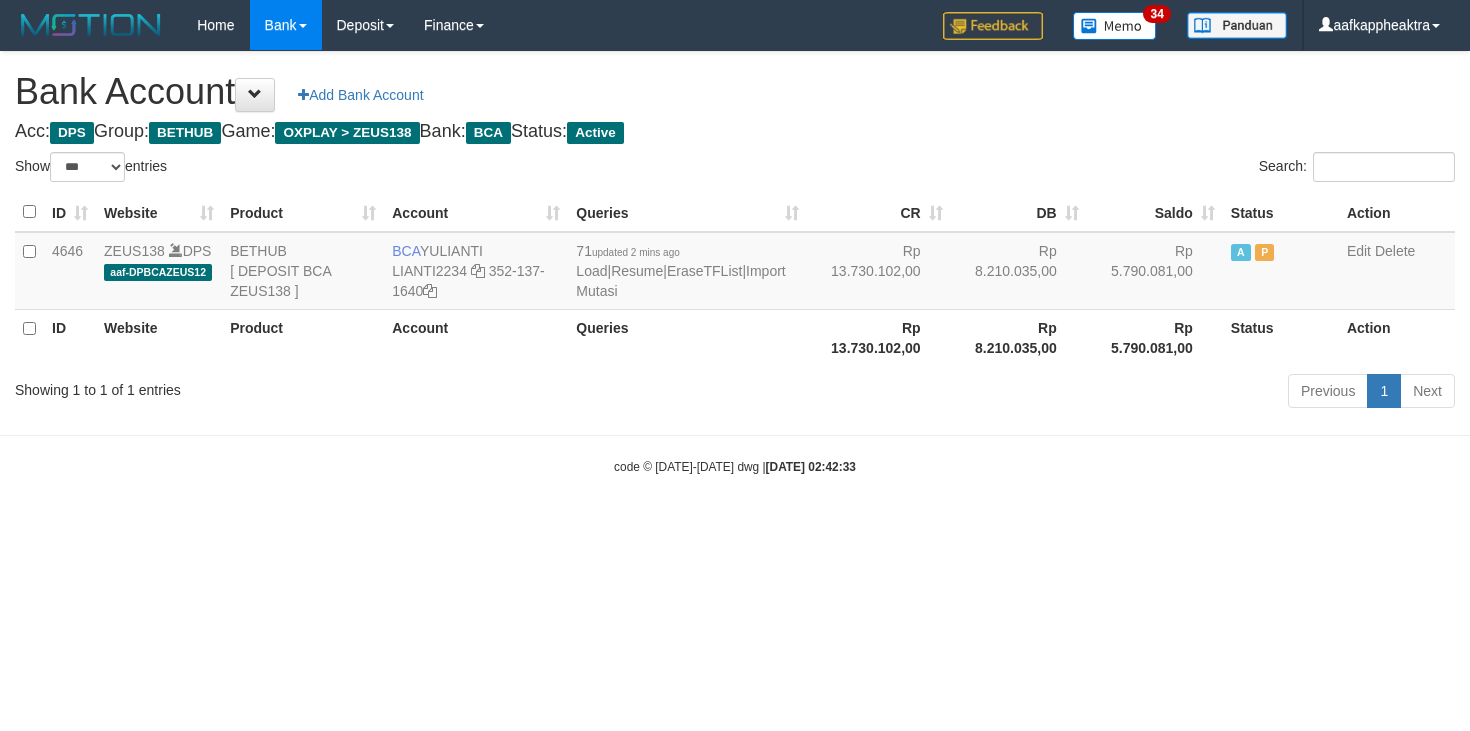 select on "***" 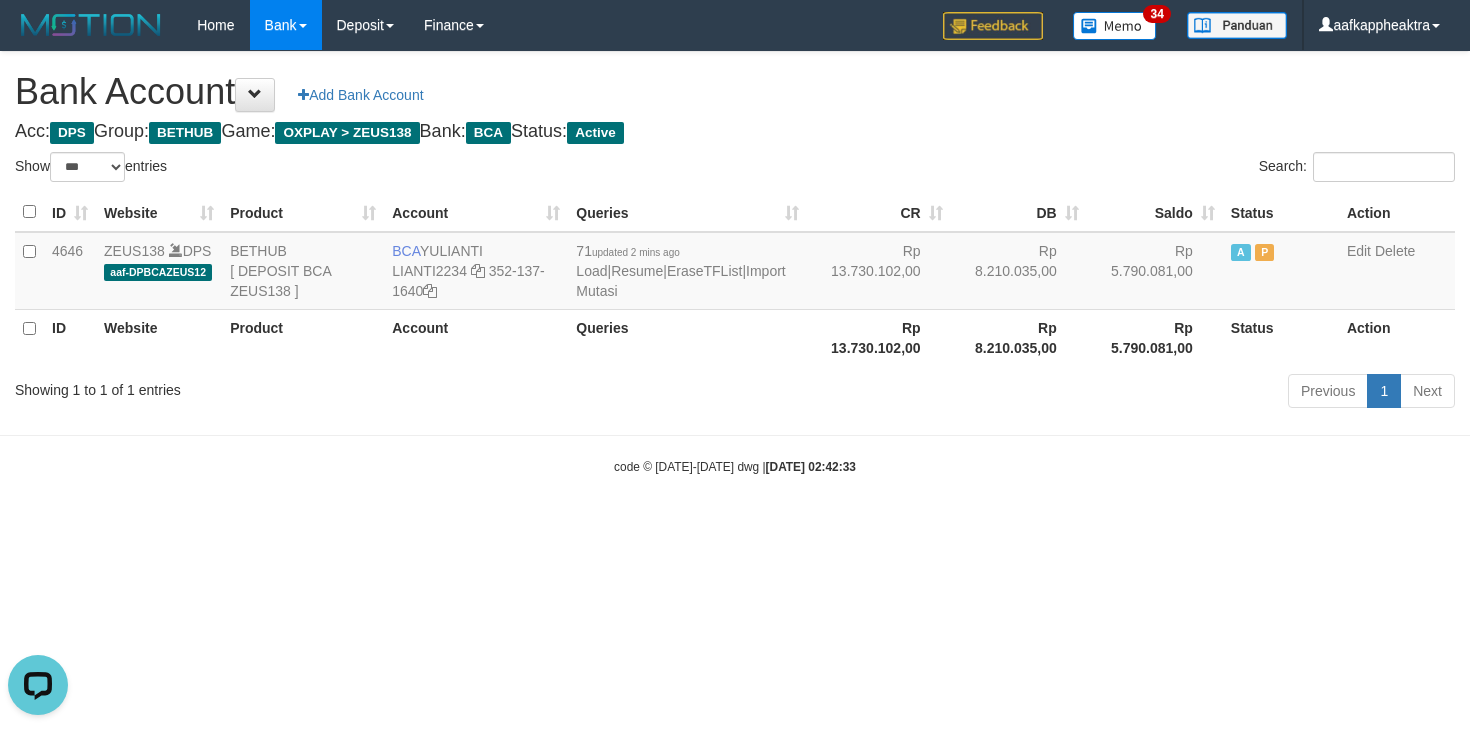 scroll, scrollTop: 0, scrollLeft: 0, axis: both 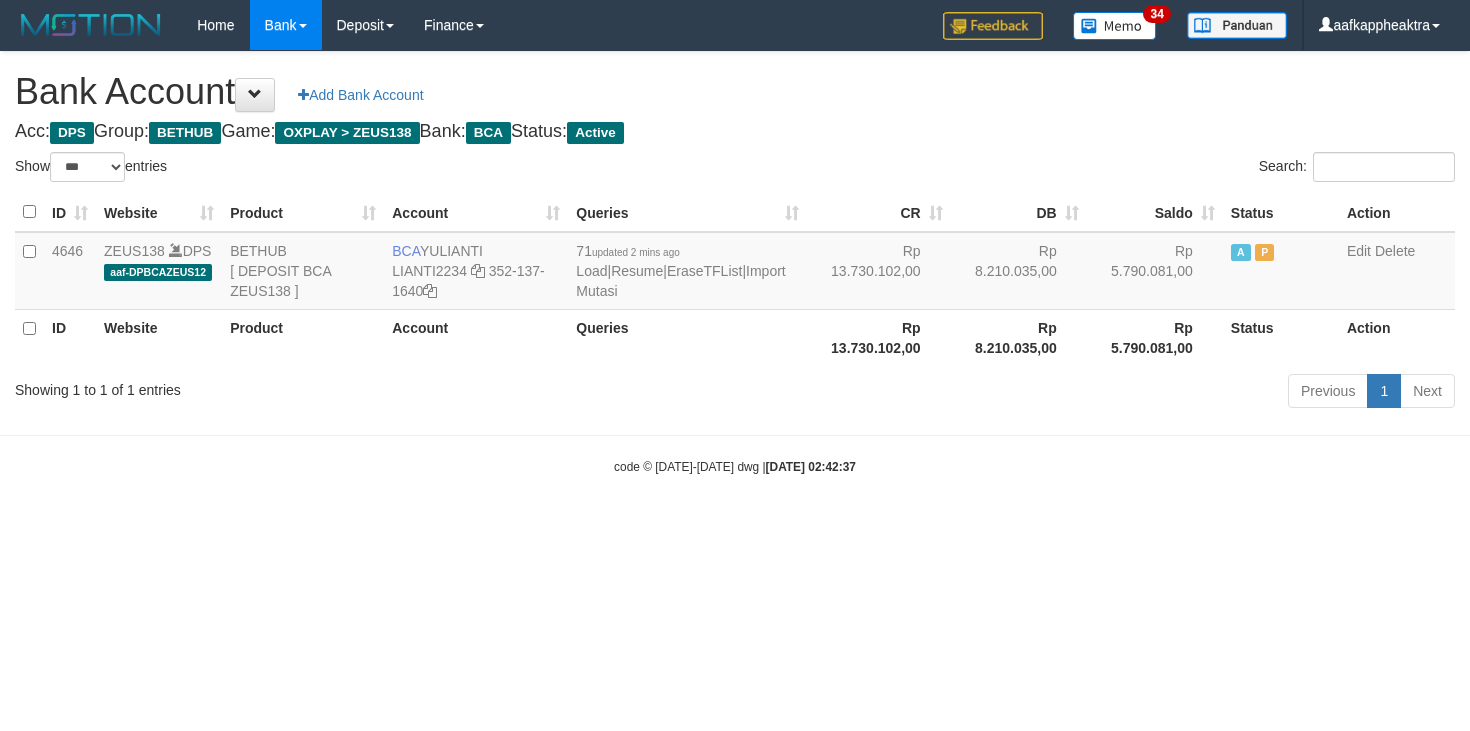 select on "***" 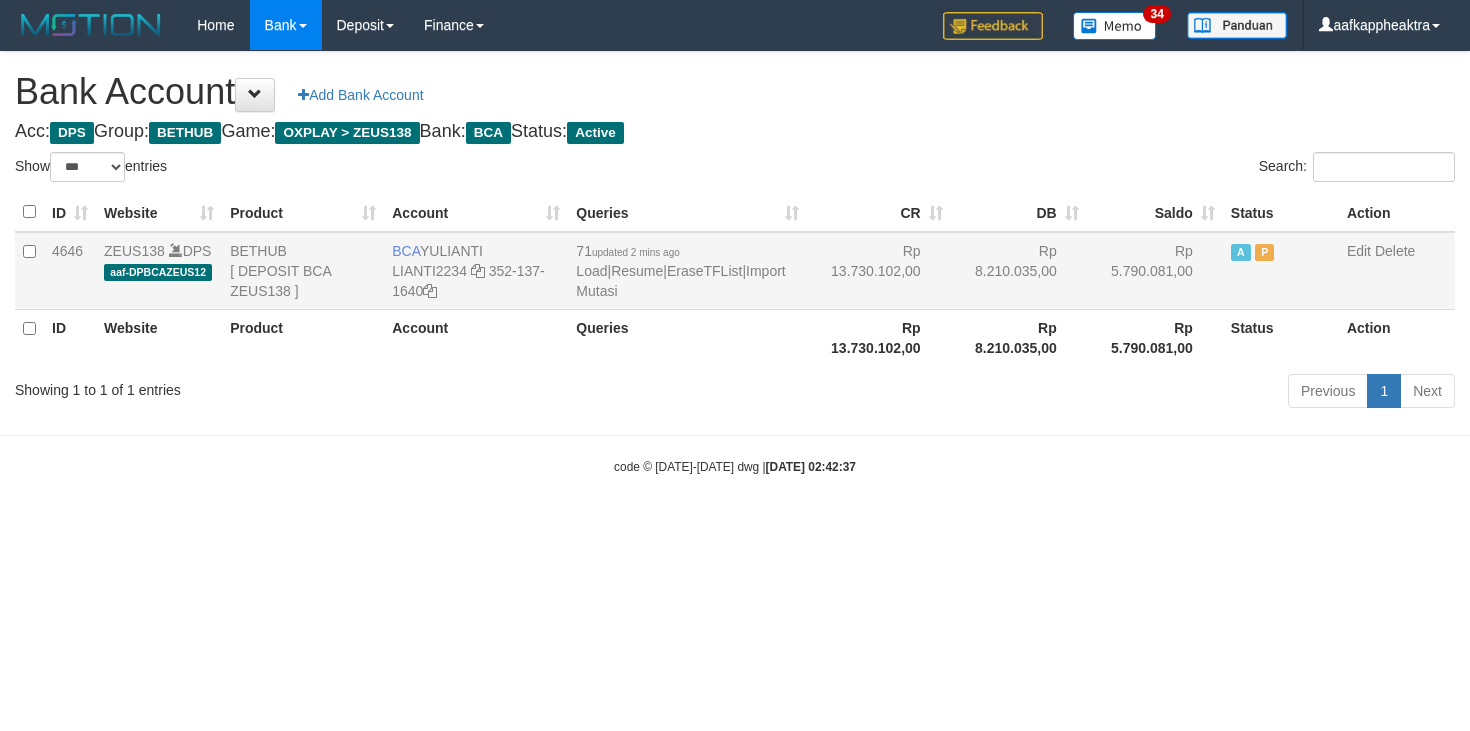 click on "ID Website Product Account Queries Rp 13.730.102,00 Rp 8.210.035,00 Rp 5.790.081,00 Status Action" at bounding box center [735, 337] 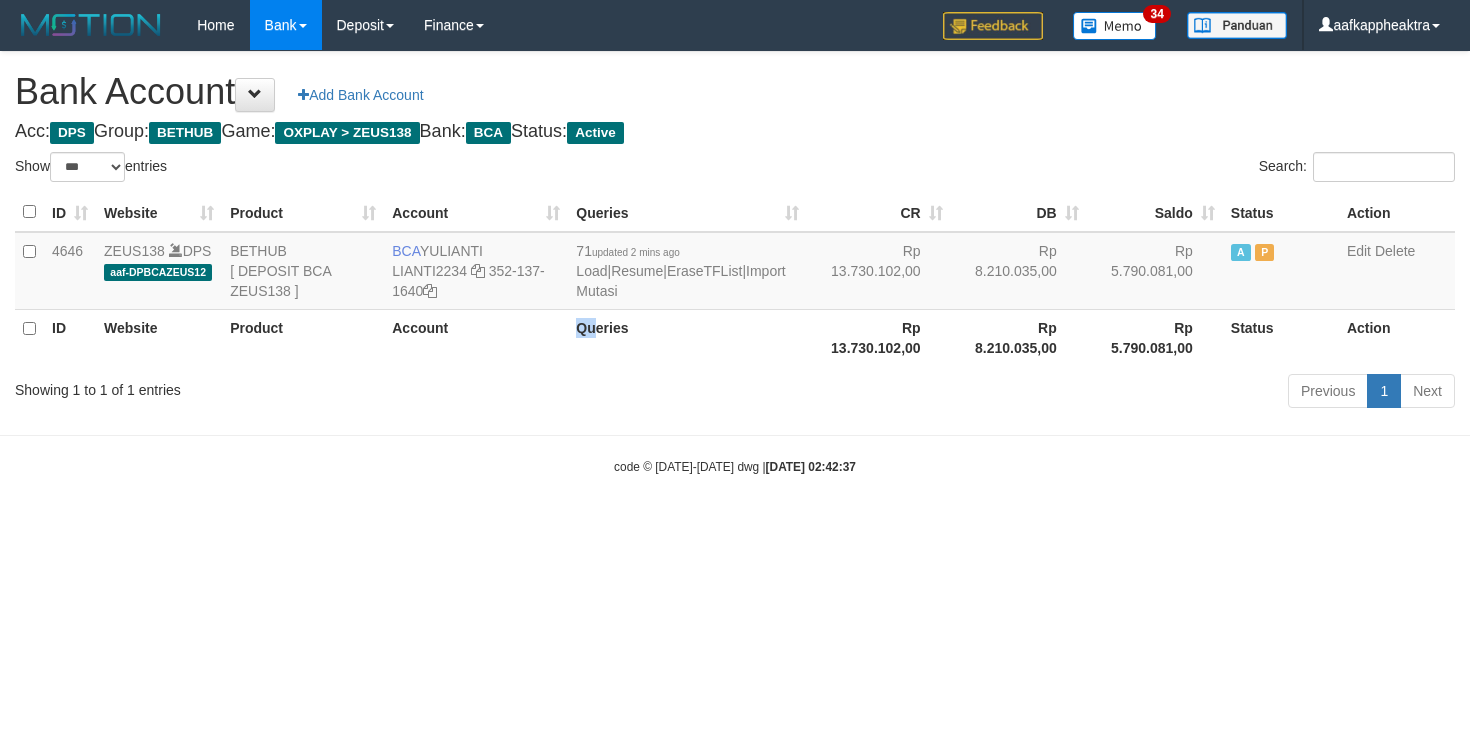drag, startPoint x: 161, startPoint y: 233, endPoint x: 111, endPoint y: 51, distance: 188.74321 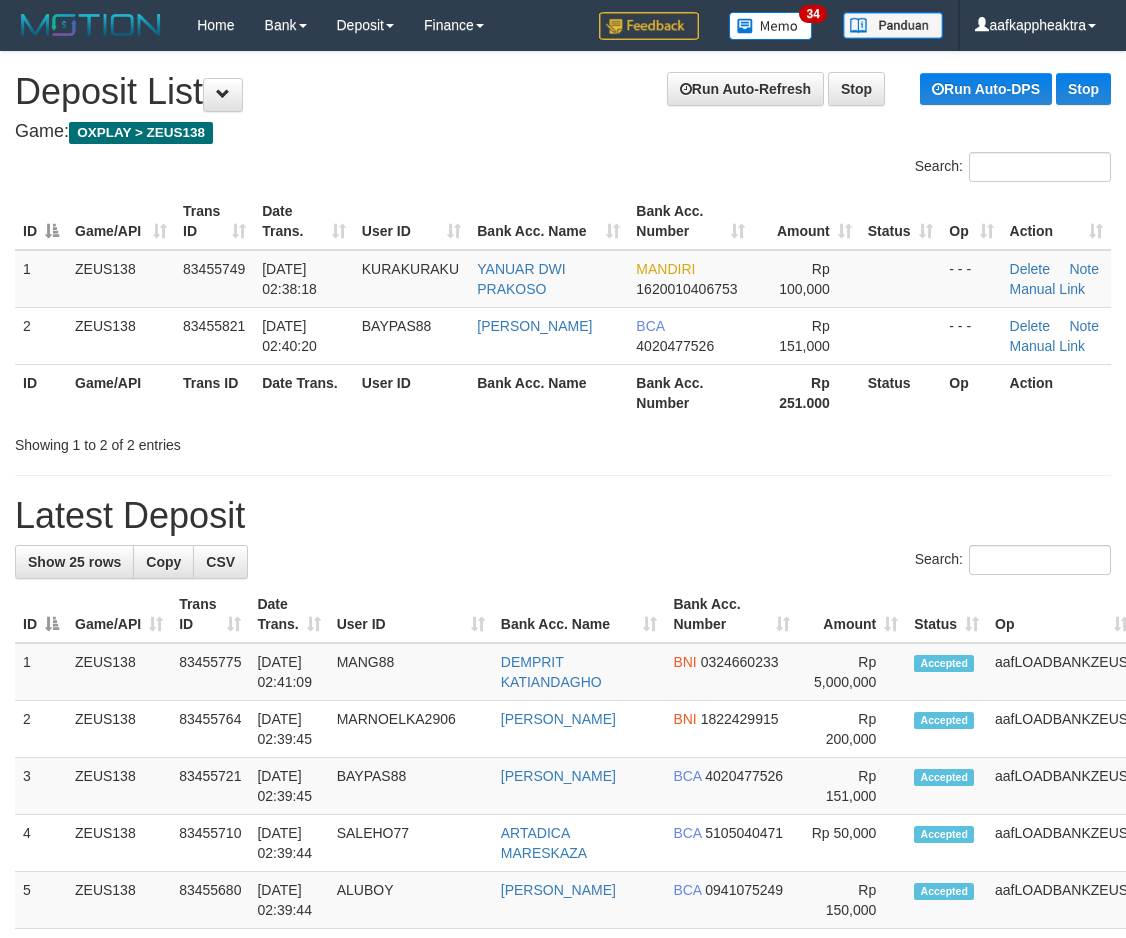scroll, scrollTop: 0, scrollLeft: 0, axis: both 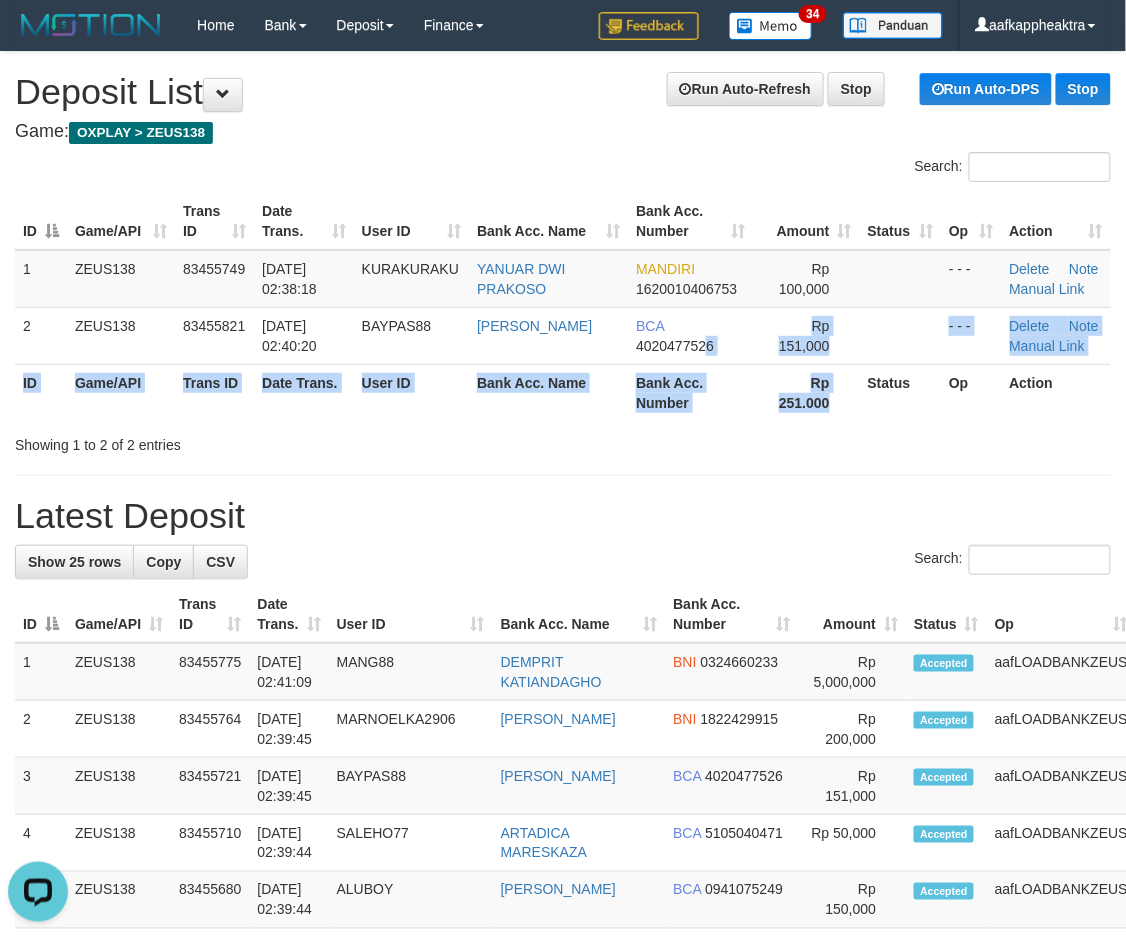drag, startPoint x: 824, startPoint y: 416, endPoint x: 8, endPoint y: 410, distance: 816.02203 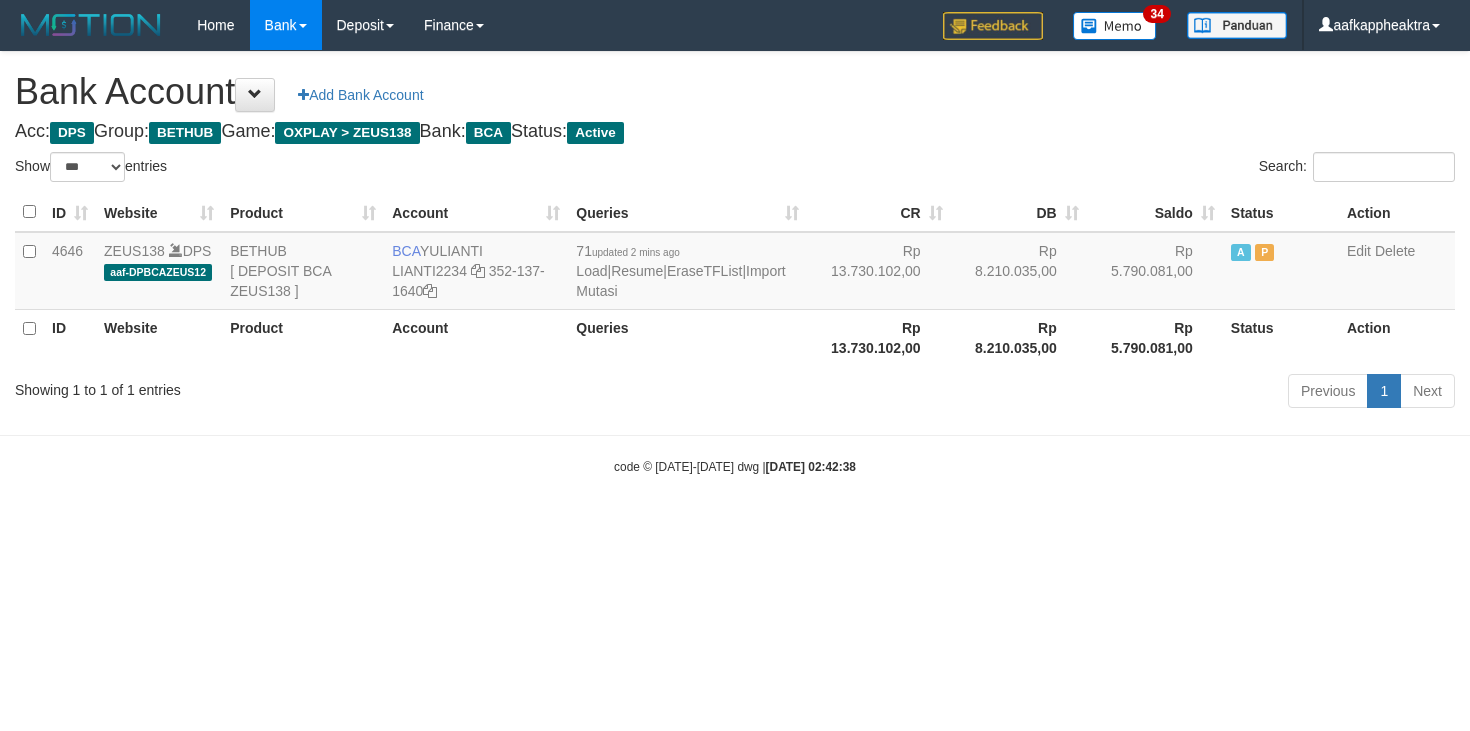 select on "***" 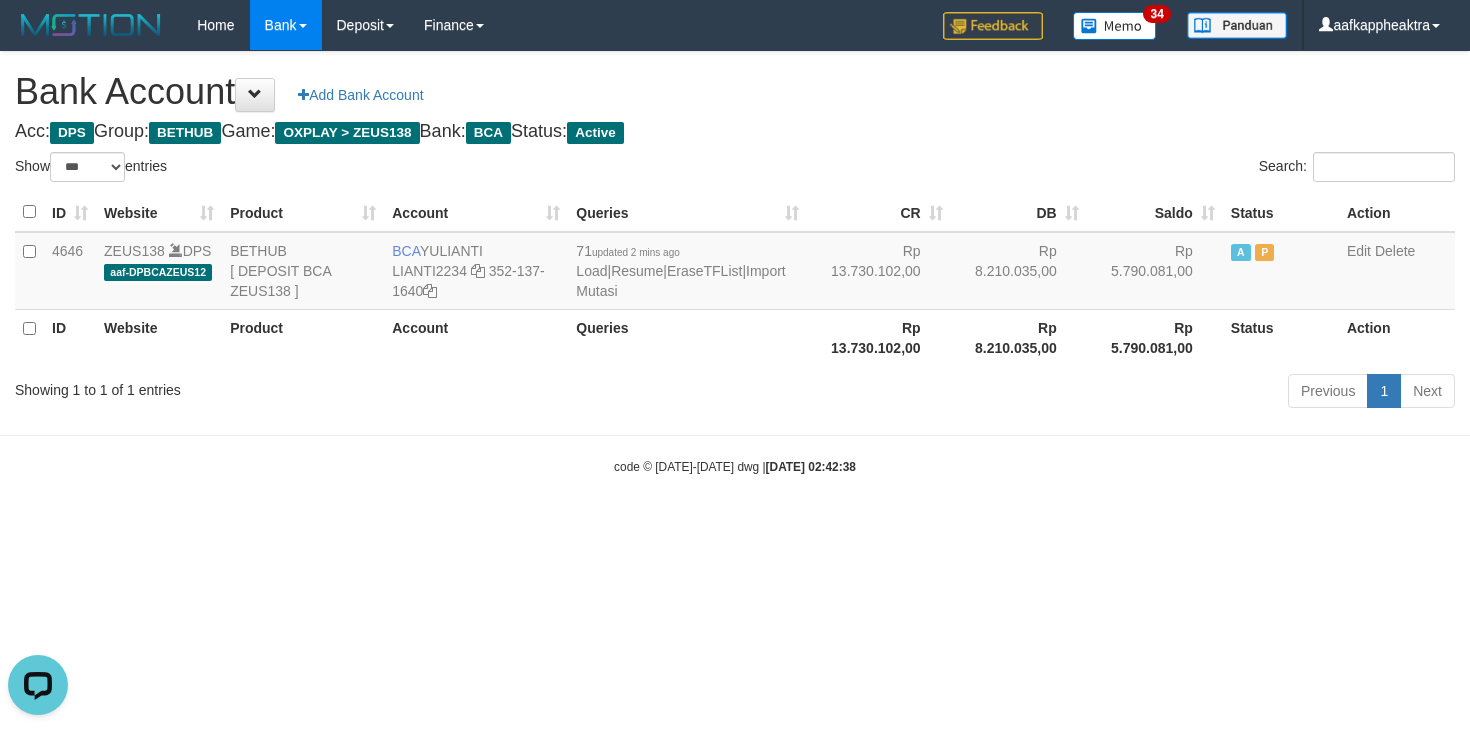 scroll, scrollTop: 0, scrollLeft: 0, axis: both 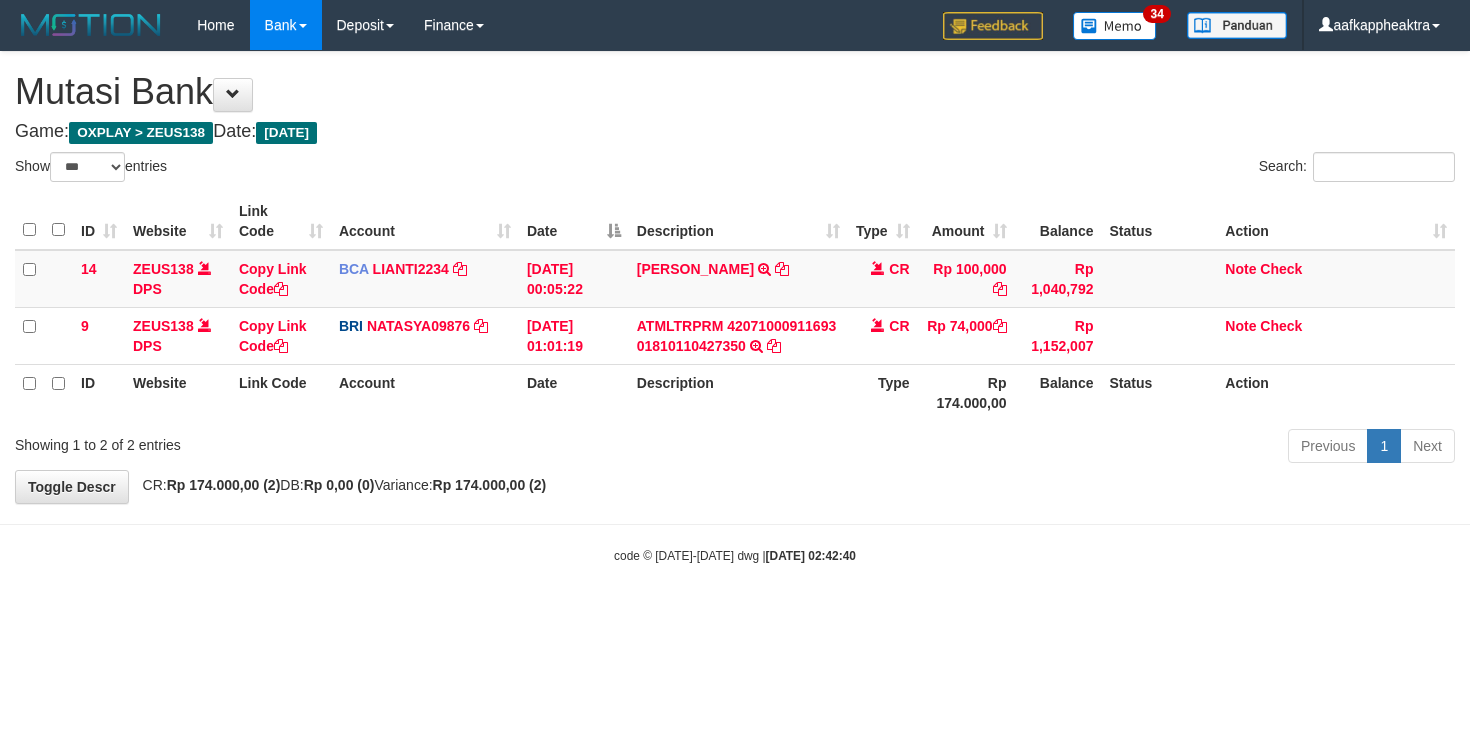 select on "***" 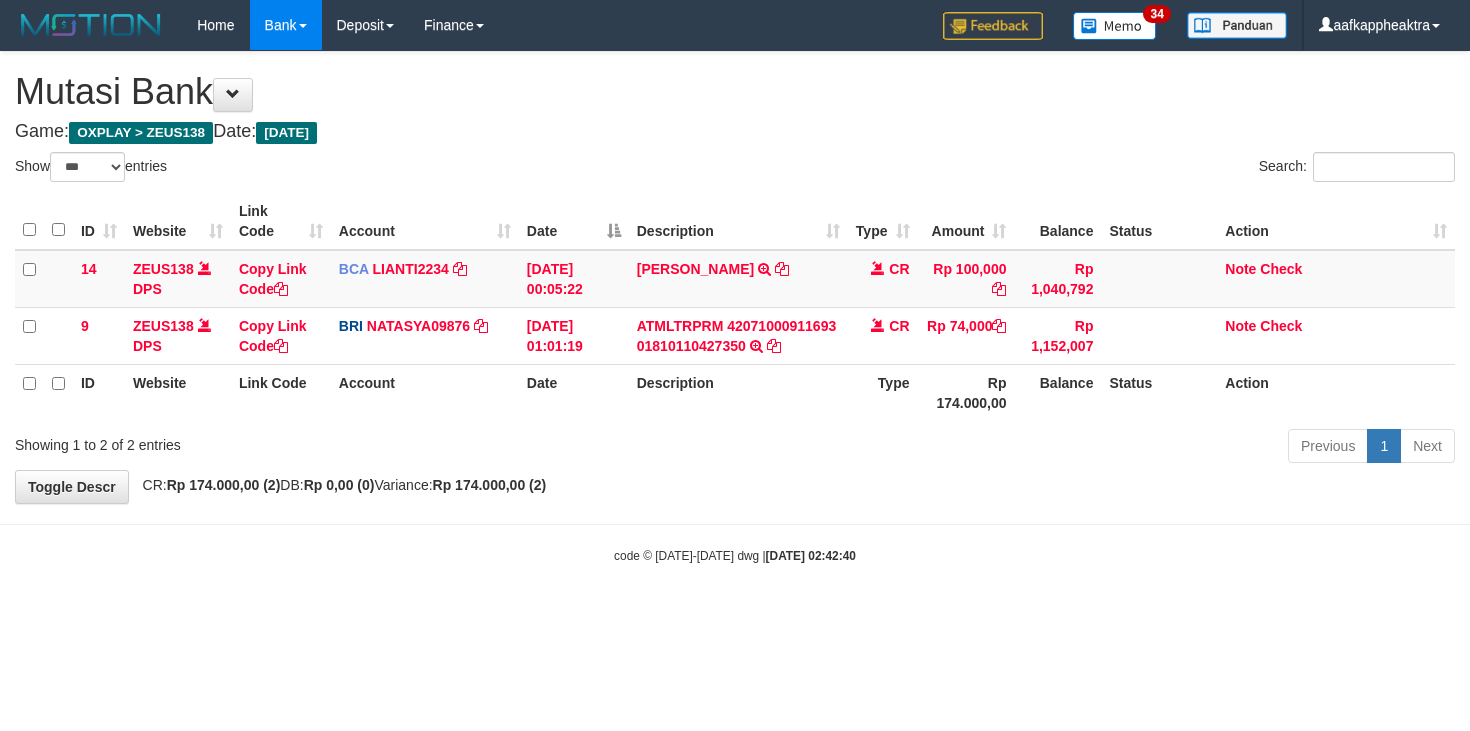 scroll, scrollTop: 0, scrollLeft: 0, axis: both 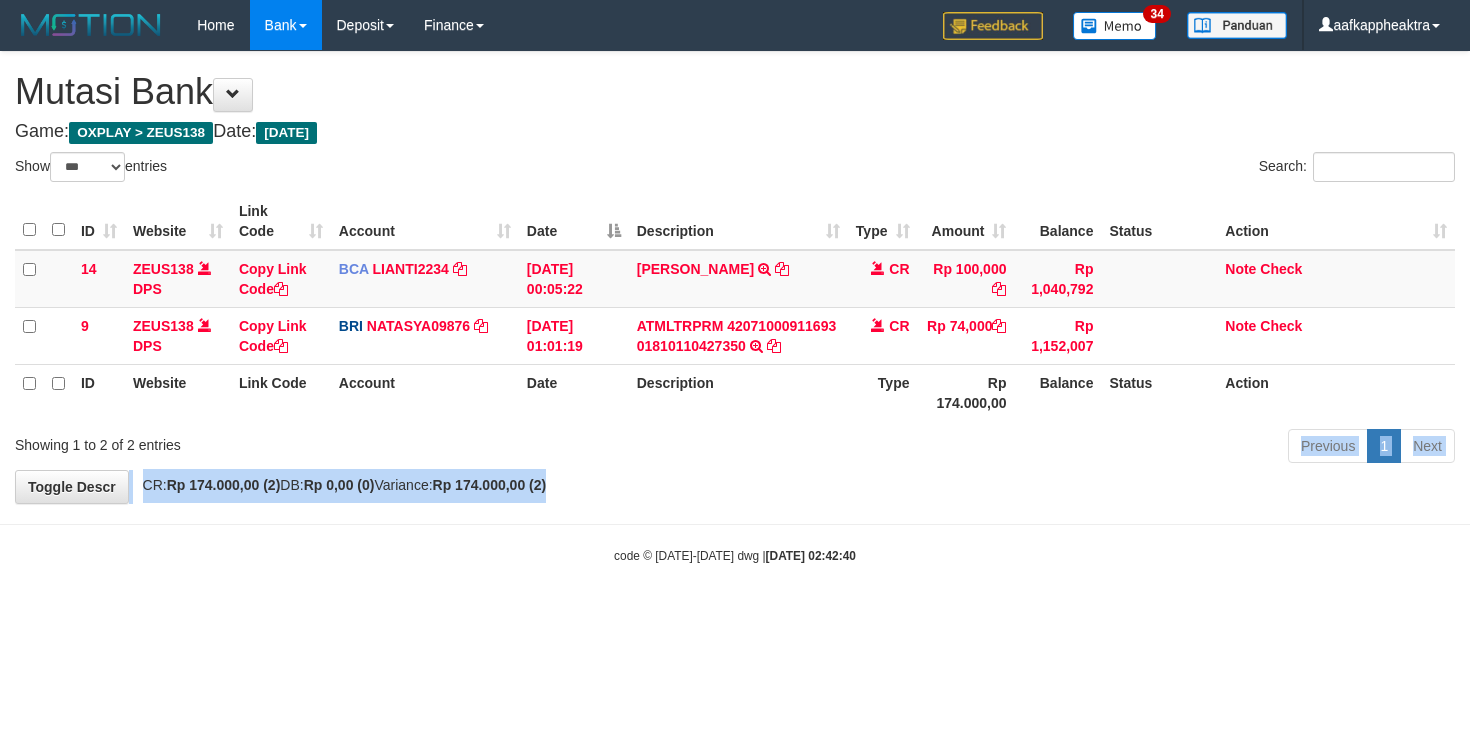 click on "**********" at bounding box center (735, 277) 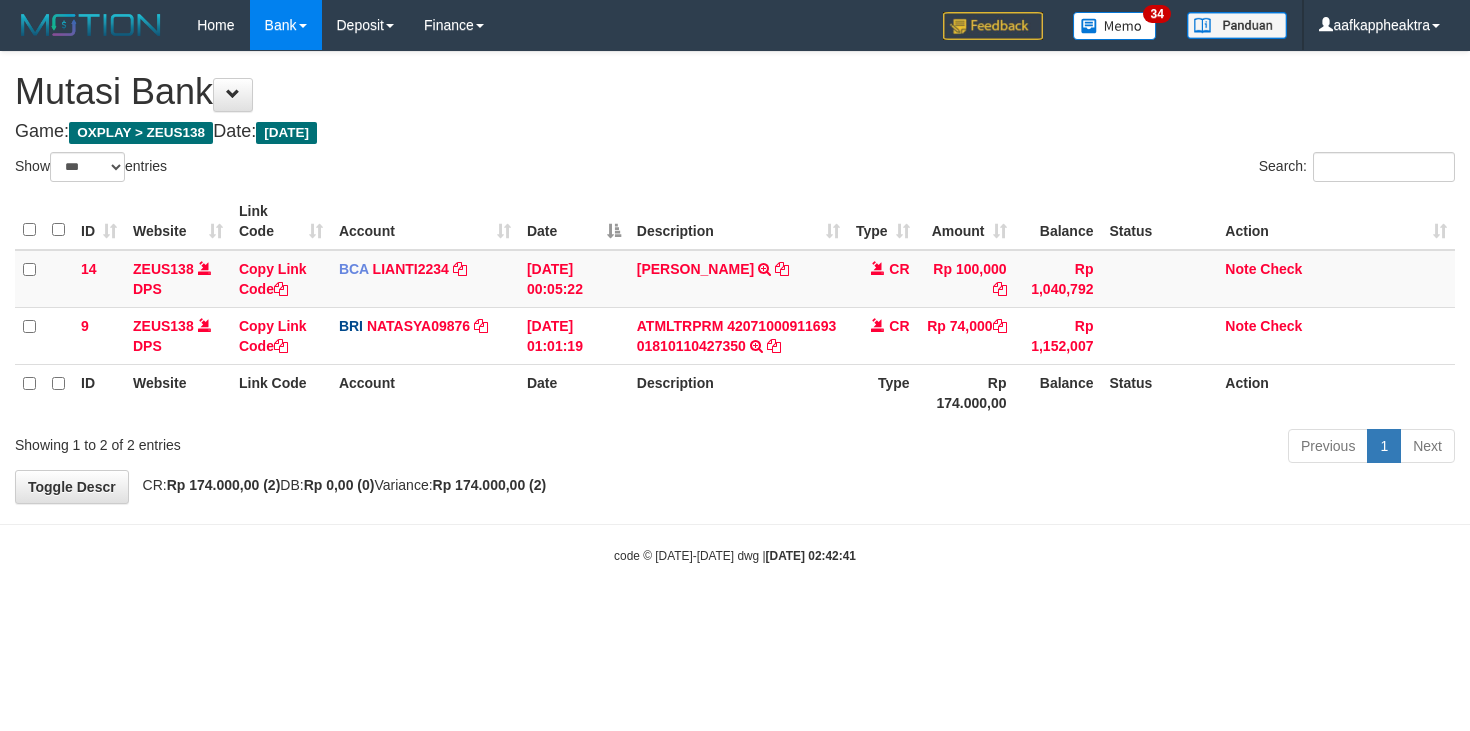 select on "***" 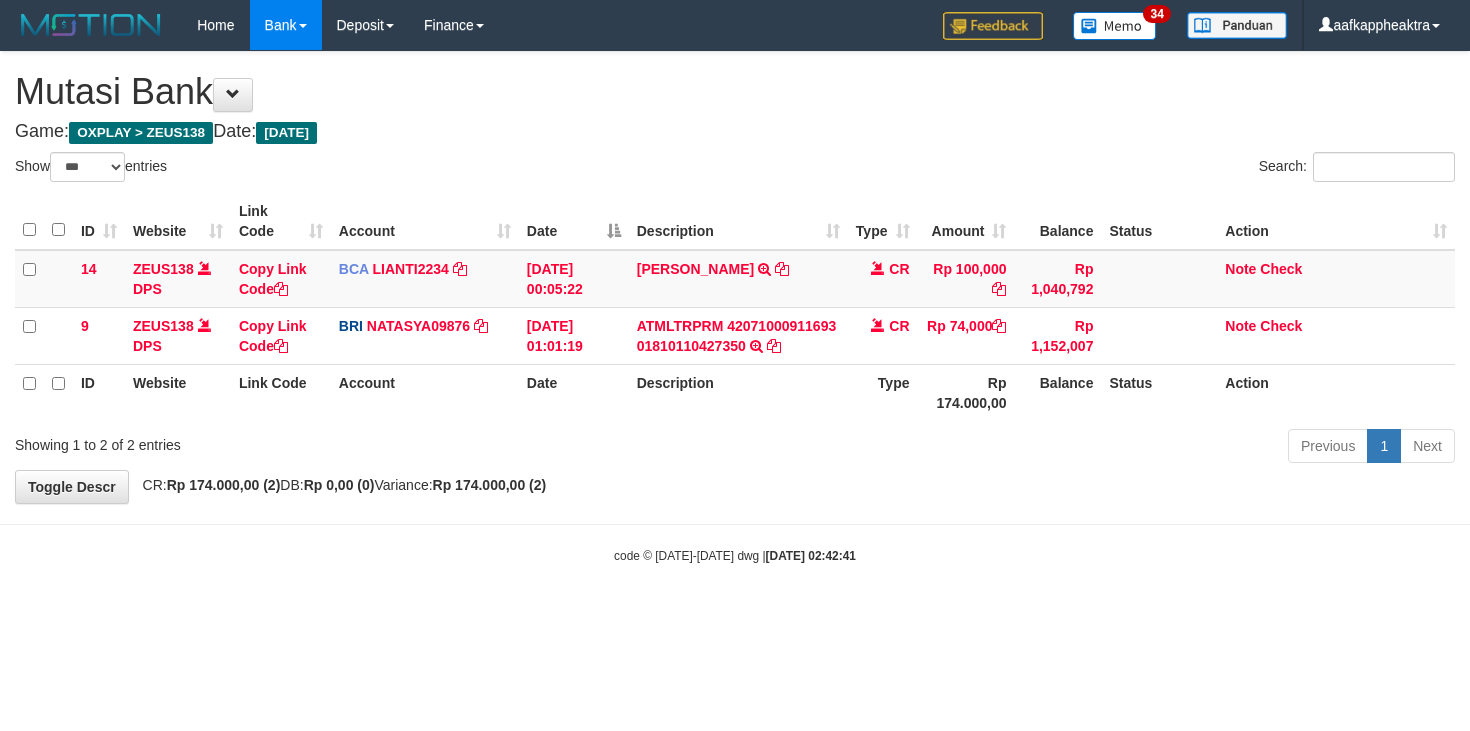 scroll, scrollTop: 0, scrollLeft: 0, axis: both 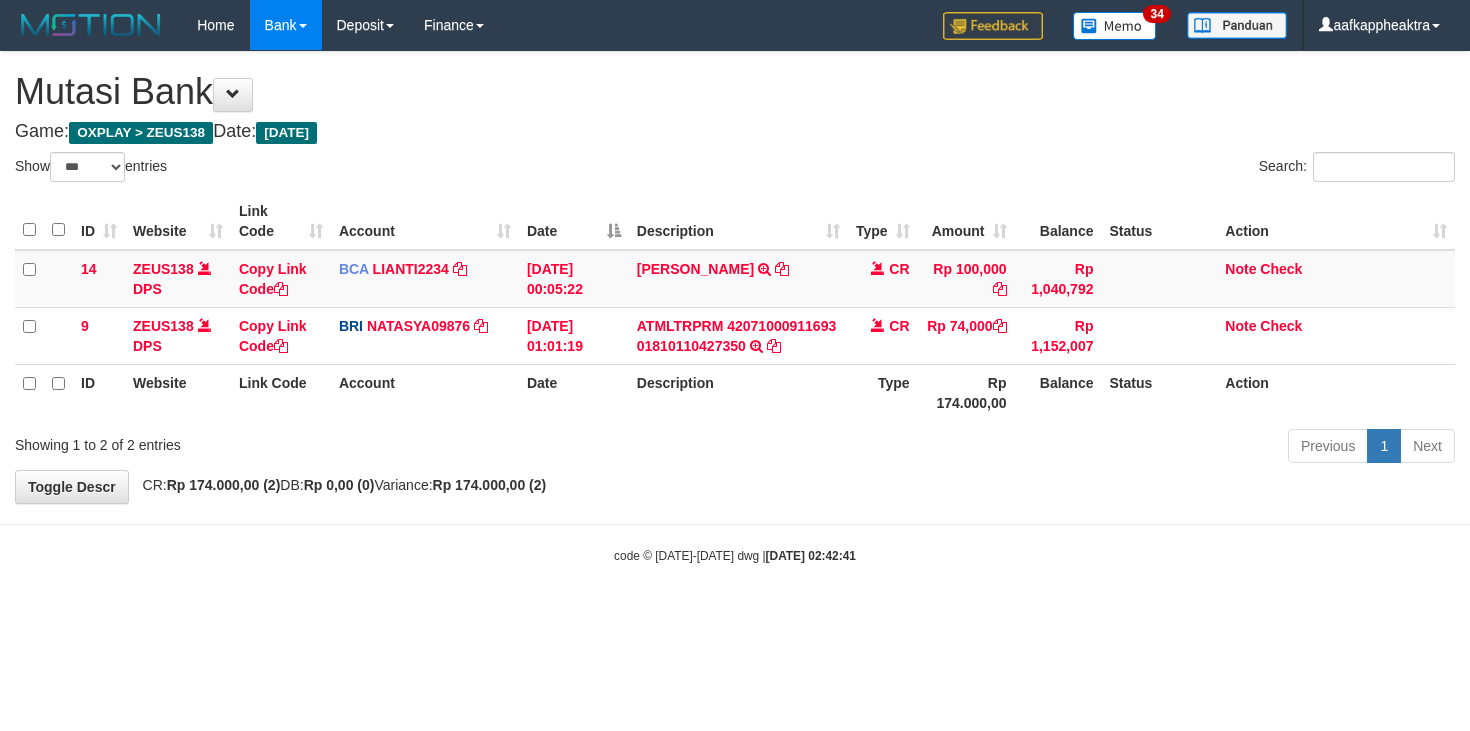 select on "***" 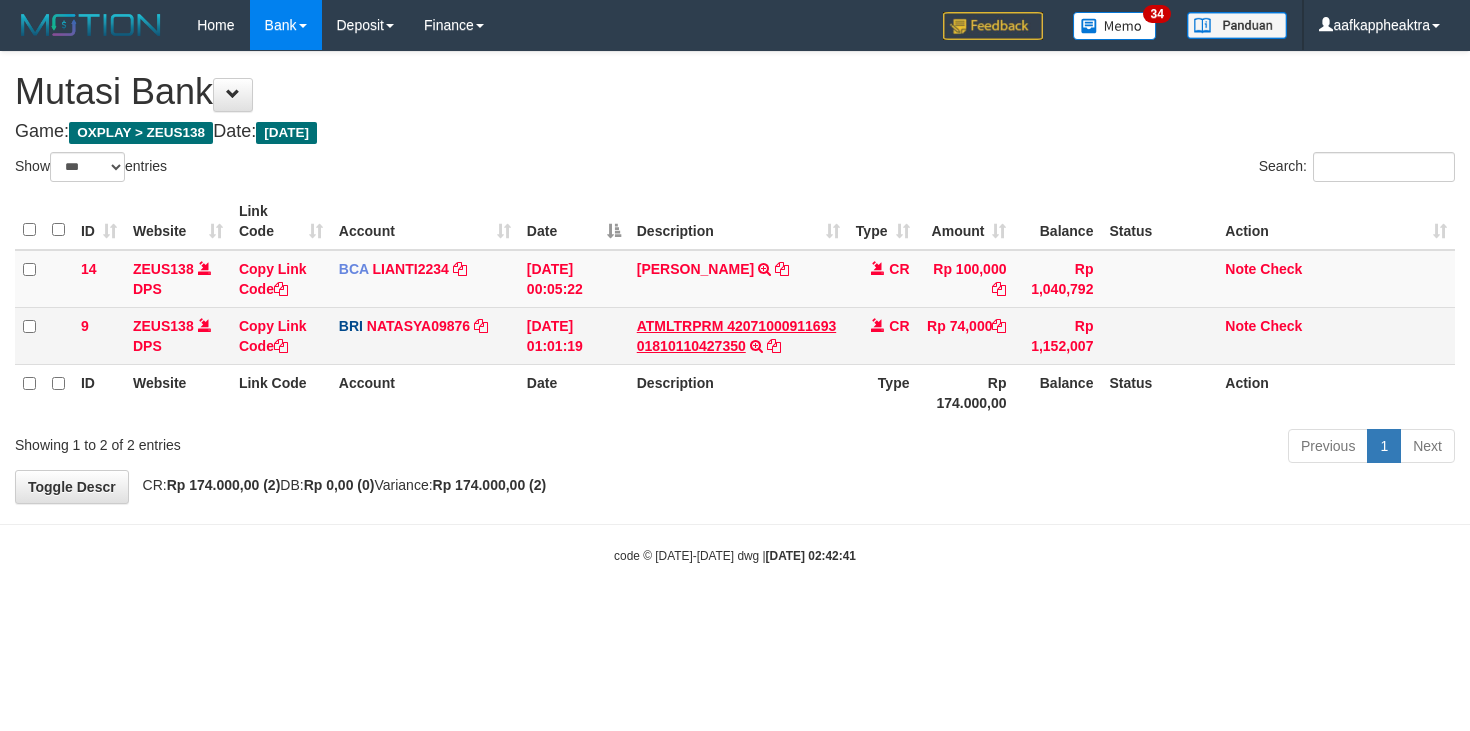 scroll, scrollTop: 0, scrollLeft: 0, axis: both 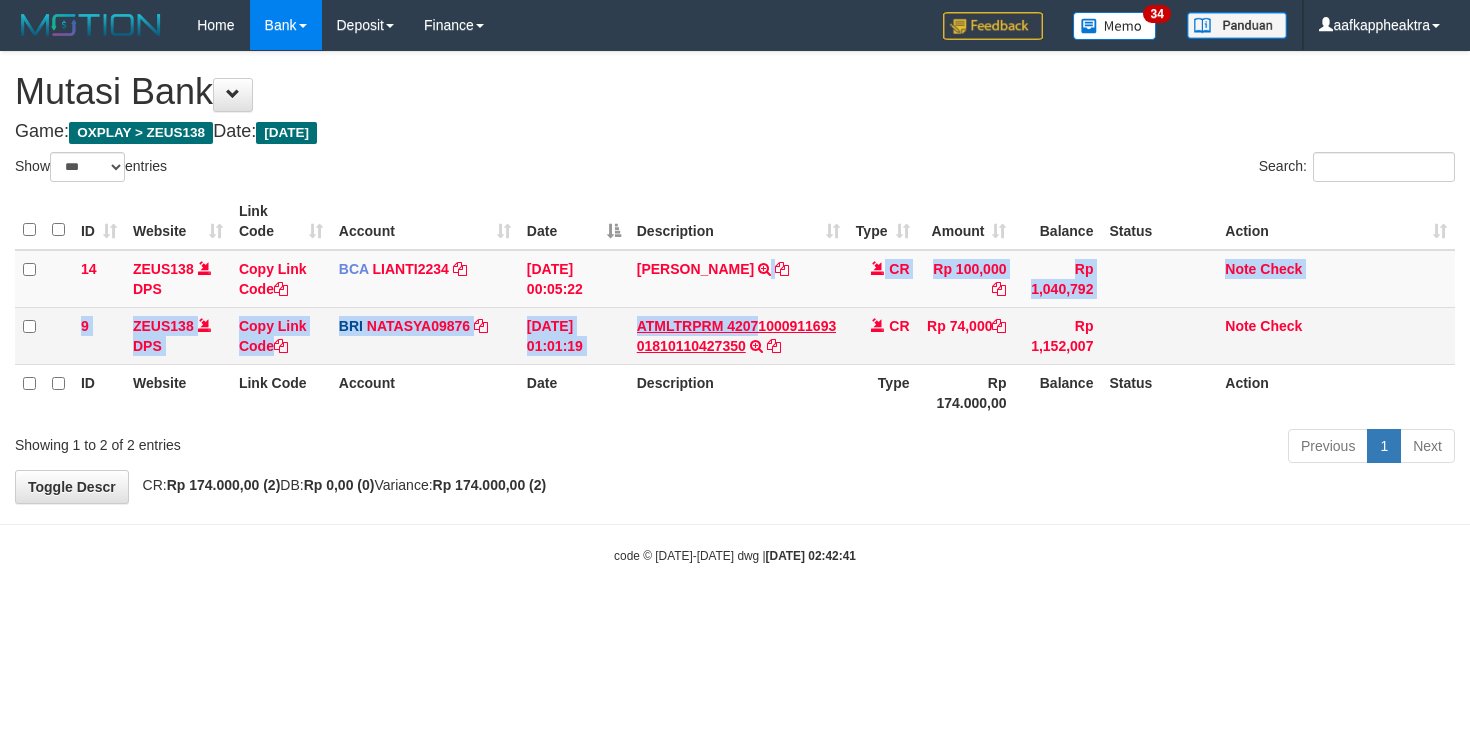 drag, startPoint x: 753, startPoint y: 316, endPoint x: 632, endPoint y: 412, distance: 154.4571 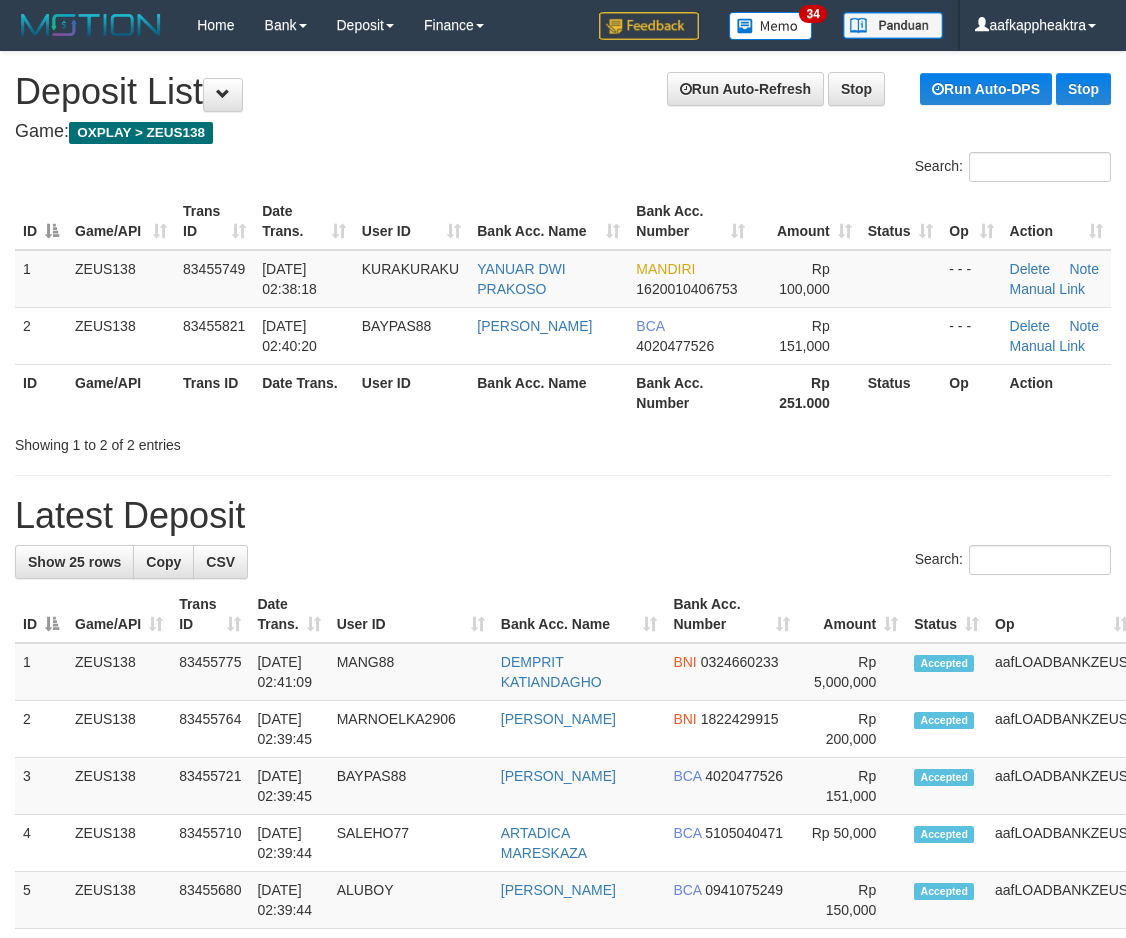 scroll, scrollTop: 0, scrollLeft: 0, axis: both 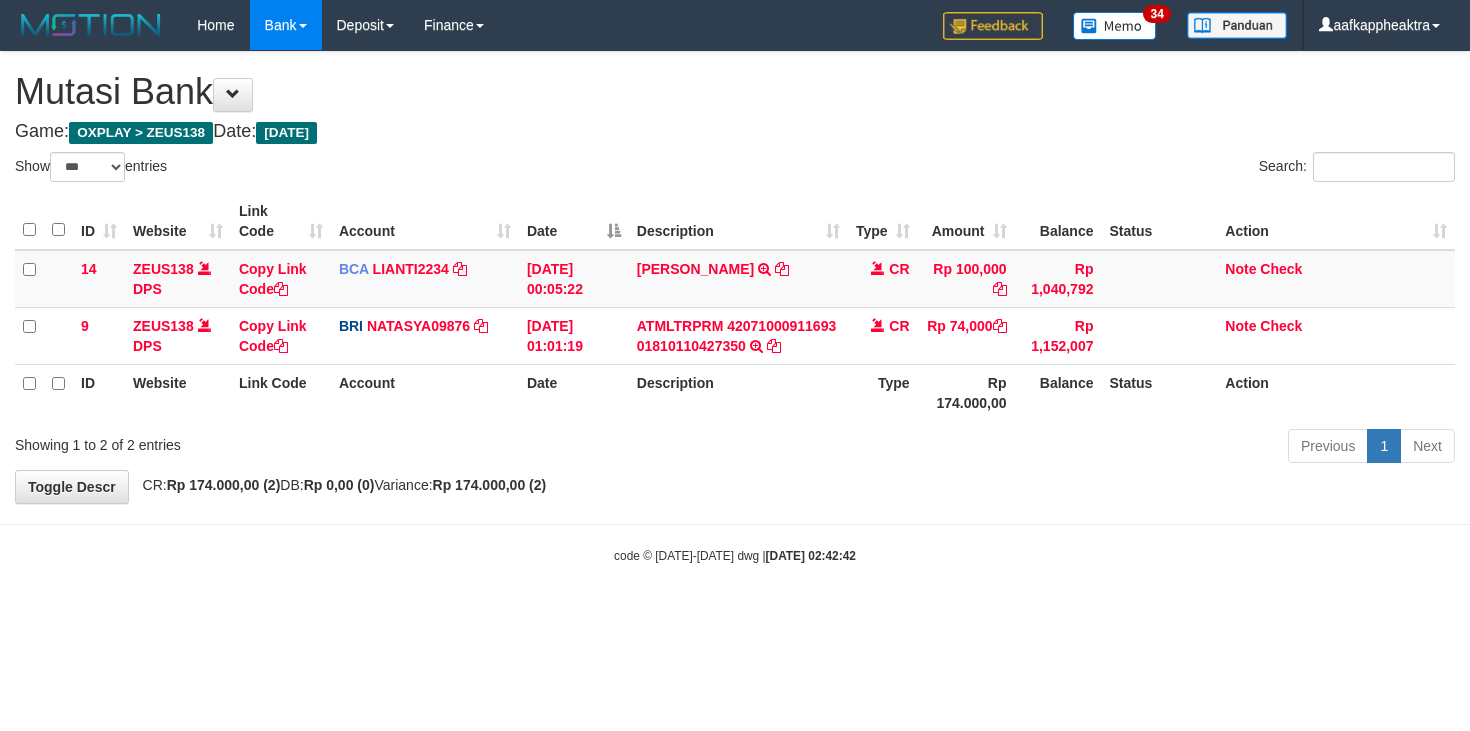 select on "***" 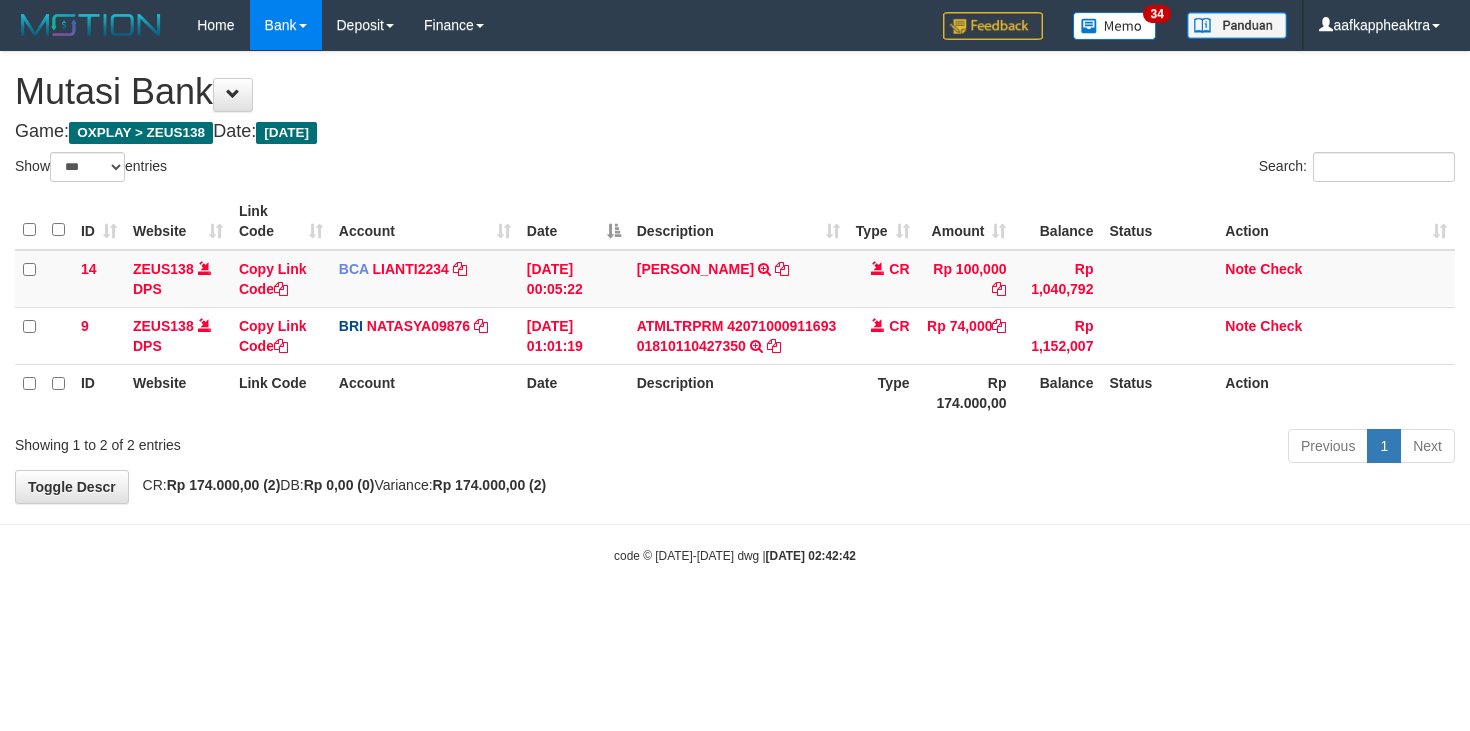 scroll, scrollTop: 0, scrollLeft: 0, axis: both 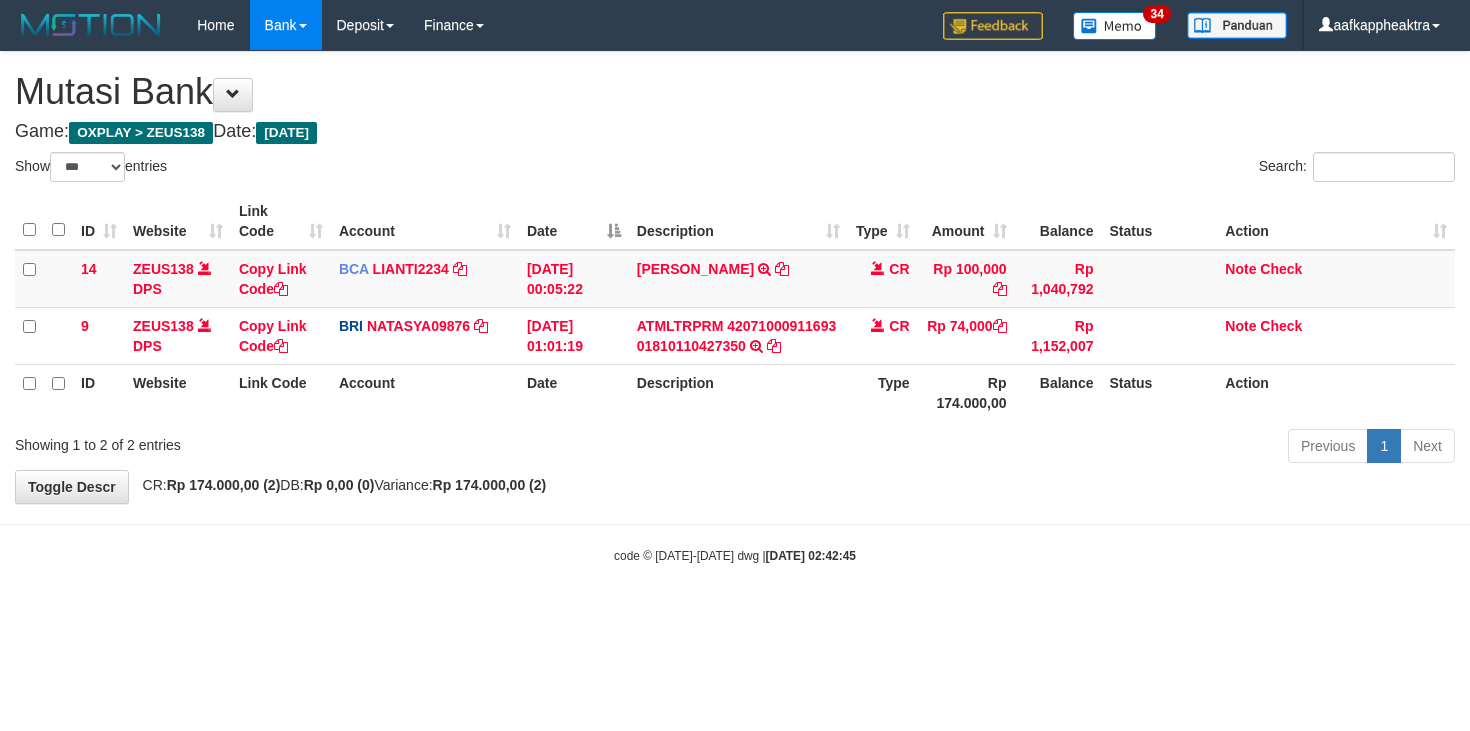 select on "***" 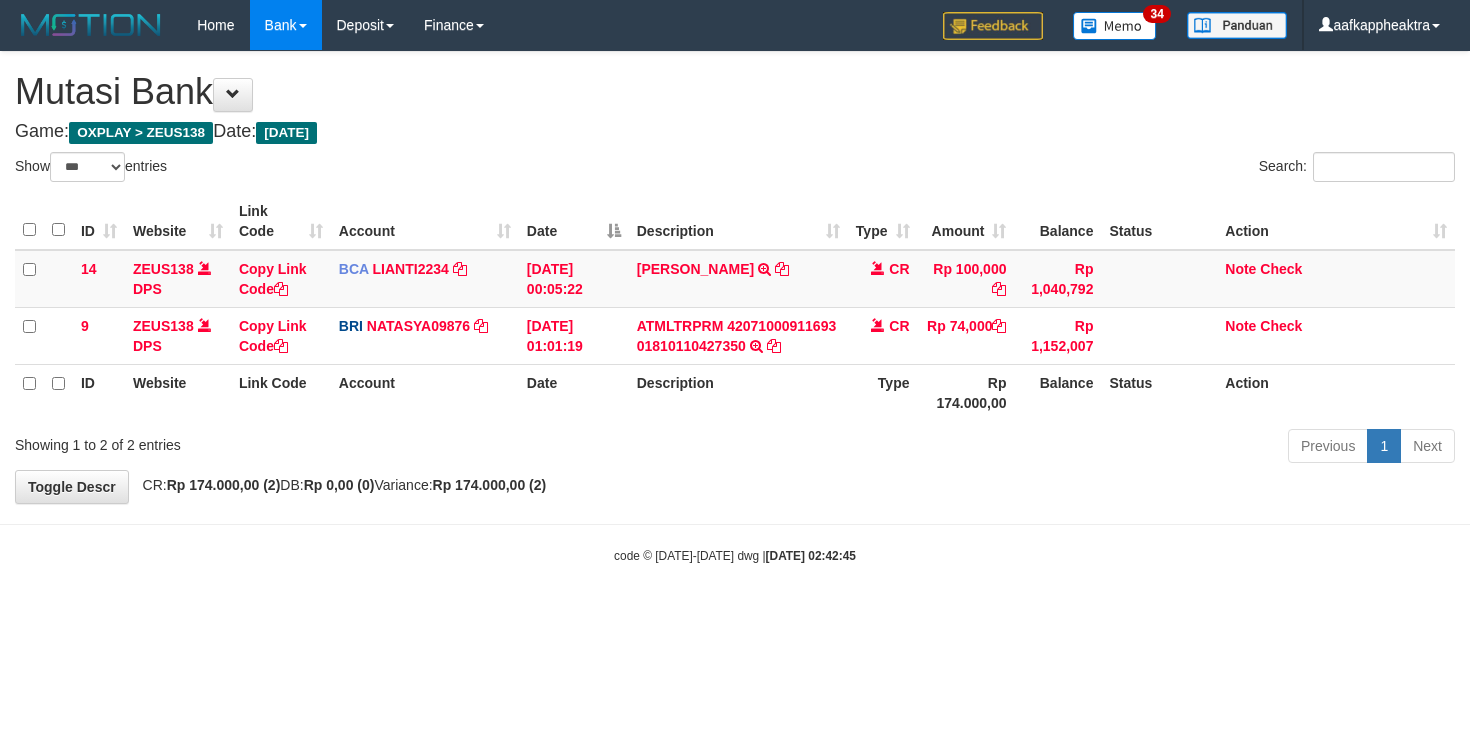 scroll, scrollTop: 0, scrollLeft: 0, axis: both 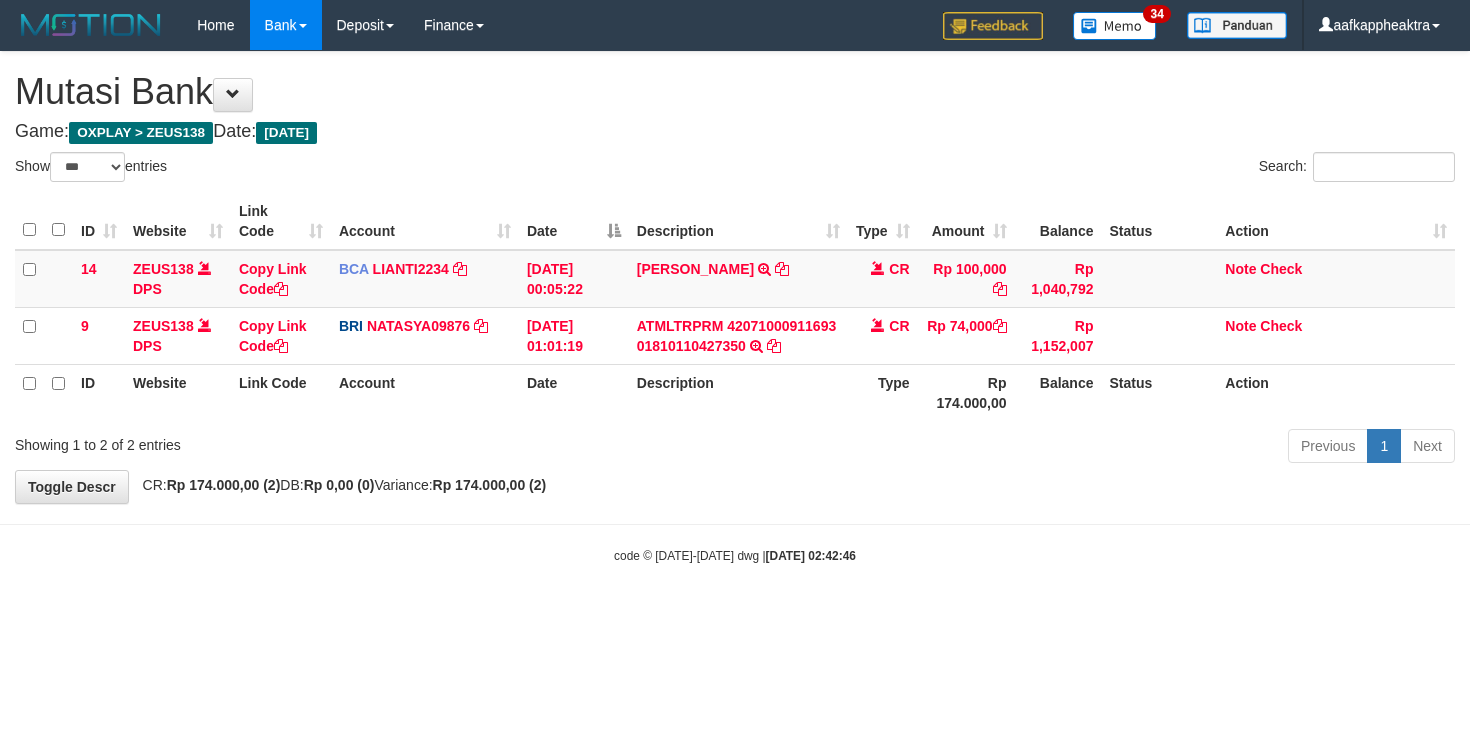 select on "***" 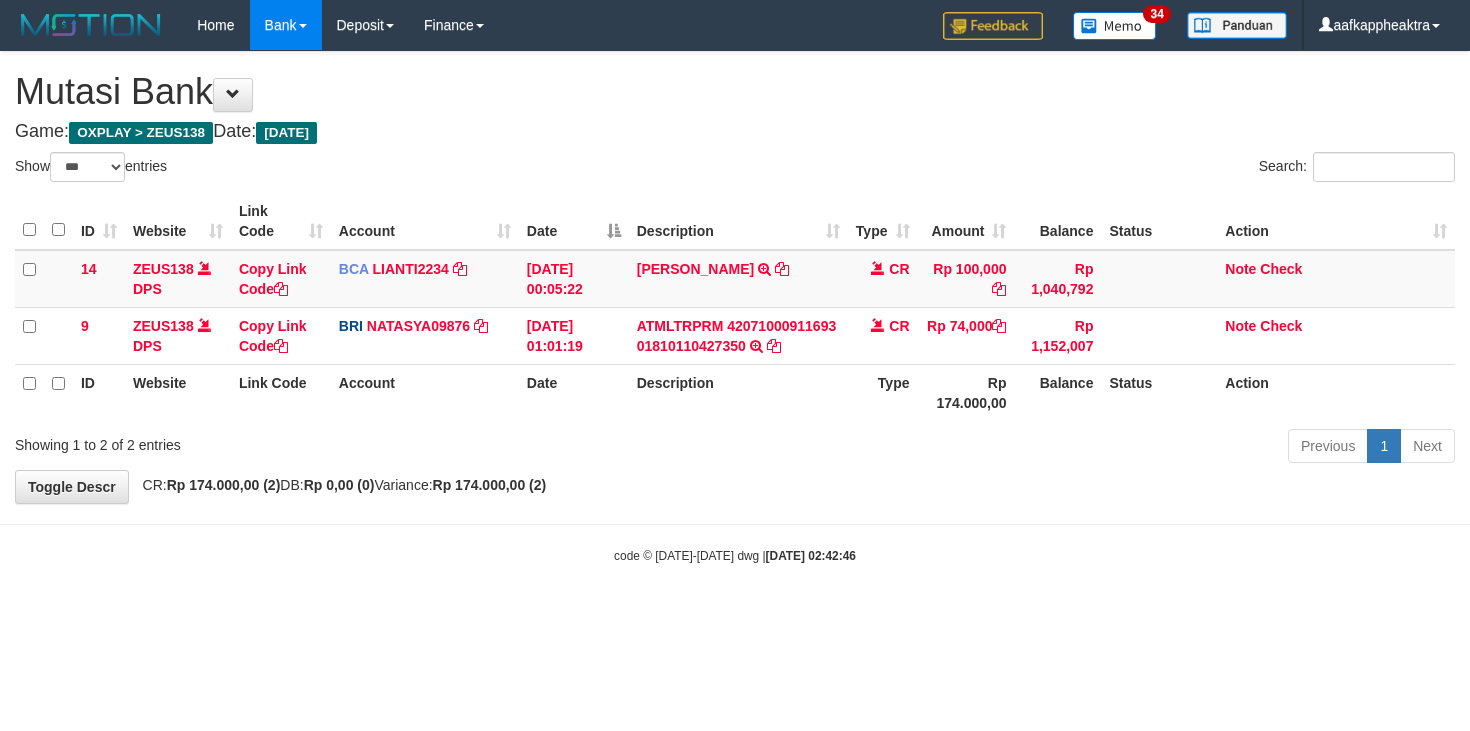 scroll, scrollTop: 0, scrollLeft: 0, axis: both 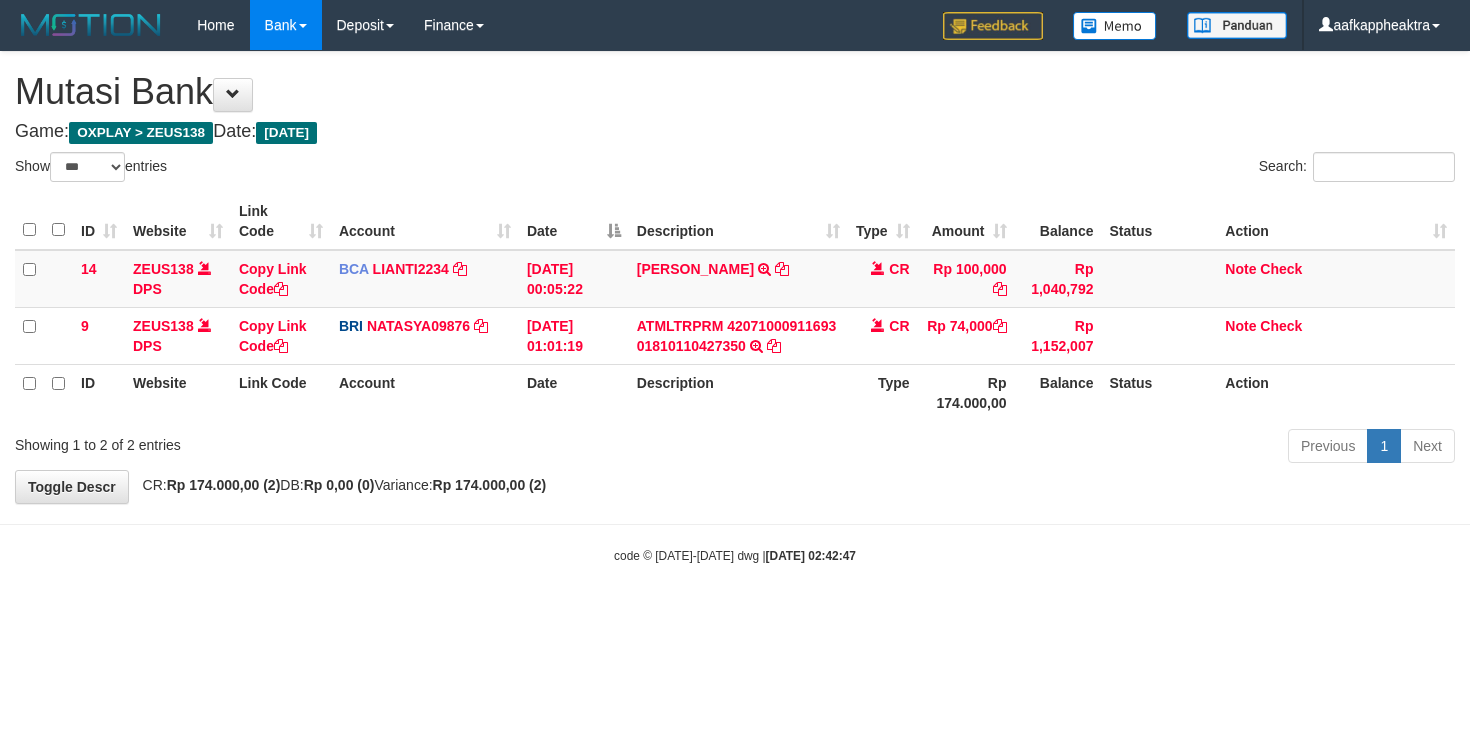 select on "***" 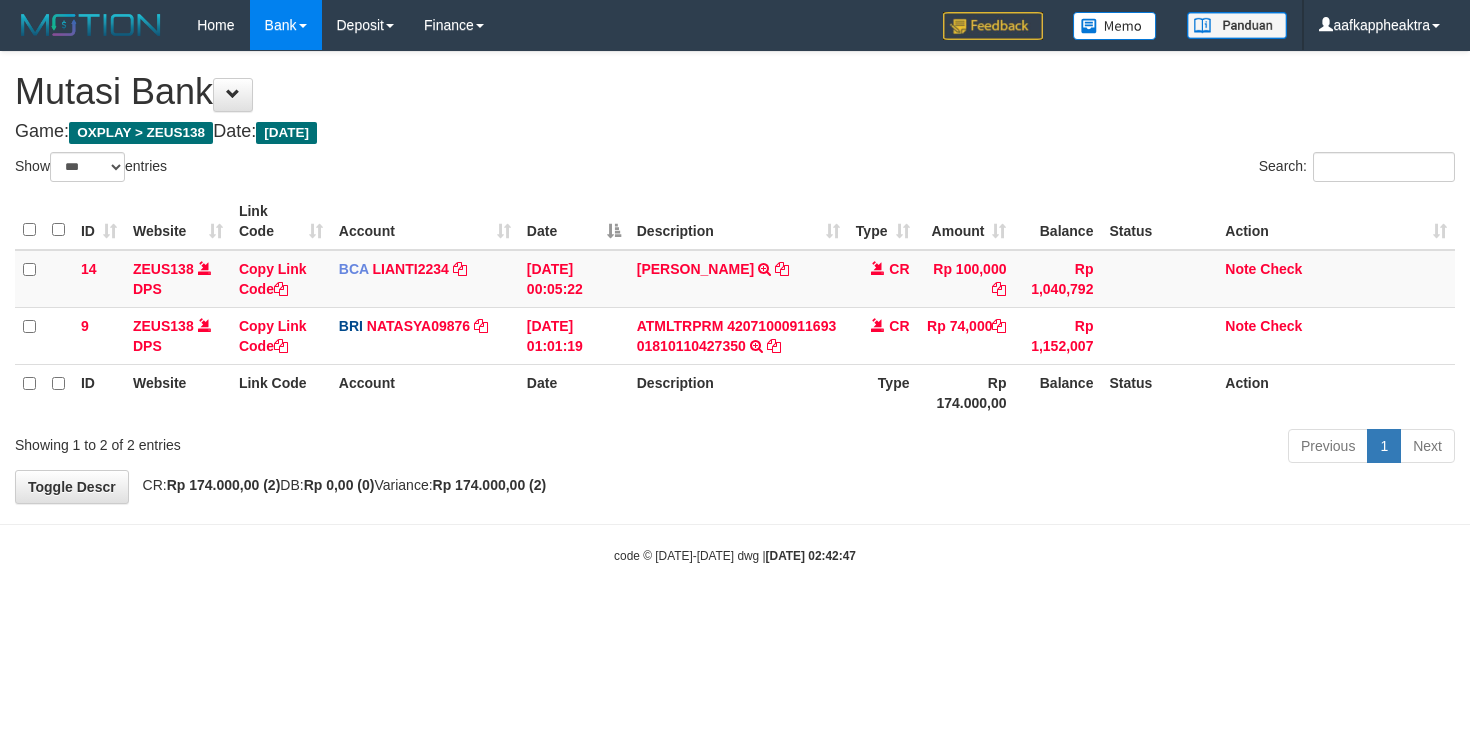 scroll, scrollTop: 0, scrollLeft: 0, axis: both 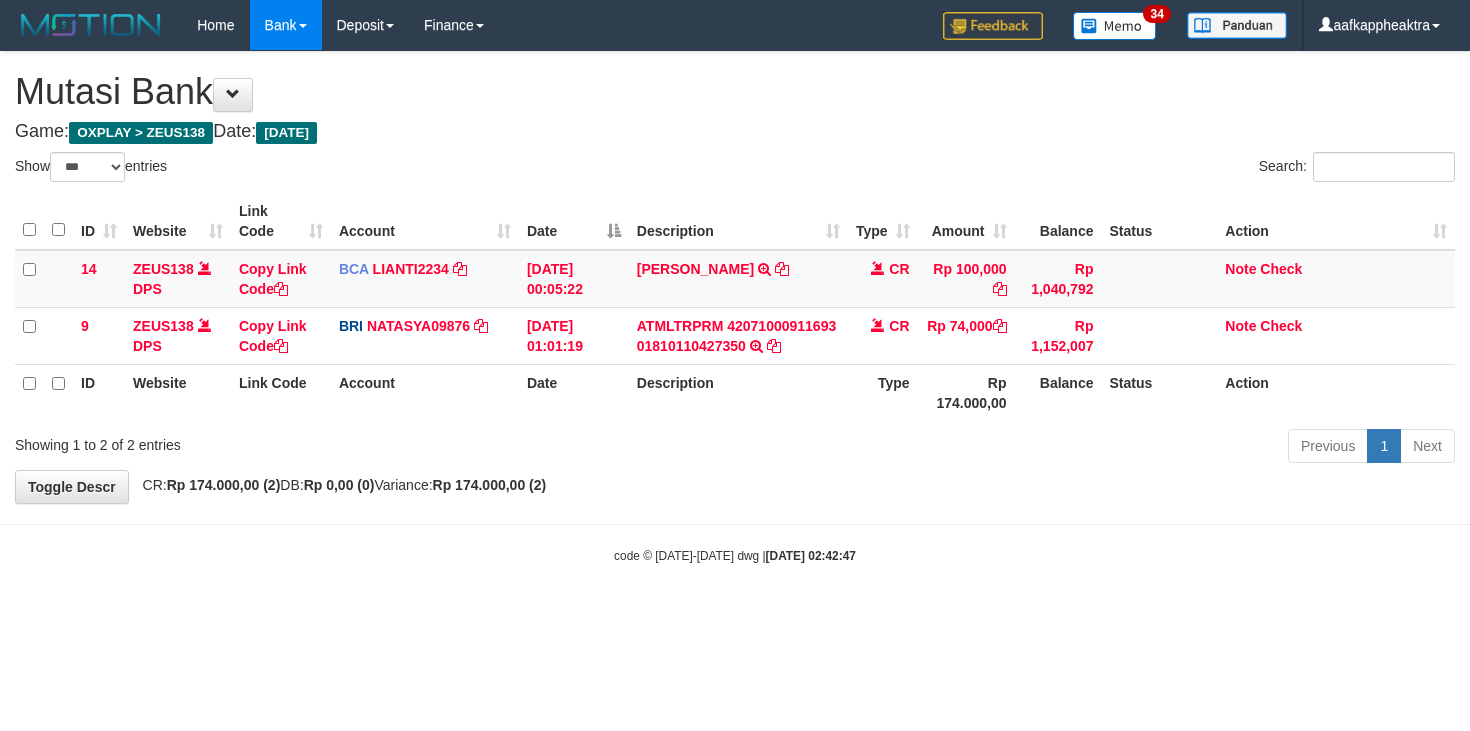 select on "***" 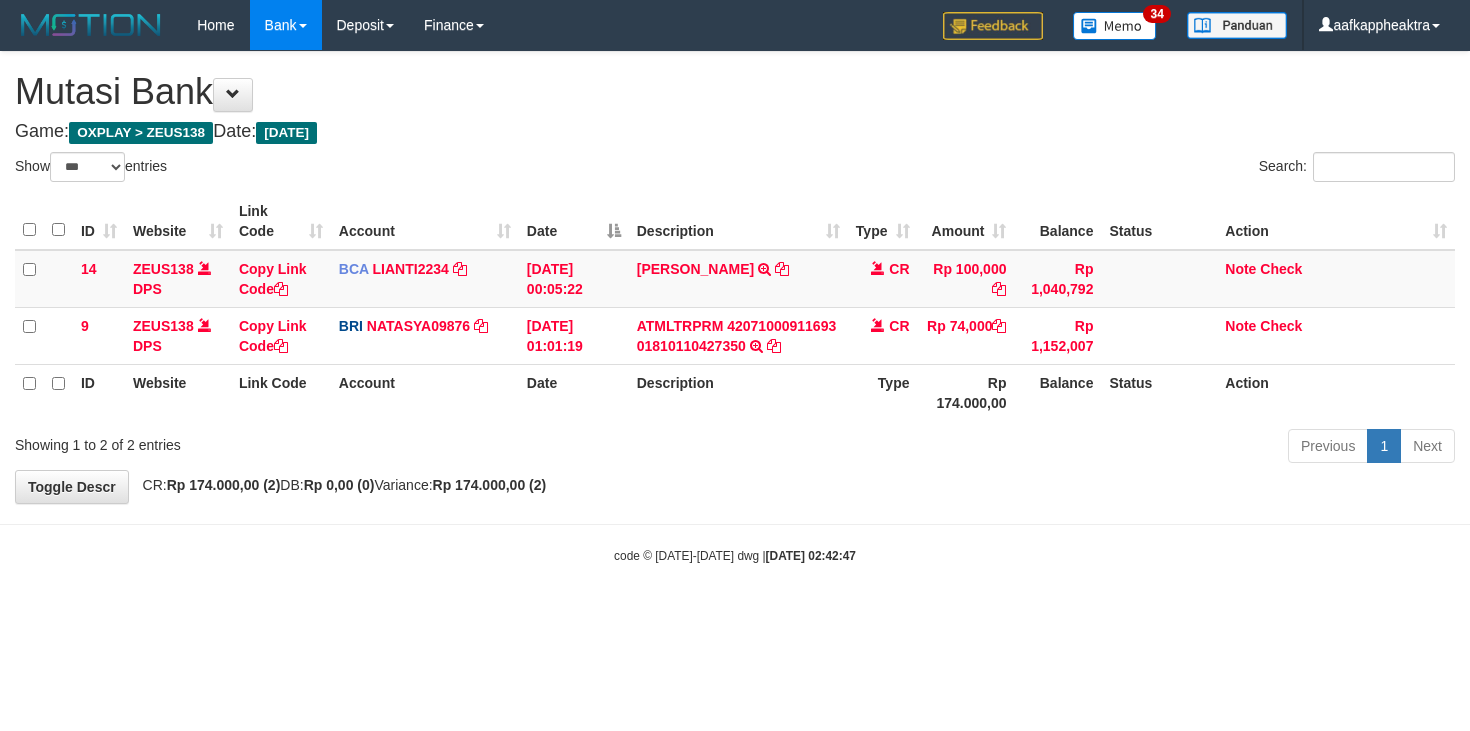 scroll, scrollTop: 0, scrollLeft: 0, axis: both 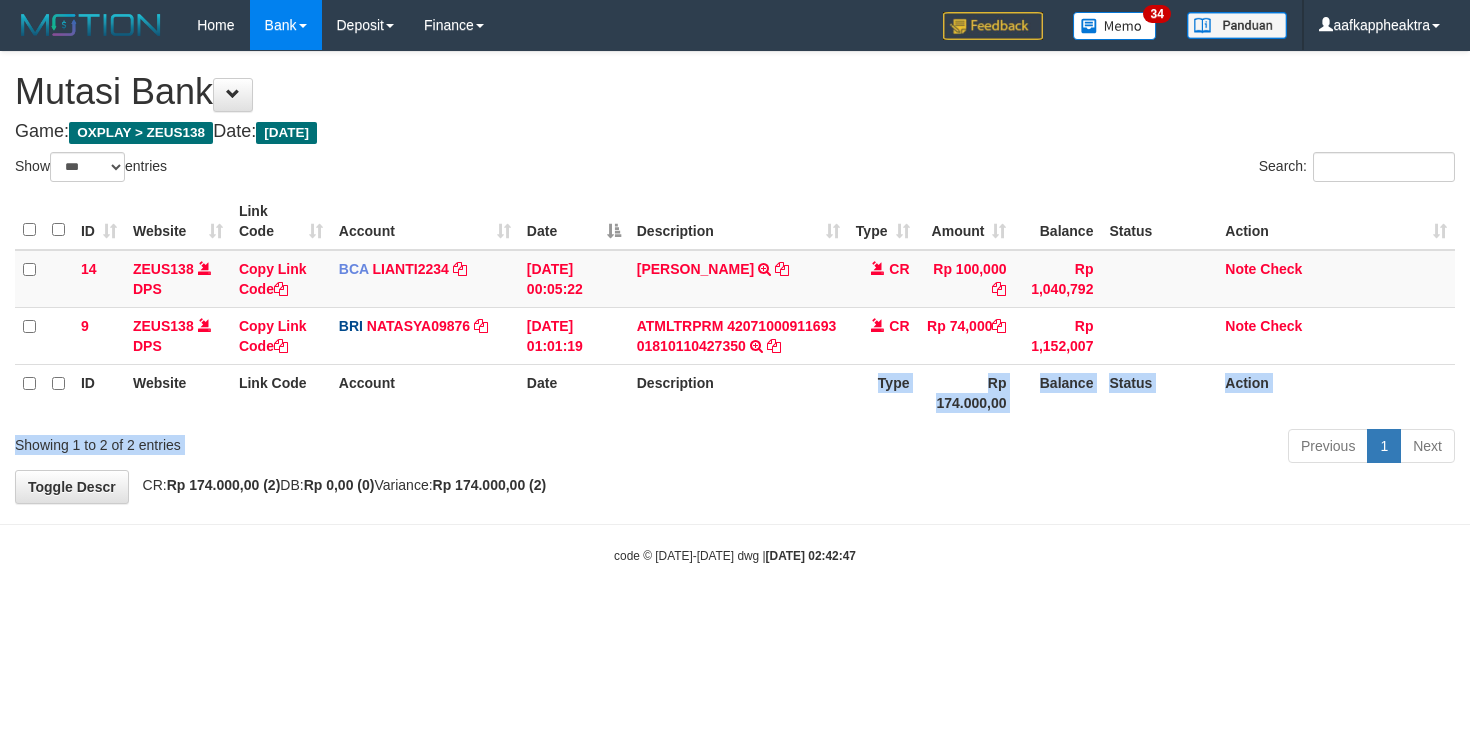 click on "Show  ** ** ** ***  entries Search:
ID Website Link Code Account Date Description Type Amount Balance Status Action
14
ZEUS138    DPS
Copy Link Code
BCA
LIANTI2234
DPS
YULIANTI
mutasi_20250712_4646 | 14
mutasi_20250712_4646 | 14
12/07/2025 00:05:22
YUSUP MAULAN         TRSF E-BANKING CR 1207/FTSCY/WS95051
100000.002025071262819090 TRFDN-YUSUP MAULANESPAY DEBIT INDONE
CR
Rp 100,000
Rp 1,040,792
Note
Check
9
ZEUS138    DPS
Copy Link Code
BRI
NATASYA09876" at bounding box center [735, 311] 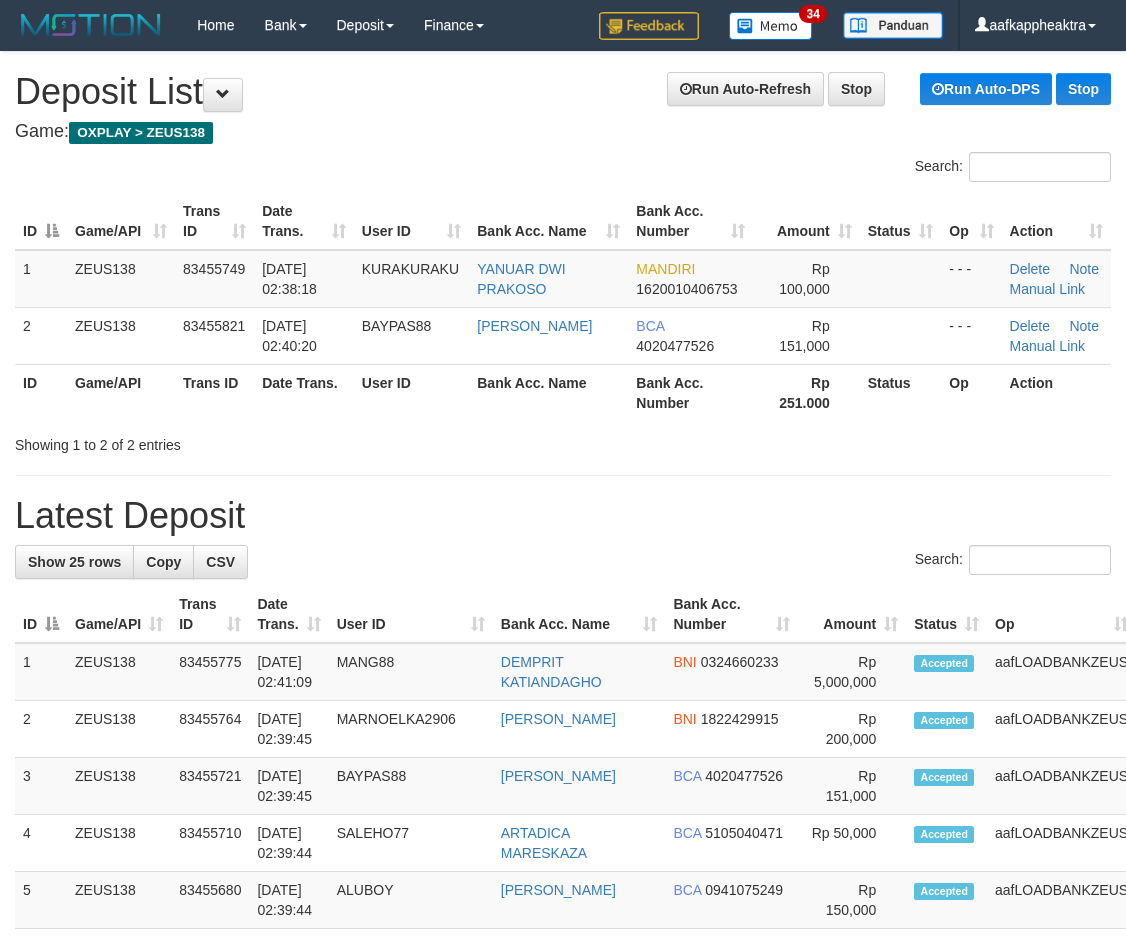scroll, scrollTop: 0, scrollLeft: 0, axis: both 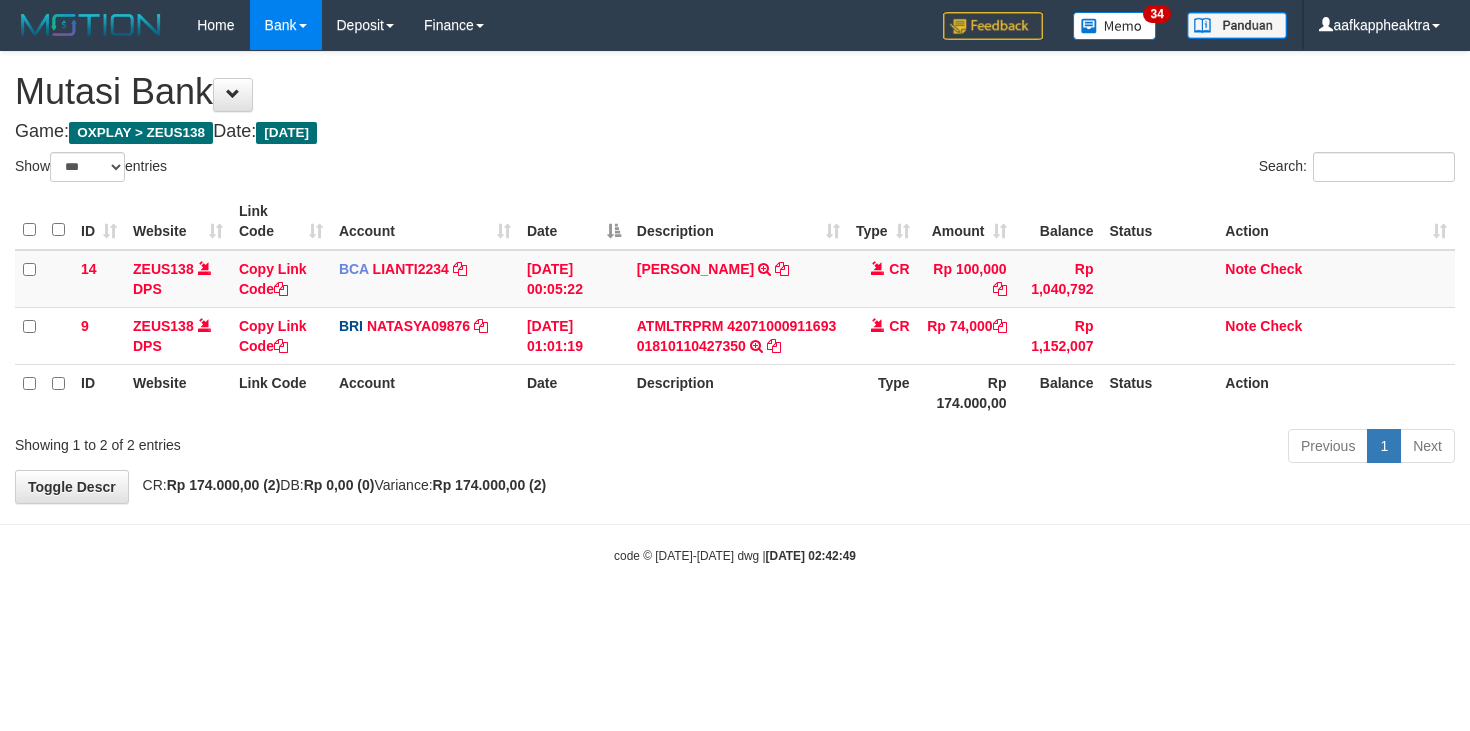 select on "***" 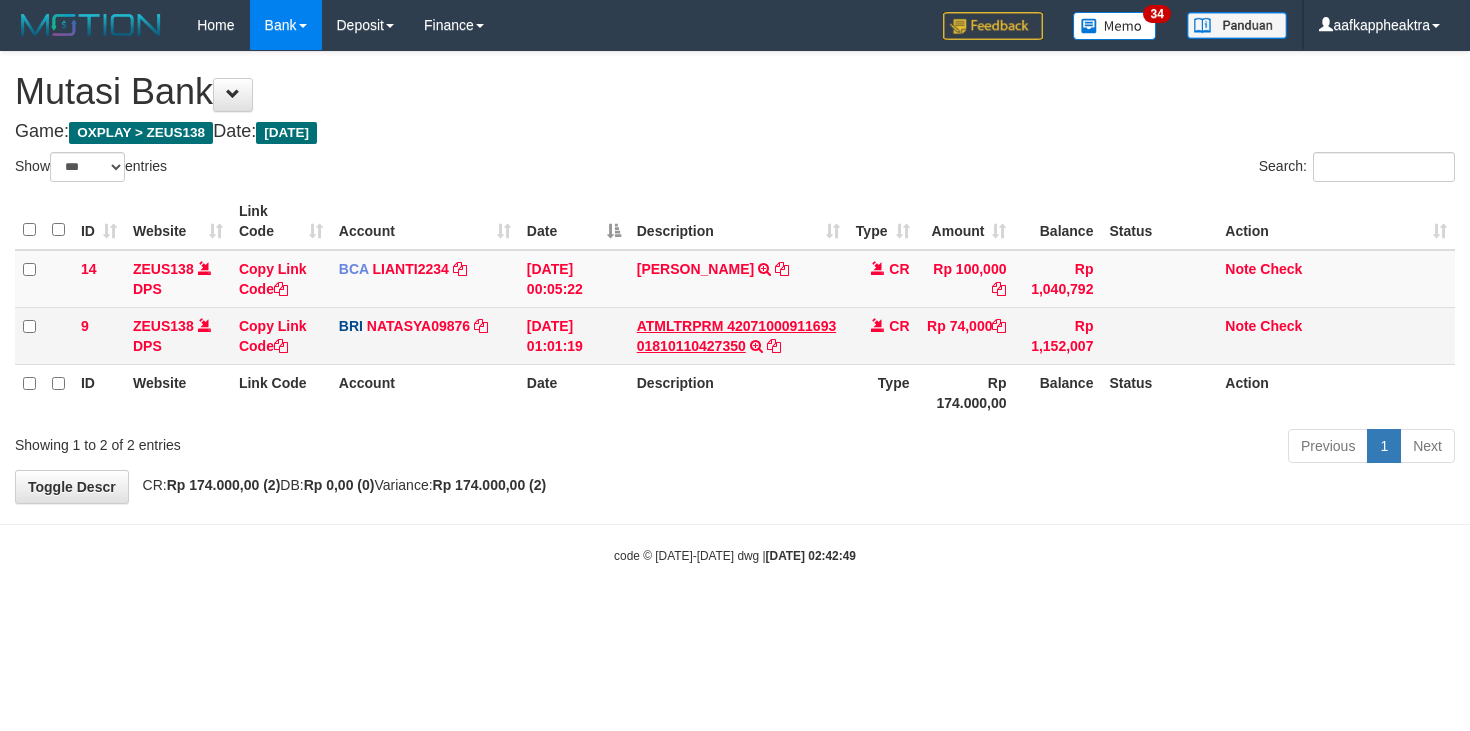 scroll, scrollTop: 0, scrollLeft: 0, axis: both 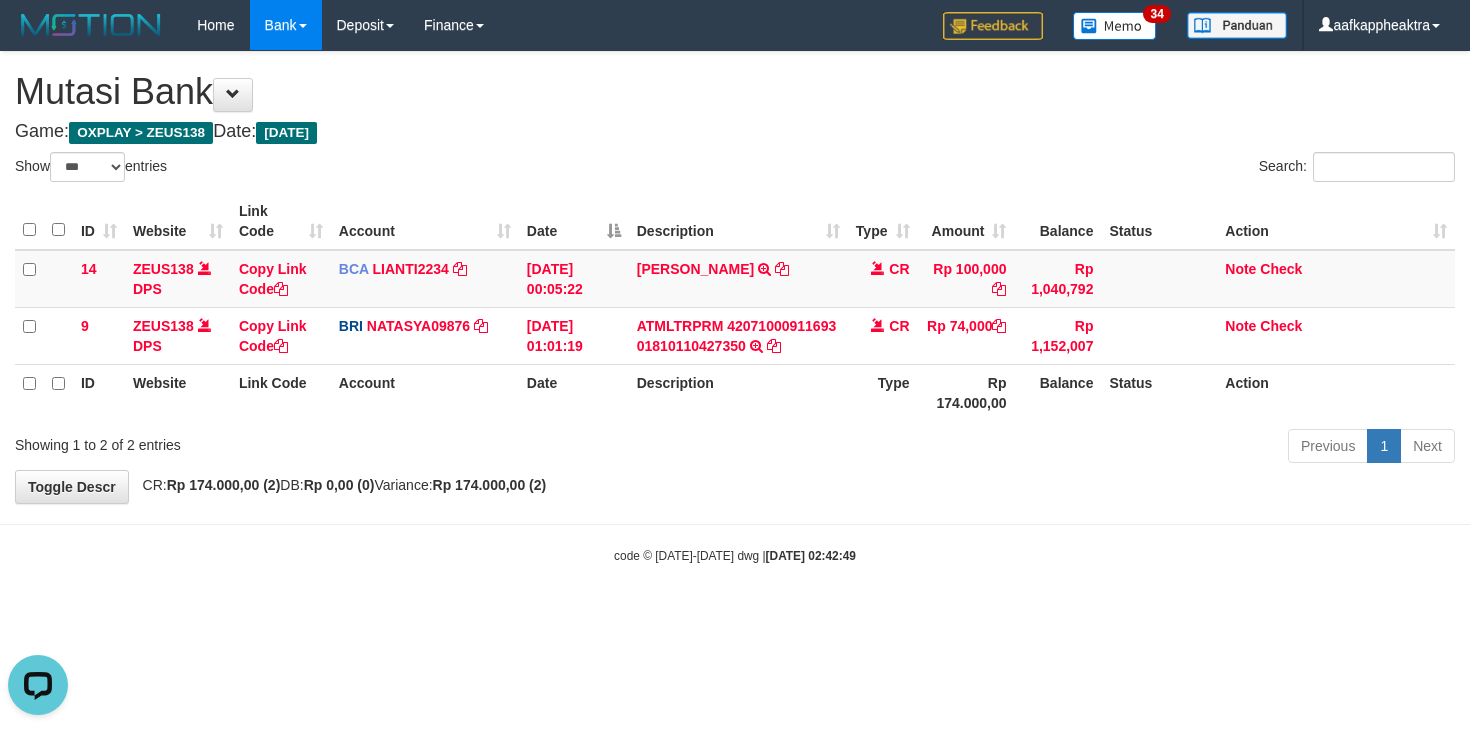 click on "**********" at bounding box center [735, 277] 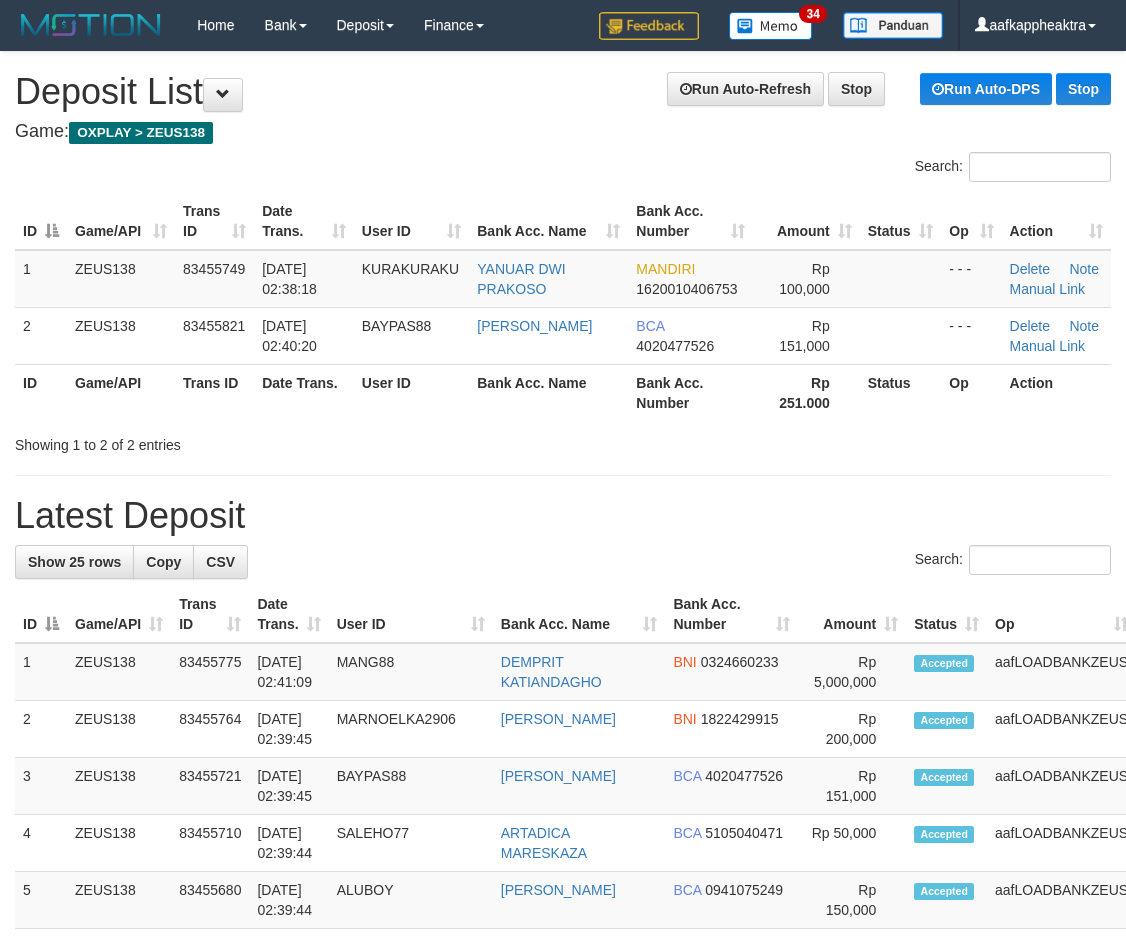 scroll, scrollTop: 0, scrollLeft: 0, axis: both 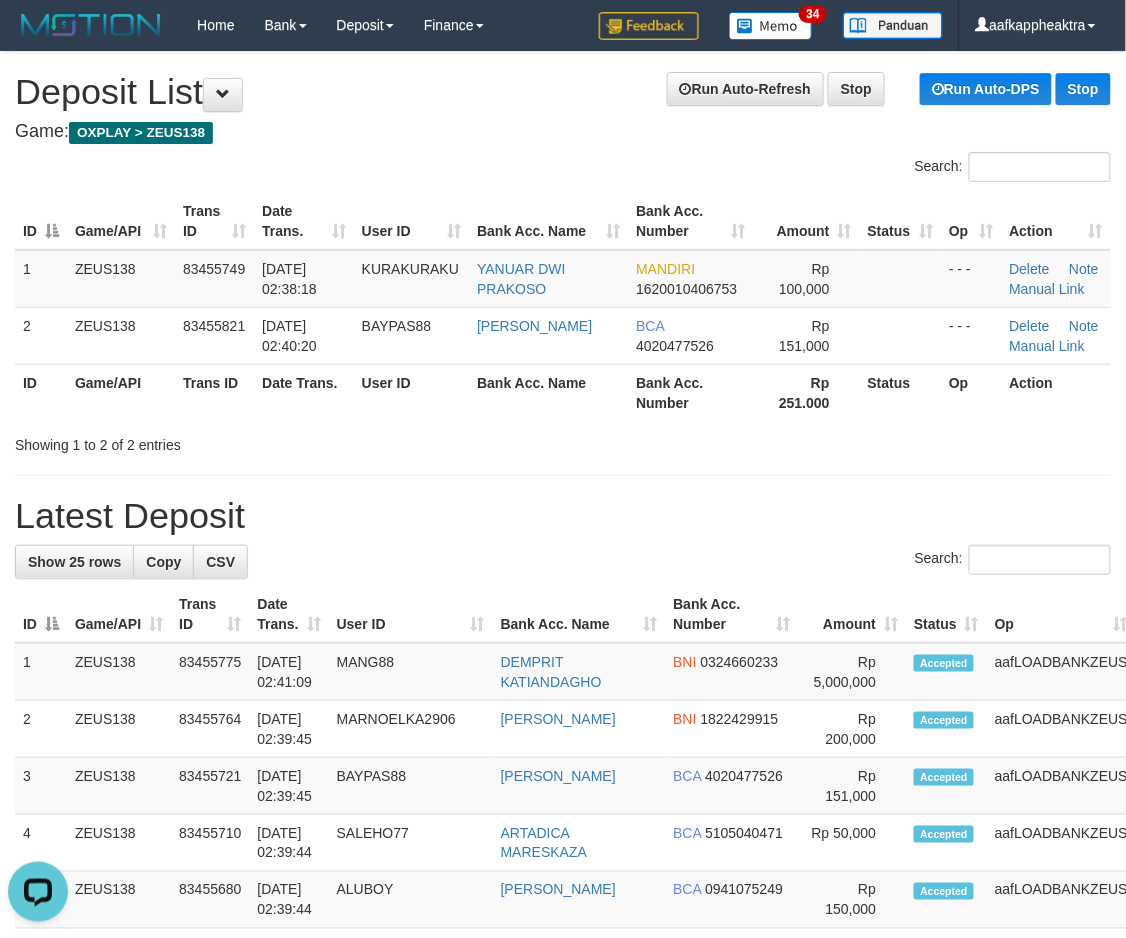 drag, startPoint x: 803, startPoint y: 503, endPoint x: 702, endPoint y: 487, distance: 102.259476 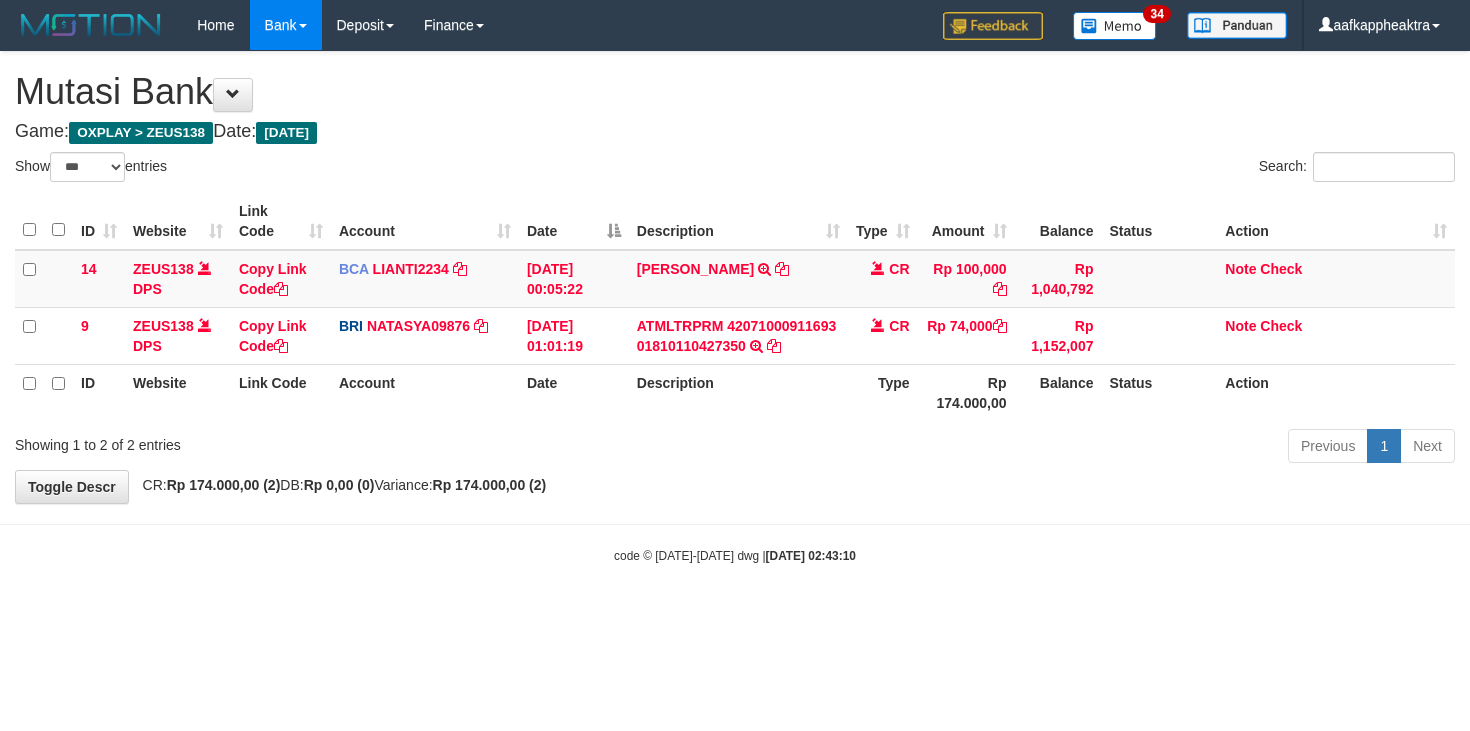 select on "***" 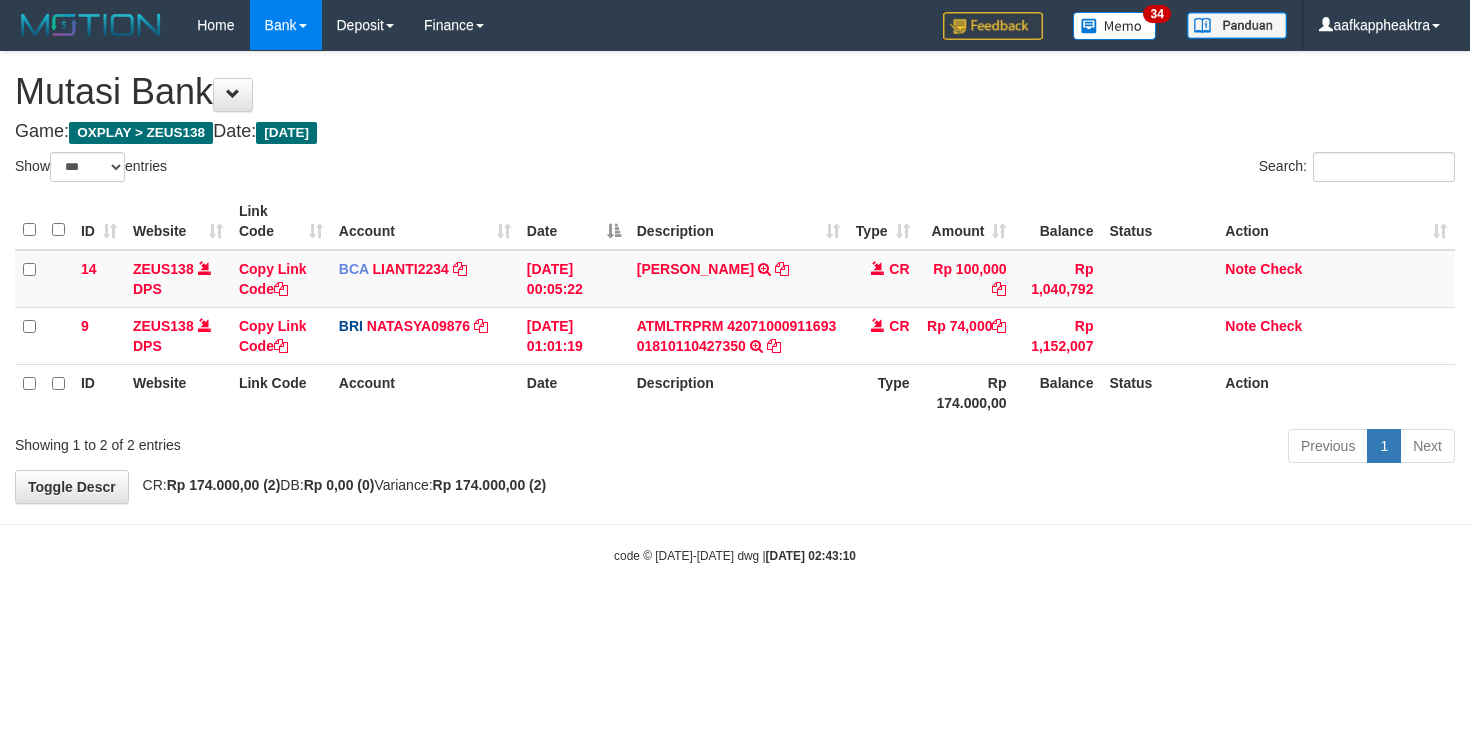click on "Previous 1 Next" at bounding box center [1042, 448] 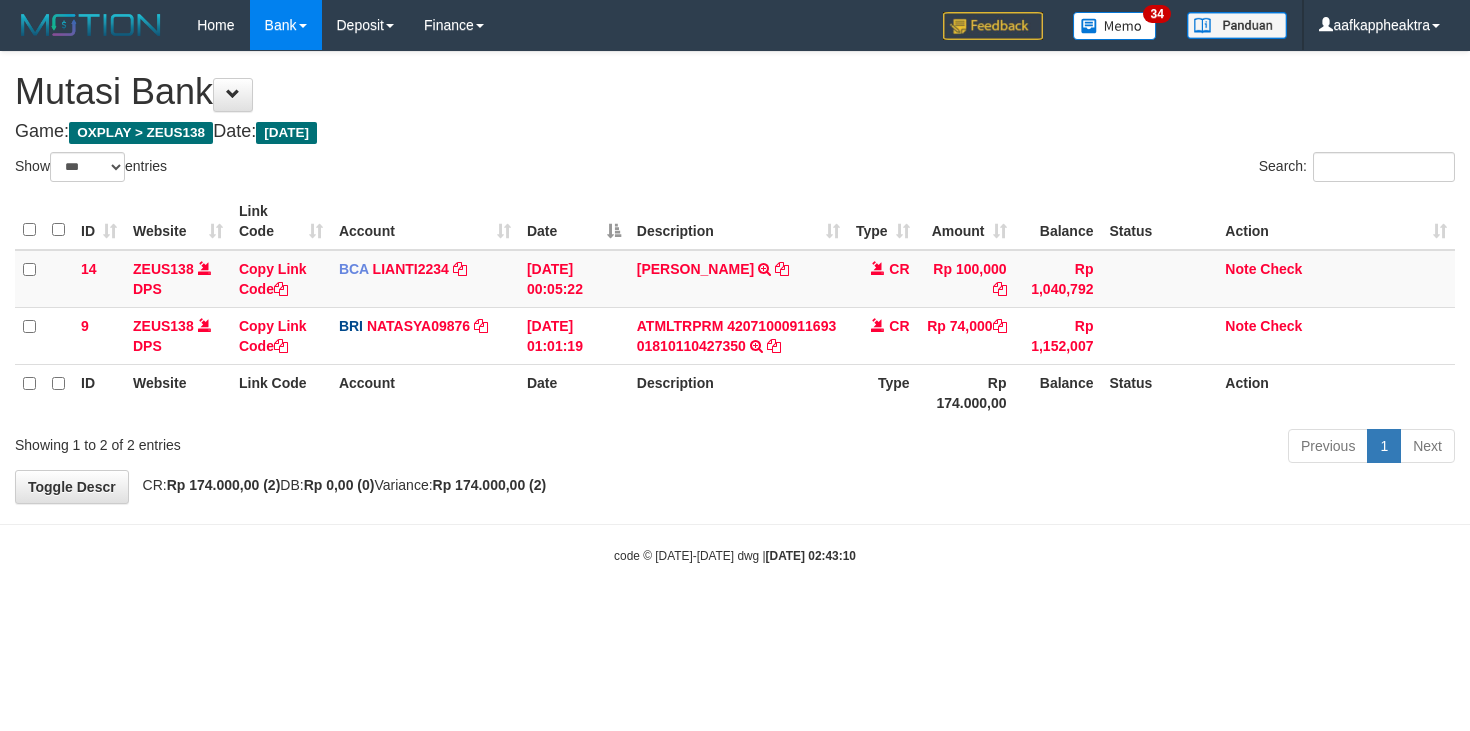 select on "***" 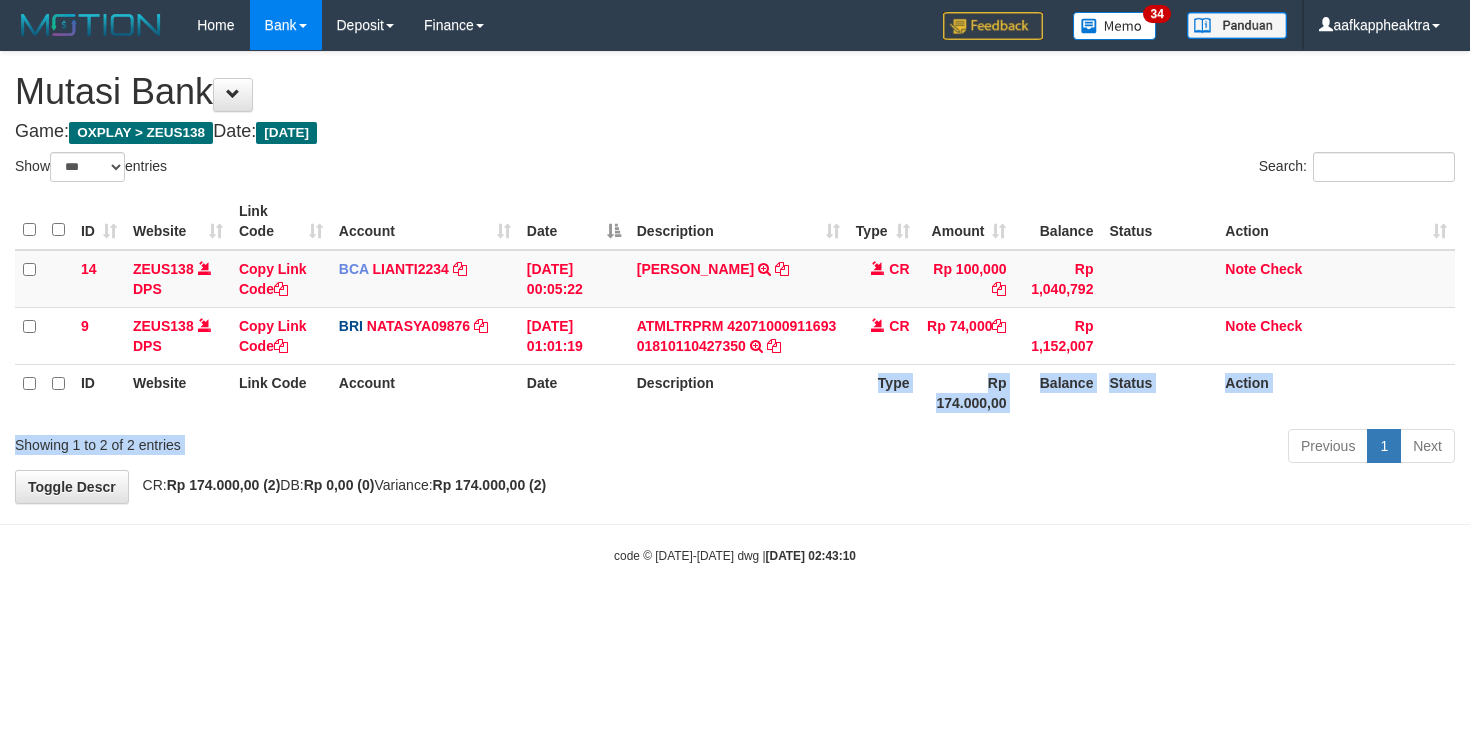 click on "ID Website Link Code Account Date Description Type Amount Balance Status Action
14
ZEUS138    DPS
Copy Link Code
BCA
LIANTI2234
DPS
YULIANTI
mutasi_20250712_4646 | 14
mutasi_20250712_4646 | 14
12/07/2025 00:05:22
YUSUP MAULAN         TRSF E-BANKING CR 1207/FTSCY/WS95051
100000.002025071262819090 TRFDN-YUSUP MAULANESPAY DEBIT INDONE
CR
Rp 100,000
Rp 1,040,792
Note
Check
9
ZEUS138    DPS
Copy Link Code
BRI
NATASYA09876
DPS" at bounding box center [735, 307] 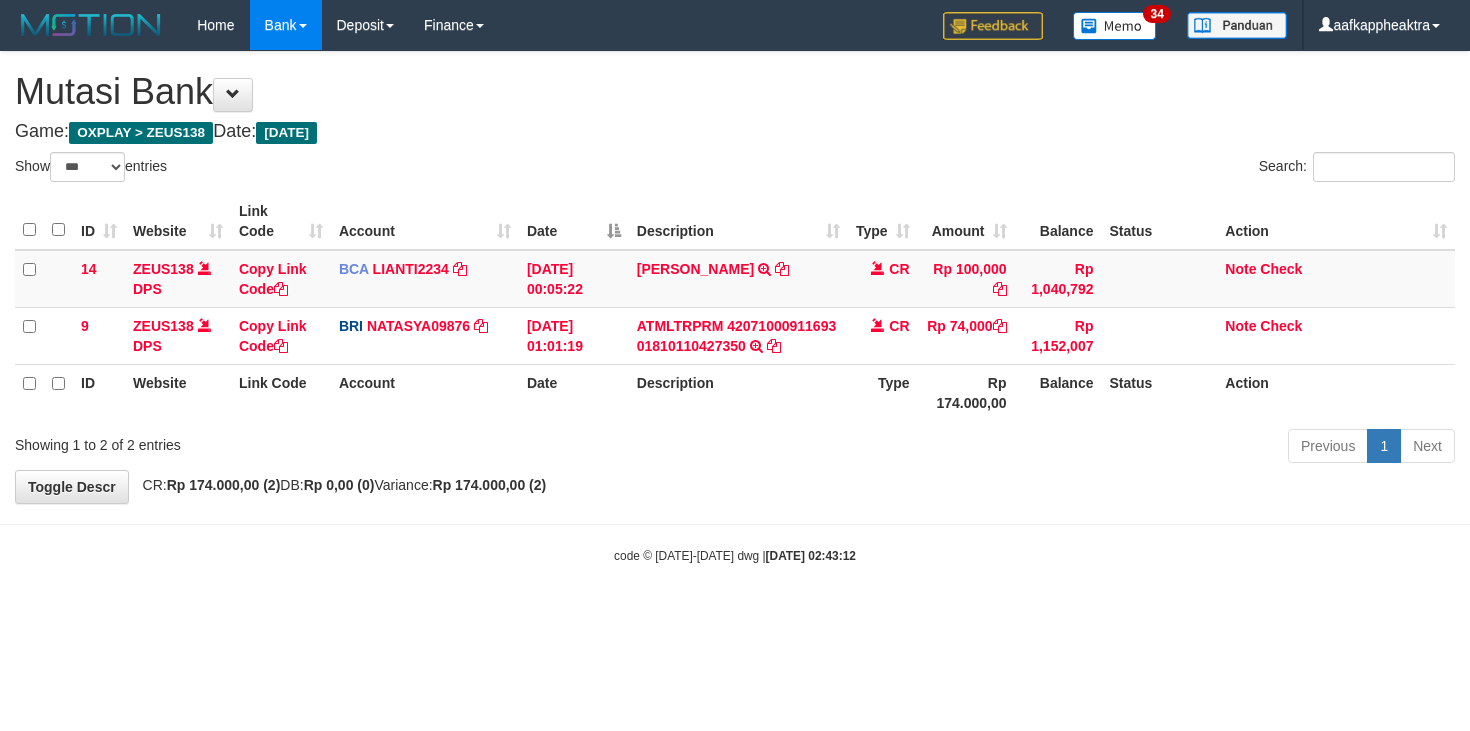 select on "***" 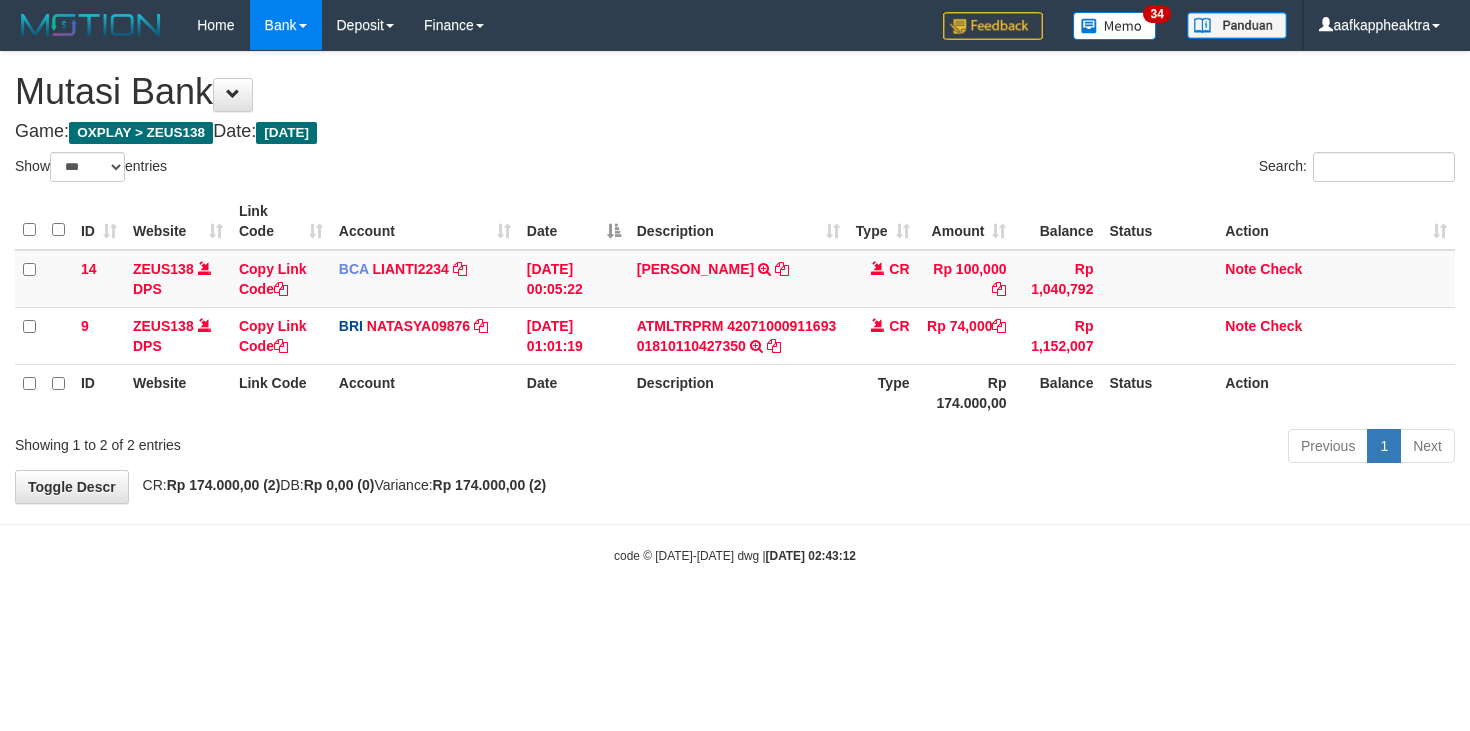 scroll, scrollTop: 0, scrollLeft: 0, axis: both 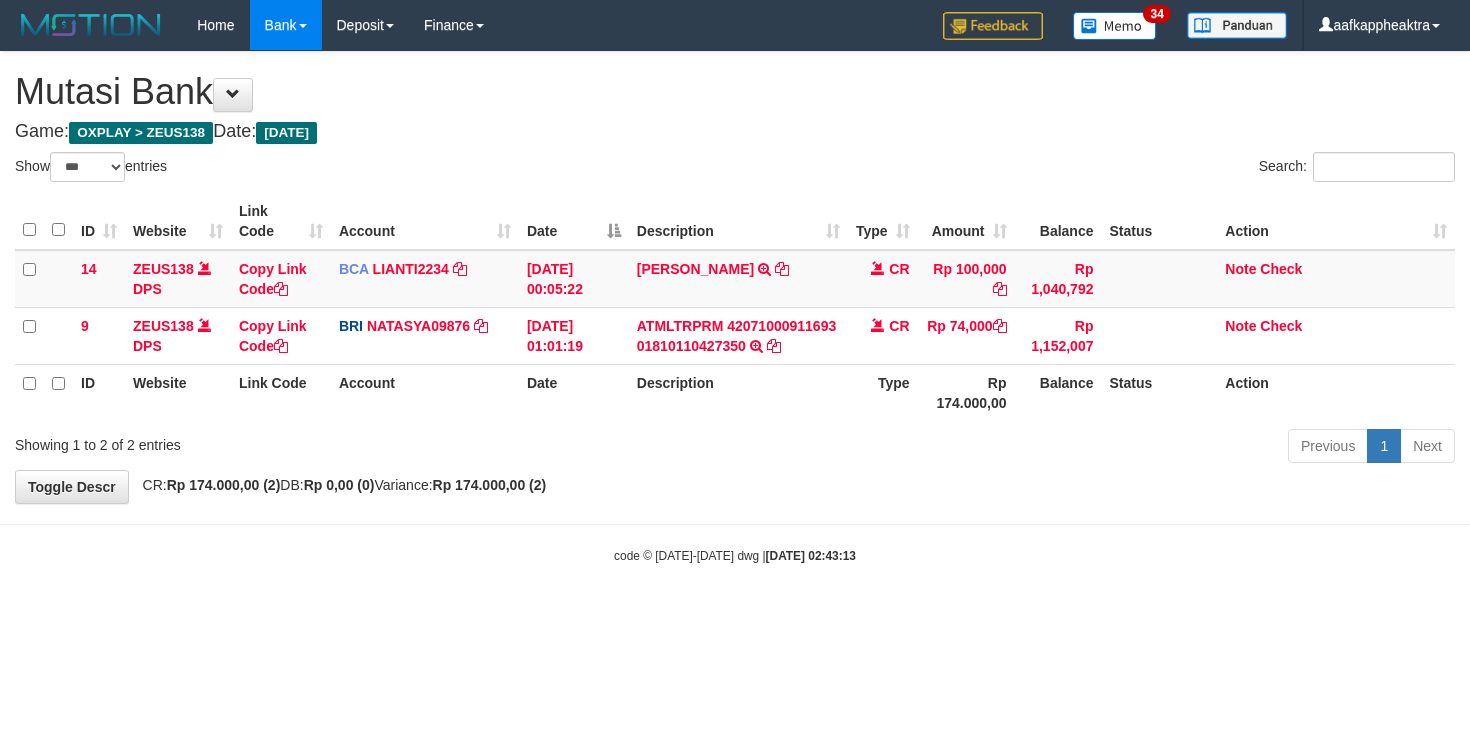 select on "***" 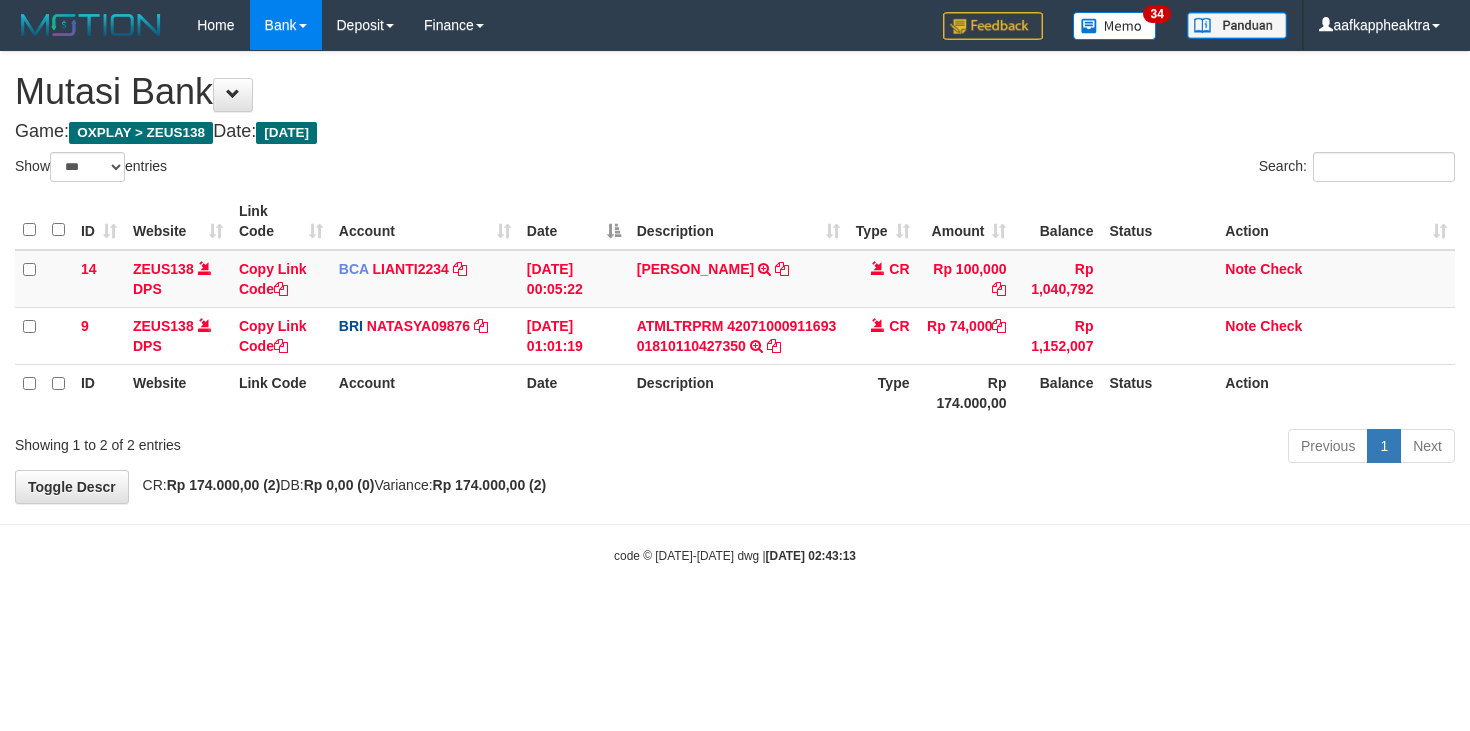 scroll, scrollTop: 0, scrollLeft: 0, axis: both 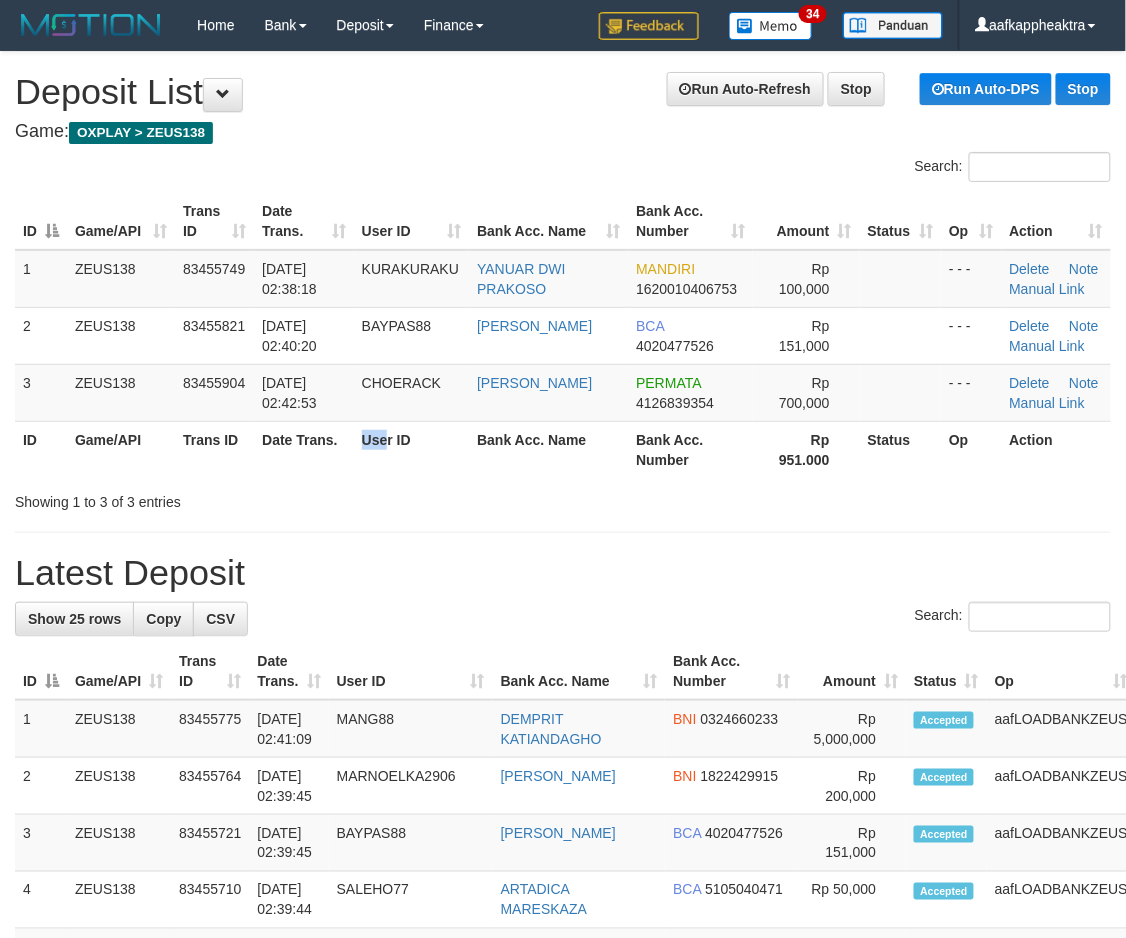 click on "Search:
ID Game/API Trans ID Date Trans. User ID Bank Acc. Name Bank Acc. Number Amount Status Op Action
1
ZEUS138
83455749
12/07/2025 02:38:18
KURAKURAKU
YANUAR DWI PRAKOSO
MANDIRI
1620010406753
Rp 100,000
- - -
Delete
Note
Manual Link
2
ZEUS138
83455821
12/07/2025 02:40:20
BAYPAS88
WAWAN SETIAWAN
BCA
4020477526
Rp 151,000
- - -
Delete" at bounding box center (563, 332) 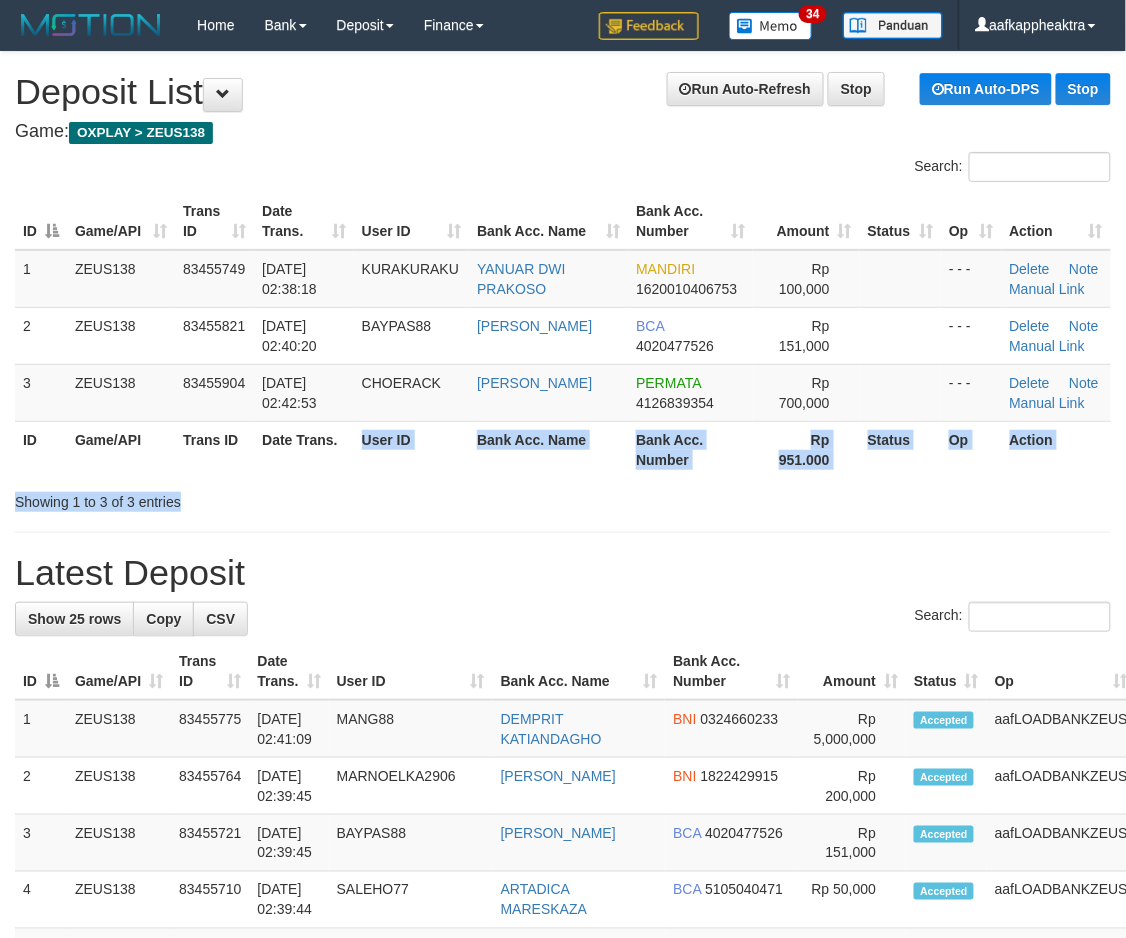 click on "**********" at bounding box center (563, 1155) 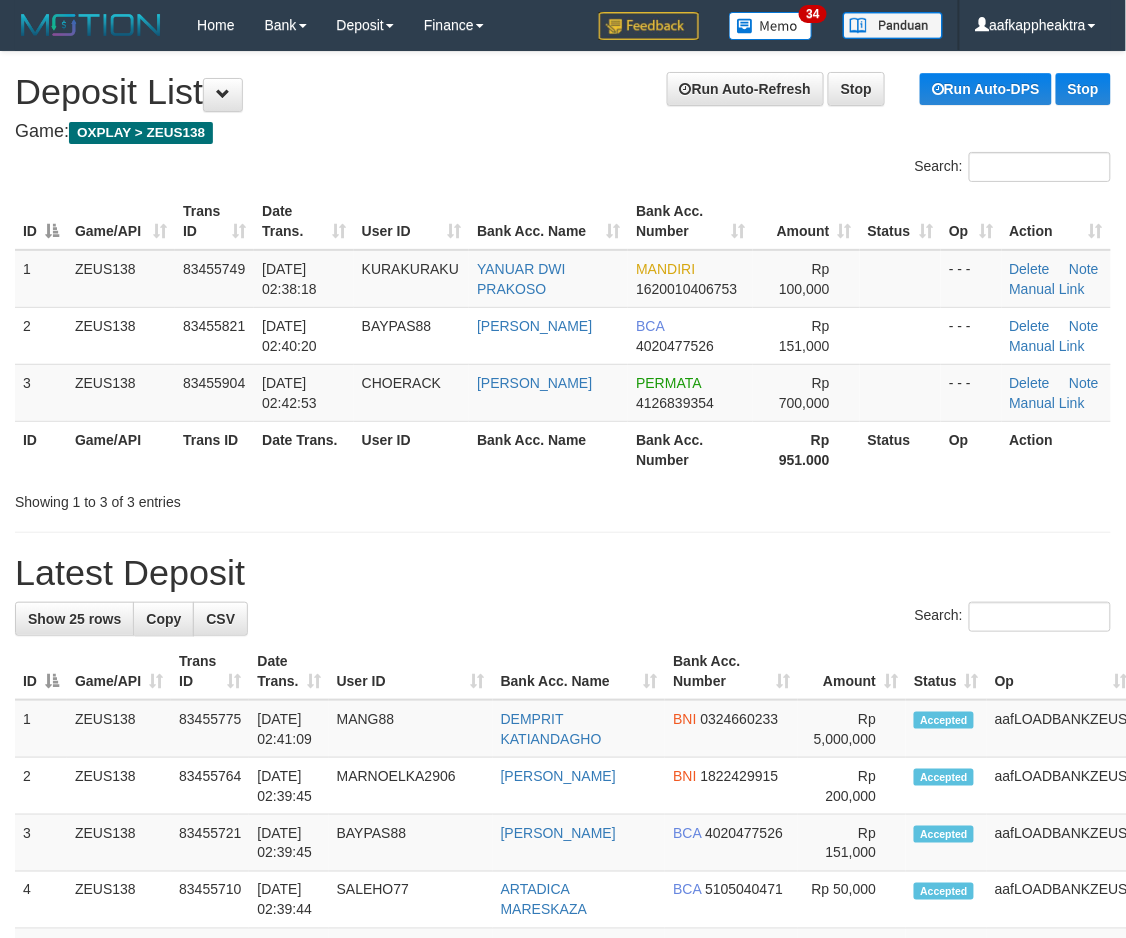 click on "**********" at bounding box center [563, 1155] 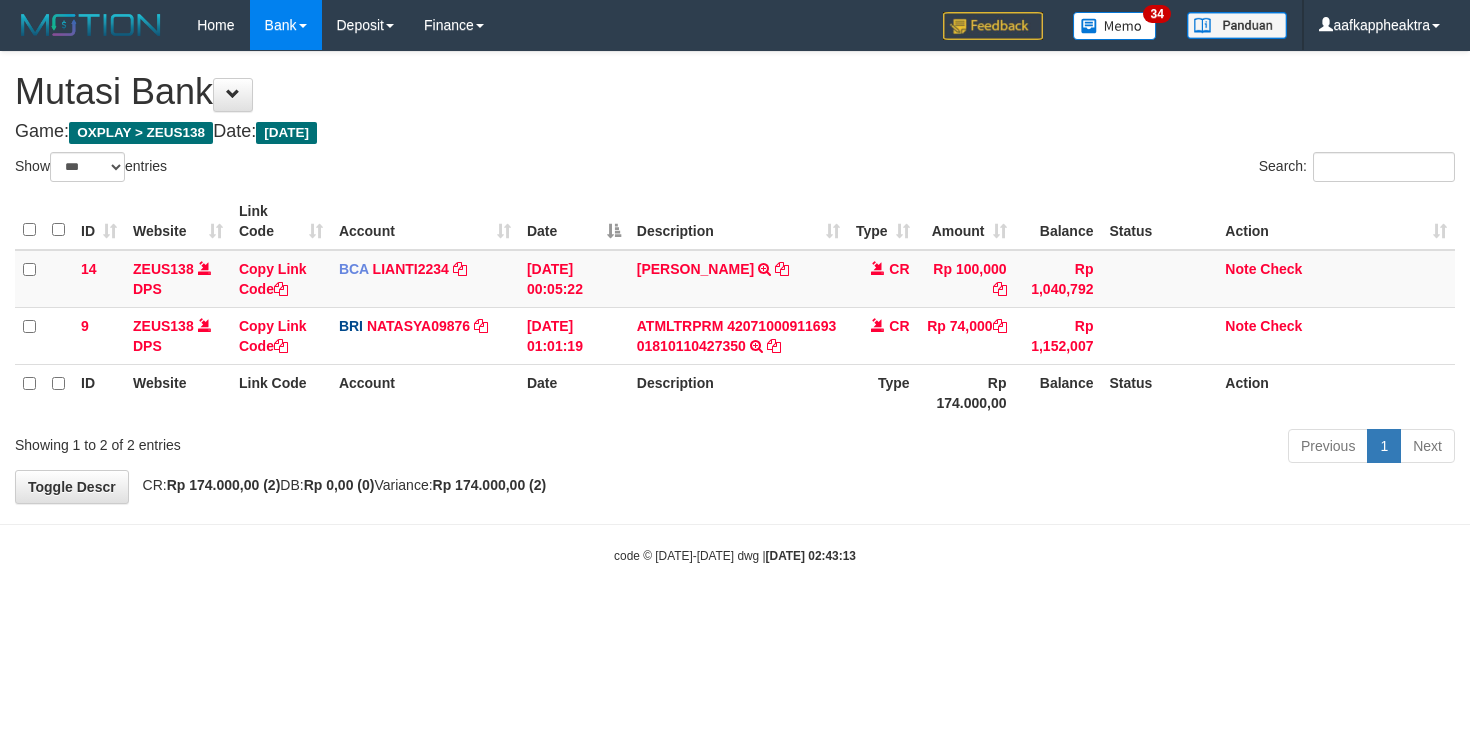 select on "***" 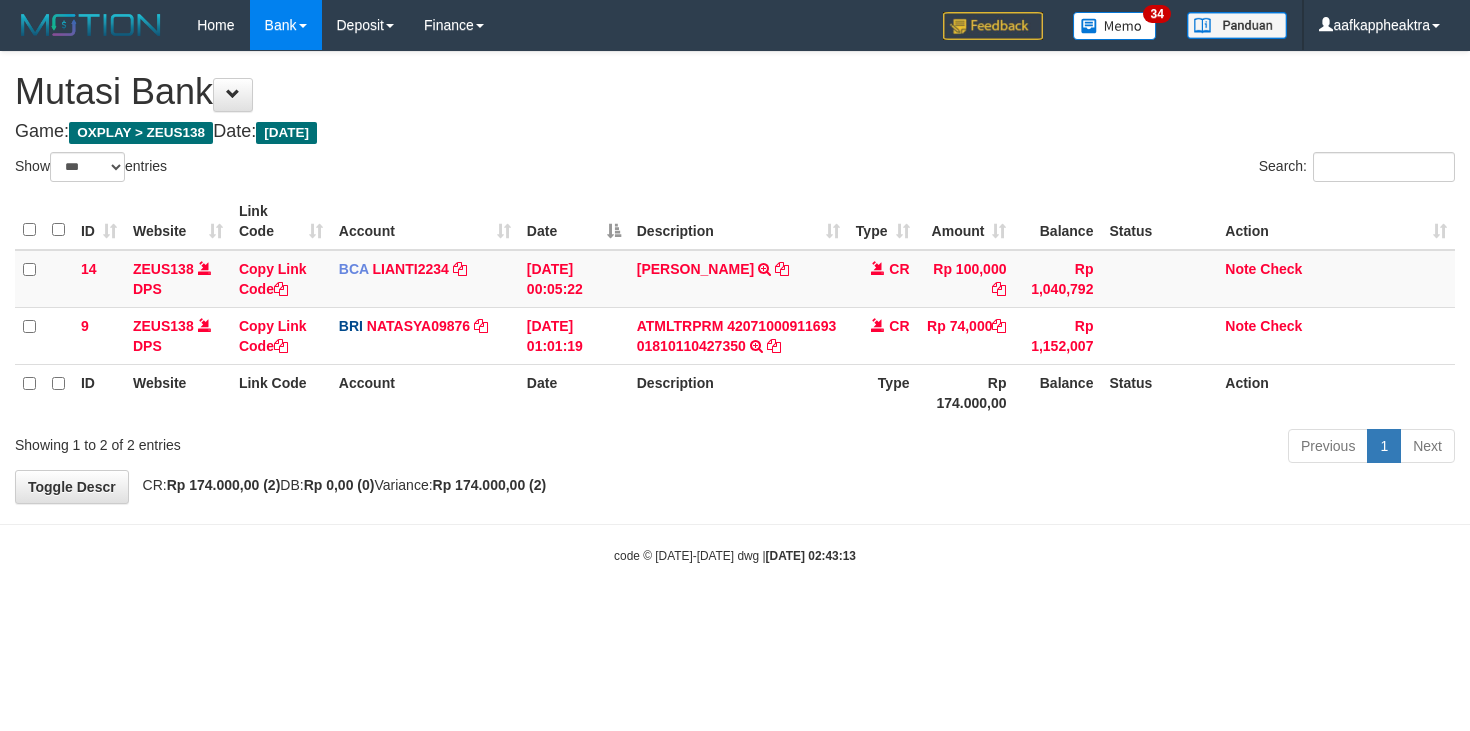 scroll, scrollTop: 0, scrollLeft: 0, axis: both 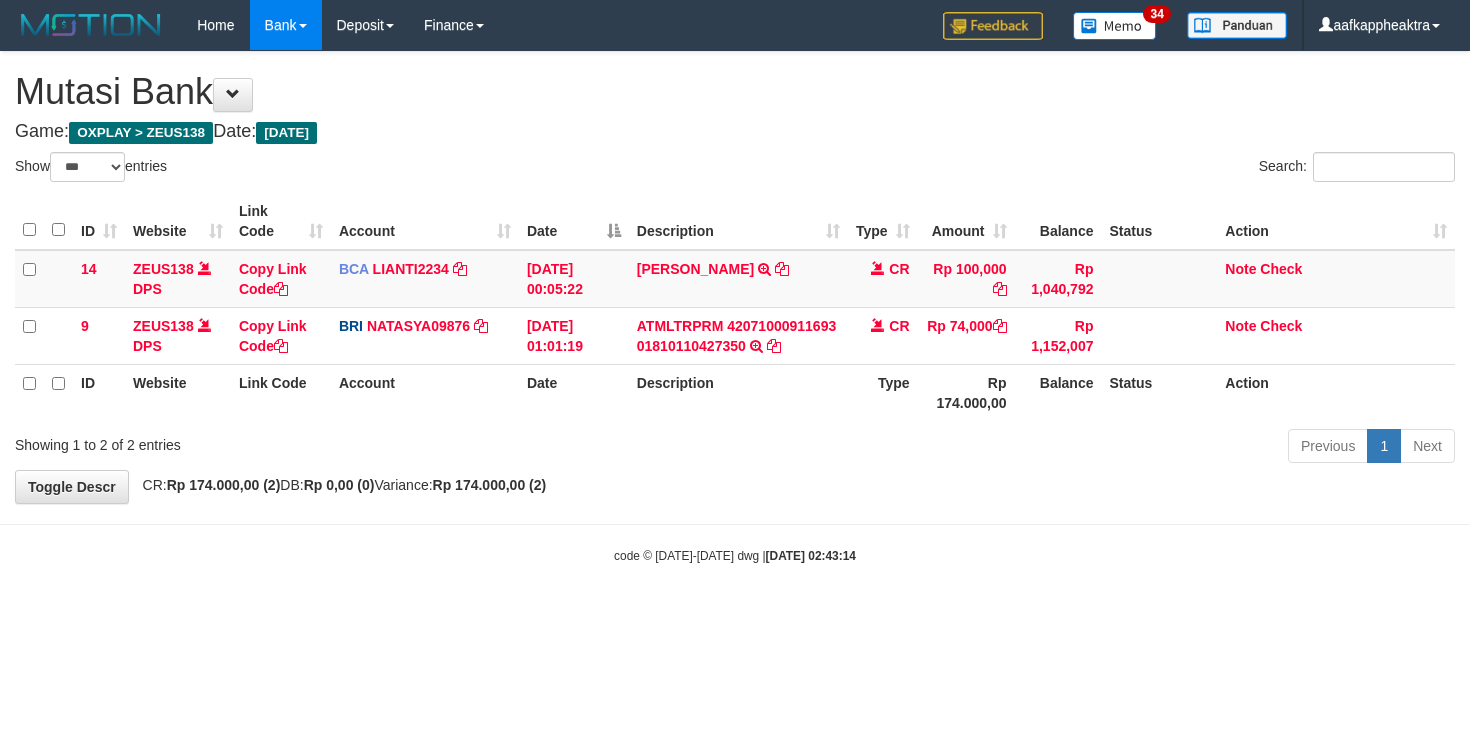select on "***" 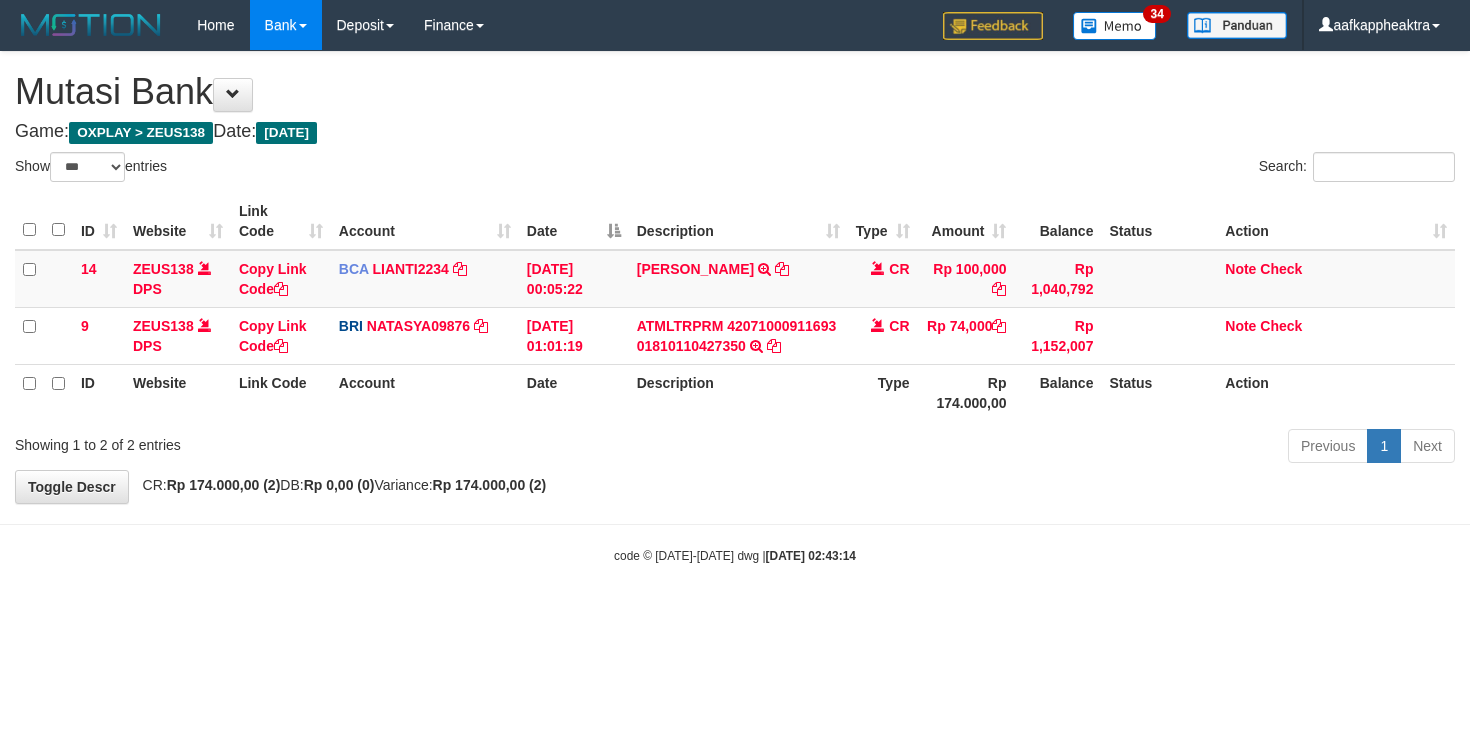 scroll, scrollTop: 0, scrollLeft: 0, axis: both 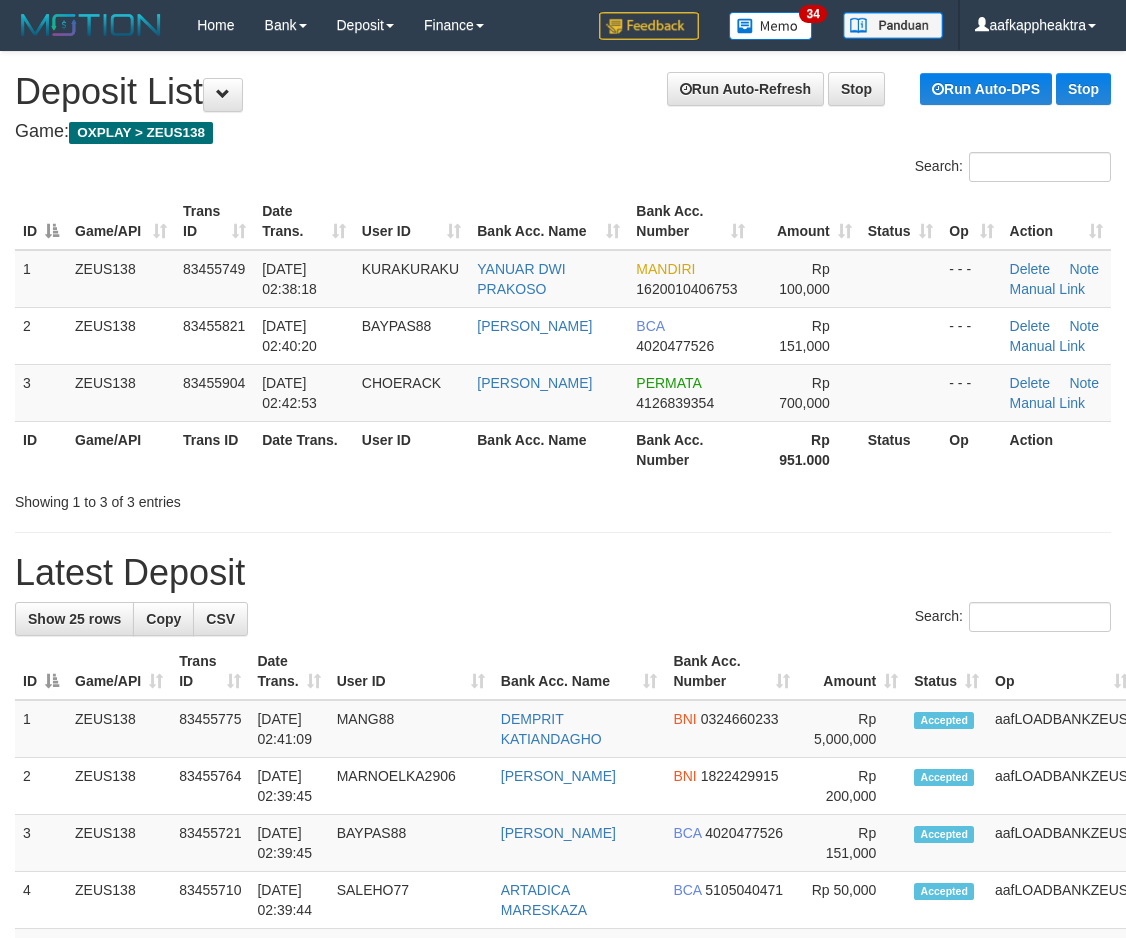 click on "**********" at bounding box center [563, 1155] 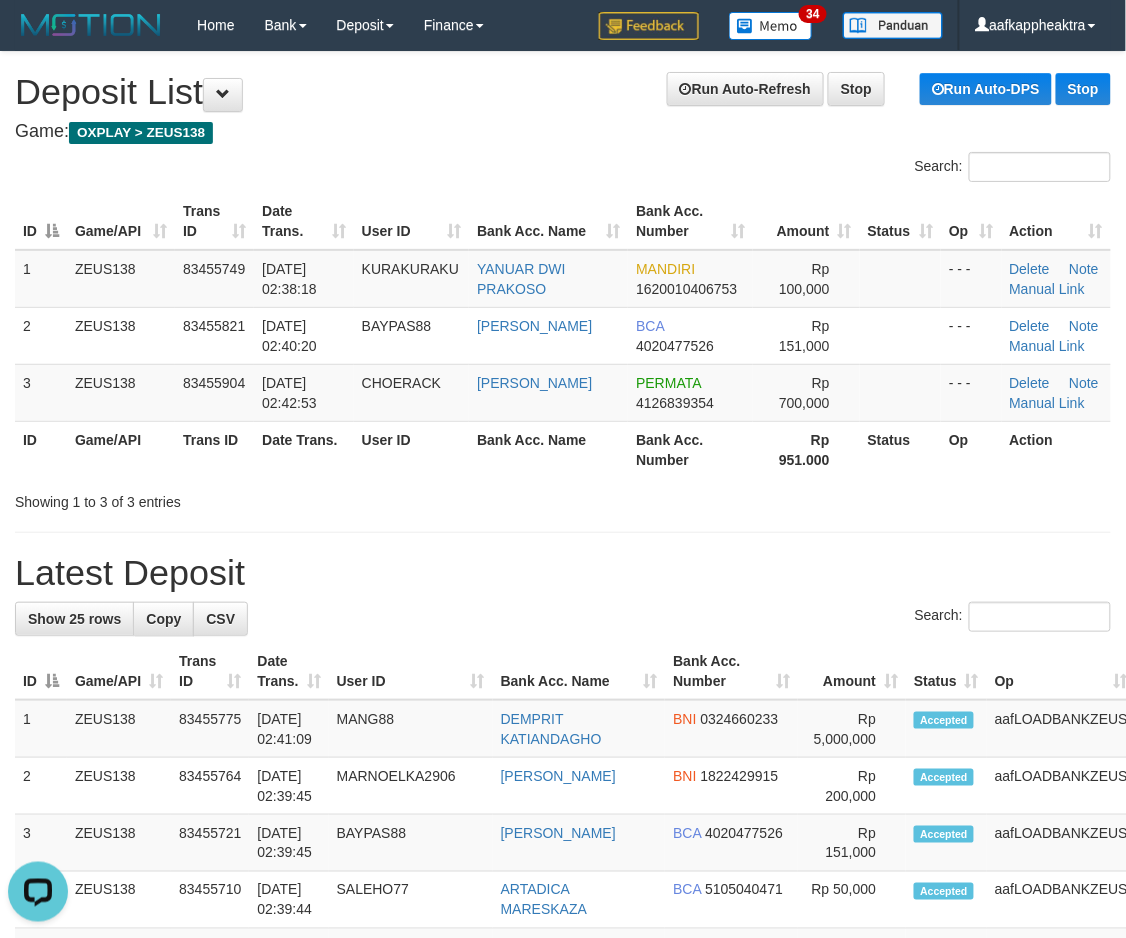 scroll, scrollTop: 0, scrollLeft: 0, axis: both 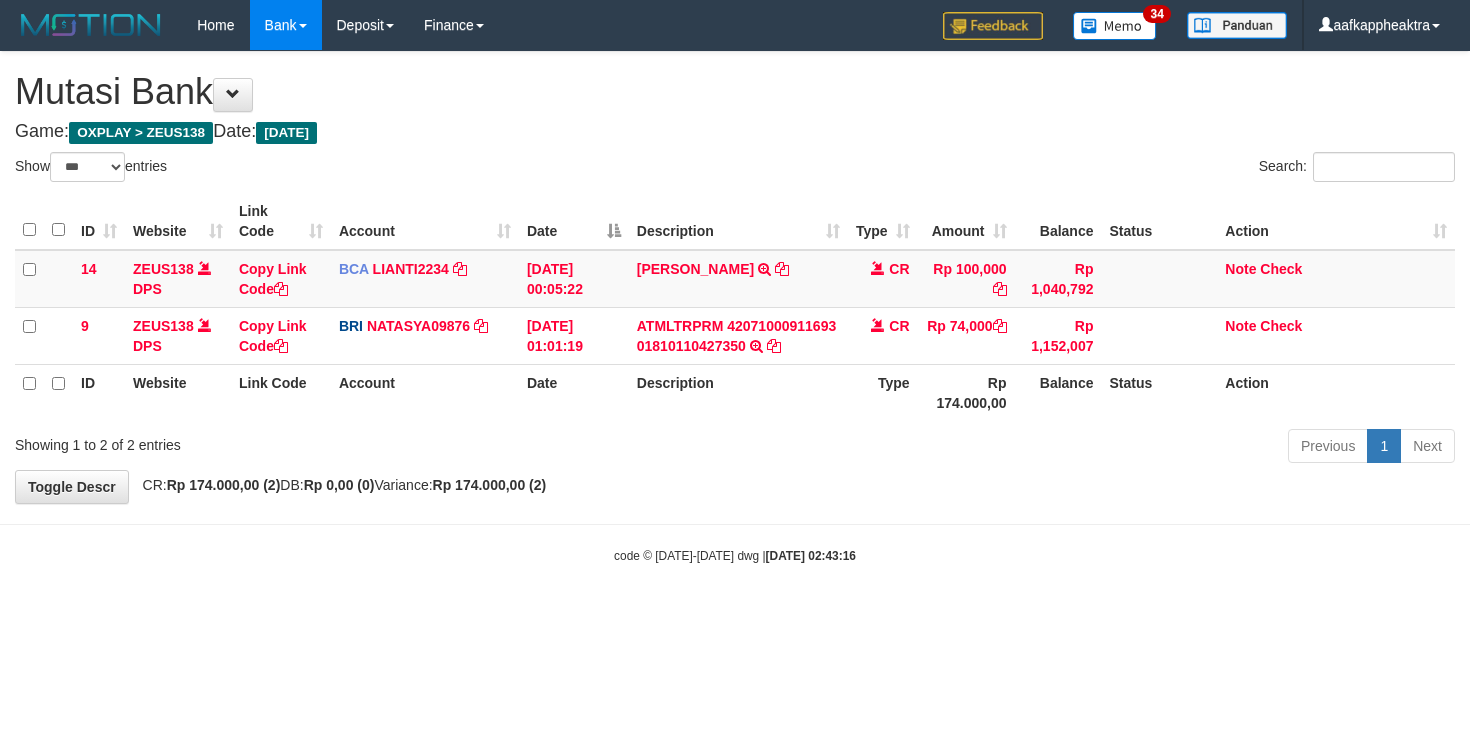 select on "***" 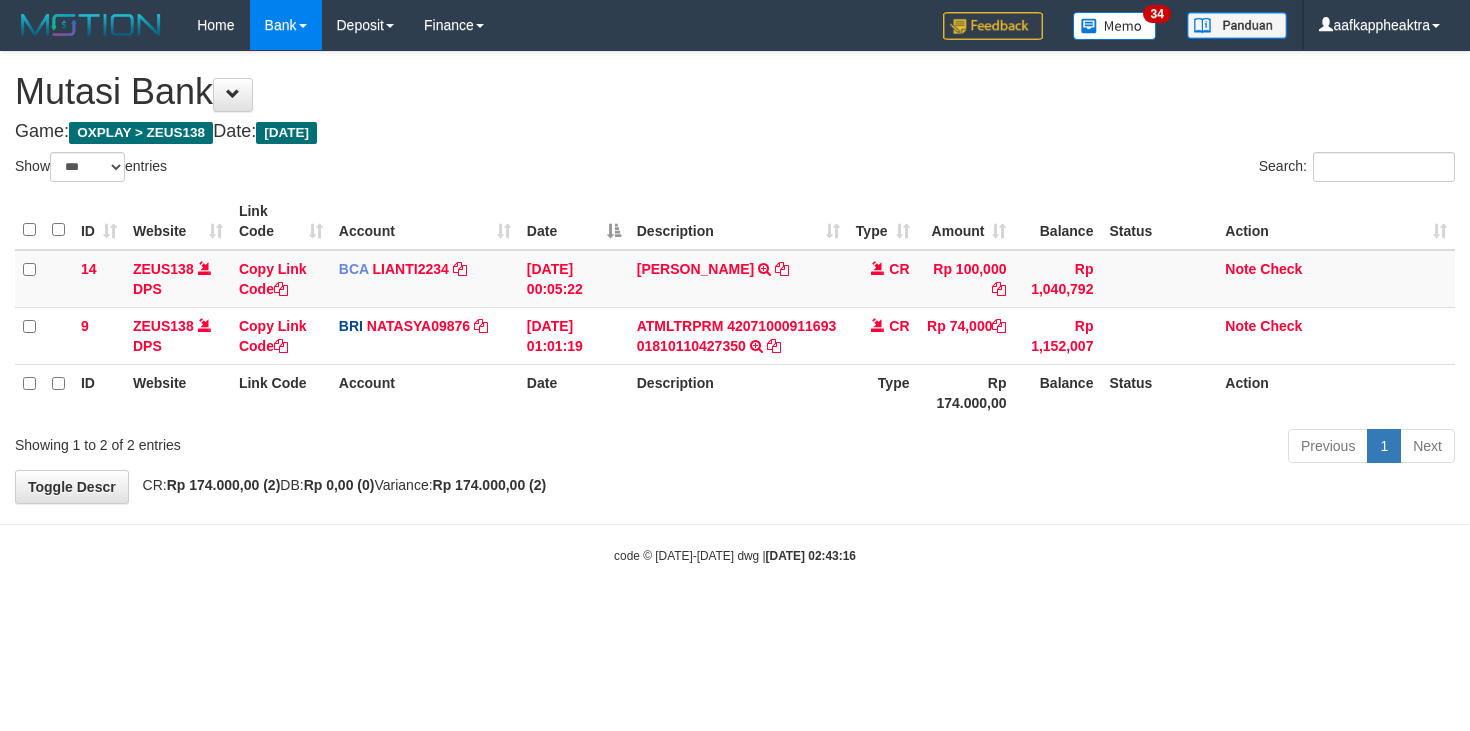 scroll, scrollTop: 0, scrollLeft: 0, axis: both 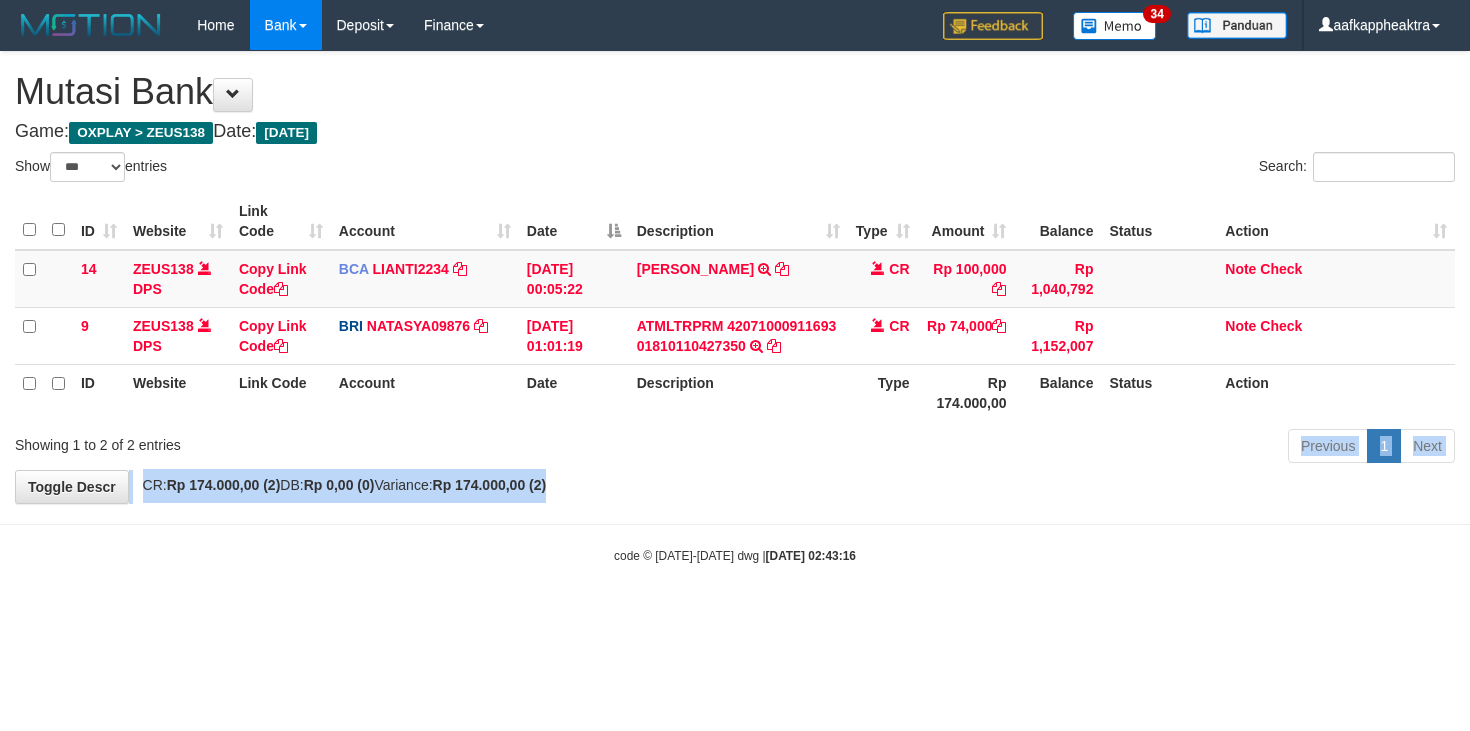 click on "**********" at bounding box center [735, 277] 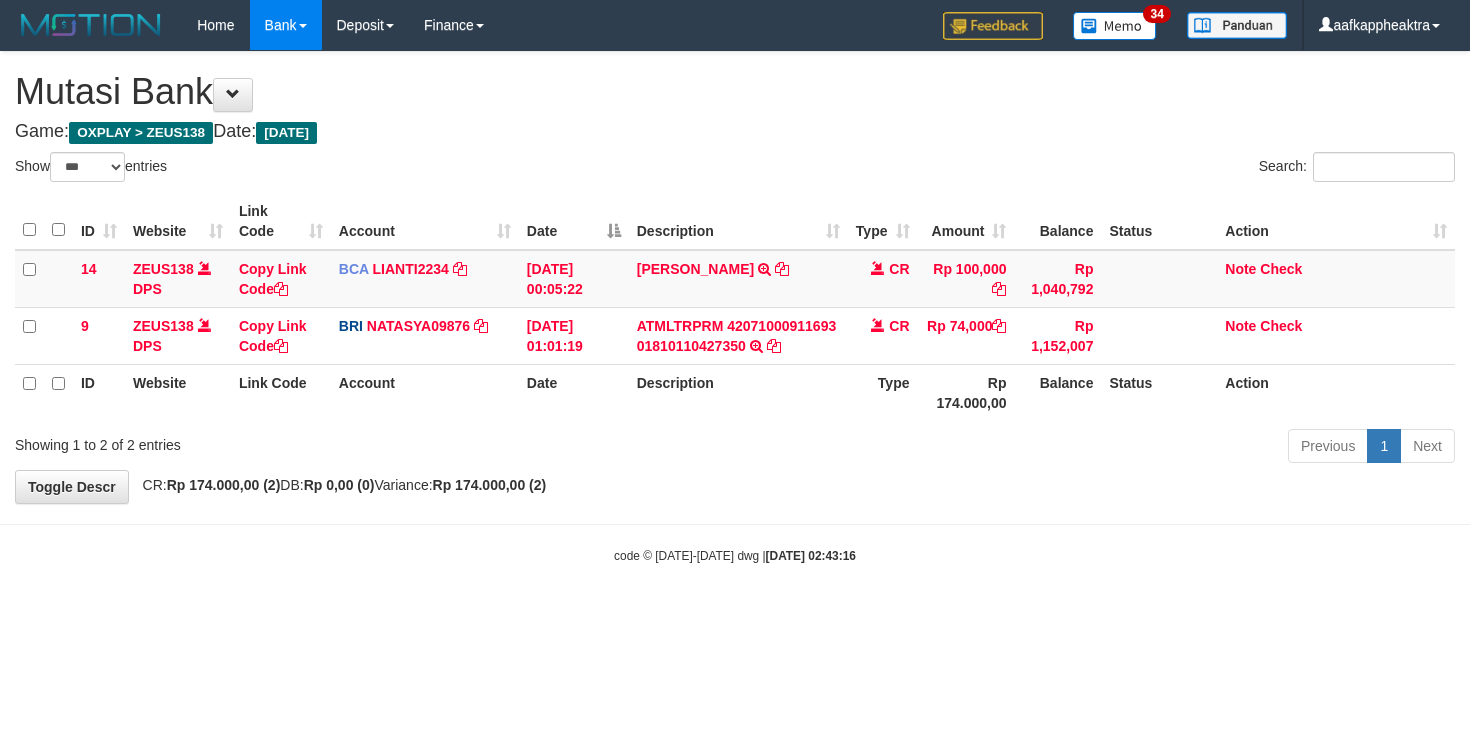 drag, startPoint x: 813, startPoint y: 461, endPoint x: 813, endPoint y: 446, distance: 15 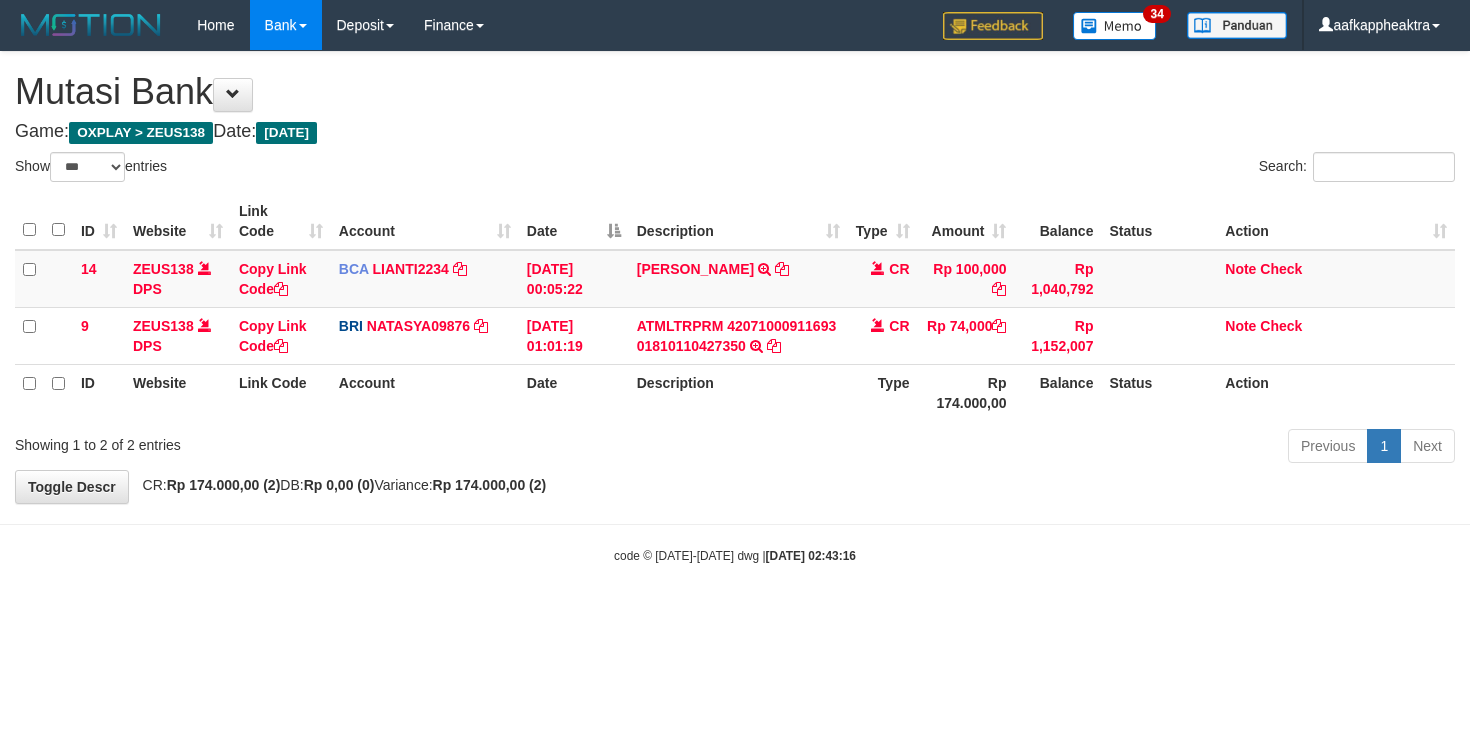 click on "Previous 1 Next" at bounding box center [1042, 448] 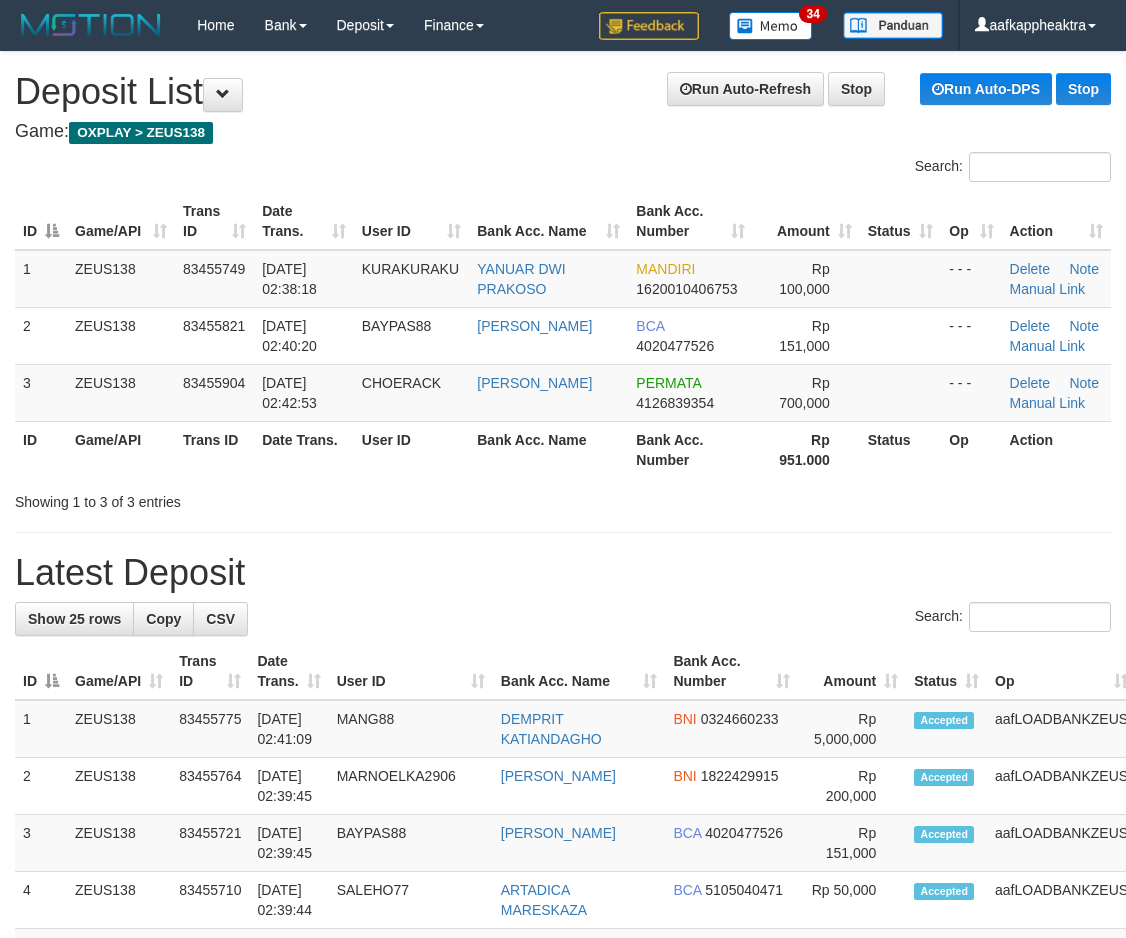 scroll, scrollTop: 0, scrollLeft: 0, axis: both 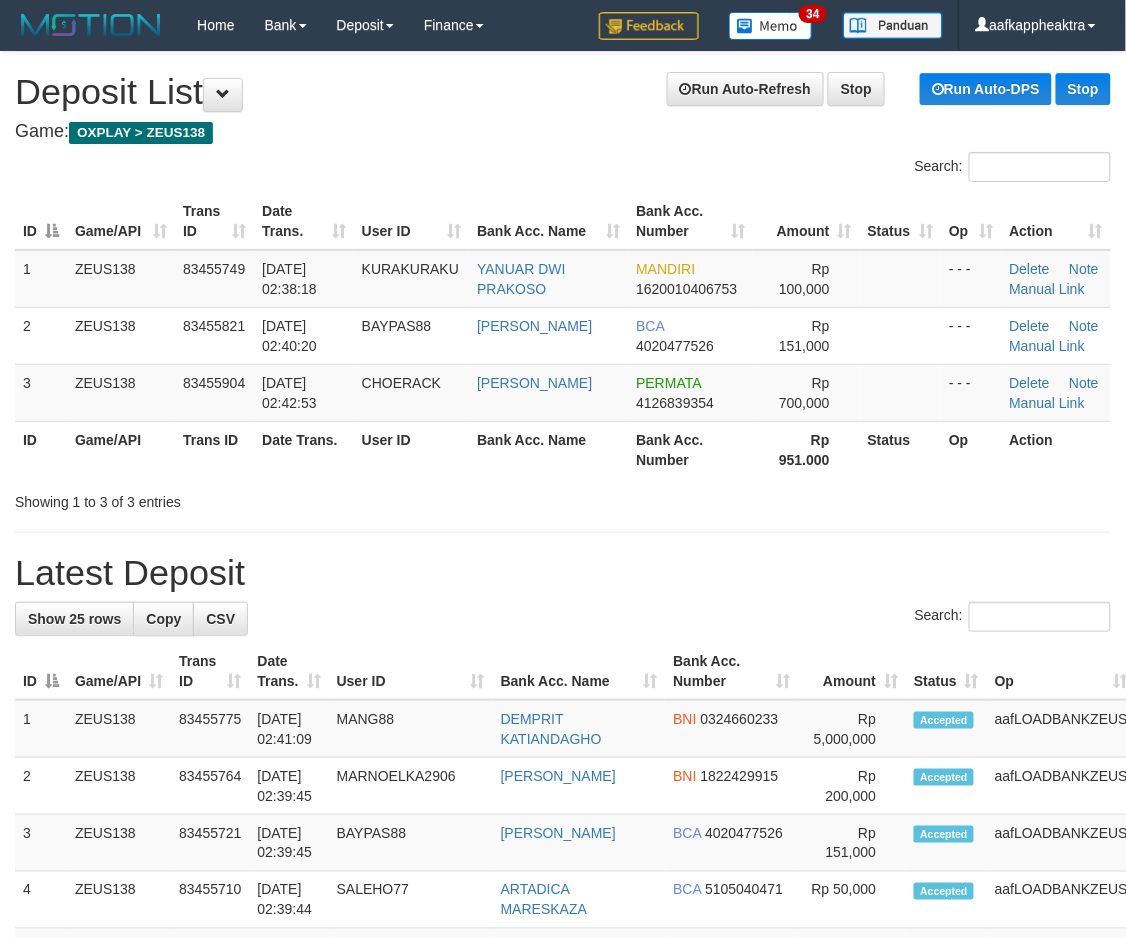 drag, startPoint x: 677, startPoint y: 520, endPoint x: 6, endPoint y: 456, distance: 674.0452 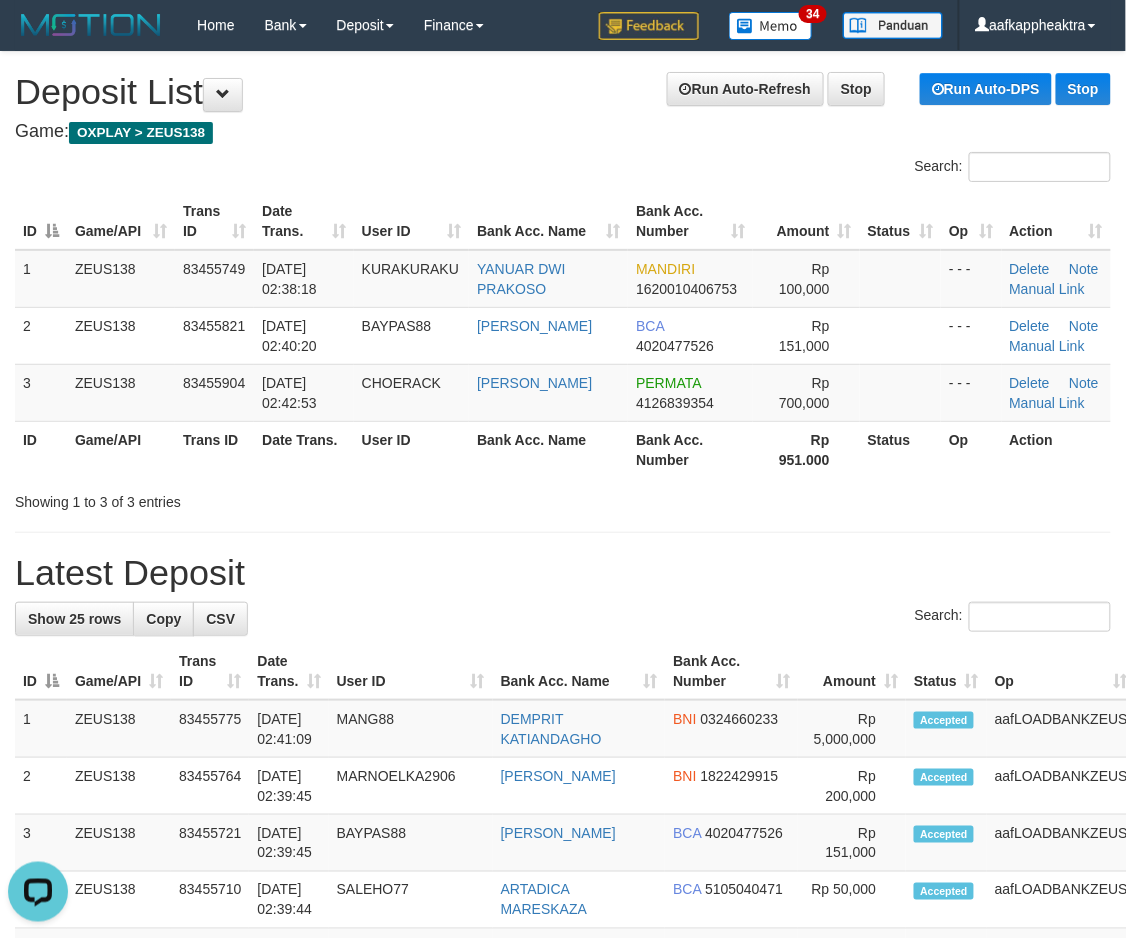 scroll, scrollTop: 0, scrollLeft: 0, axis: both 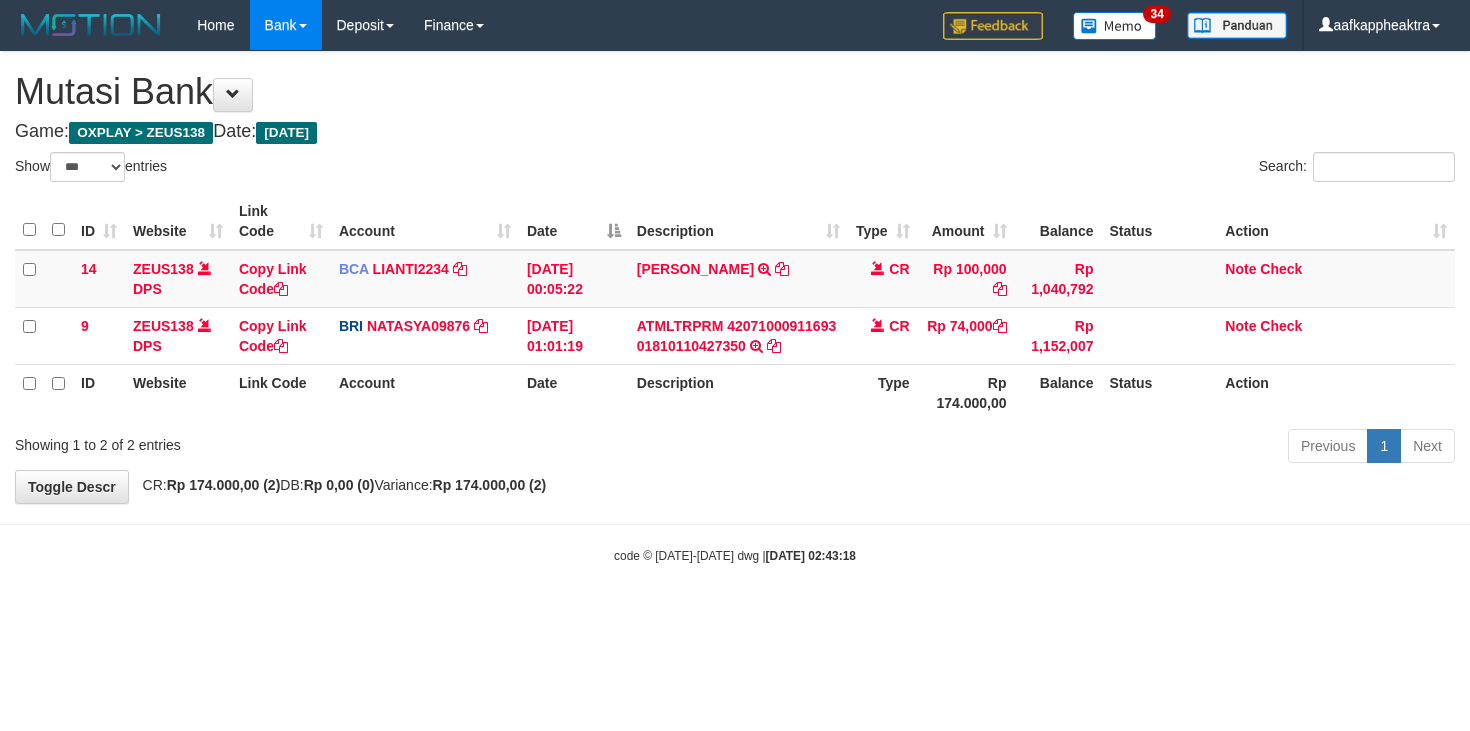 select on "***" 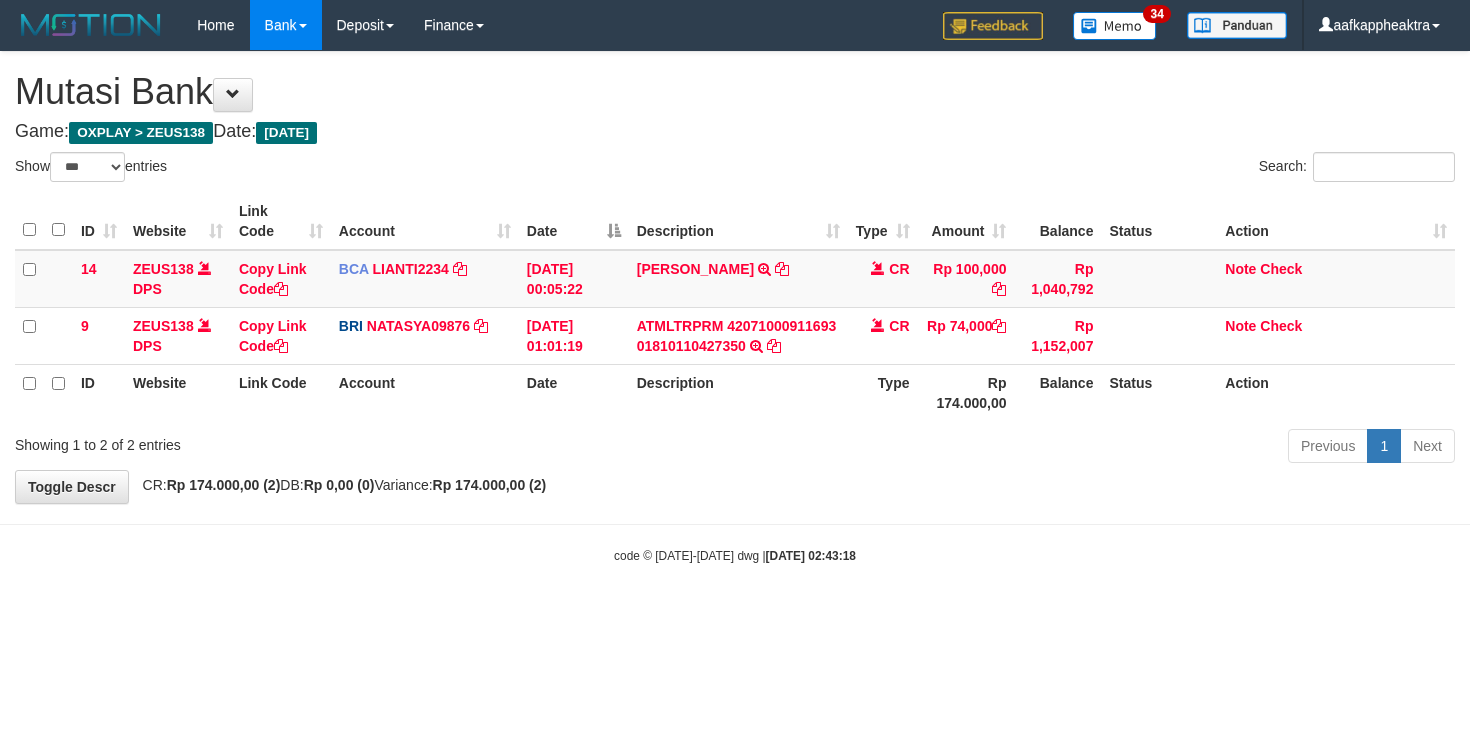 scroll, scrollTop: 0, scrollLeft: 0, axis: both 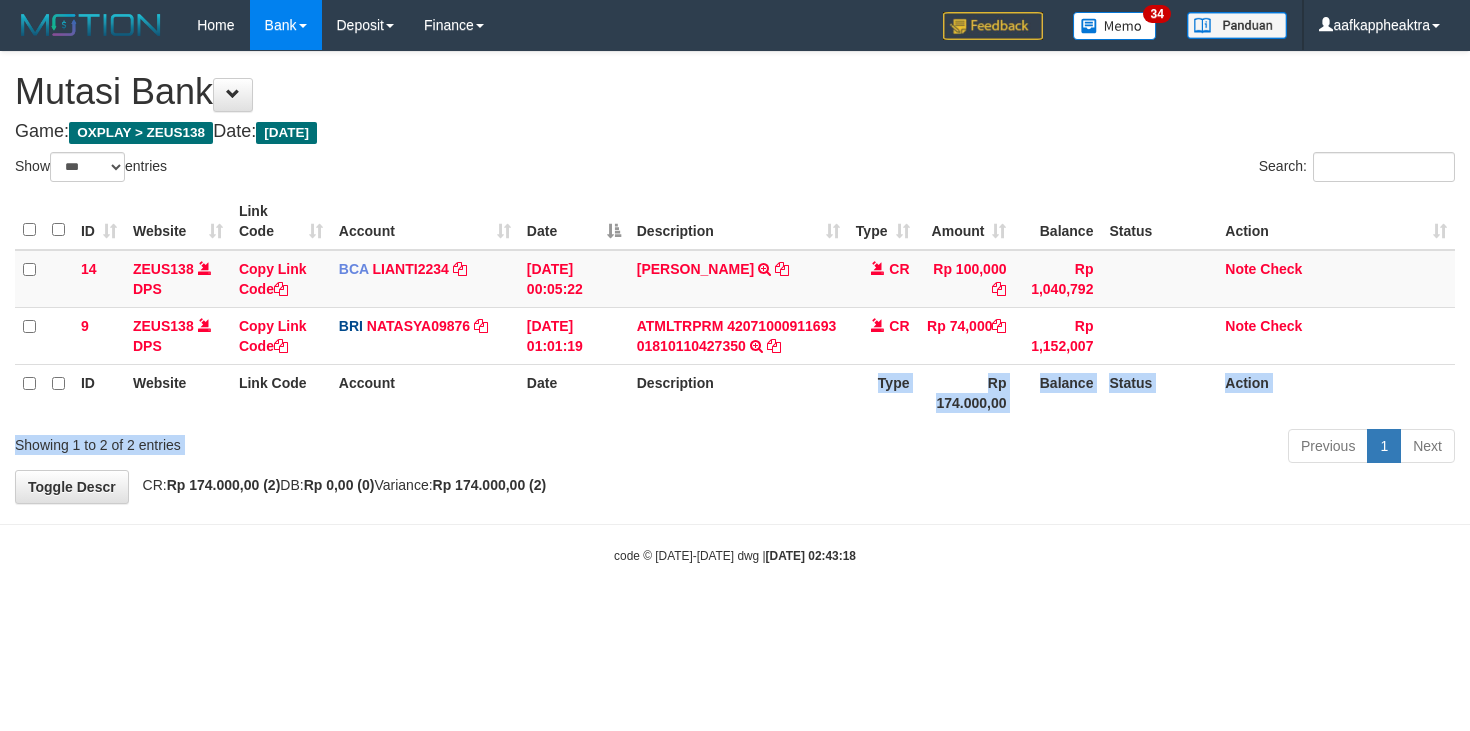 click on "Previous 1 Next" at bounding box center [1042, 448] 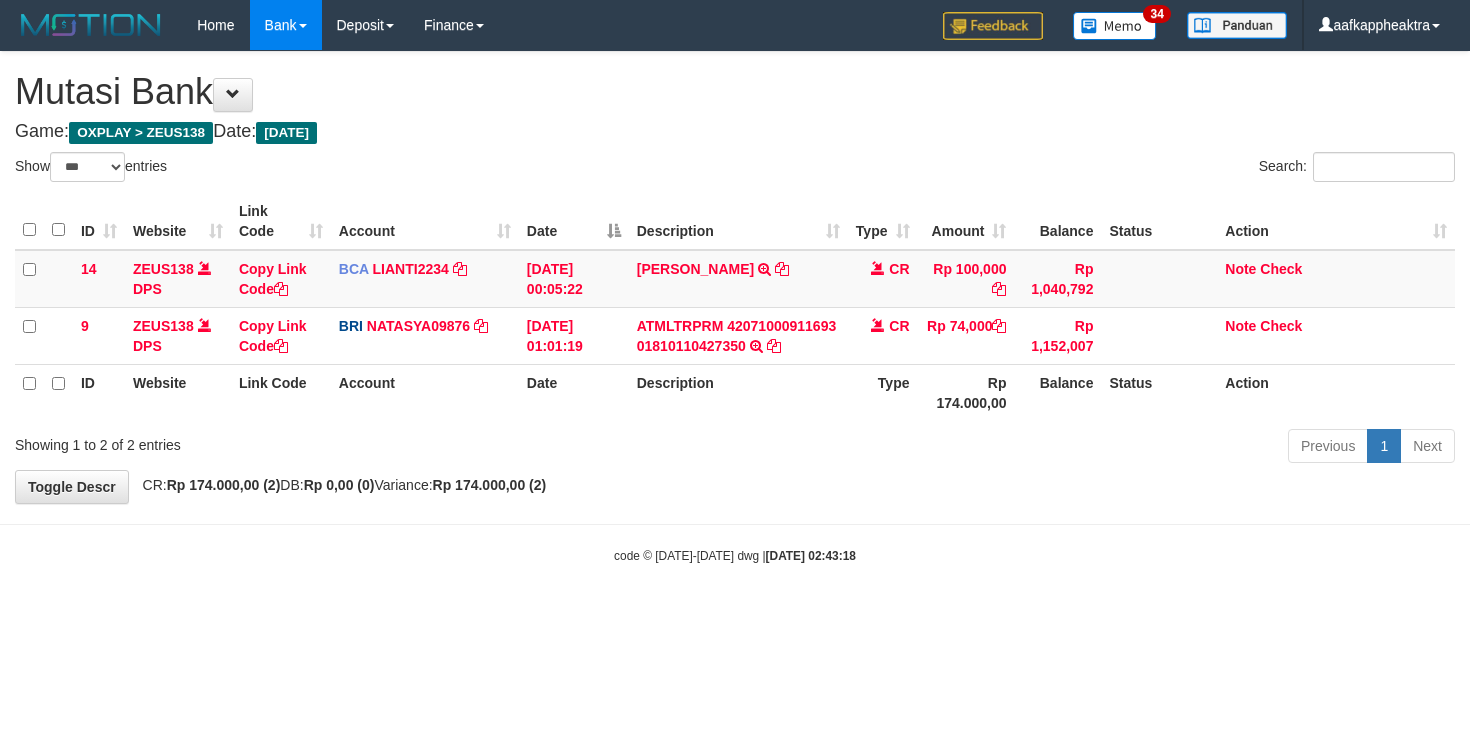 click on "**********" at bounding box center [735, 277] 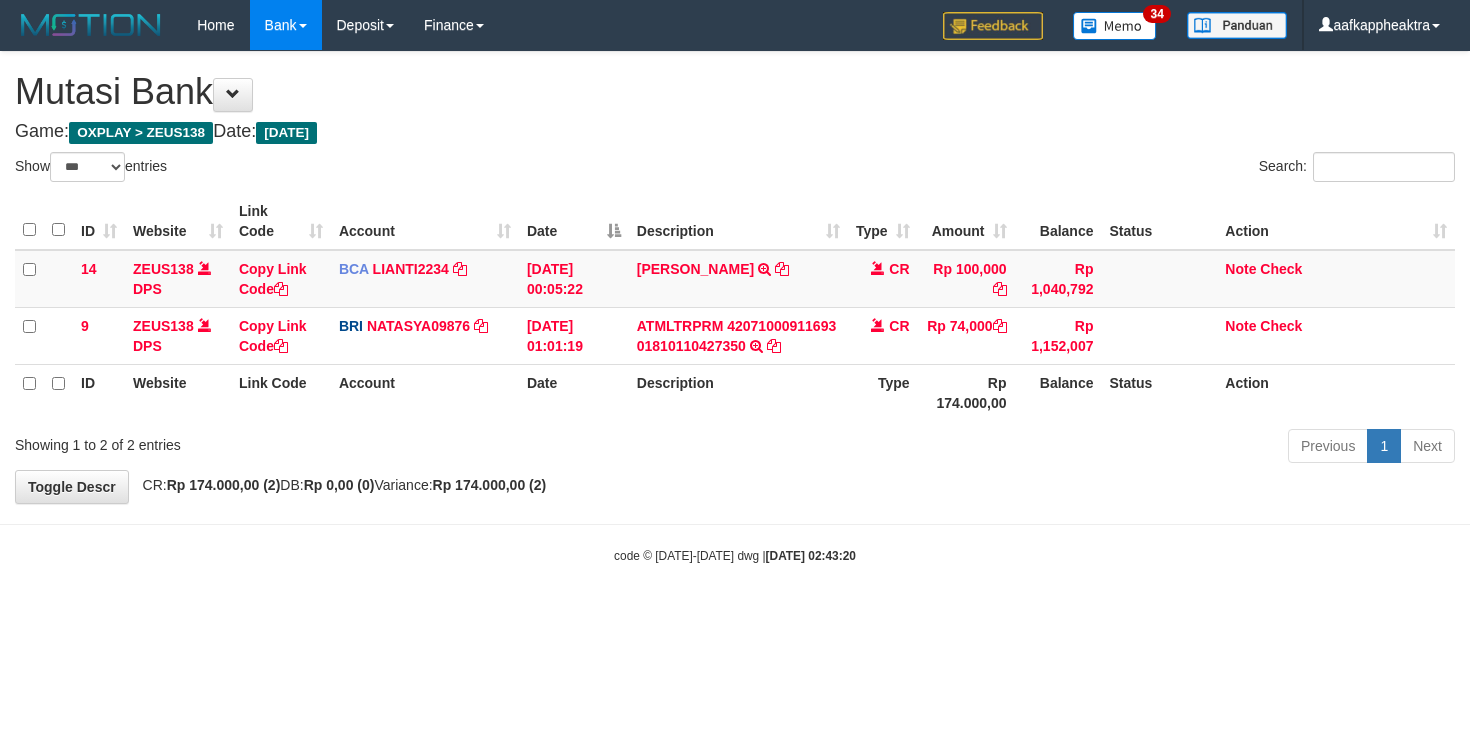 select on "***" 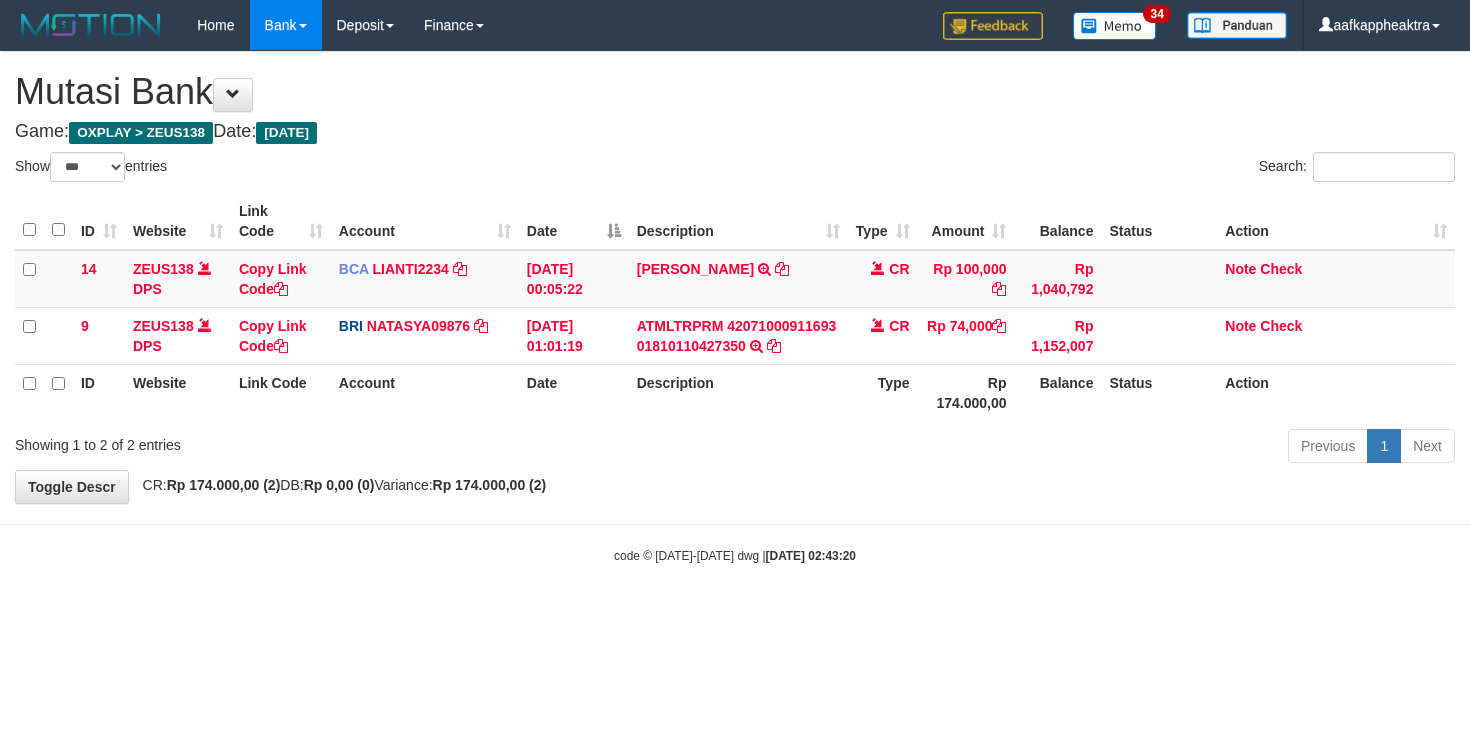 scroll, scrollTop: 0, scrollLeft: 0, axis: both 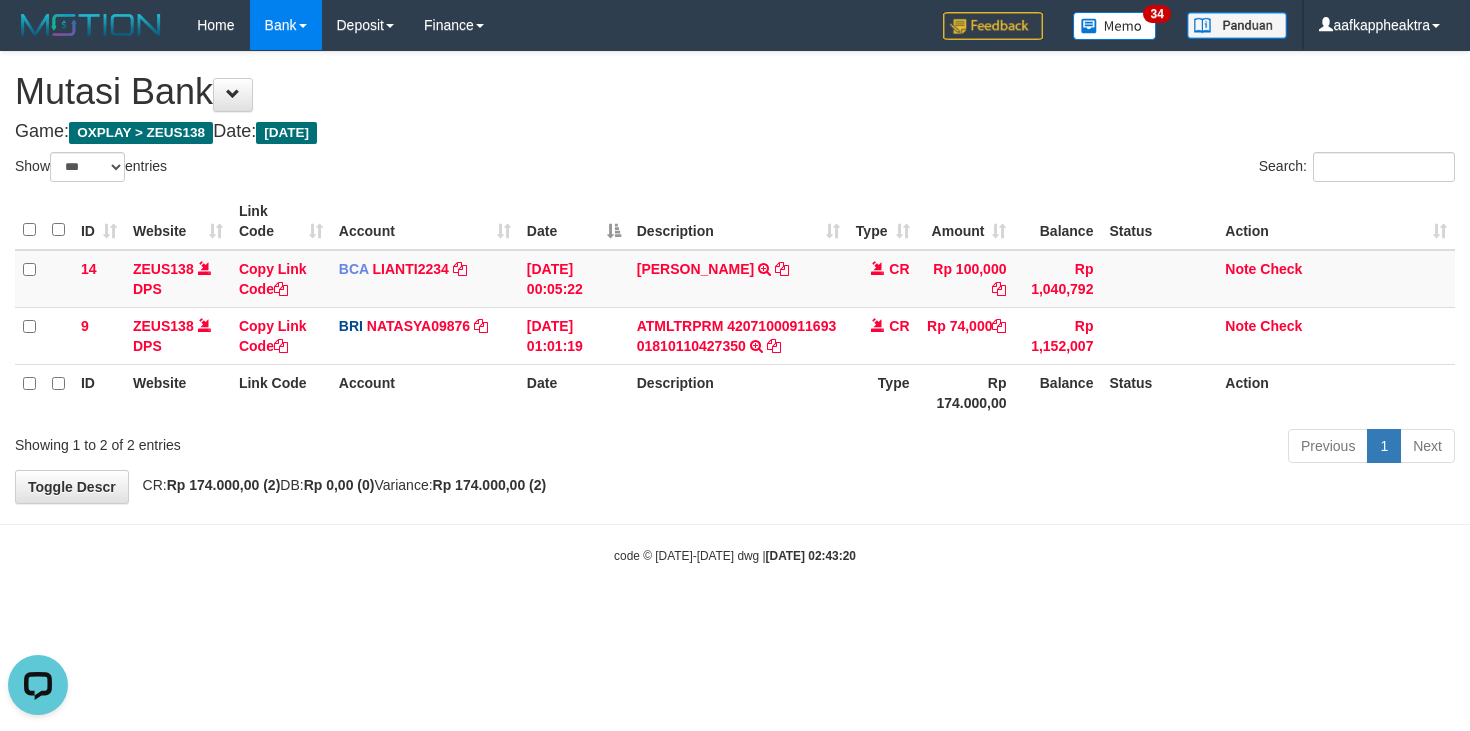drag, startPoint x: 978, startPoint y: 483, endPoint x: 954, endPoint y: 511, distance: 36.878178 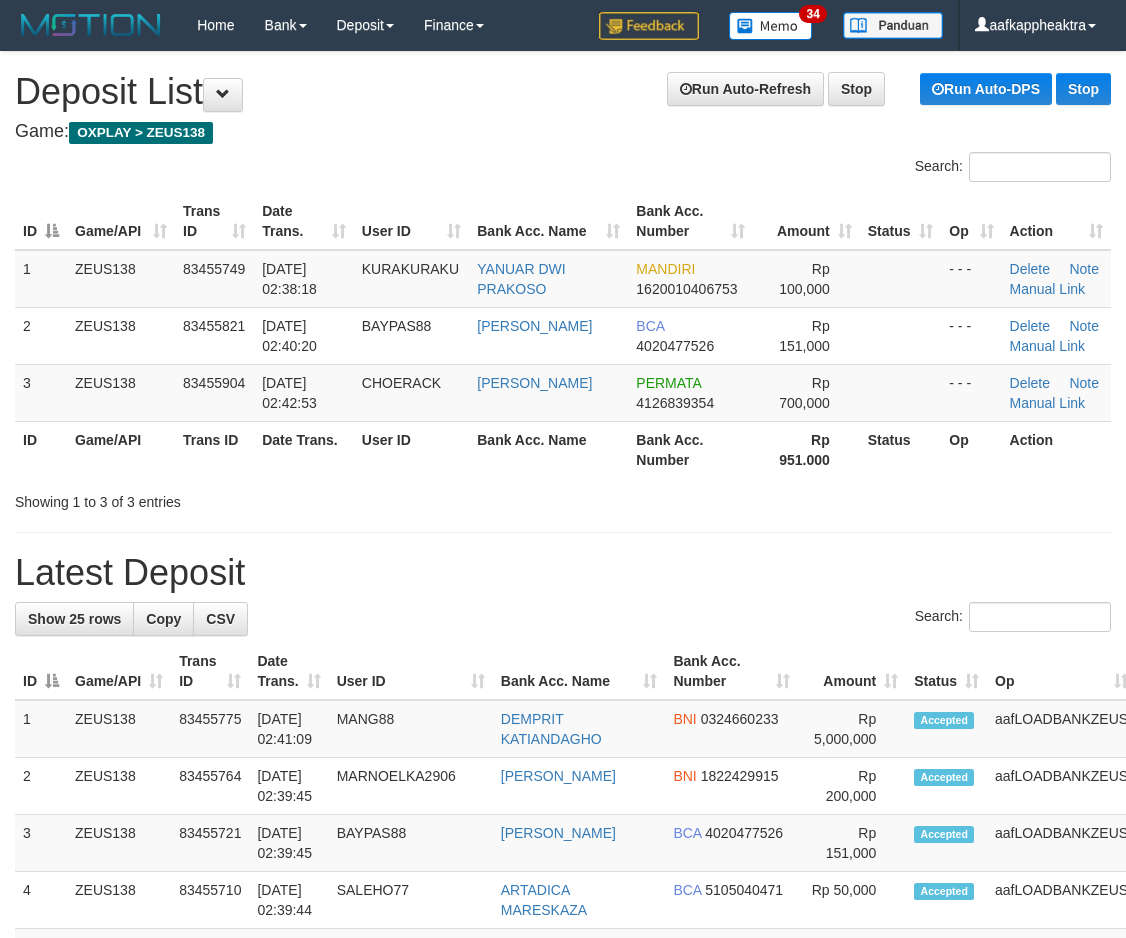 scroll, scrollTop: 0, scrollLeft: 0, axis: both 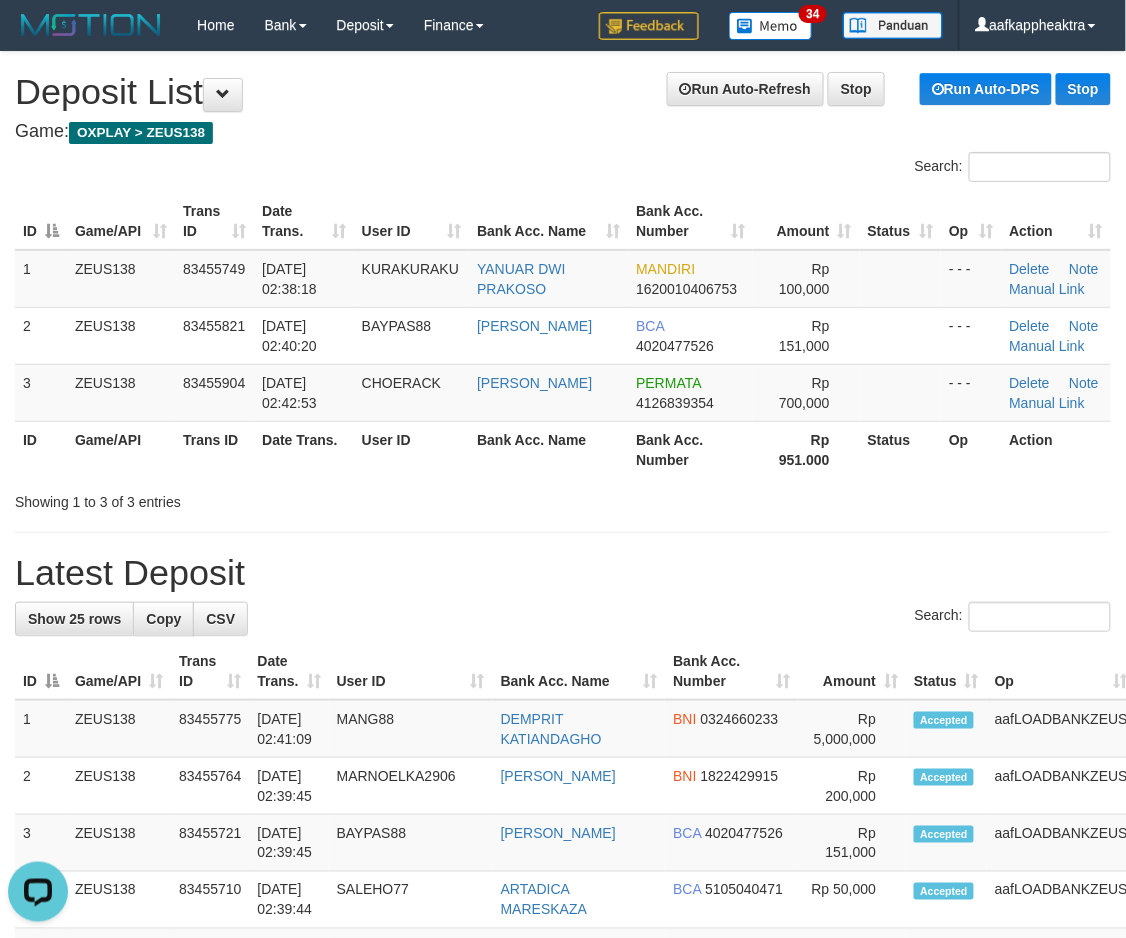 click on "**********" at bounding box center (563, 1155) 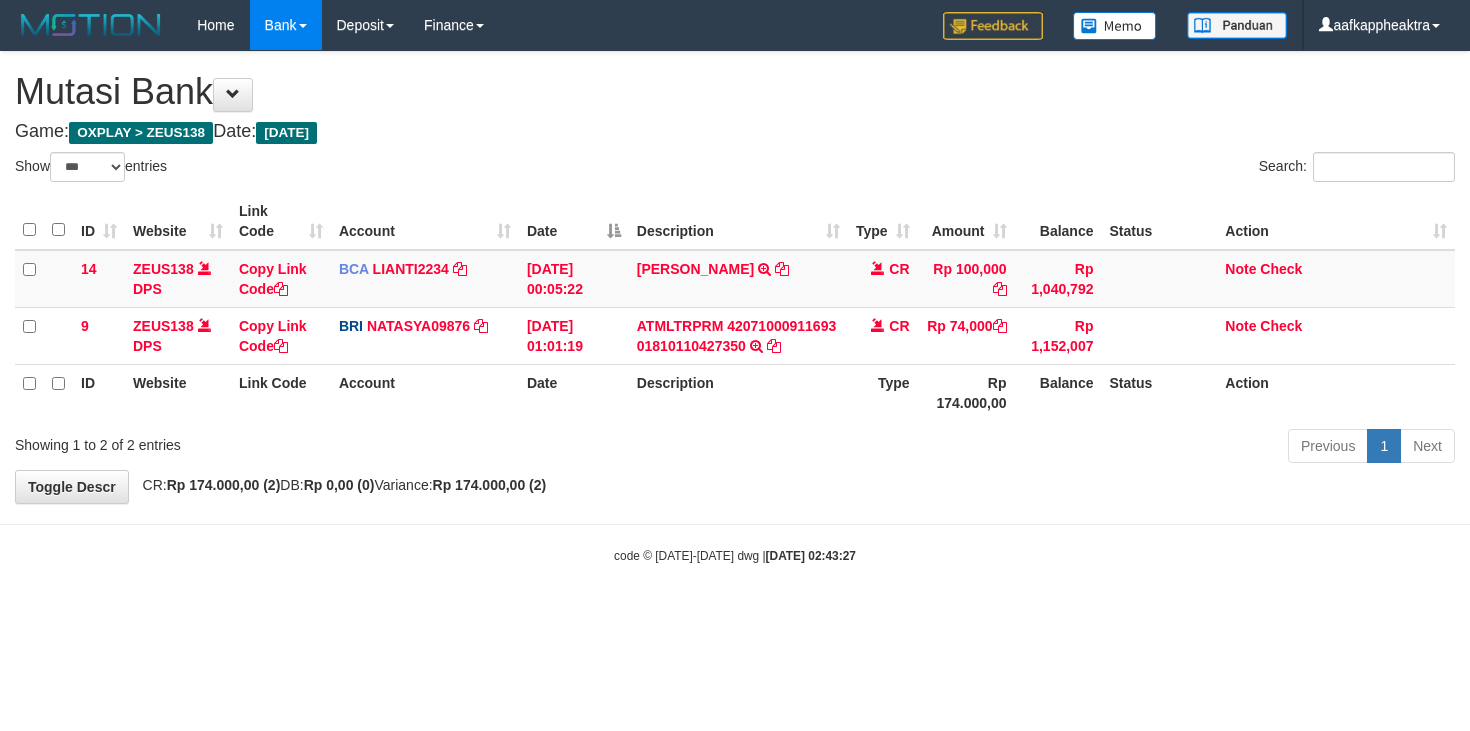 select on "***" 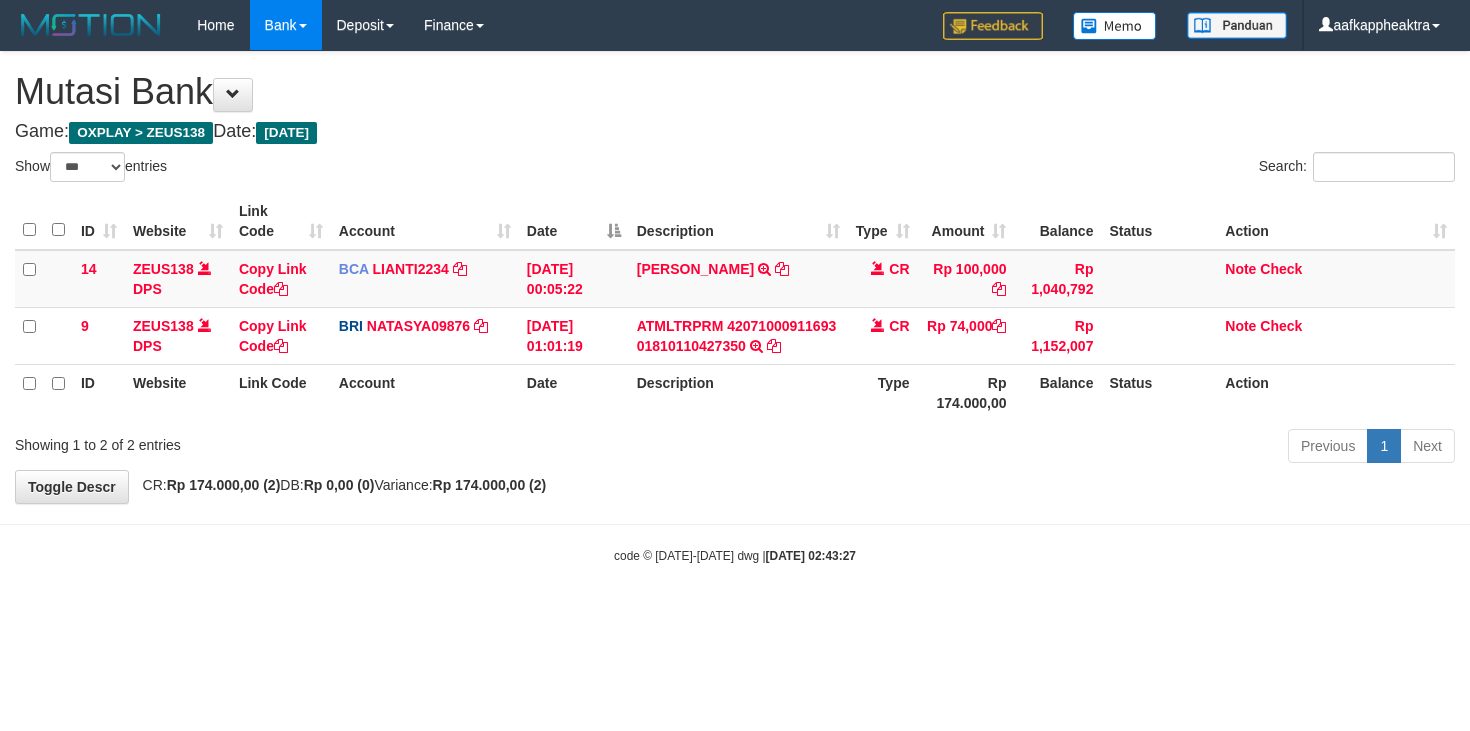 scroll, scrollTop: 0, scrollLeft: 0, axis: both 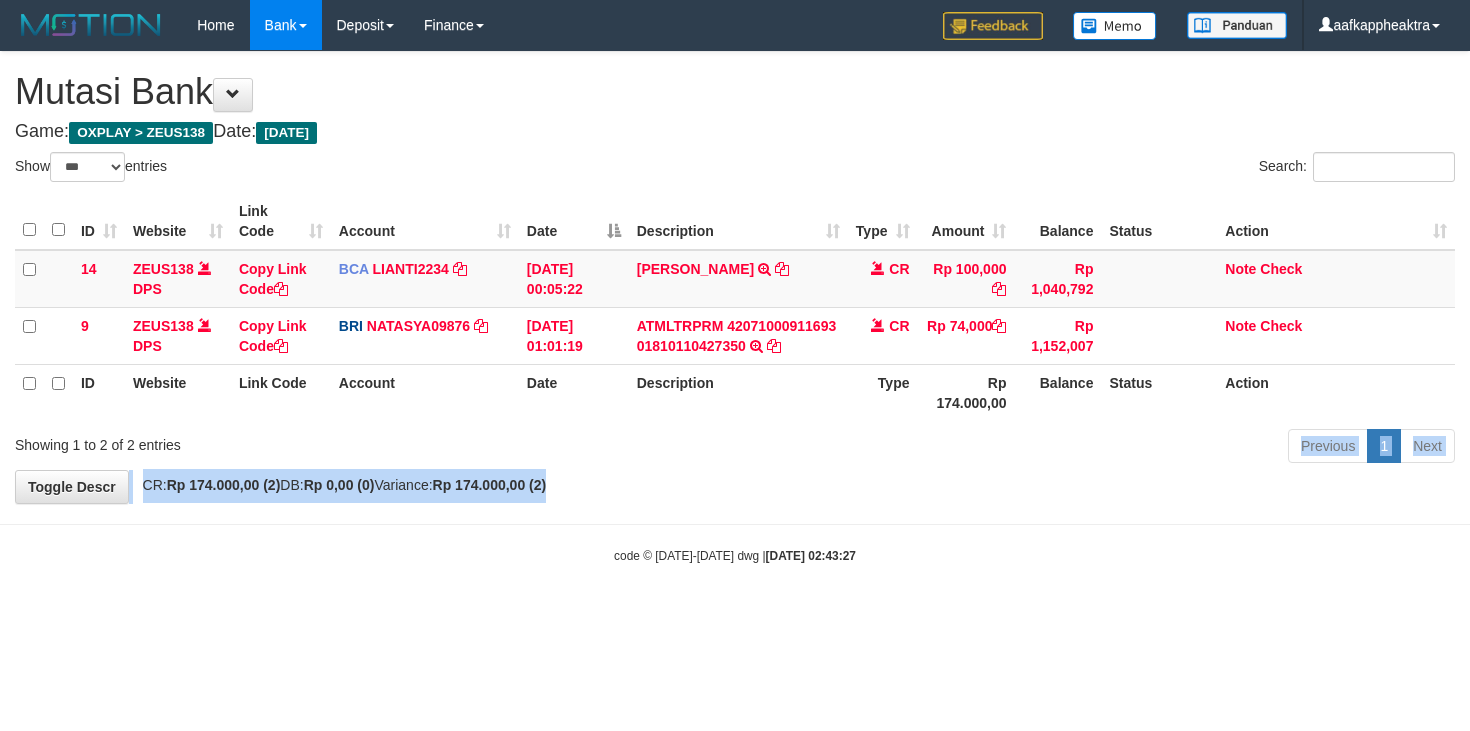 click on "**********" at bounding box center (735, 277) 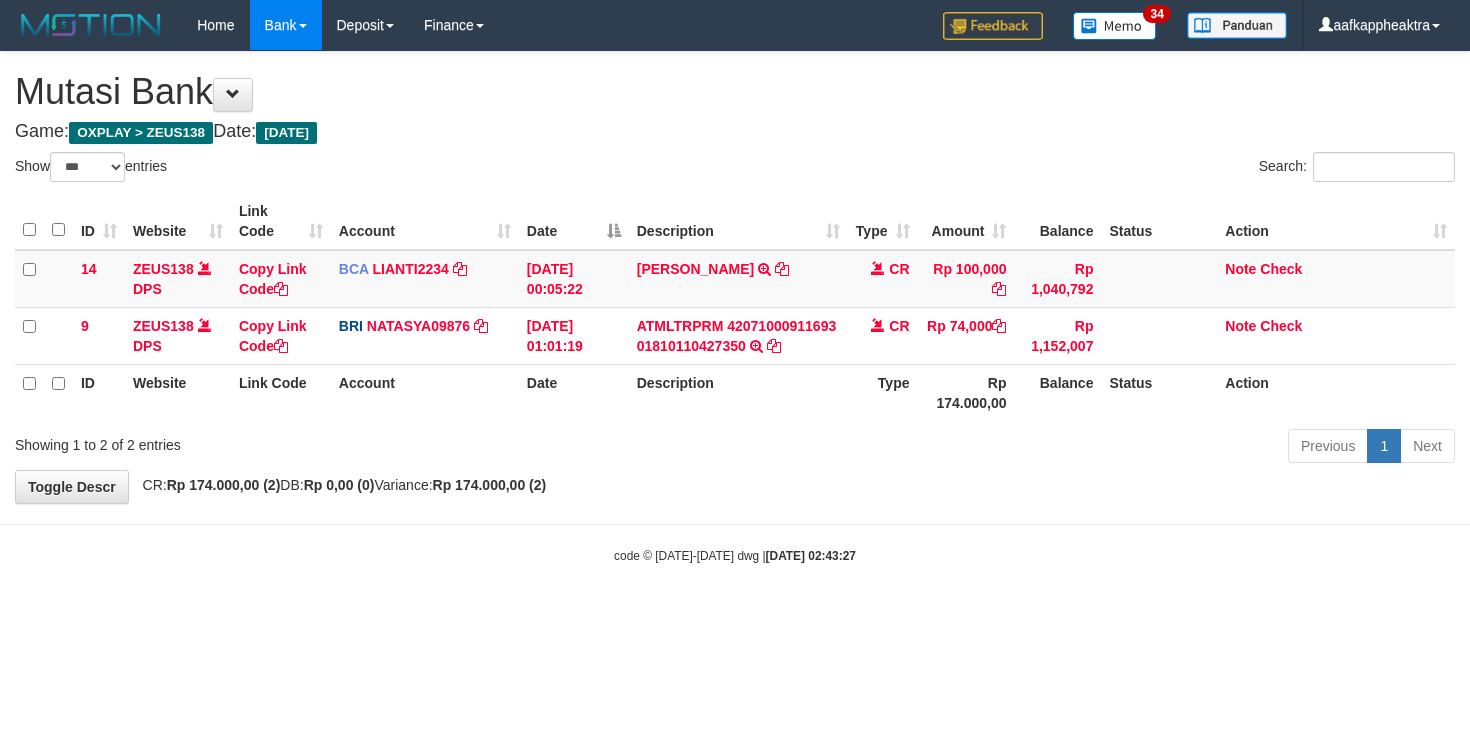 click on "Toggle navigation
Home
Bank
Account List
Mutasi Bank
Search
Note Mutasi
Deposit
DPS List
History
Finance
Financial Data
aafkappheaktra
My Profile
Log Out
34" at bounding box center [735, 307] 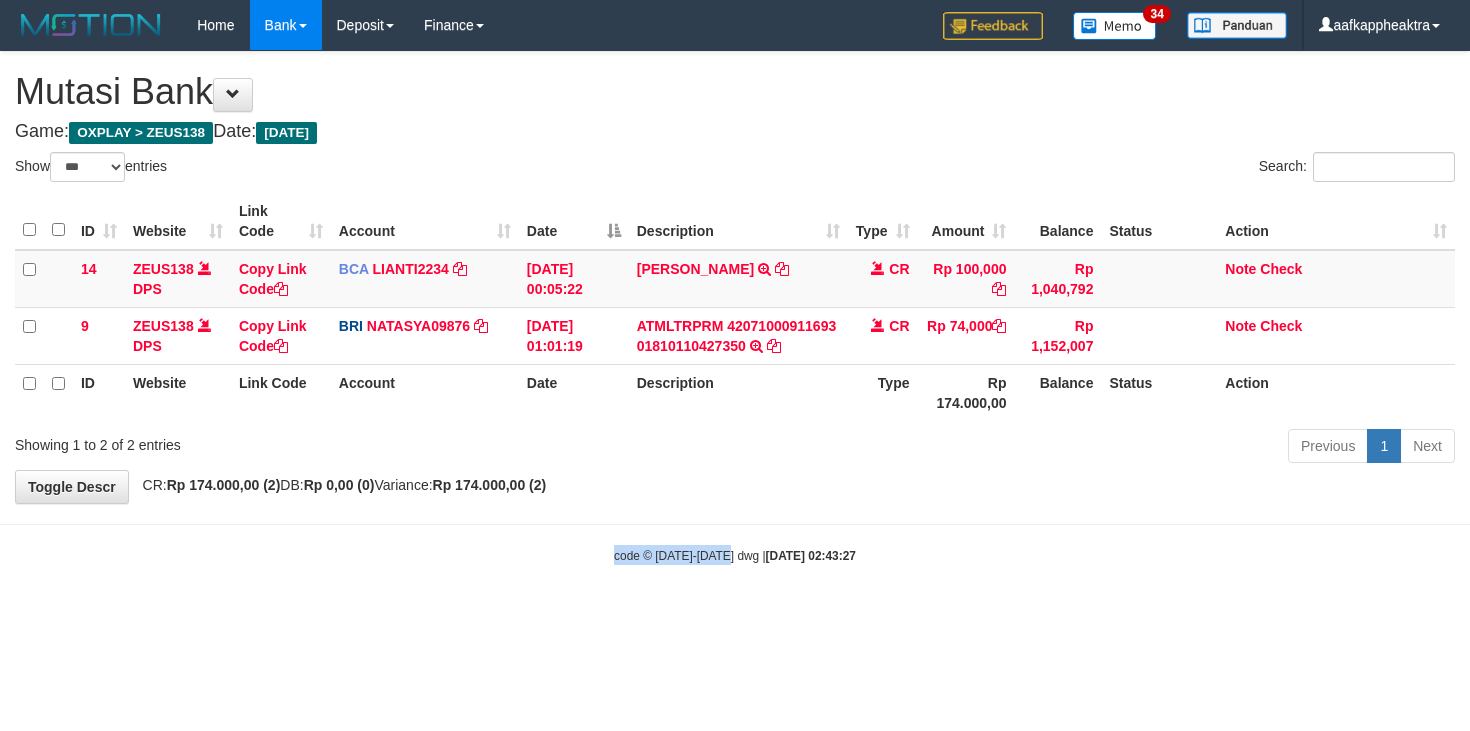 click on "Toggle navigation
Home
Bank
Account List
Mutasi Bank
Search
Note Mutasi
Deposit
DPS List
History
Finance
Financial Data
aafkappheaktra
My Profile
Log Out
34" at bounding box center [735, 307] 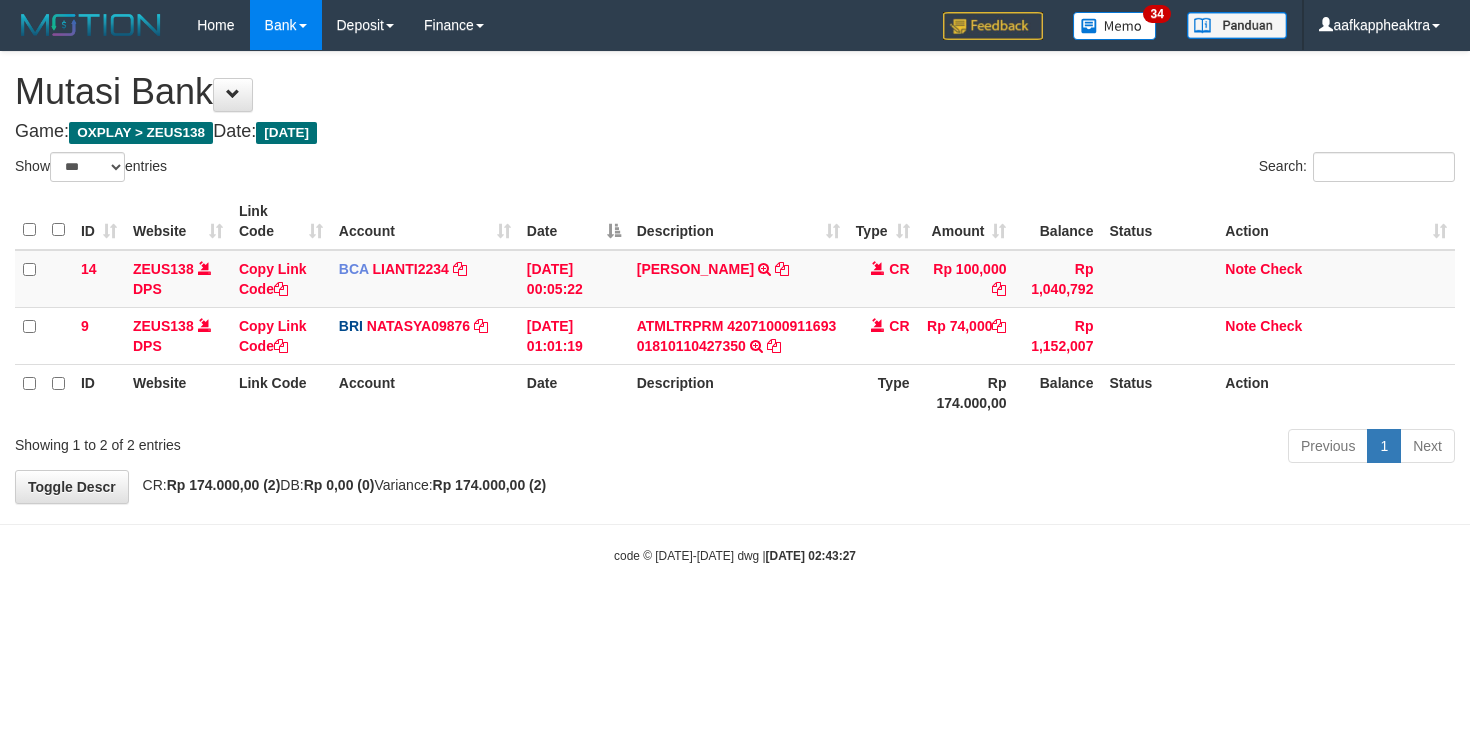 click on "**********" at bounding box center [735, 277] 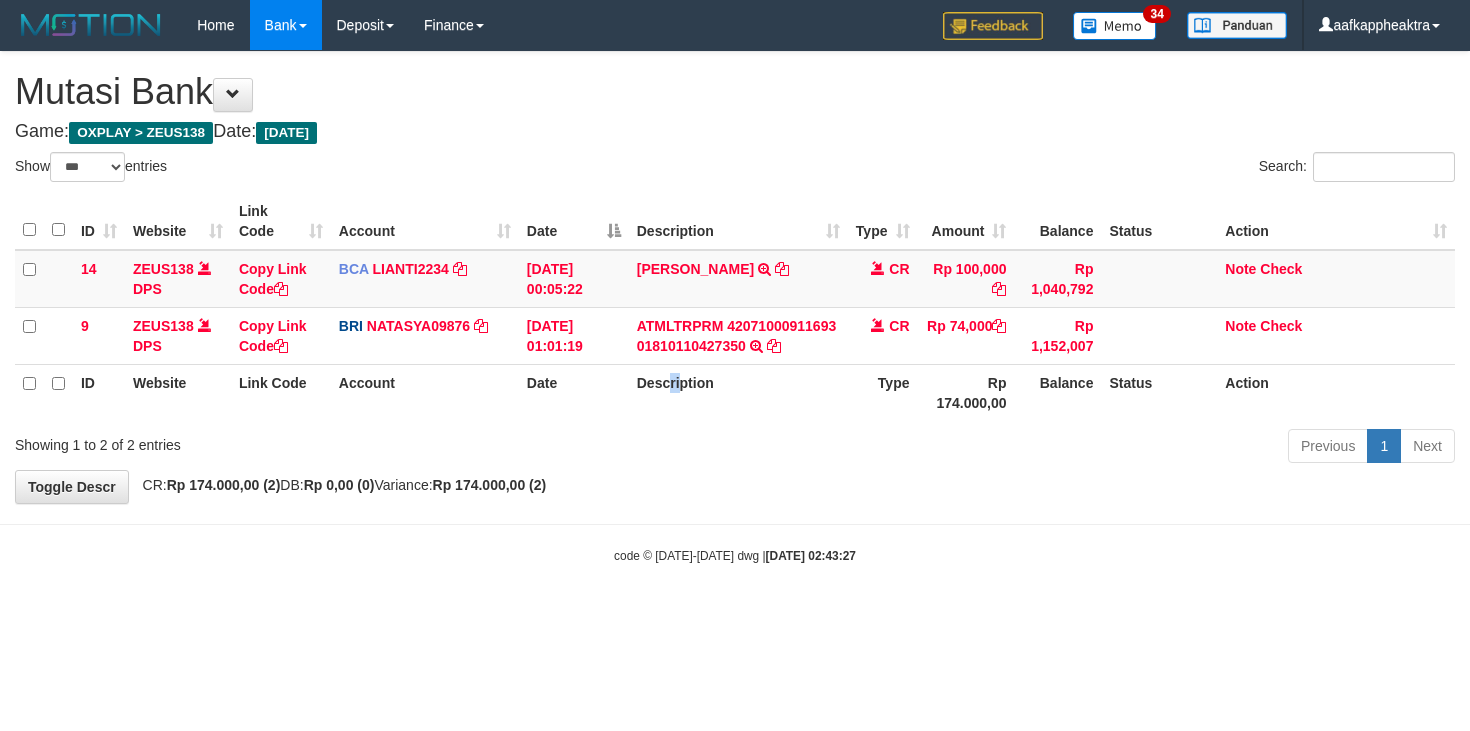 drag, startPoint x: 676, startPoint y: 401, endPoint x: 698, endPoint y: 393, distance: 23.409399 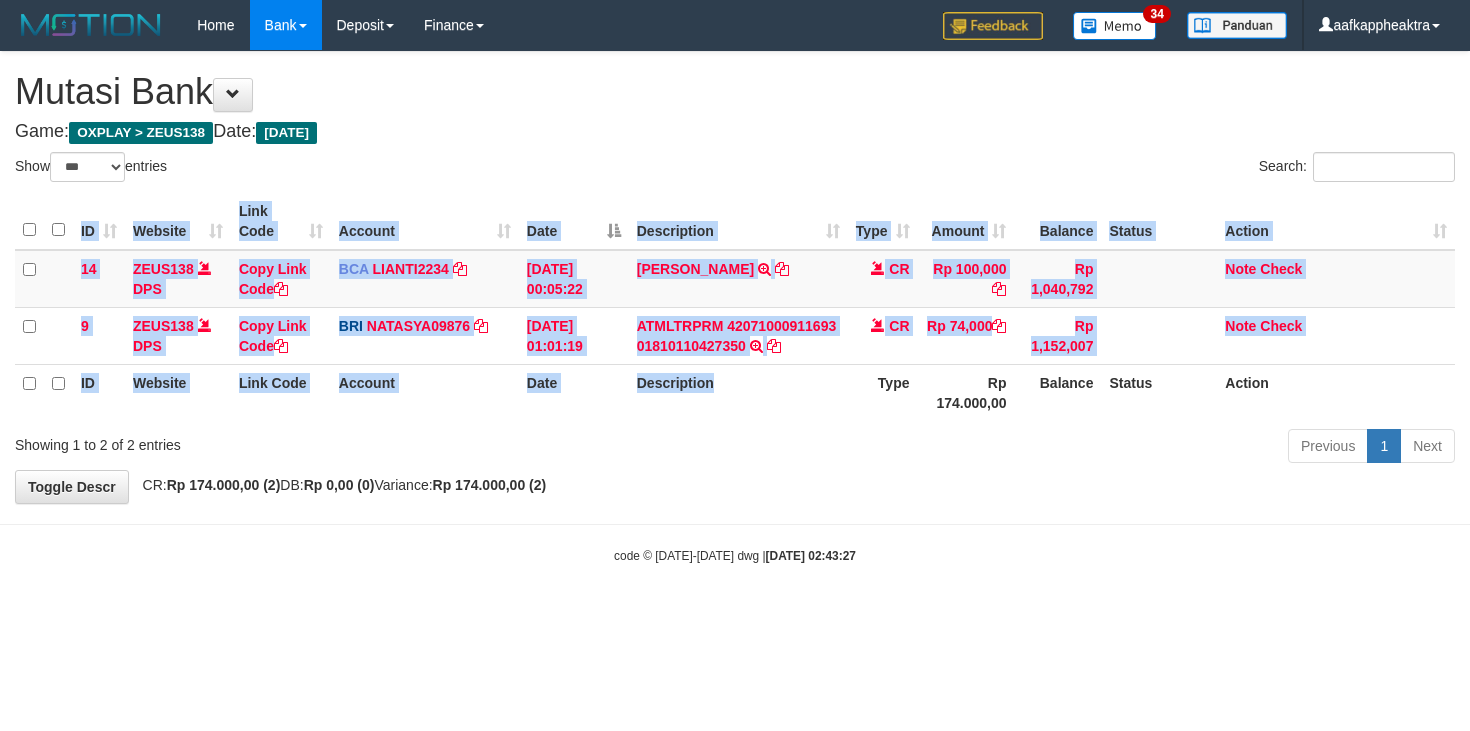 drag, startPoint x: 705, startPoint y: 407, endPoint x: 676, endPoint y: 432, distance: 38.28838 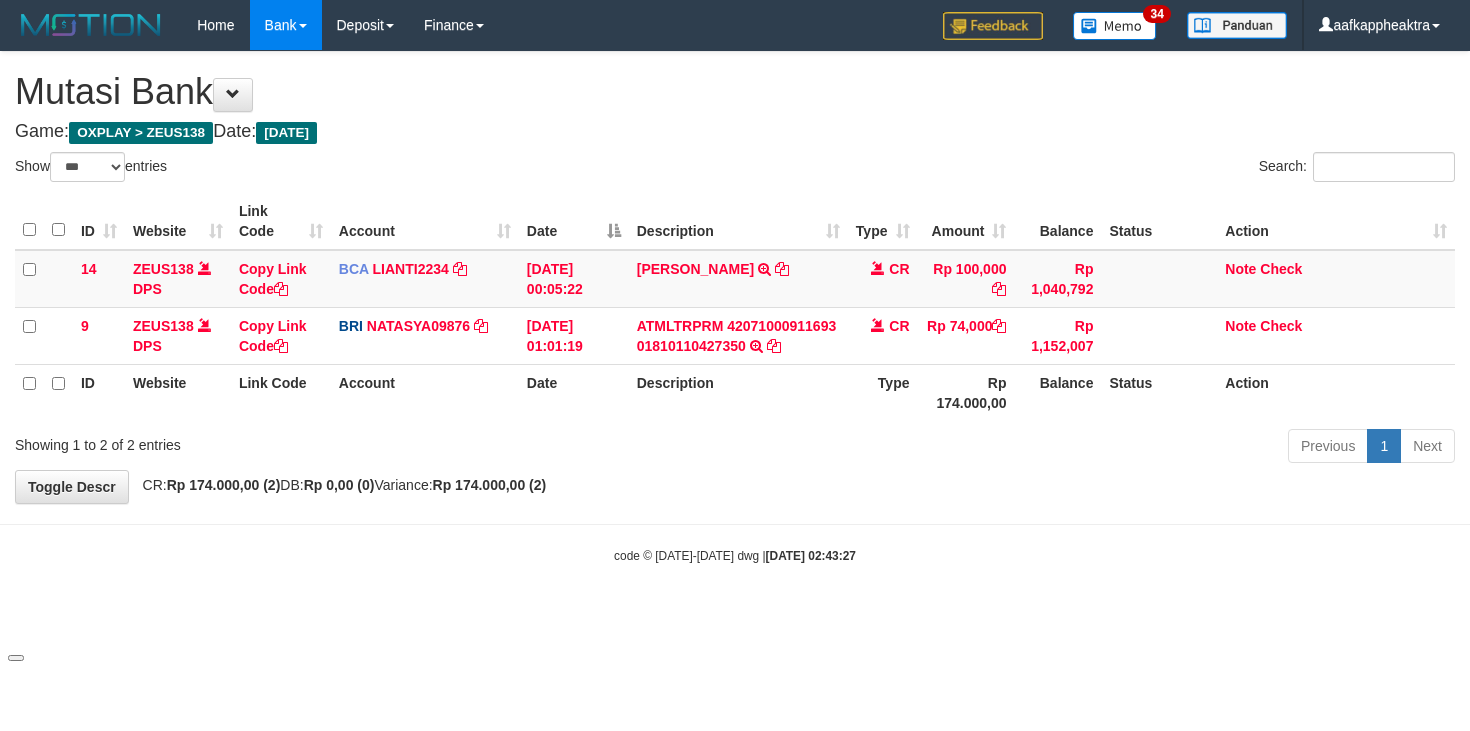 click on "Show  ** ** ** ***  entries Search:
ID Website Link Code Account Date Description Type Amount Balance Status Action
14
ZEUS138    DPS
Copy Link Code
BCA
LIANTI2234
DPS
YULIANTI
mutasi_20250712_4646 | 14
mutasi_20250712_4646 | 14
12/07/2025 00:05:22
YUSUP MAULAN         TRSF E-BANKING CR 1207/FTSCY/WS95051
100000.002025071262819090 TRFDN-YUSUP MAULANESPAY DEBIT INDONE
CR
Rp 100,000
Rp 1,040,792
Note
Check
9
ZEUS138    DPS
Copy Link Code
BRI
NATASYA09876" at bounding box center [735, 311] 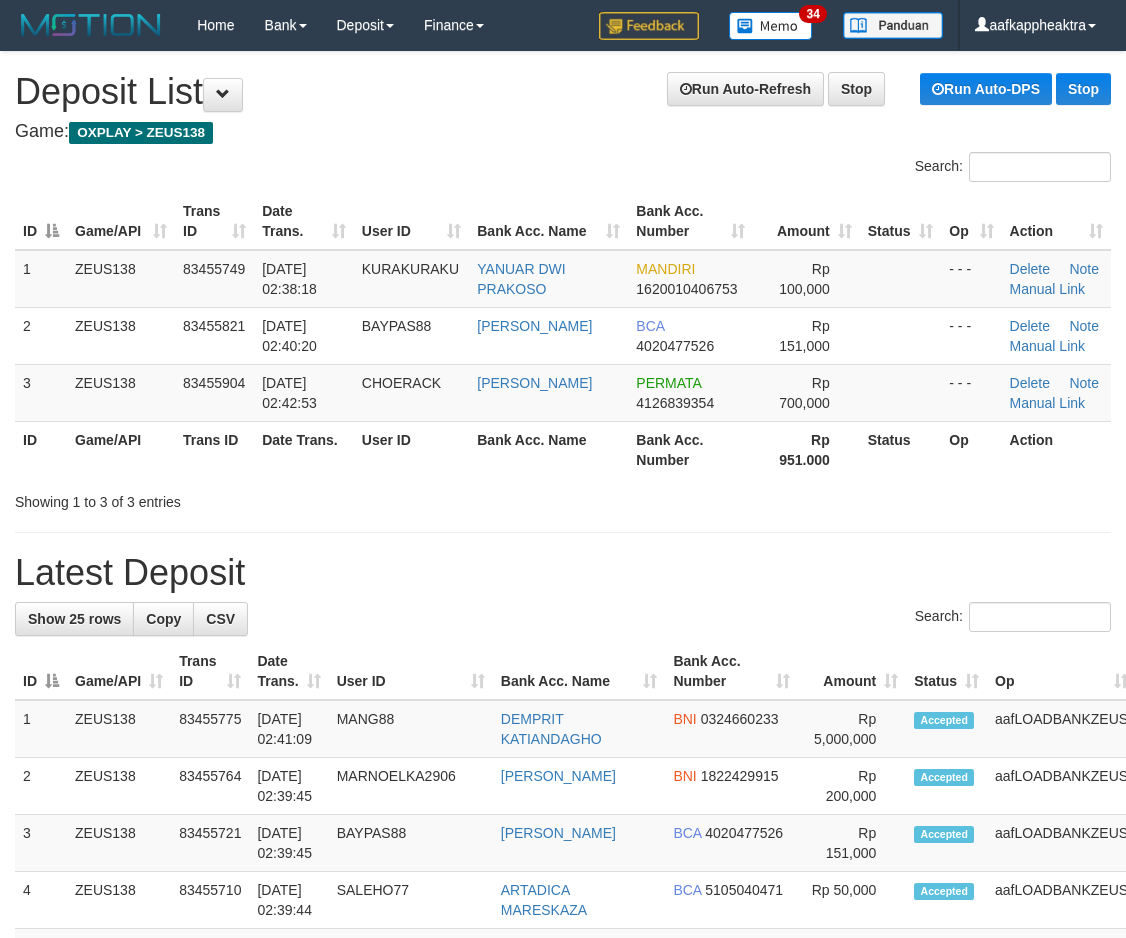 scroll, scrollTop: 0, scrollLeft: 0, axis: both 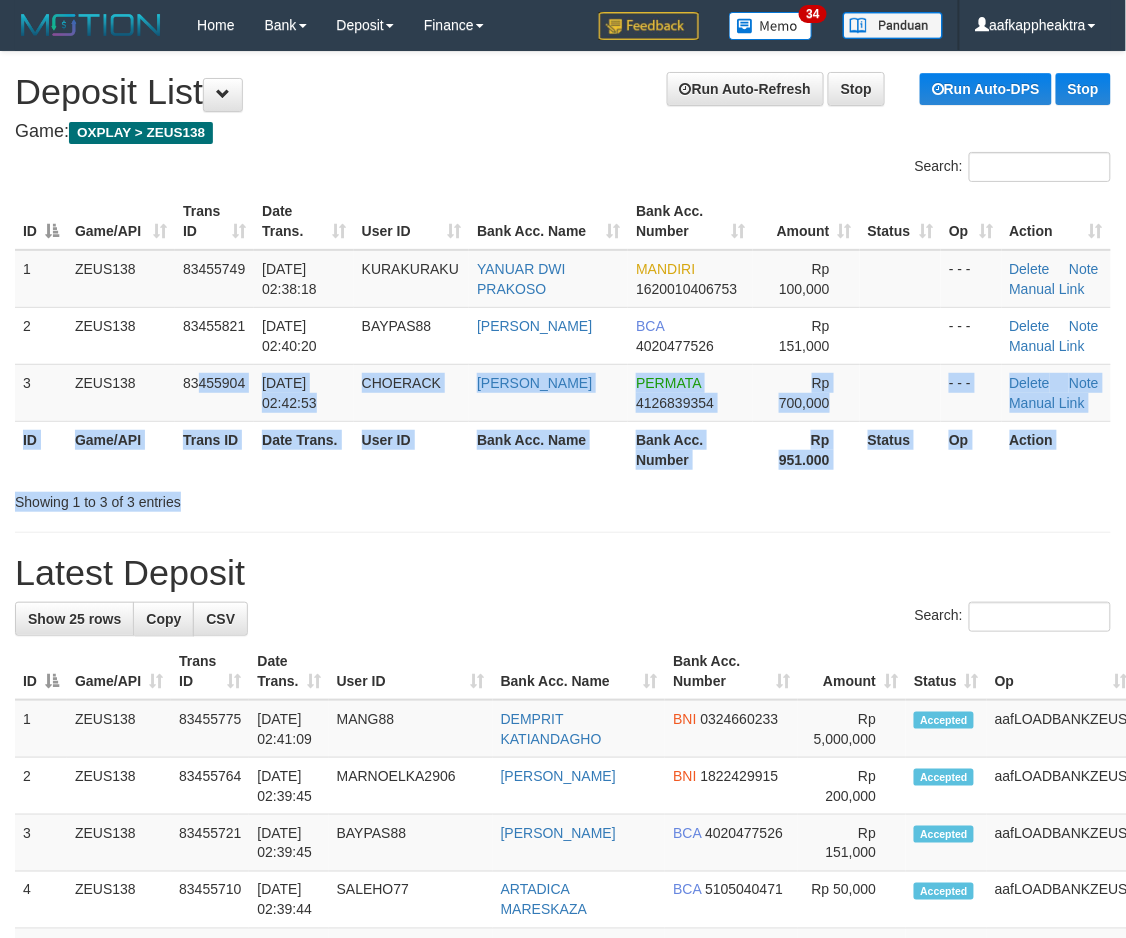 click on "**********" at bounding box center (563, 1155) 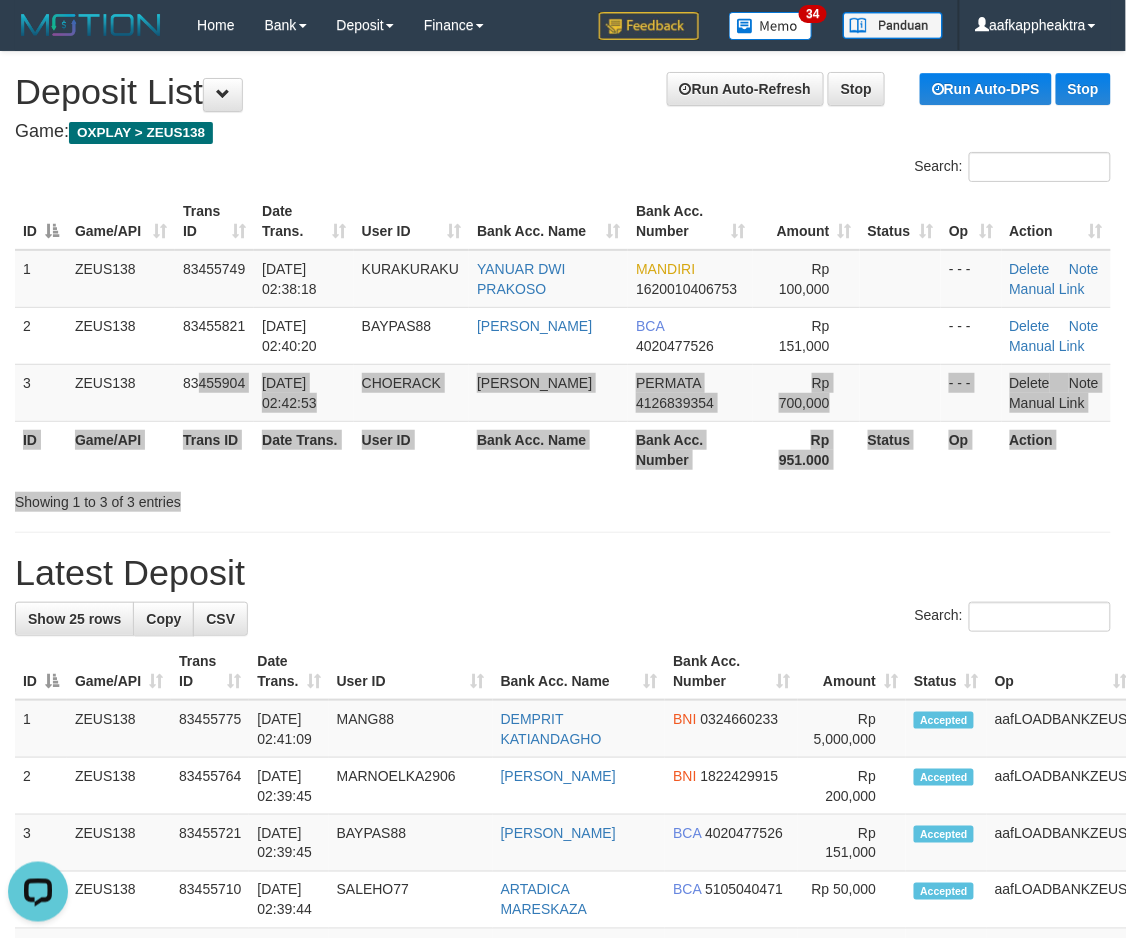scroll, scrollTop: 0, scrollLeft: 0, axis: both 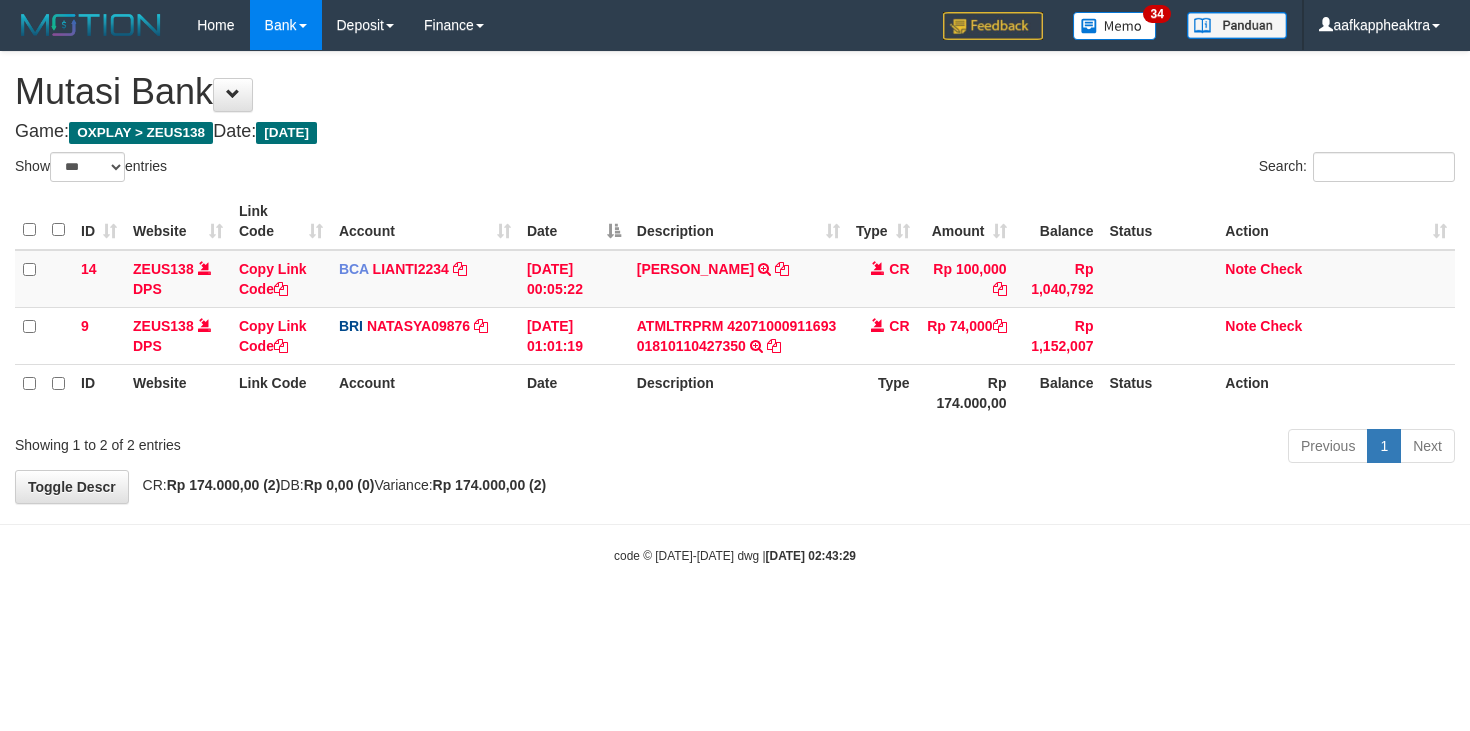 select on "***" 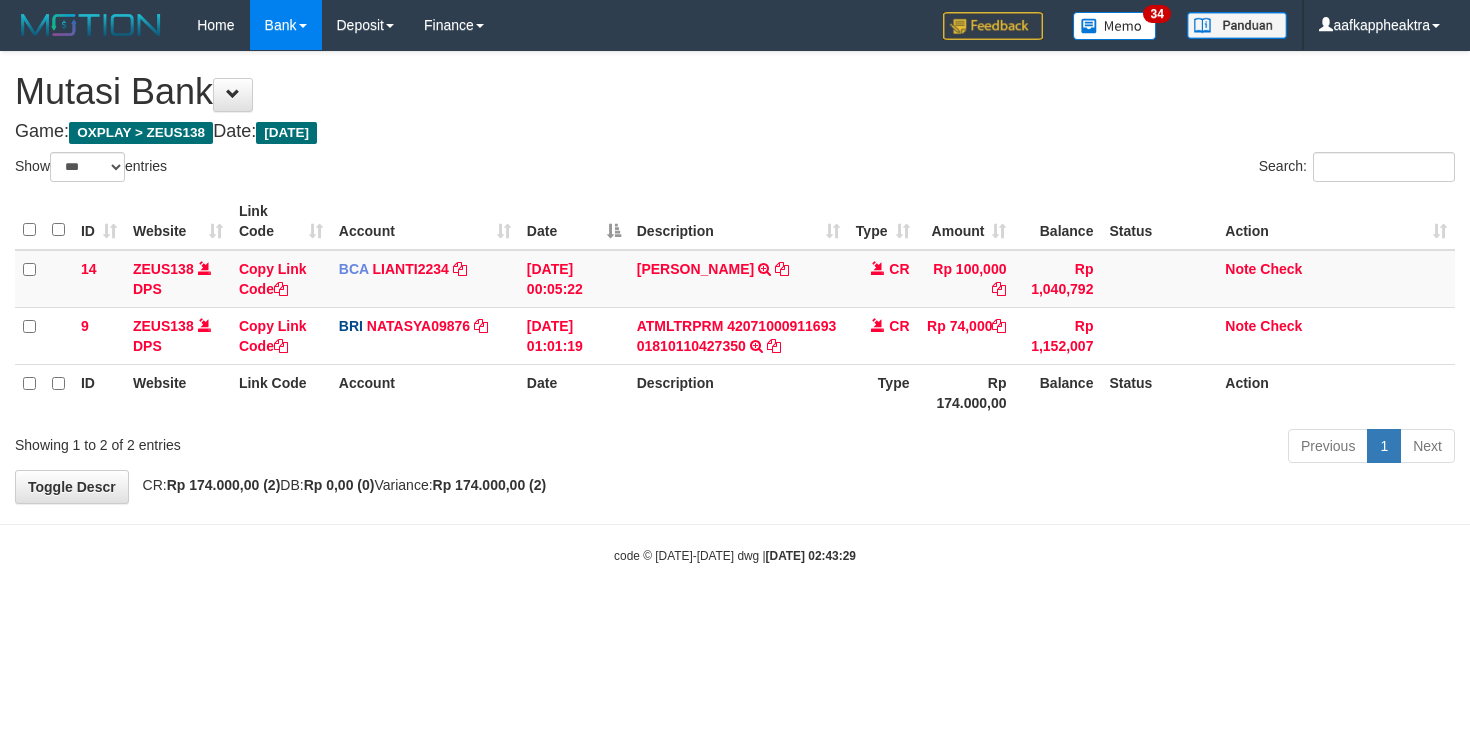 scroll, scrollTop: 0, scrollLeft: 0, axis: both 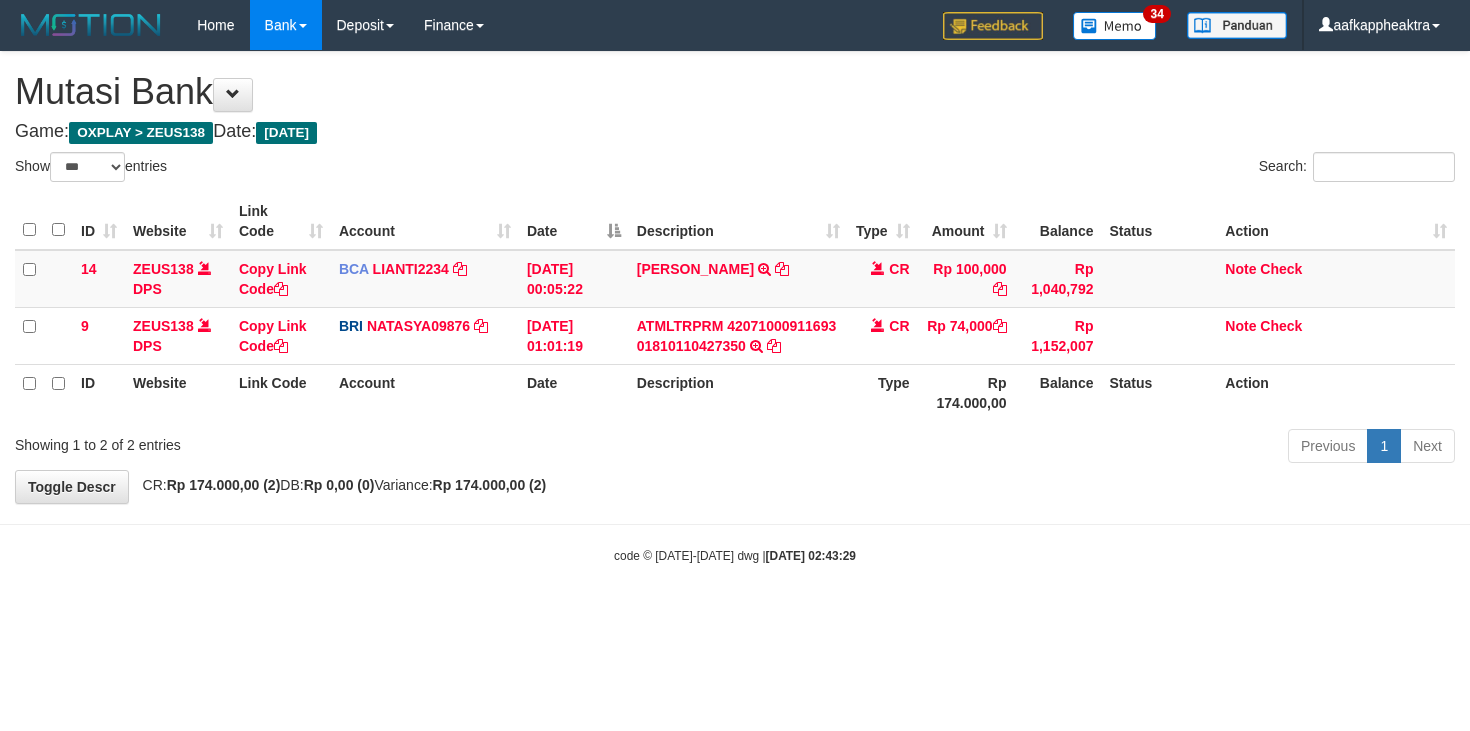 select on "***" 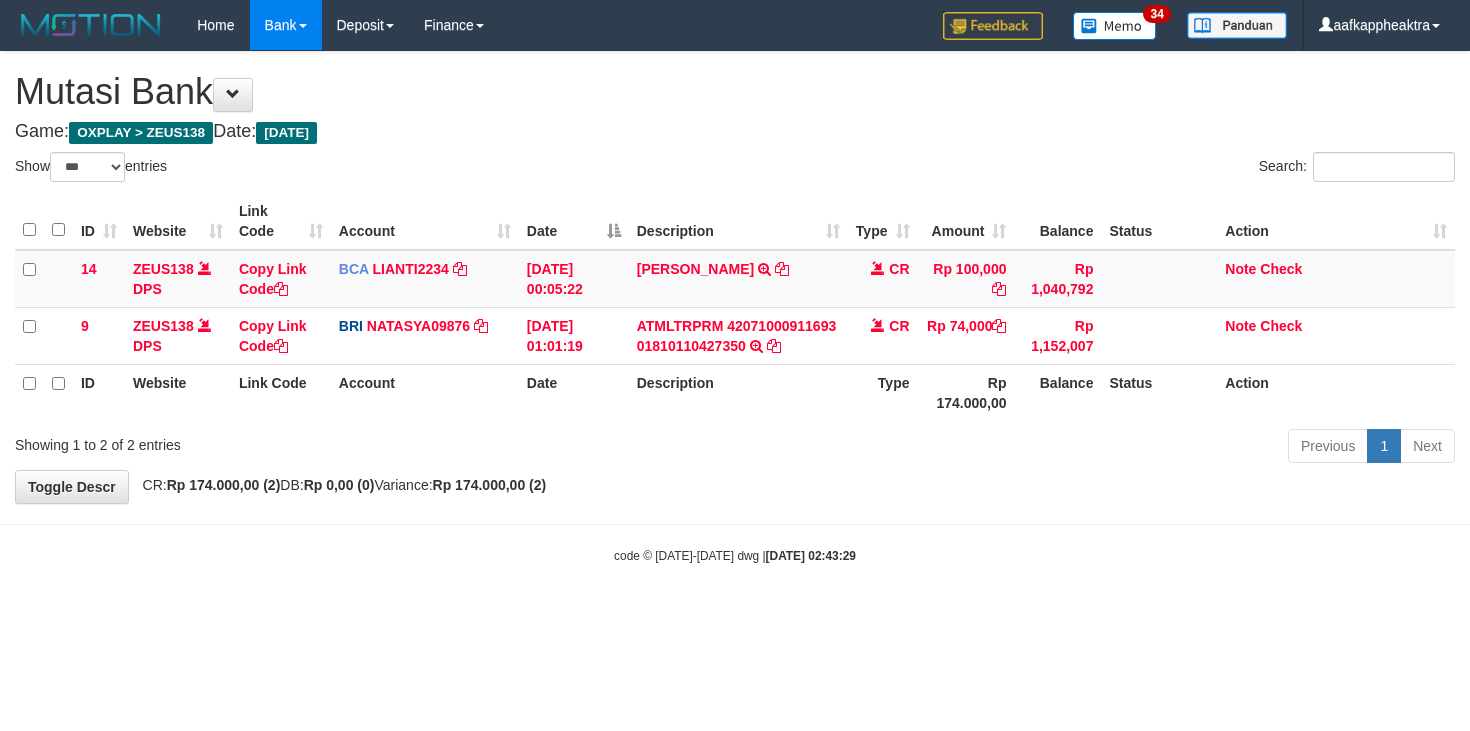 scroll, scrollTop: 0, scrollLeft: 0, axis: both 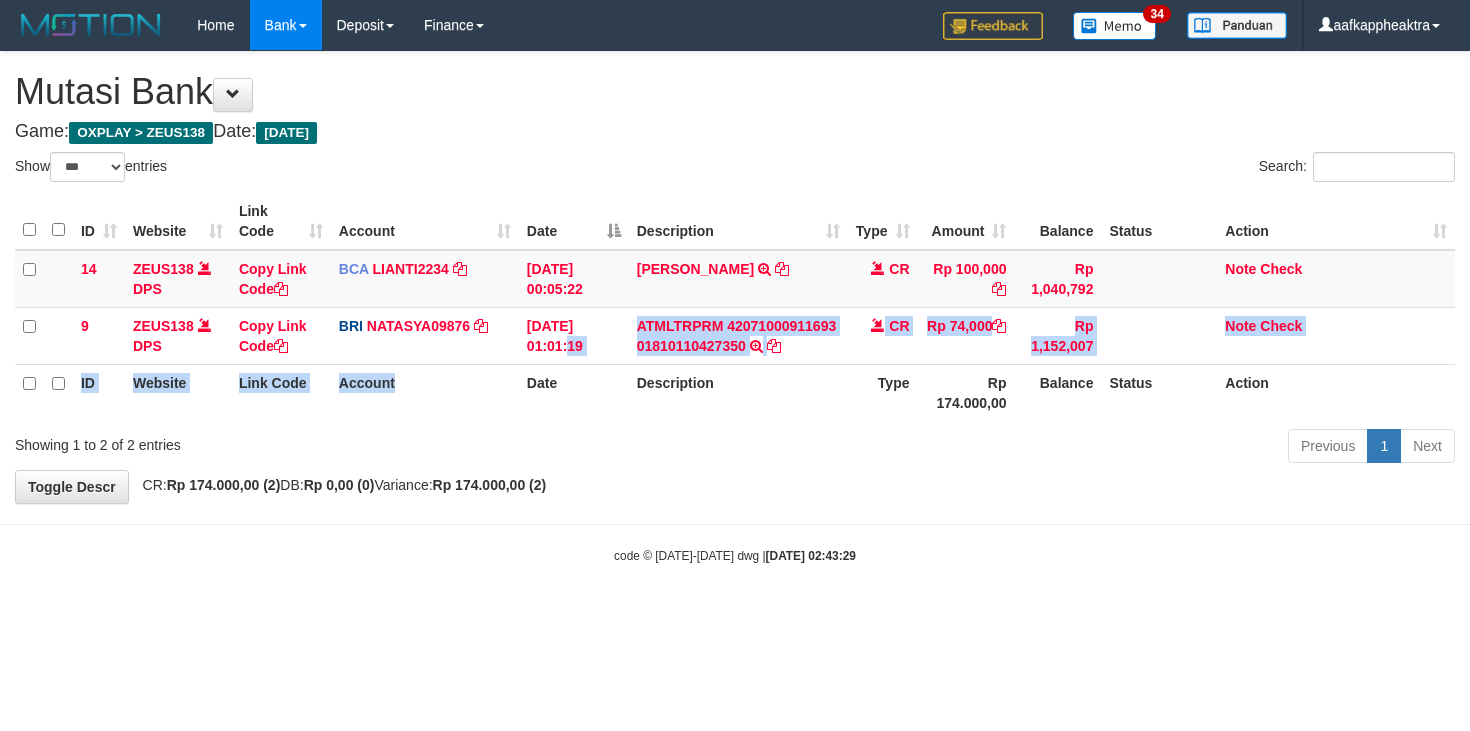 click on "ID Website Link Code Account Date Description Type Amount Balance Status Action
14
ZEUS138    DPS
Copy Link Code
BCA
LIANTI2234
DPS
YULIANTI
mutasi_20250712_4646 | 14
mutasi_20250712_4646 | 14
12/07/2025 00:05:22
YUSUP MAULAN         TRSF E-BANKING CR 1207/FTSCY/WS95051
100000.002025071262819090 TRFDN-YUSUP MAULANESPAY DEBIT INDONE
CR
Rp 100,000
Rp 1,040,792
Note
Check
9
ZEUS138    DPS
Copy Link Code
BRI
NATASYA09876
DPS" at bounding box center (735, 307) 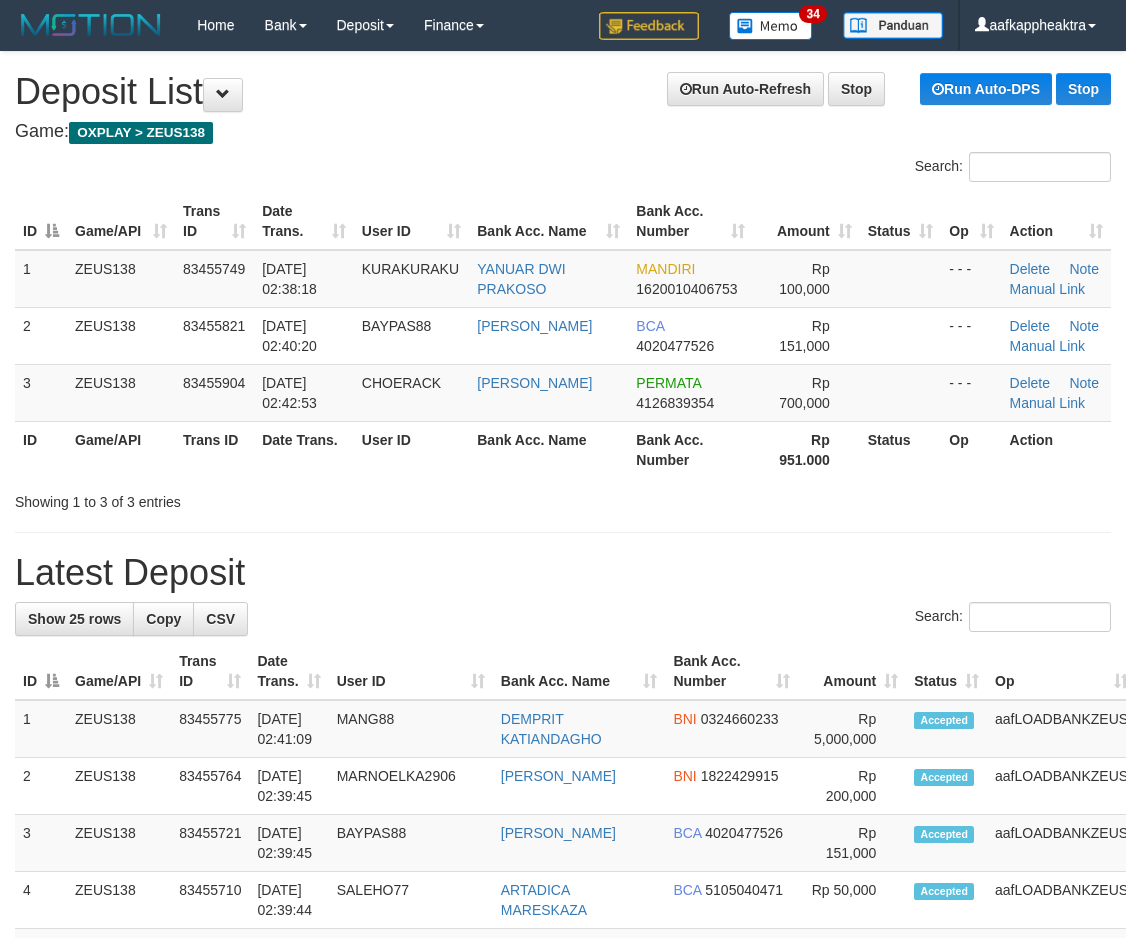 scroll, scrollTop: 0, scrollLeft: 0, axis: both 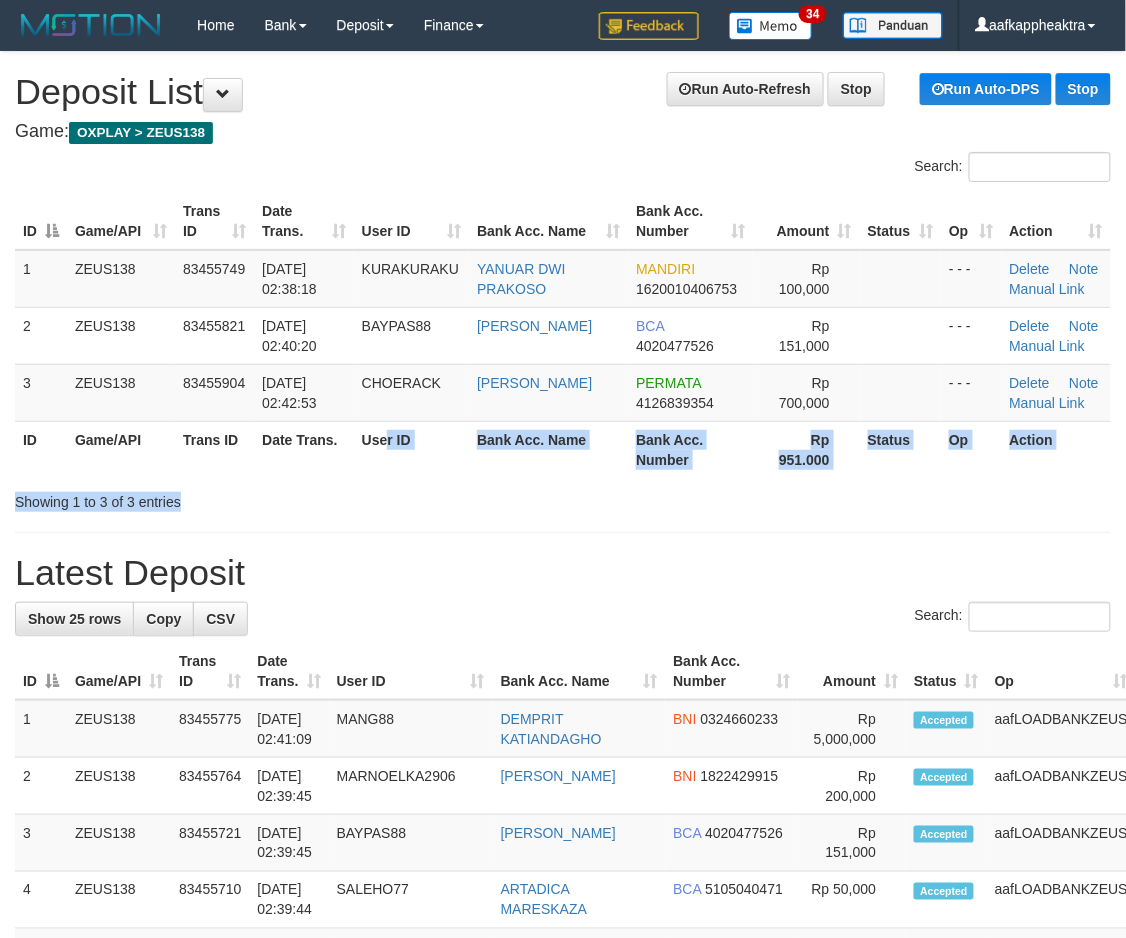 click on "**********" at bounding box center (563, 1155) 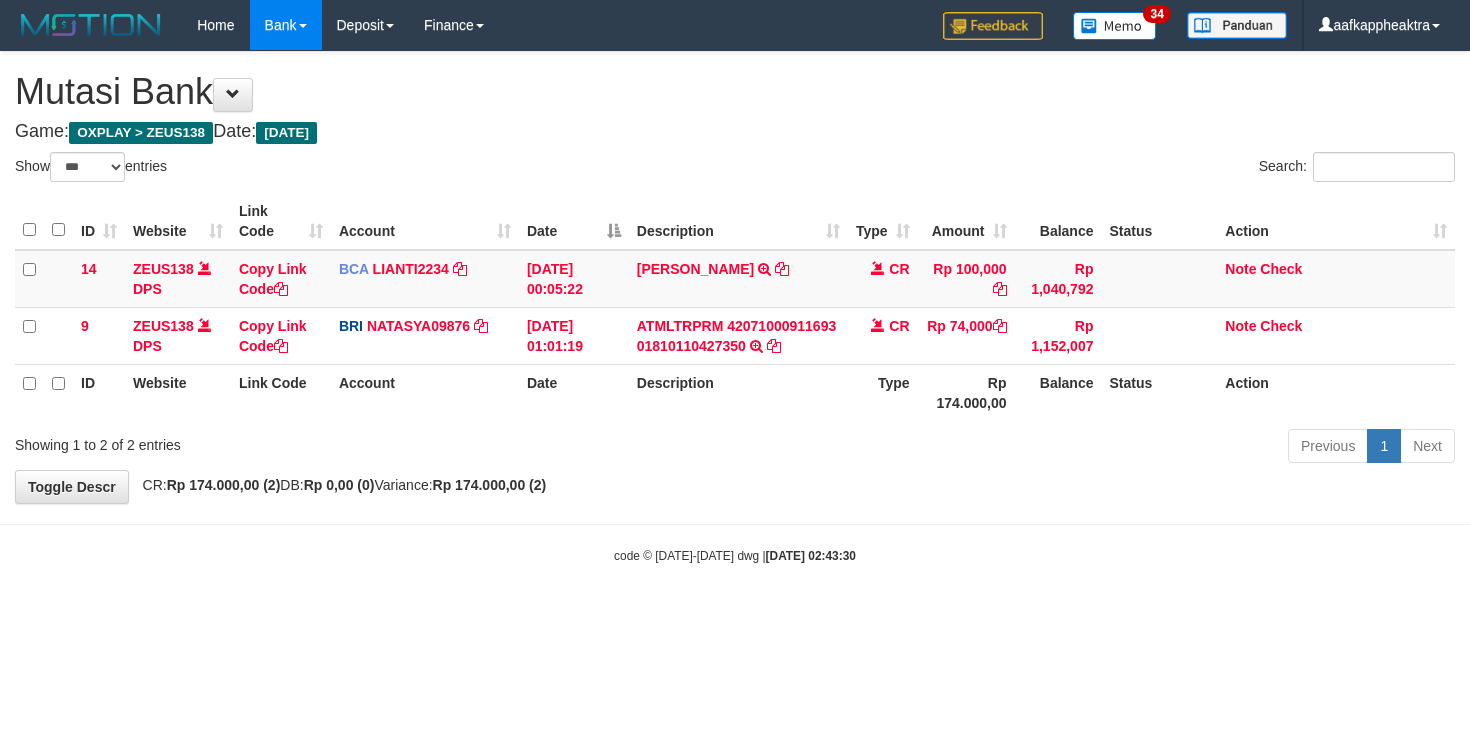 select on "***" 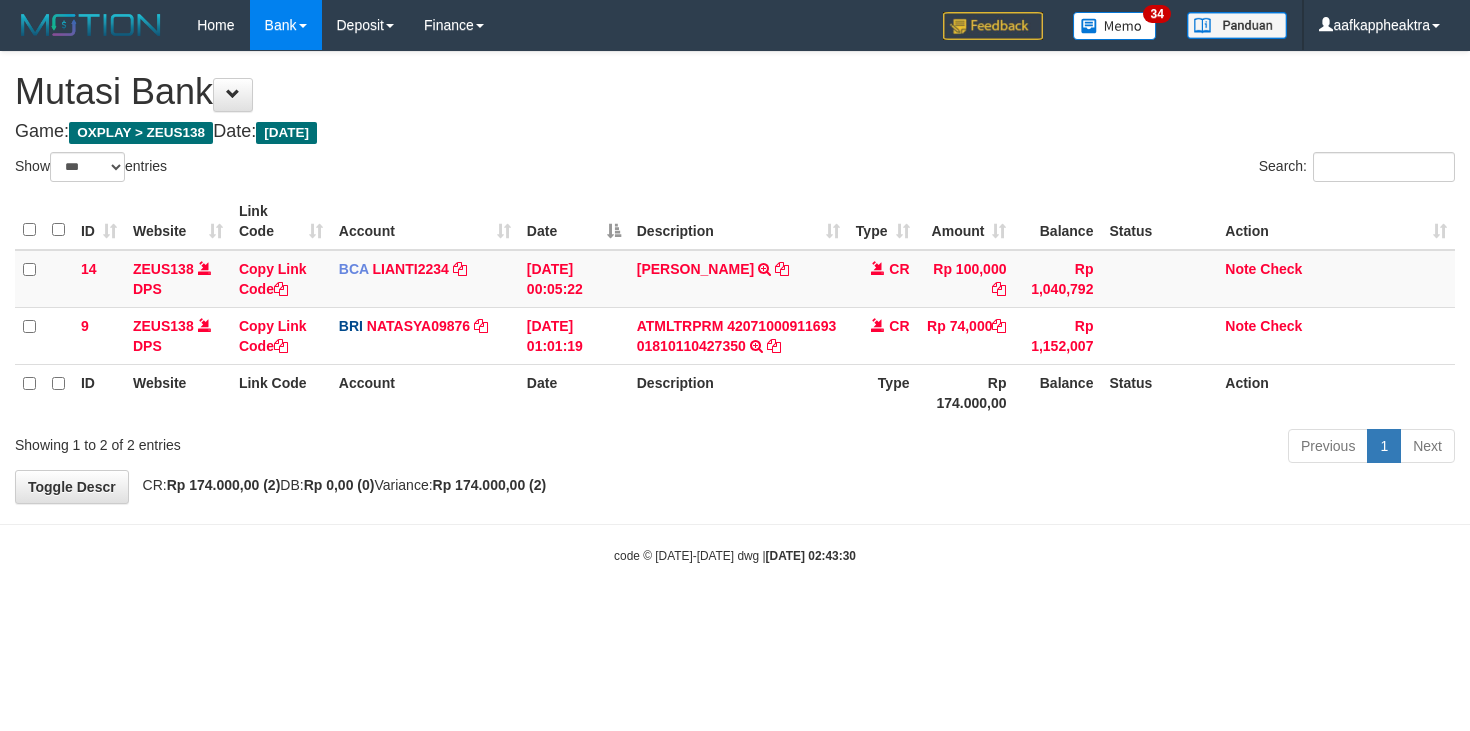 scroll, scrollTop: 0, scrollLeft: 0, axis: both 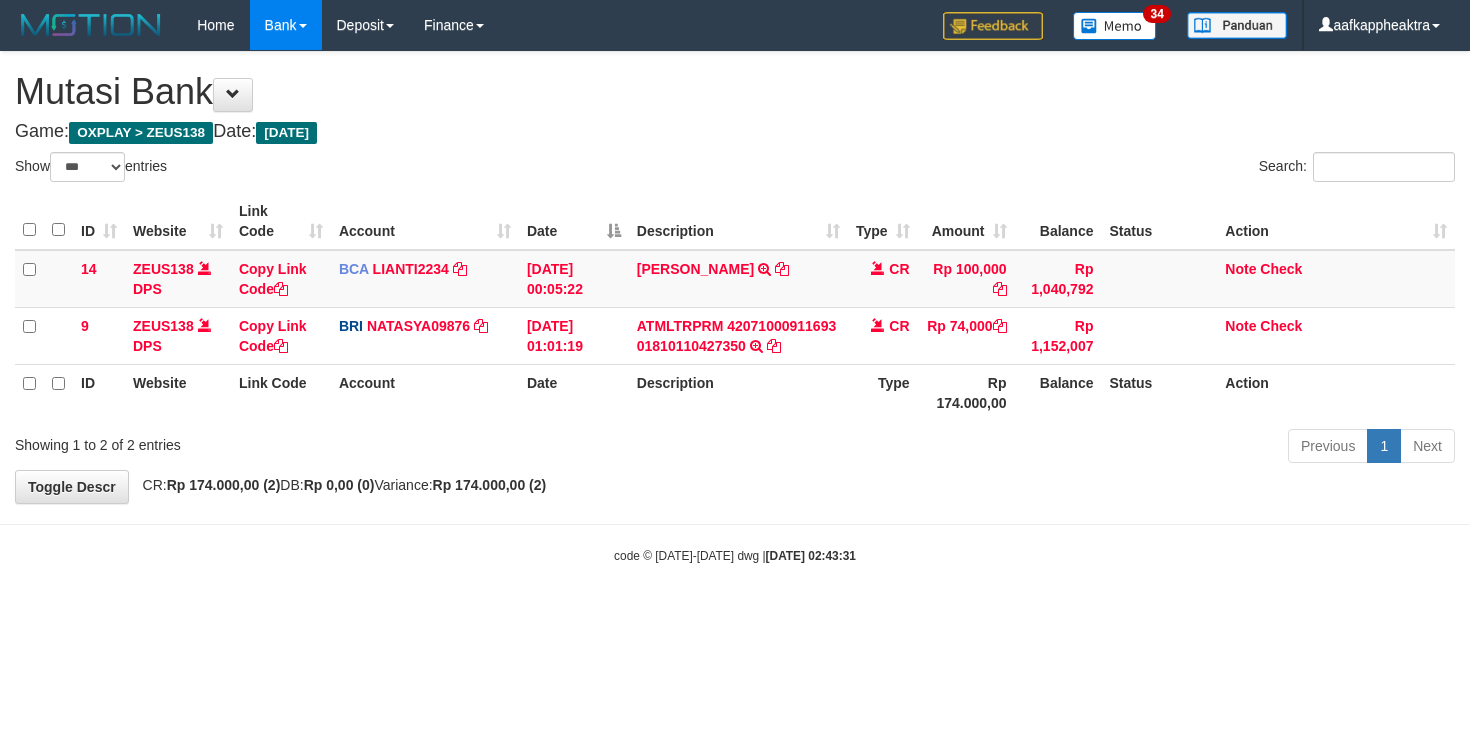 select on "***" 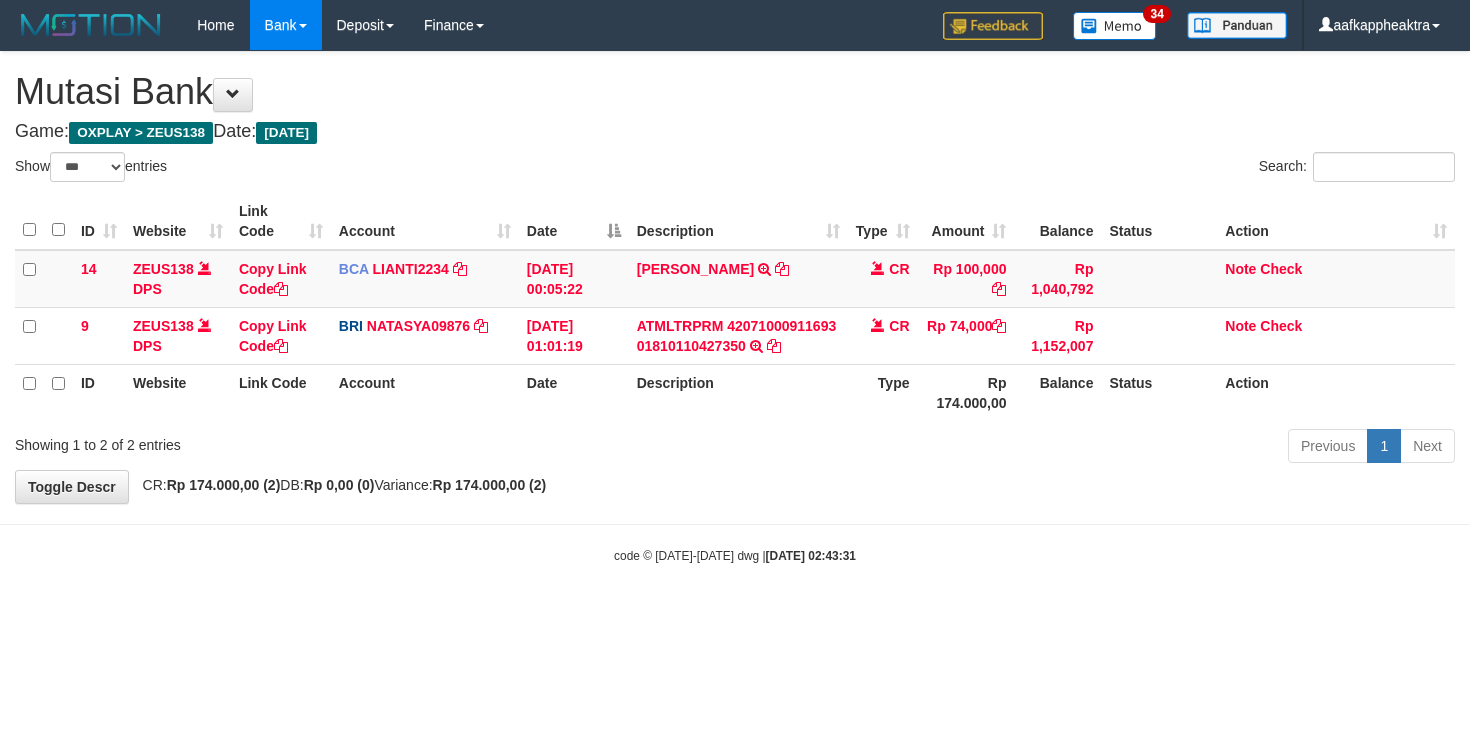 scroll, scrollTop: 0, scrollLeft: 0, axis: both 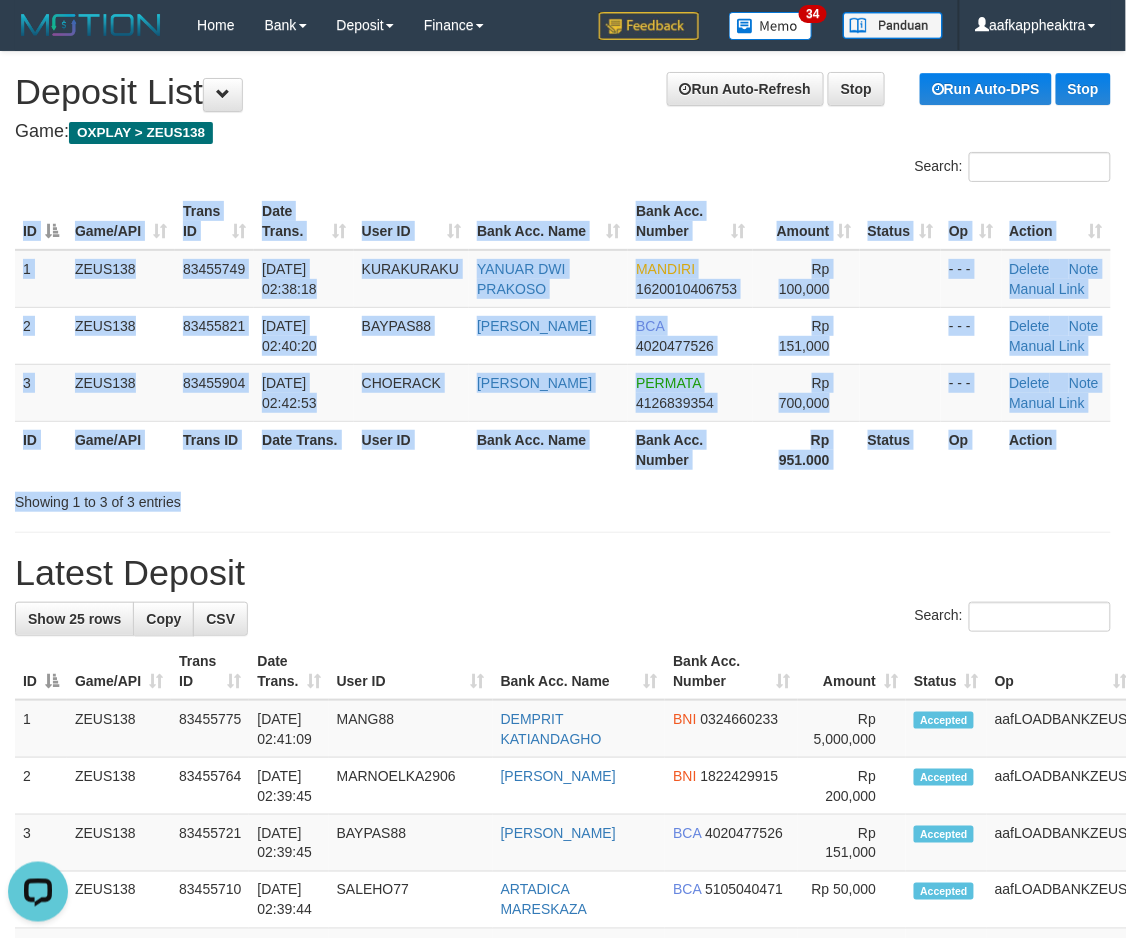 click on "Search:
ID Game/API Trans ID Date Trans. User ID Bank Acc. Name Bank Acc. Number Amount Status Op Action
1
ZEUS138
83455749
[DATE] 02:38:18
[GEOGRAPHIC_DATA]
YANUAR DWI PRAKOSO
MANDIRI
1620010406753
Rp 100,000
- - -
[GEOGRAPHIC_DATA]
Note
Manual Link
2
ZEUS138
83455821
[DATE] 02:40:20
[GEOGRAPHIC_DATA]
[PERSON_NAME]
BCA
4020477526
Rp 151,000
- - -
[GEOGRAPHIC_DATA]" at bounding box center [563, 332] 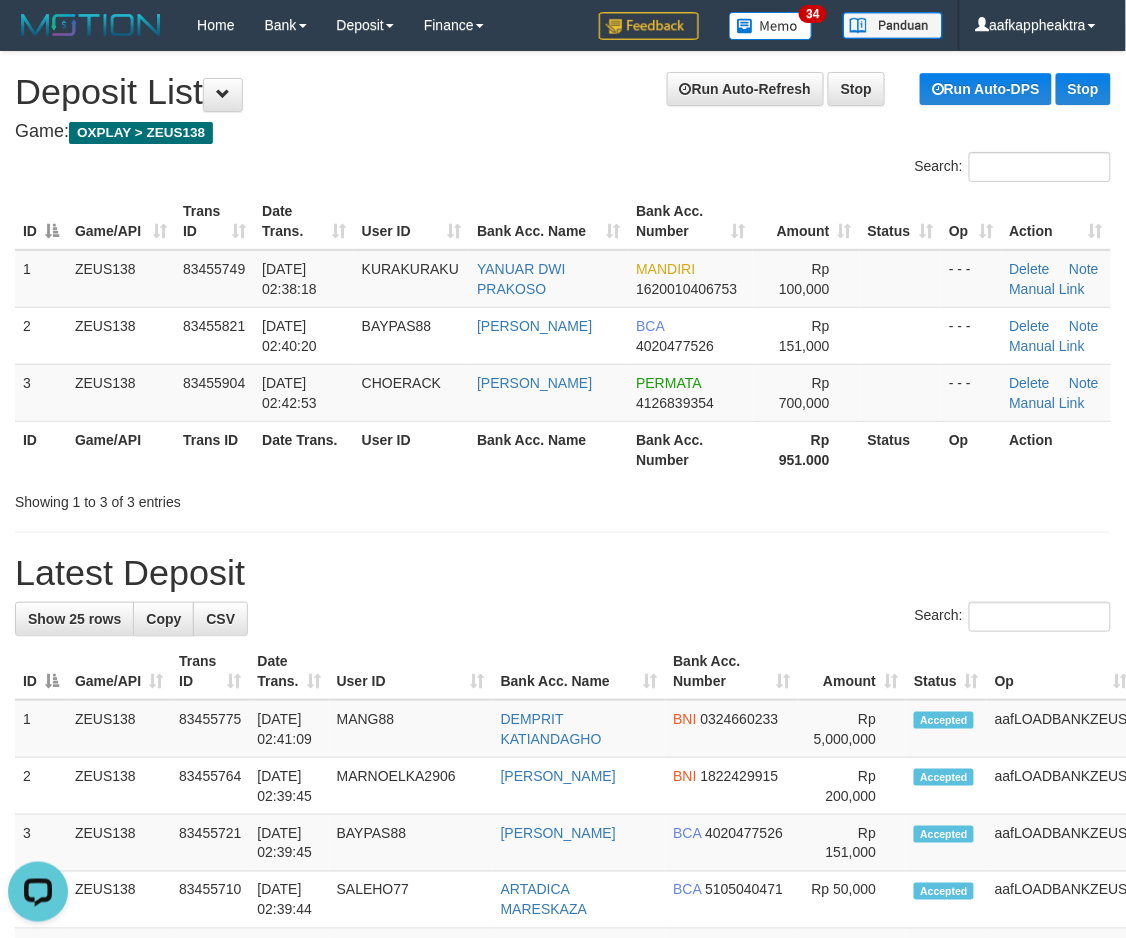 drag, startPoint x: 607, startPoint y: 503, endPoint x: 75, endPoint y: 514, distance: 532.1137 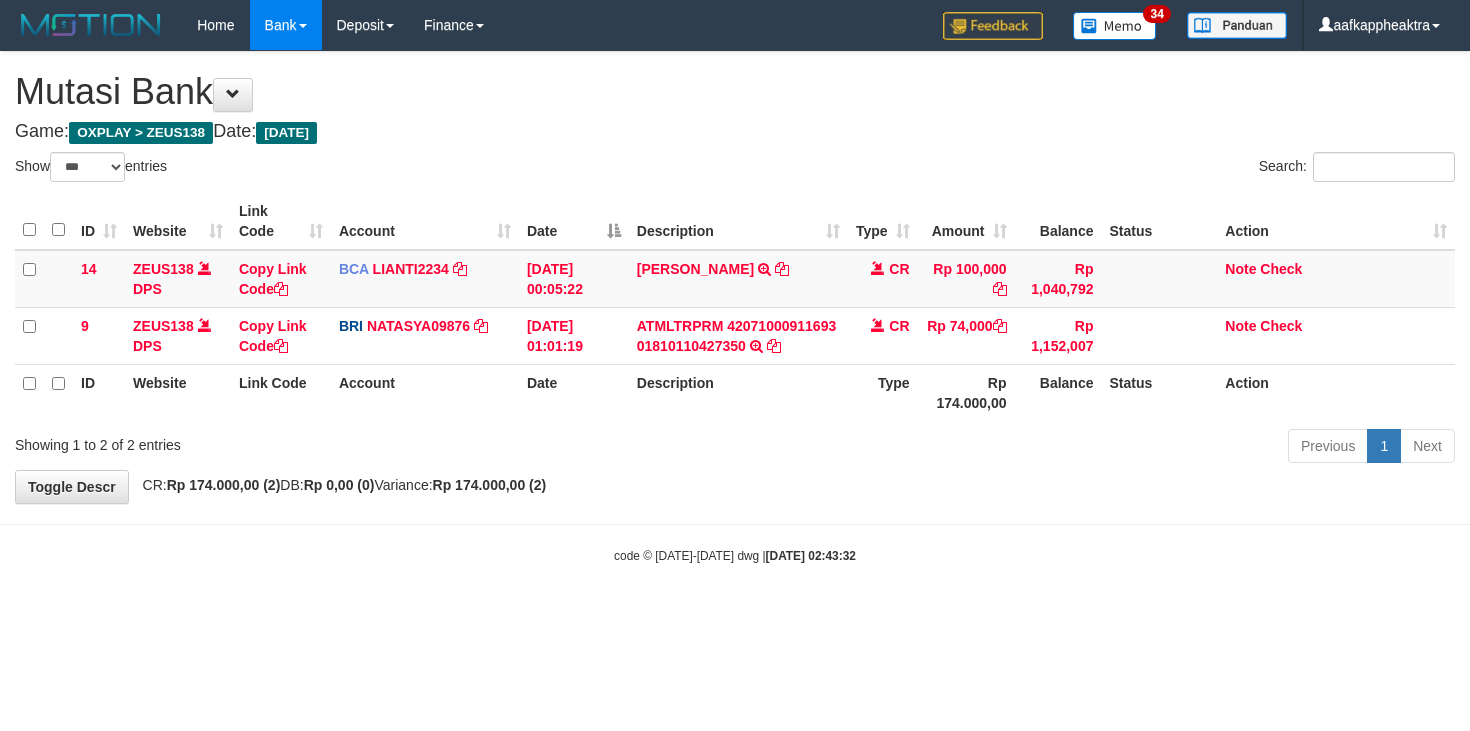 select on "***" 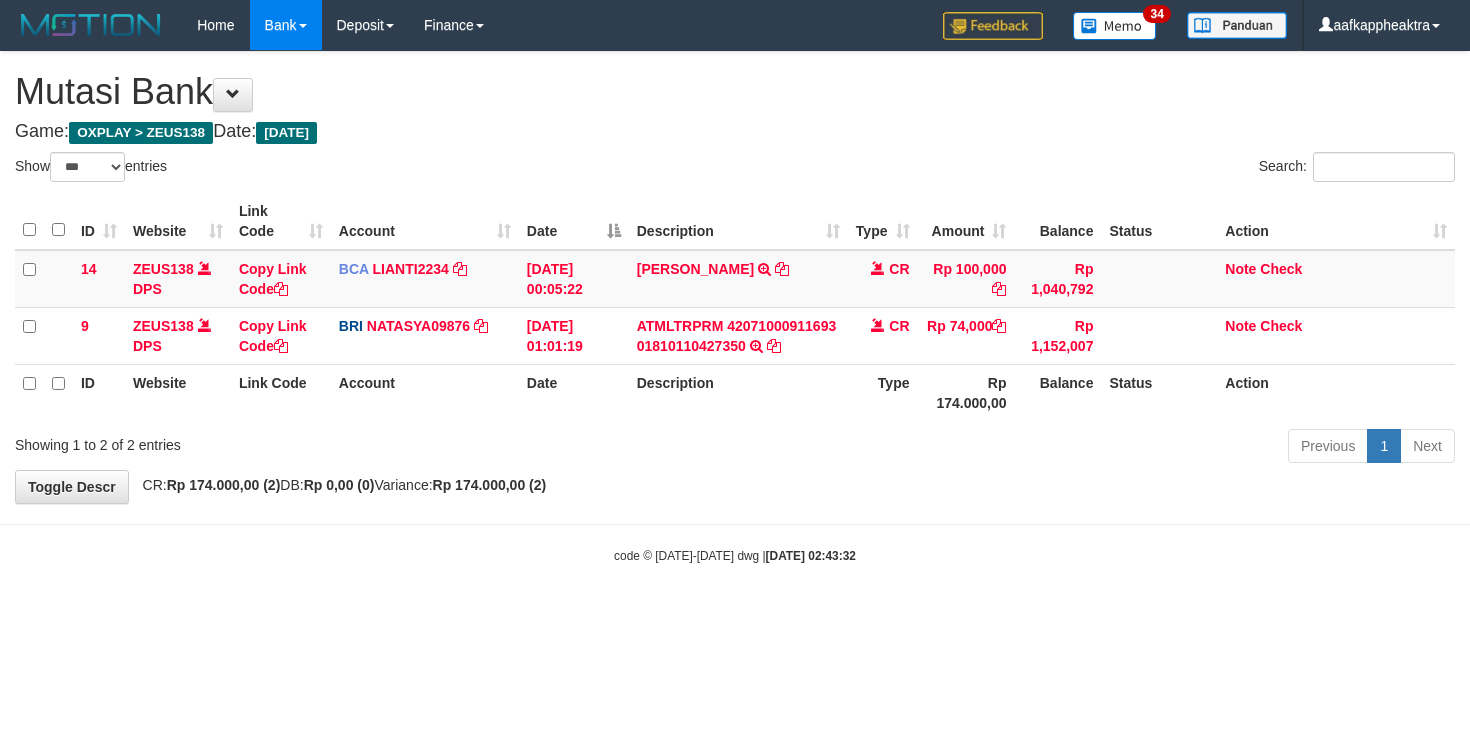 scroll, scrollTop: 0, scrollLeft: 0, axis: both 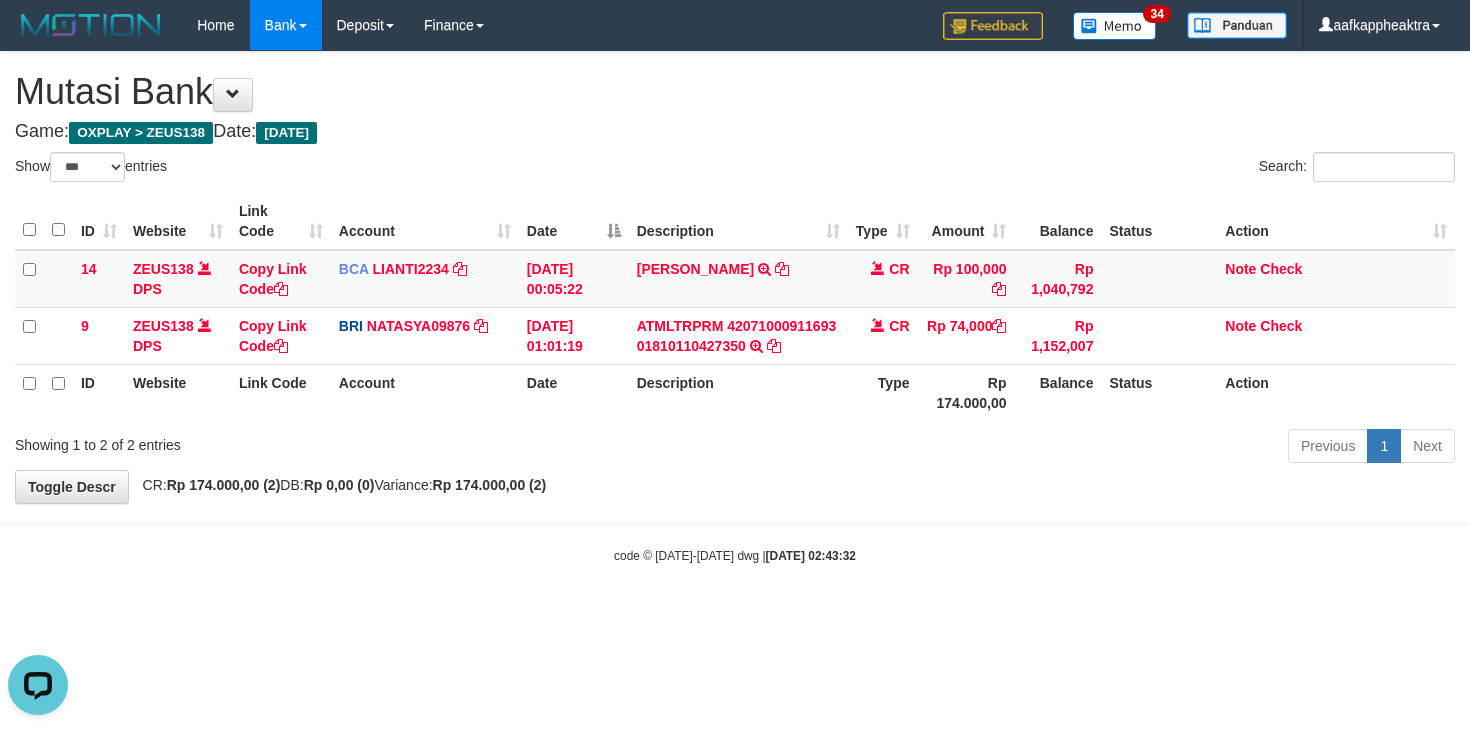 drag, startPoint x: 760, startPoint y: 437, endPoint x: 1316, endPoint y: 371, distance: 559.90356 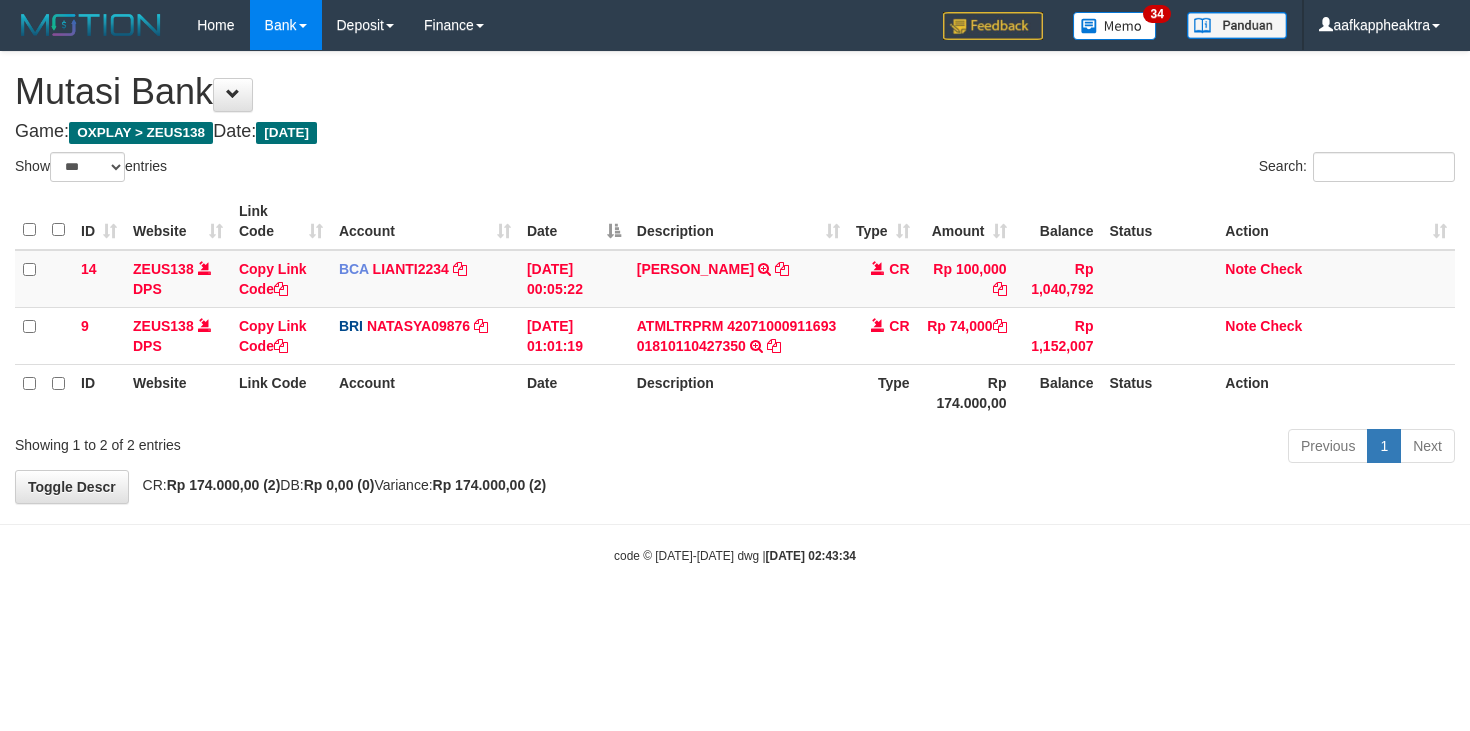 select on "***" 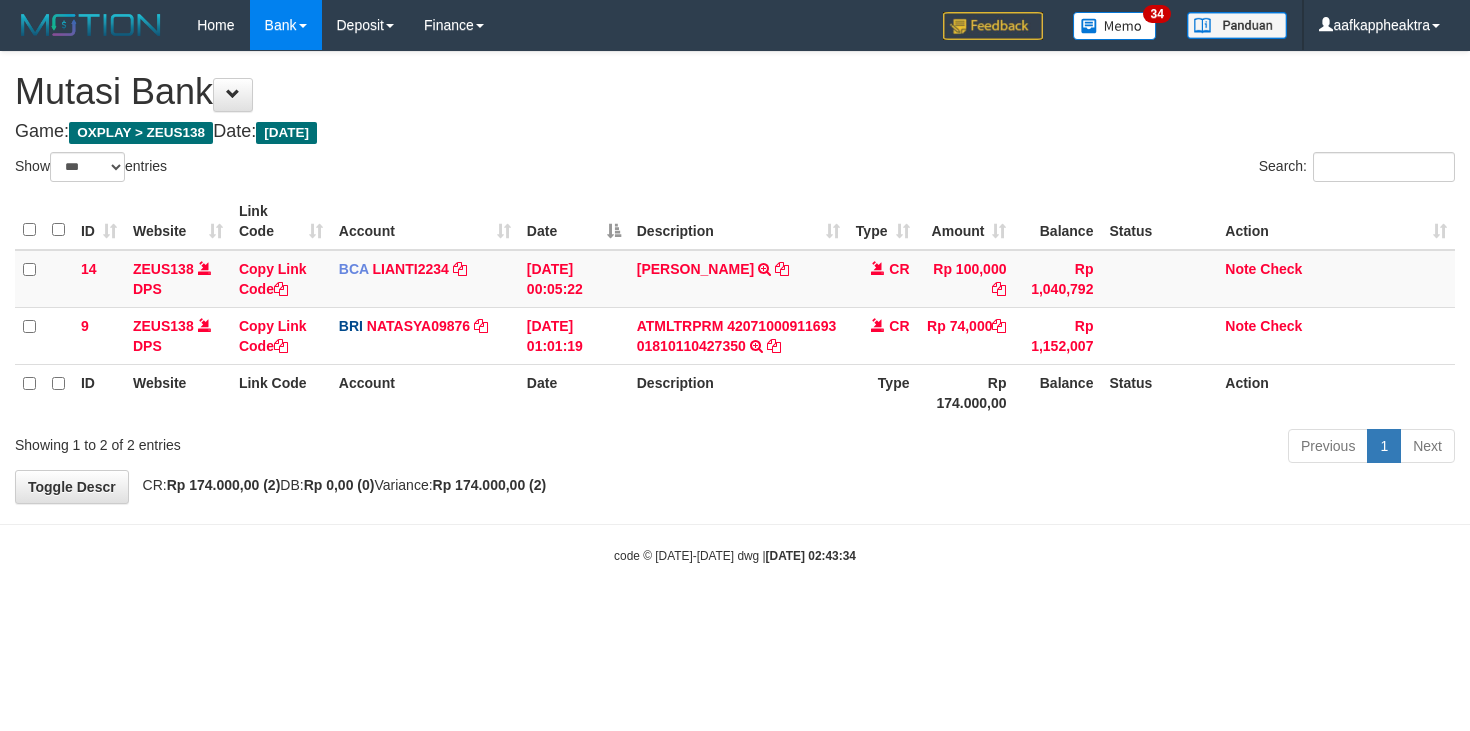 scroll, scrollTop: 0, scrollLeft: 0, axis: both 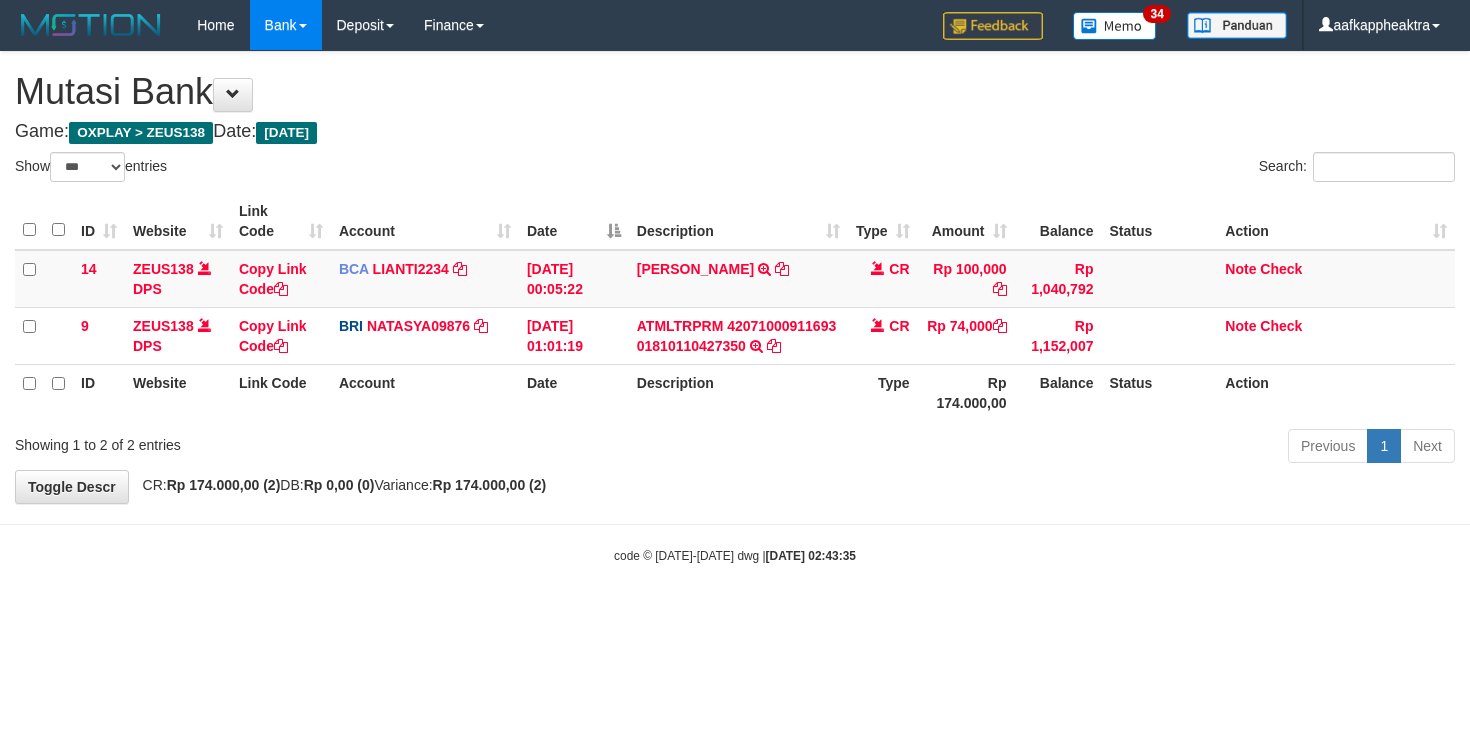 select on "***" 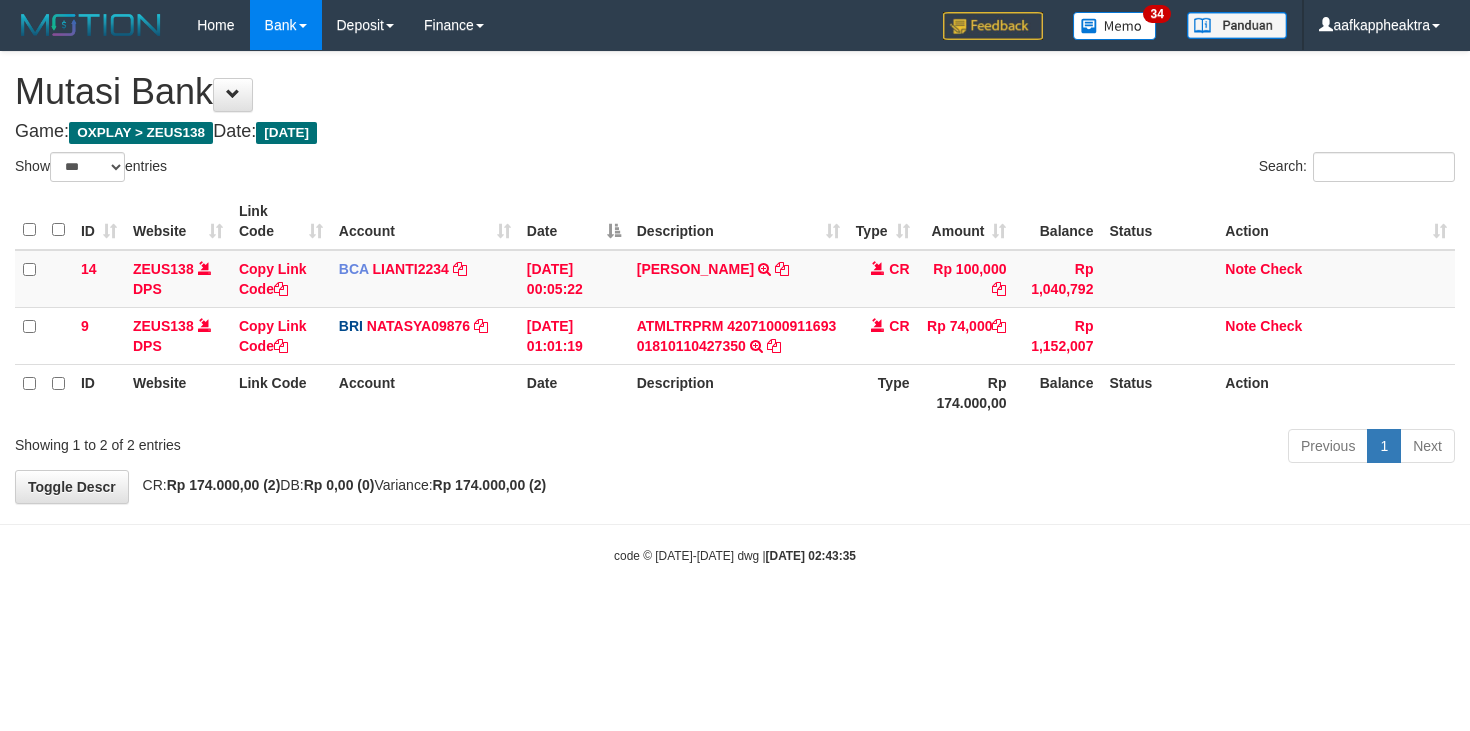 scroll, scrollTop: 0, scrollLeft: 0, axis: both 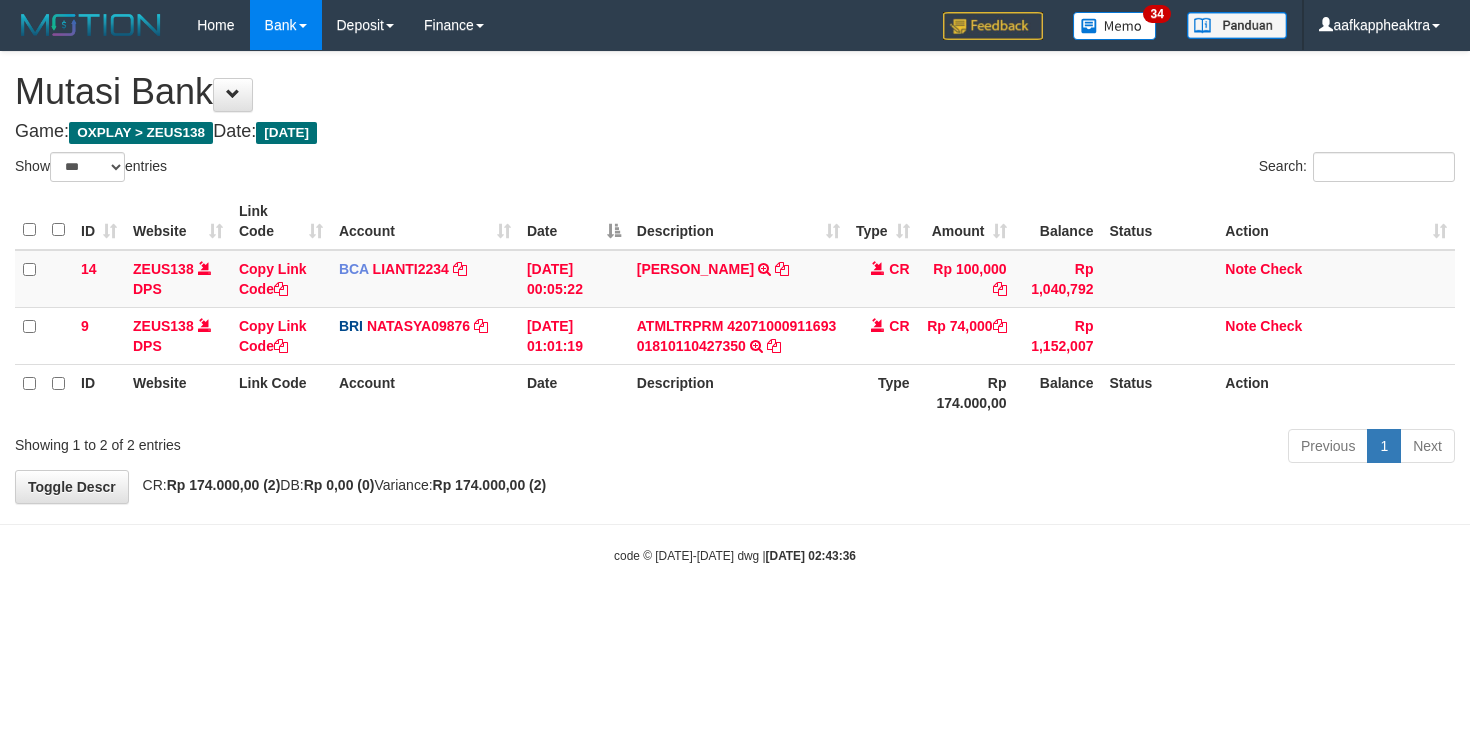select on "***" 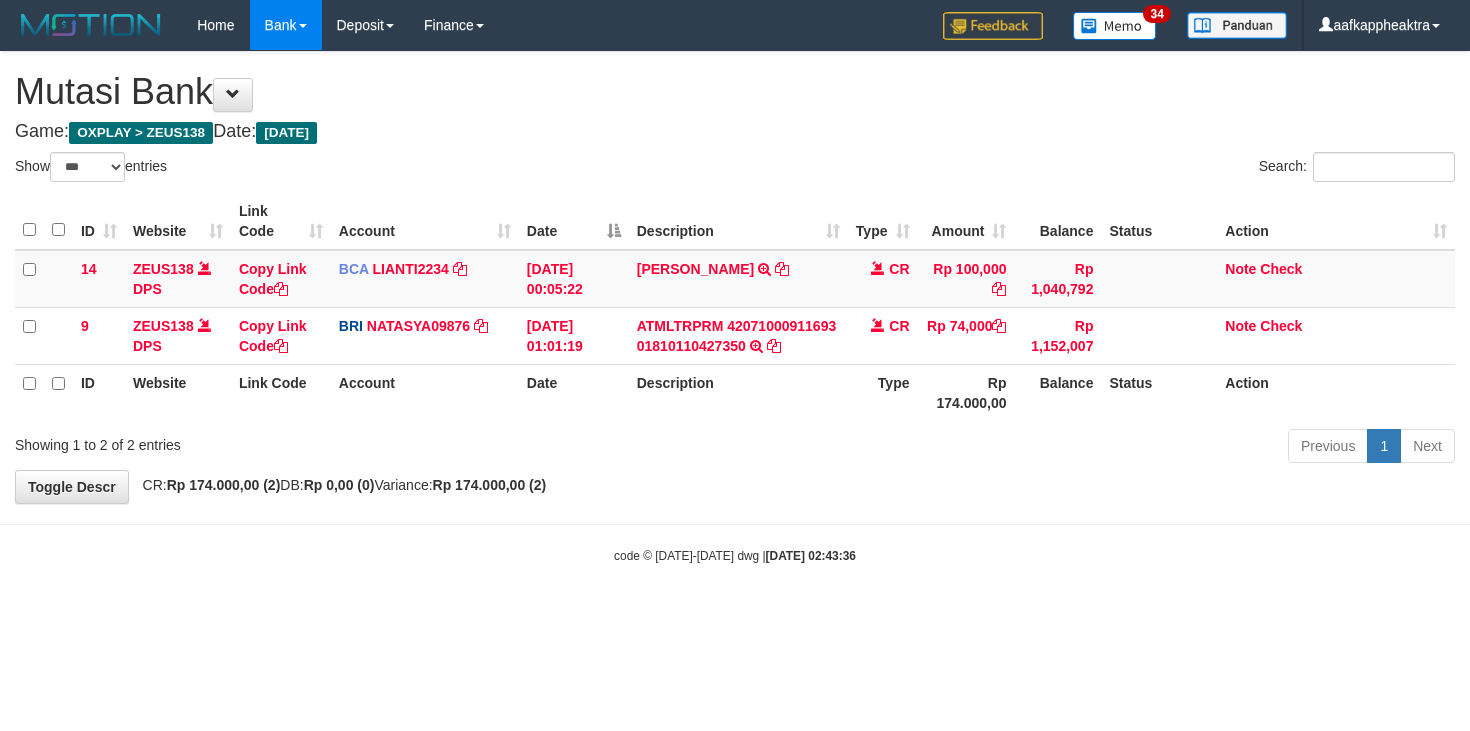 scroll, scrollTop: 0, scrollLeft: 0, axis: both 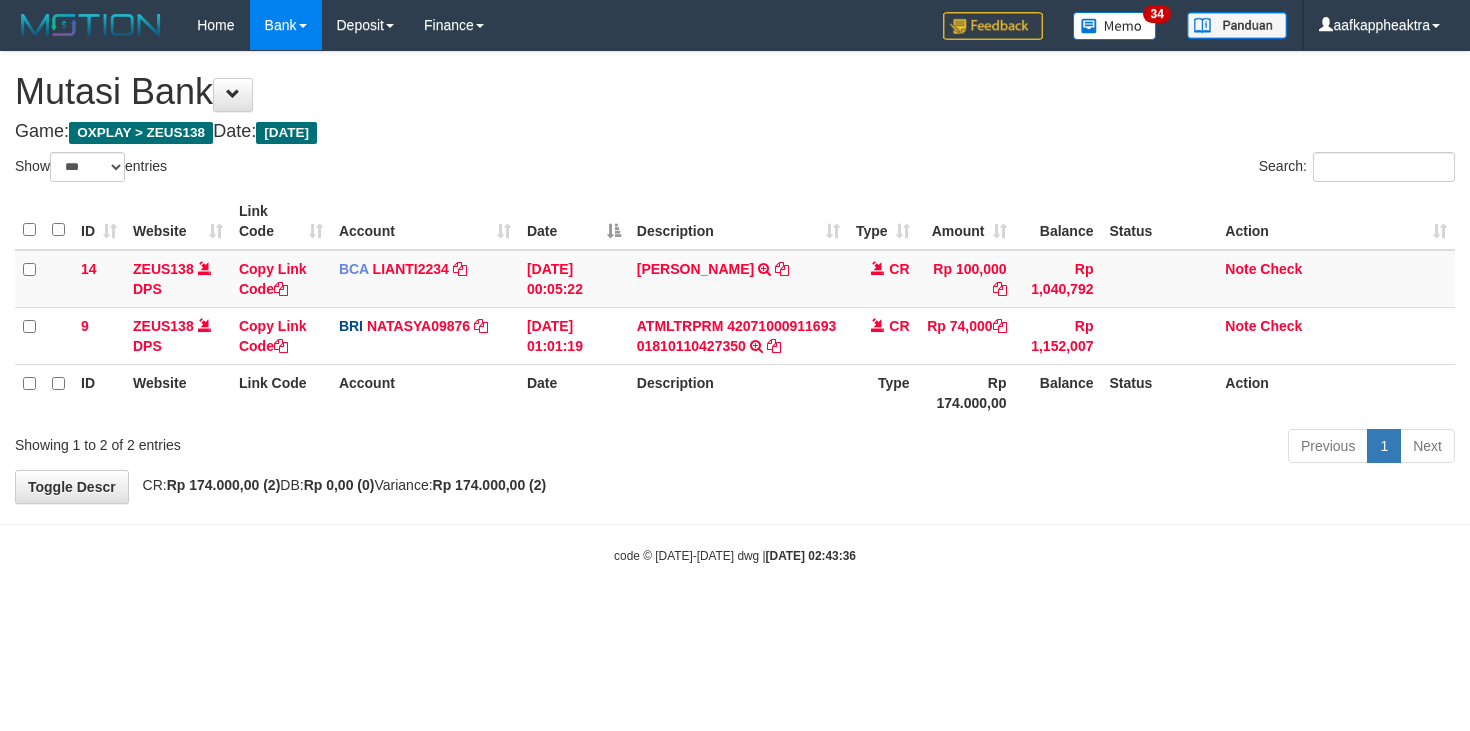 select on "***" 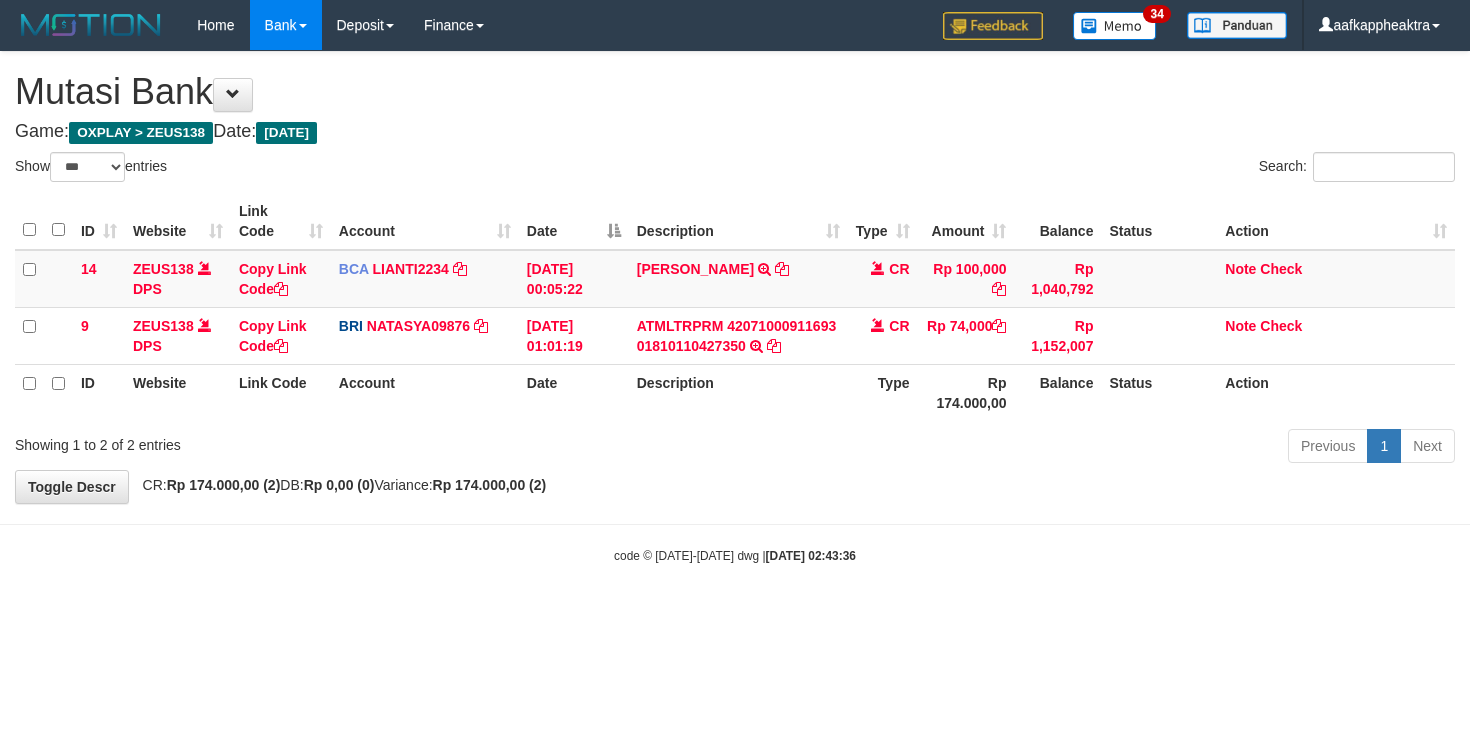 scroll, scrollTop: 0, scrollLeft: 0, axis: both 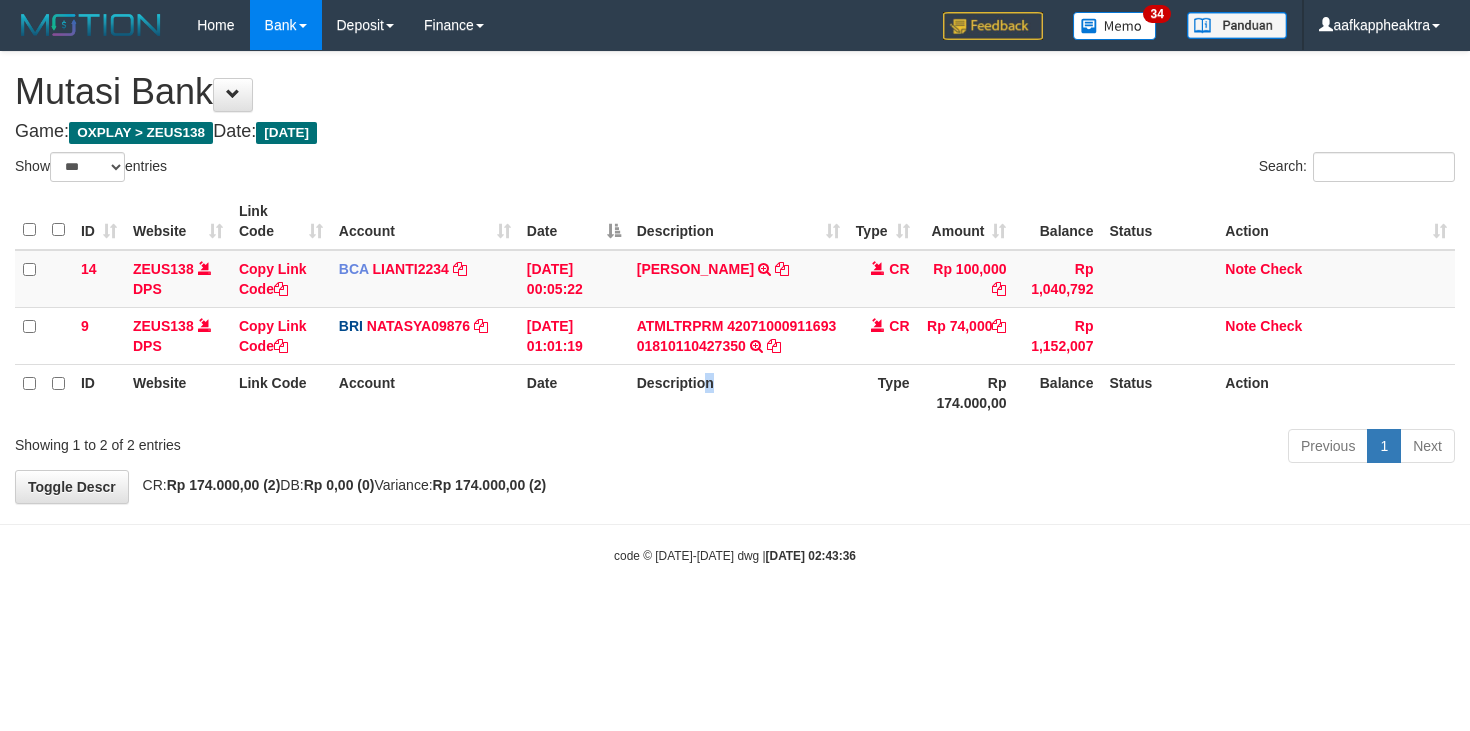 drag, startPoint x: 713, startPoint y: 374, endPoint x: 714, endPoint y: 393, distance: 19.026299 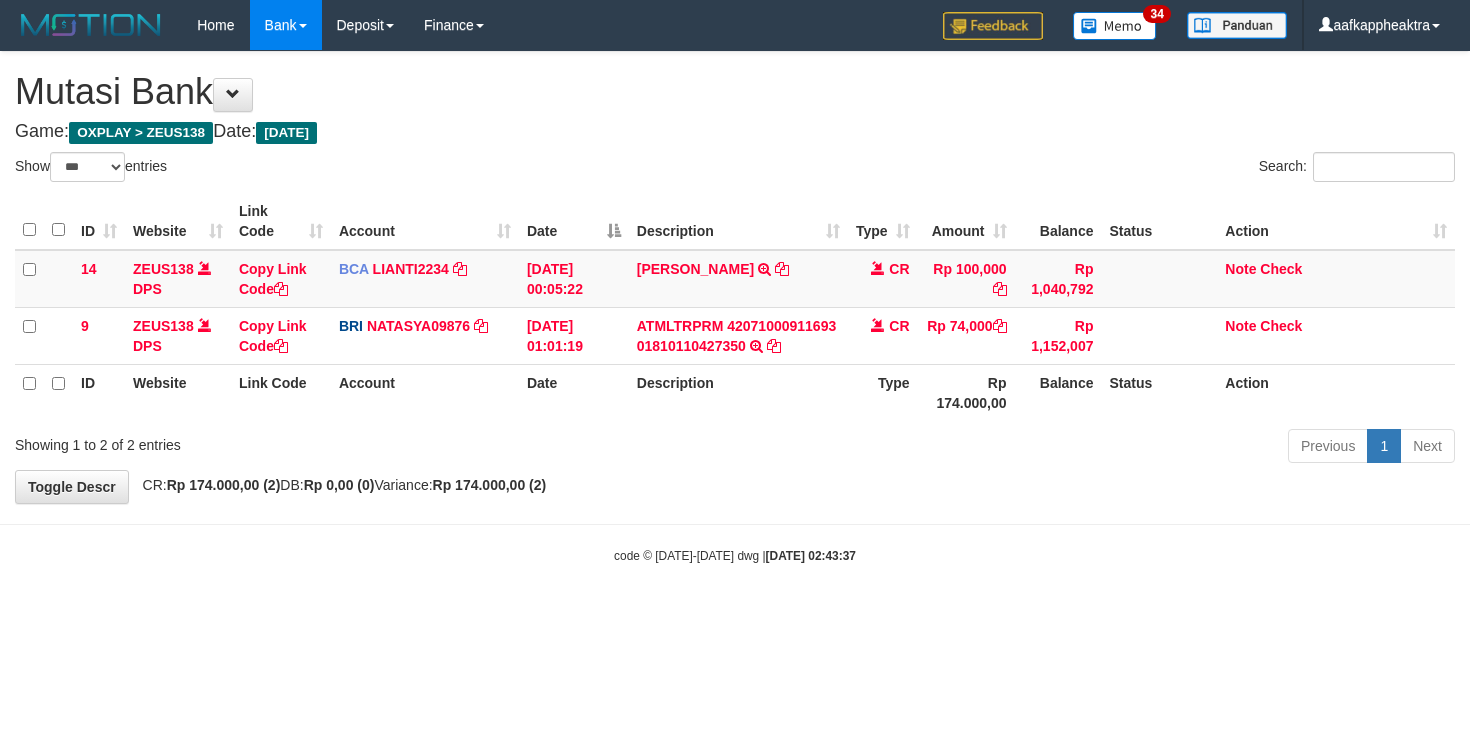 select on "***" 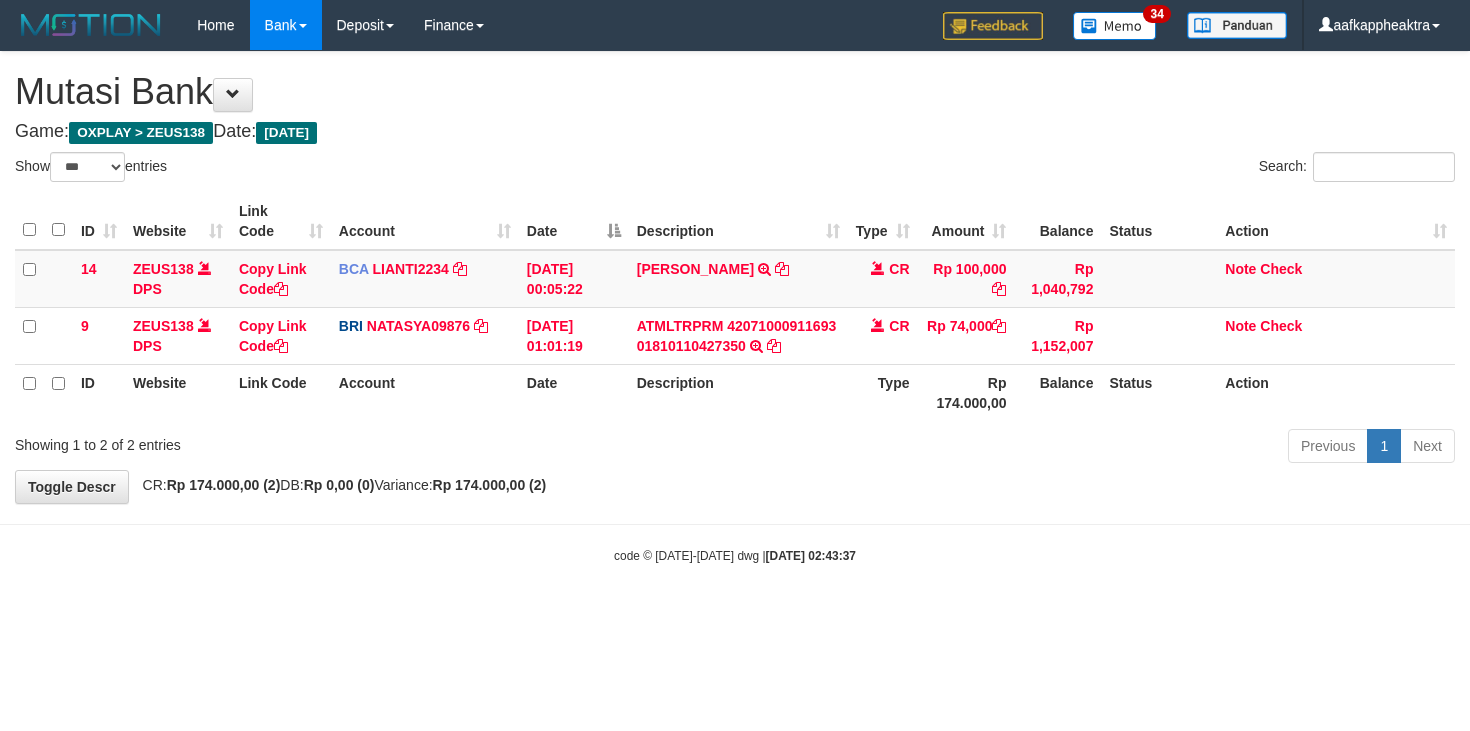 scroll, scrollTop: 0, scrollLeft: 0, axis: both 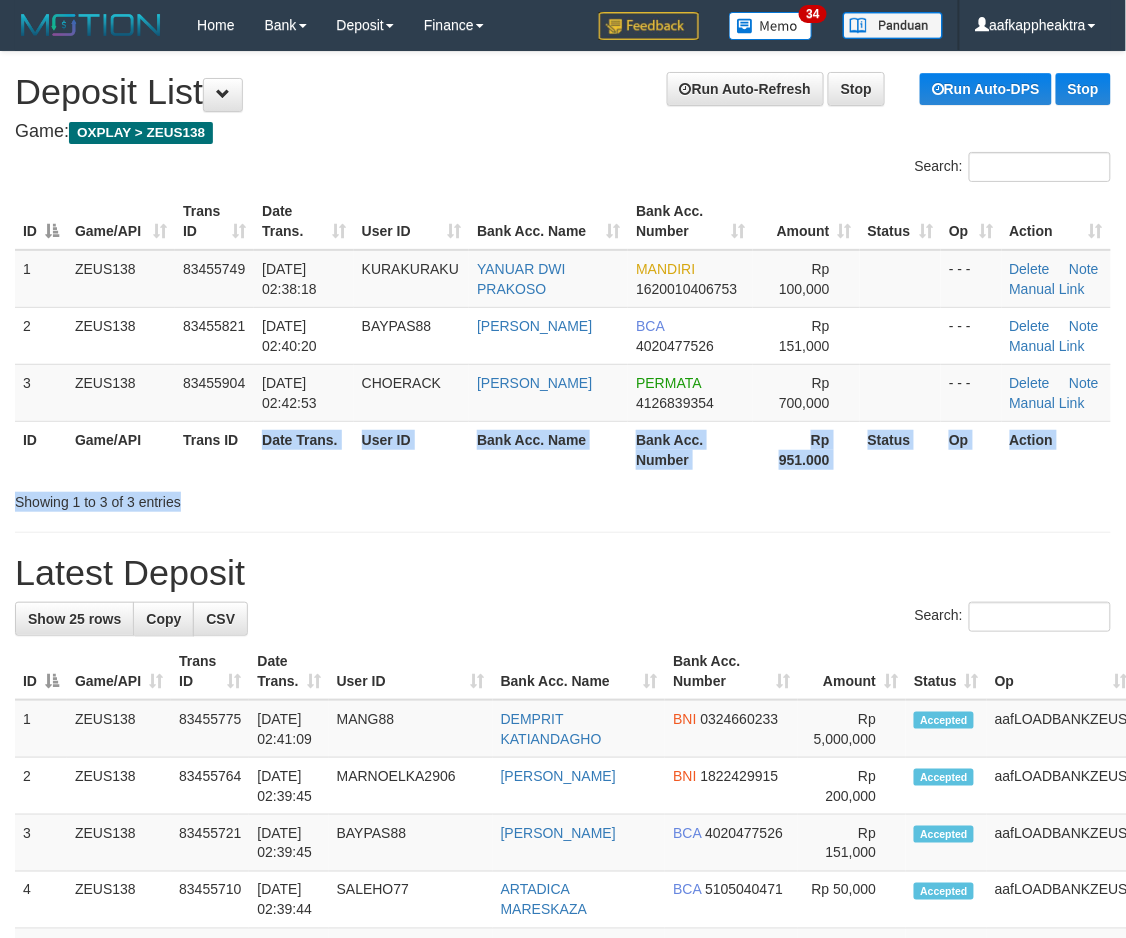 click on "Search:
ID Game/API Trans ID Date Trans. User ID Bank Acc. Name Bank Acc. Number Amount Status Op Action
1
ZEUS138
83455749
12/07/2025 02:38:18
KURAKURAKU
YANUAR DWI PRAKOSO
MANDIRI
1620010406753
Rp 100,000
- - -
Delete
Note
Manual Link
2
ZEUS138
83455821
12/07/2025 02:40:20
BAYPAS88
WAWAN SETIAWAN
BCA
4020477526
Rp 151,000
- - -
Delete" at bounding box center (563, 332) 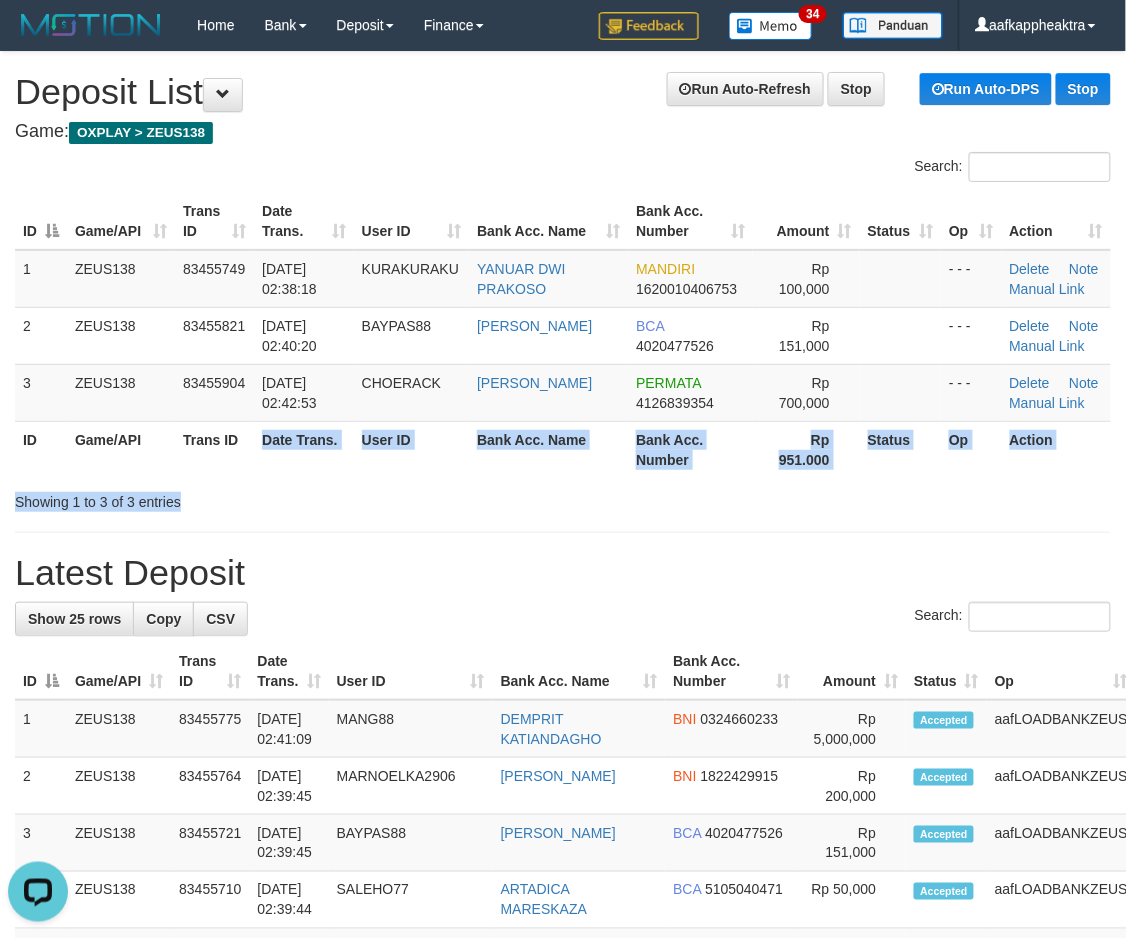 scroll, scrollTop: 0, scrollLeft: 0, axis: both 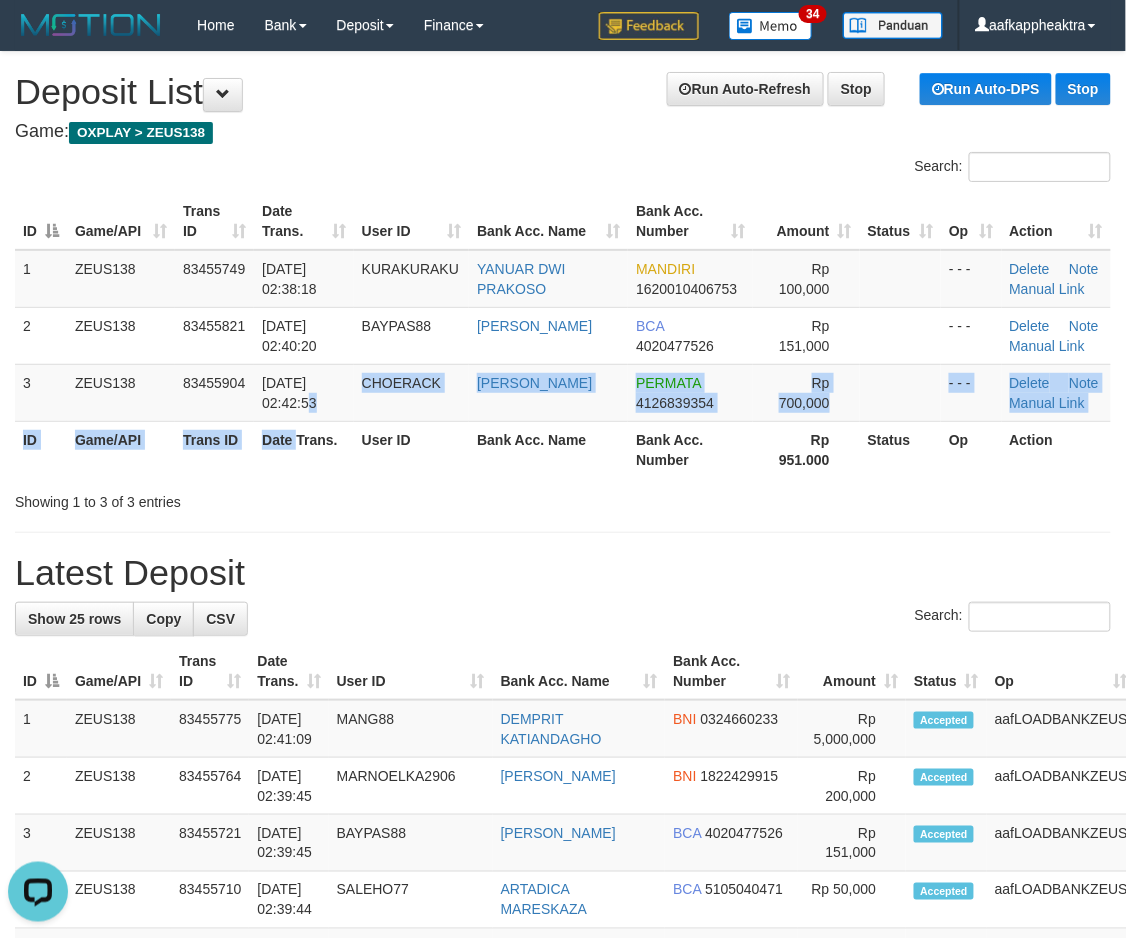 drag, startPoint x: 282, startPoint y: 461, endPoint x: 5, endPoint y: 476, distance: 277.40585 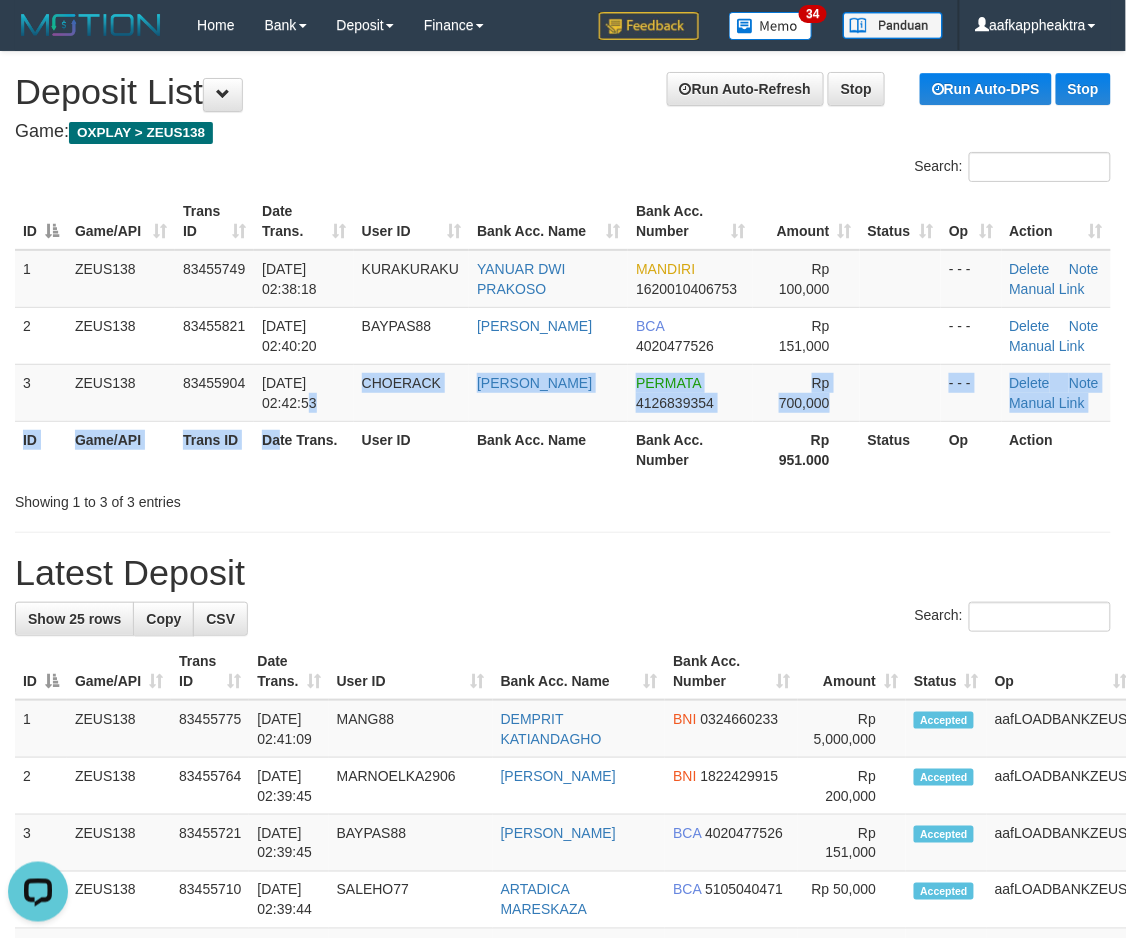 click on "ID Game/API Trans ID Date Trans. User ID Bank Acc. Name Bank Acc. Number Amount Status Op Action
1
ZEUS138
83455749
12/07/2025 02:38:18
KURAKURAKU
YANUAR DWI PRAKOSO
MANDIRI
1620010406753
Rp 100,000
- - -
Delete
Note
Manual Link
2
ZEUS138
83455821
12/07/2025 02:40:20
BAYPAS88
WAWAN SETIAWAN
BCA
4020477526
Rp 151,000
- - -
Delete Note ID" at bounding box center [563, 335] 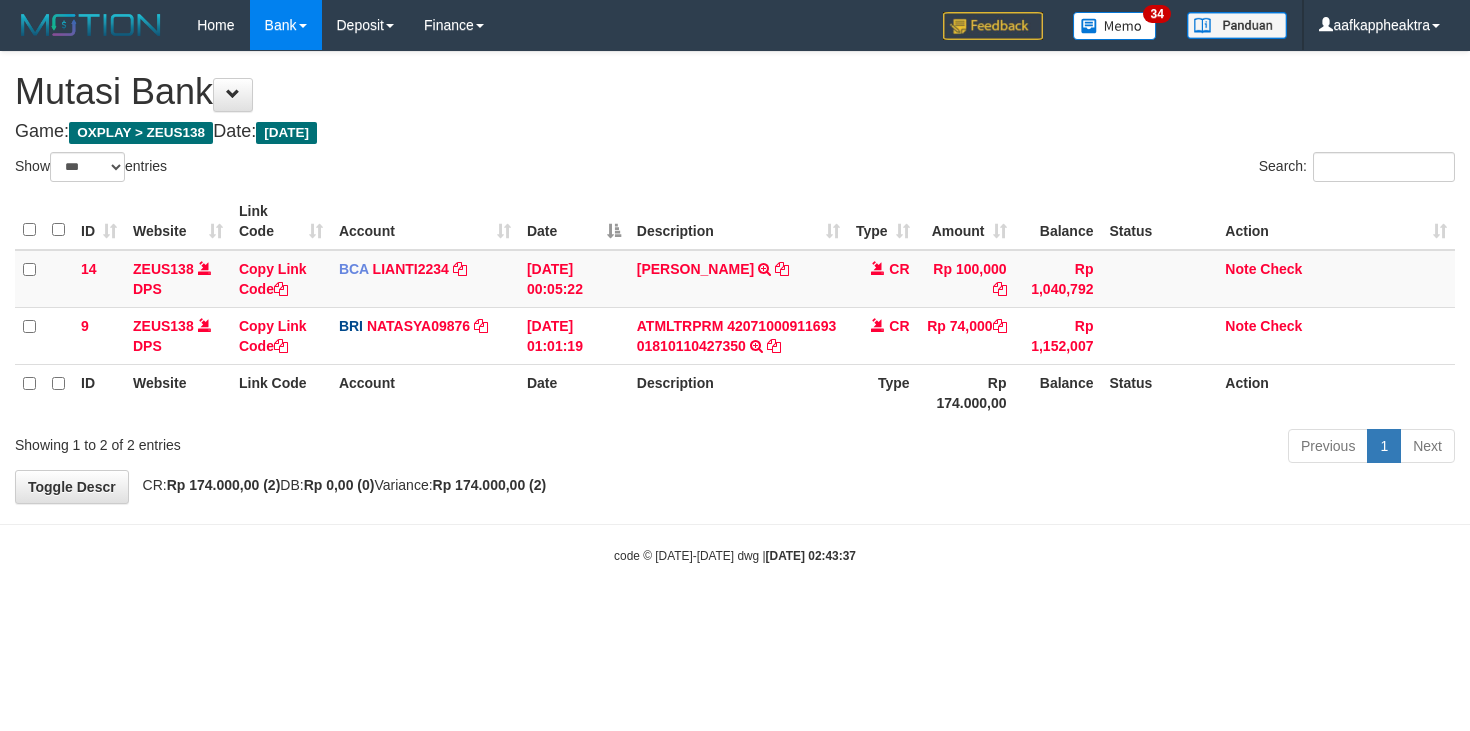 select on "***" 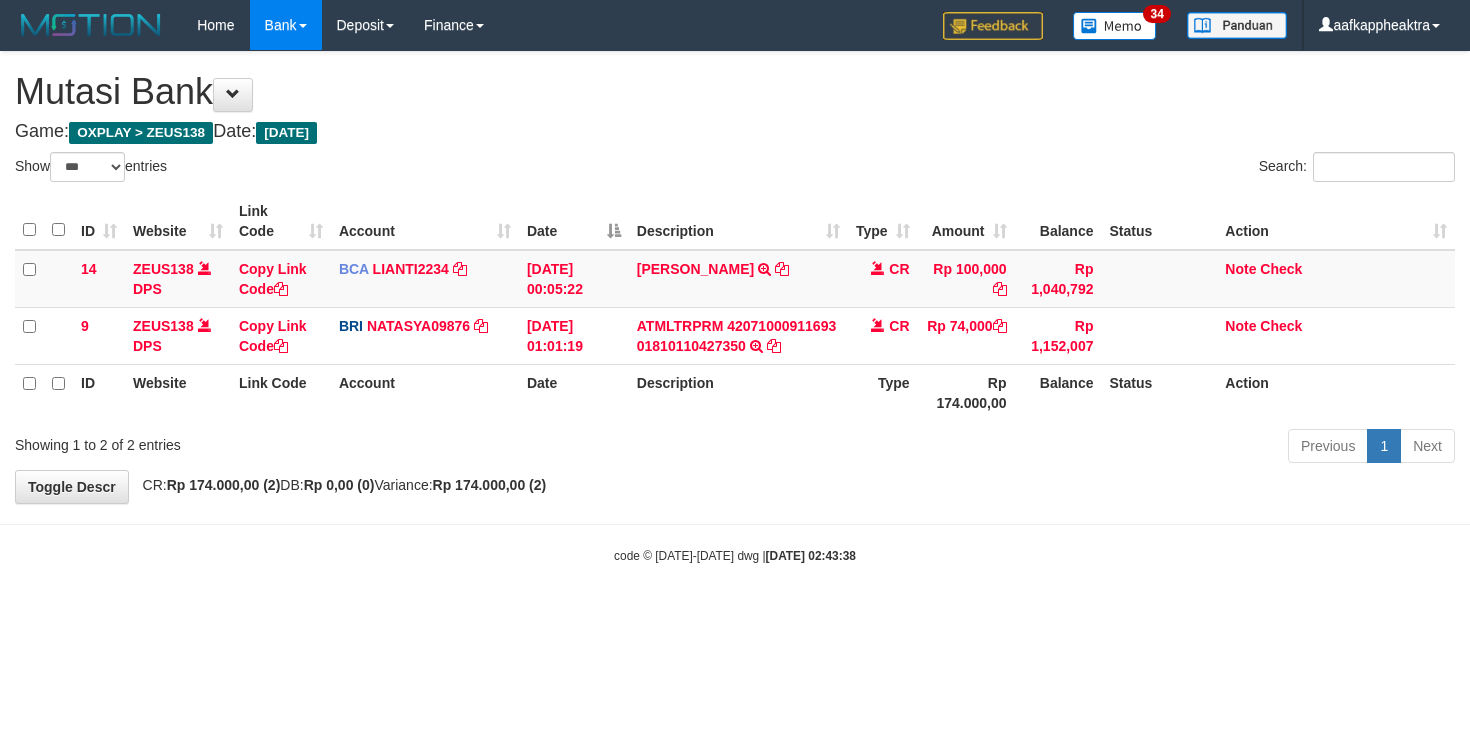 select on "***" 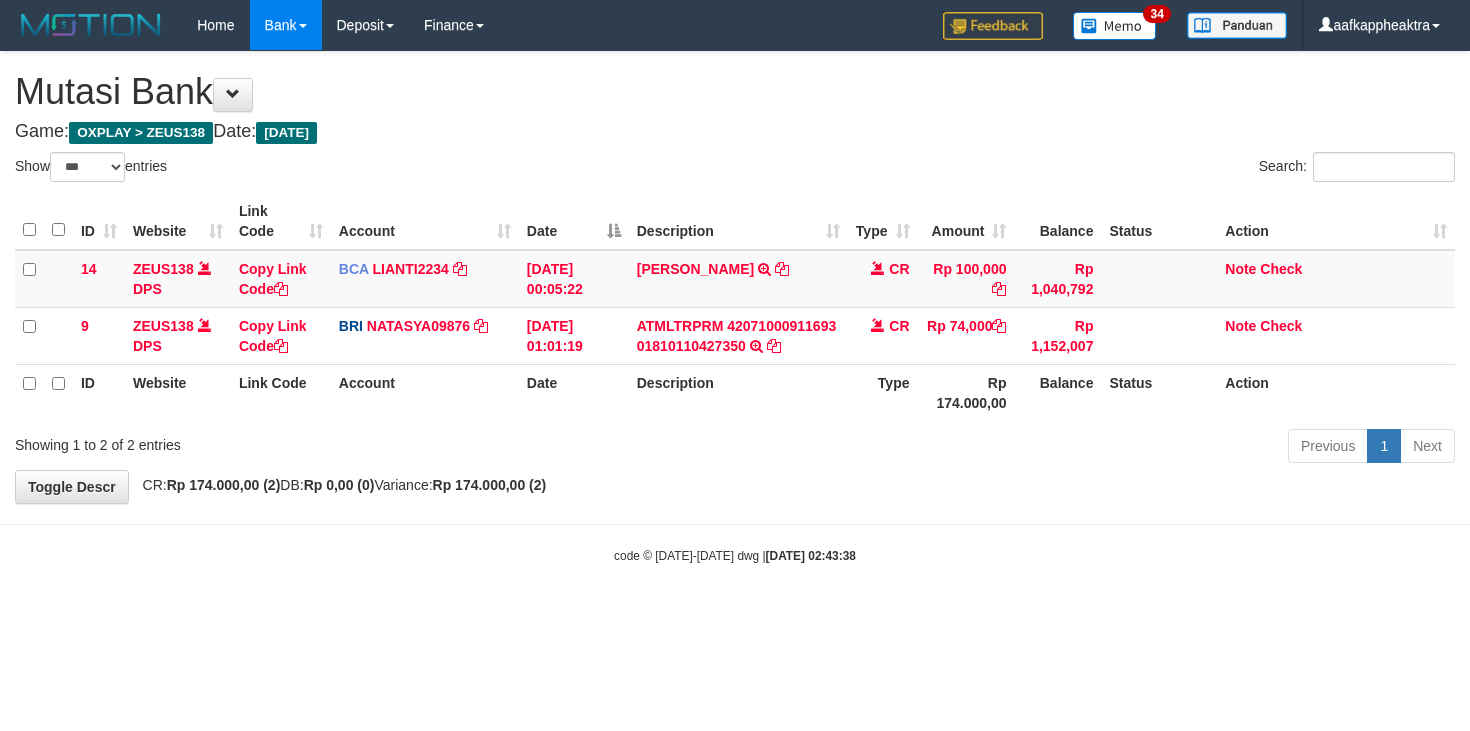 scroll, scrollTop: 0, scrollLeft: 0, axis: both 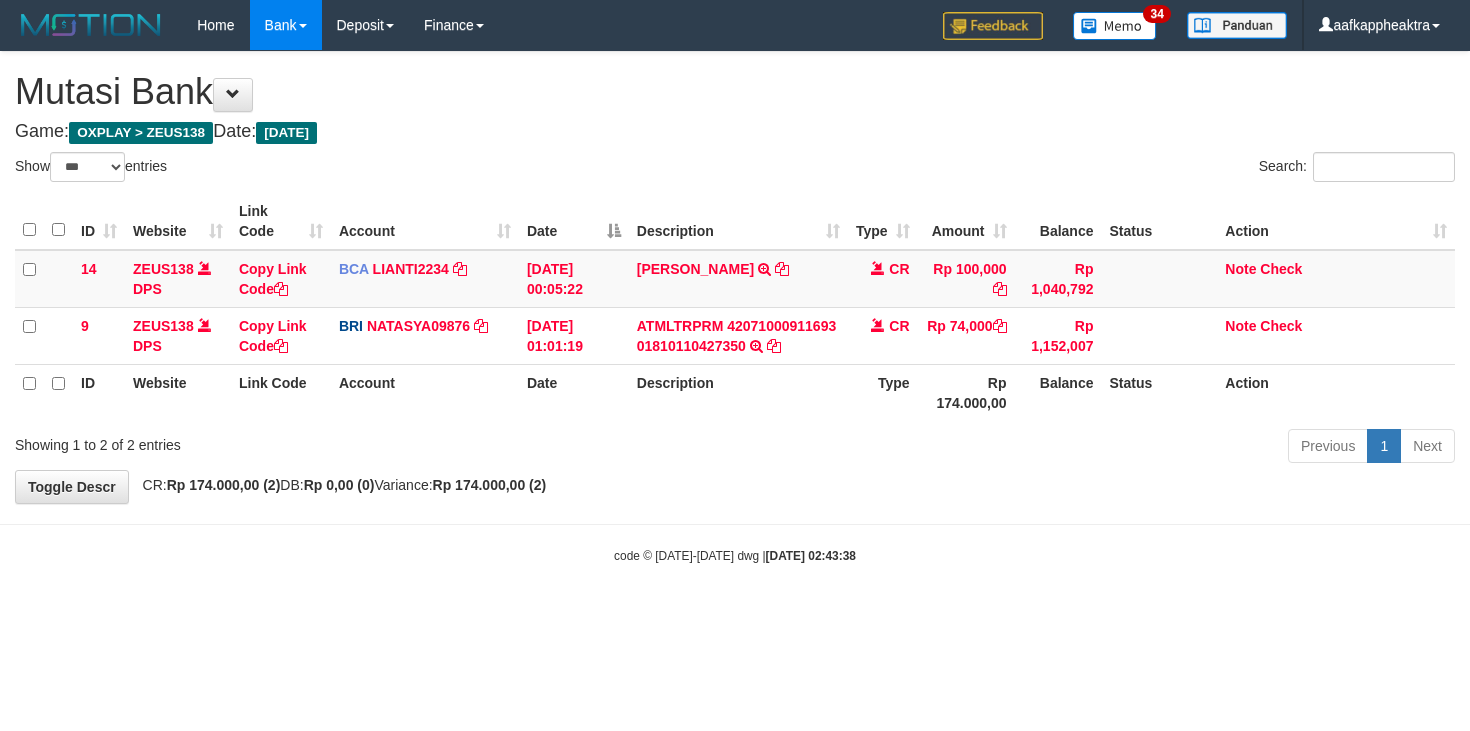select on "***" 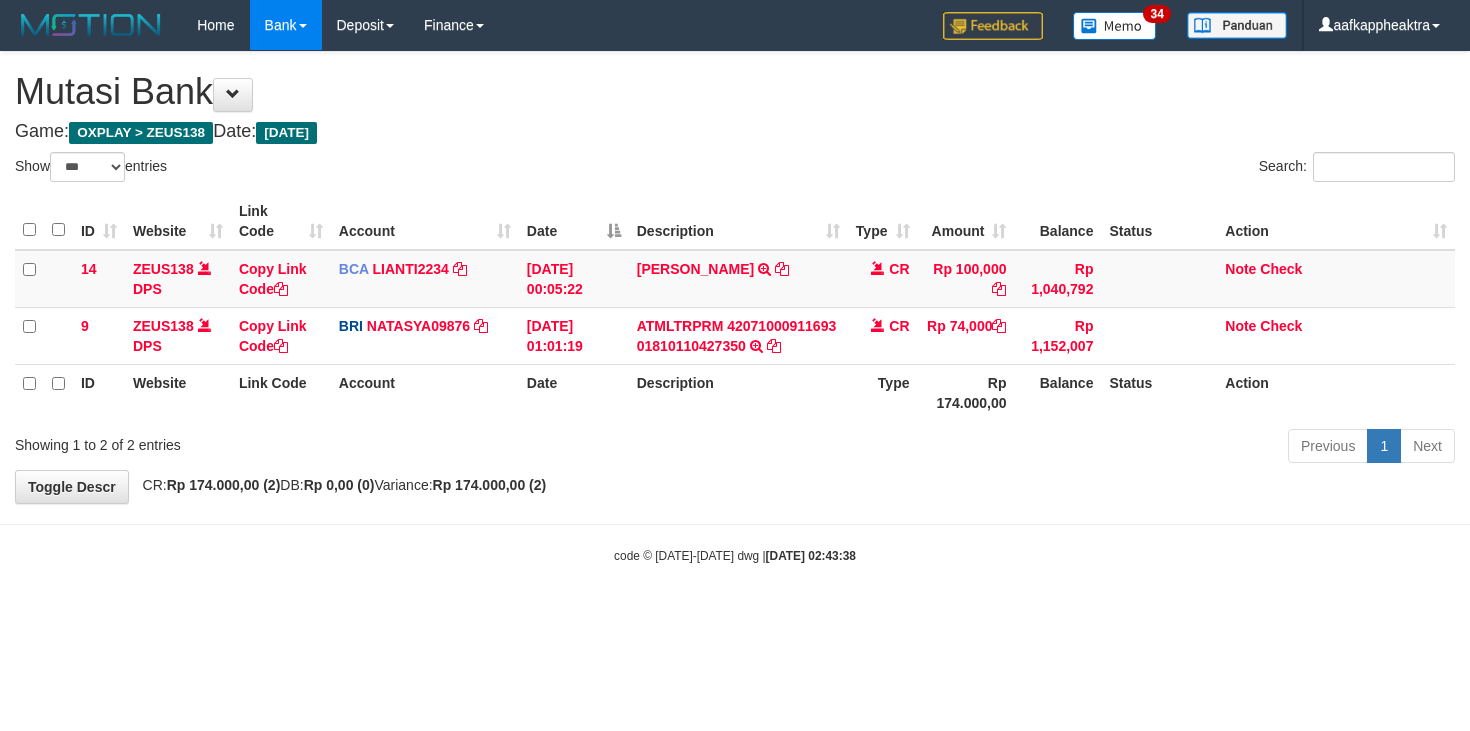 scroll, scrollTop: 0, scrollLeft: 0, axis: both 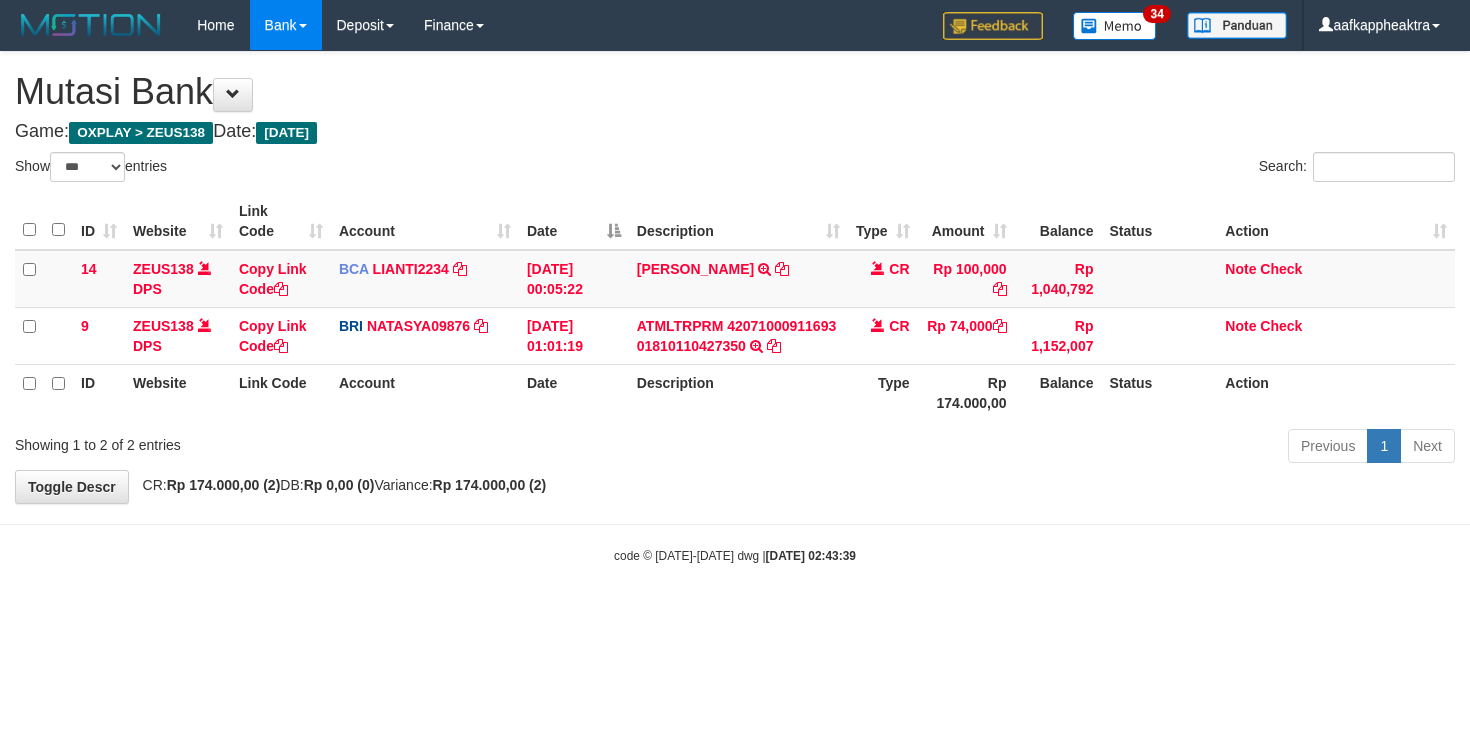 select on "***" 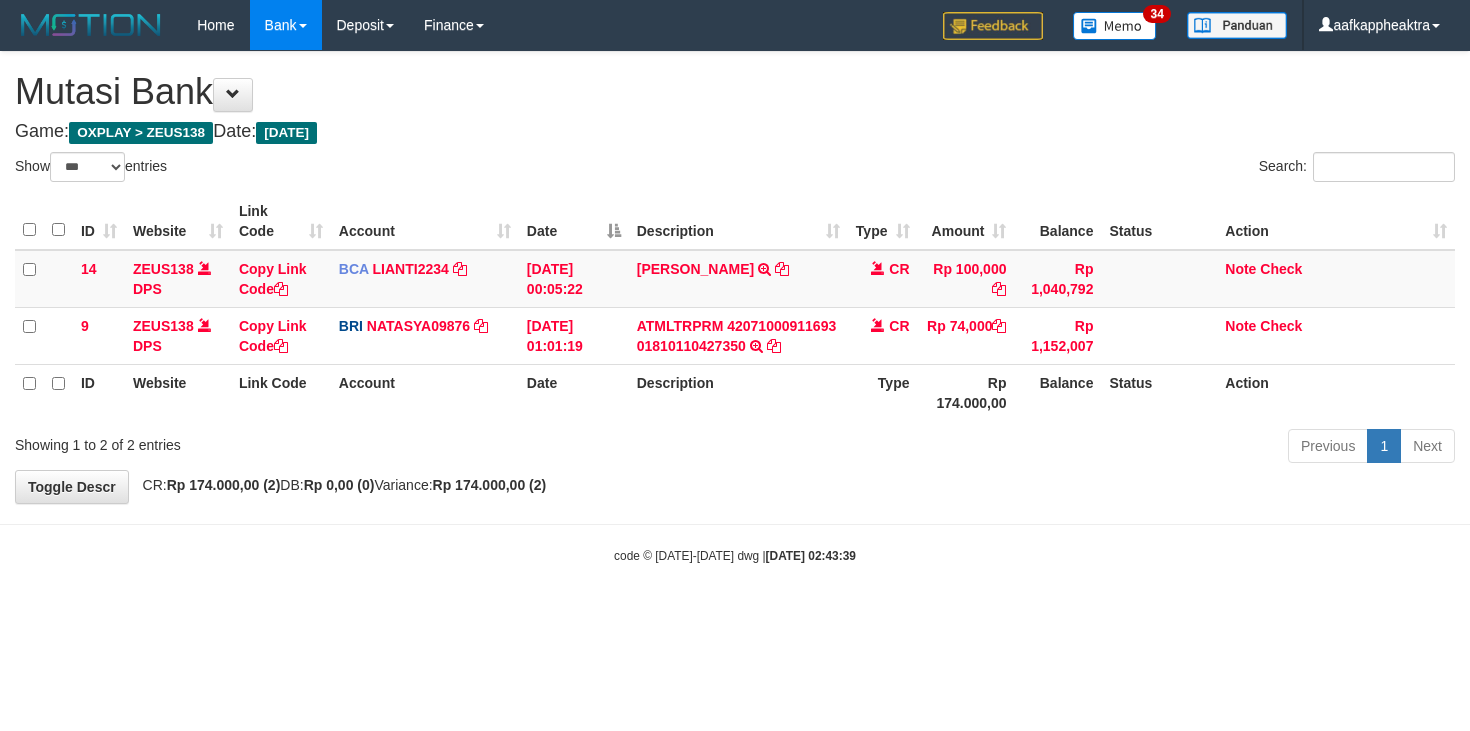 scroll, scrollTop: 0, scrollLeft: 0, axis: both 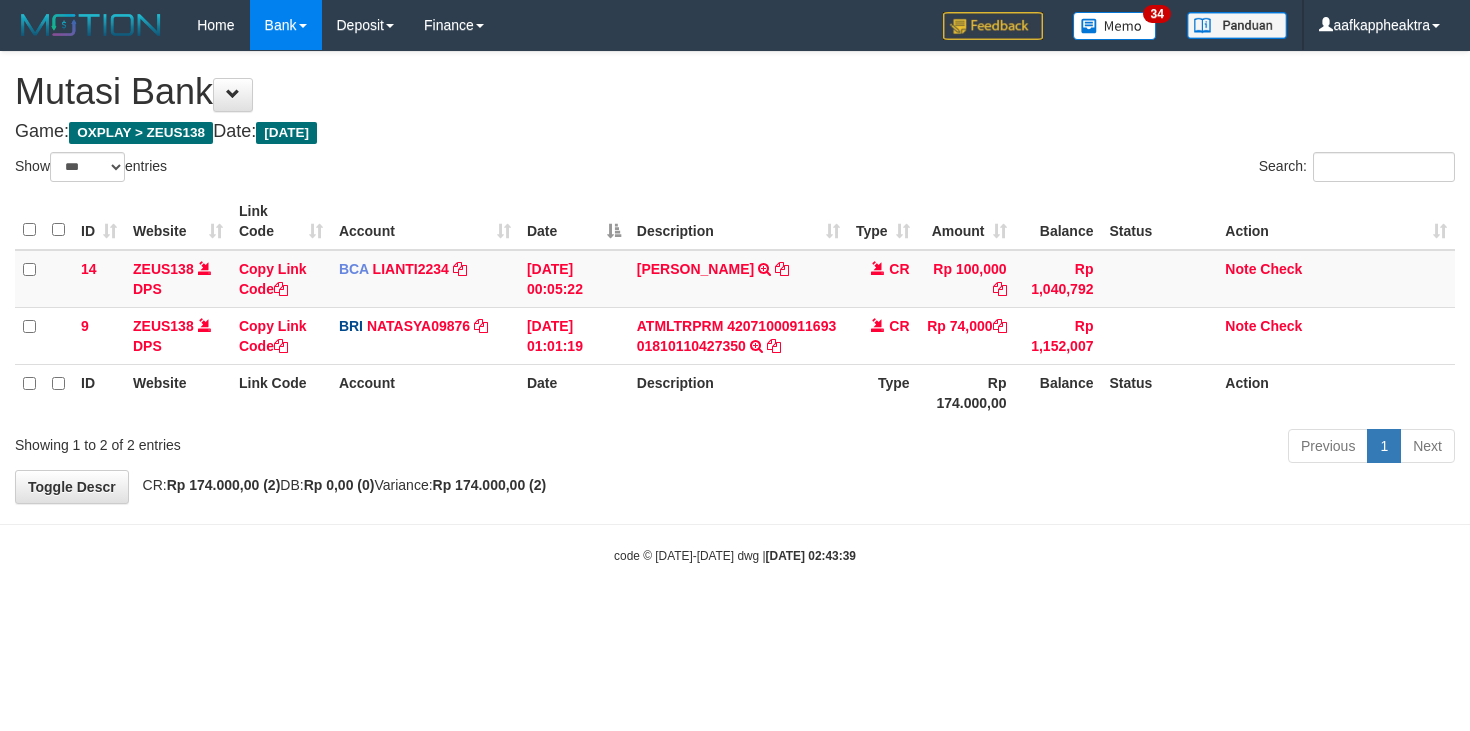 select on "***" 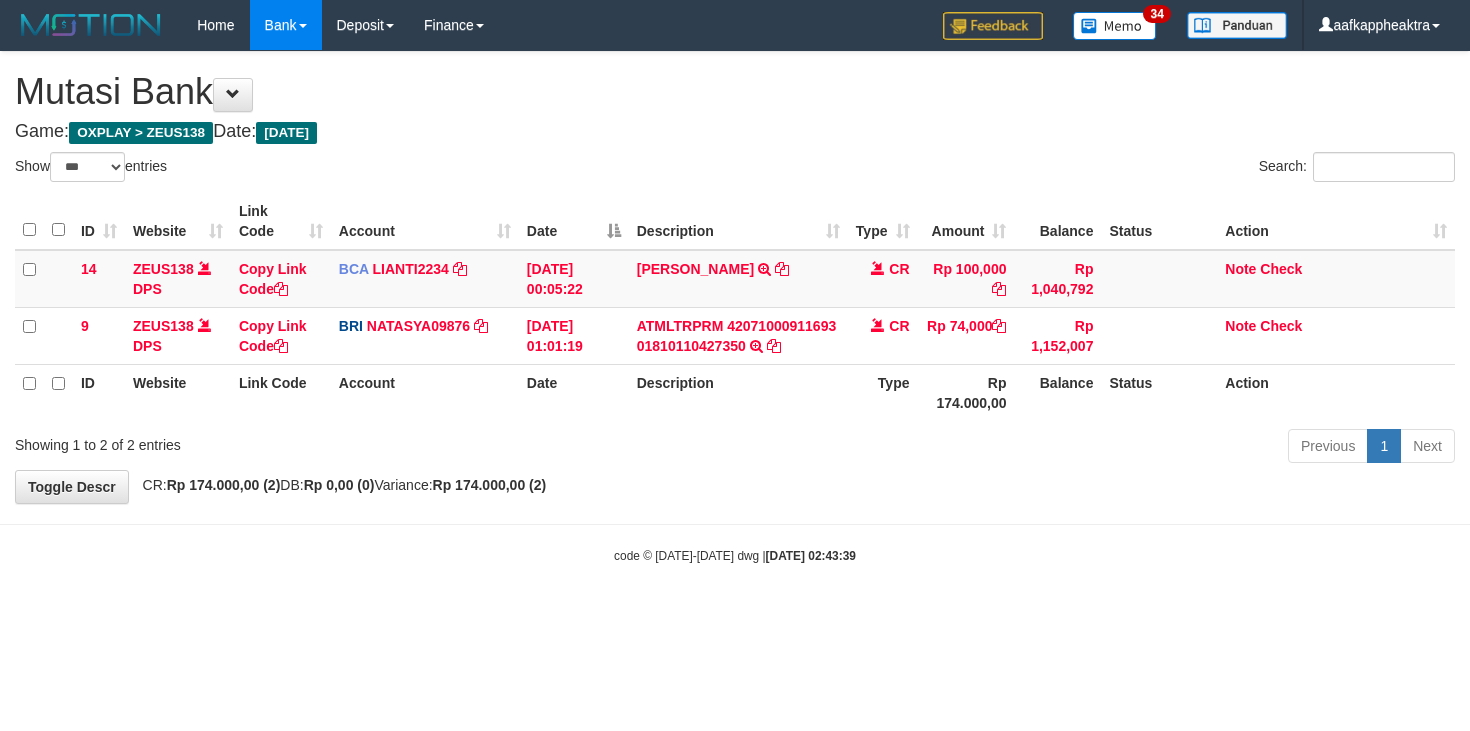 scroll, scrollTop: 0, scrollLeft: 0, axis: both 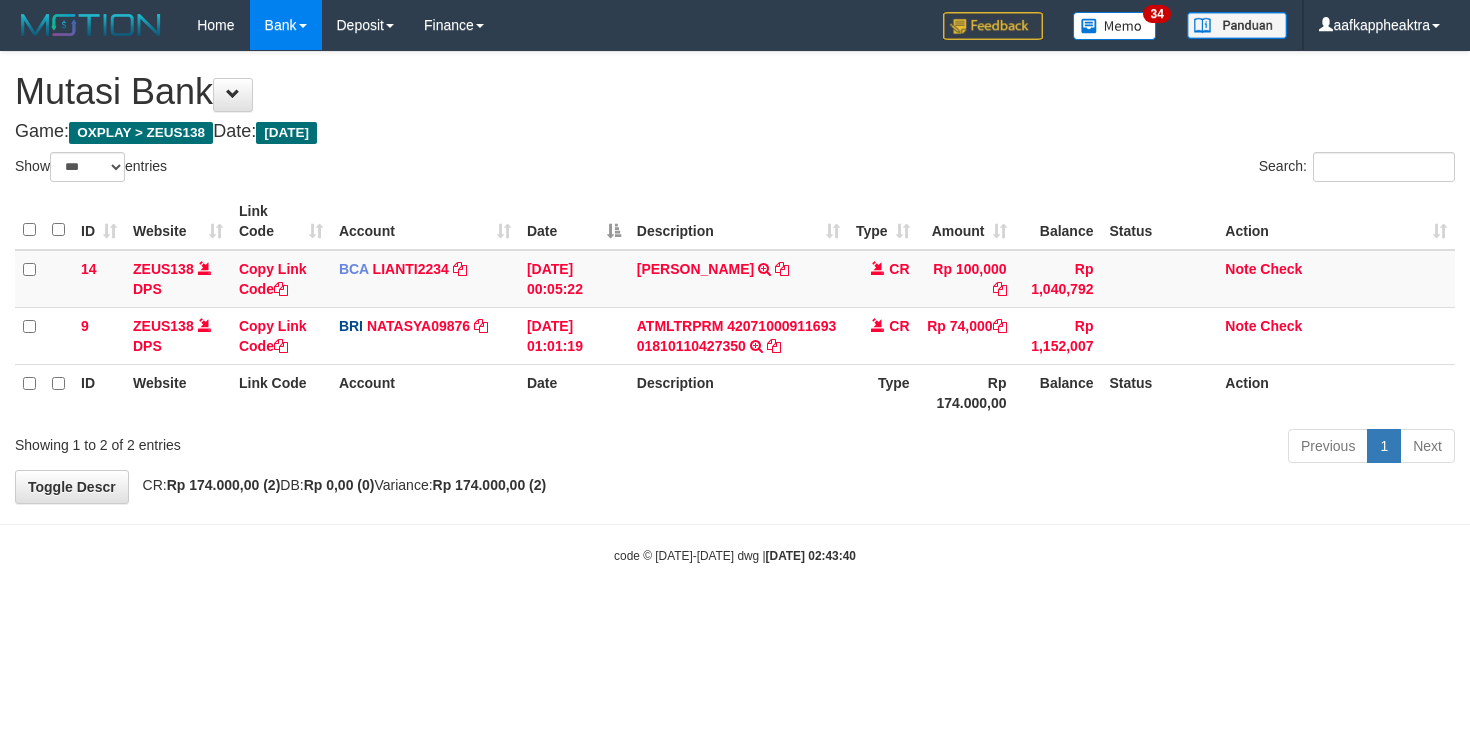 select on "***" 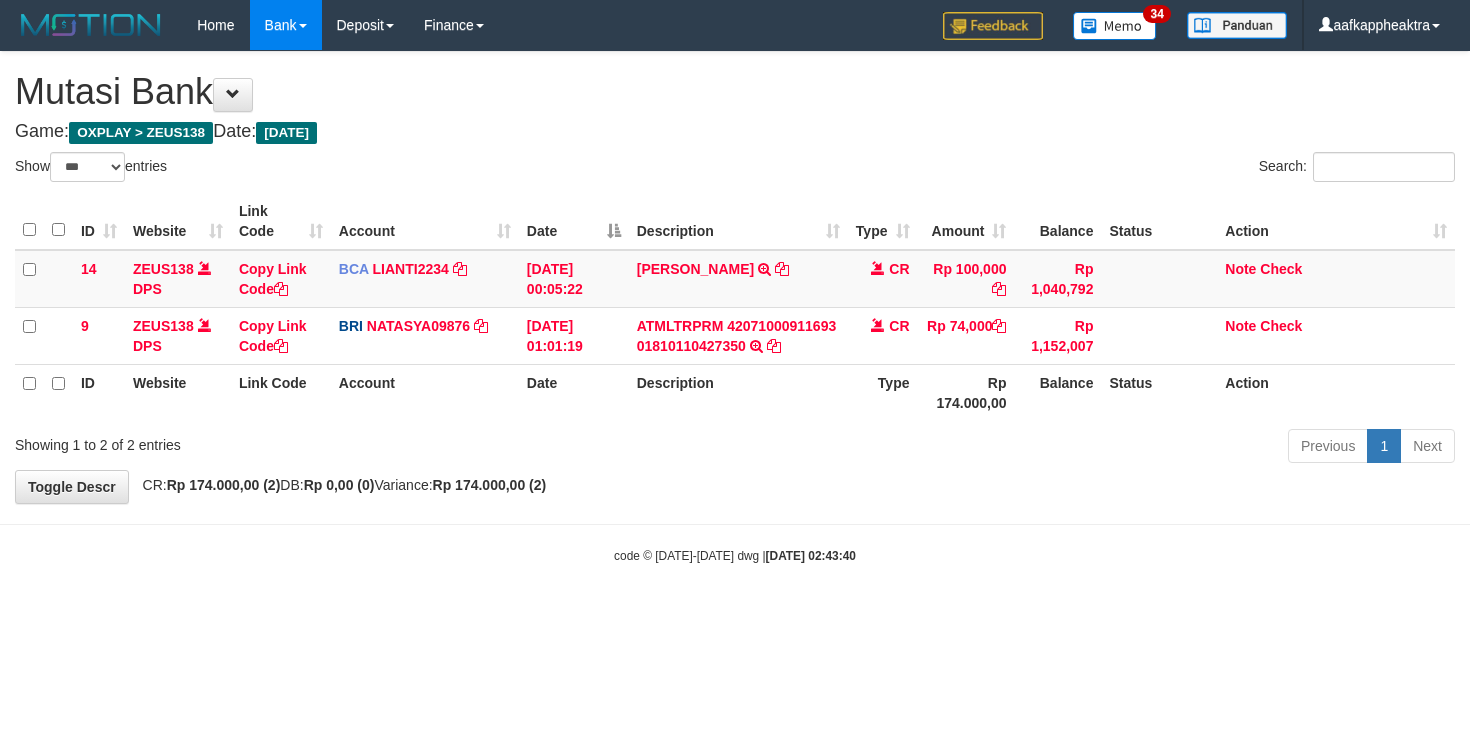 scroll, scrollTop: 0, scrollLeft: 0, axis: both 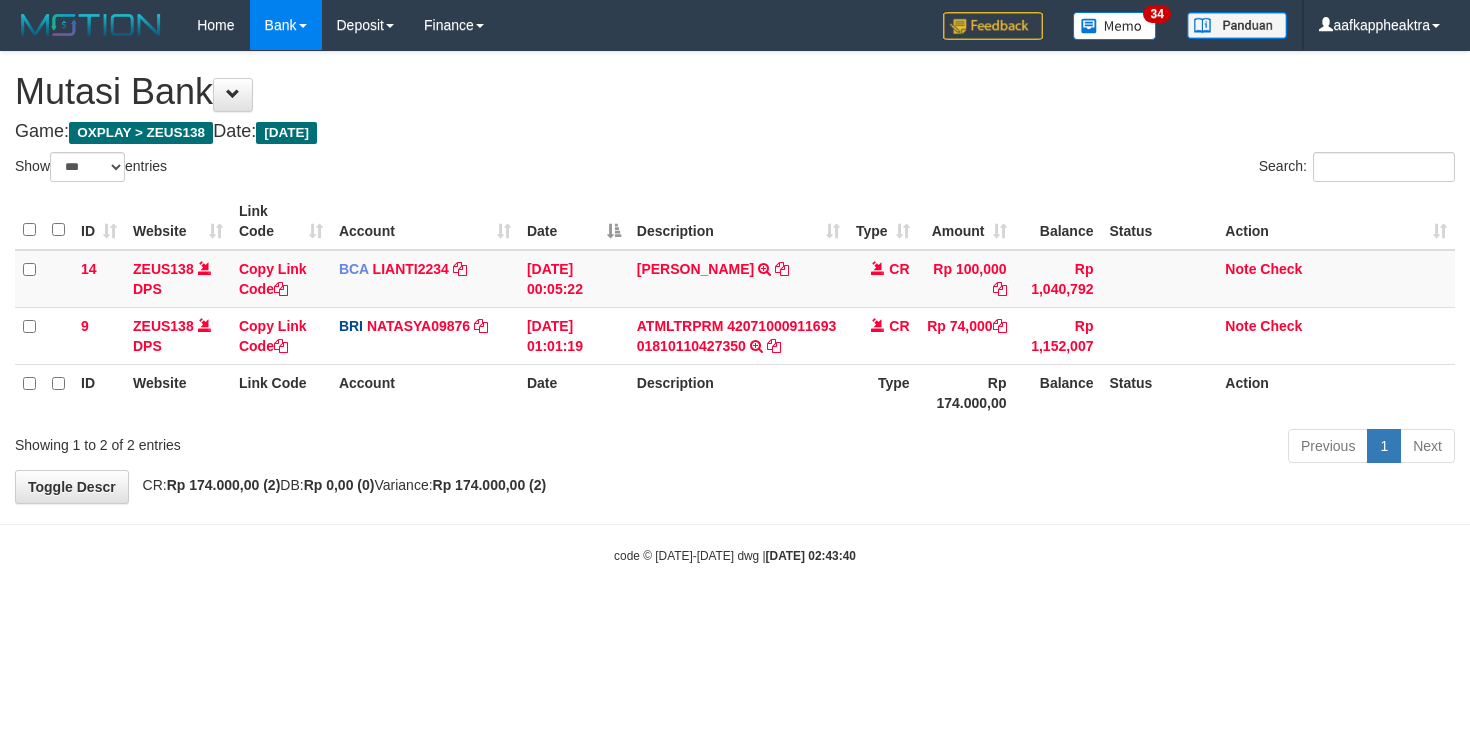 select on "***" 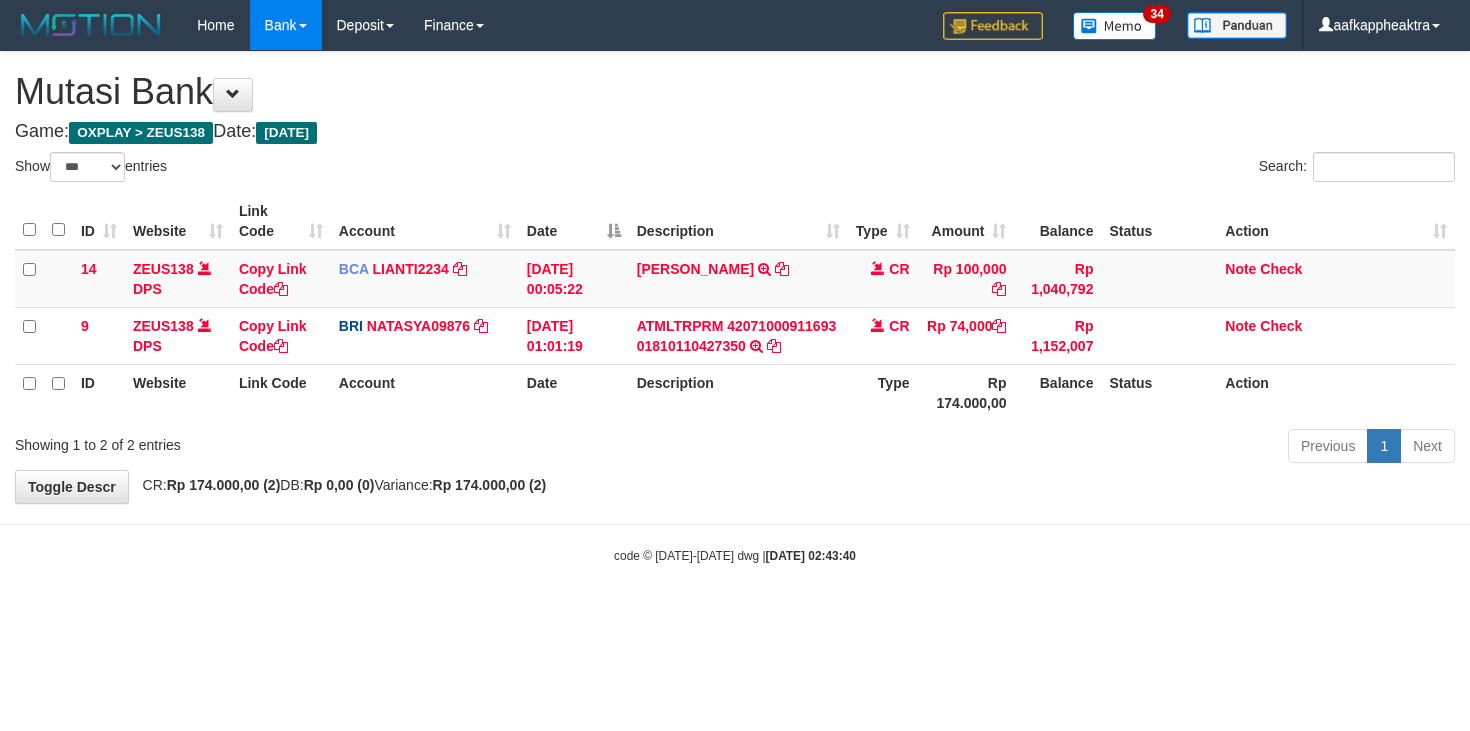click on "Description" at bounding box center (738, 392) 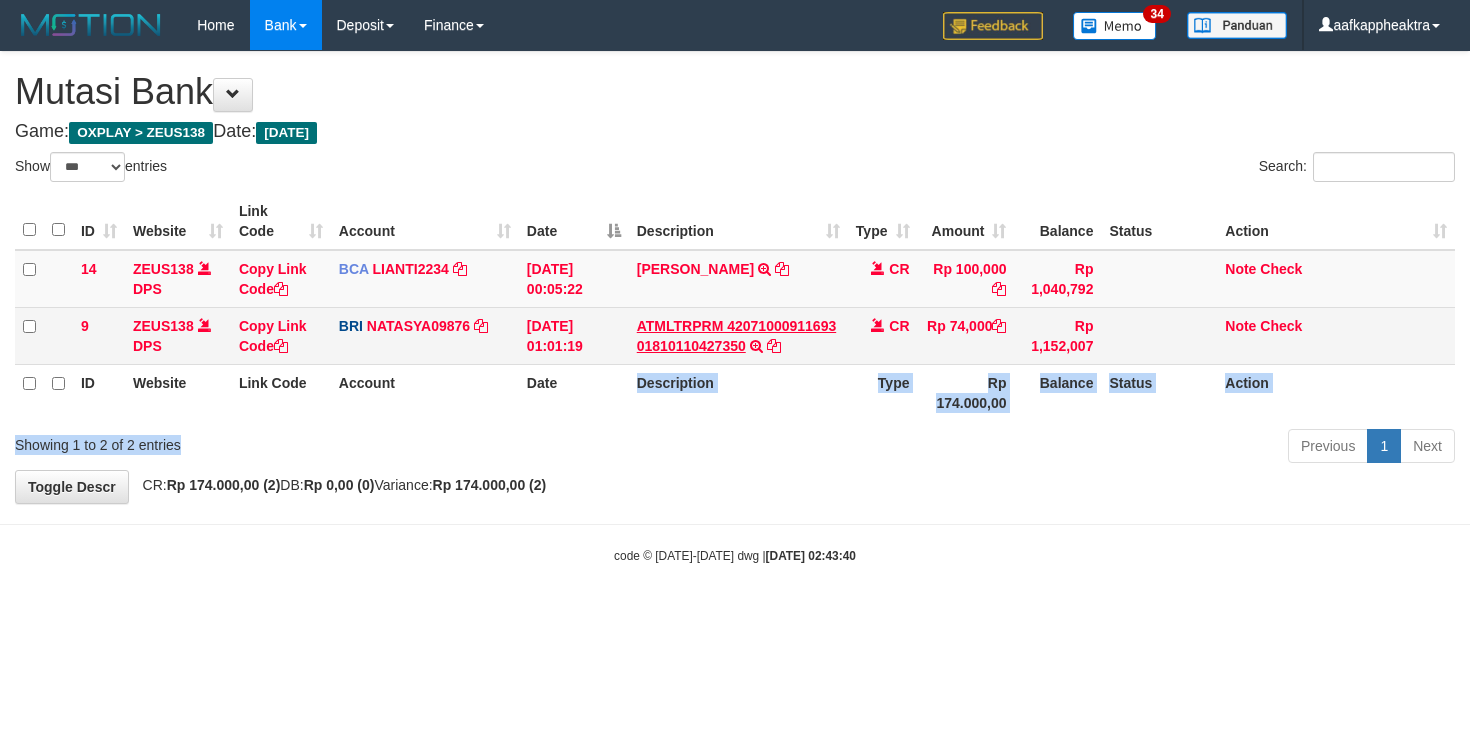 drag, startPoint x: 531, startPoint y: 432, endPoint x: 721, endPoint y: 340, distance: 211.10187 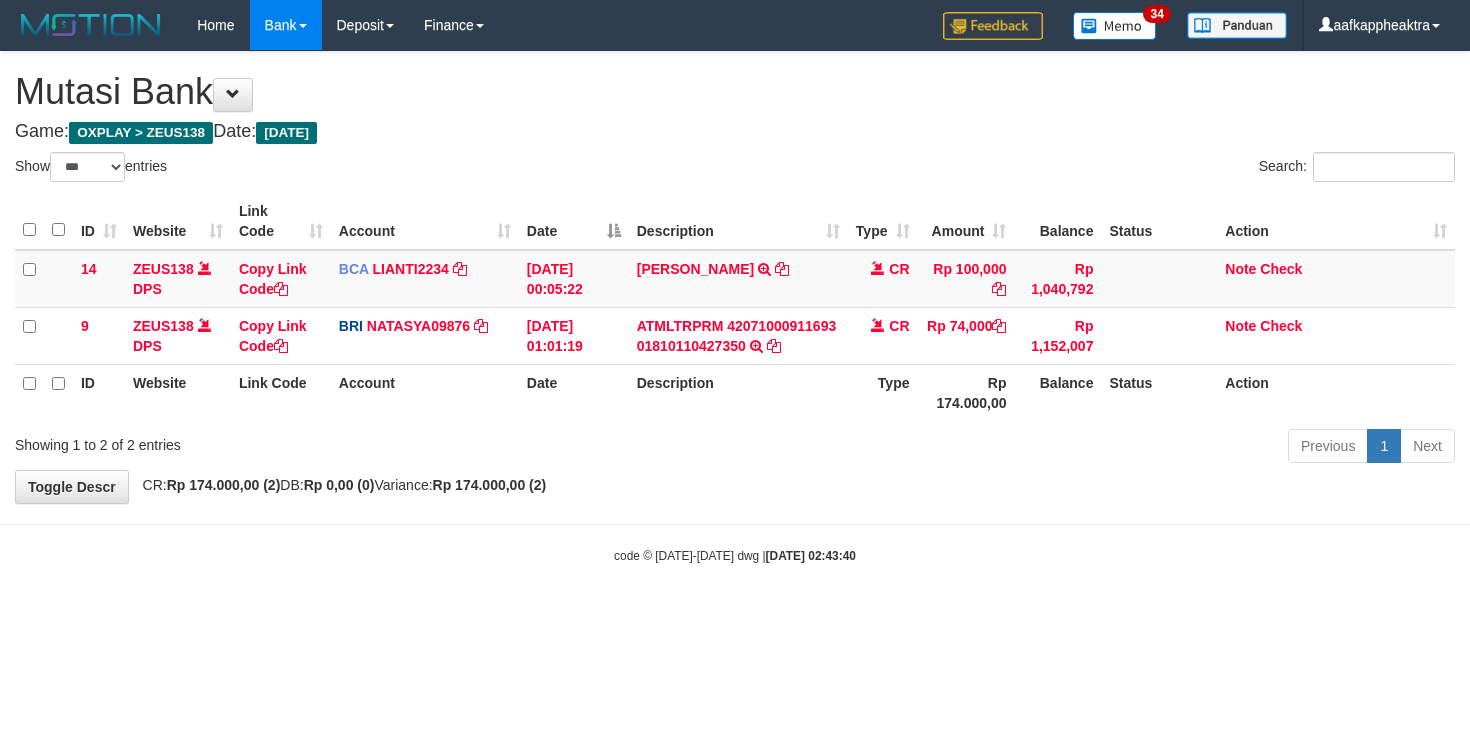 drag, startPoint x: 727, startPoint y: 424, endPoint x: 825, endPoint y: 384, distance: 105.848946 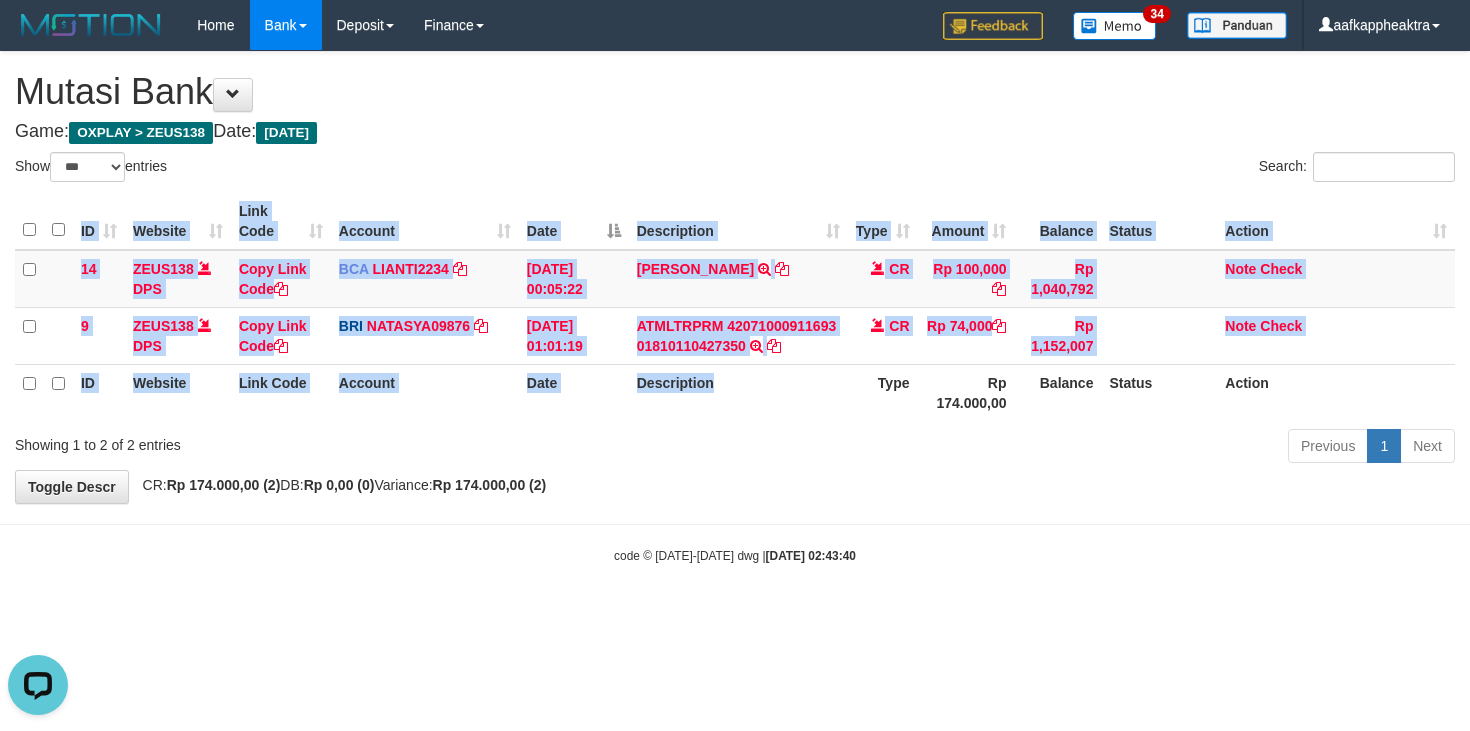 scroll, scrollTop: 0, scrollLeft: 0, axis: both 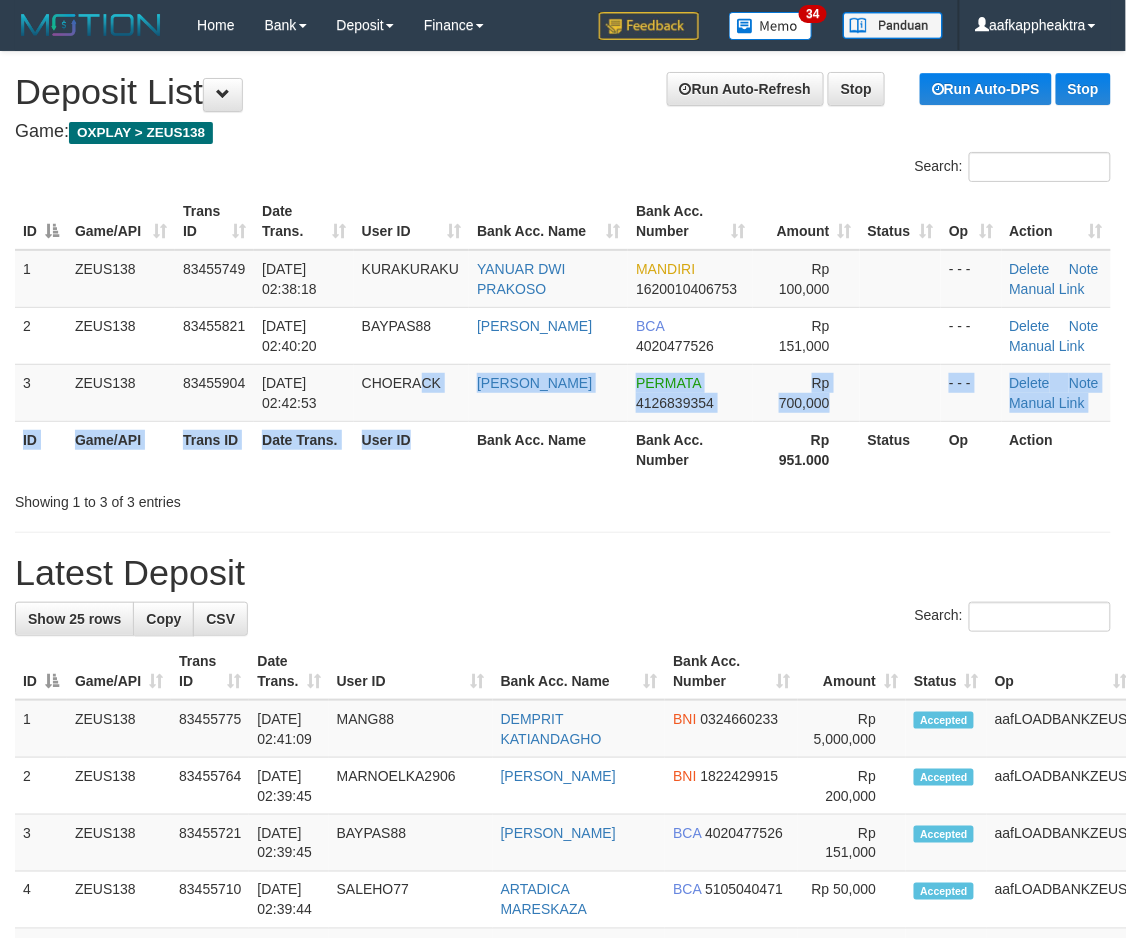 drag, startPoint x: 444, startPoint y: 470, endPoint x: 0, endPoint y: 480, distance: 444.1126 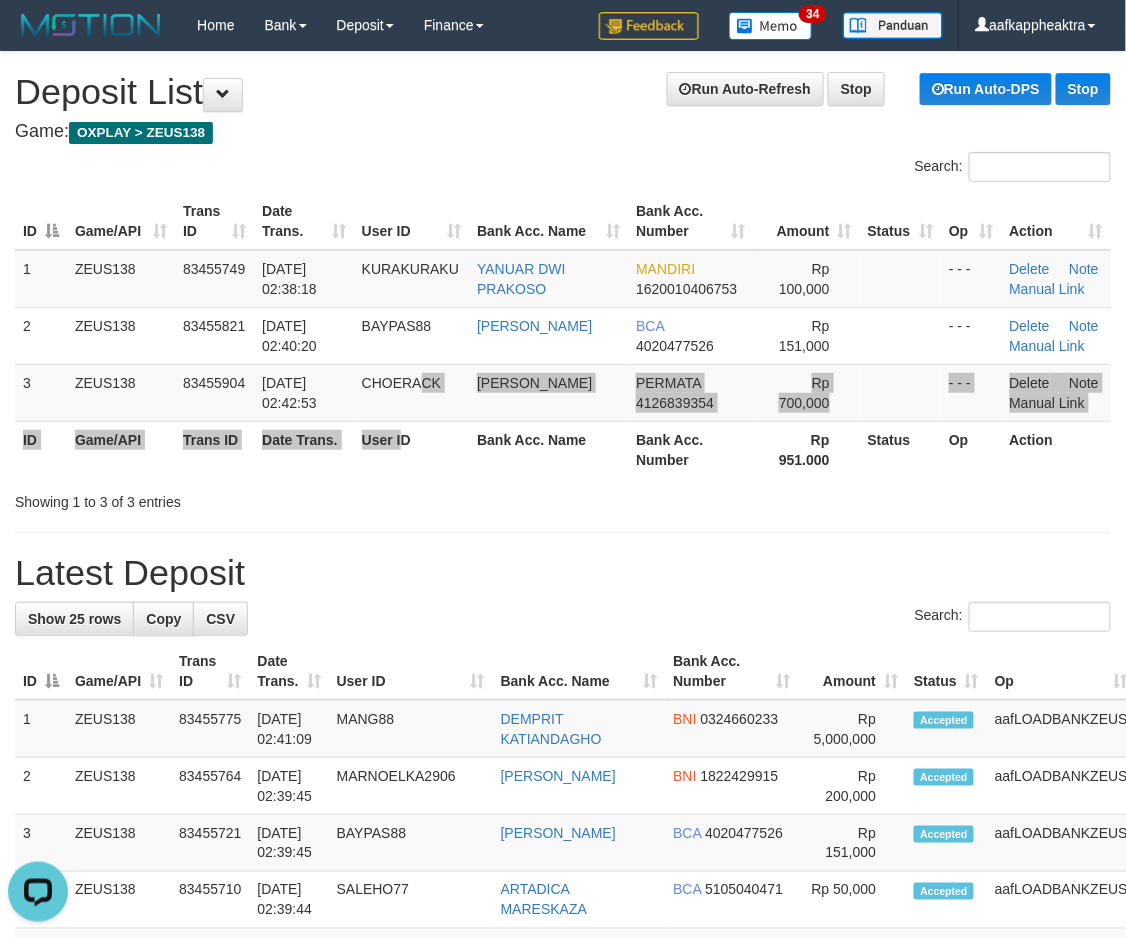 scroll, scrollTop: 0, scrollLeft: 0, axis: both 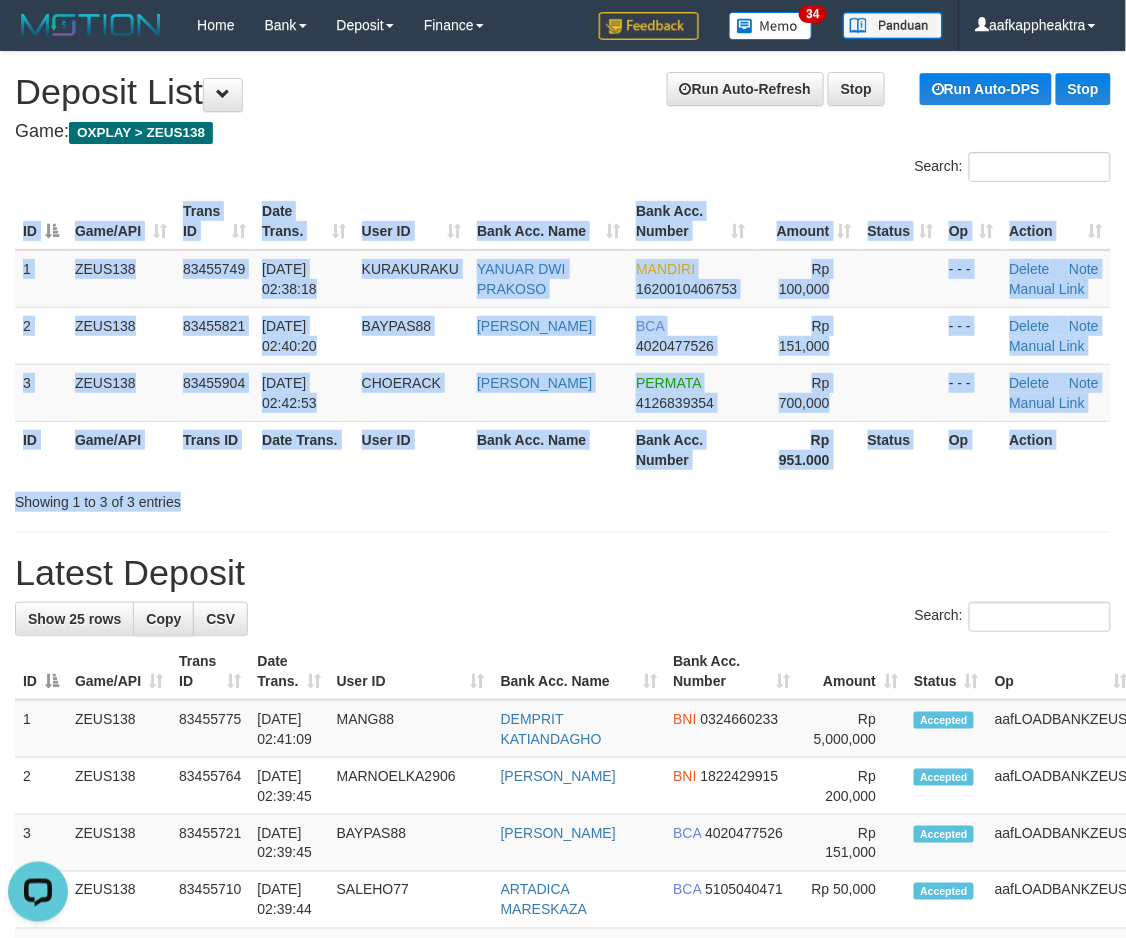 drag, startPoint x: 797, startPoint y: 514, endPoint x: 12, endPoint y: 496, distance: 785.20636 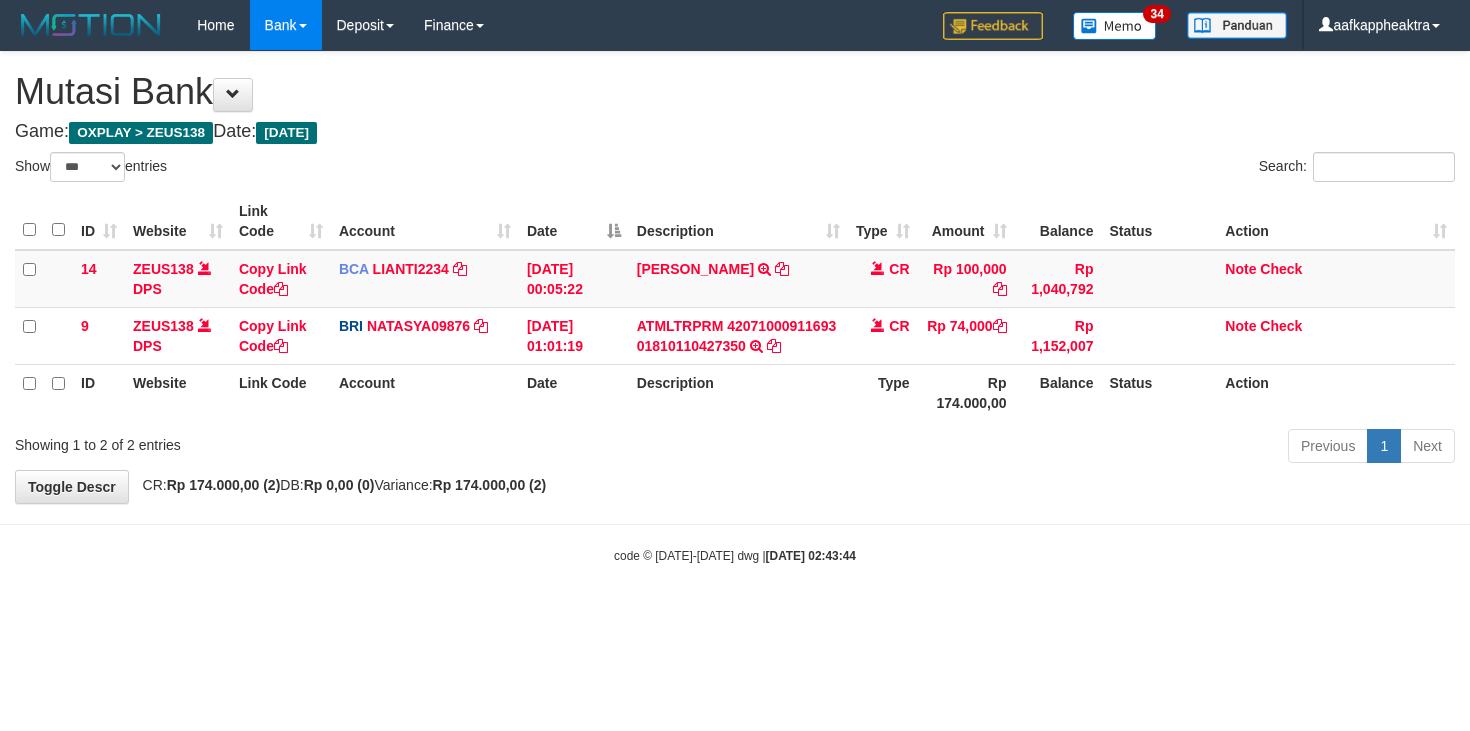 select on "***" 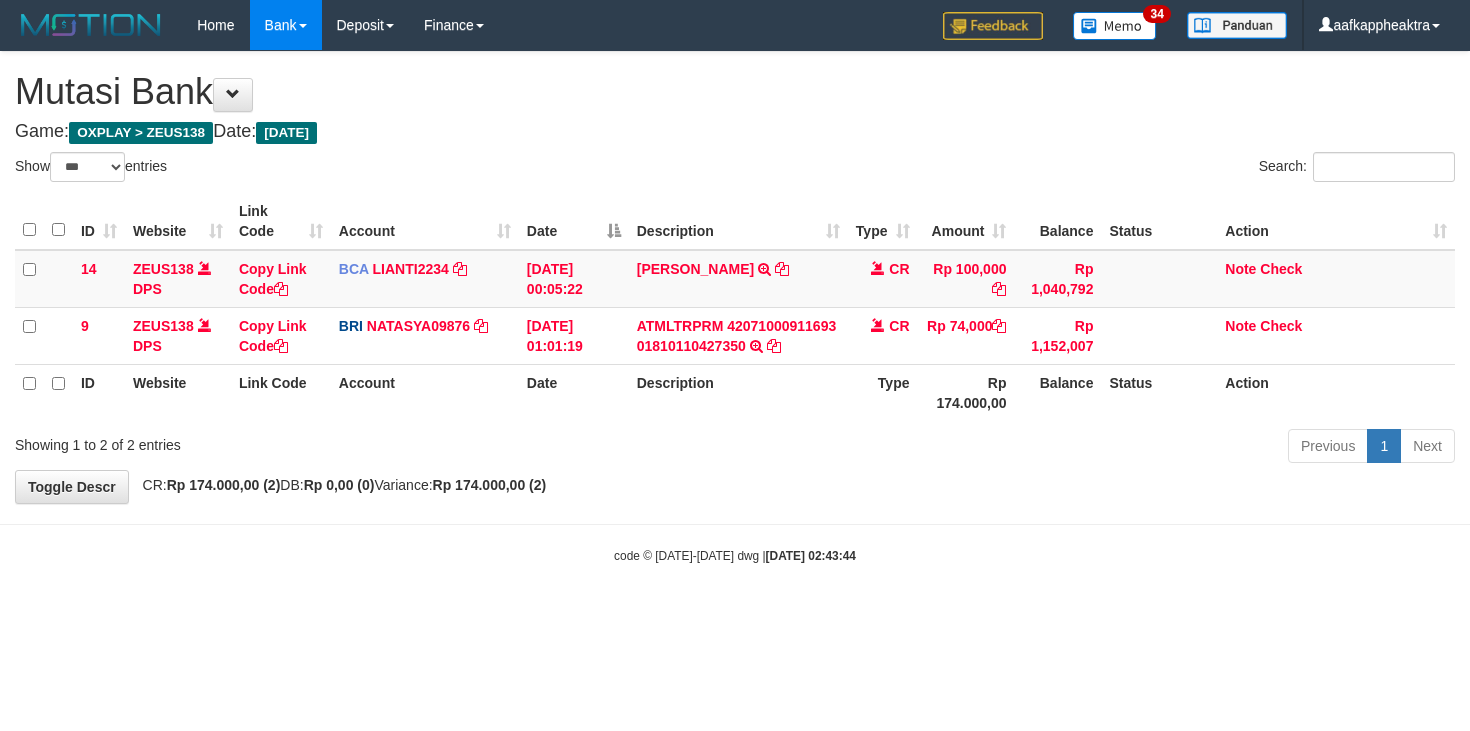 scroll, scrollTop: 0, scrollLeft: 0, axis: both 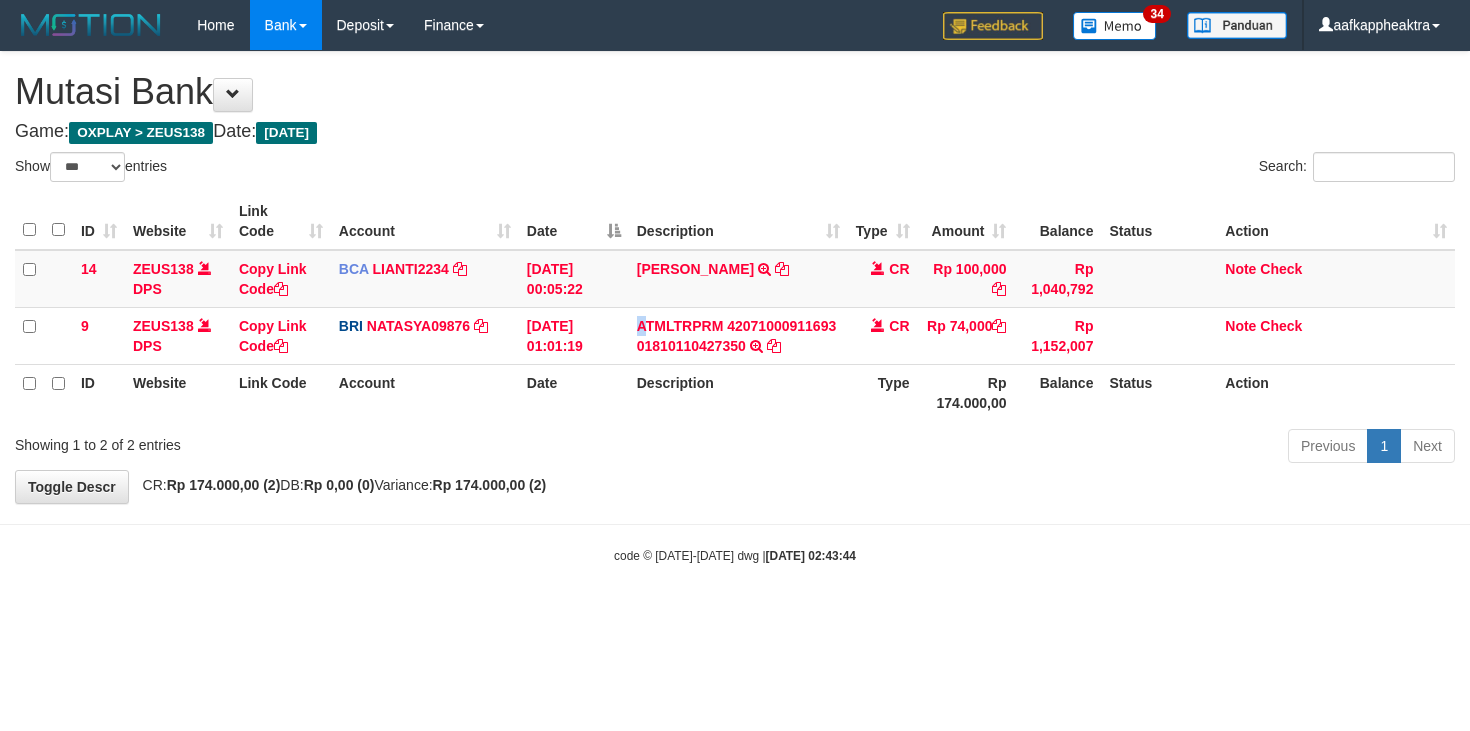 click on "14
ZEUS138    DPS
Copy Link Code
BCA
LIANTI2234
DPS
YULIANTI
mutasi_20250712_4646 | 14
mutasi_20250712_4646 | 14
12/07/2025 00:05:22
YUSUP MAULAN         TRSF E-BANKING CR 1207/FTSCY/WS95051
100000.002025071262819090 TRFDN-YUSUP MAULANESPAY DEBIT INDONE
CR
Rp 100,000
Rp 1,040,792
Note
Check
9
ZEUS138    DPS
Copy Link Code
BRI
NATASYA09876
DPS
SITI NURLITA SAPITRI
mutasi_20250712_3126 | 9
mutasi_20250712_3126 | 9" at bounding box center (735, 307) 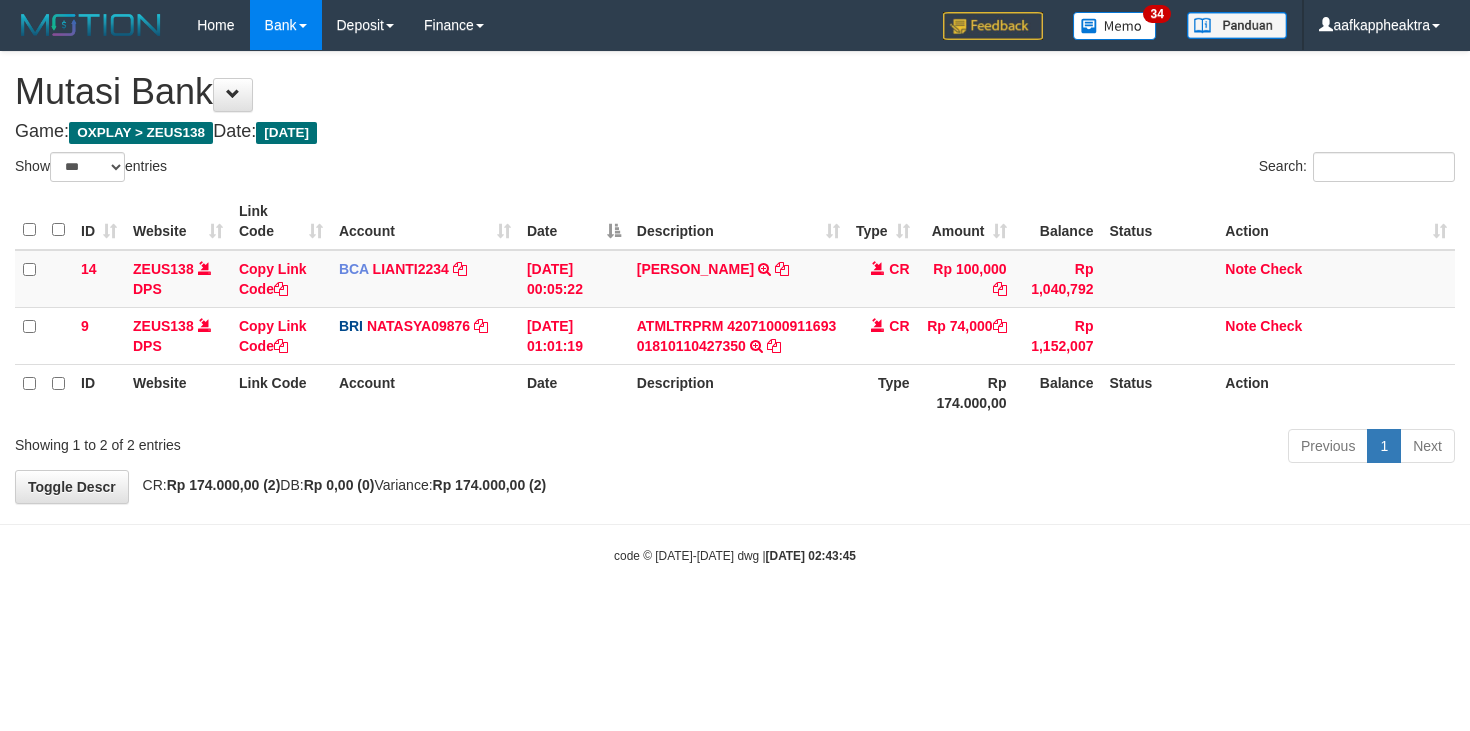 select on "***" 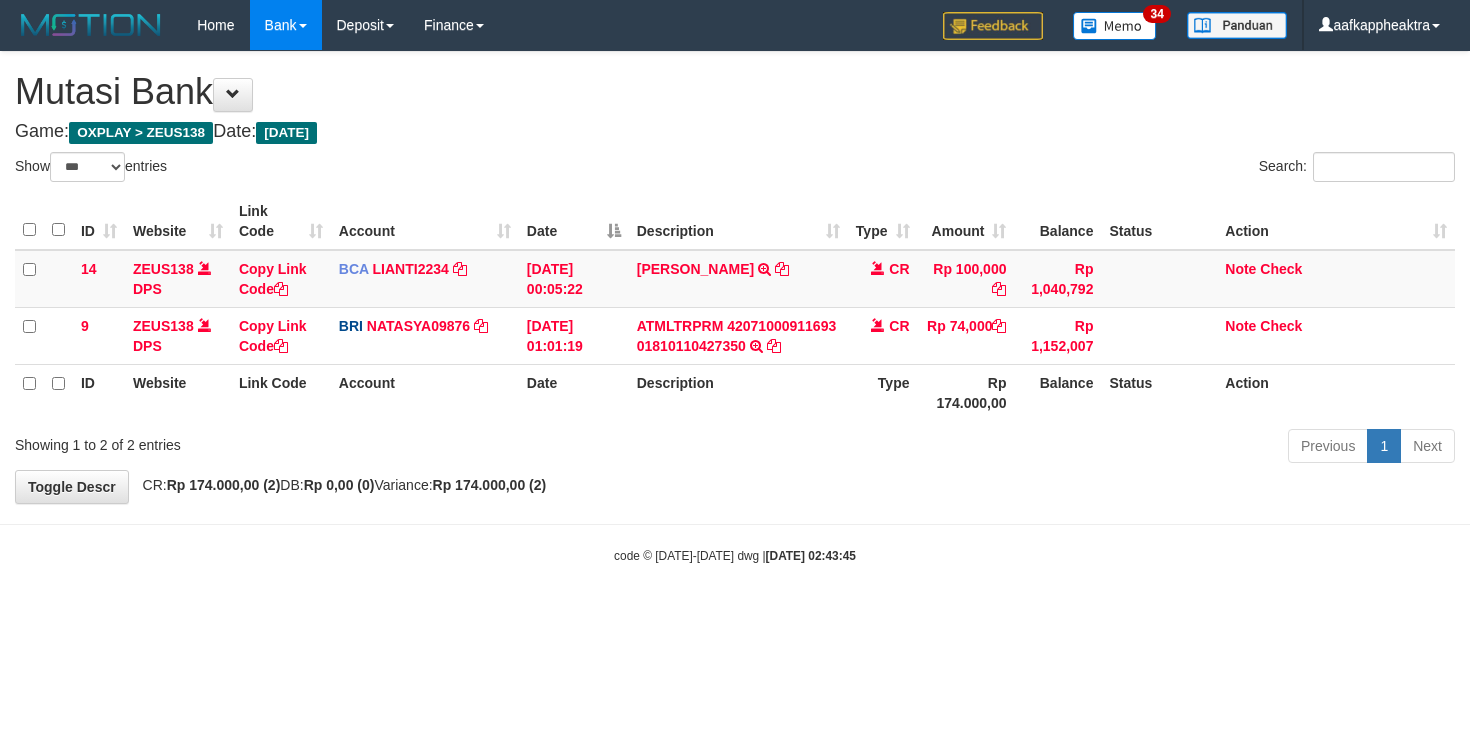 scroll, scrollTop: 0, scrollLeft: 0, axis: both 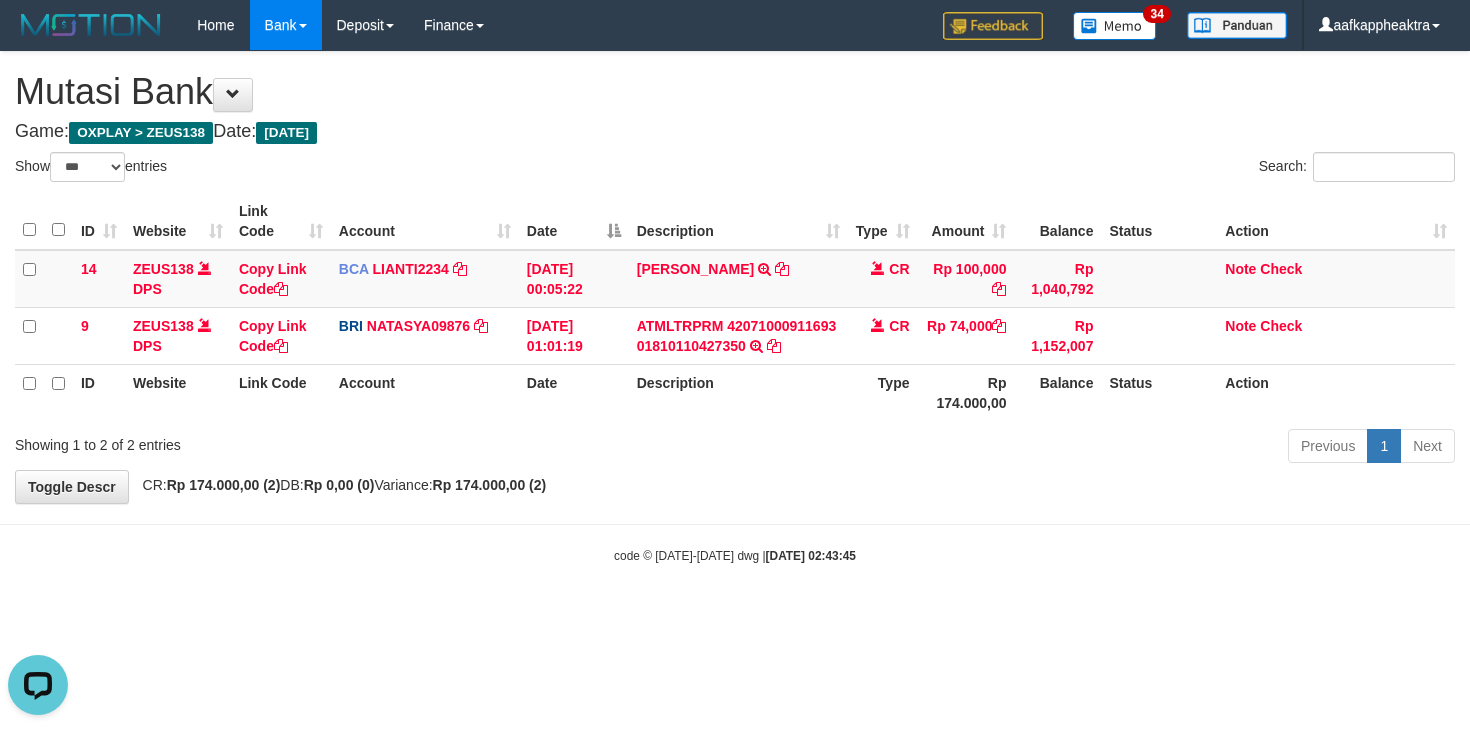 drag, startPoint x: 405, startPoint y: 350, endPoint x: 413, endPoint y: 421, distance: 71.44928 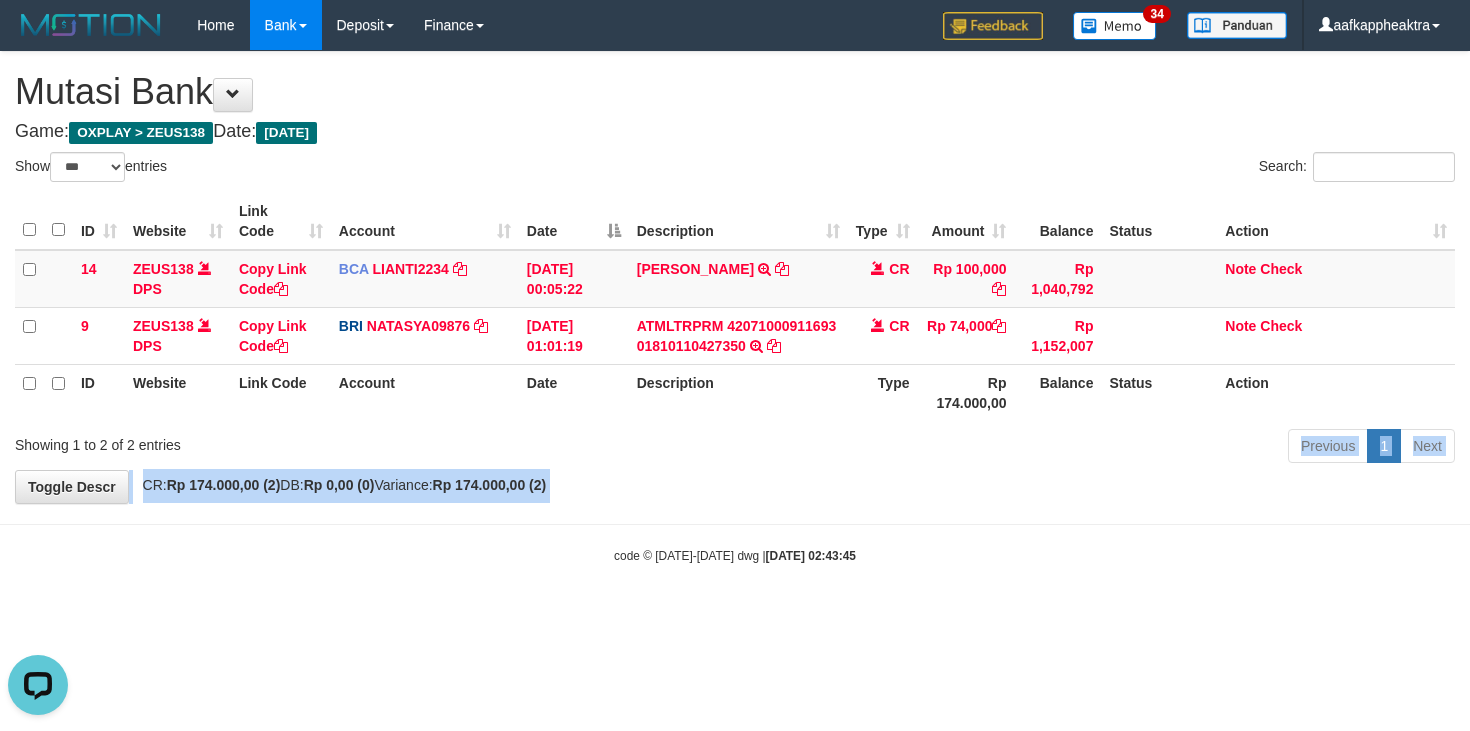 drag, startPoint x: 386, startPoint y: 503, endPoint x: 451, endPoint y: 456, distance: 80.21222 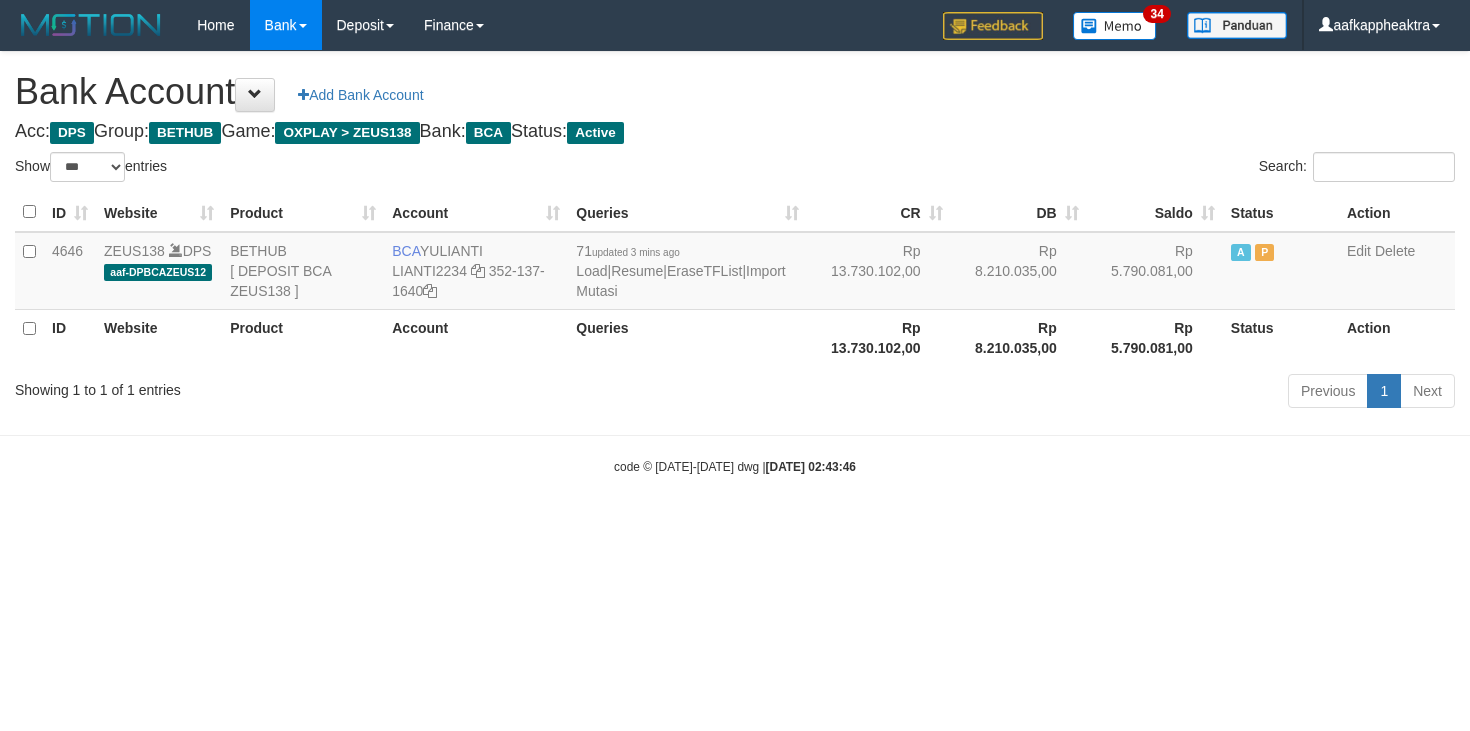select on "***" 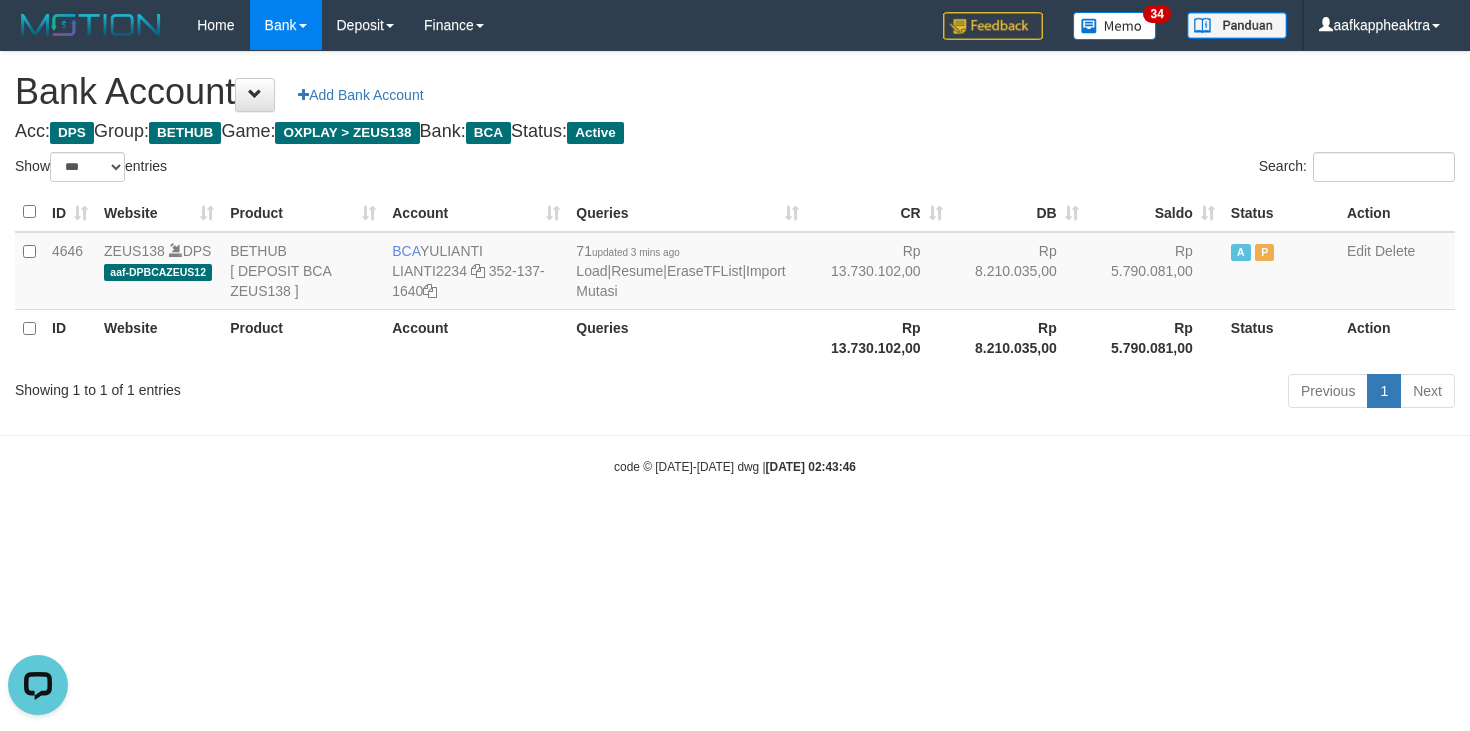 scroll, scrollTop: 0, scrollLeft: 0, axis: both 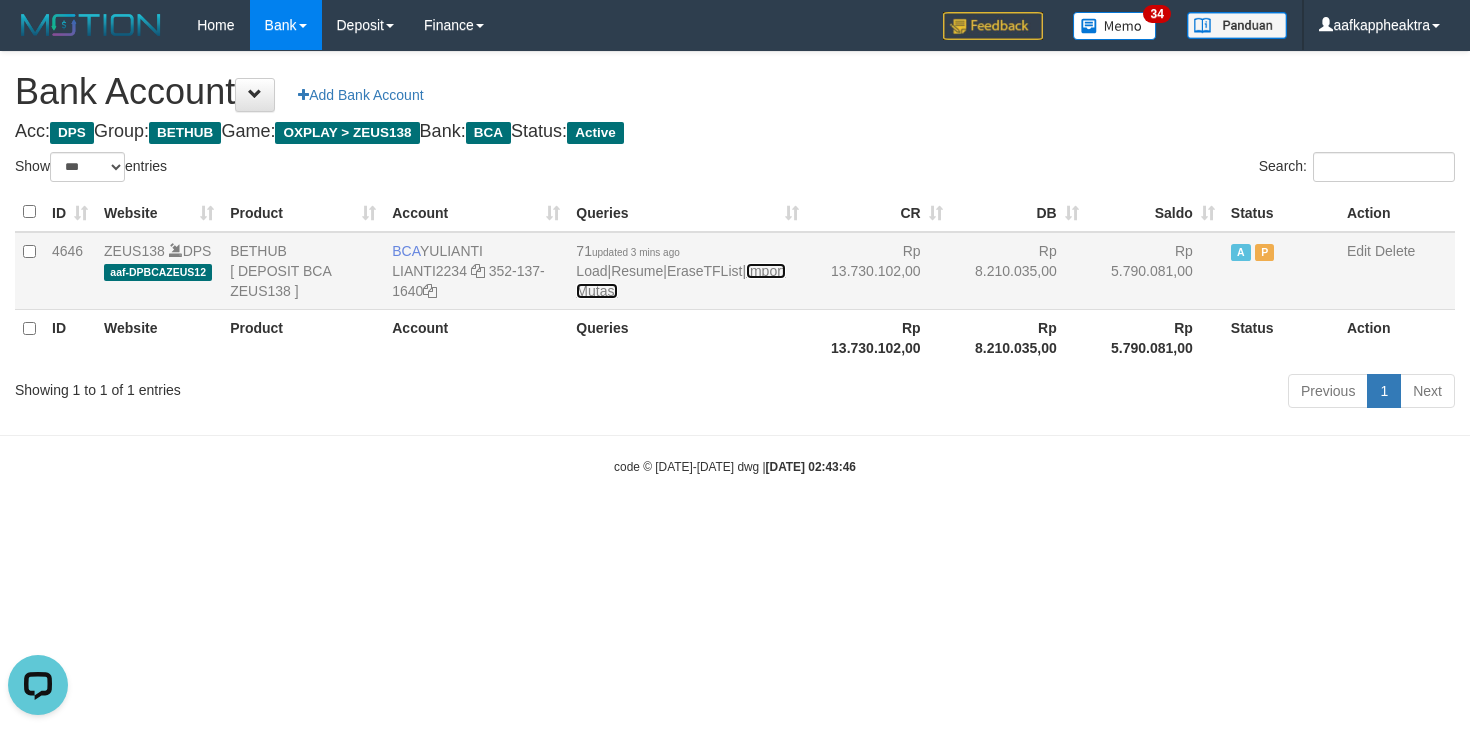 click on "Import Mutasi" at bounding box center (680, 281) 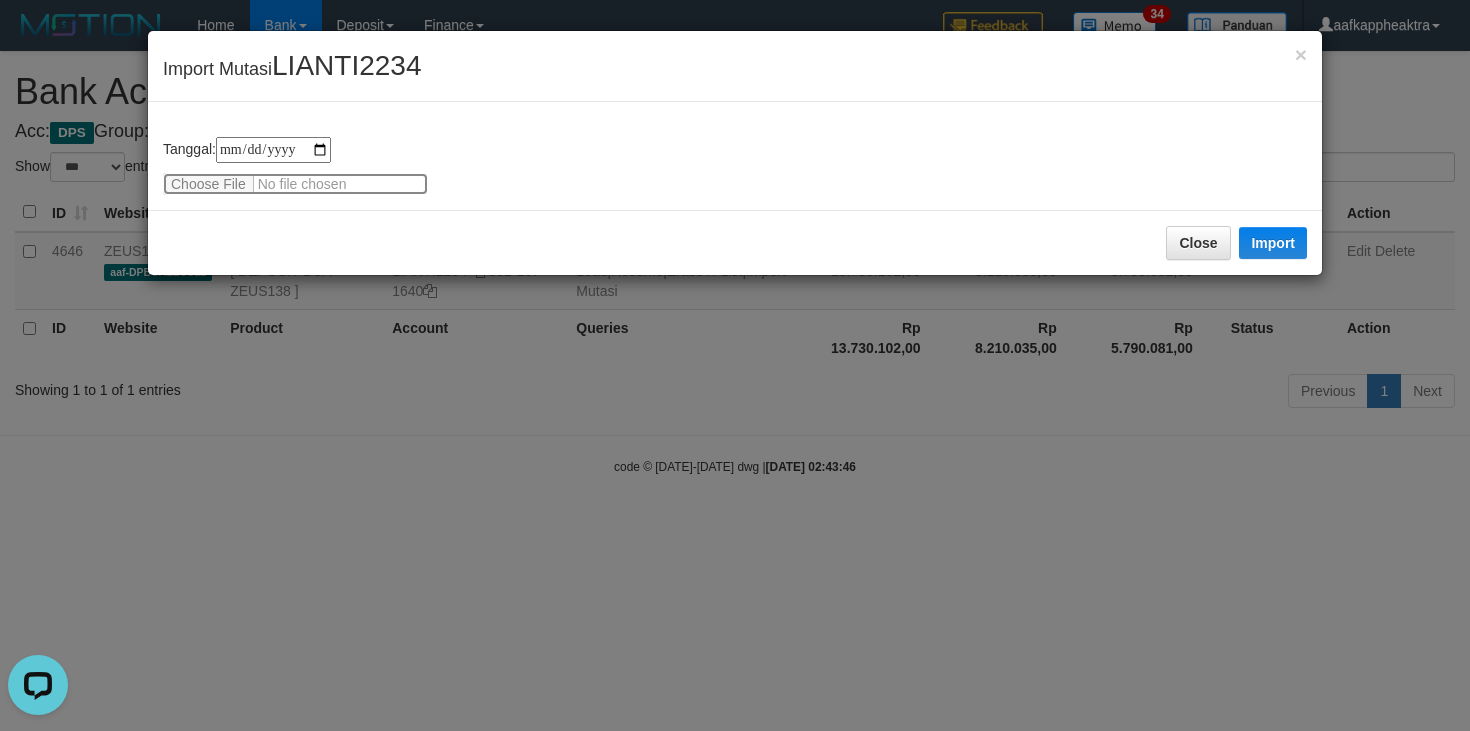 click at bounding box center [295, 184] 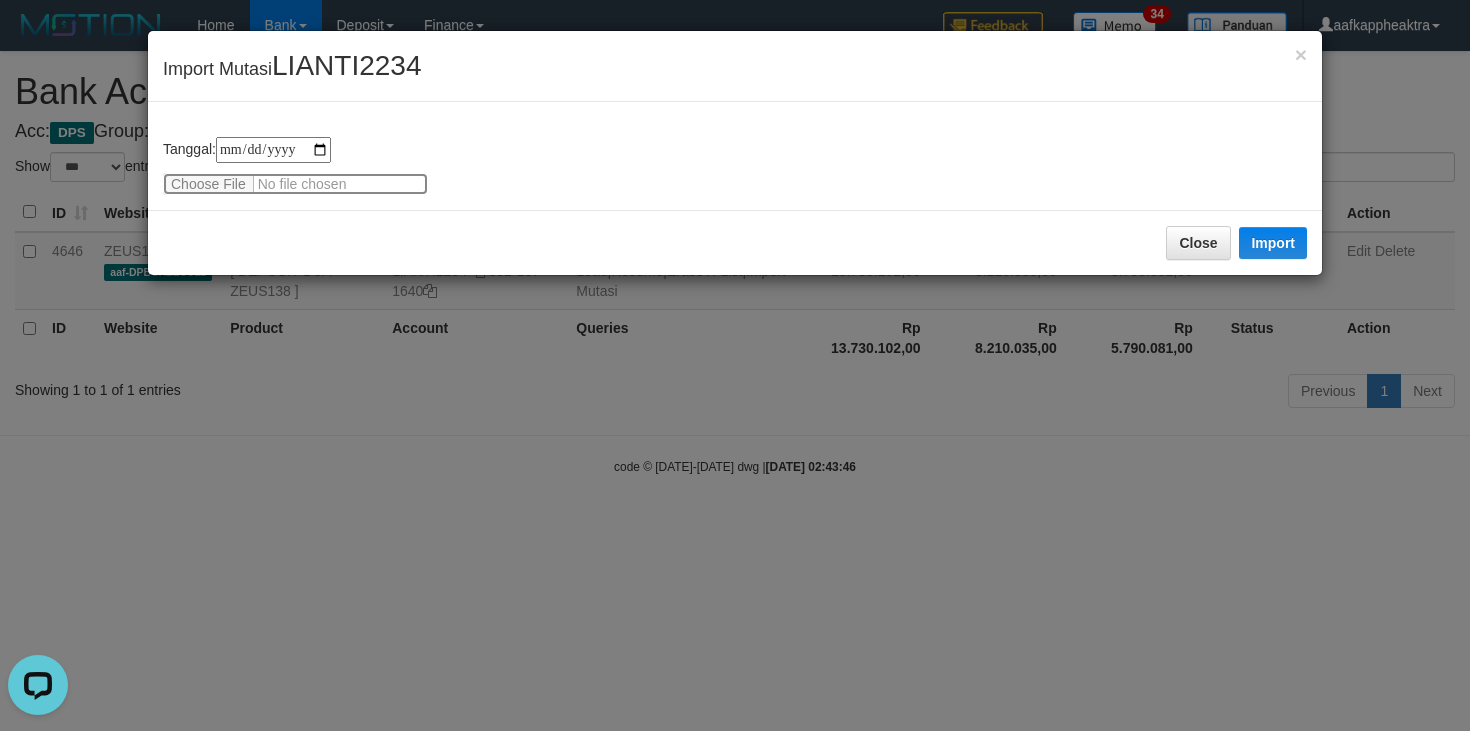 type on "**********" 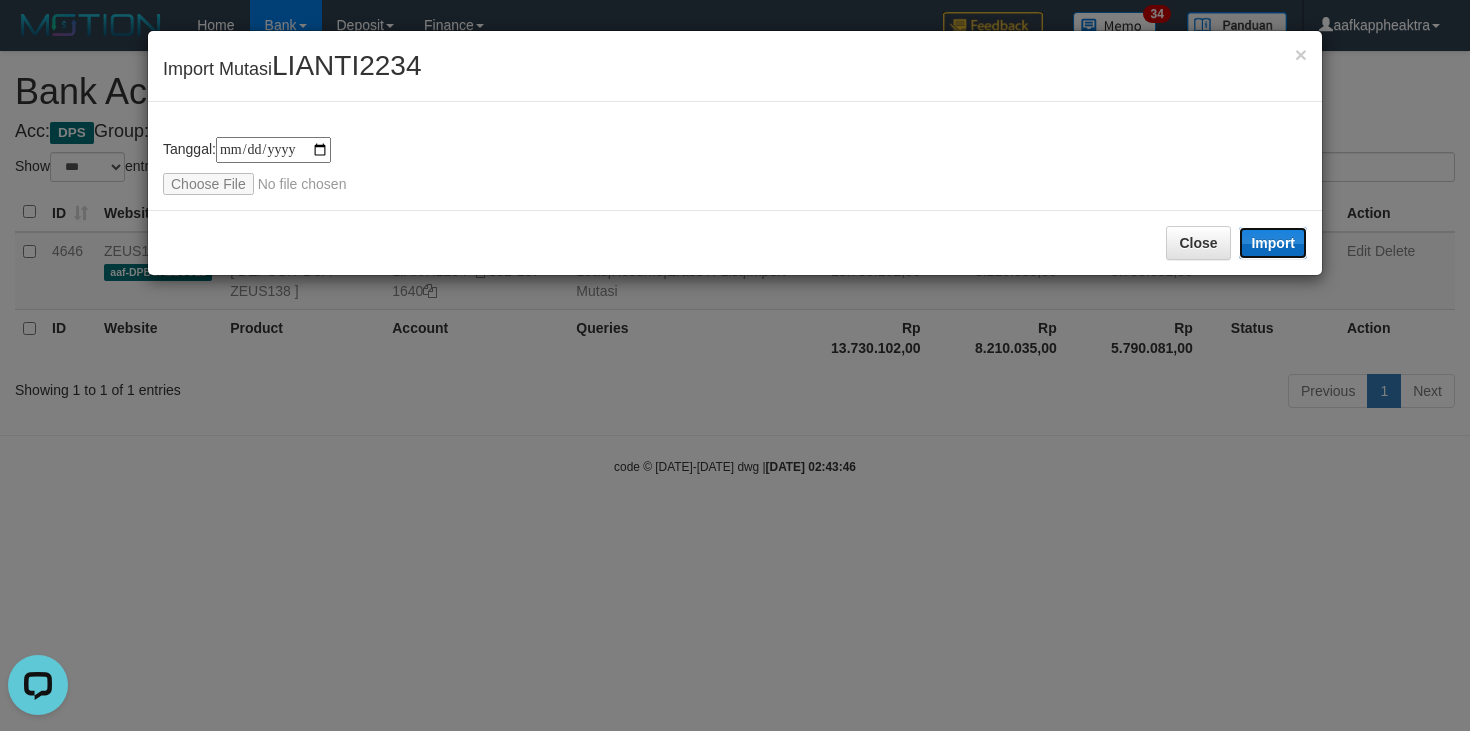 click on "Import" at bounding box center [1273, 243] 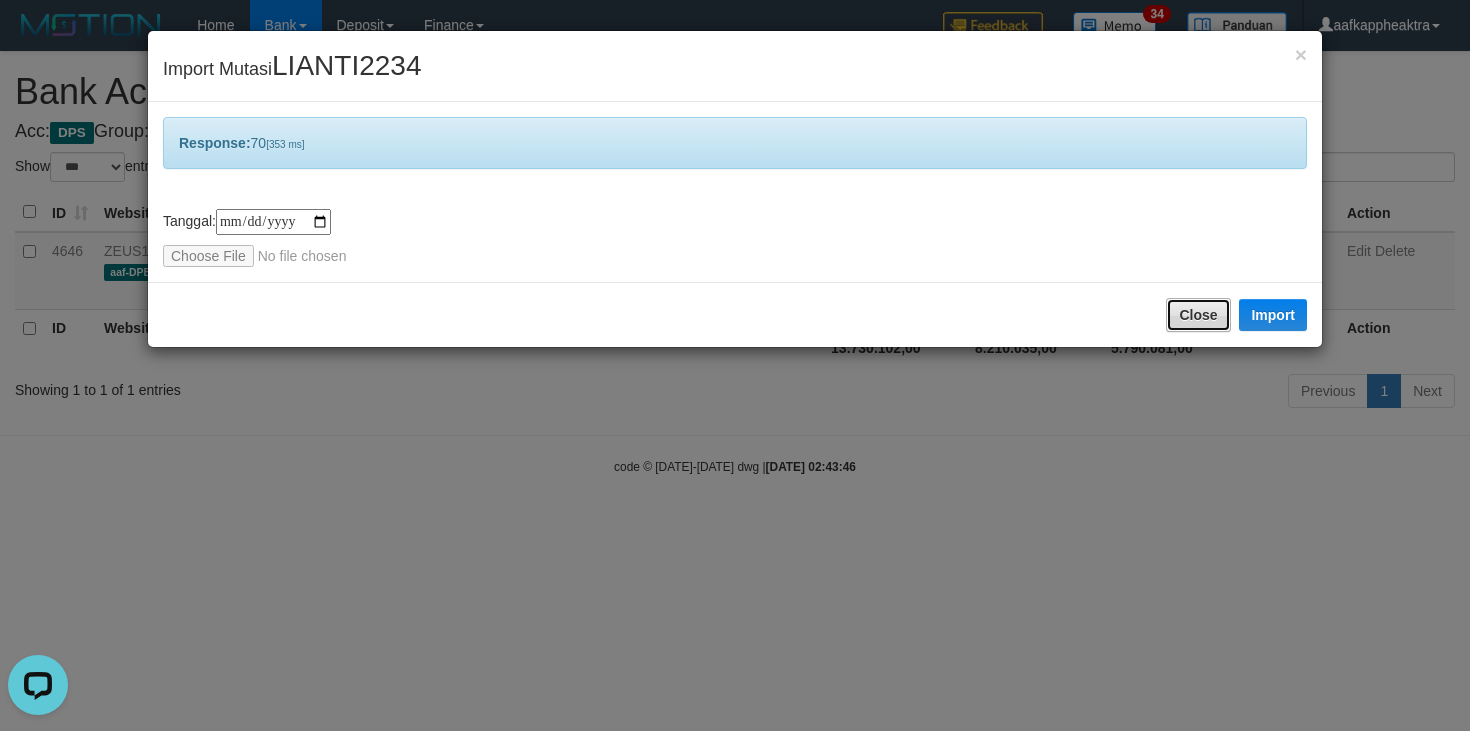 click on "Close" at bounding box center (1198, 315) 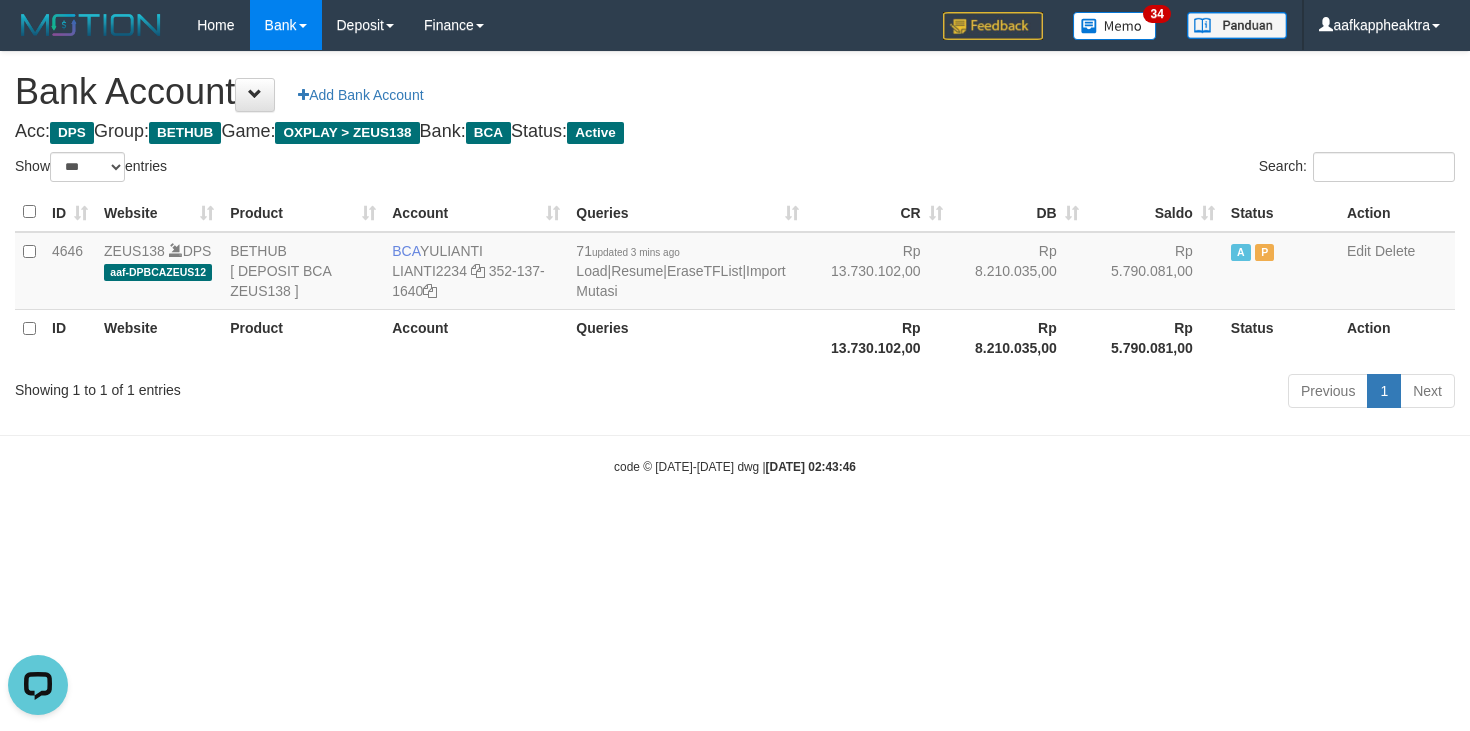 click on "Toggle navigation
Home
Bank
Account List
Mutasi Bank
Search
Note Mutasi
Deposit
DPS List
History
Finance
Financial Data
aafkappheaktra
My Profile
Log Out
34" at bounding box center (735, 263) 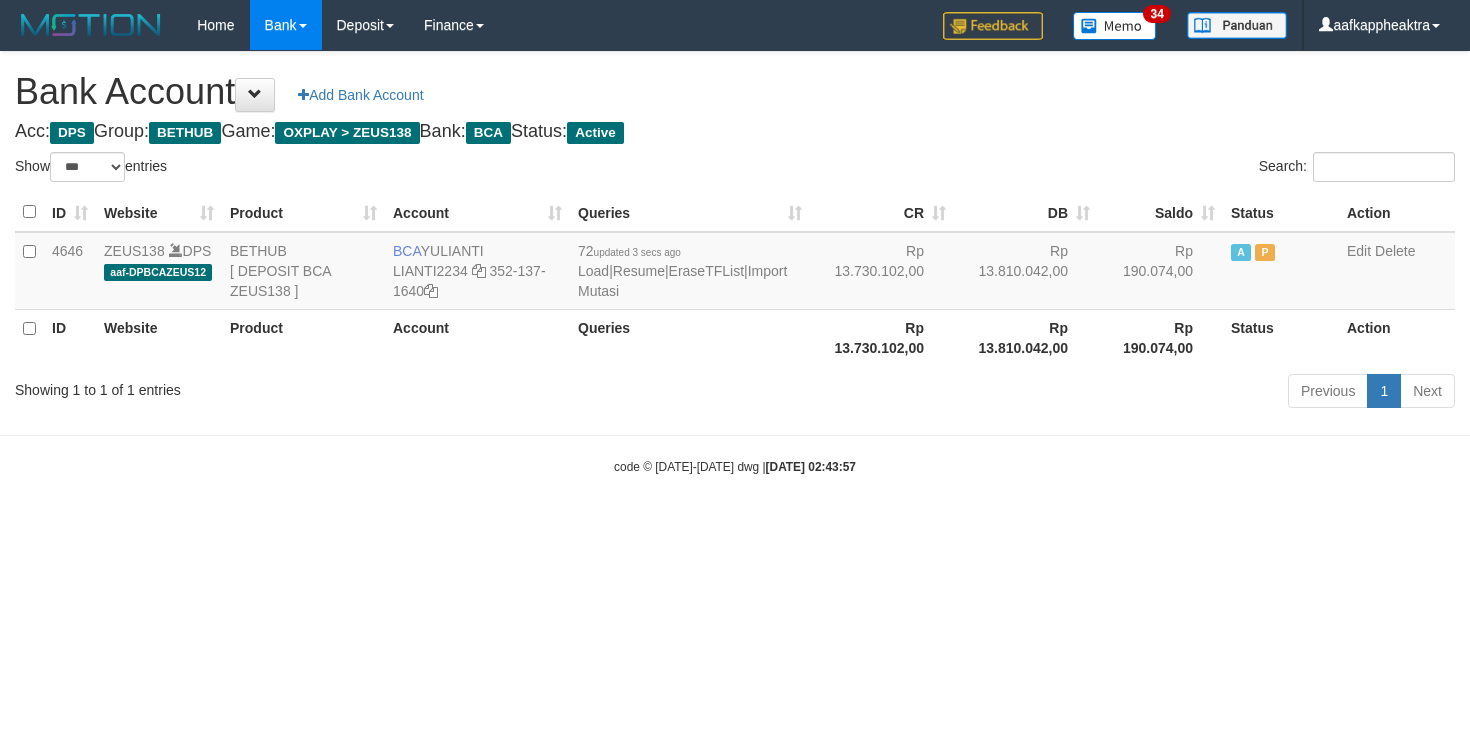 select on "***" 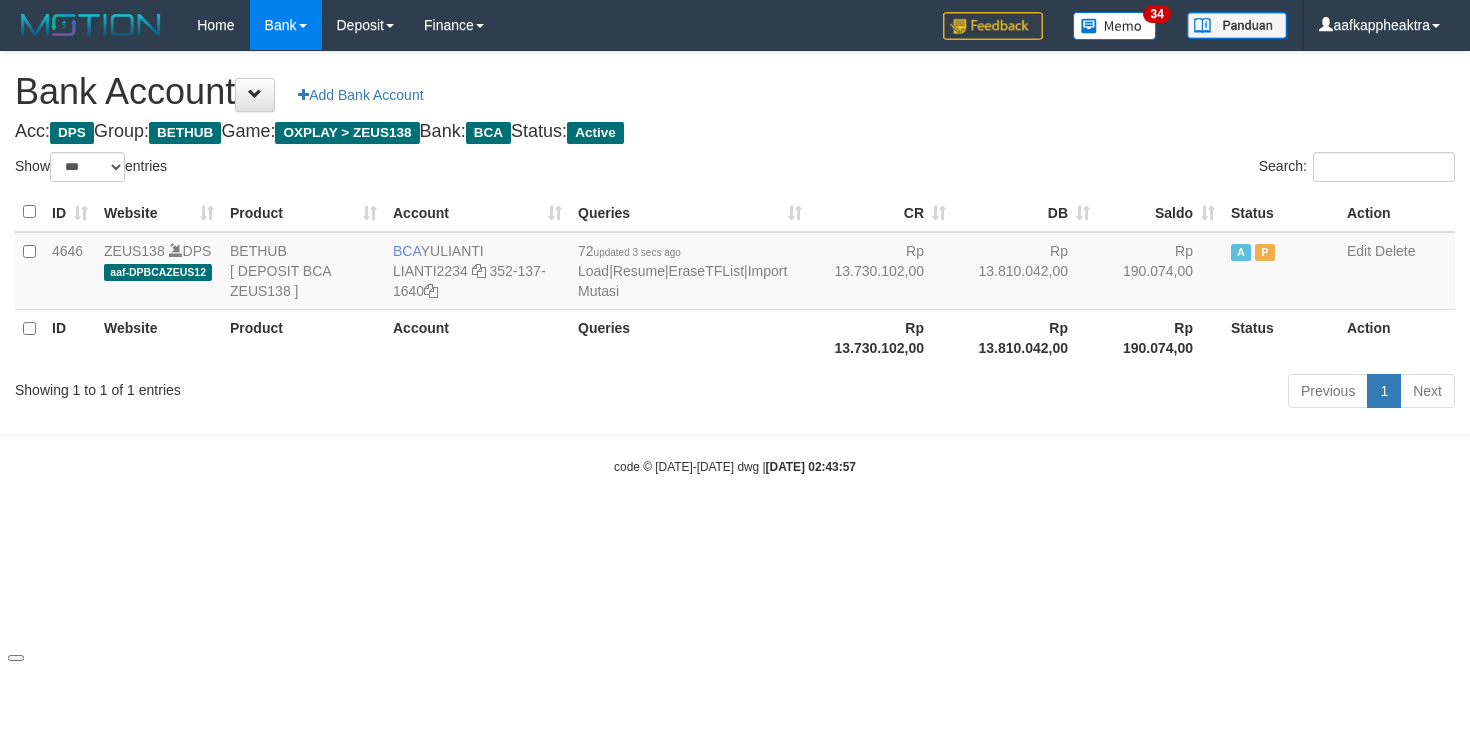 drag, startPoint x: 530, startPoint y: 514, endPoint x: 531, endPoint y: 384, distance: 130.00385 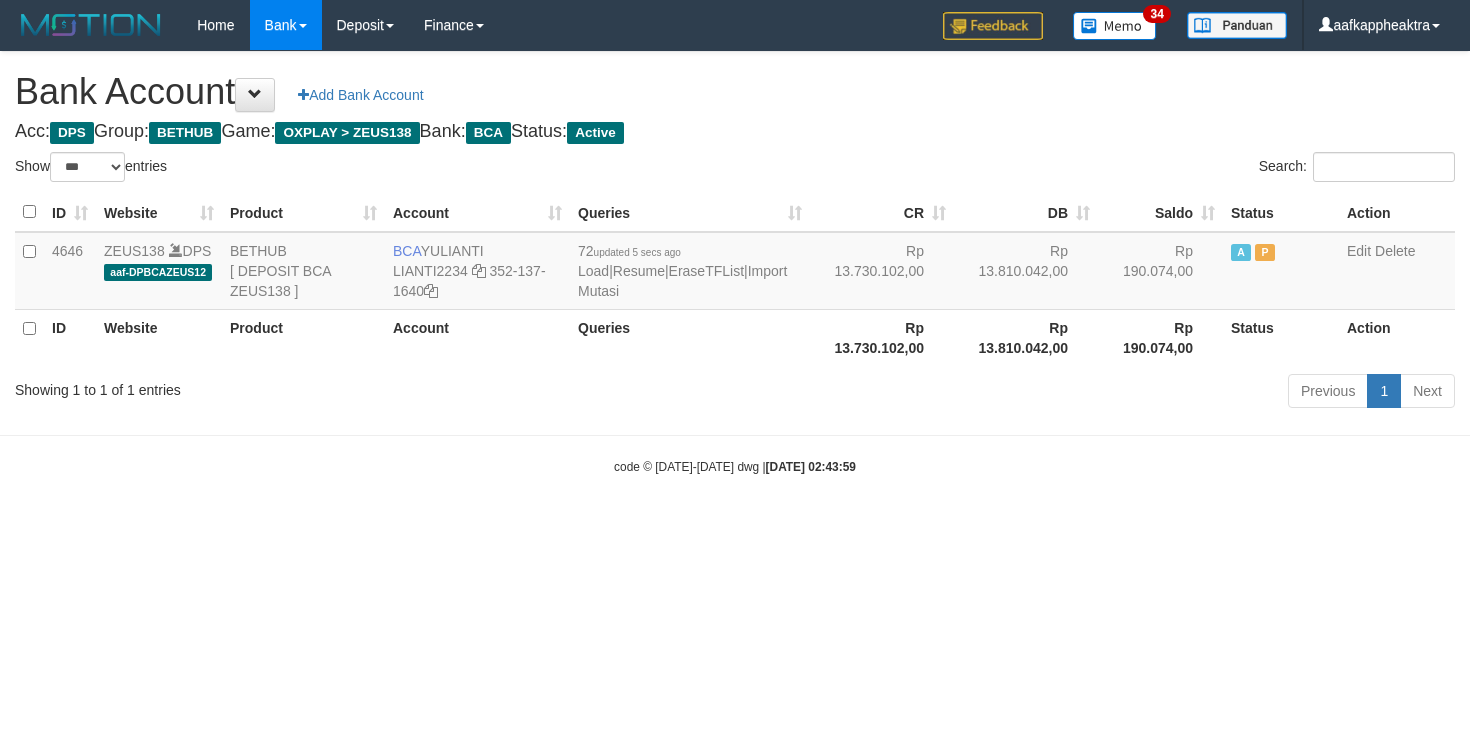select on "***" 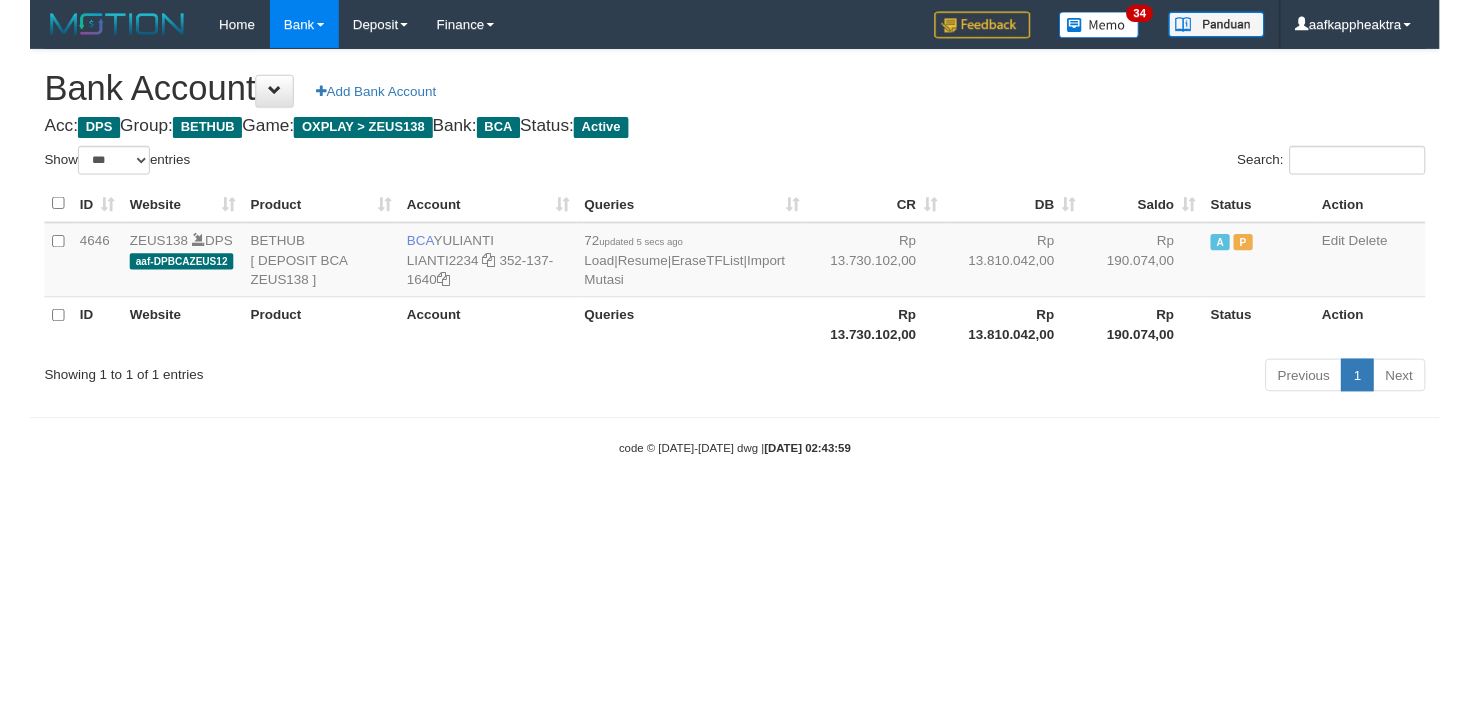 scroll, scrollTop: 0, scrollLeft: 0, axis: both 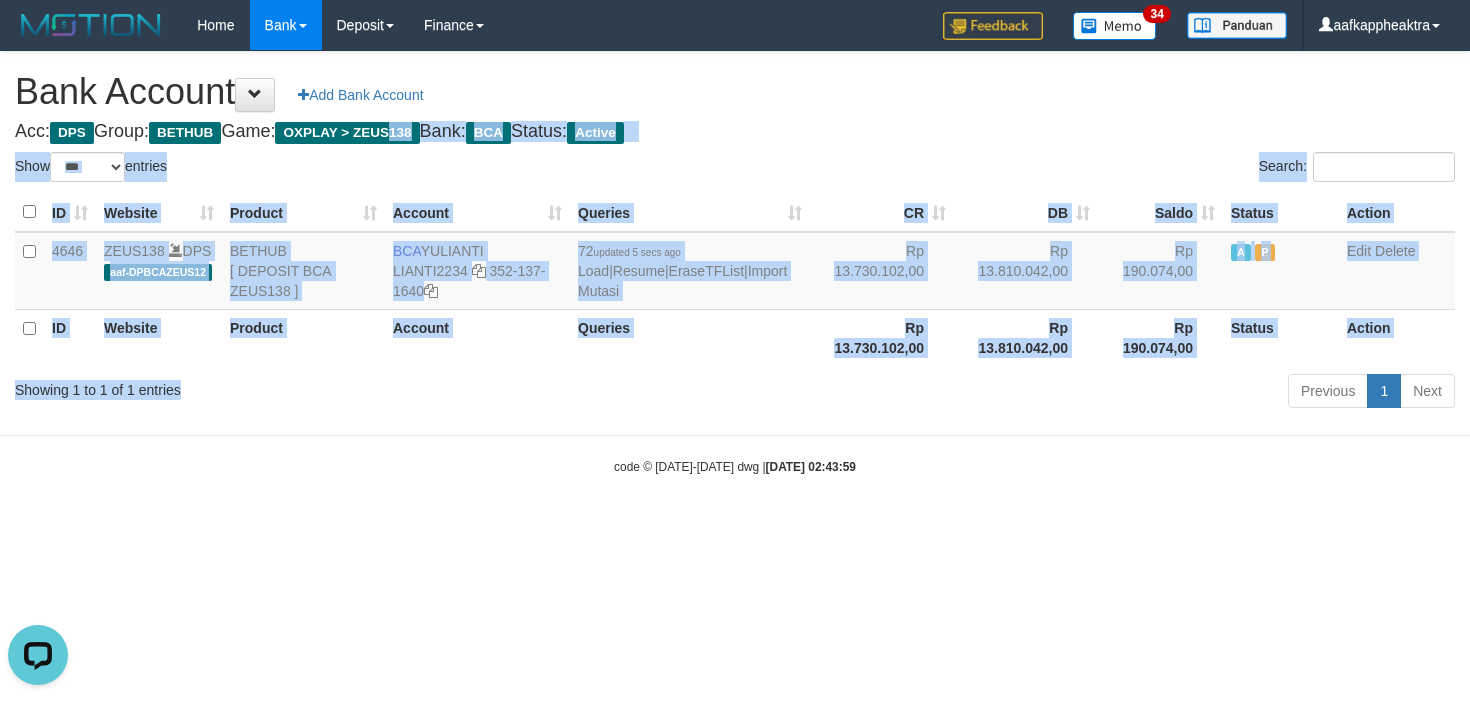 click on "Bank Account
Add Bank Account
Acc: 										 DPS
Group:   BETHUB    		Game:   OXPLAY > ZEUS138    		Bank:   BCA    		Status:  Active
Filter Account Type
*******
***
**
***
DPS
SELECT ALL  SELECT TYPE  - ALL -
DPS
WD
TMP
Filter Product
*******
******
********
********
*******
********
BETHUB
SELECT ALL  SELECT GROUP  - ALL -
BETHUB
IDNPOKER
IDNSPORT
IDNTOTO
LOADONLY
Filter Website
*******" at bounding box center [735, 233] 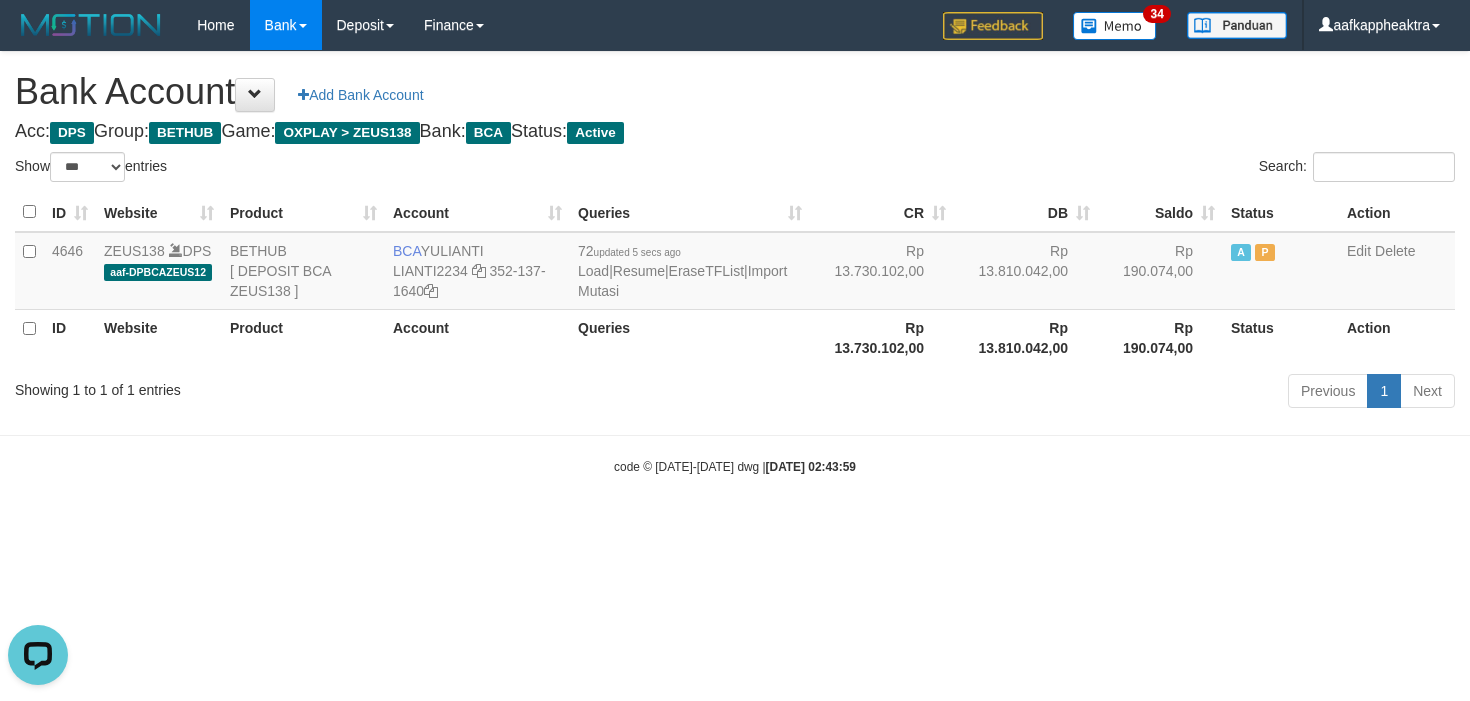 click on "Toggle navigation
Home
Bank
Account List
Mutasi Bank
Search
Note Mutasi
Deposit
DPS List
History
Finance
Financial Data
aafkappheaktra
My Profile
Log Out
34" at bounding box center (735, 263) 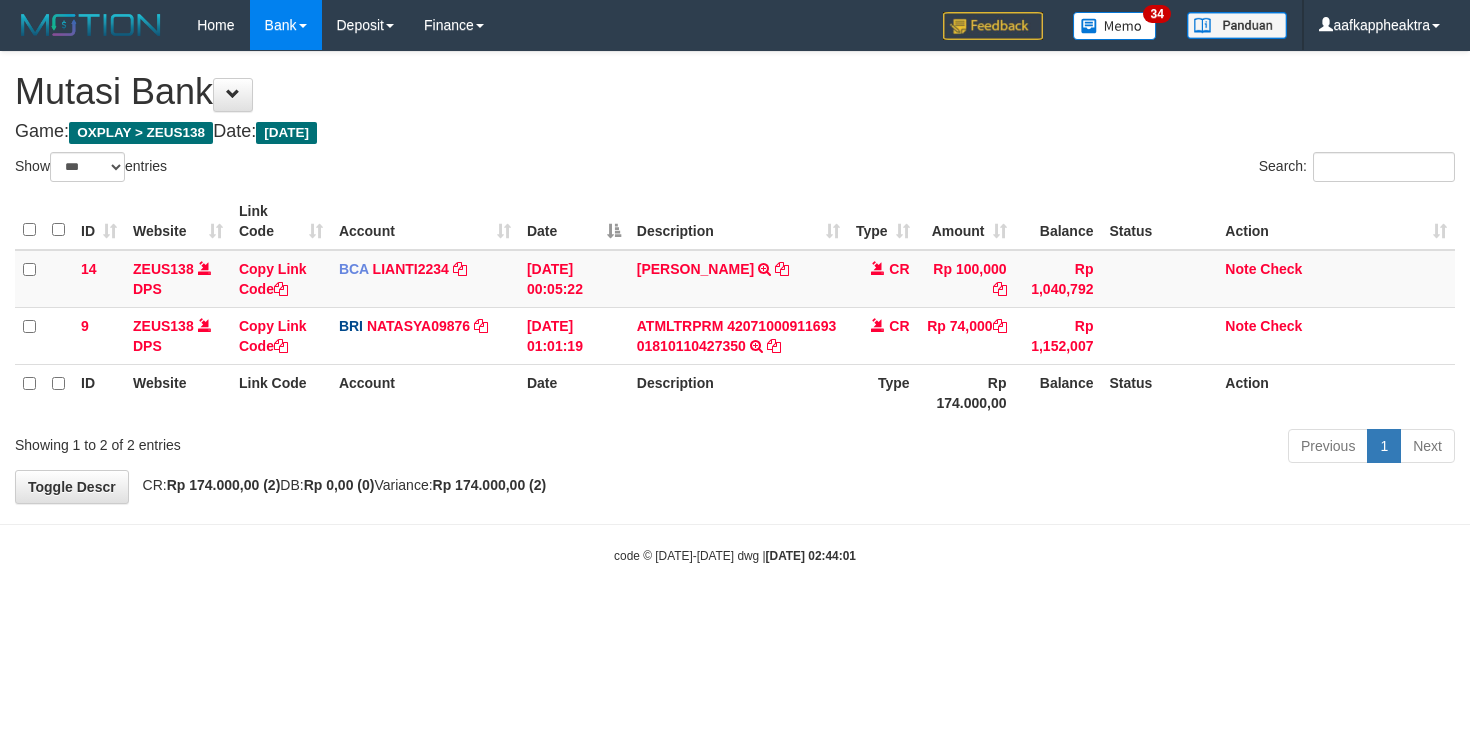 select on "***" 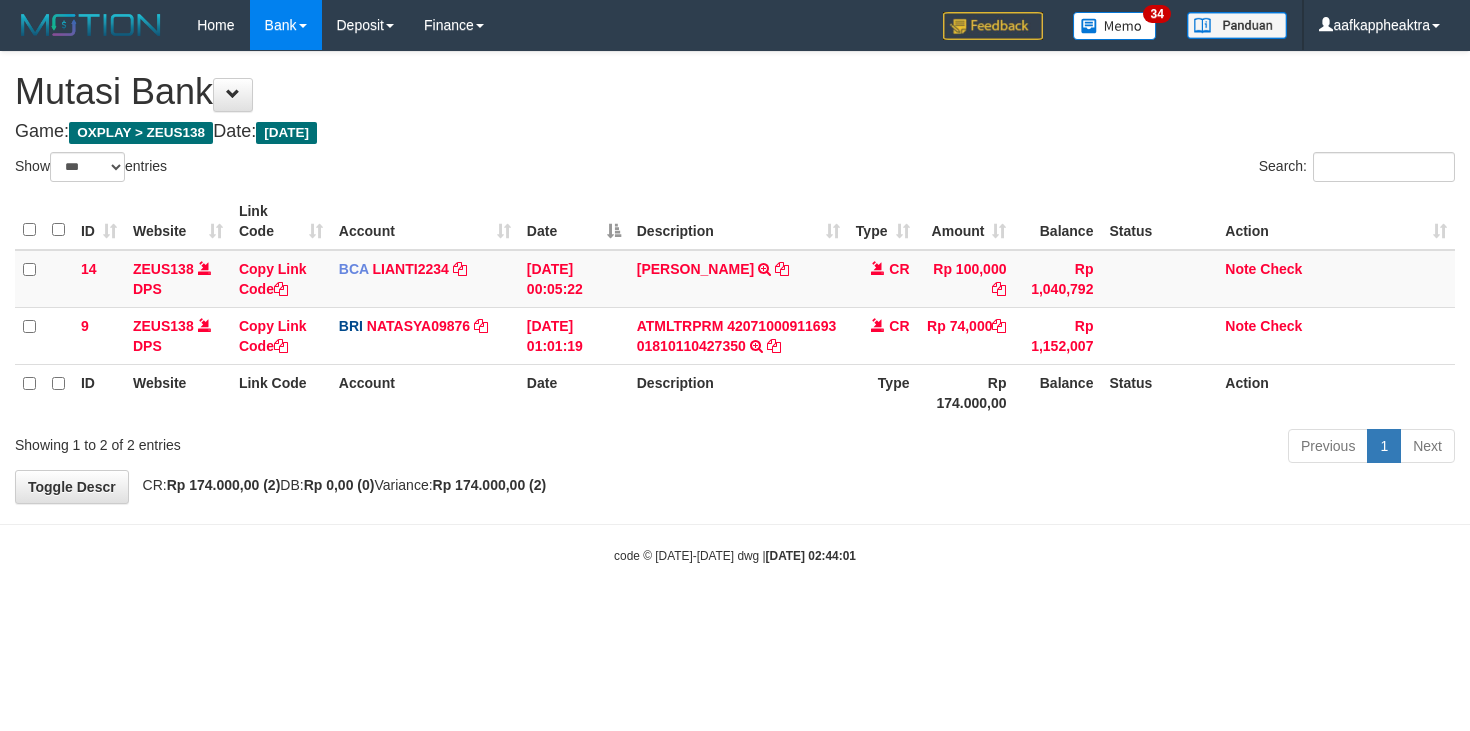scroll, scrollTop: 0, scrollLeft: 0, axis: both 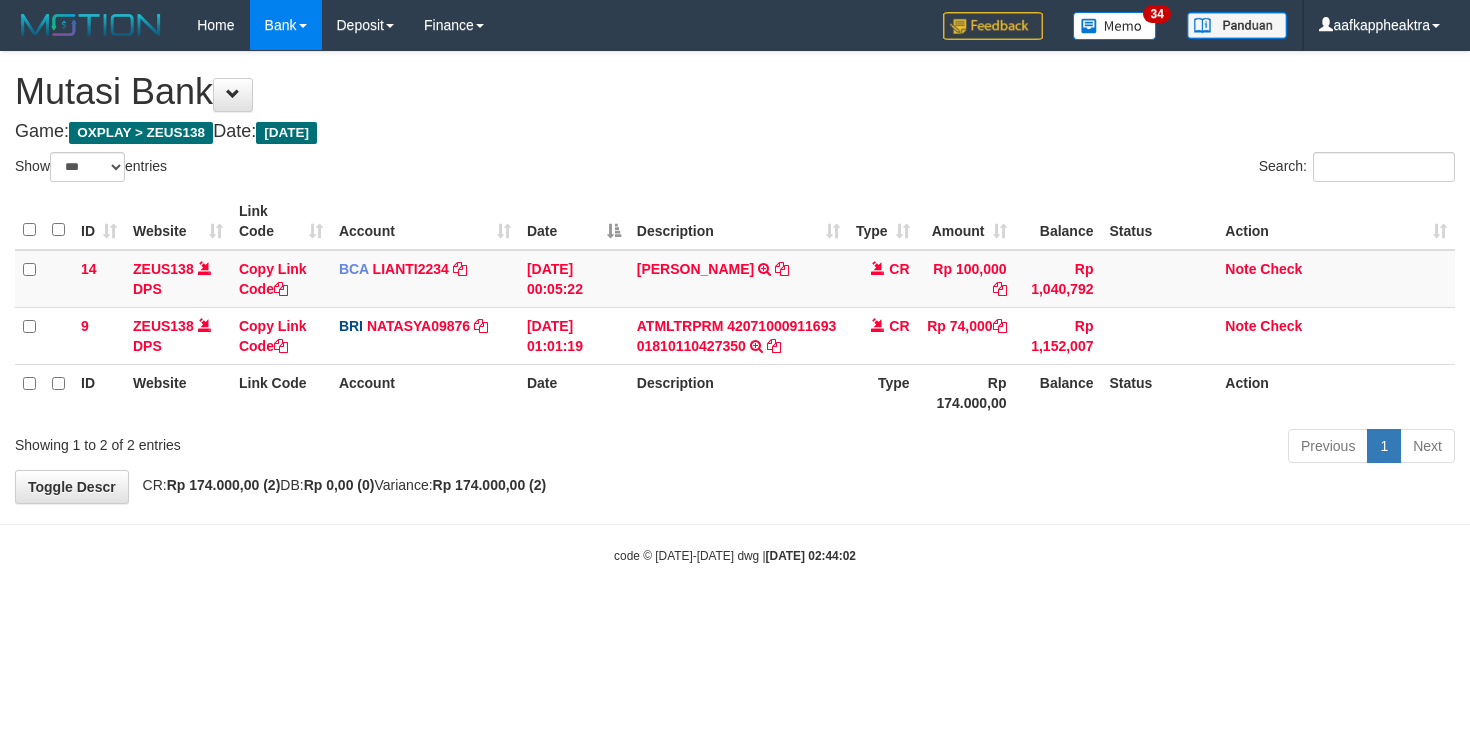 select on "***" 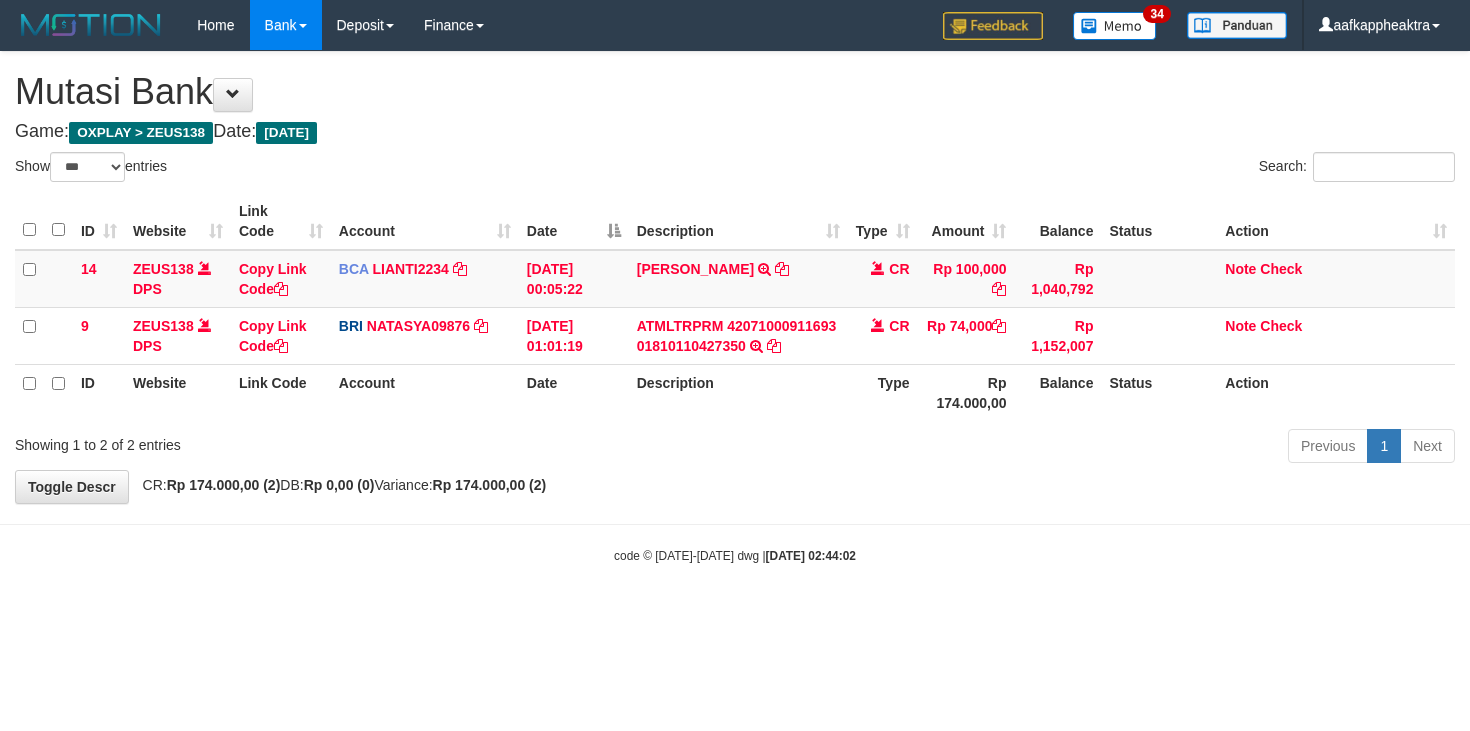 scroll, scrollTop: 0, scrollLeft: 0, axis: both 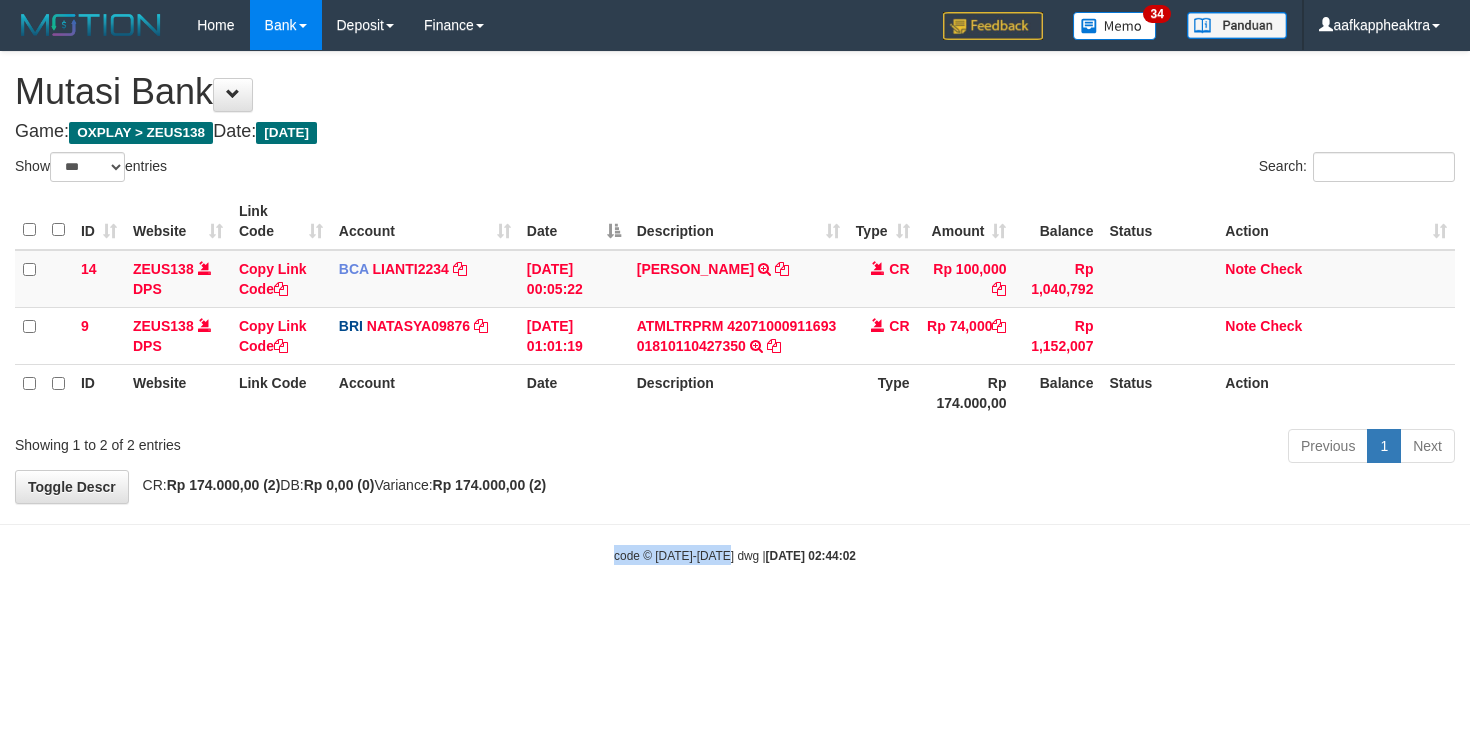 drag, startPoint x: 731, startPoint y: 527, endPoint x: 1016, endPoint y: 431, distance: 300.7341 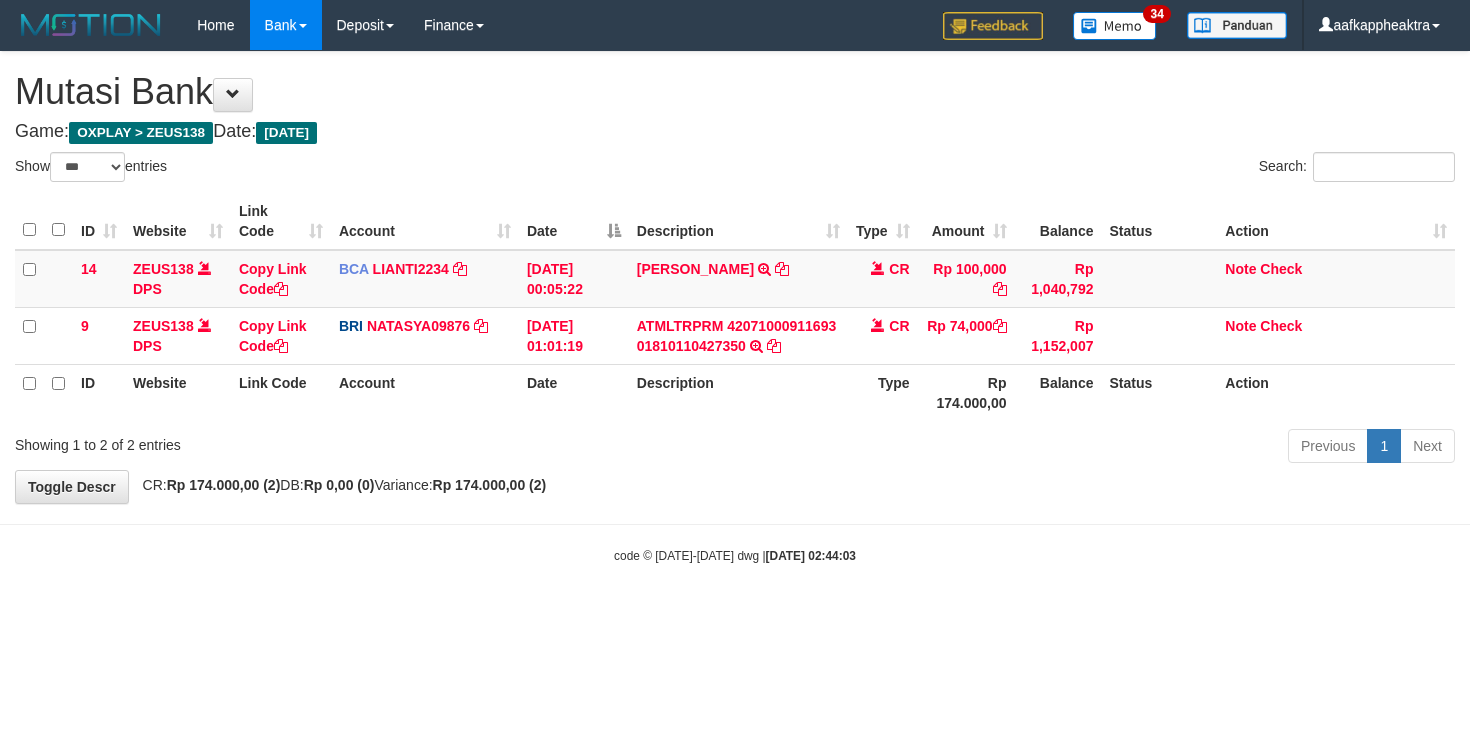 select on "***" 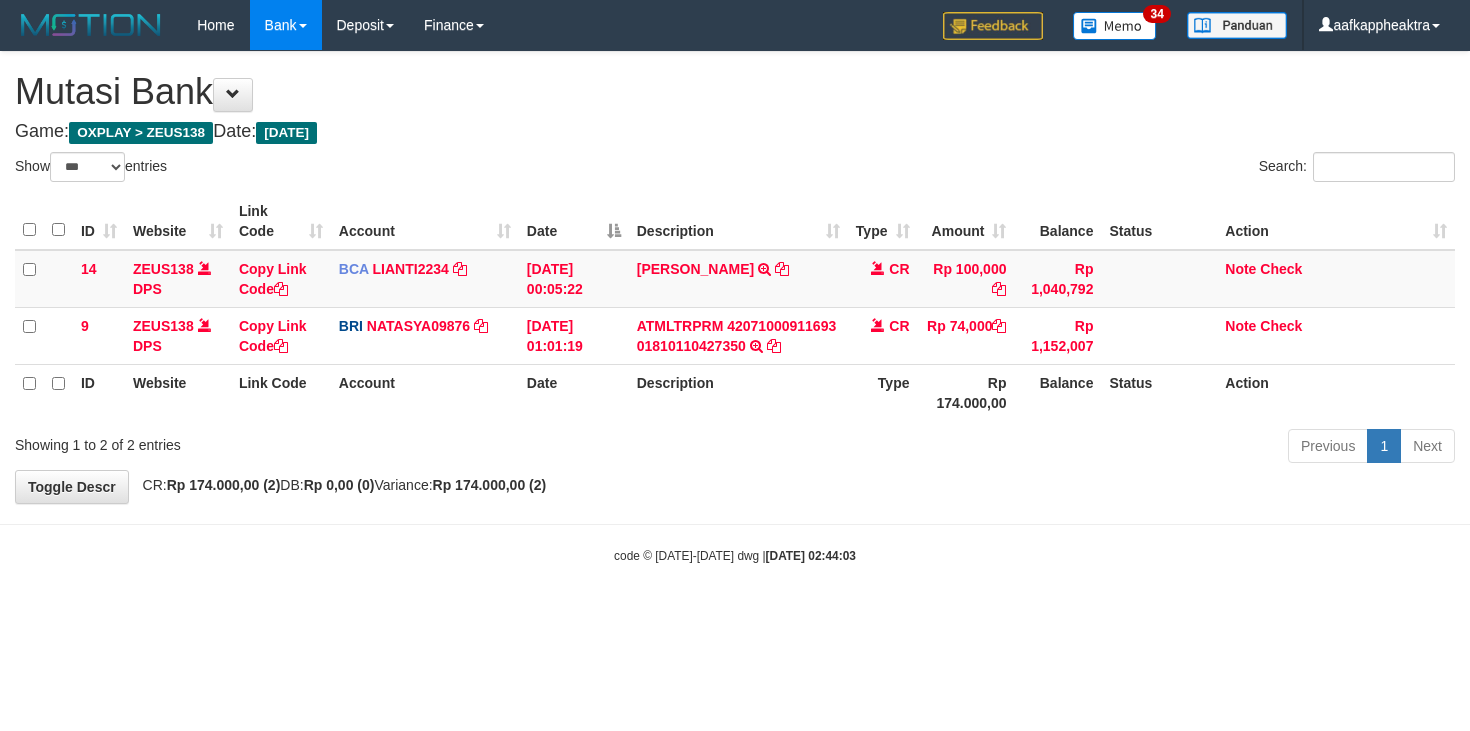 scroll, scrollTop: 0, scrollLeft: 0, axis: both 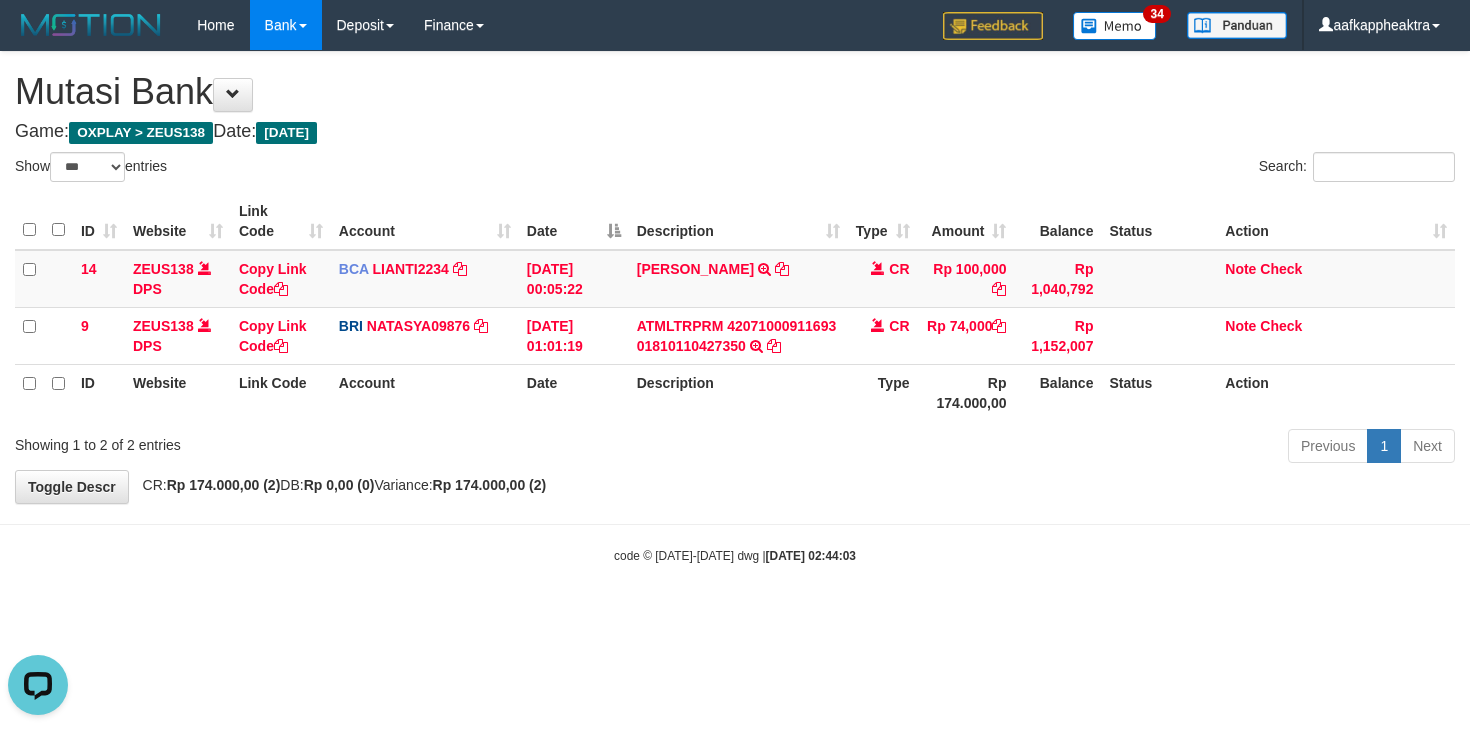 click on "Previous 1 Next" at bounding box center [1042, 448] 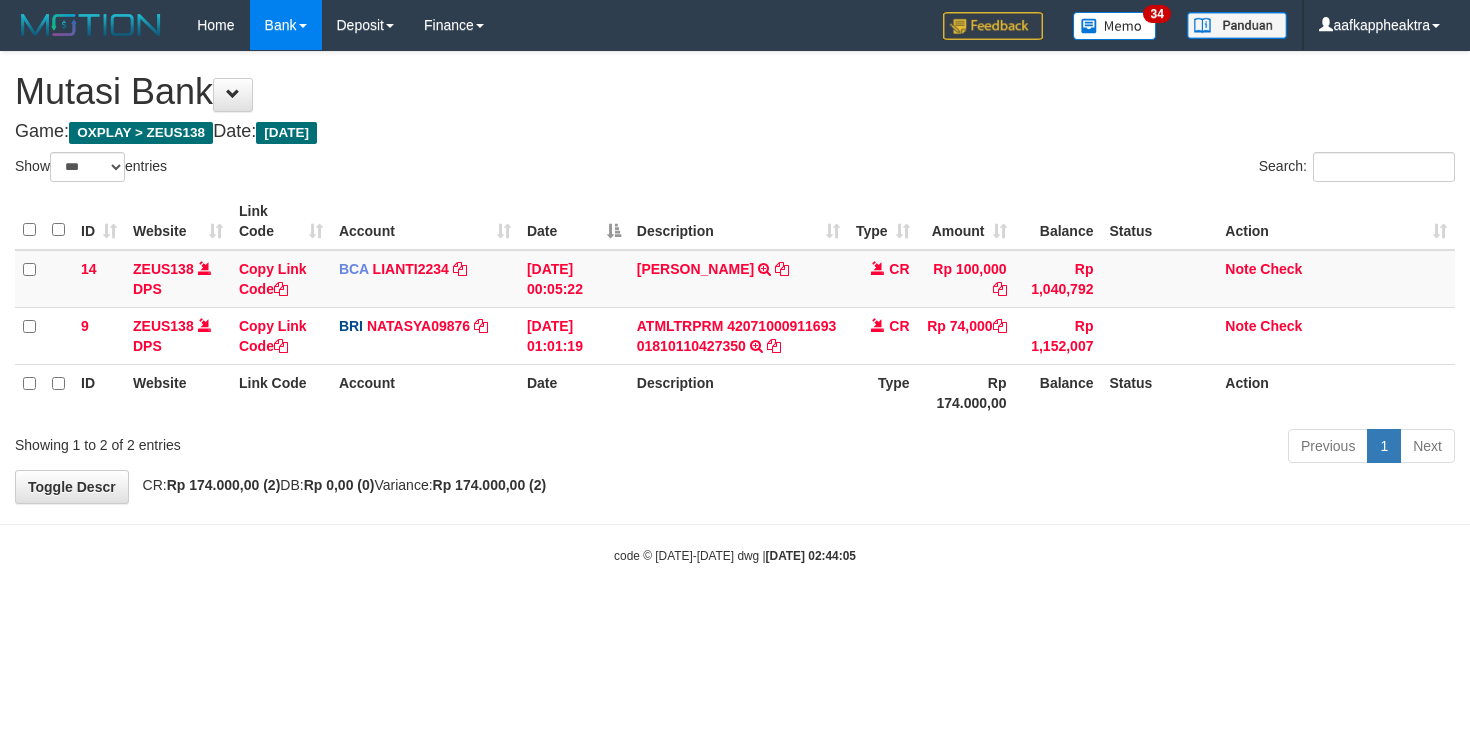 select on "***" 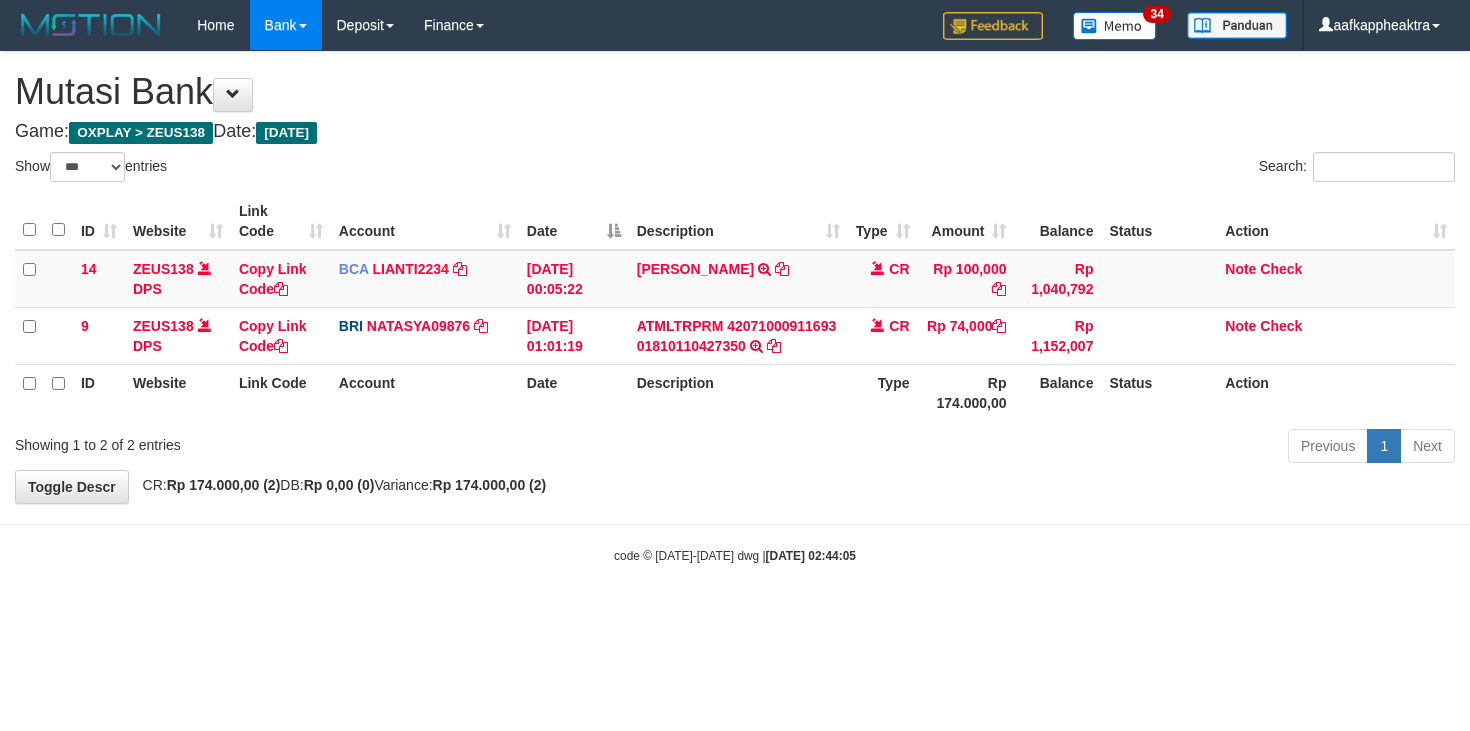 scroll, scrollTop: 0, scrollLeft: 0, axis: both 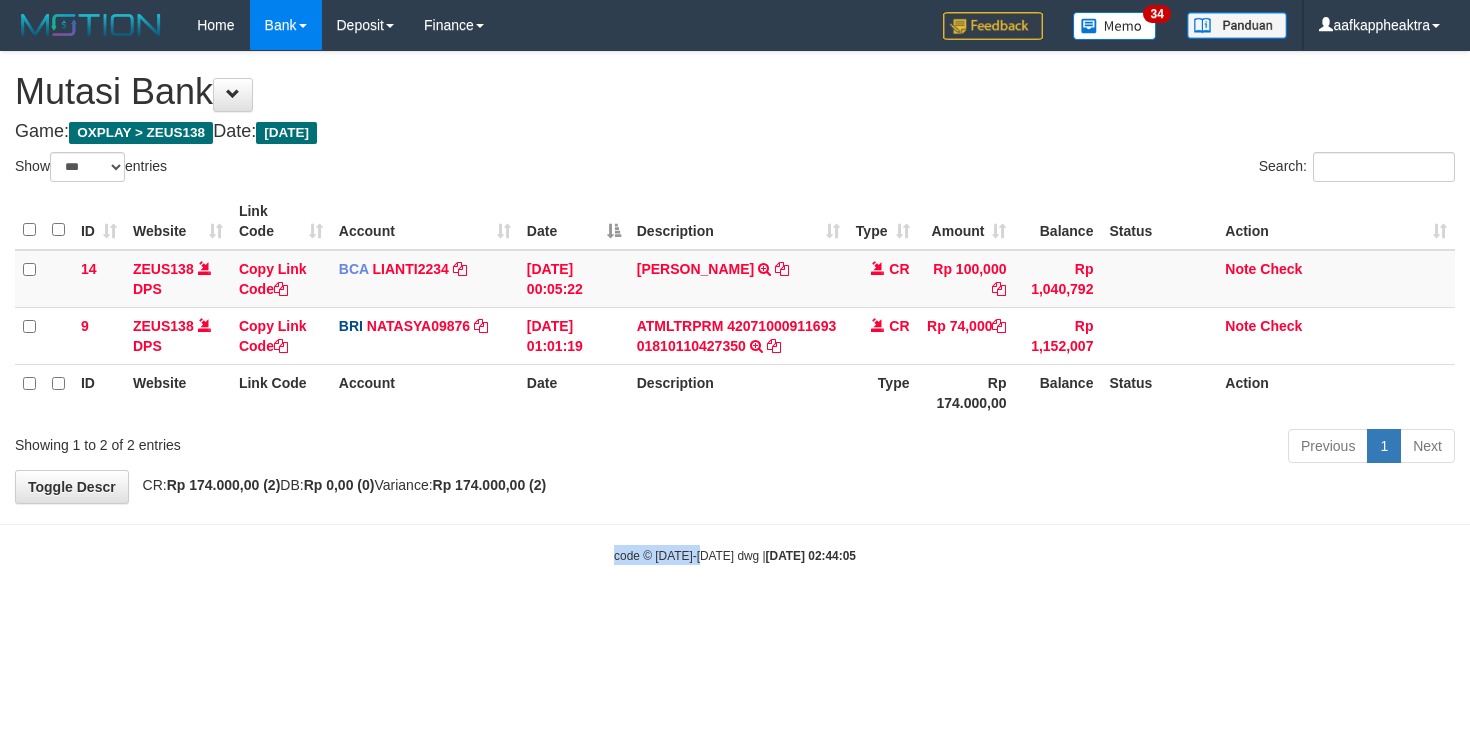 click on "Toggle navigation
Home
Bank
Account List
Mutasi Bank
Search
Note Mutasi
Deposit
DPS List
History
Finance
Financial Data
aafkappheaktra
My Profile
Log Out
34" at bounding box center [735, 307] 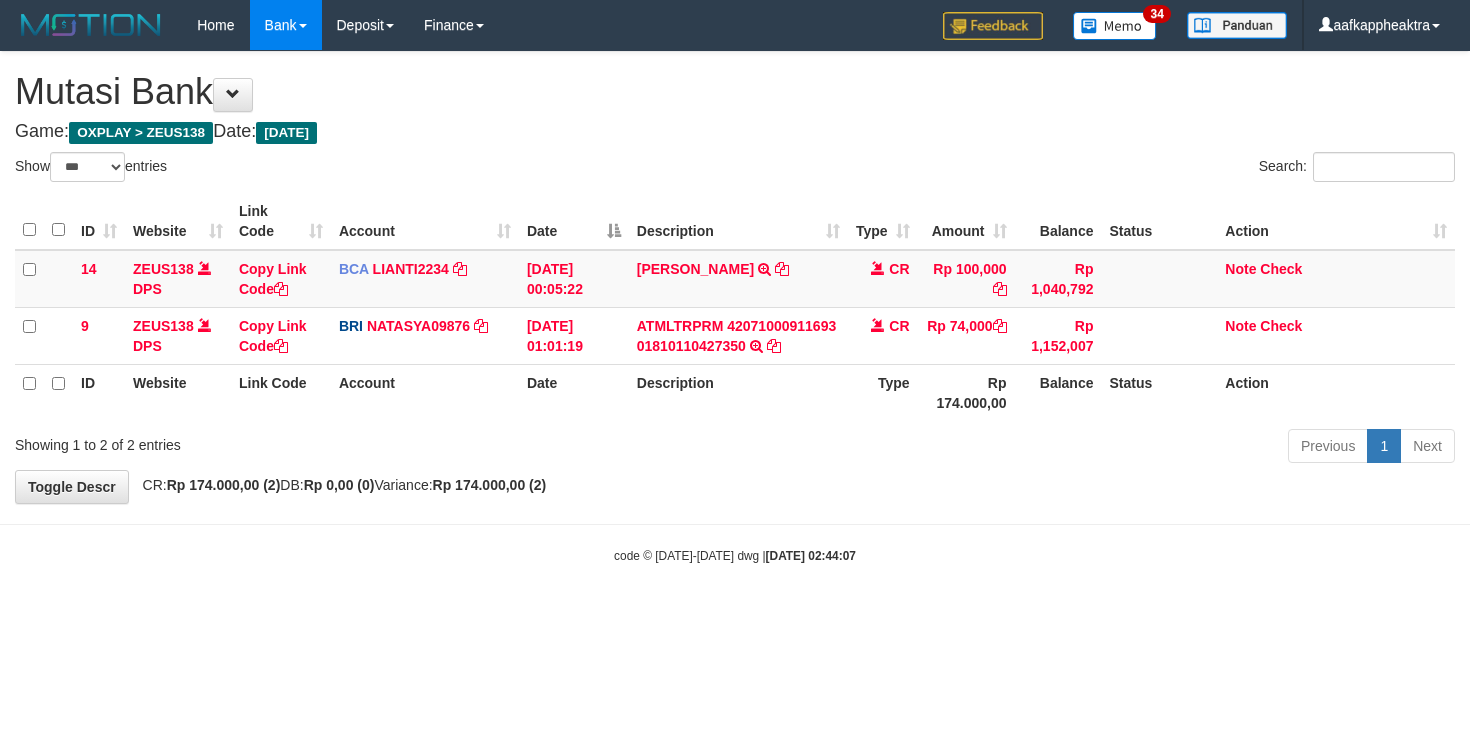 select on "***" 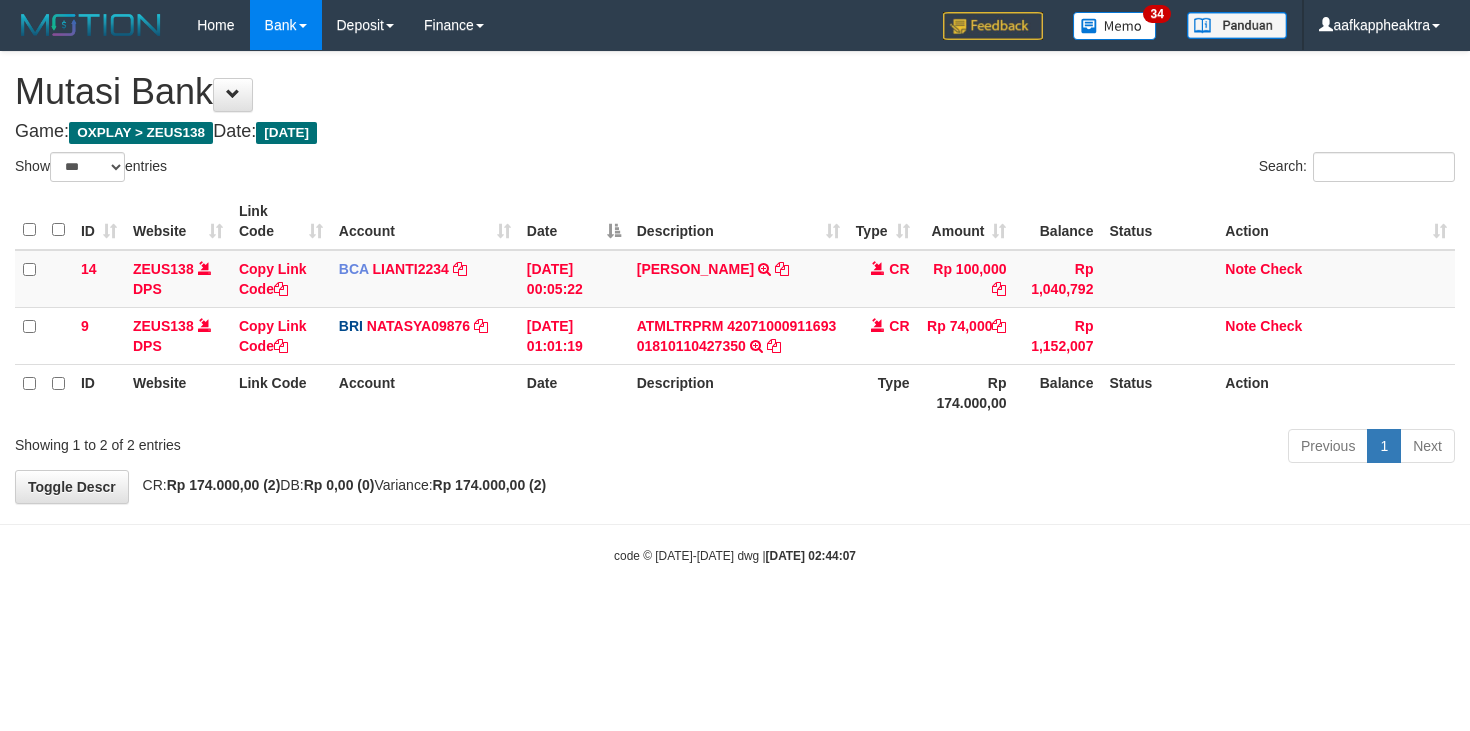 scroll, scrollTop: 0, scrollLeft: 0, axis: both 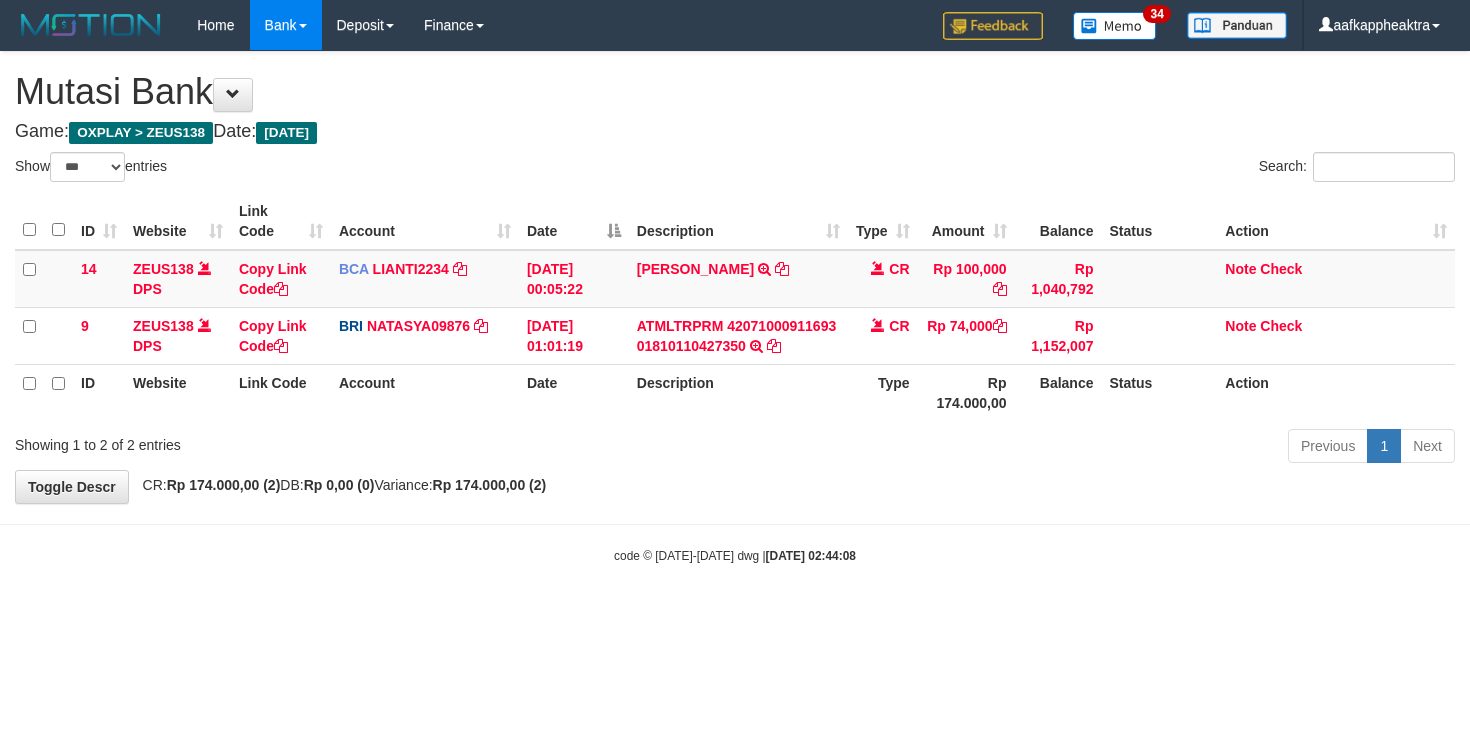 select on "***" 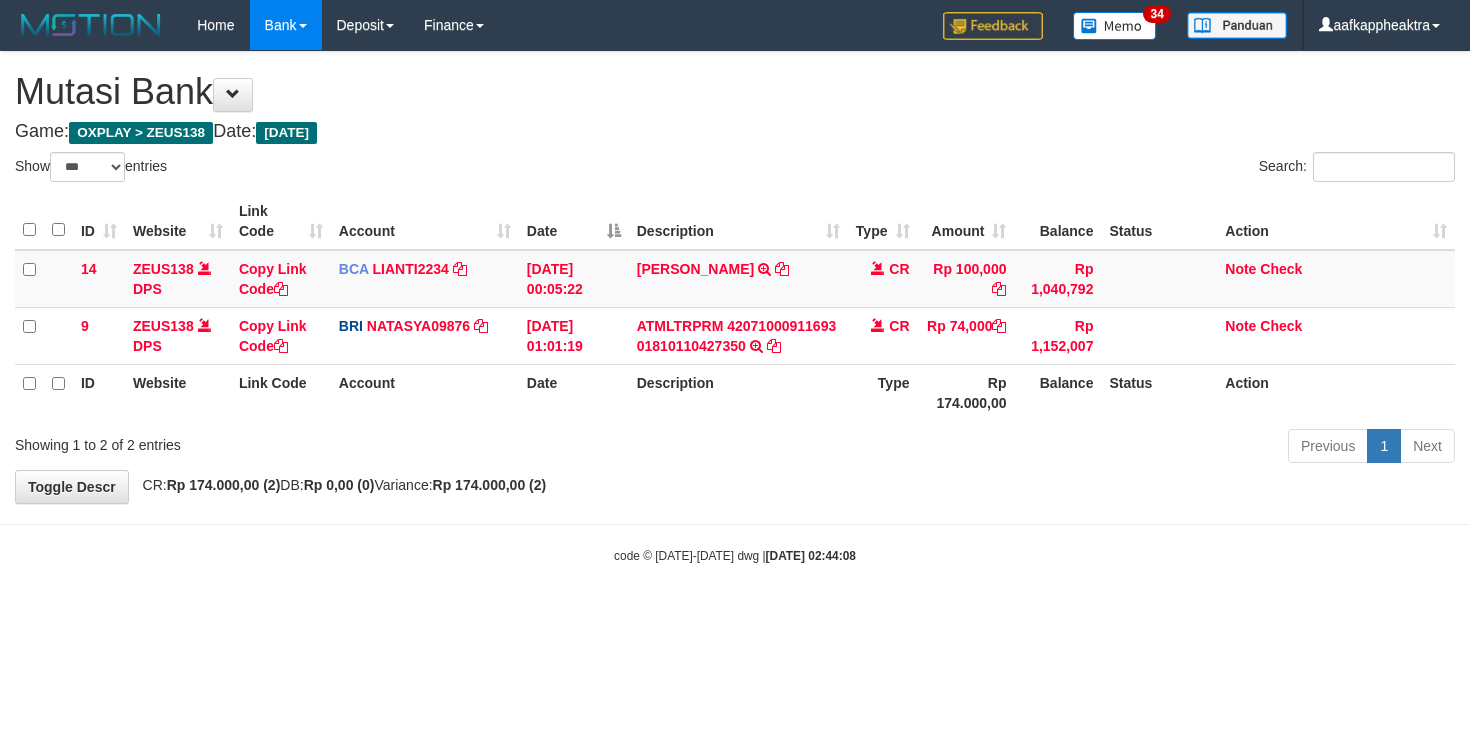 scroll, scrollTop: 0, scrollLeft: 0, axis: both 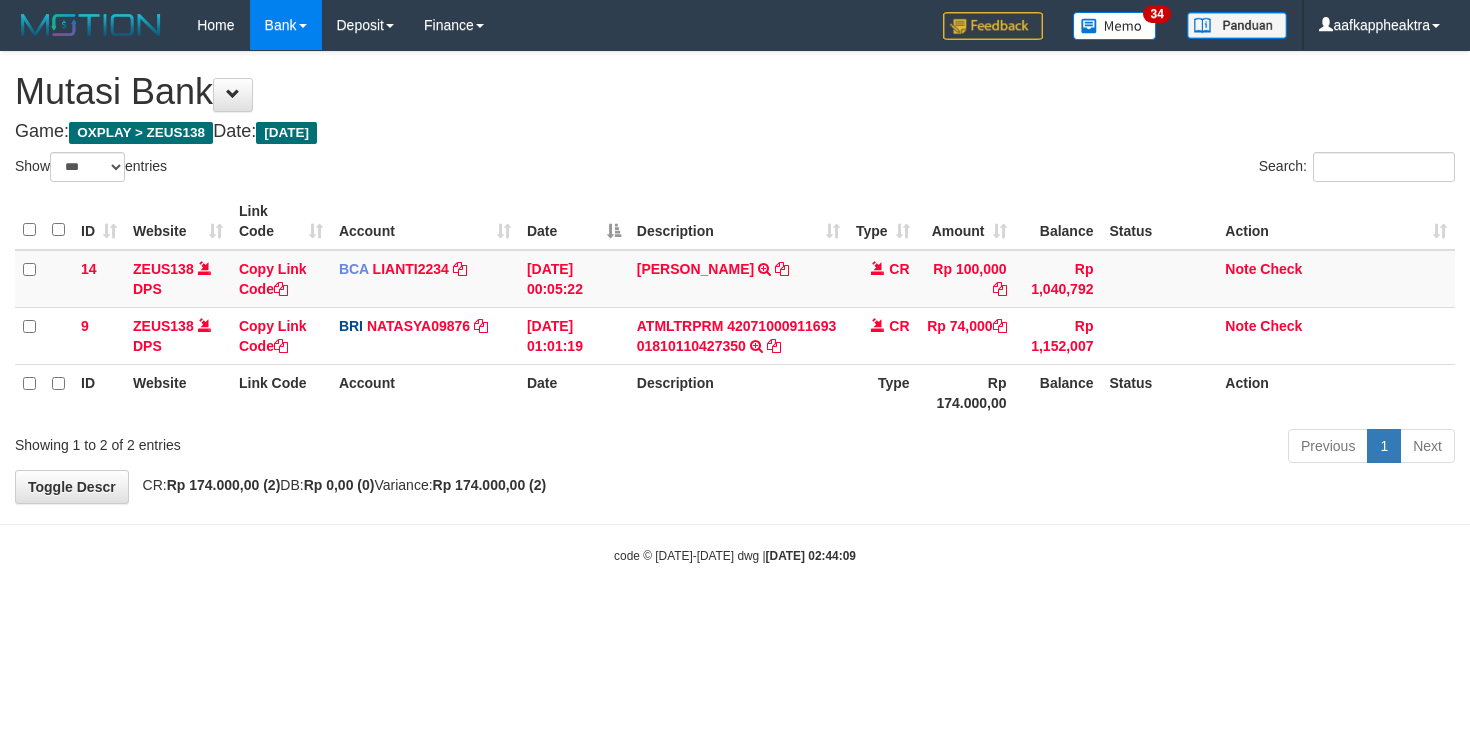 select on "***" 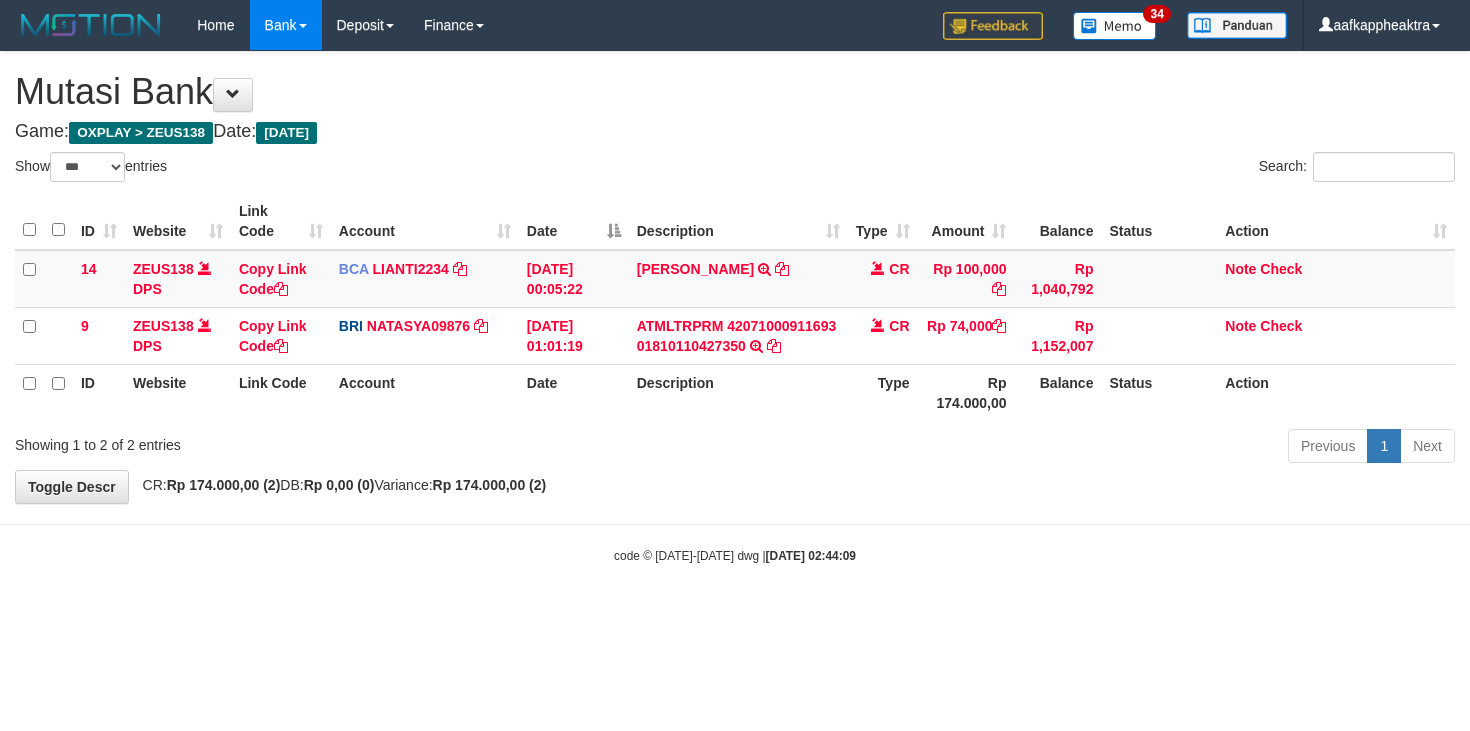 scroll, scrollTop: 0, scrollLeft: 0, axis: both 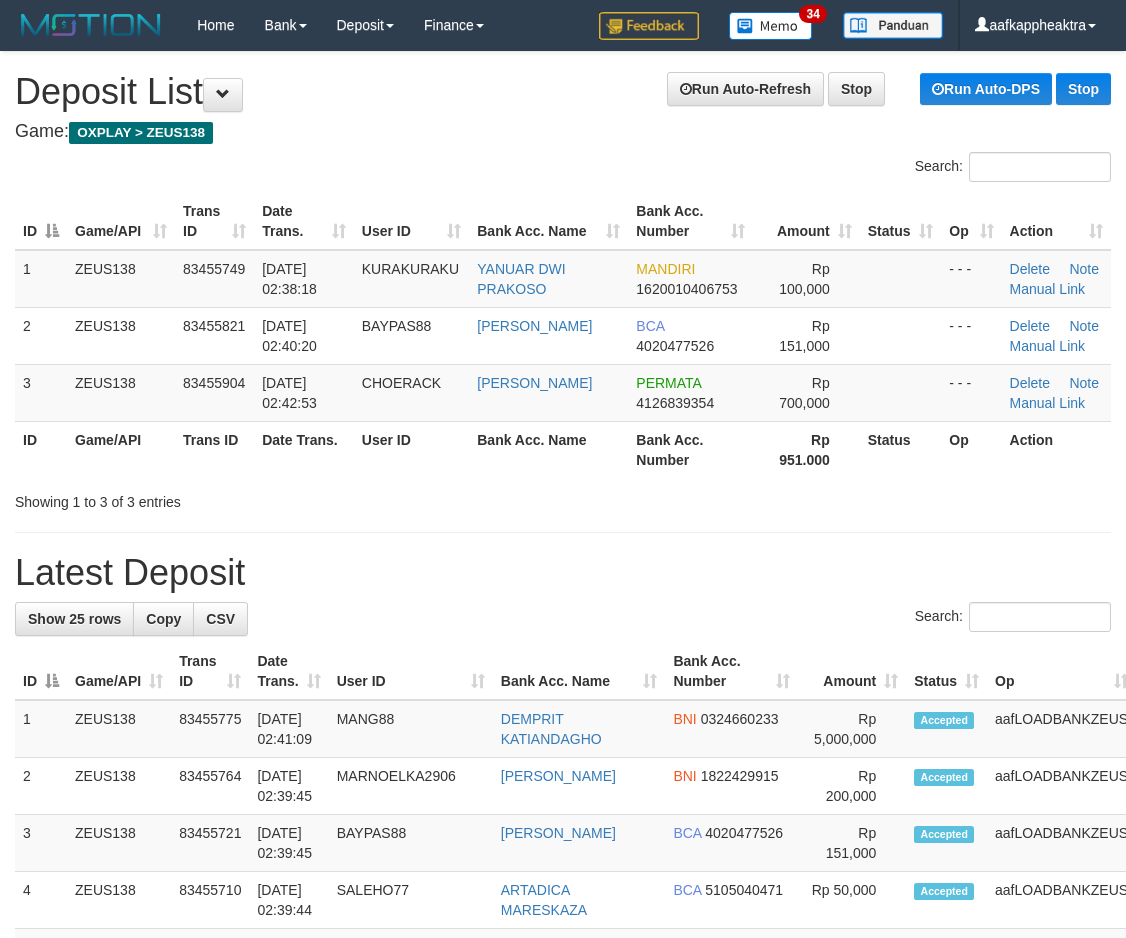 click on "**********" at bounding box center (563, 1155) 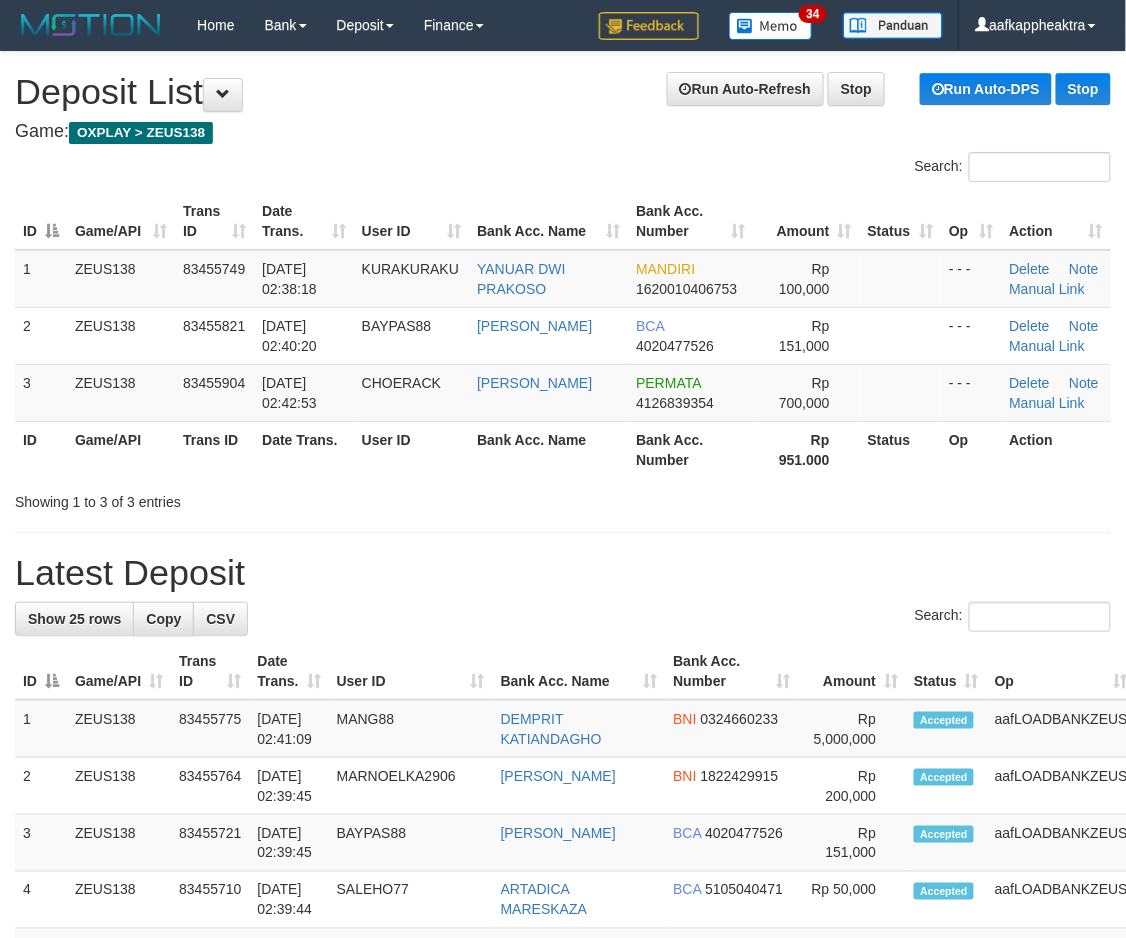 drag, startPoint x: 632, startPoint y: 553, endPoint x: 651, endPoint y: 570, distance: 25.495098 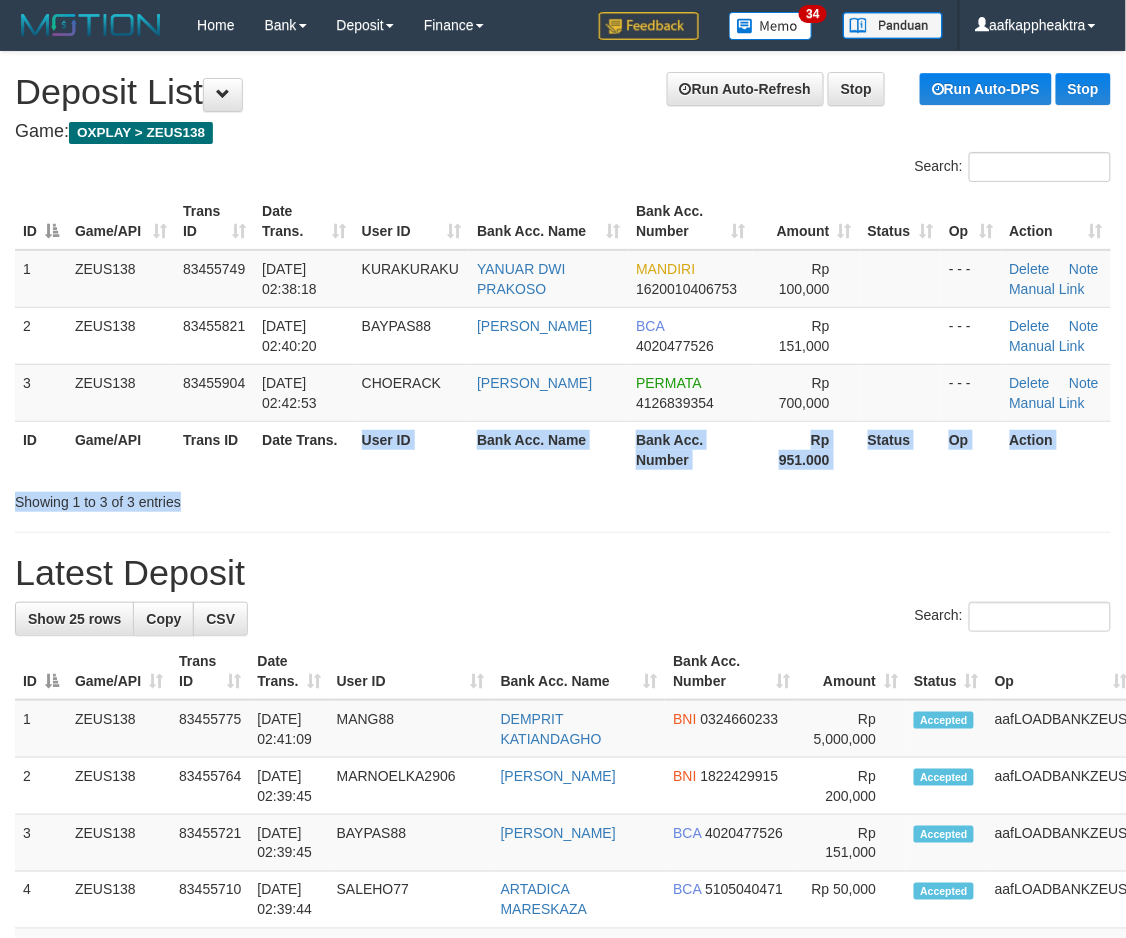 drag, startPoint x: 413, startPoint y: 512, endPoint x: 232, endPoint y: 544, distance: 183.80696 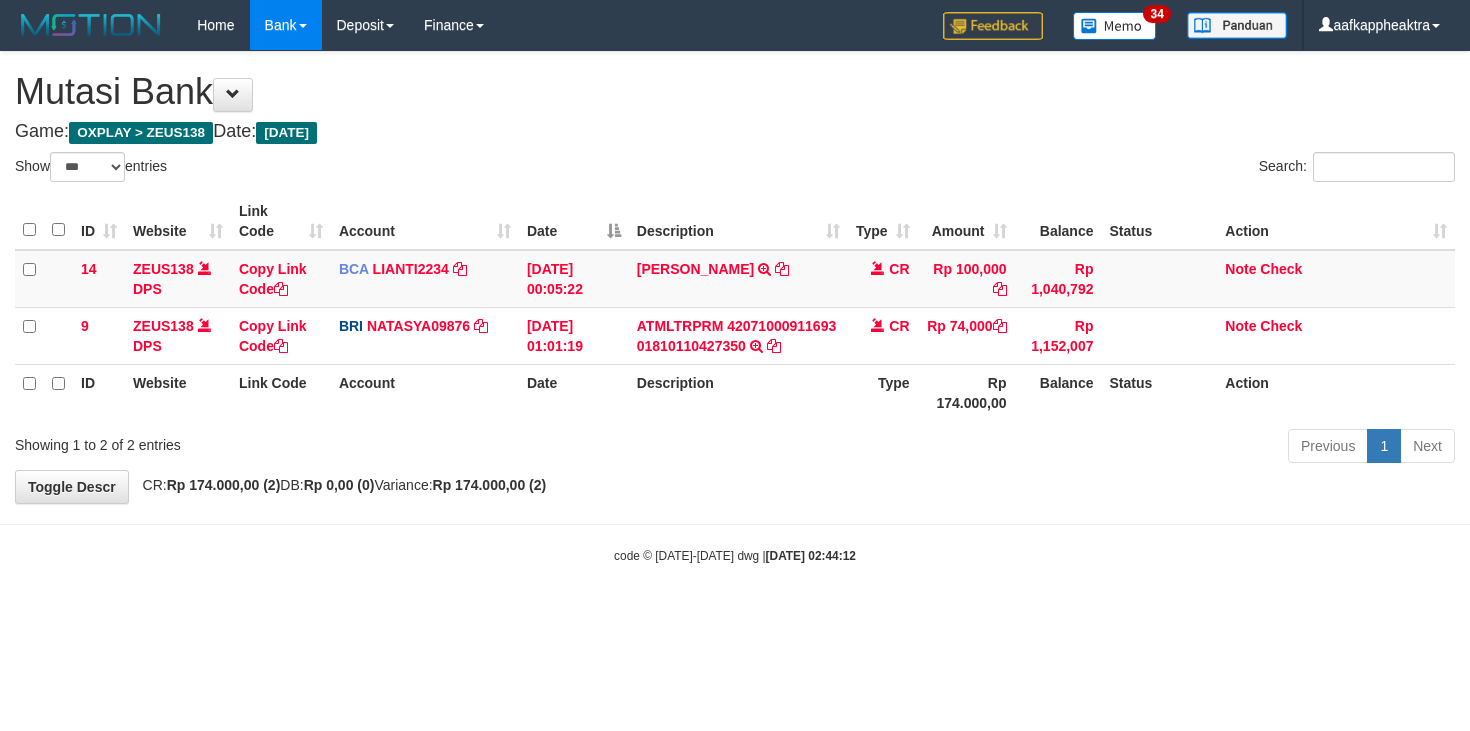 select on "***" 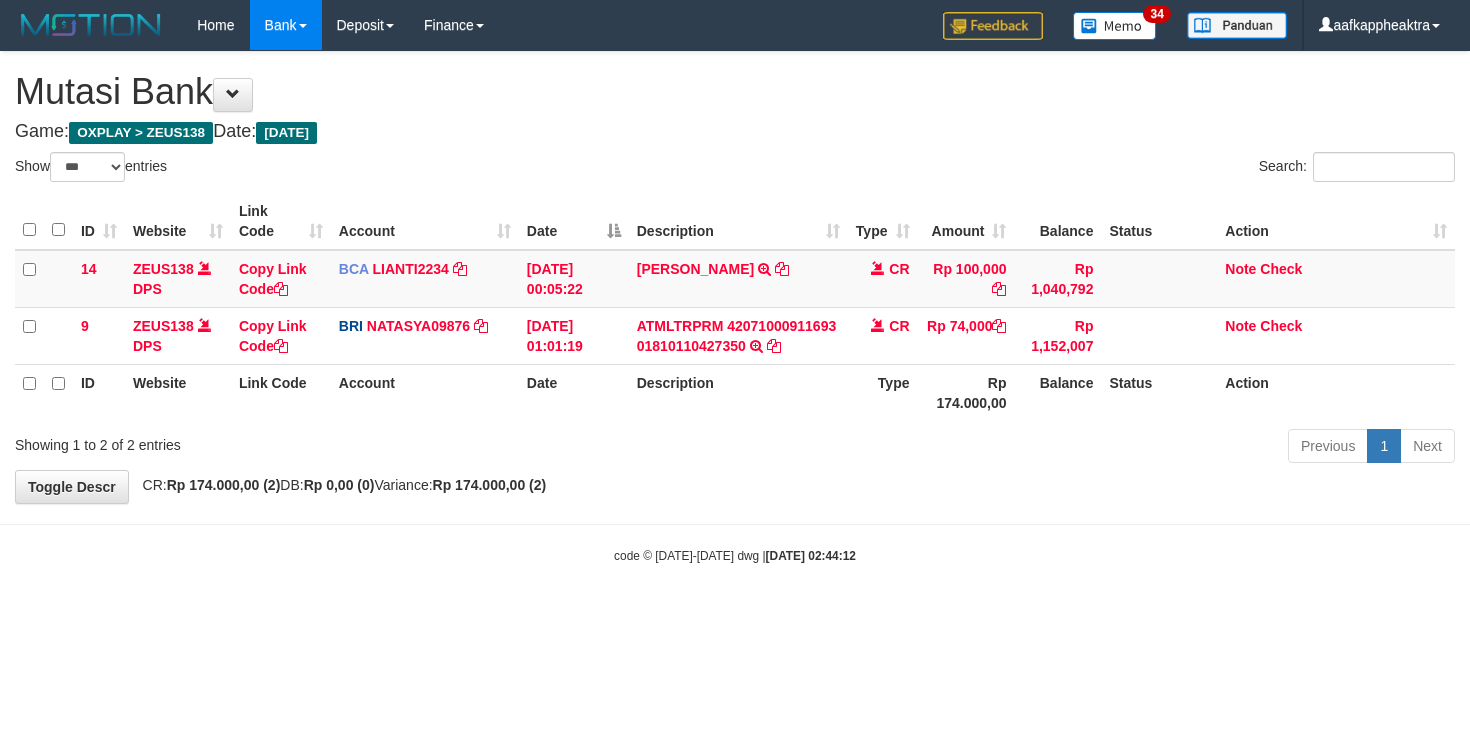 scroll, scrollTop: 0, scrollLeft: 0, axis: both 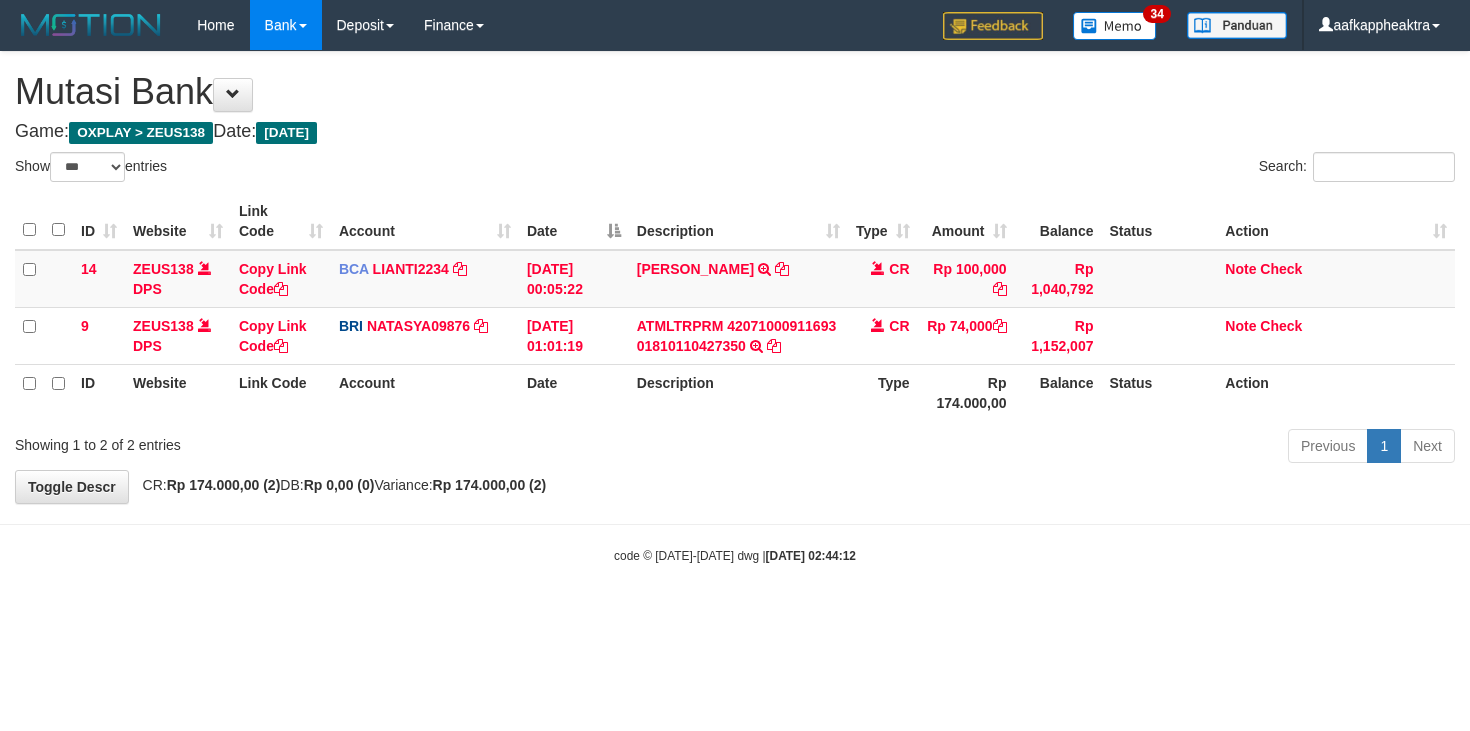 select on "***" 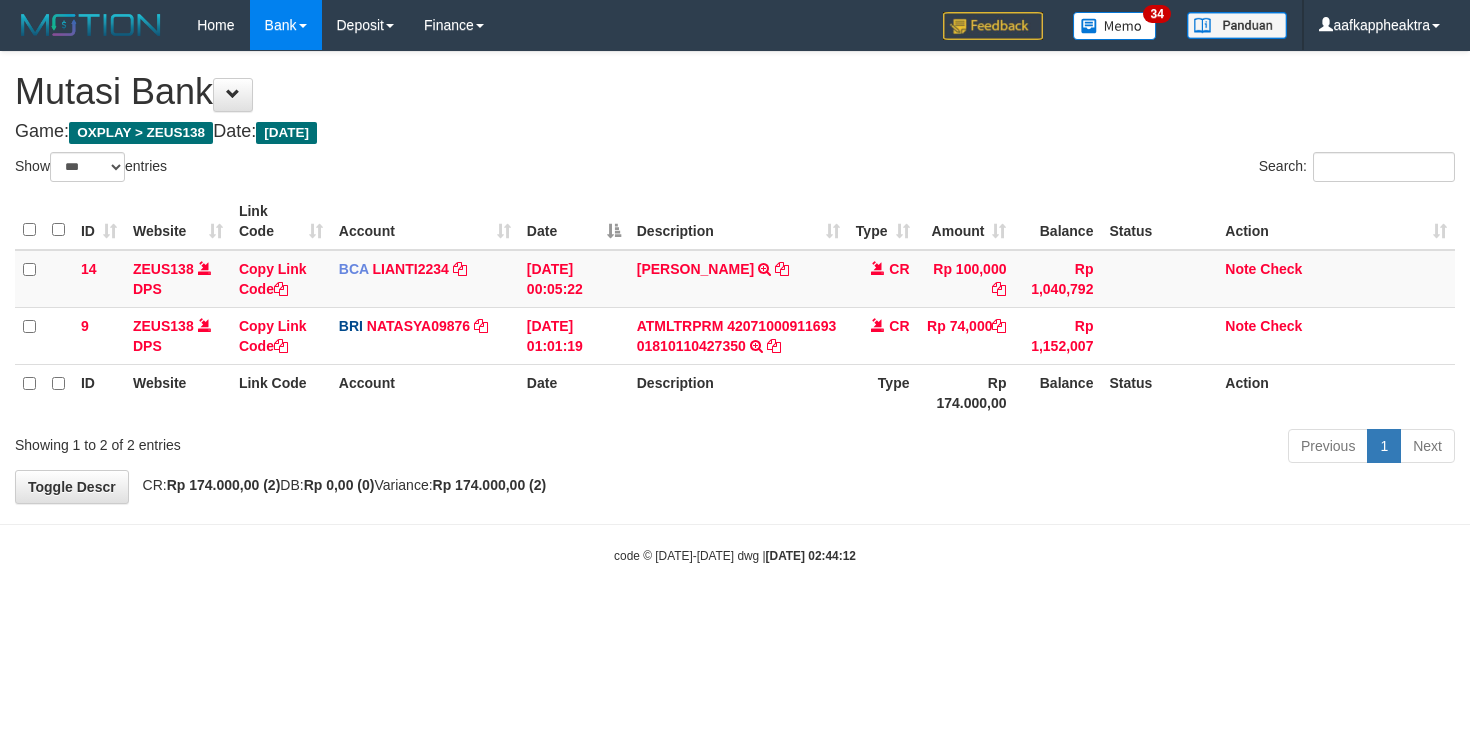 scroll, scrollTop: 0, scrollLeft: 0, axis: both 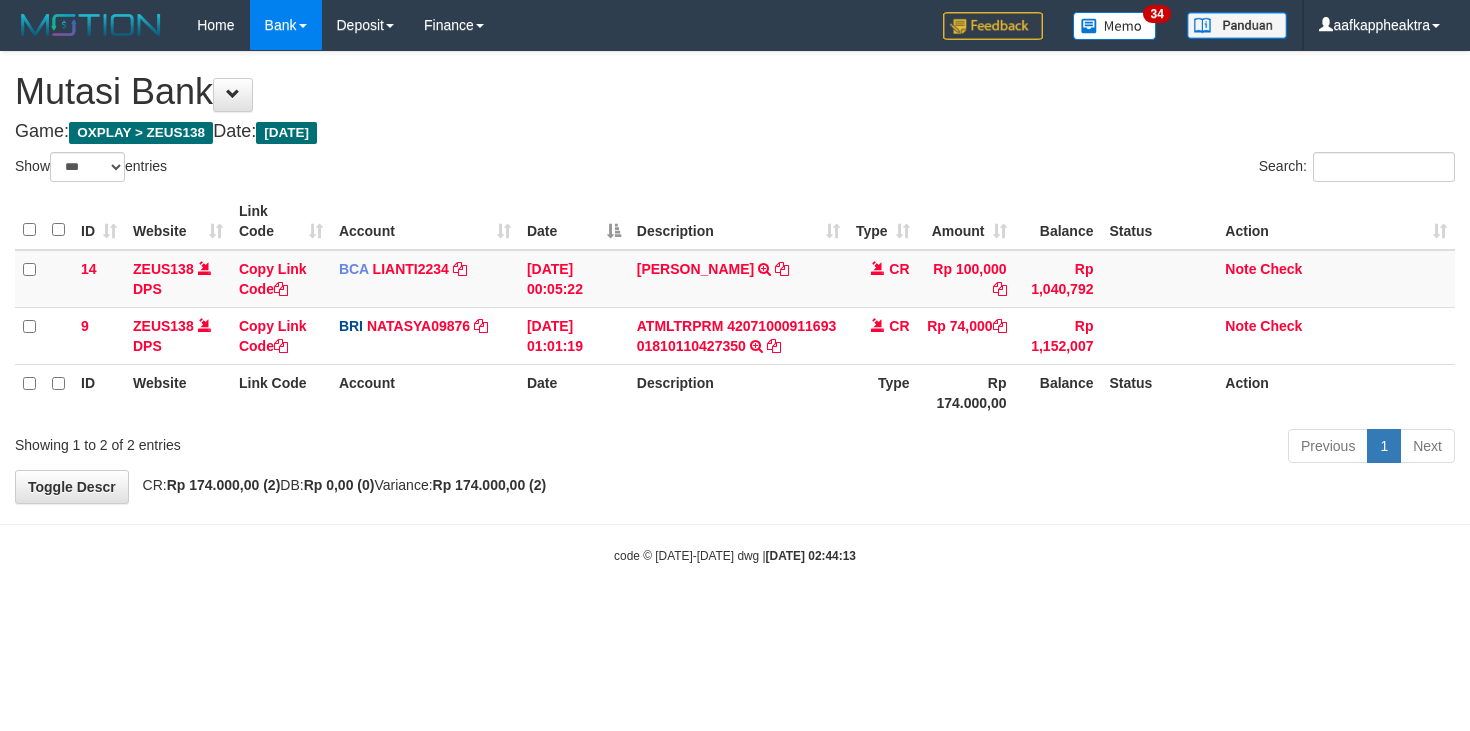 select on "***" 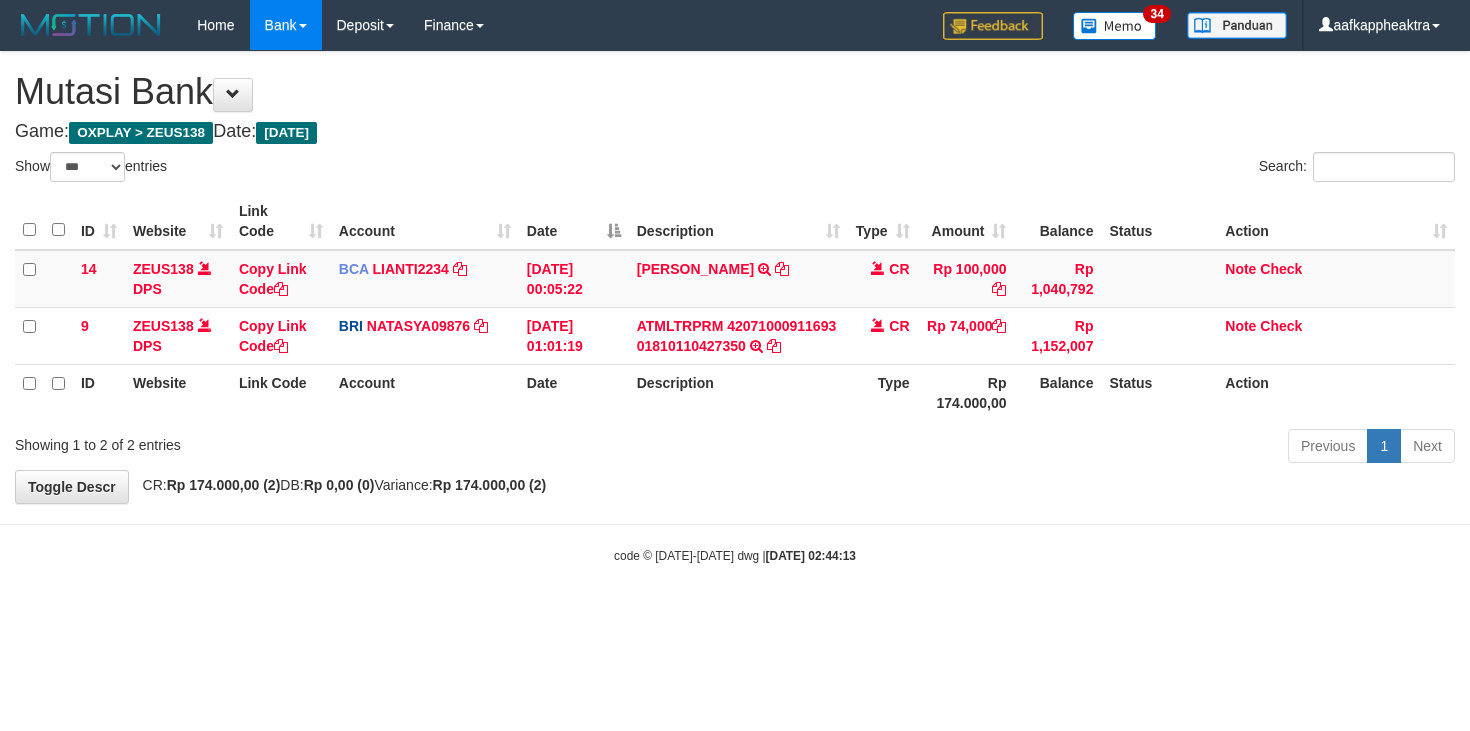 scroll, scrollTop: 0, scrollLeft: 0, axis: both 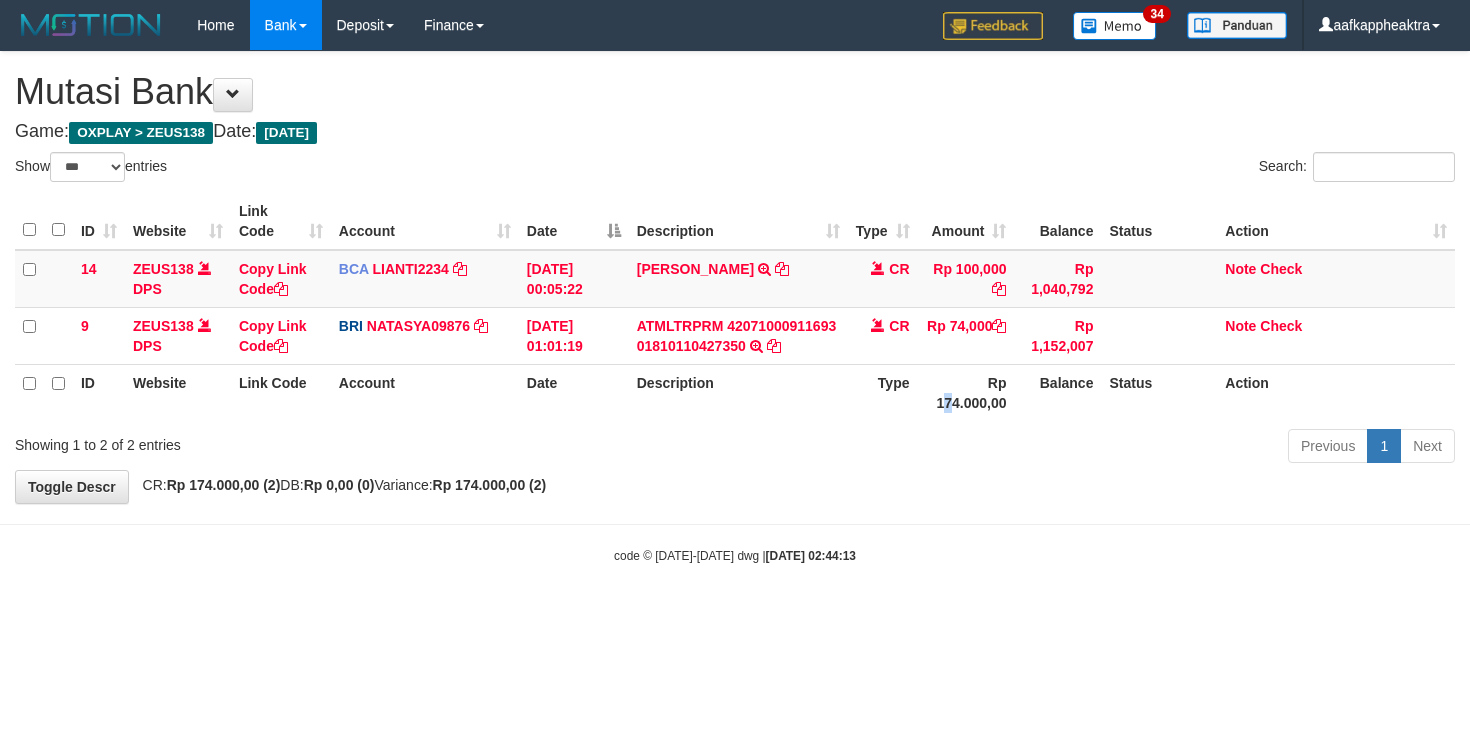 click on "Rp 174.000,00" at bounding box center (966, 392) 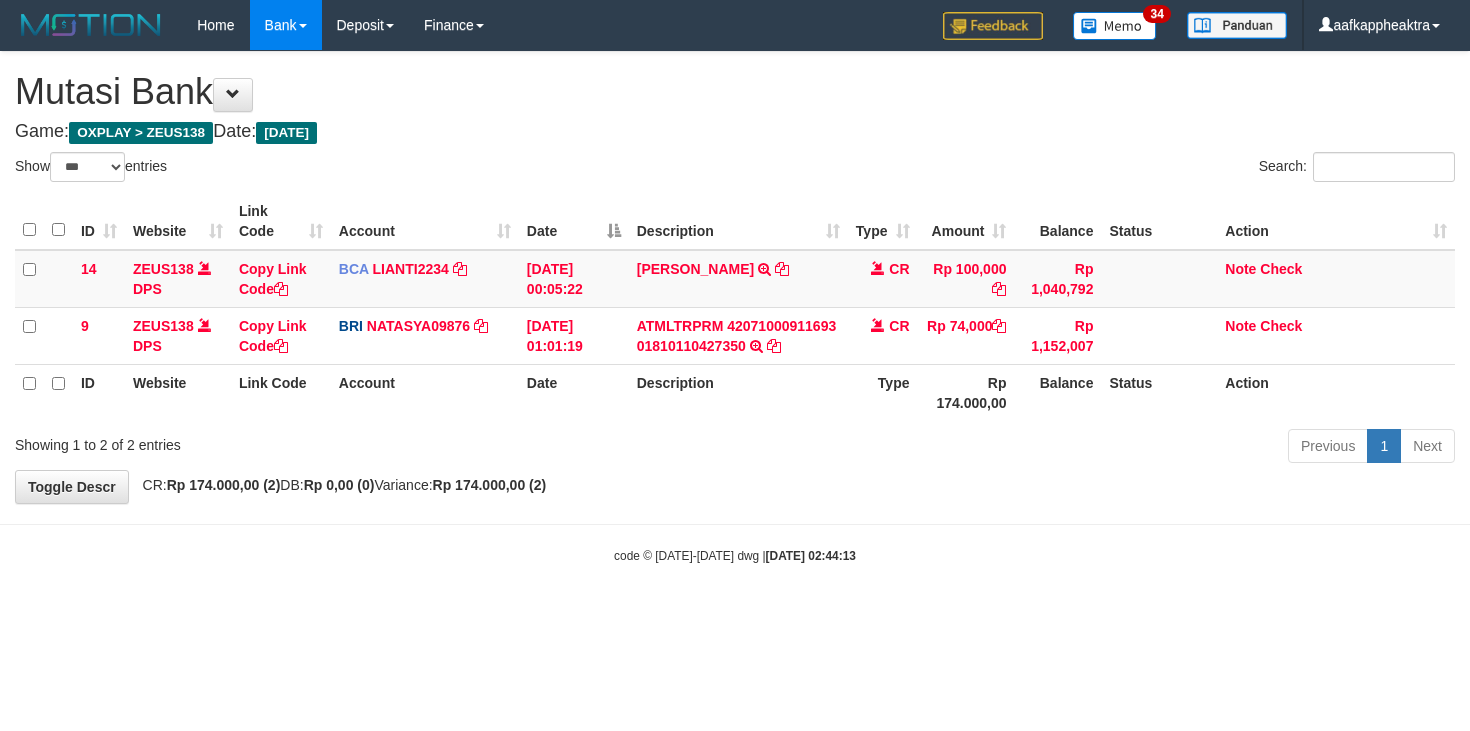 click on "**********" at bounding box center (735, 277) 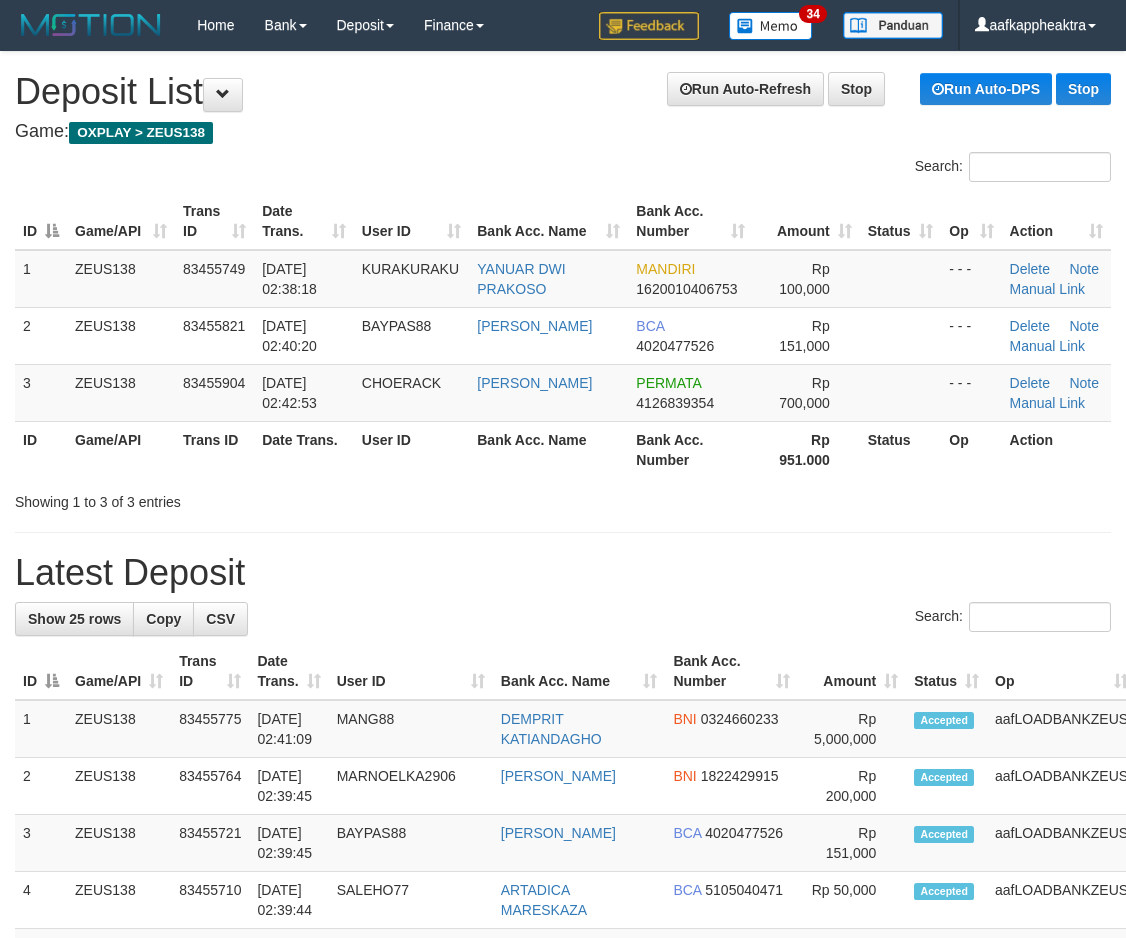 scroll, scrollTop: 0, scrollLeft: 0, axis: both 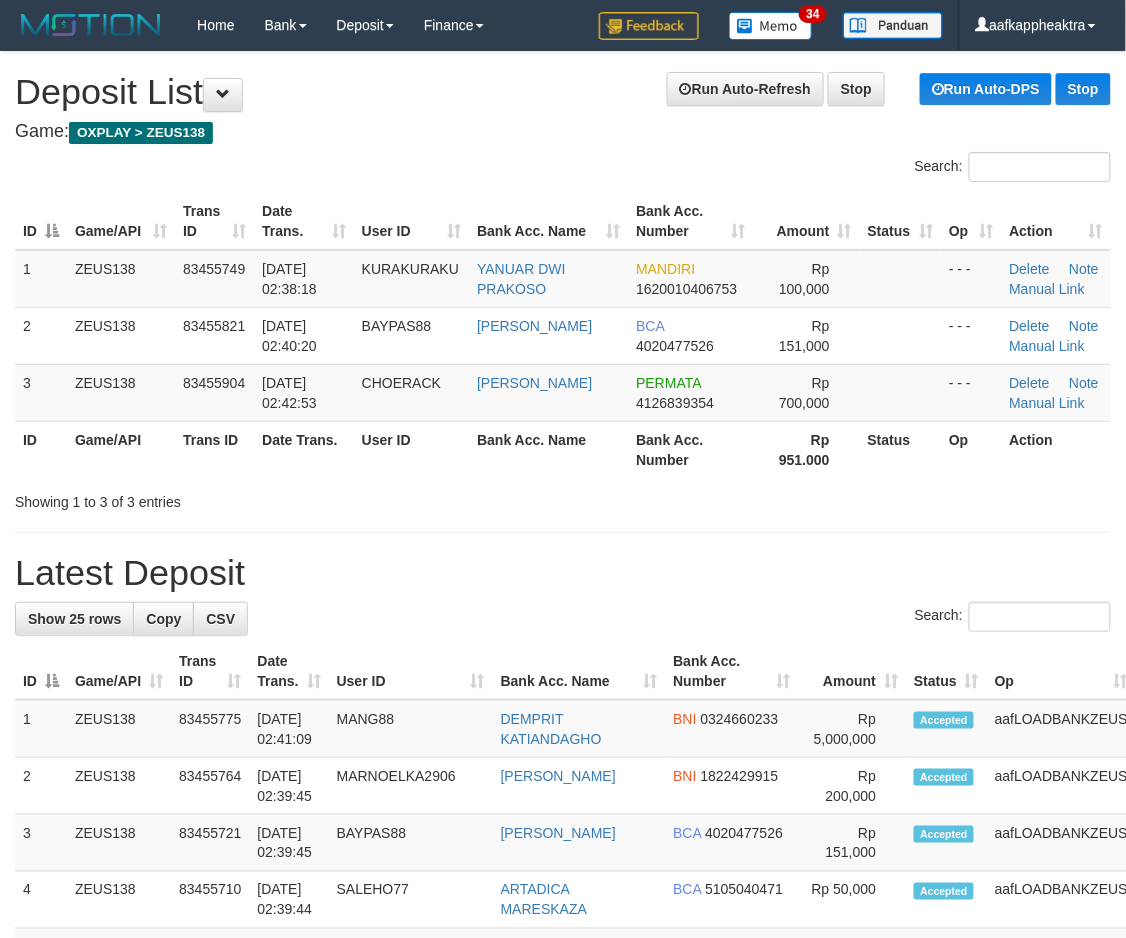 drag, startPoint x: 718, startPoint y: 488, endPoint x: 58, endPoint y: 504, distance: 660.1939 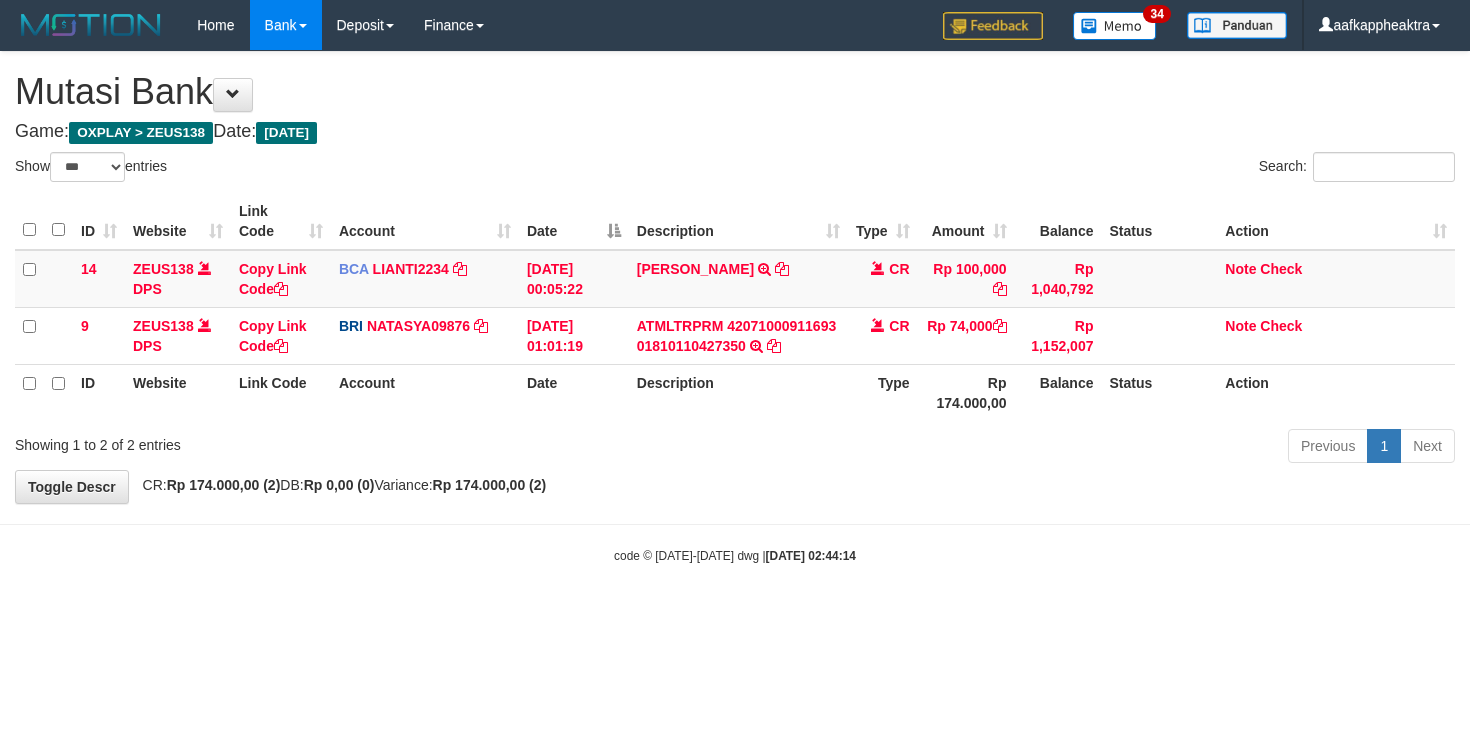 select on "***" 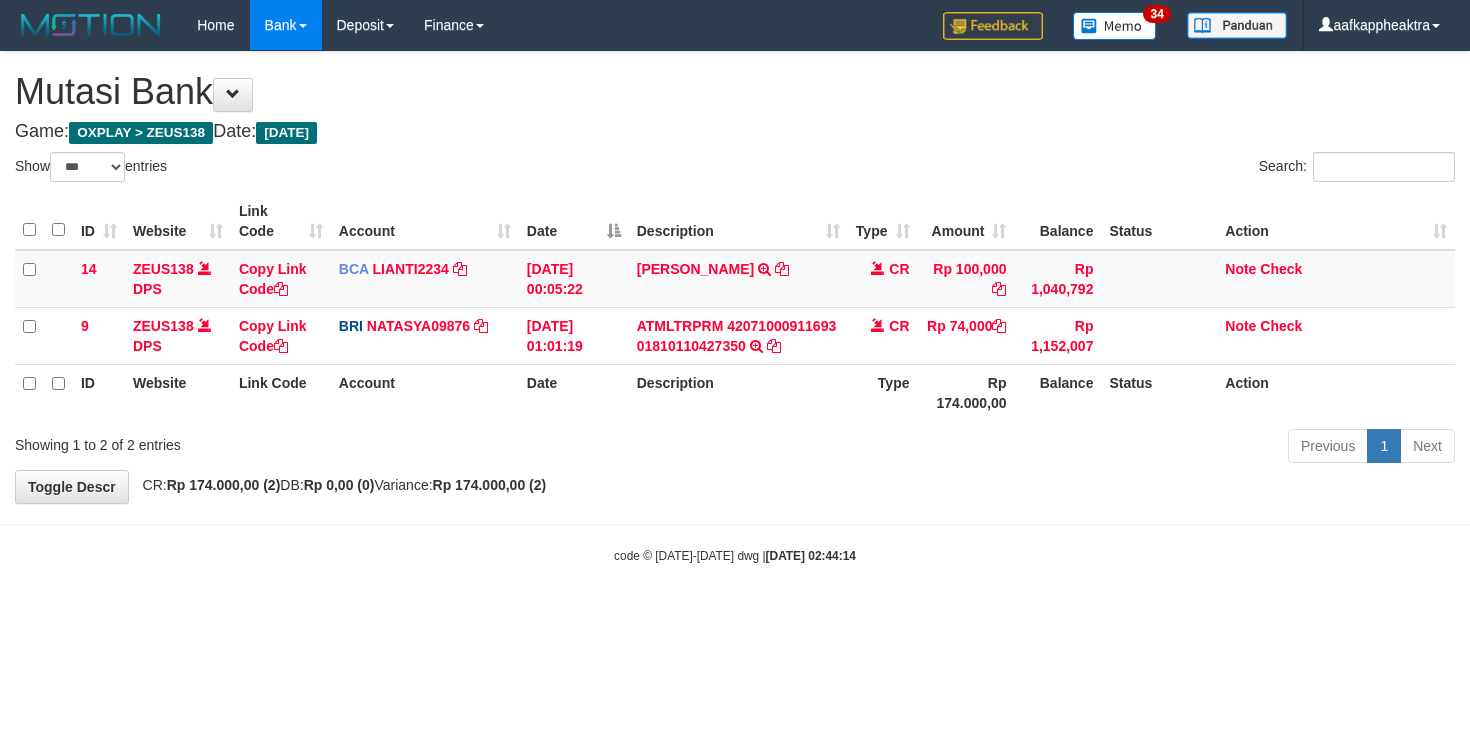 scroll, scrollTop: 0, scrollLeft: 0, axis: both 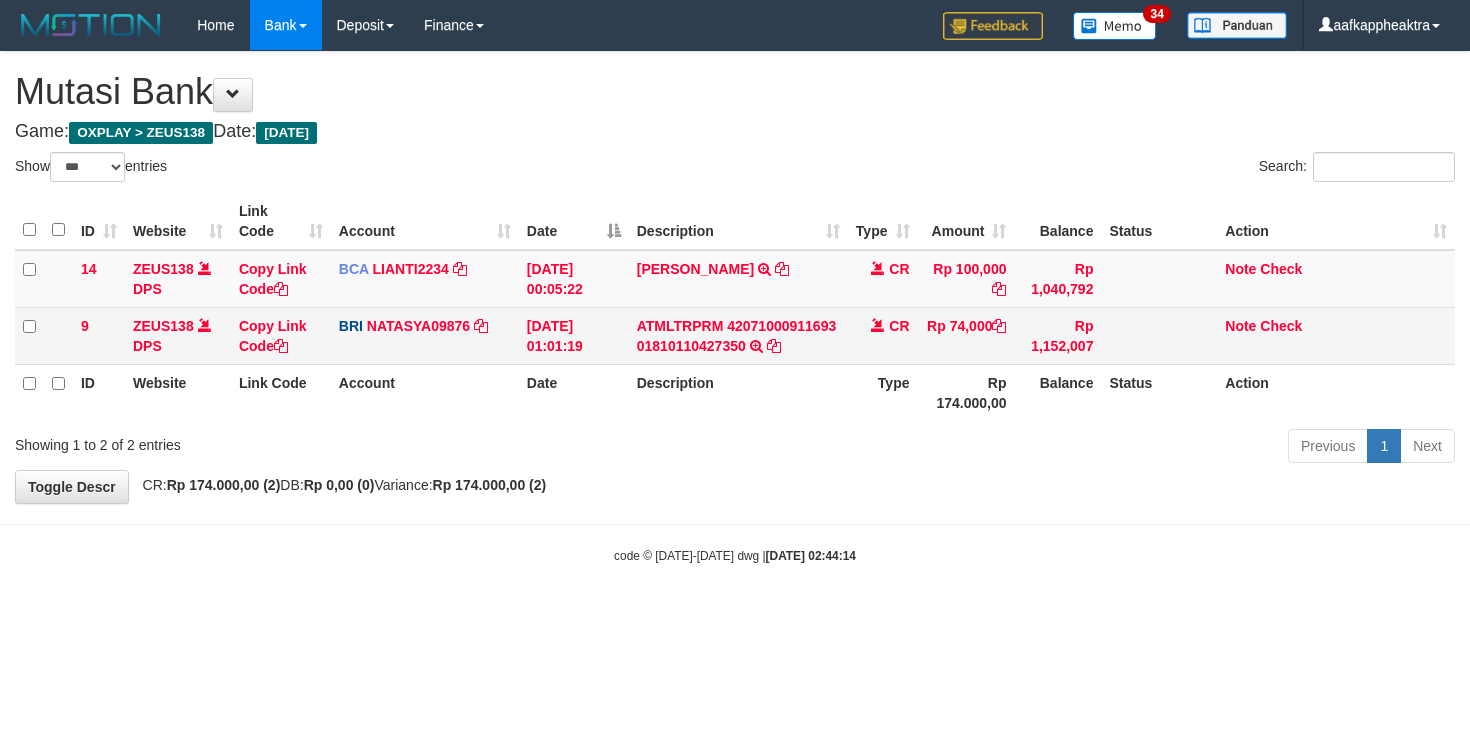 drag, startPoint x: 1016, startPoint y: 323, endPoint x: 1070, endPoint y: 316, distance: 54.451813 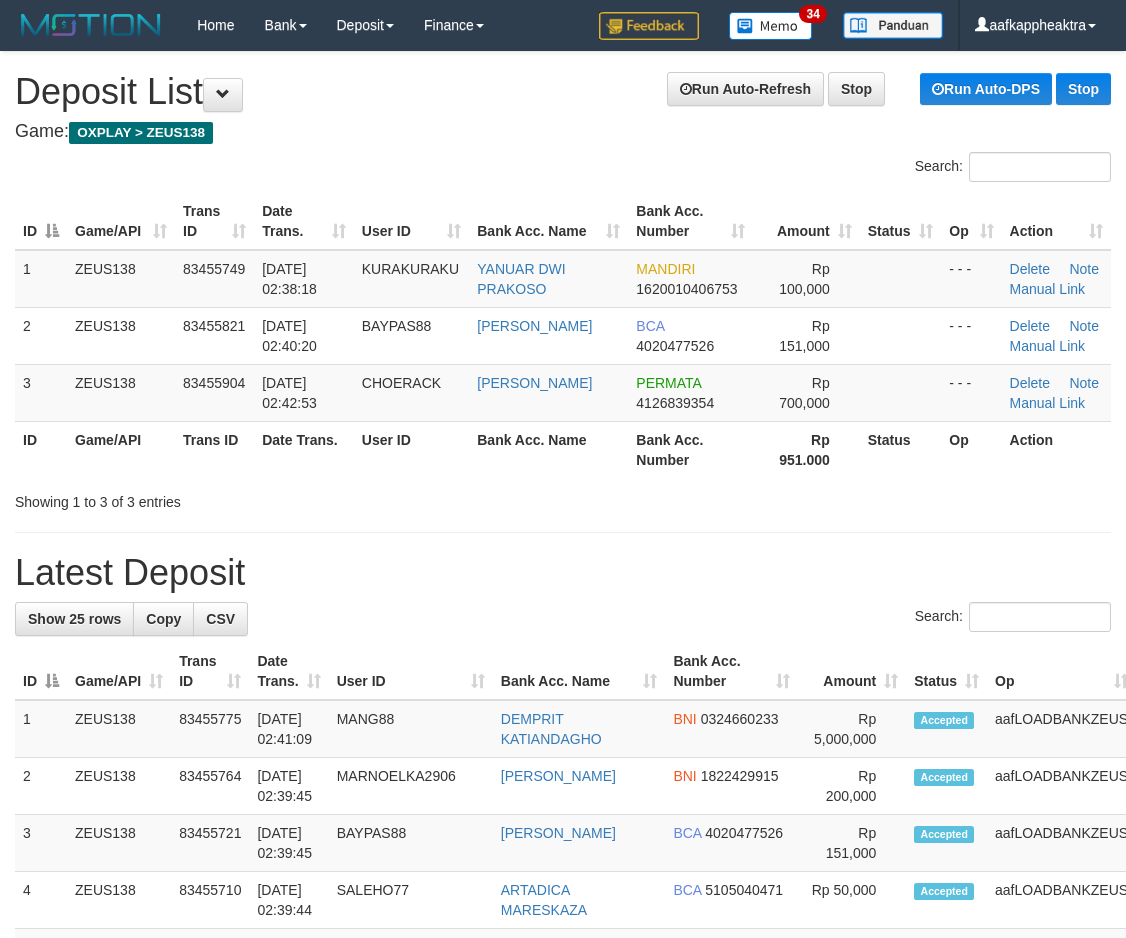 scroll, scrollTop: 0, scrollLeft: 0, axis: both 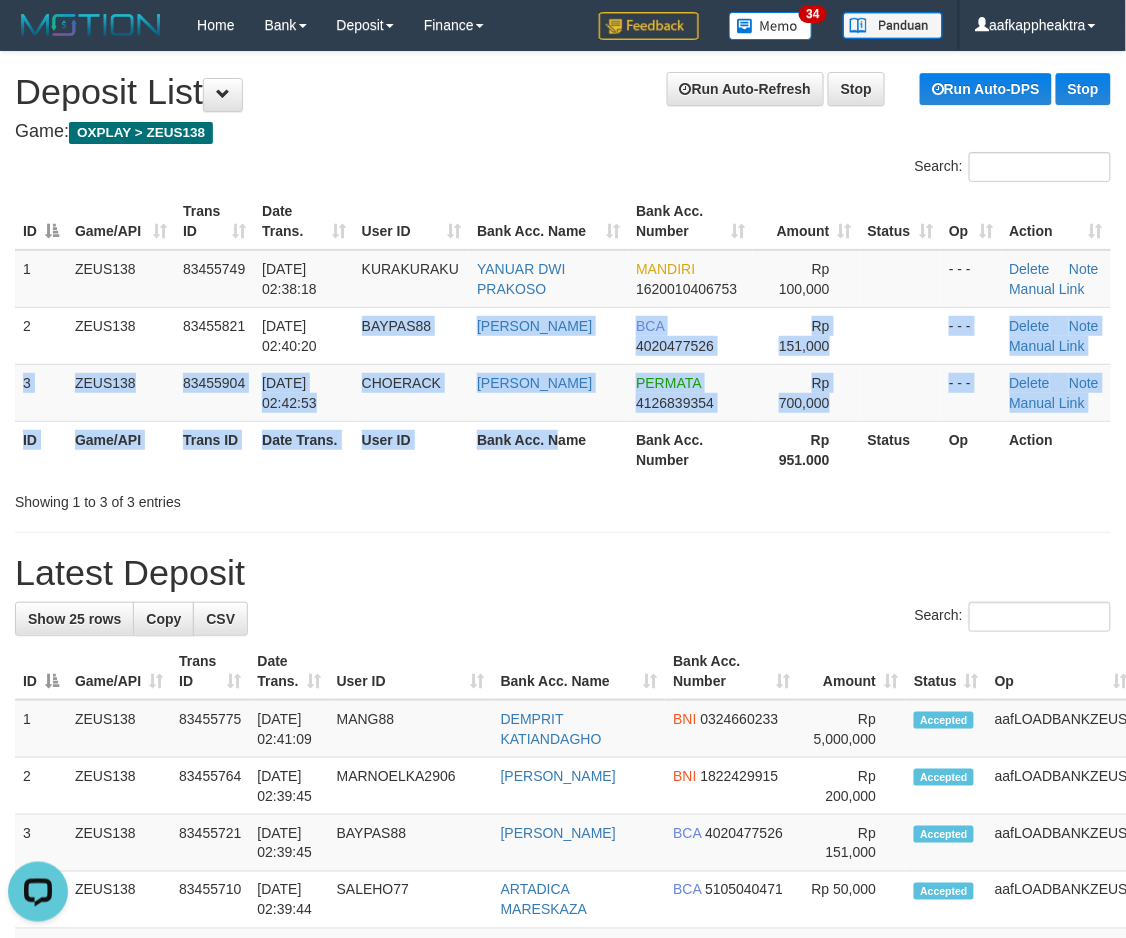 drag, startPoint x: 534, startPoint y: 411, endPoint x: 6, endPoint y: 402, distance: 528.0767 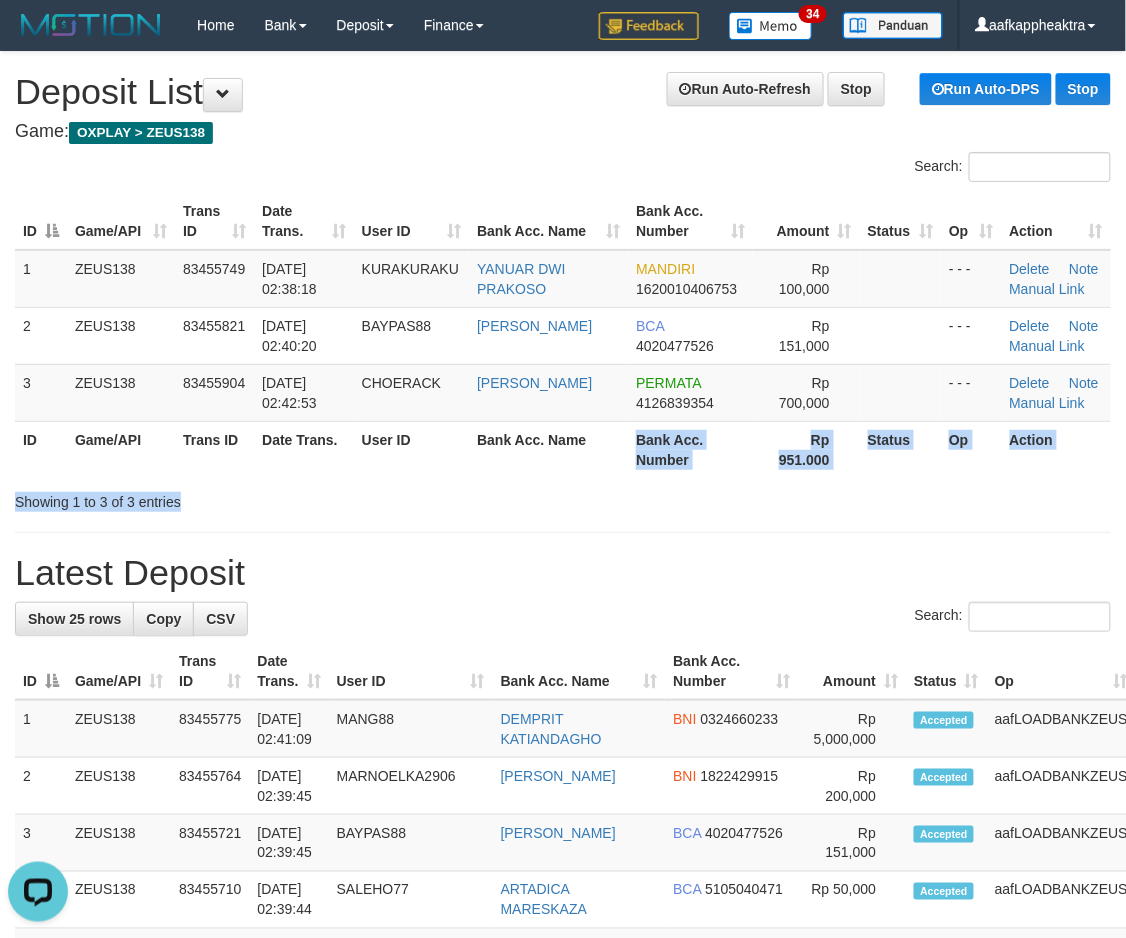 drag, startPoint x: 768, startPoint y: 522, endPoint x: 3, endPoint y: 487, distance: 765.80023 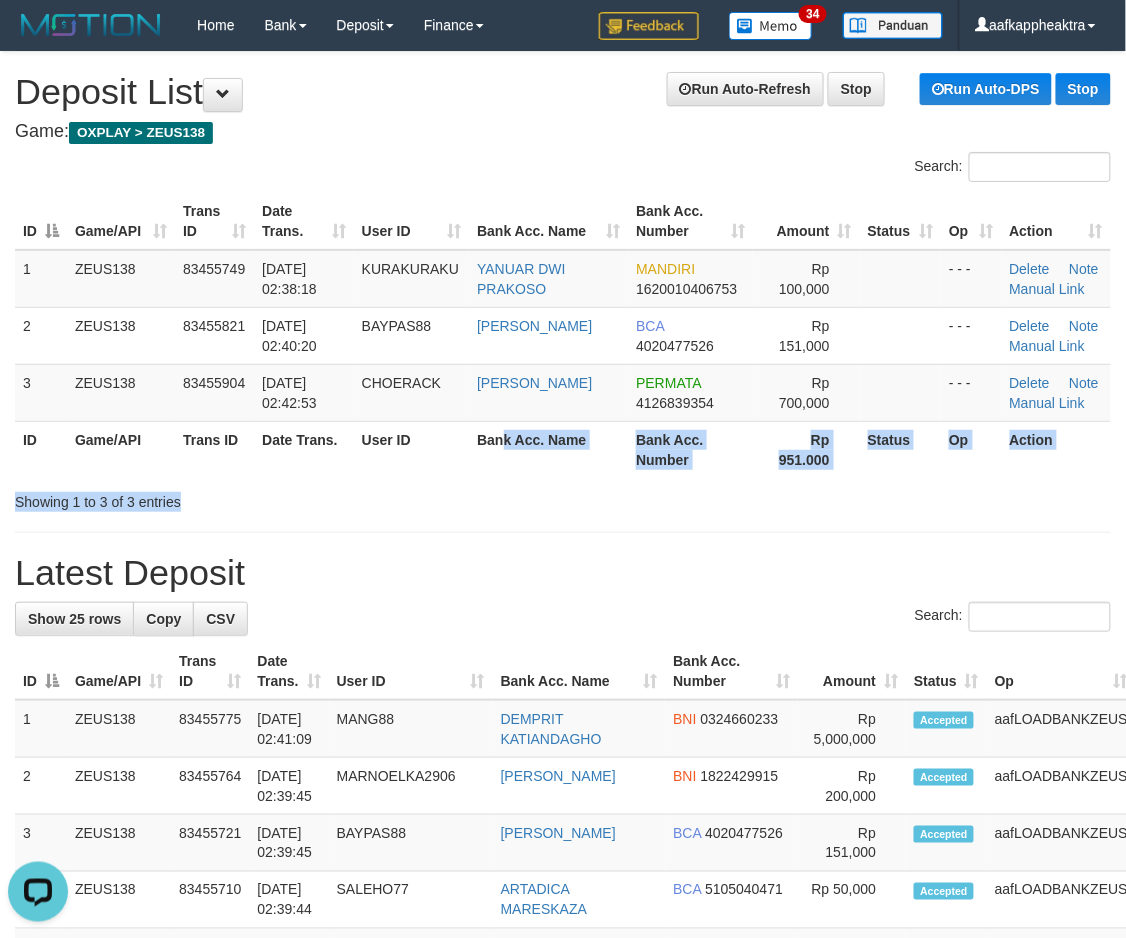 drag, startPoint x: 664, startPoint y: 505, endPoint x: 3, endPoint y: 505, distance: 661 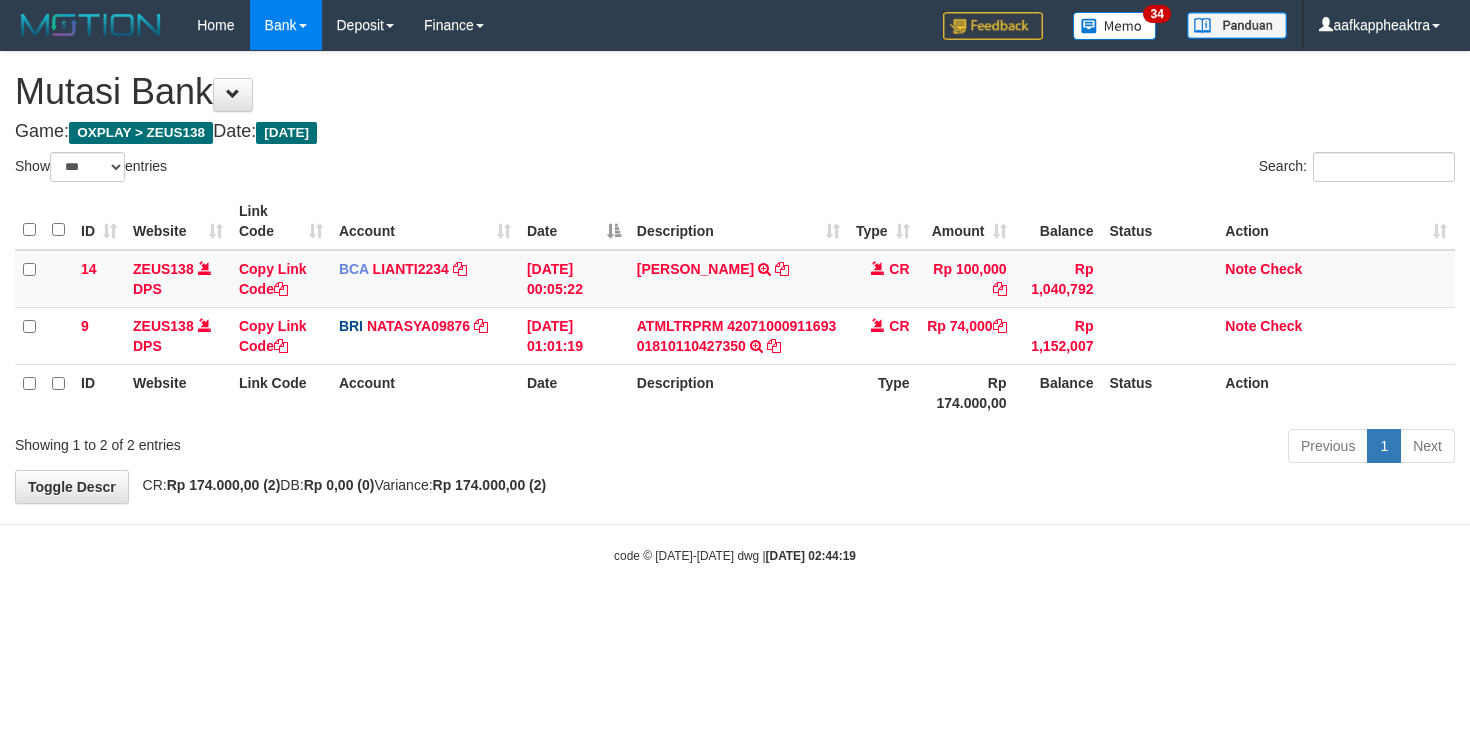 select on "***" 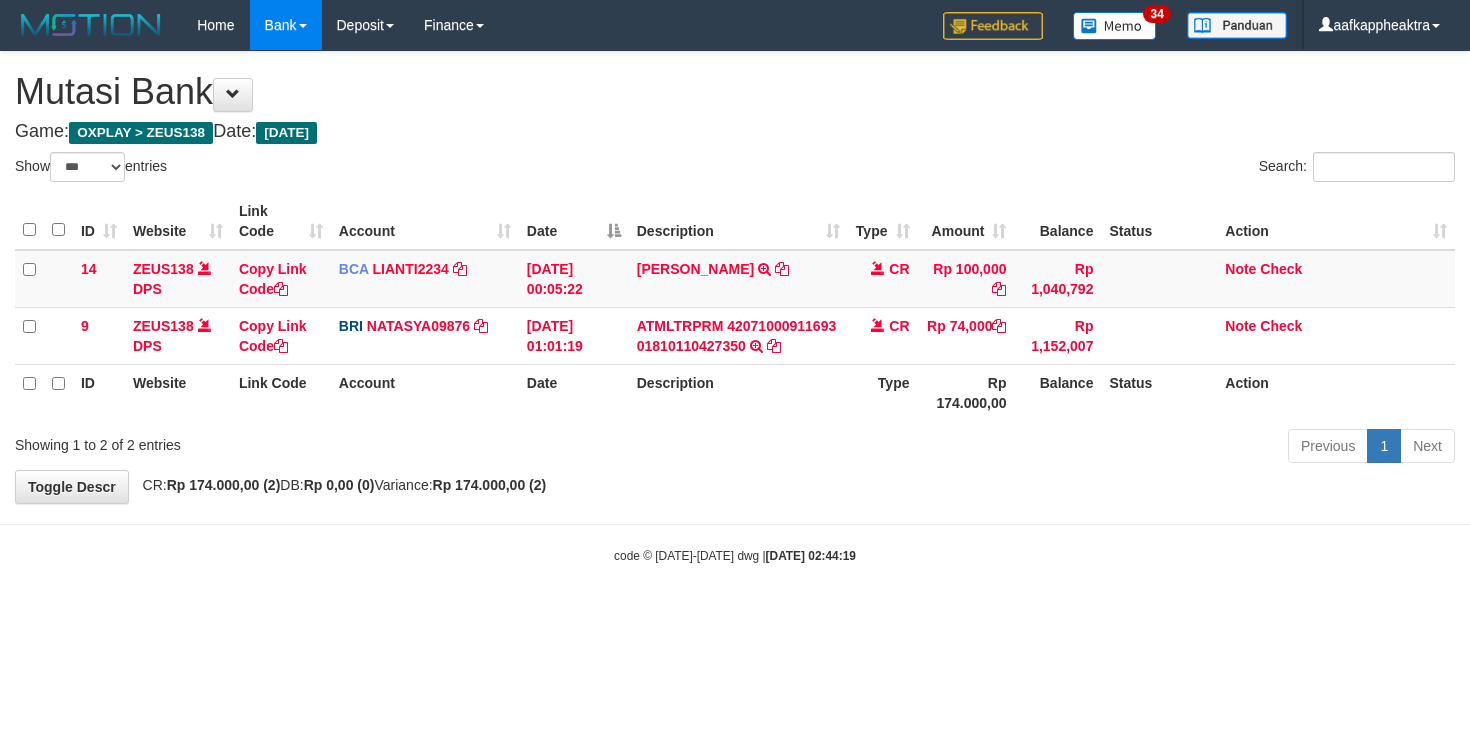 scroll, scrollTop: 0, scrollLeft: 0, axis: both 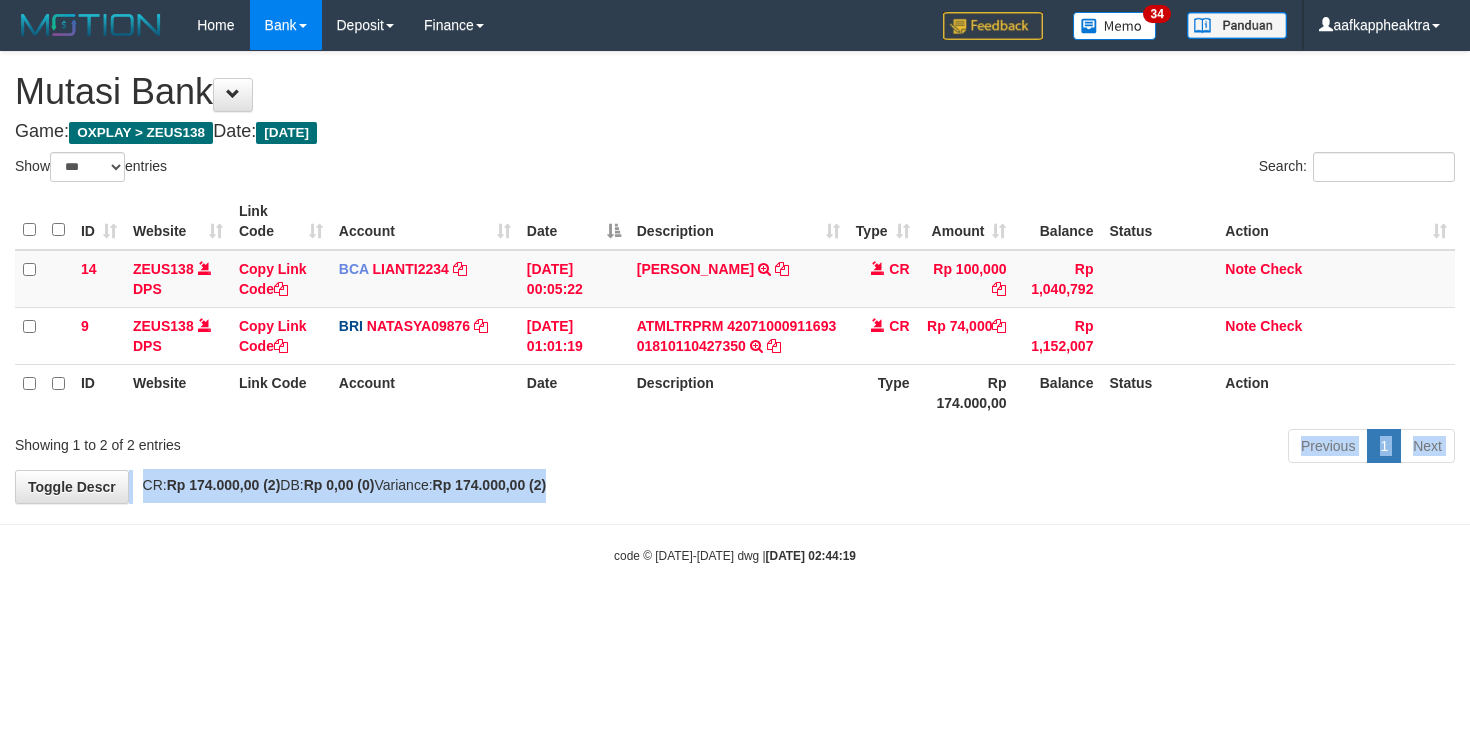 drag, startPoint x: 754, startPoint y: 468, endPoint x: 872, endPoint y: 461, distance: 118.20744 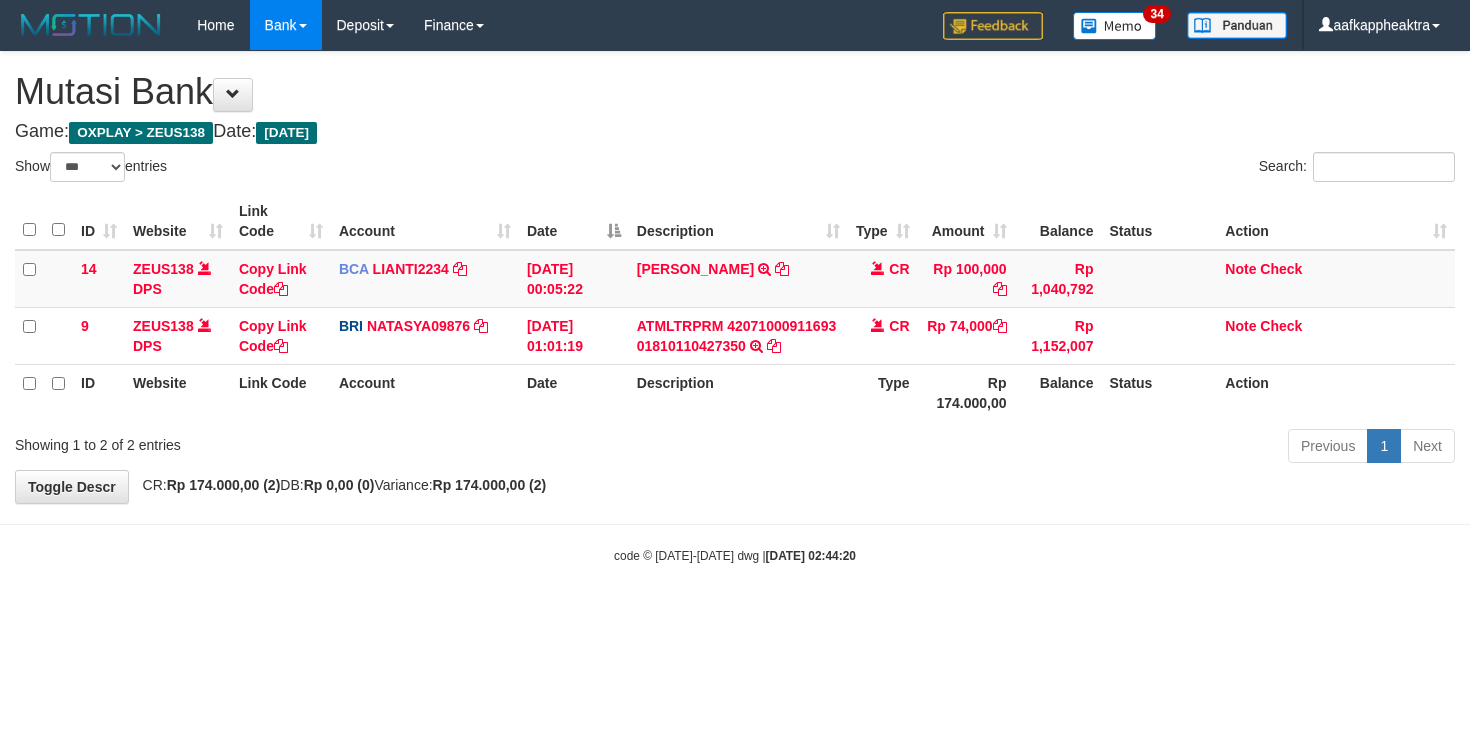 select on "***" 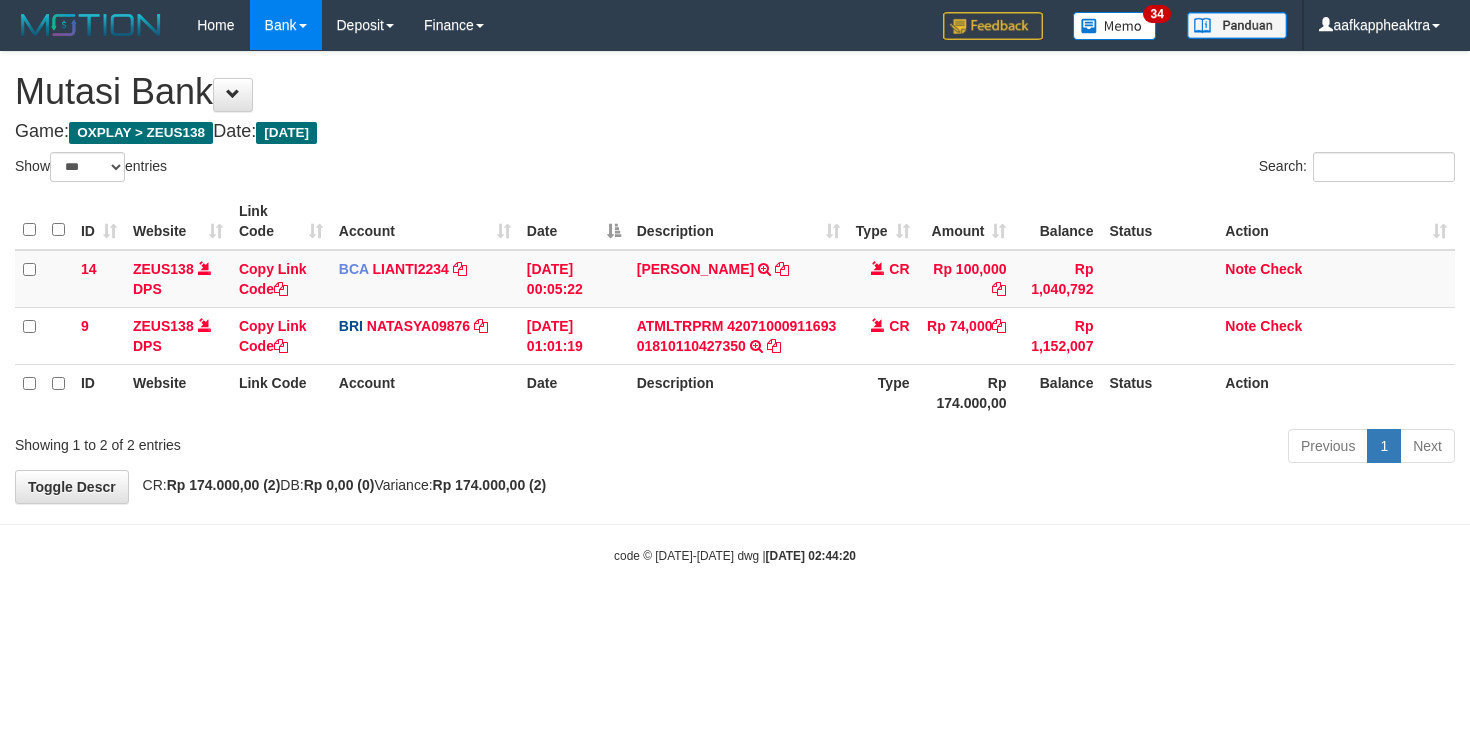 scroll, scrollTop: 0, scrollLeft: 0, axis: both 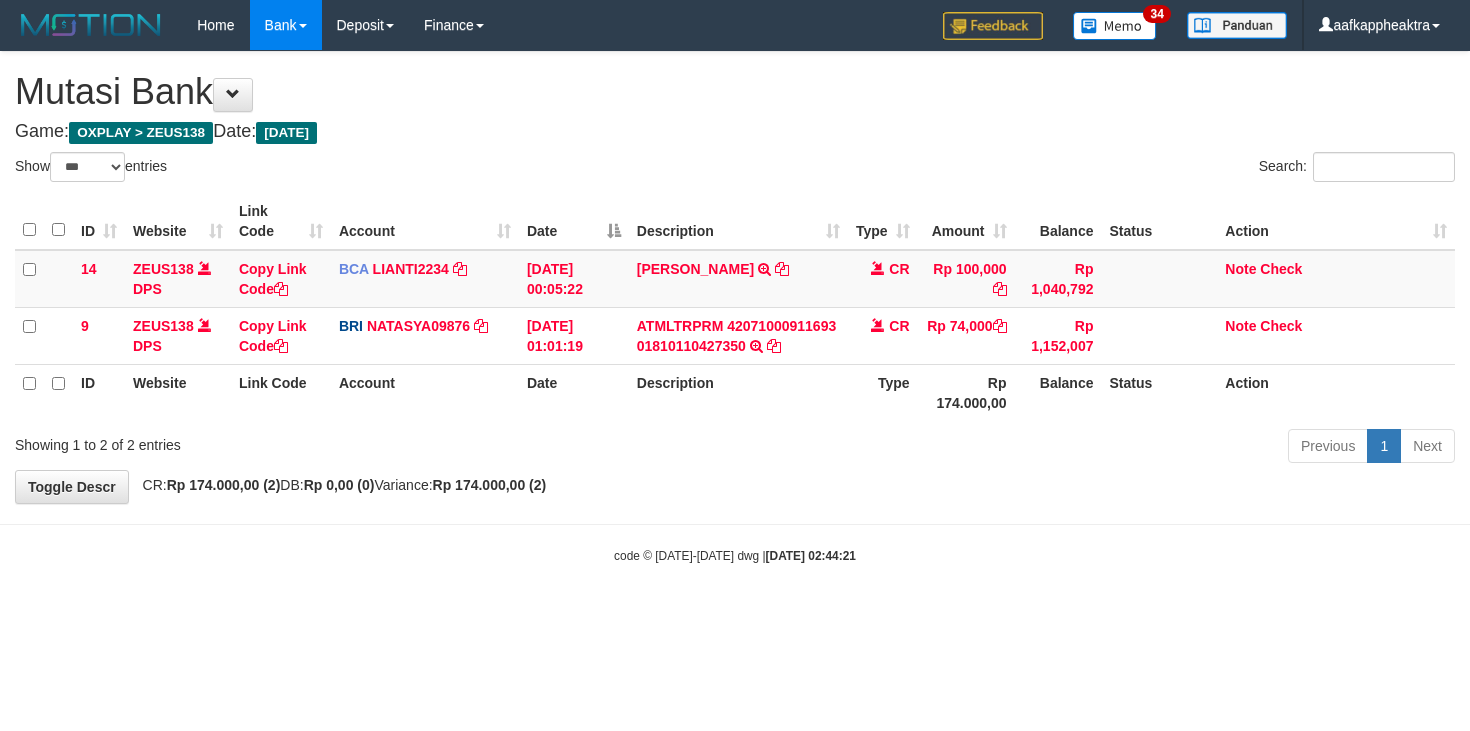select on "***" 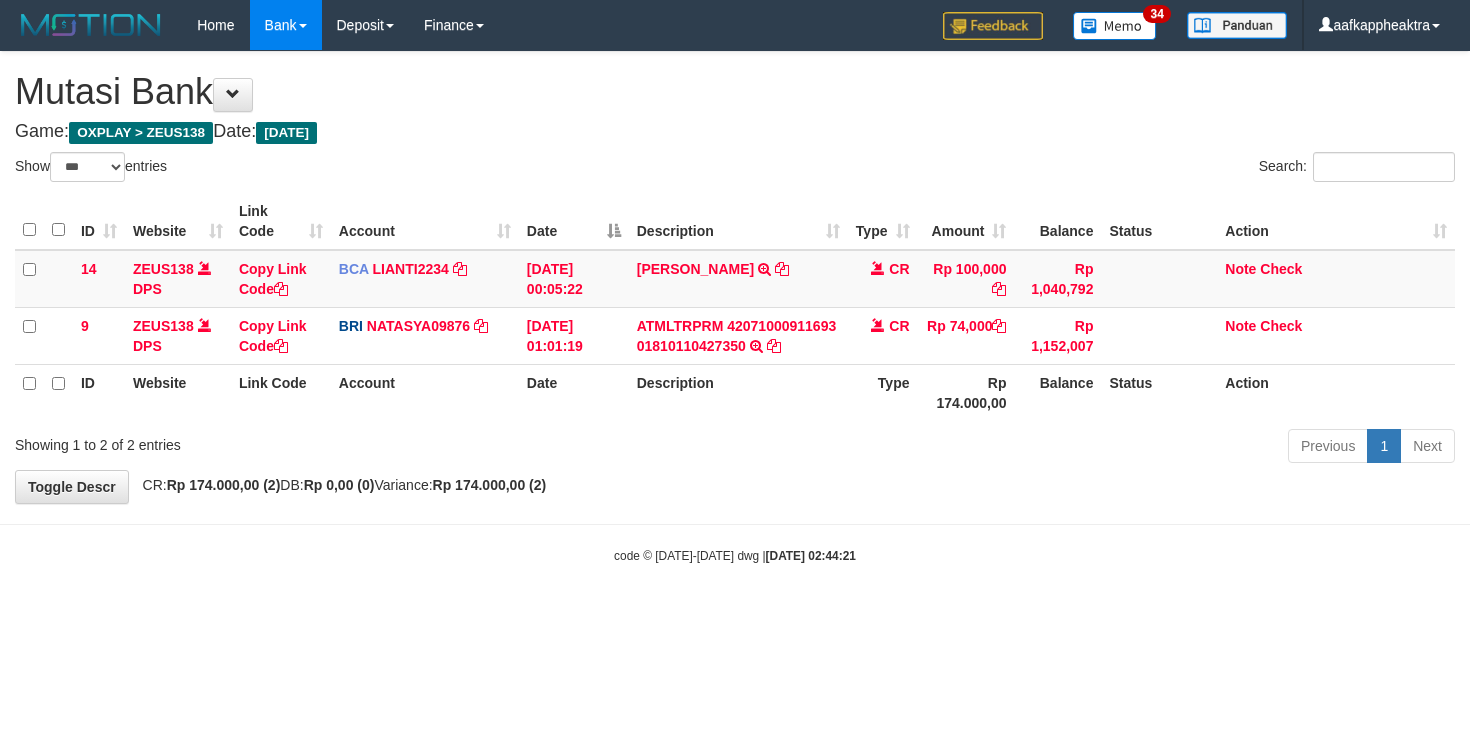 scroll, scrollTop: 0, scrollLeft: 0, axis: both 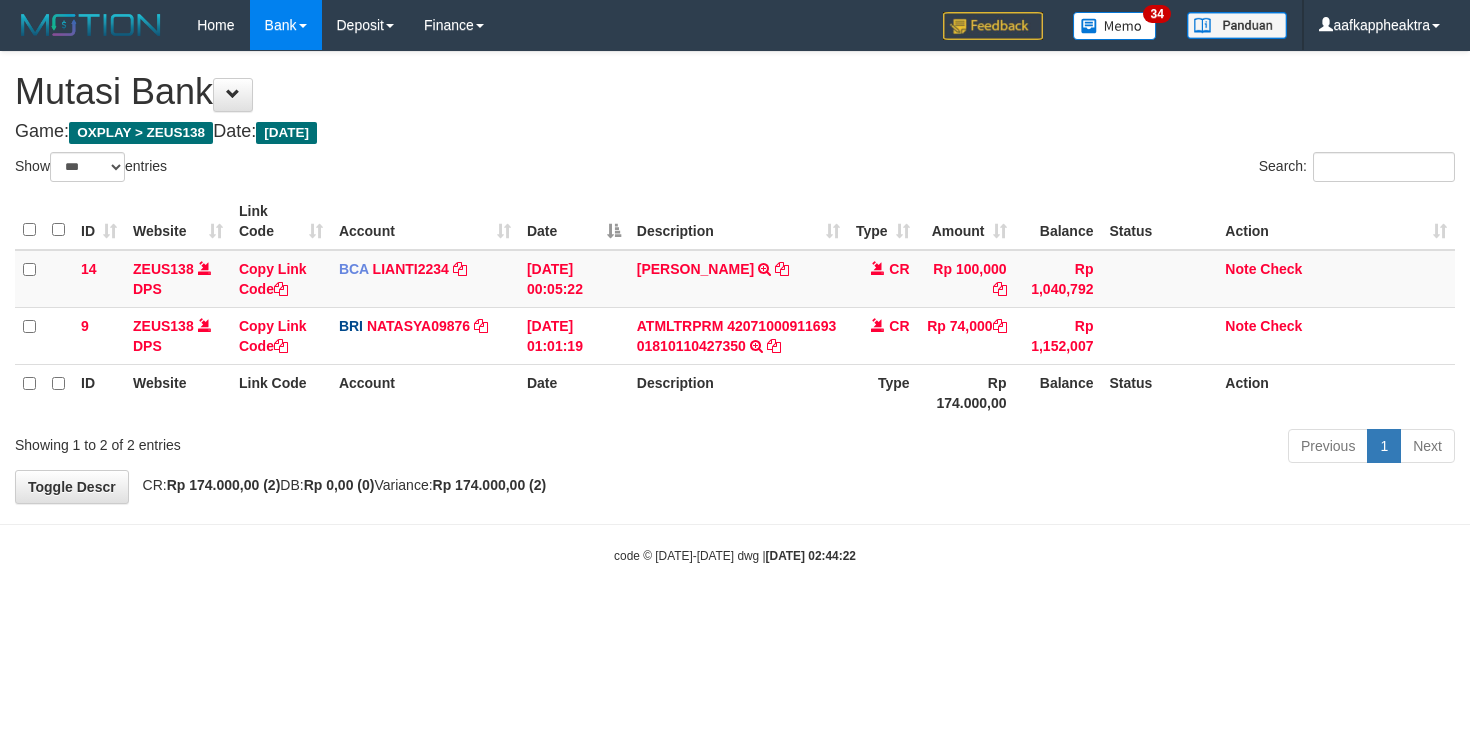 select on "***" 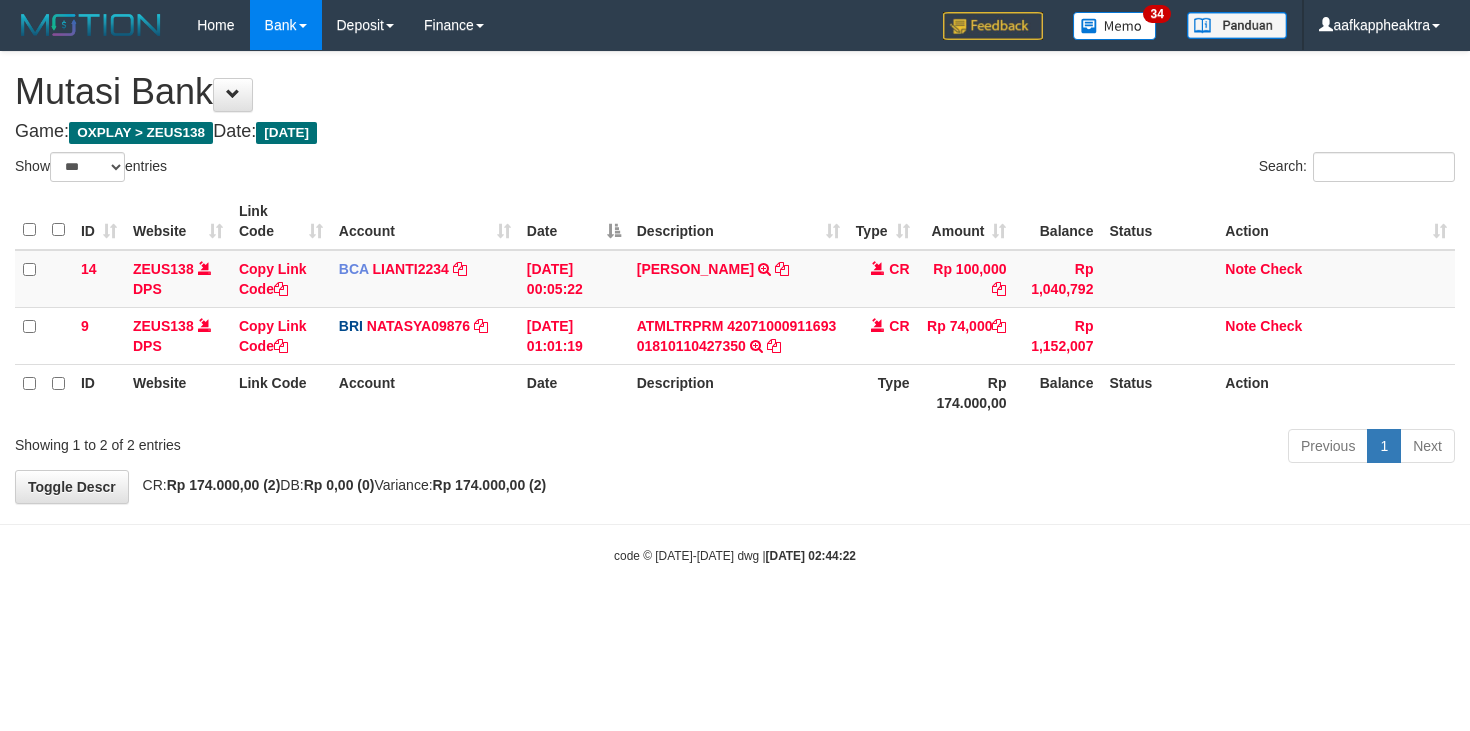 scroll, scrollTop: 0, scrollLeft: 0, axis: both 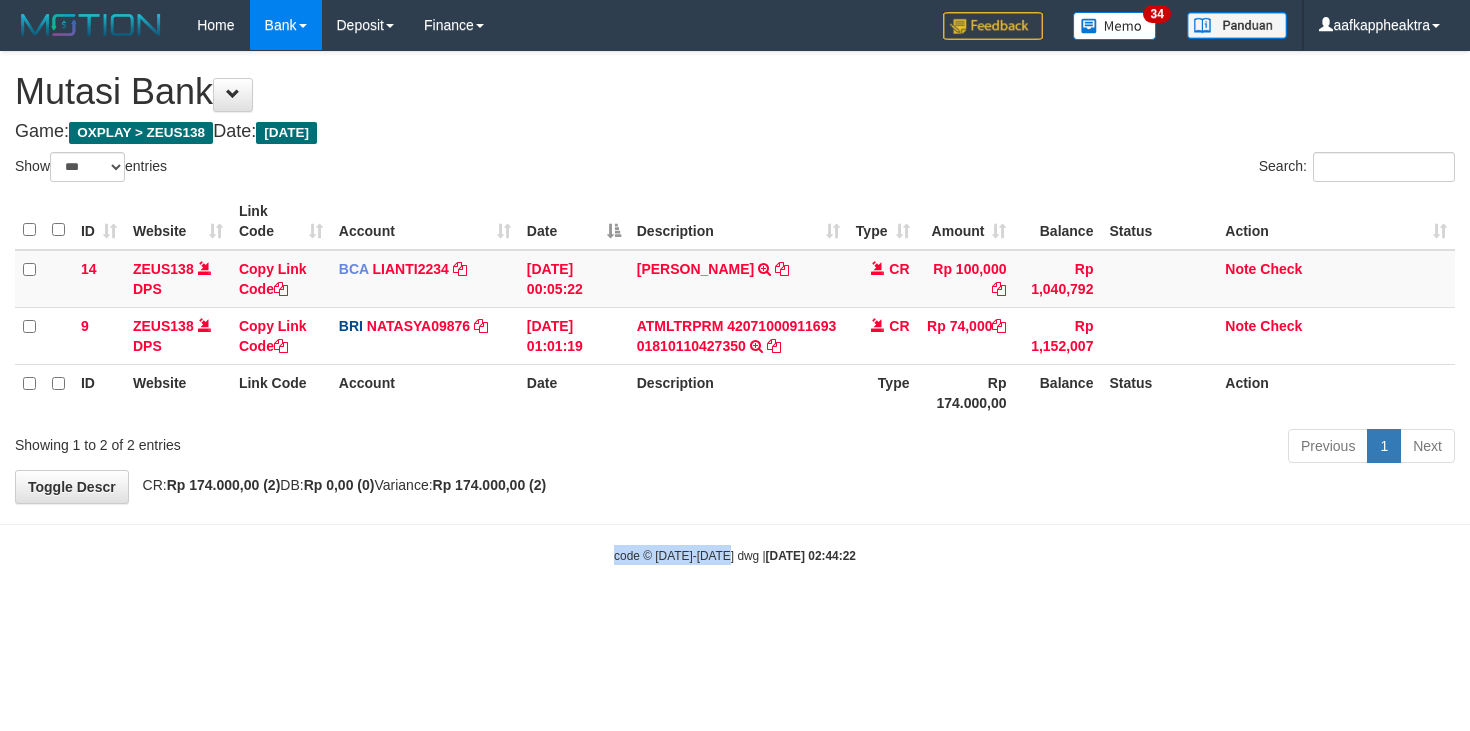 click on "Toggle navigation
Home
Bank
Account List
Mutasi Bank
Search
Note Mutasi
Deposit
DPS List
History
Finance
Financial Data
aafkappheaktra
My Profile
Log Out
34" at bounding box center [735, 307] 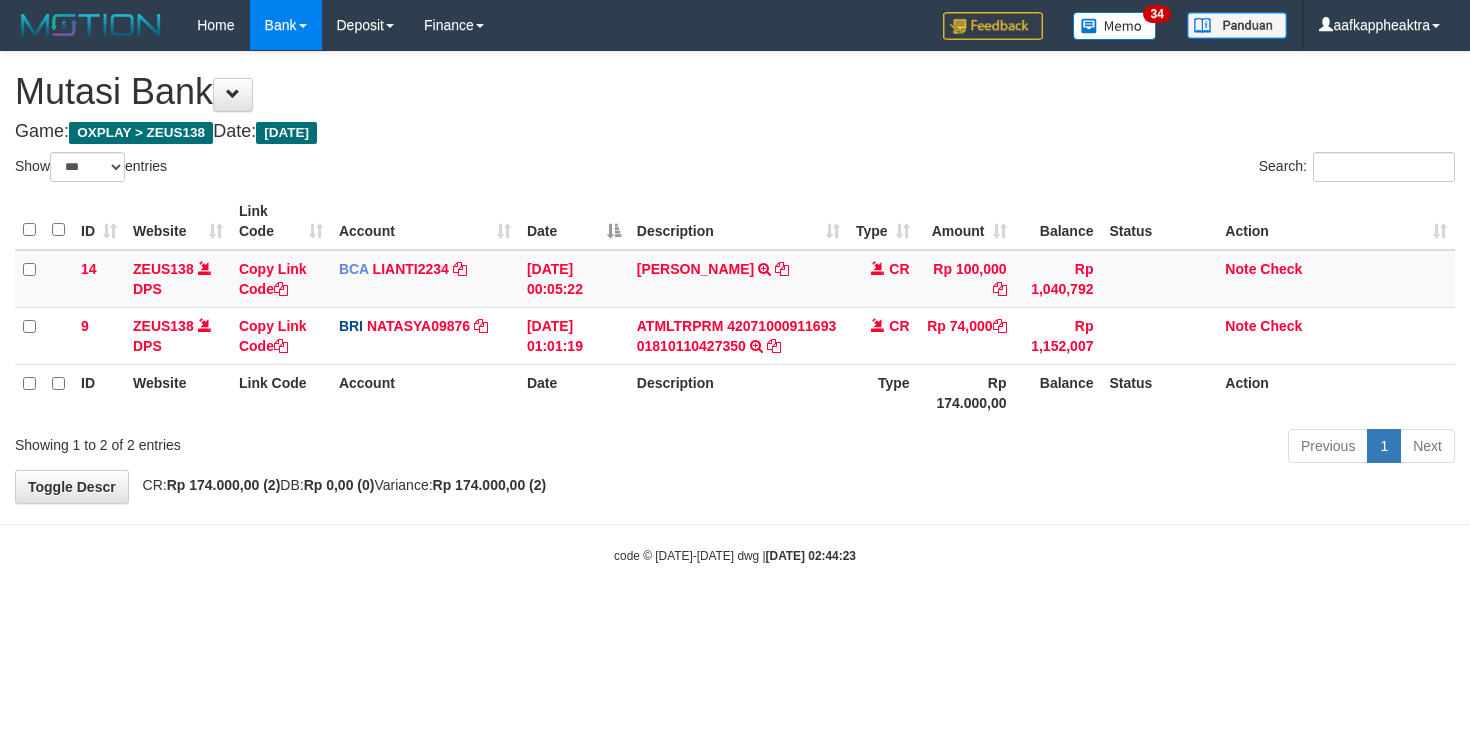 select on "***" 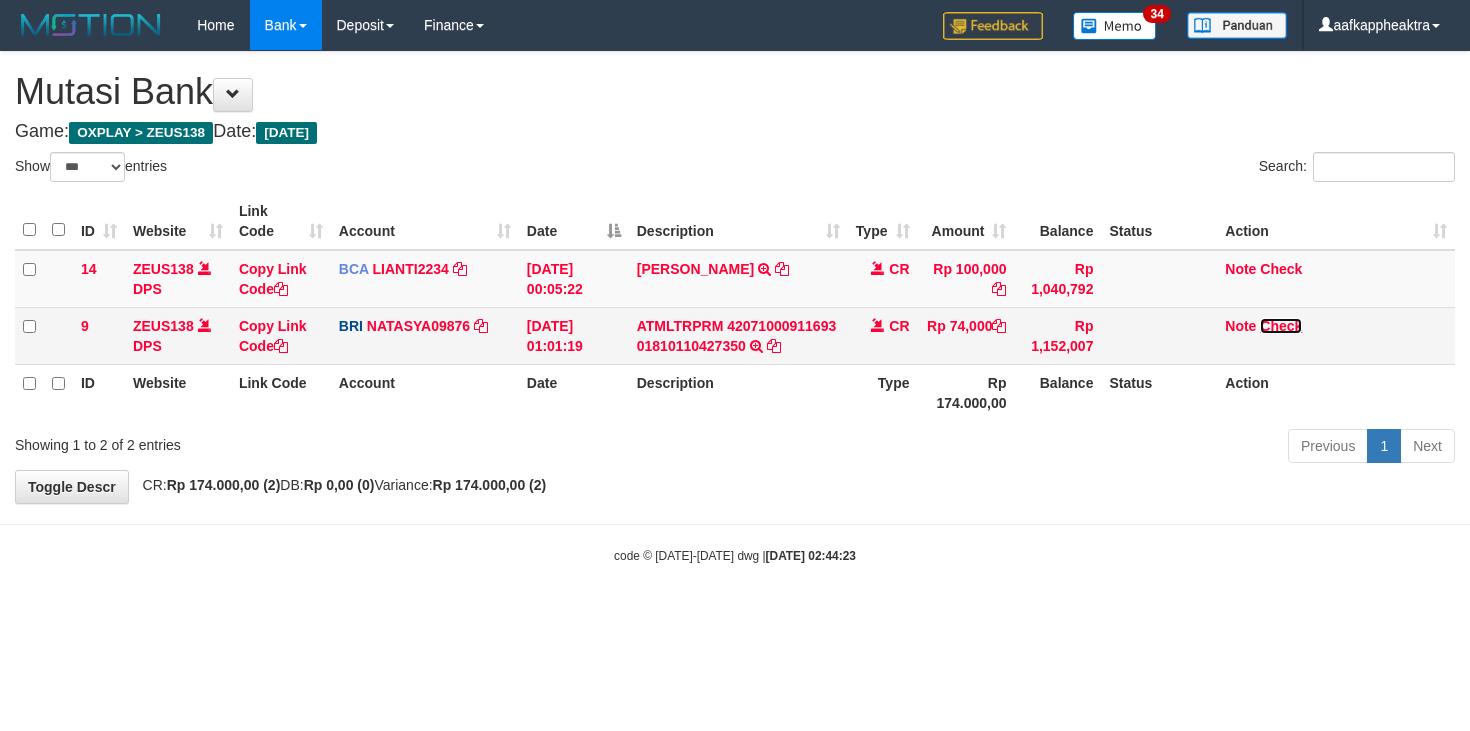 scroll, scrollTop: 0, scrollLeft: 0, axis: both 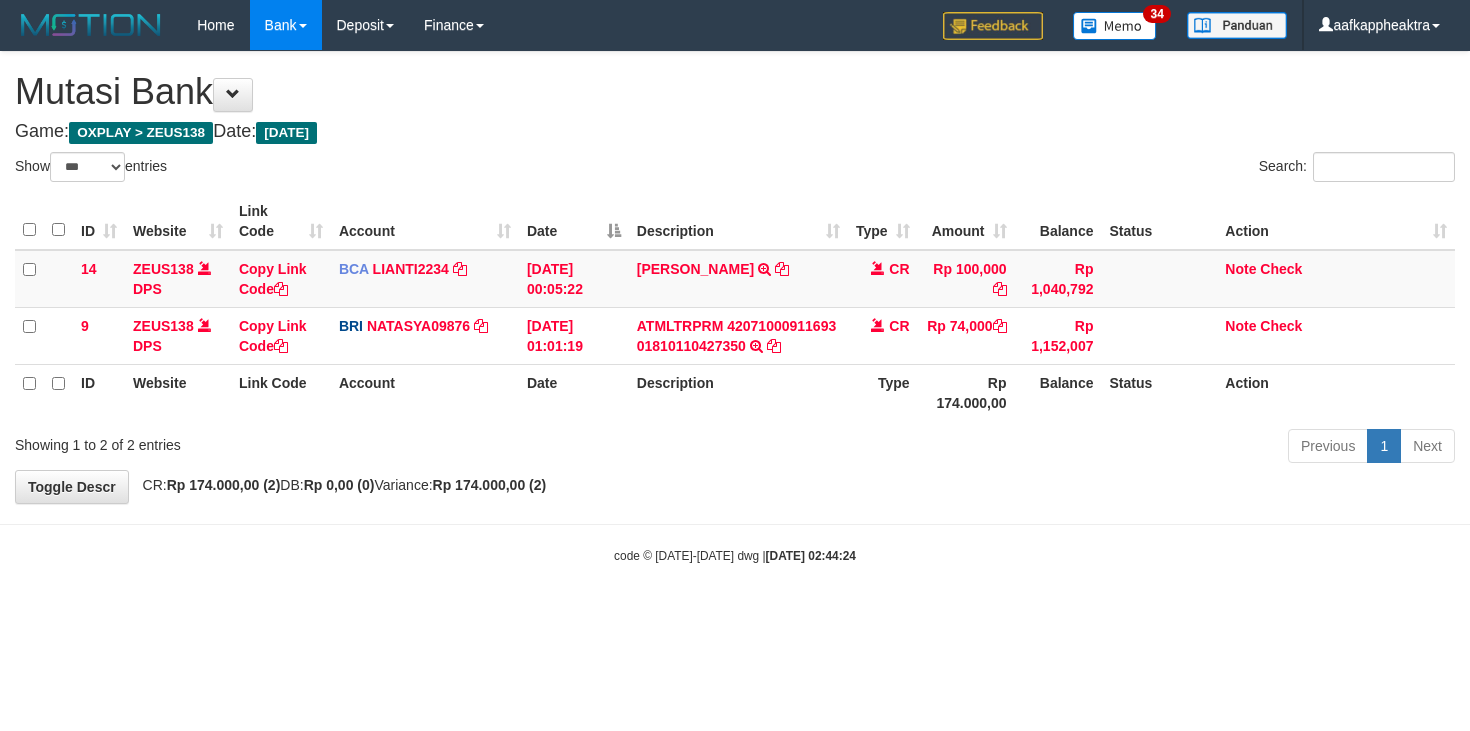 select on "***" 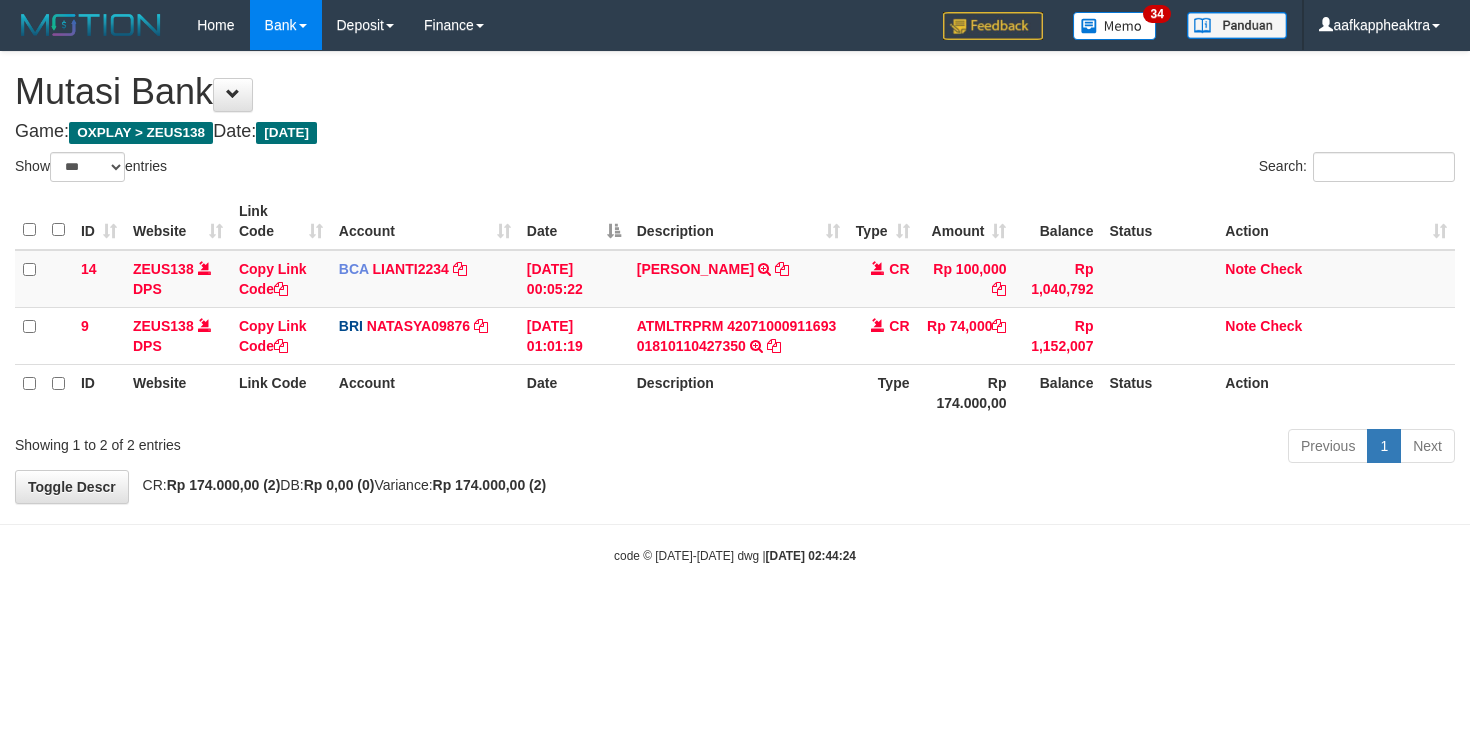 scroll, scrollTop: 0, scrollLeft: 0, axis: both 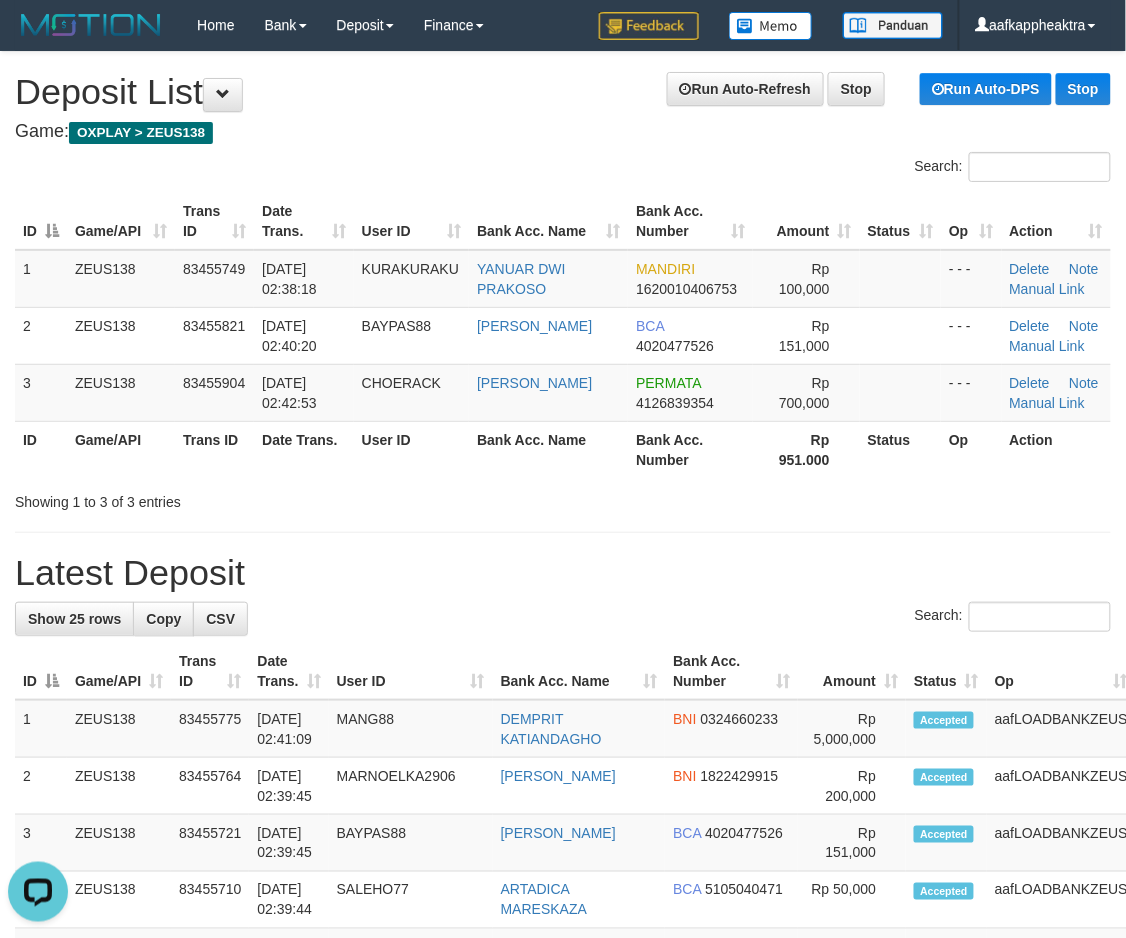 drag, startPoint x: 633, startPoint y: 586, endPoint x: 14, endPoint y: 536, distance: 621.0161 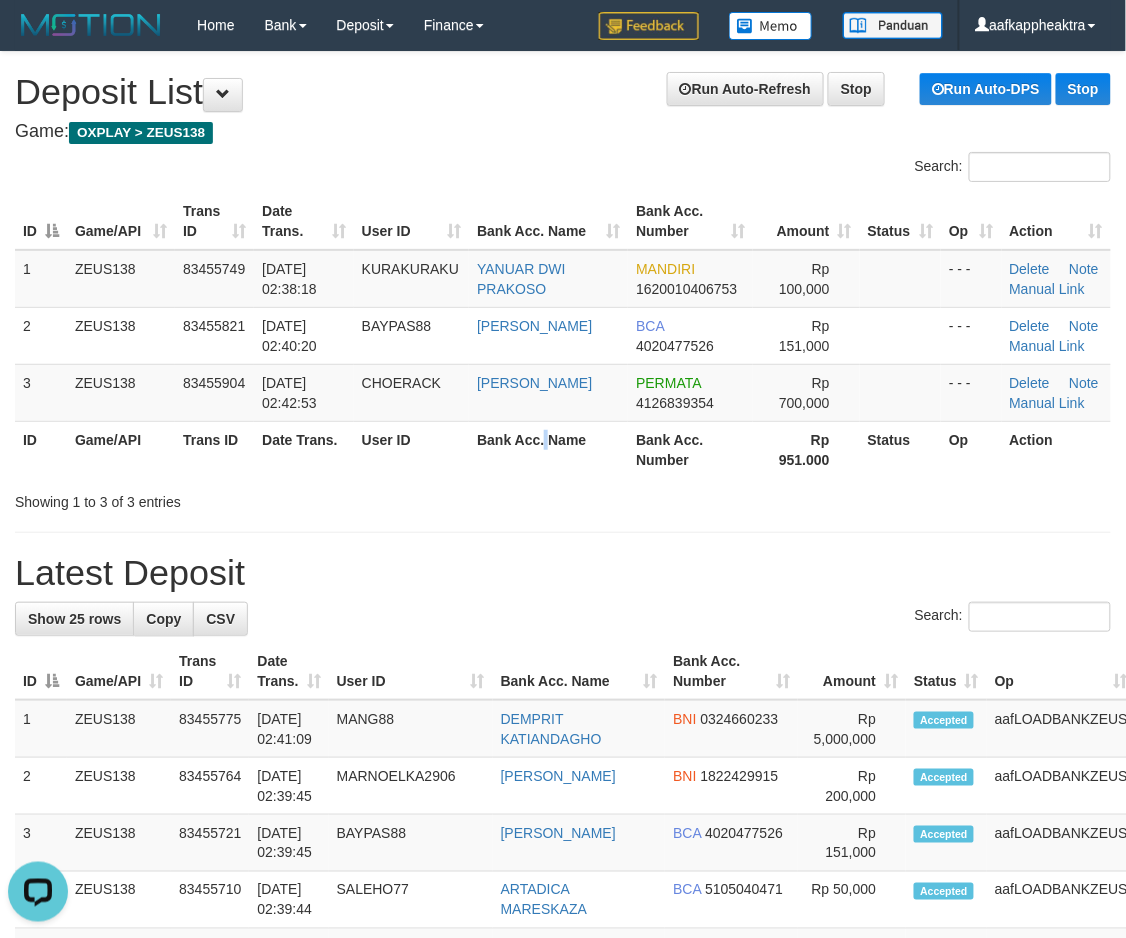 drag, startPoint x: 570, startPoint y: 457, endPoint x: 4, endPoint y: 558, distance: 574.94086 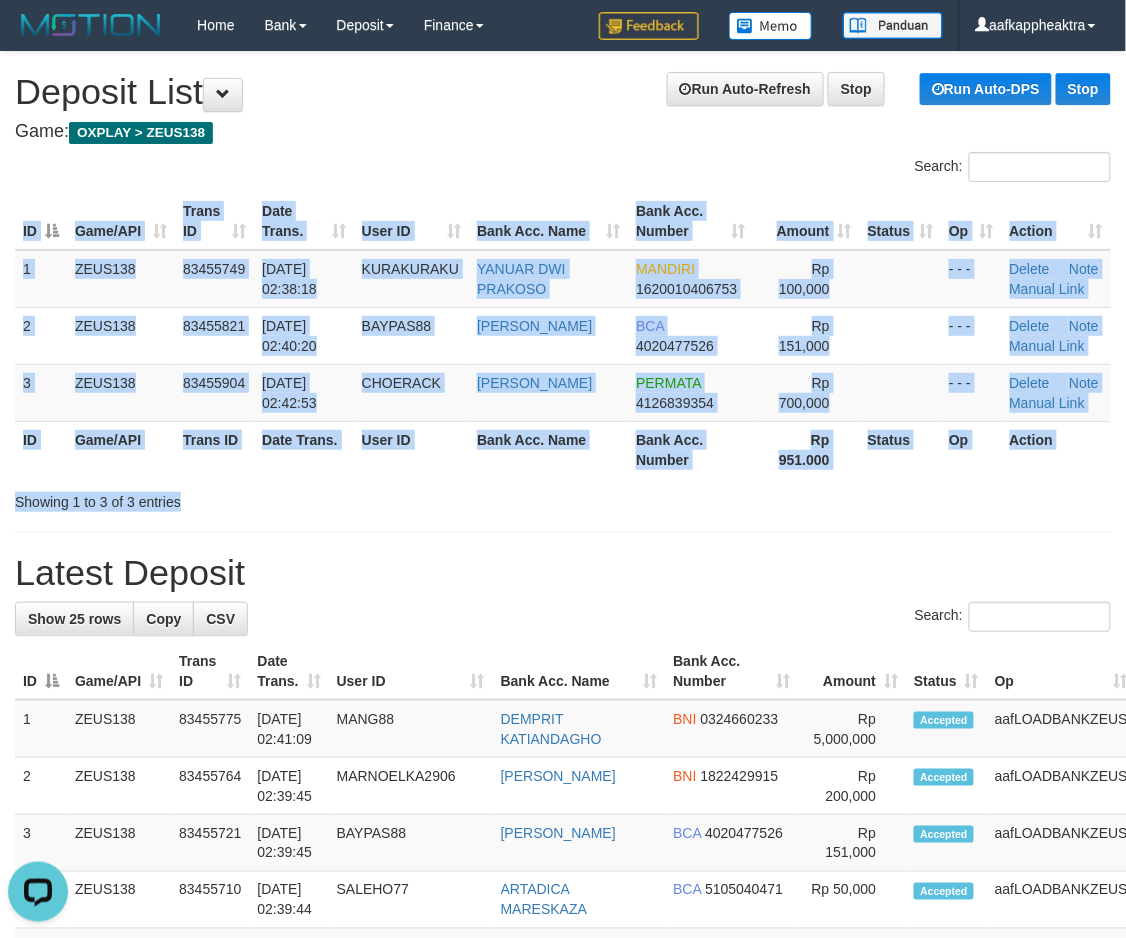 drag, startPoint x: 450, startPoint y: 503, endPoint x: 13, endPoint y: 535, distance: 438.17004 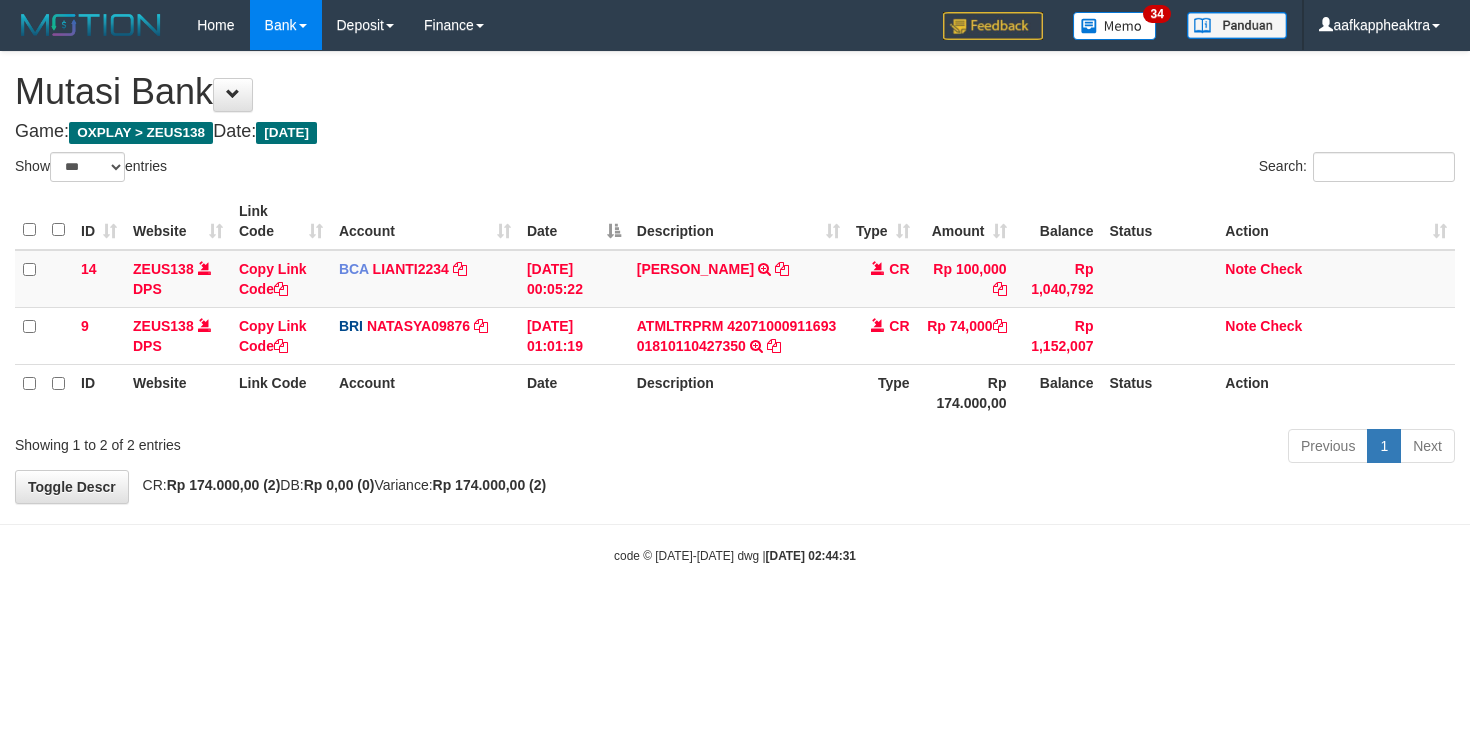 select on "***" 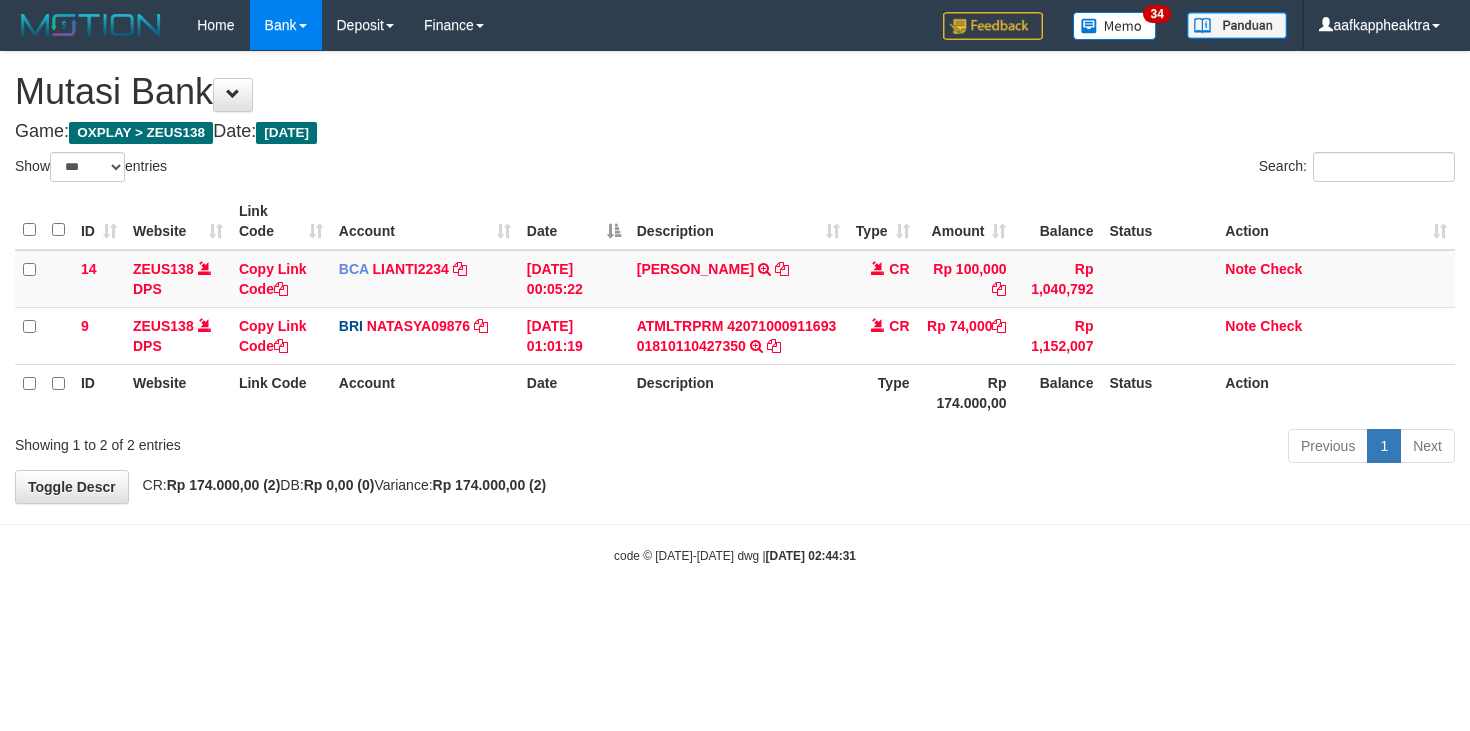 scroll, scrollTop: 0, scrollLeft: 0, axis: both 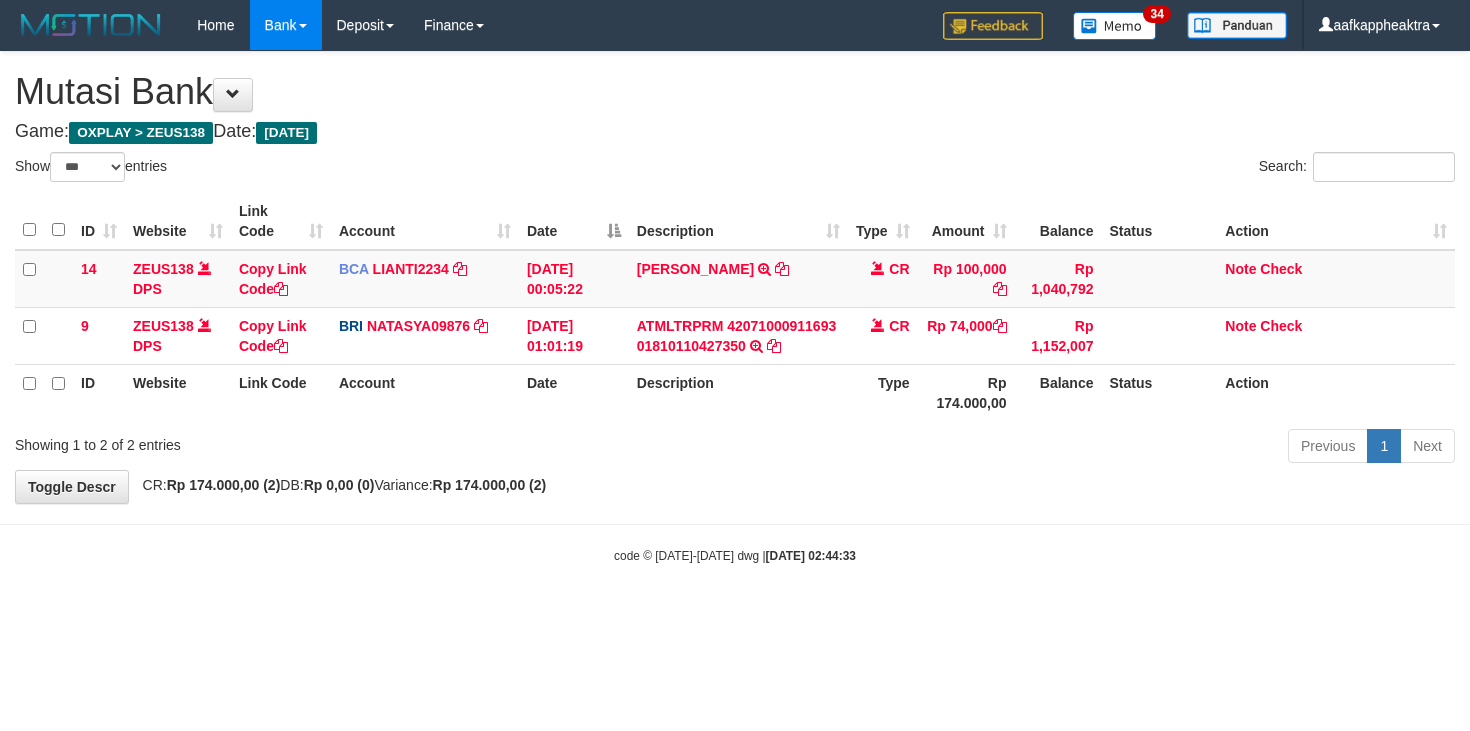 select on "***" 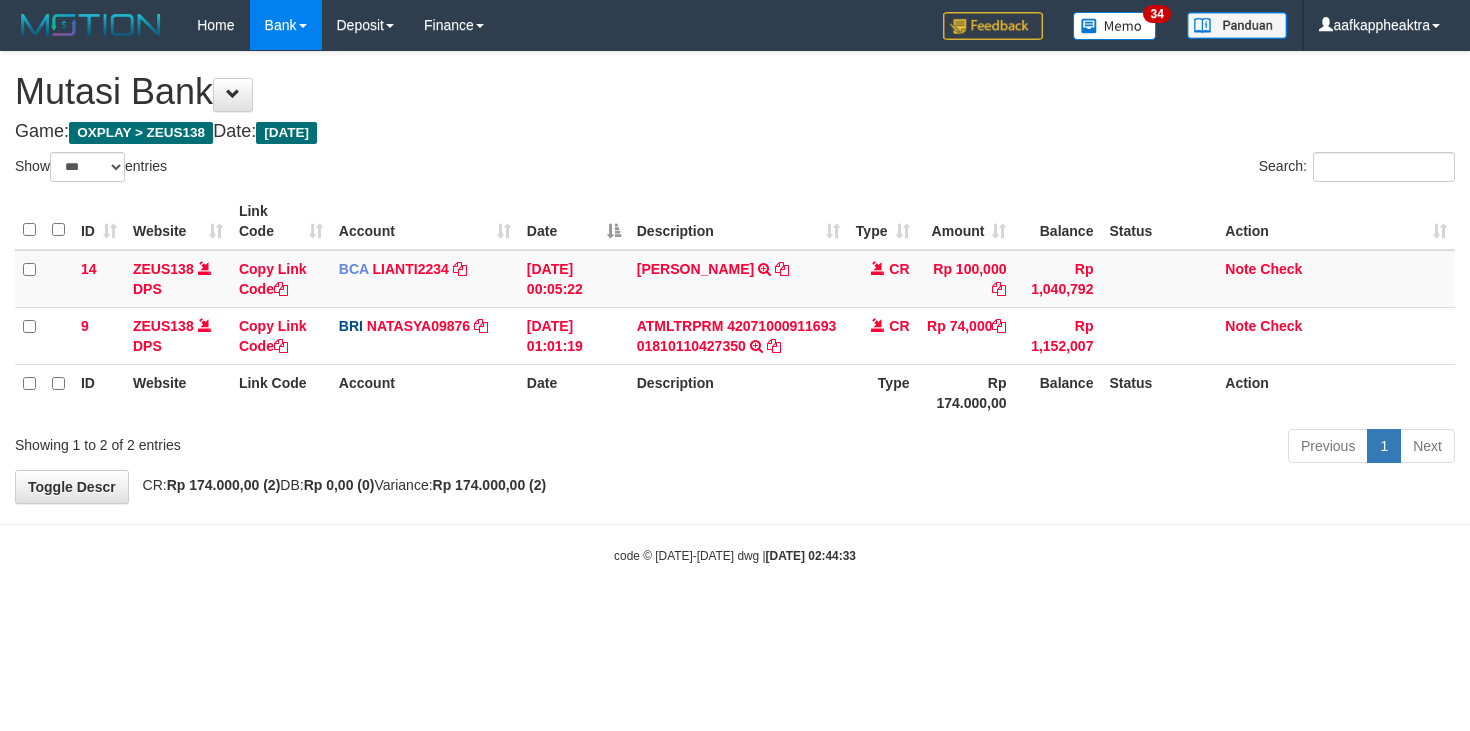 scroll, scrollTop: 0, scrollLeft: 0, axis: both 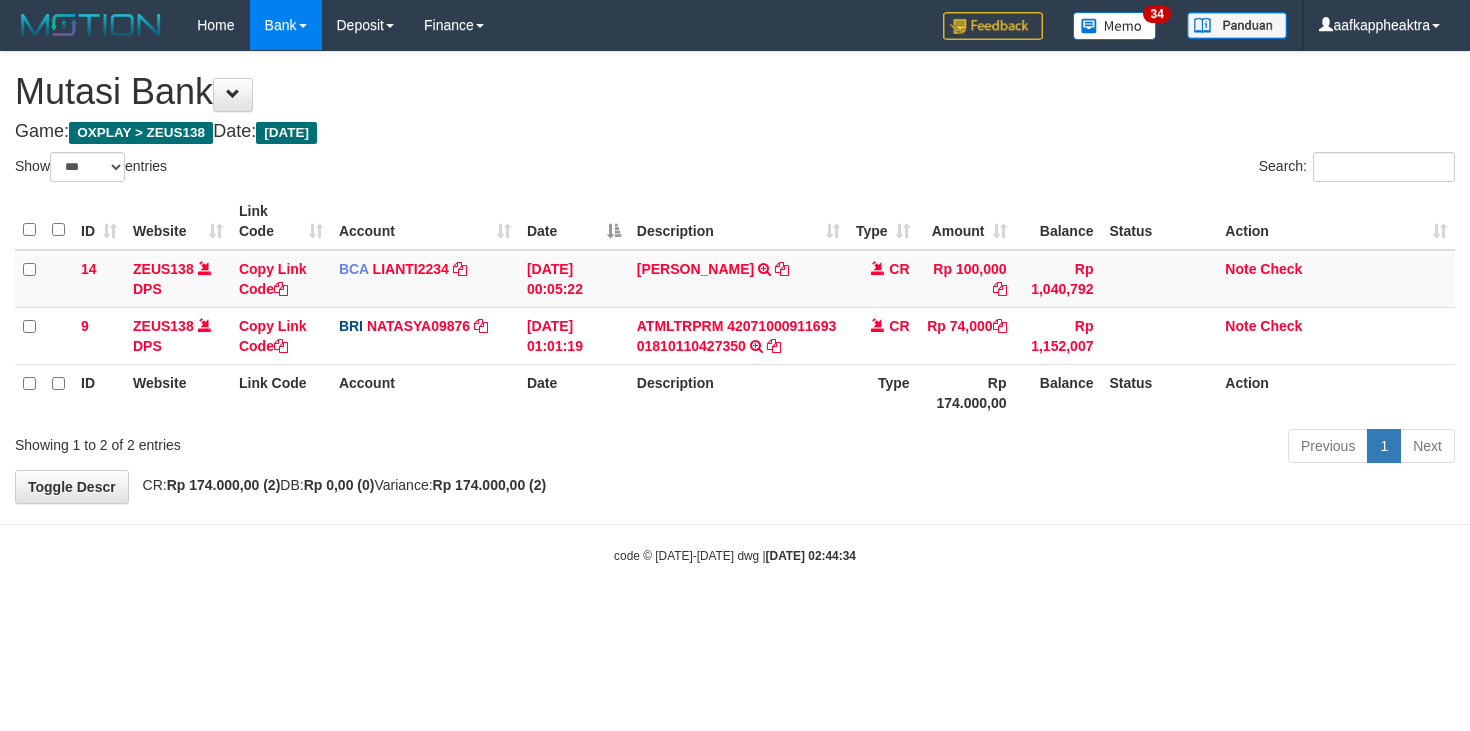 select on "***" 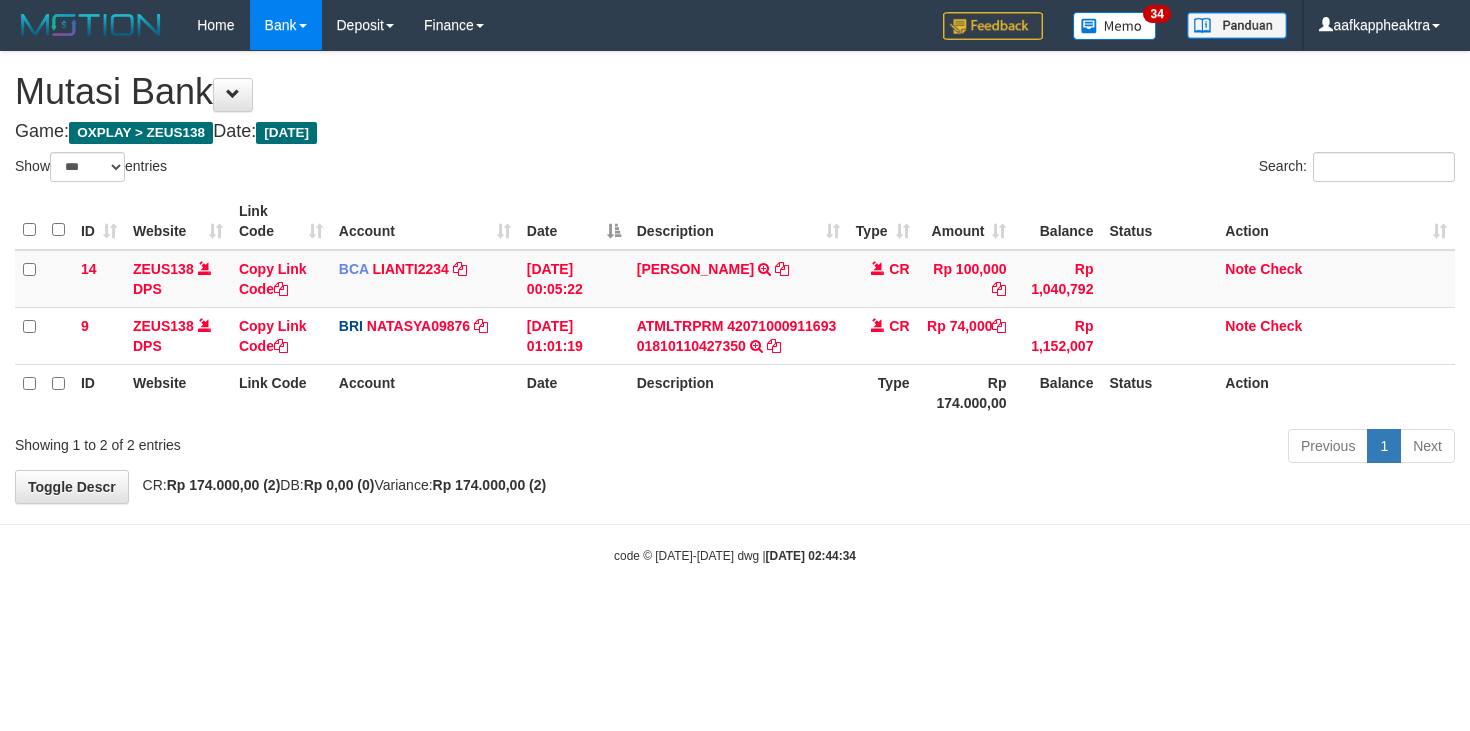 scroll, scrollTop: 0, scrollLeft: 0, axis: both 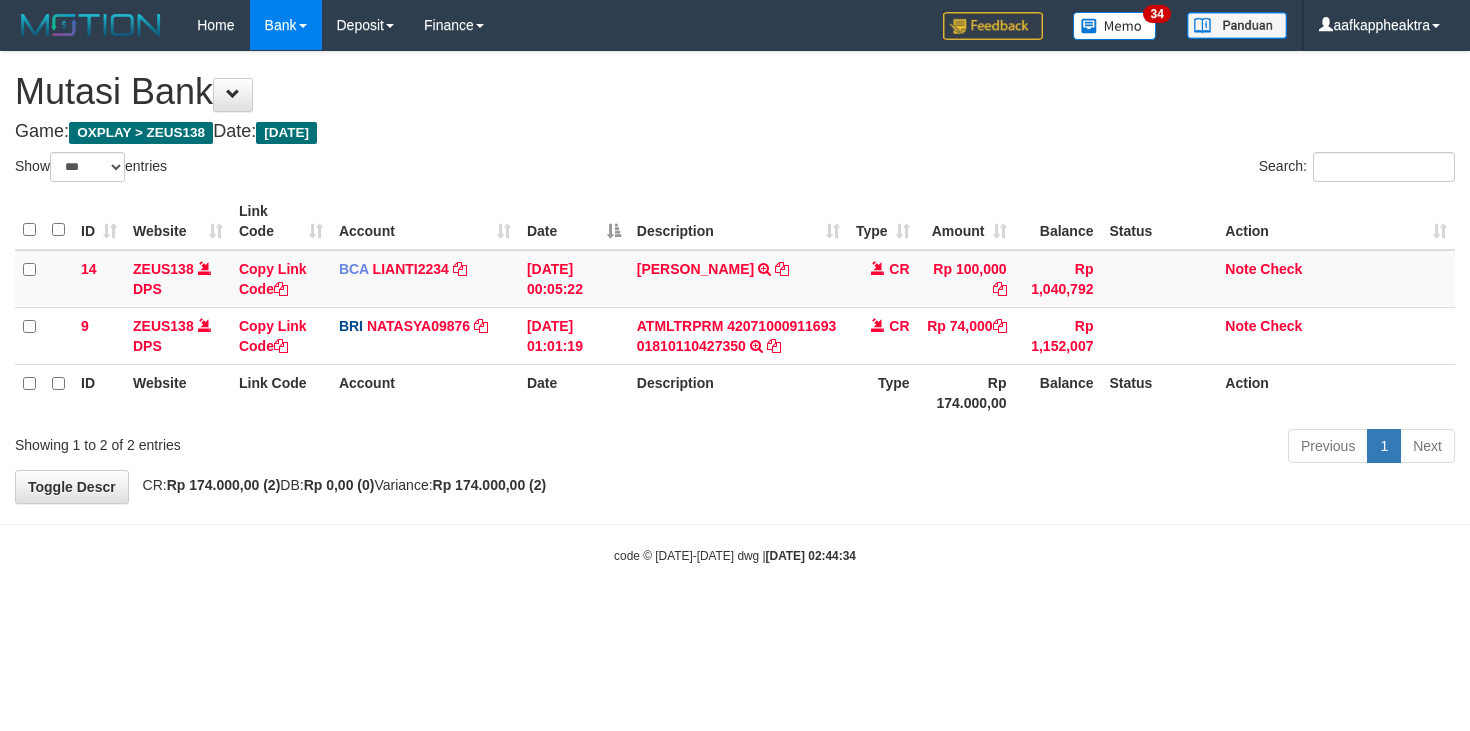 select on "***" 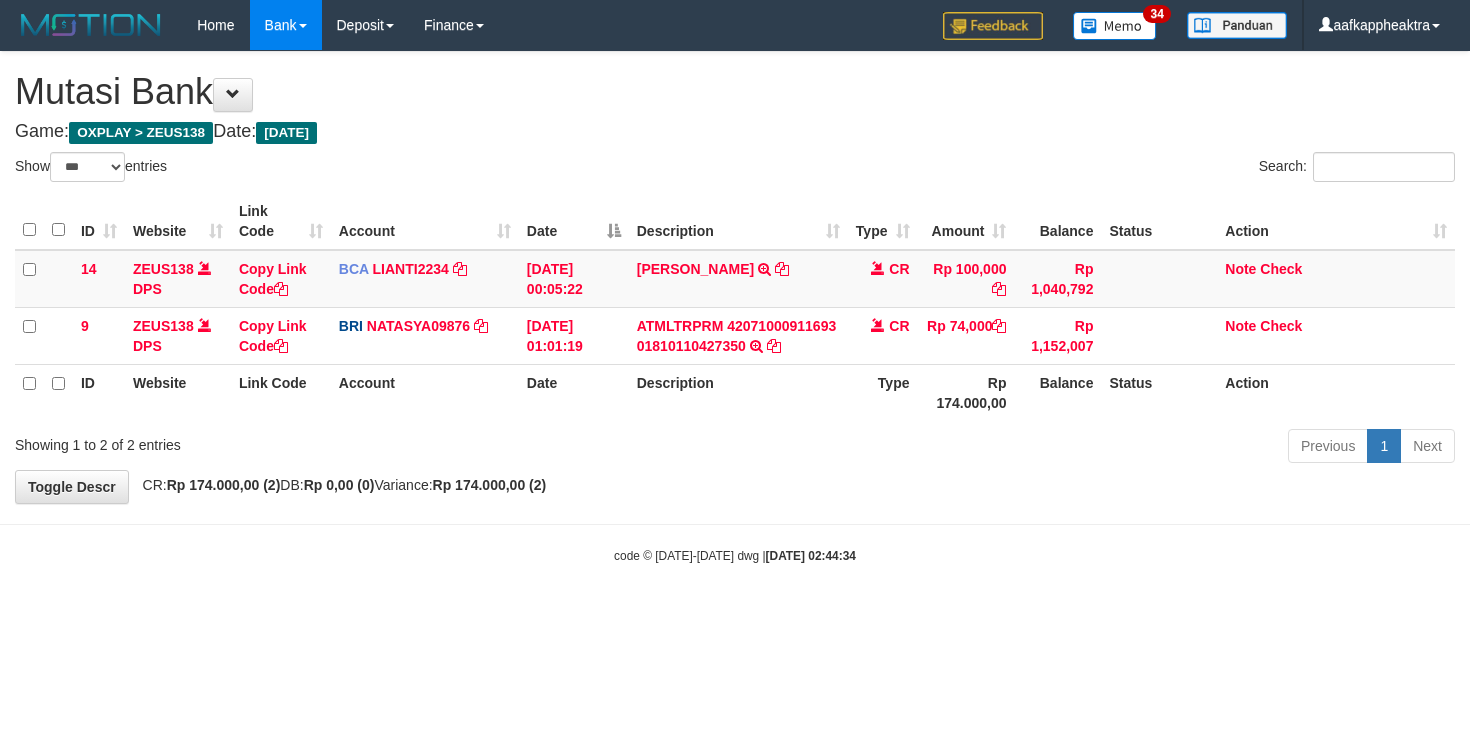 scroll, scrollTop: 0, scrollLeft: 0, axis: both 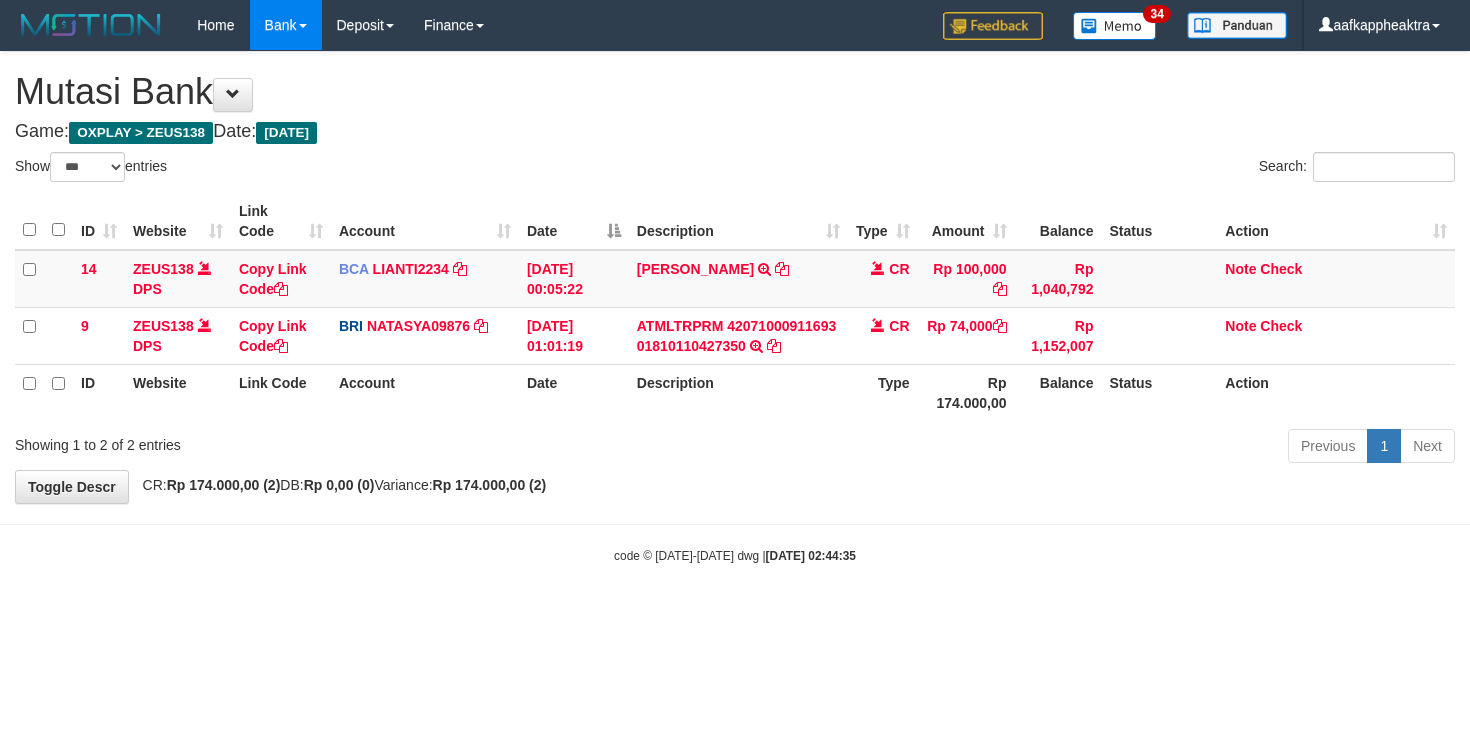 select on "***" 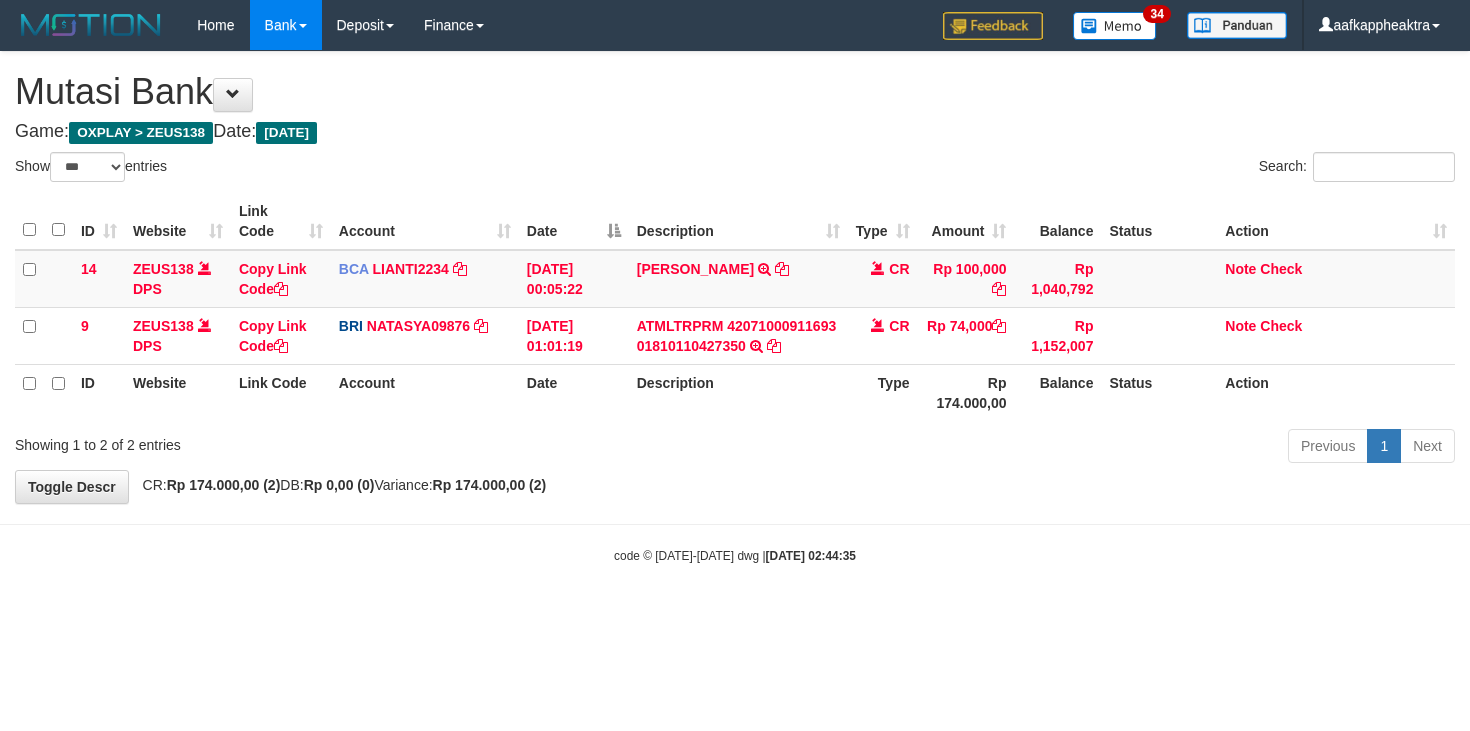 scroll, scrollTop: 0, scrollLeft: 0, axis: both 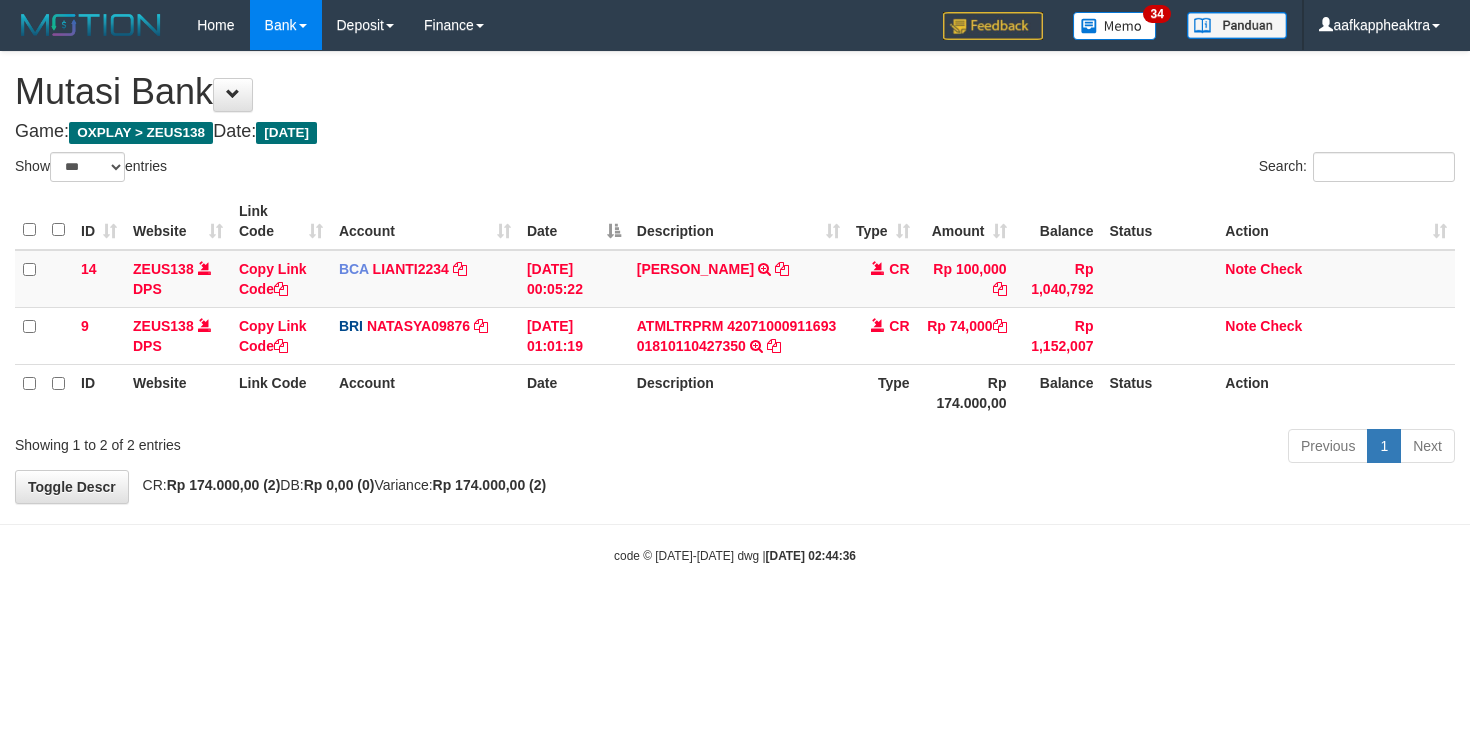 select on "***" 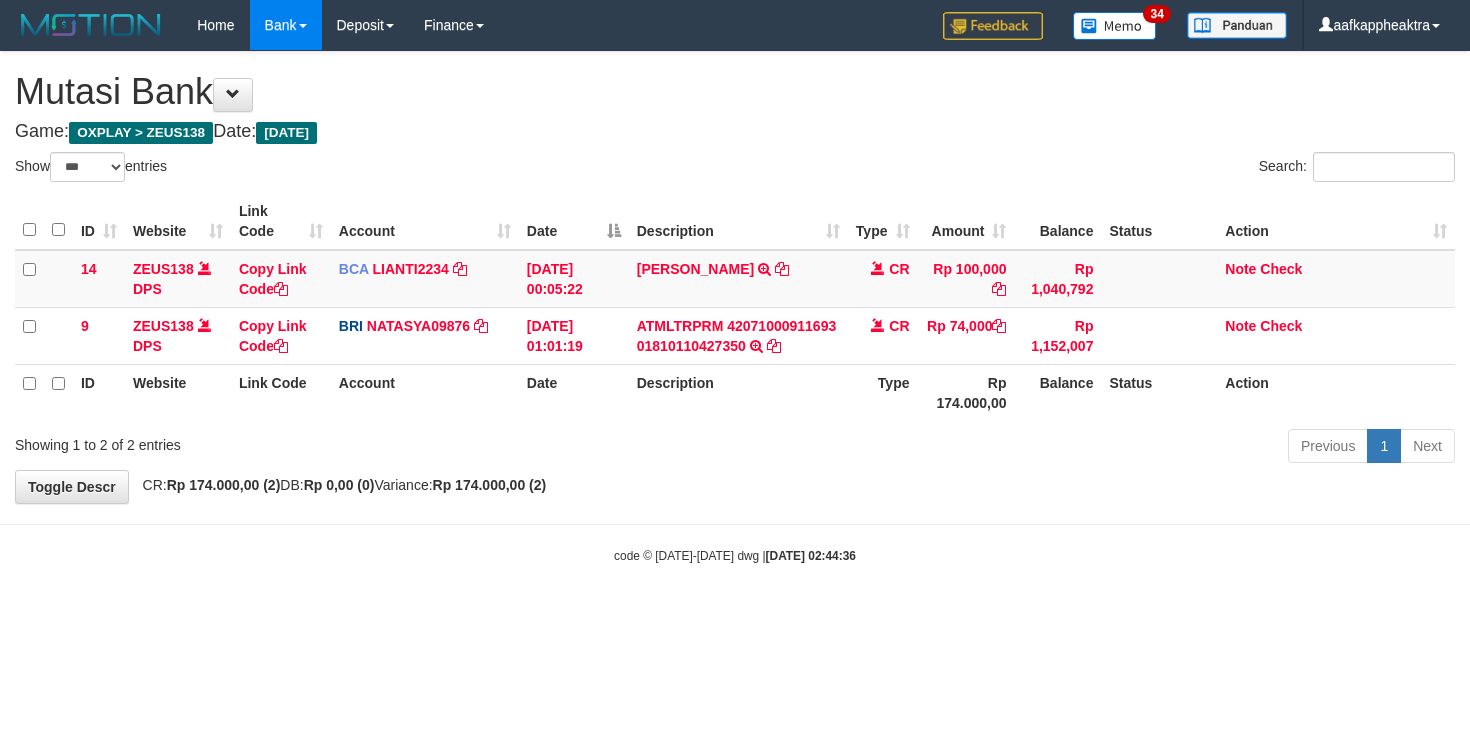 scroll, scrollTop: 0, scrollLeft: 0, axis: both 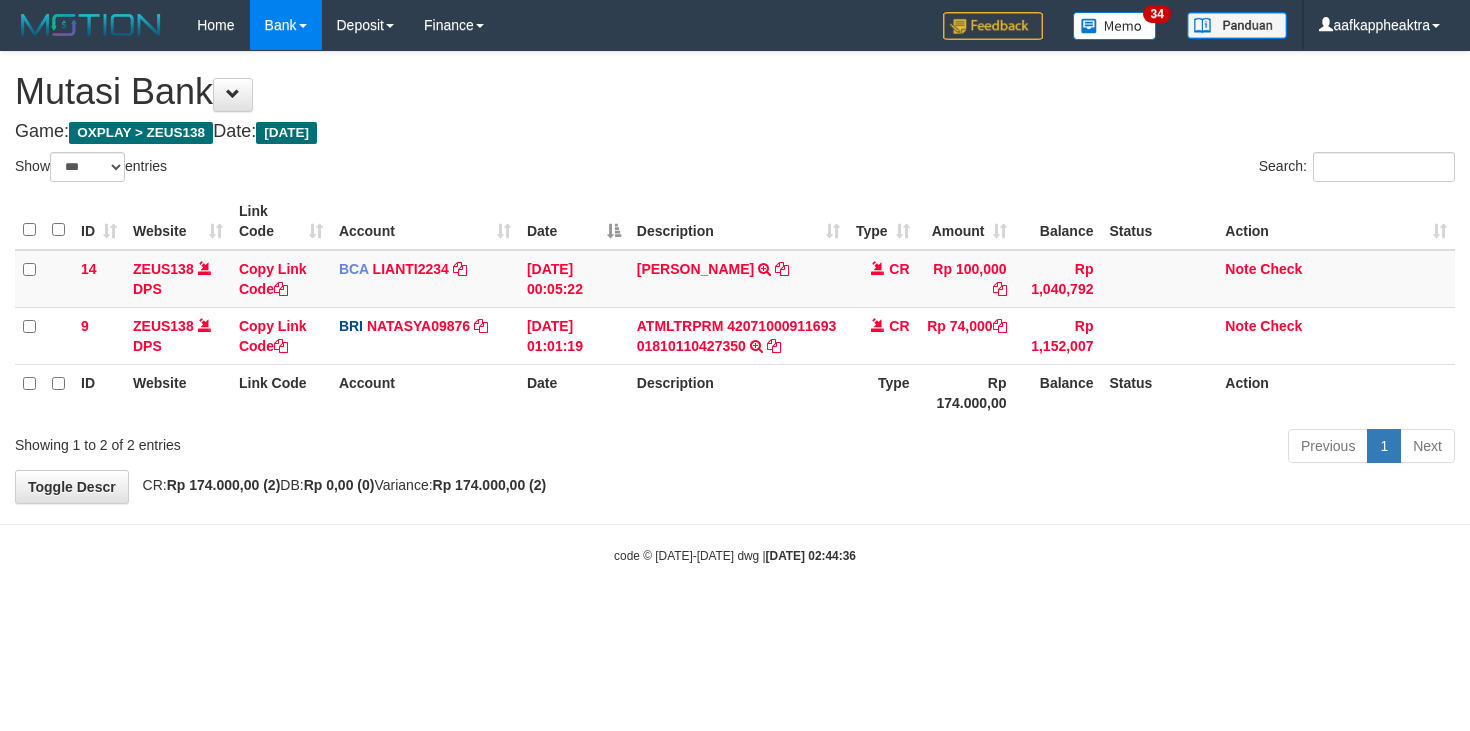 select on "***" 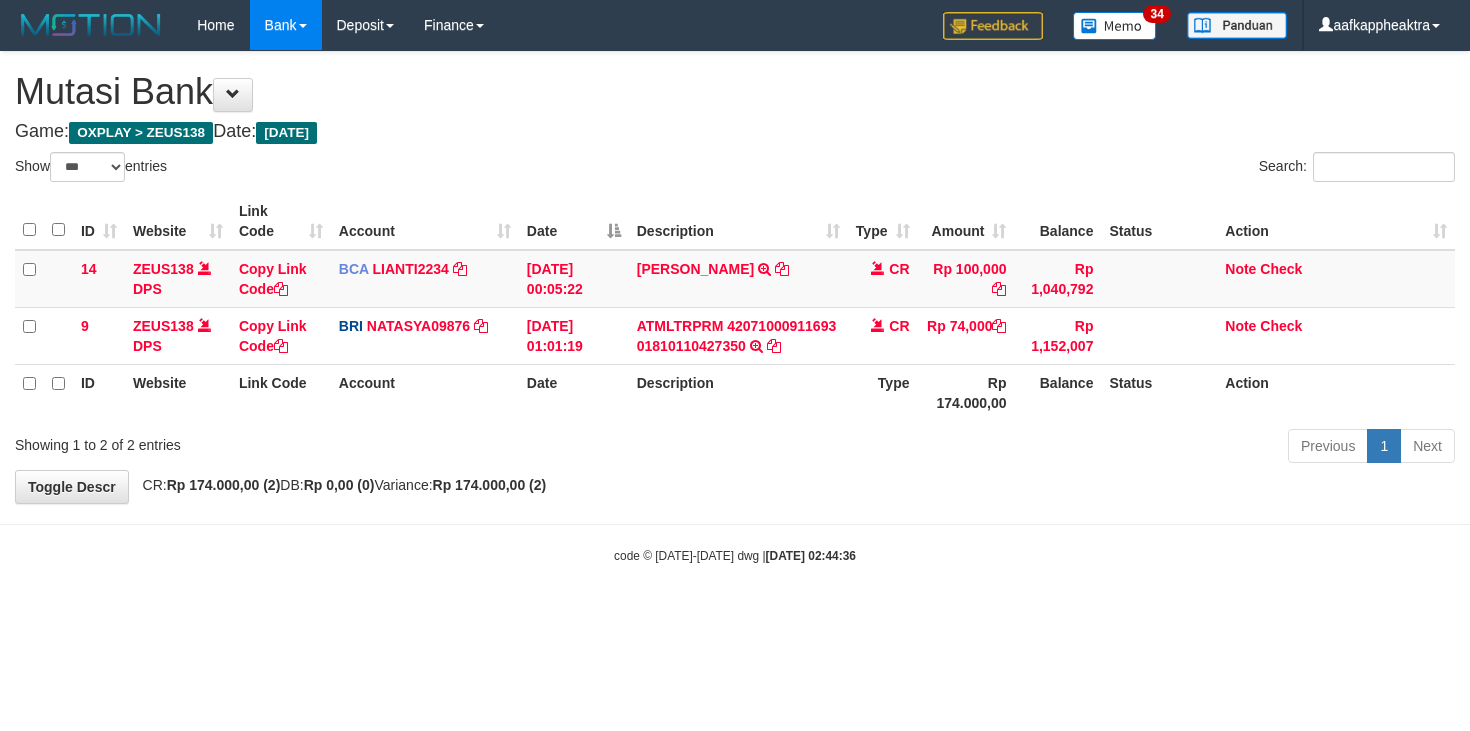 scroll, scrollTop: 0, scrollLeft: 0, axis: both 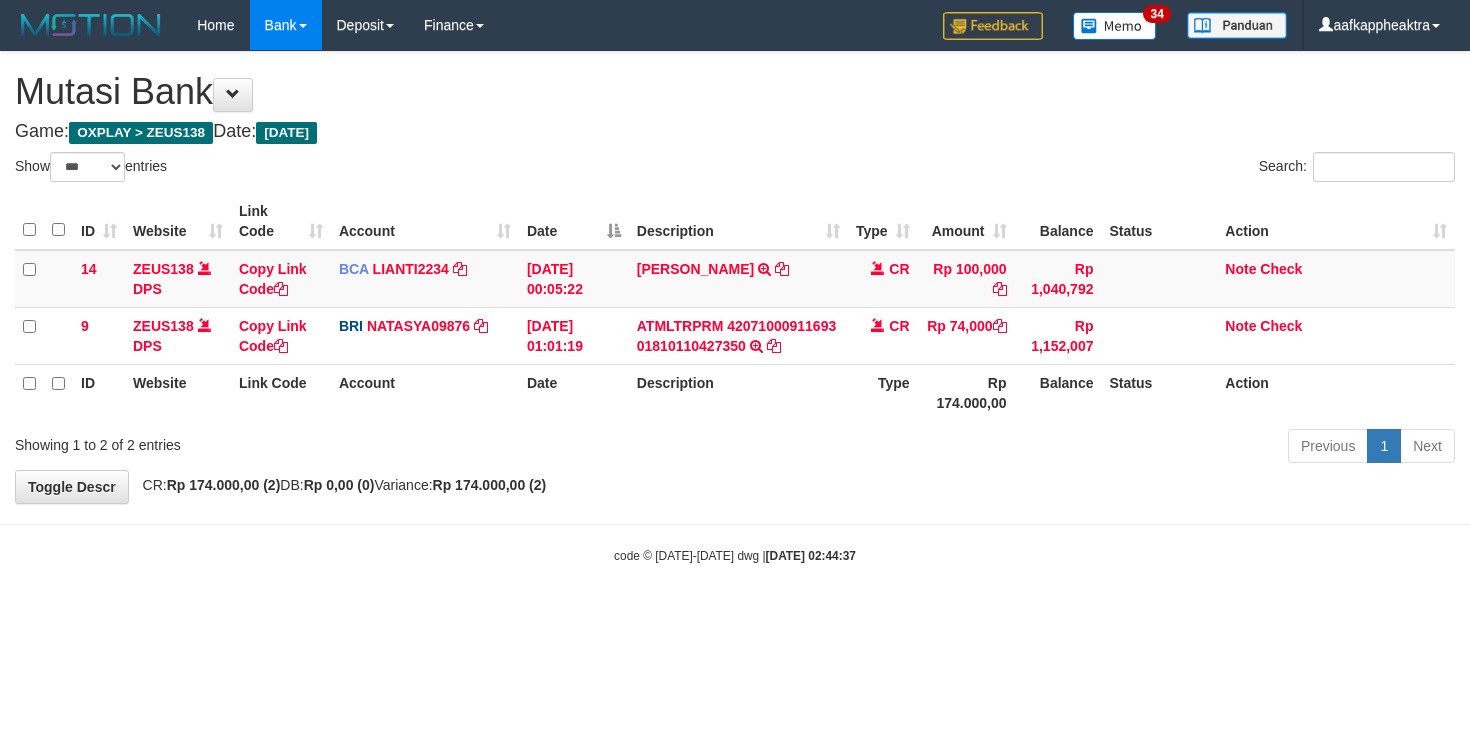 select on "***" 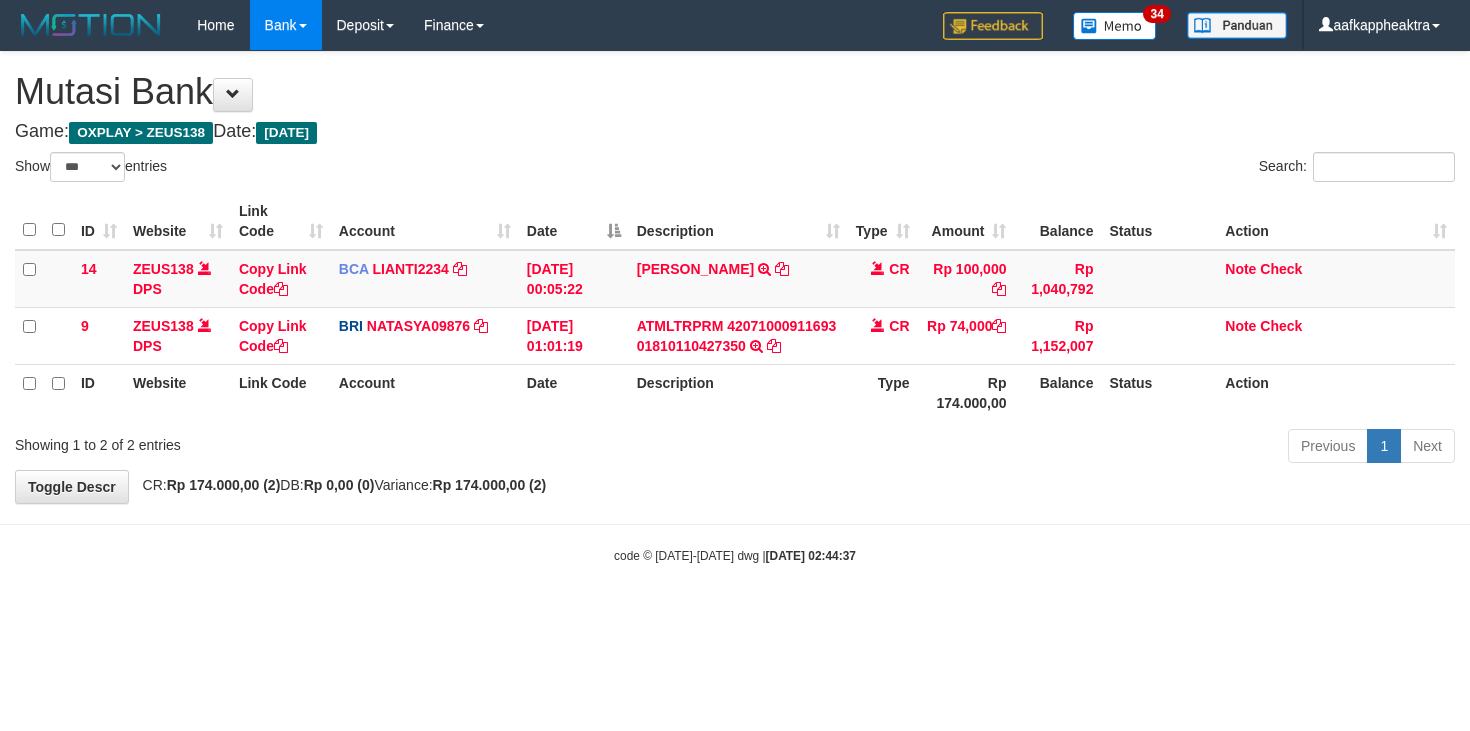scroll, scrollTop: 0, scrollLeft: 0, axis: both 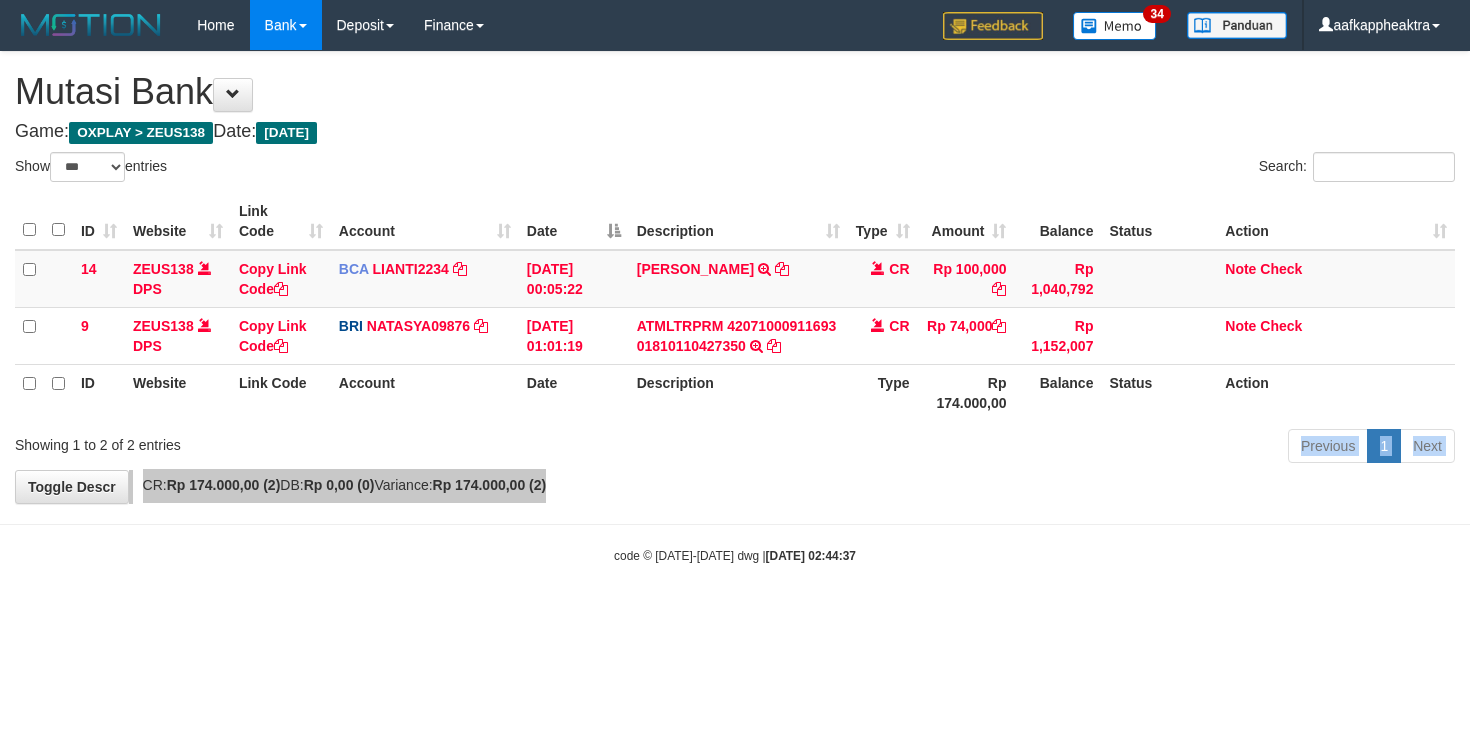 click on "**********" at bounding box center (735, 277) 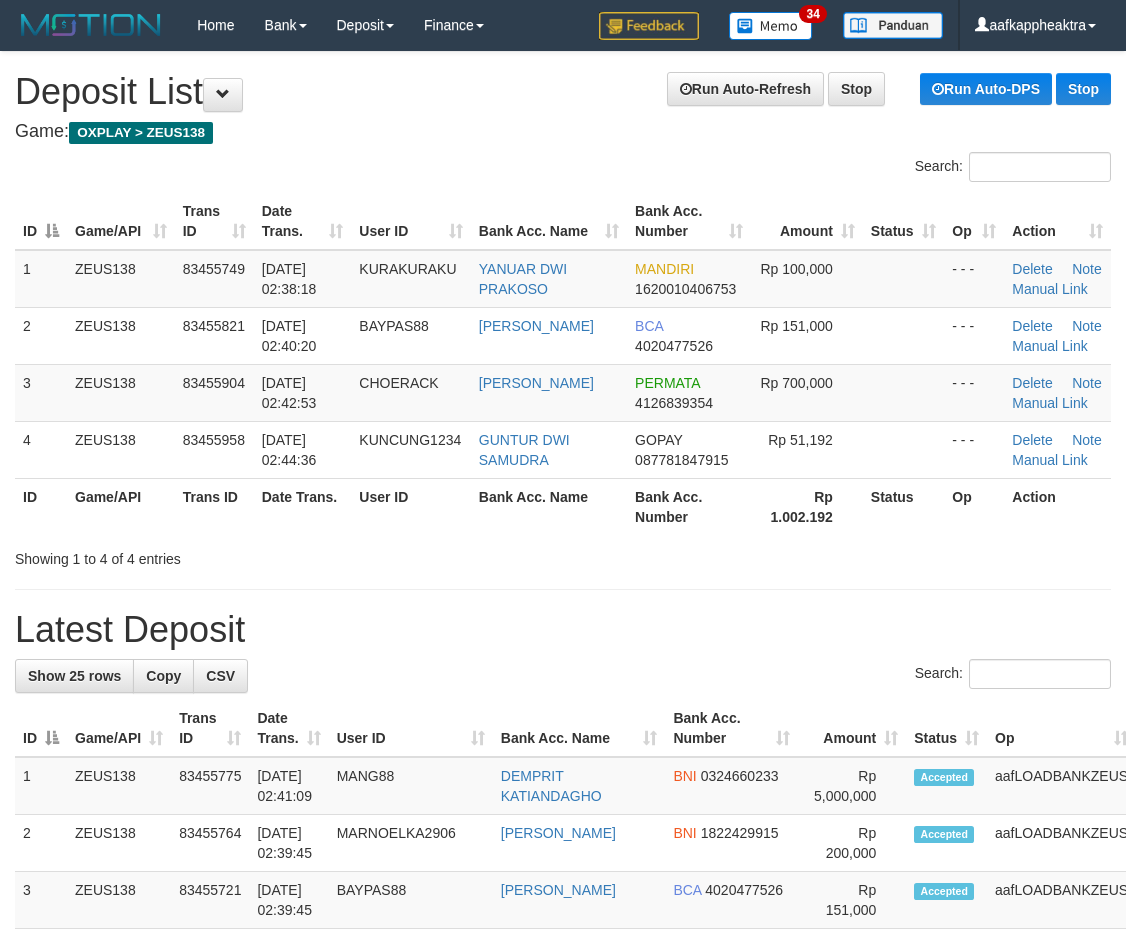 scroll, scrollTop: 0, scrollLeft: 0, axis: both 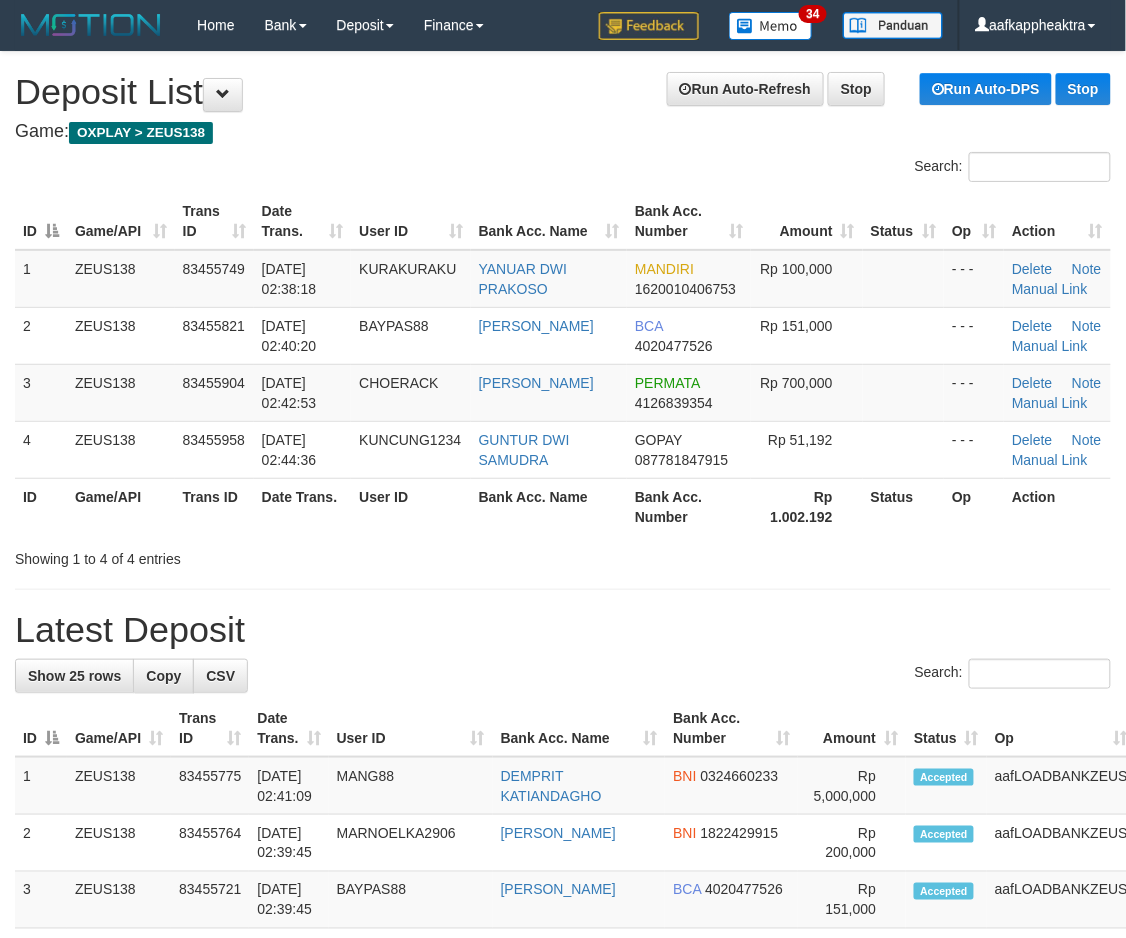 drag, startPoint x: 504, startPoint y: 611, endPoint x: 422, endPoint y: 612, distance: 82.006096 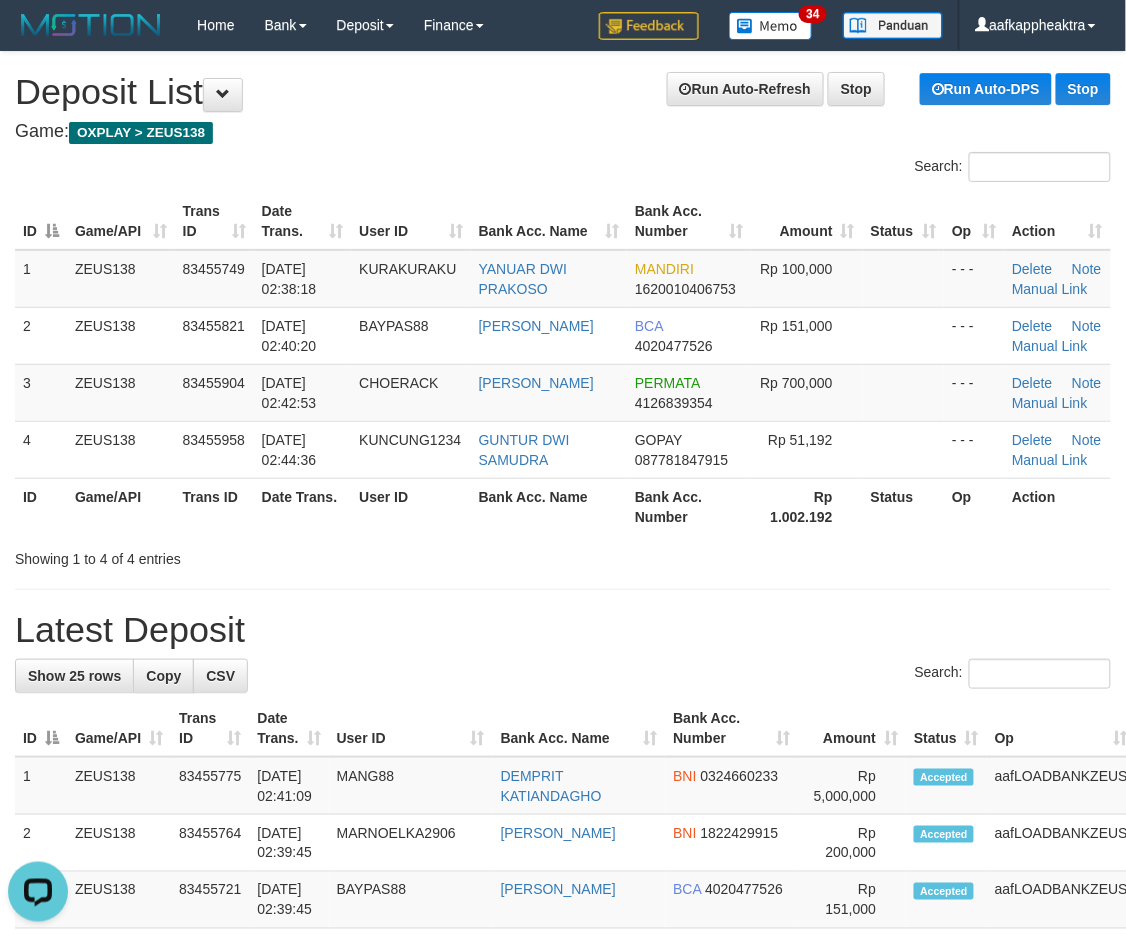 scroll, scrollTop: 0, scrollLeft: 0, axis: both 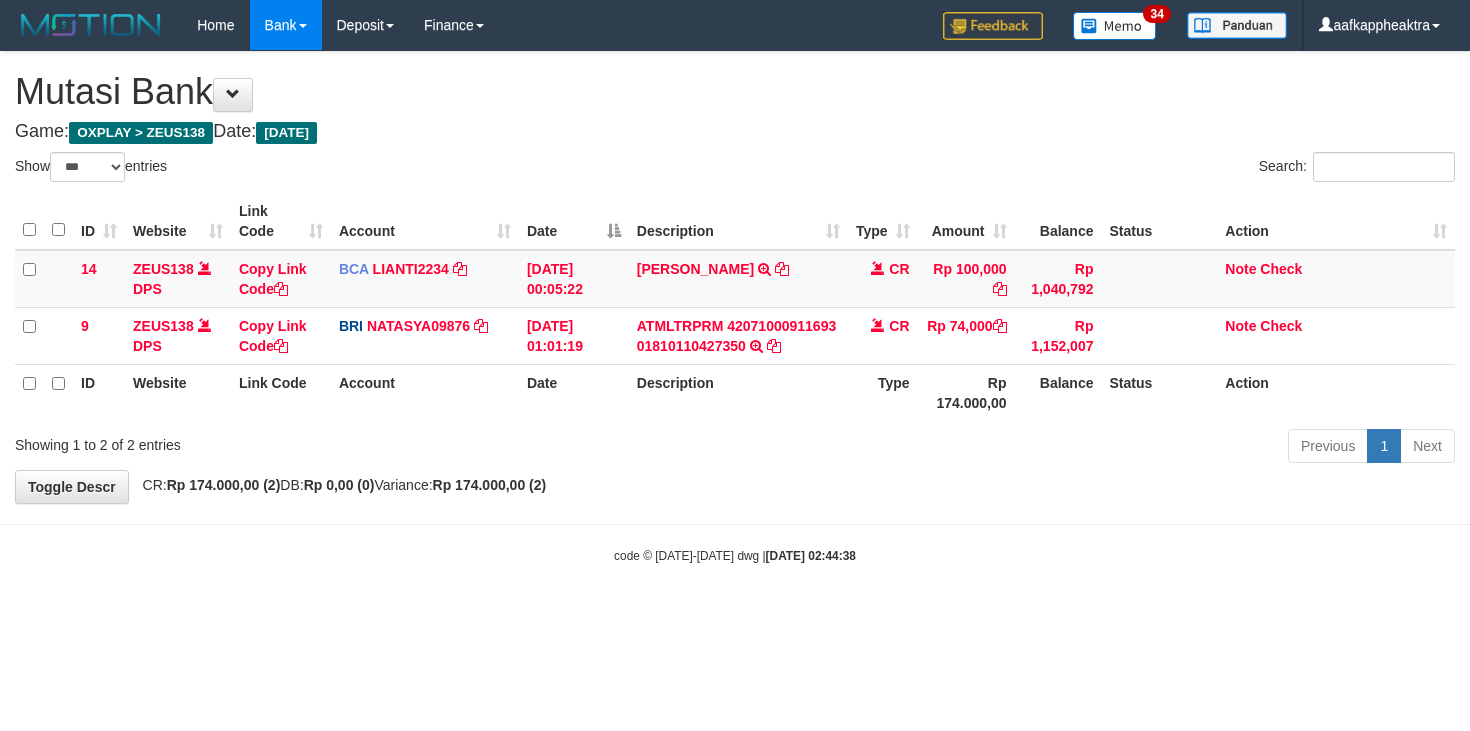 select on "***" 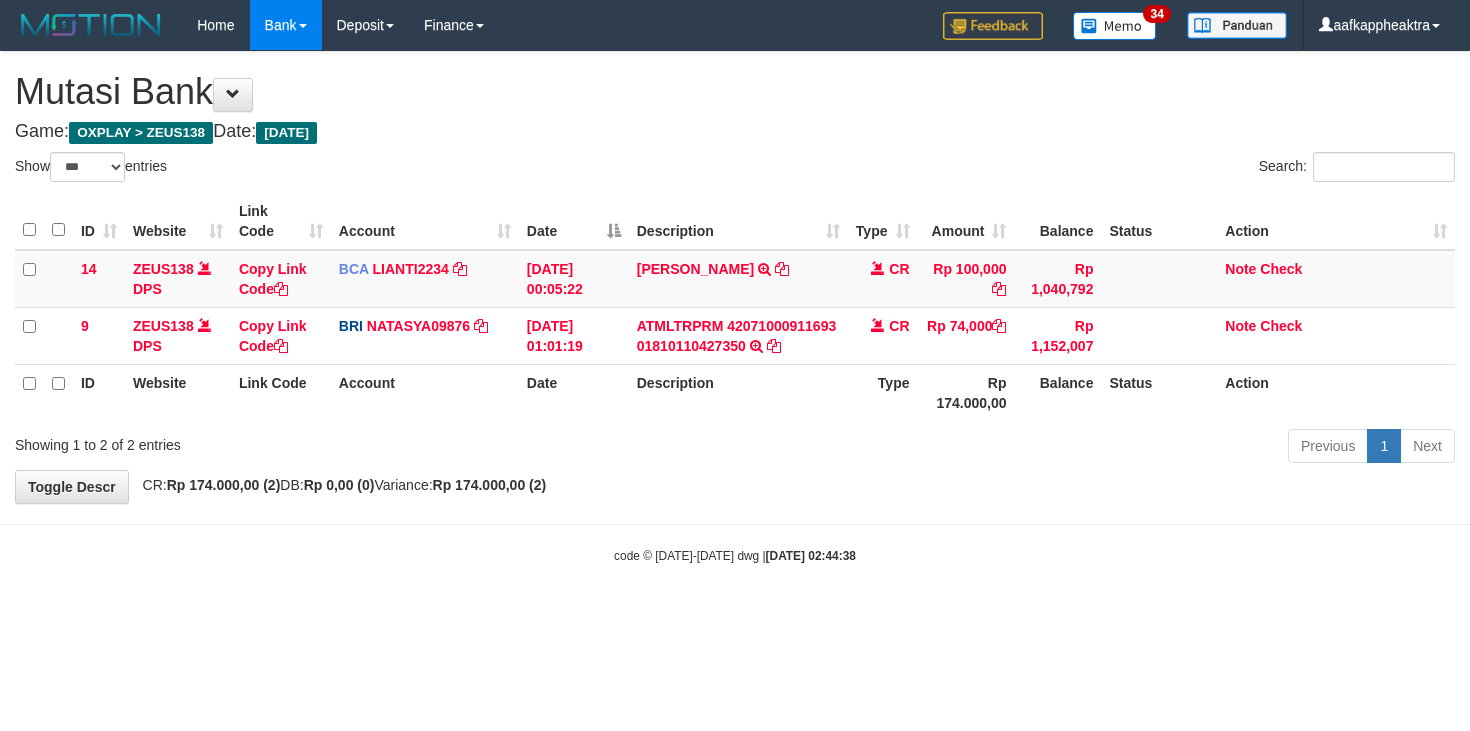 scroll, scrollTop: 0, scrollLeft: 0, axis: both 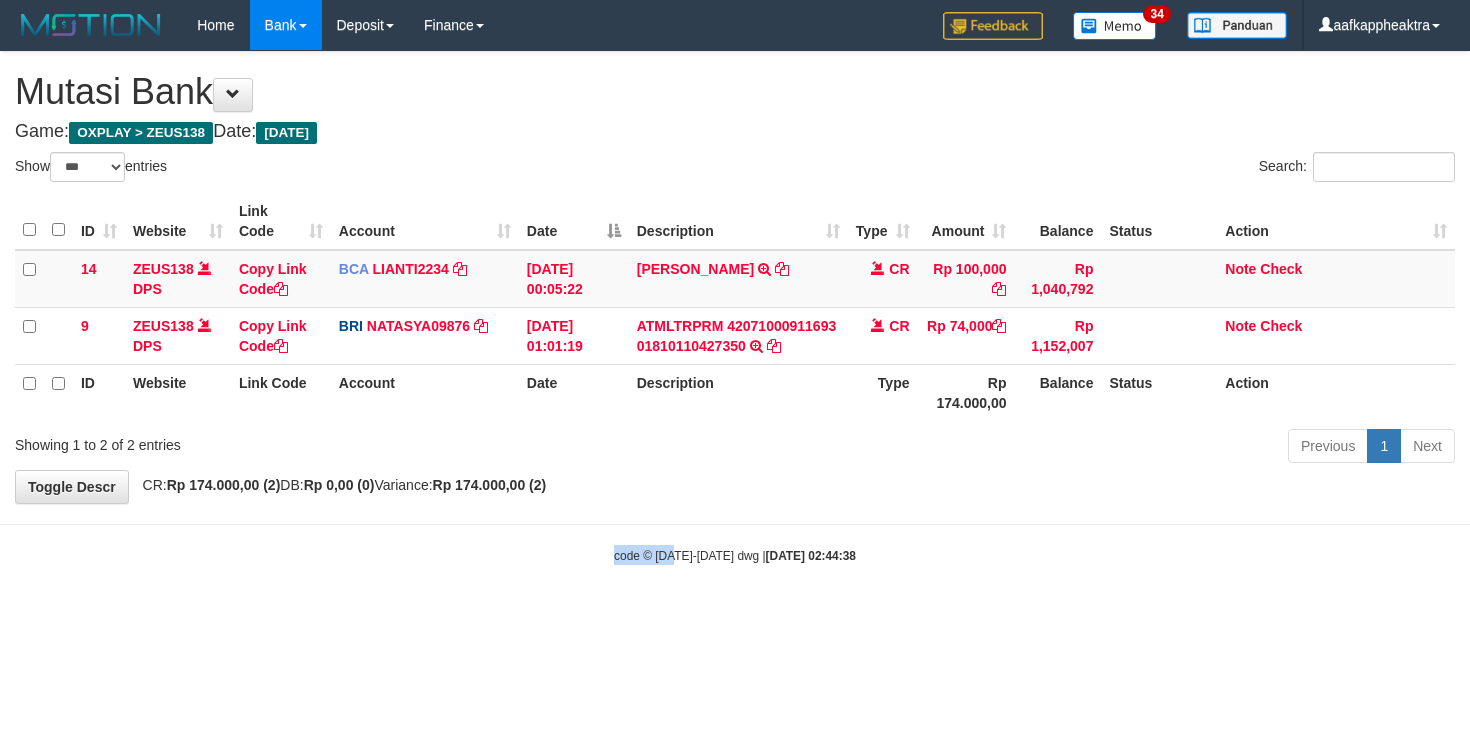 click on "Toggle navigation
Home
Bank
Account List
Mutasi Bank
Search
Note Mutasi
Deposit
DPS List
History
Finance
Financial Data
aafkappheaktra
My Profile
Log Out
34" at bounding box center [735, 307] 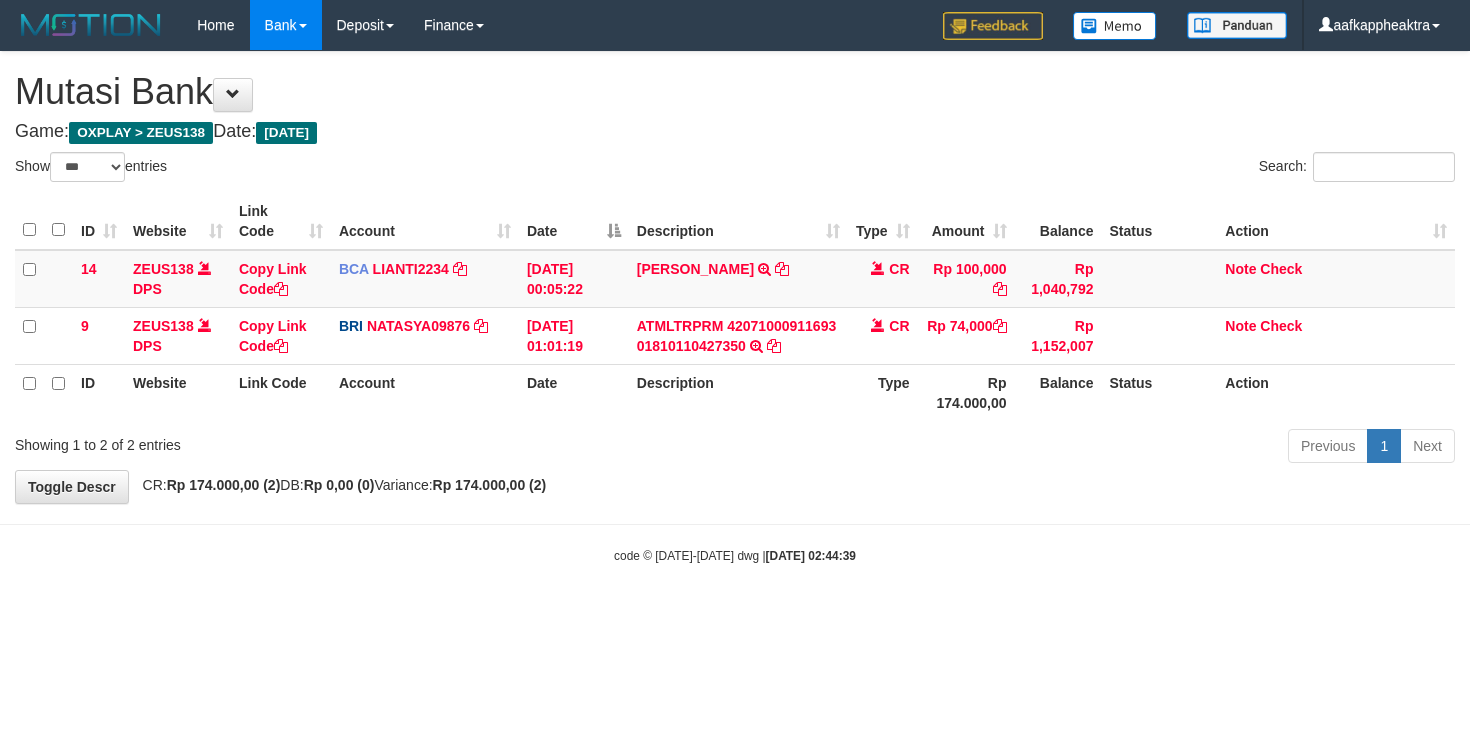 select on "***" 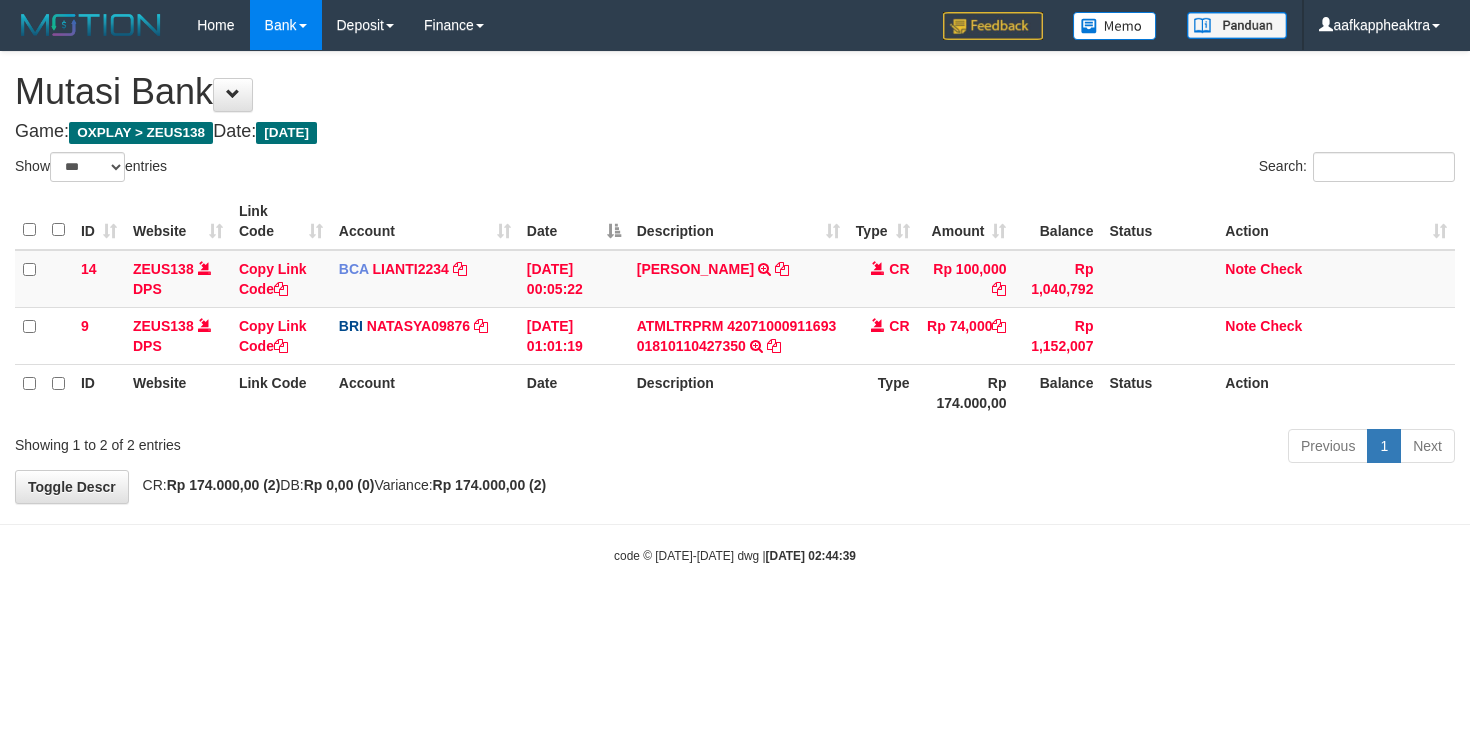 scroll, scrollTop: 0, scrollLeft: 0, axis: both 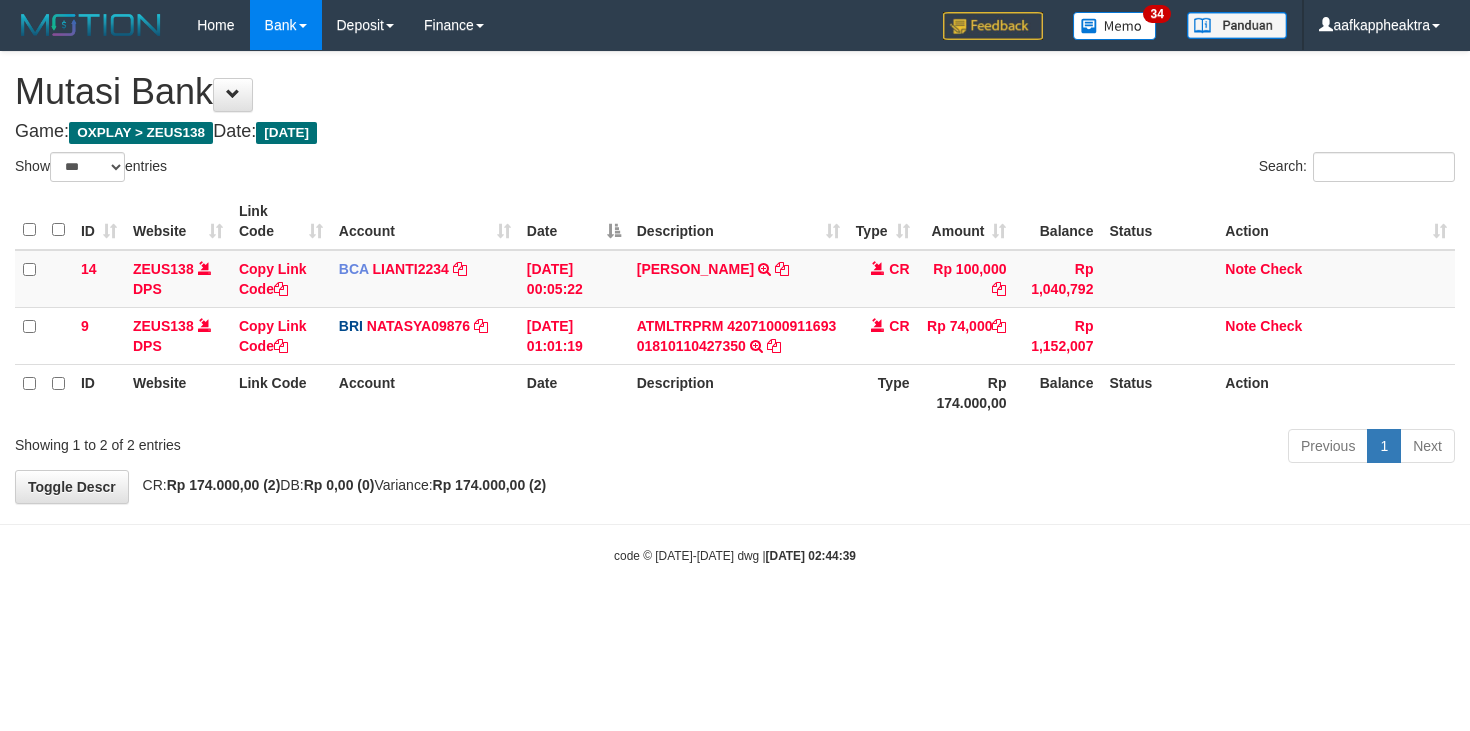 click on "**********" at bounding box center (735, 277) 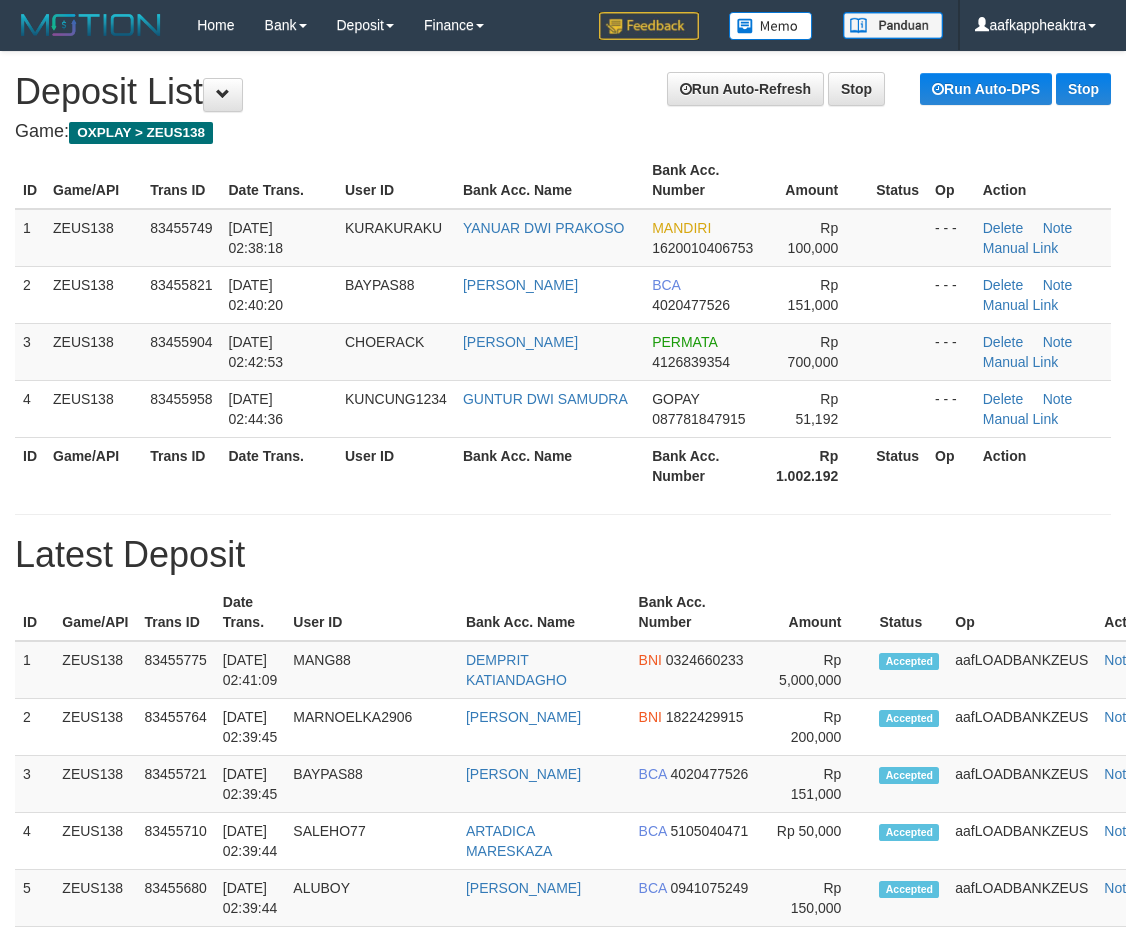 scroll, scrollTop: 0, scrollLeft: 0, axis: both 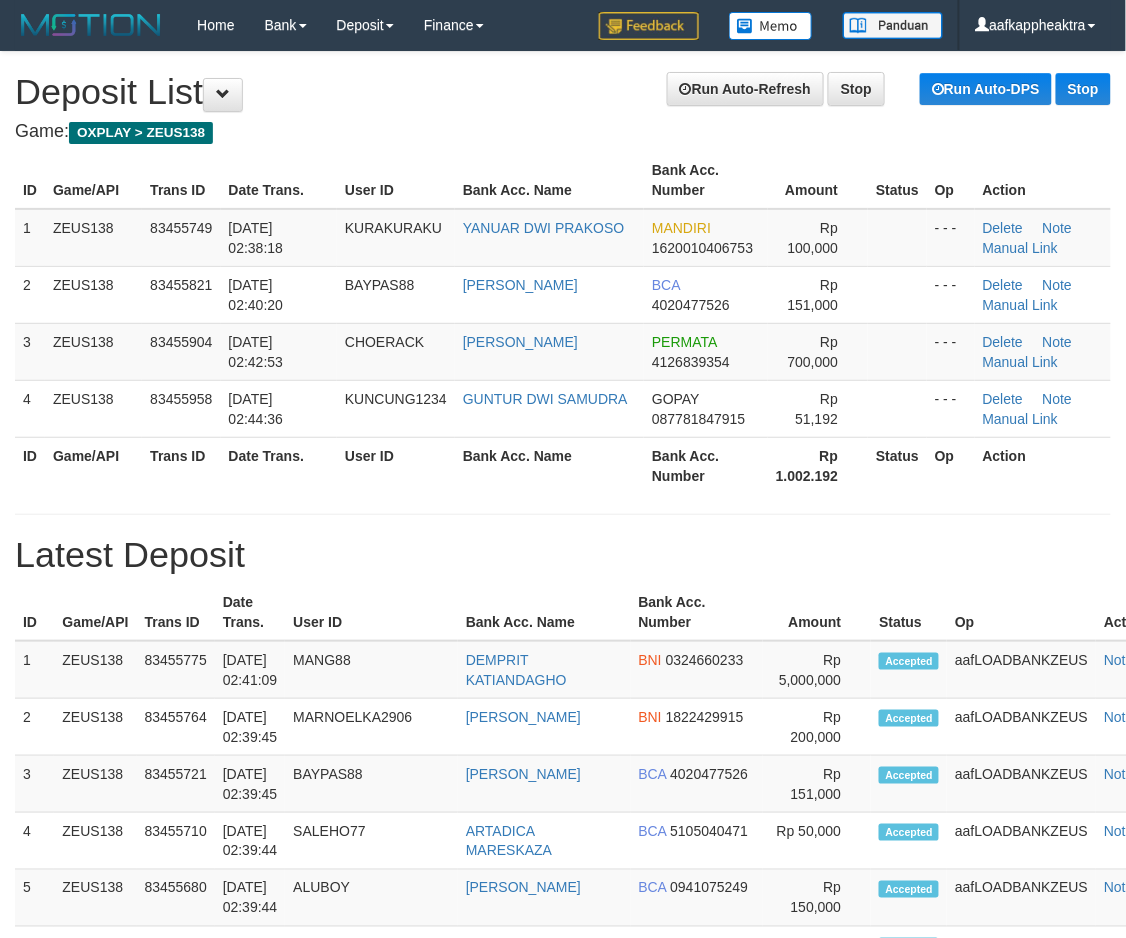 drag, startPoint x: 564, startPoint y: 612, endPoint x: 204, endPoint y: 590, distance: 360.6716 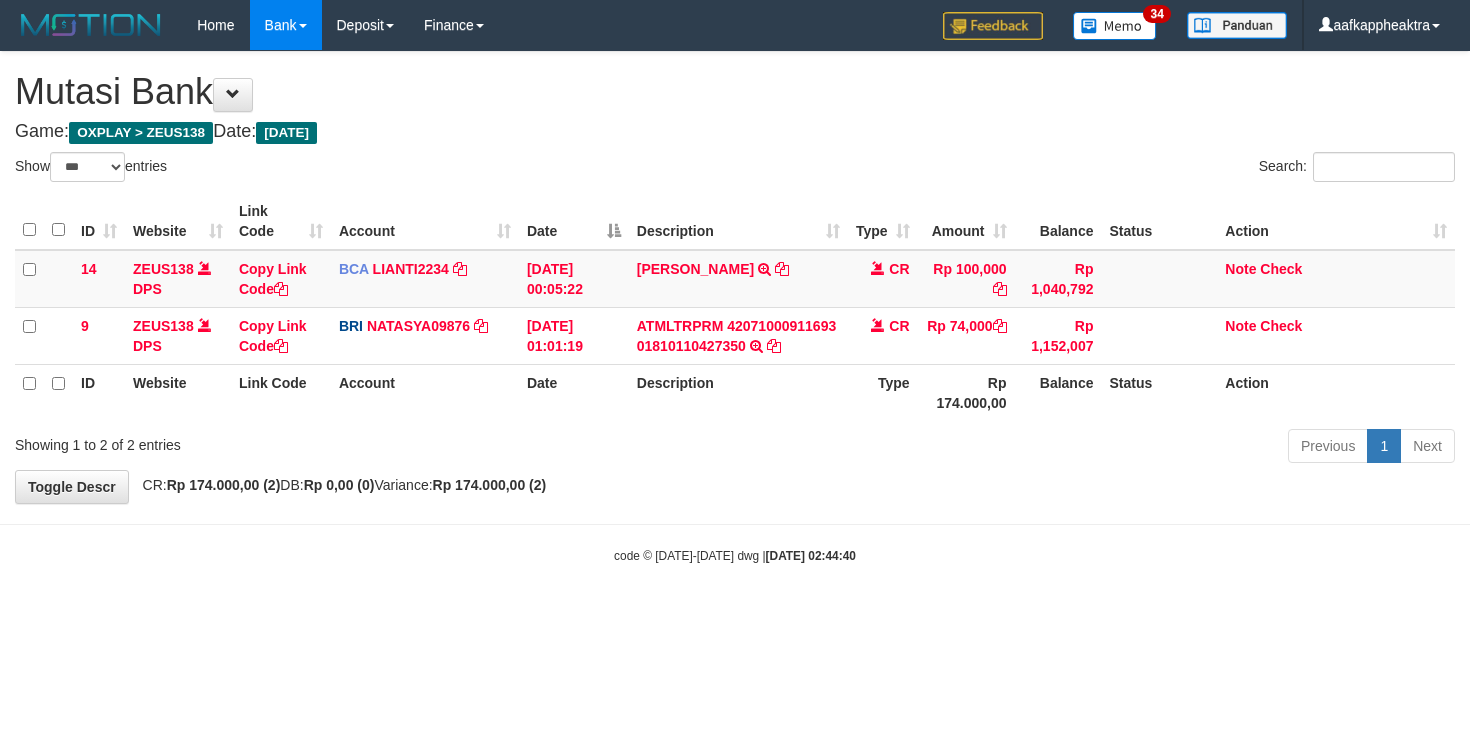 select on "***" 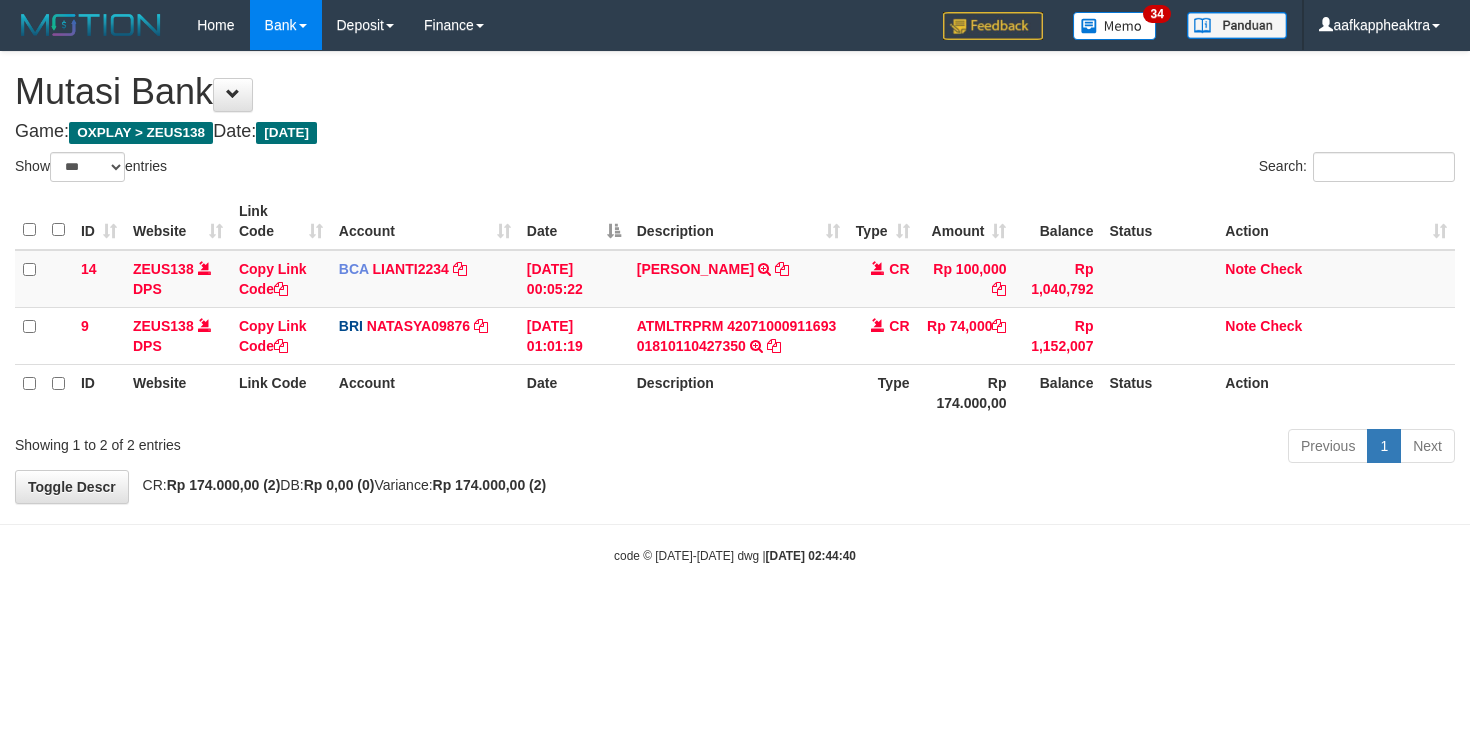 scroll, scrollTop: 0, scrollLeft: 0, axis: both 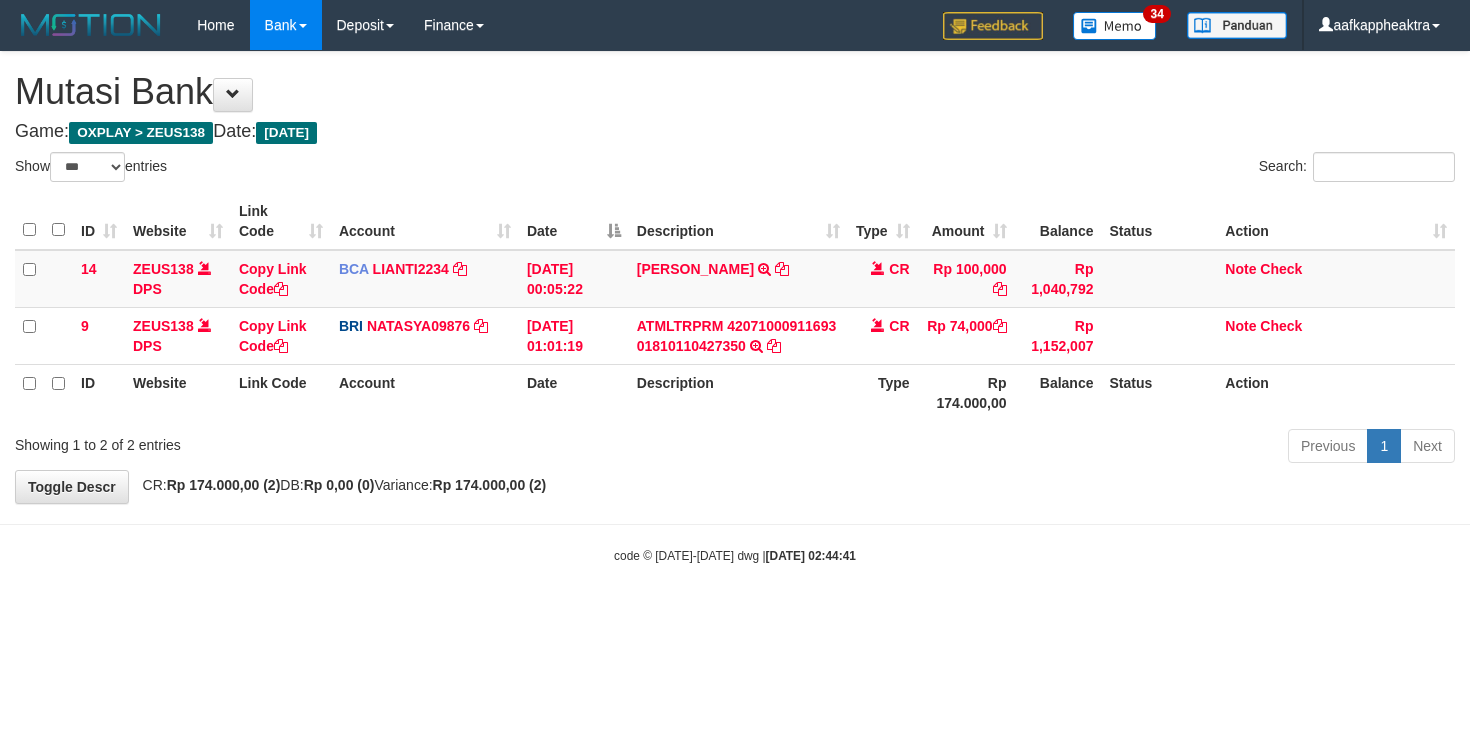 select on "***" 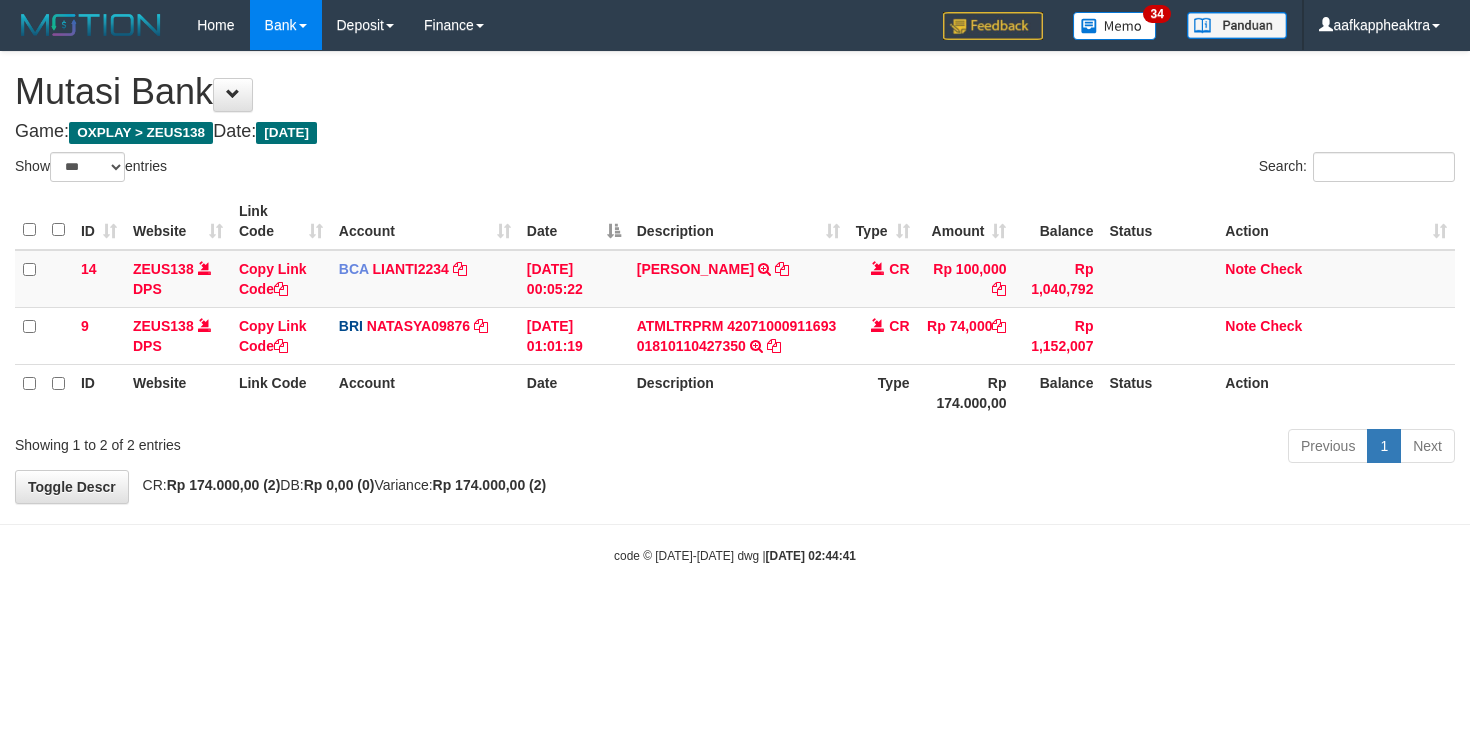scroll, scrollTop: 0, scrollLeft: 0, axis: both 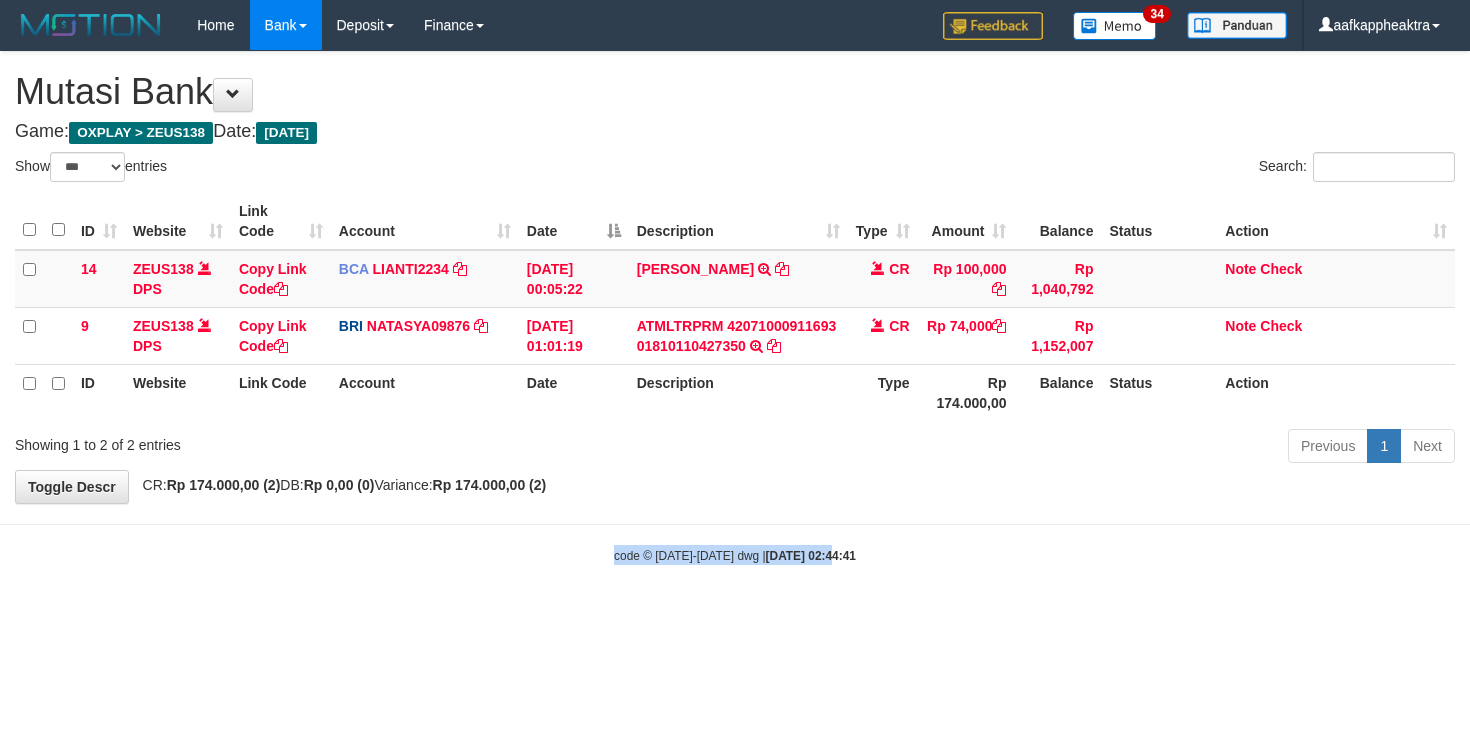 drag, startPoint x: 814, startPoint y: 573, endPoint x: 798, endPoint y: 537, distance: 39.39543 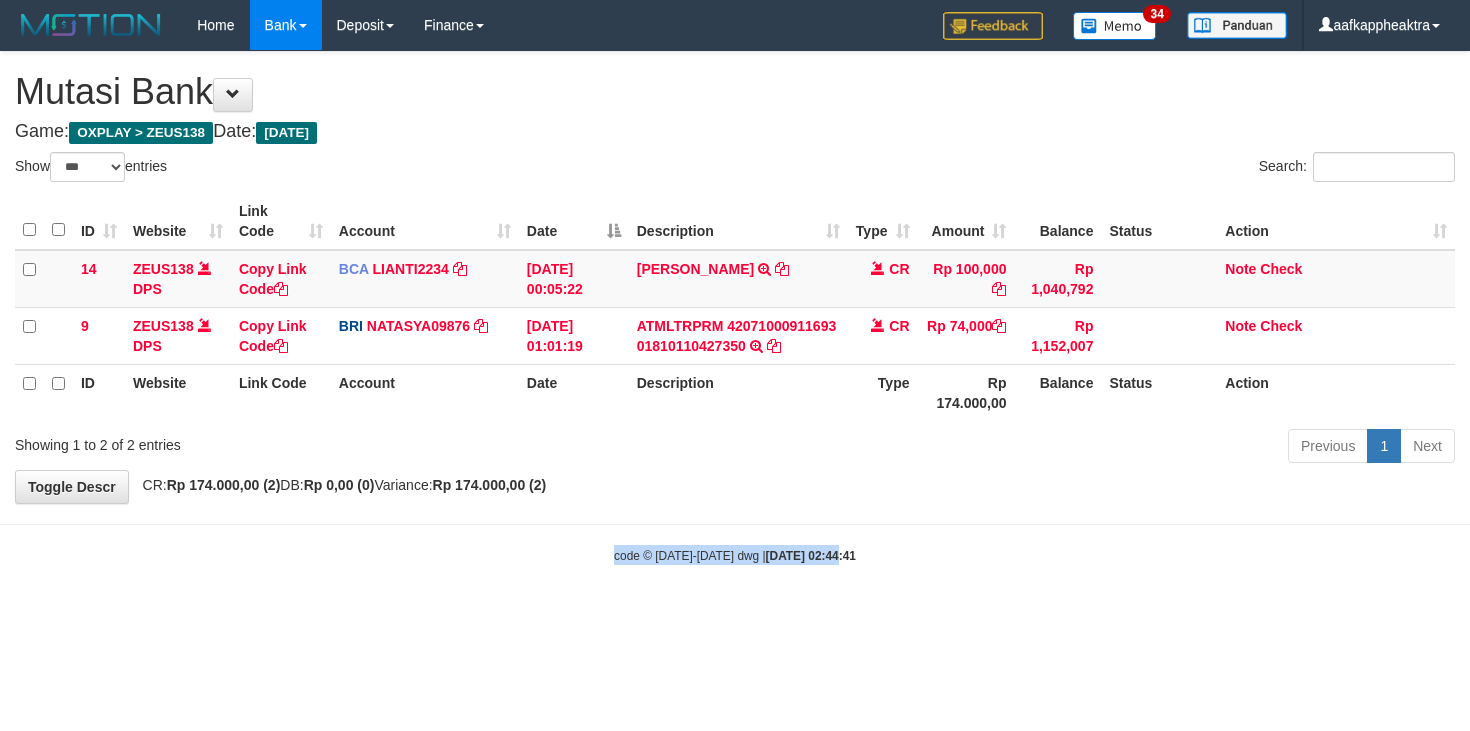 click on "Toggle navigation
Home
Bank
Account List
Mutasi Bank
Search
Note Mutasi
Deposit
DPS List
History
Finance
Financial Data
aafkappheaktra
My Profile
Log Out
34" at bounding box center [735, 307] 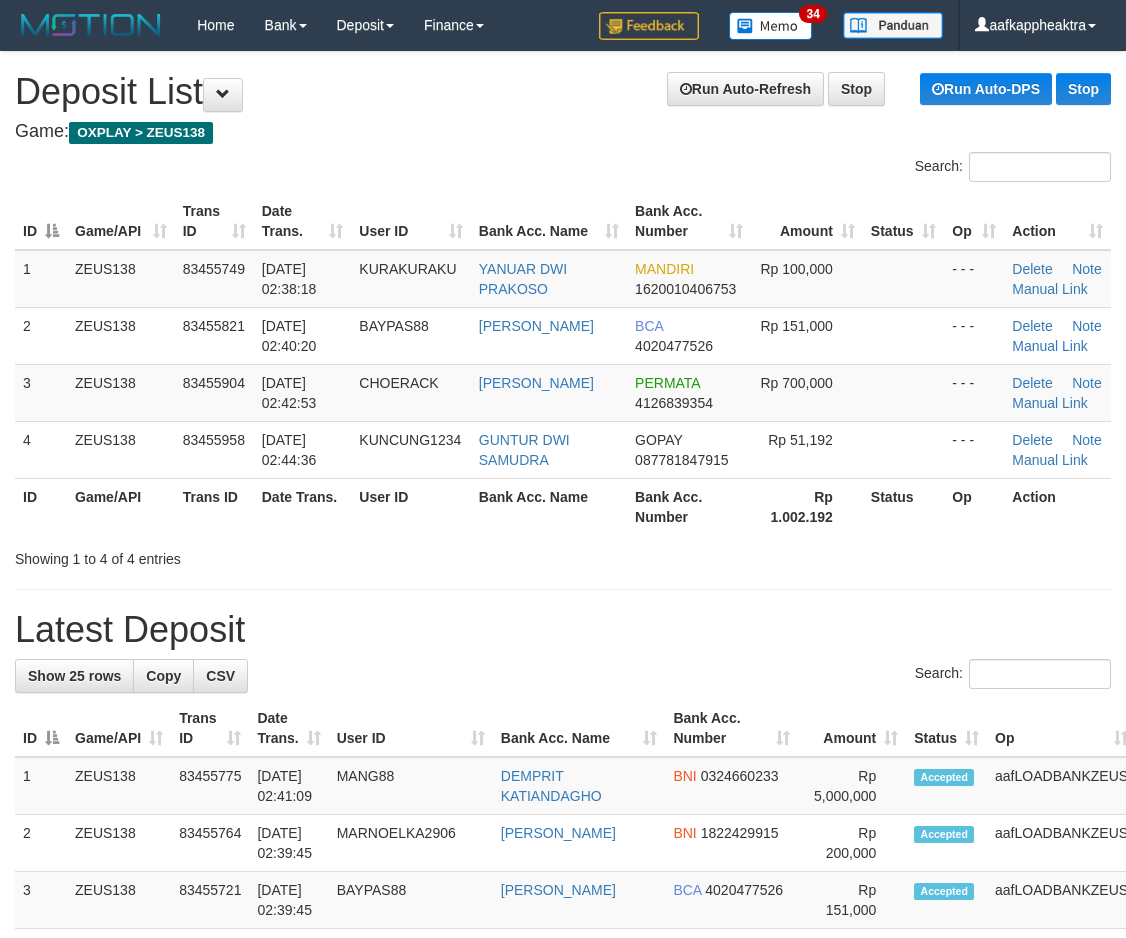 scroll, scrollTop: 0, scrollLeft: 0, axis: both 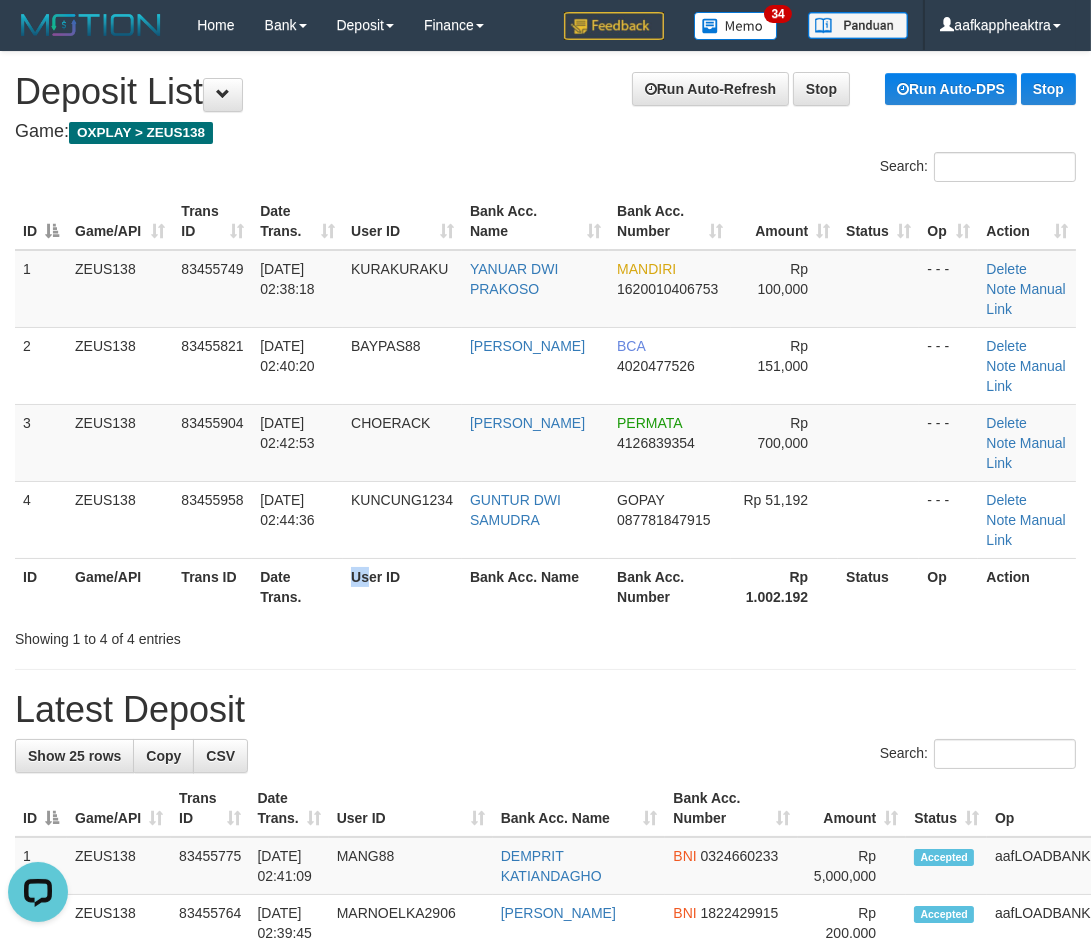 click on "User ID" at bounding box center [402, 586] 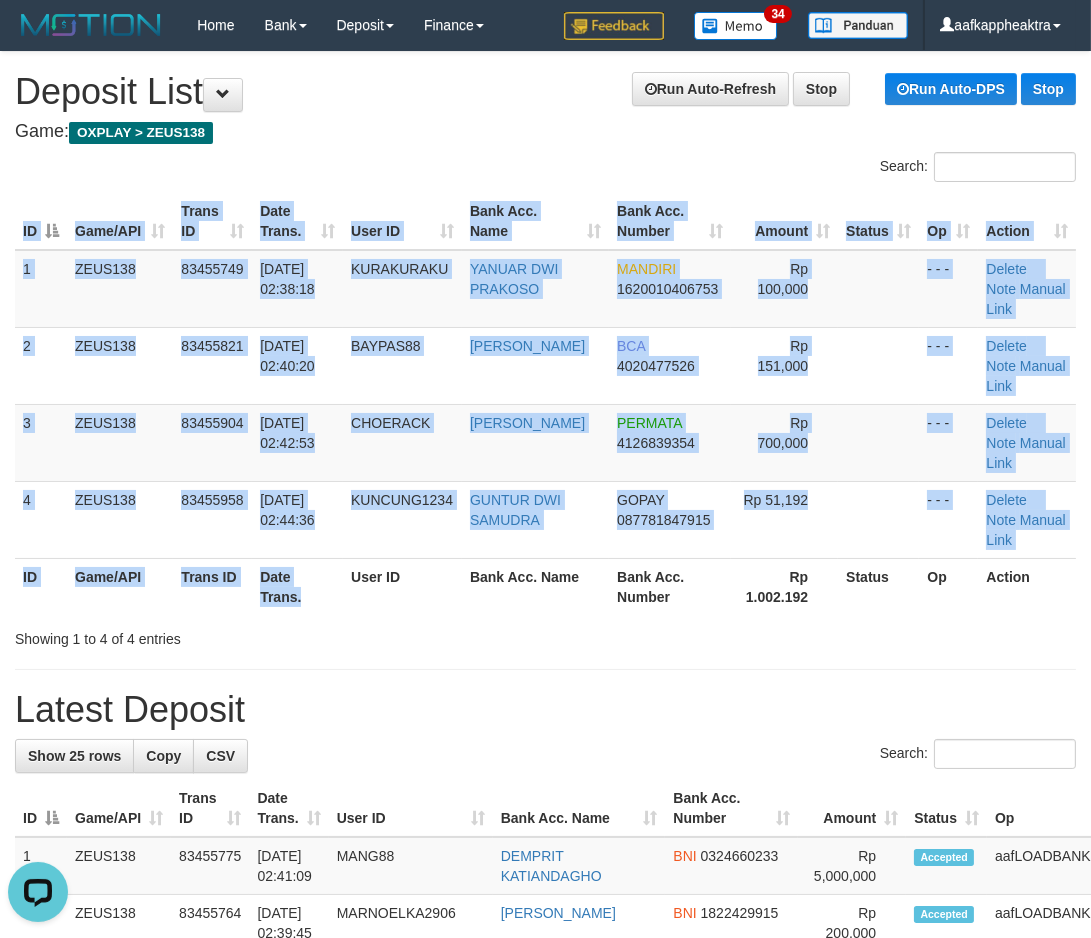 drag, startPoint x: 348, startPoint y: 612, endPoint x: 408, endPoint y: 664, distance: 79.397736 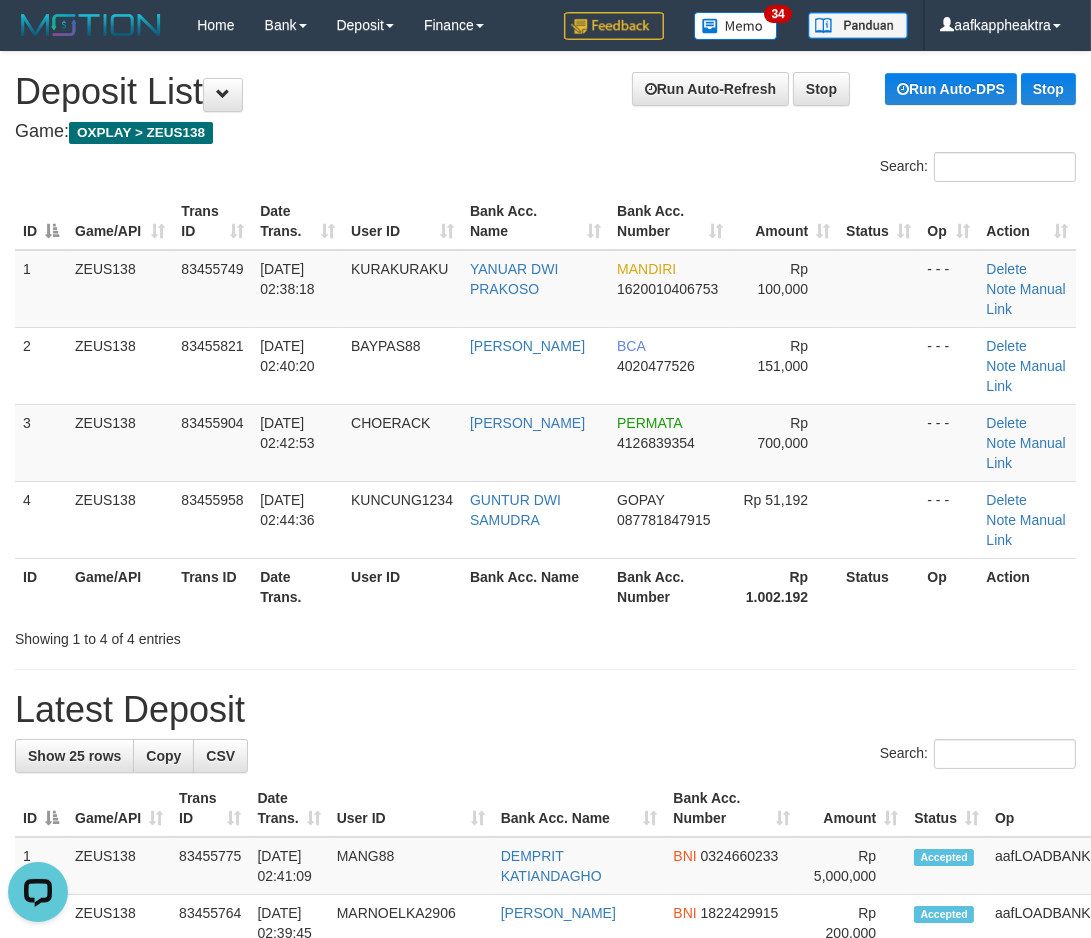 drag, startPoint x: 408, startPoint y: 664, endPoint x: 170, endPoint y: 634, distance: 239.8833 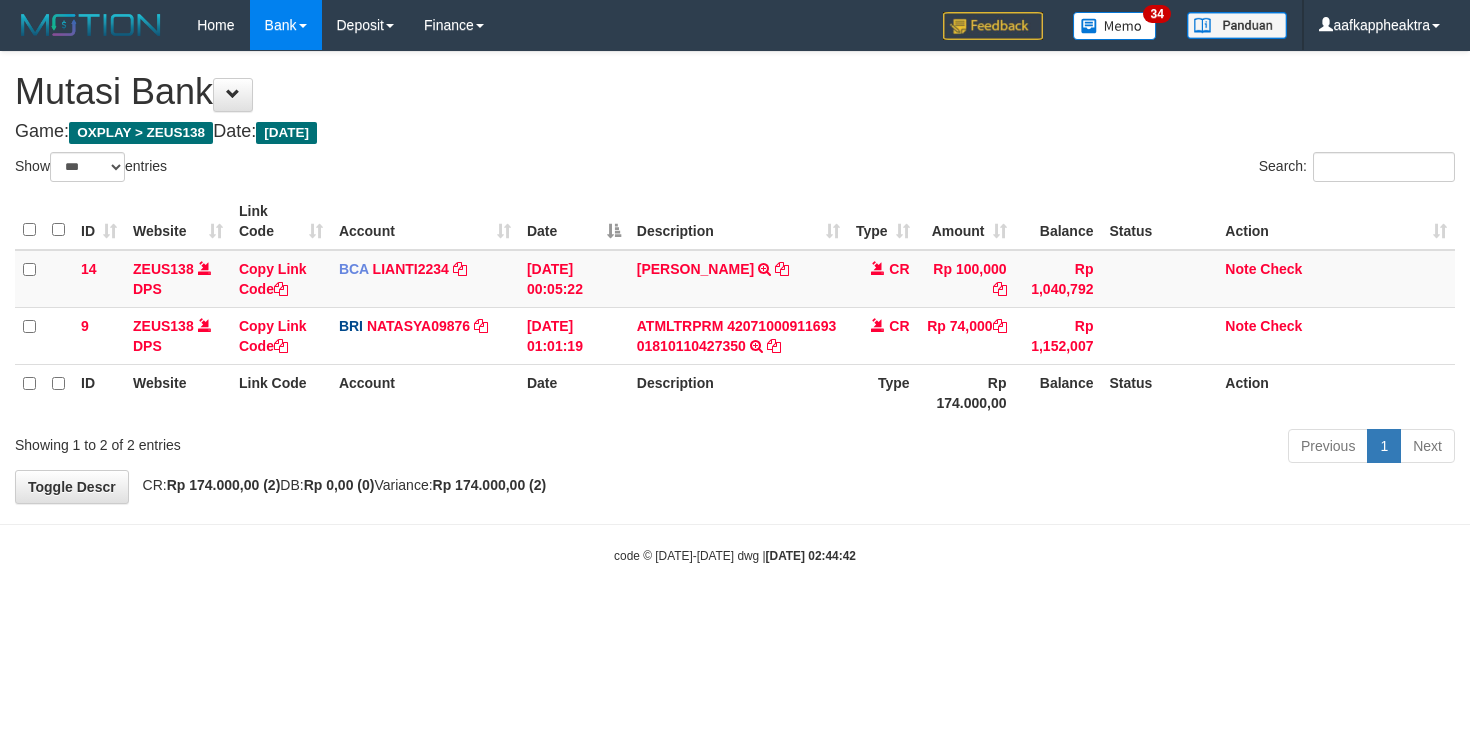 select on "***" 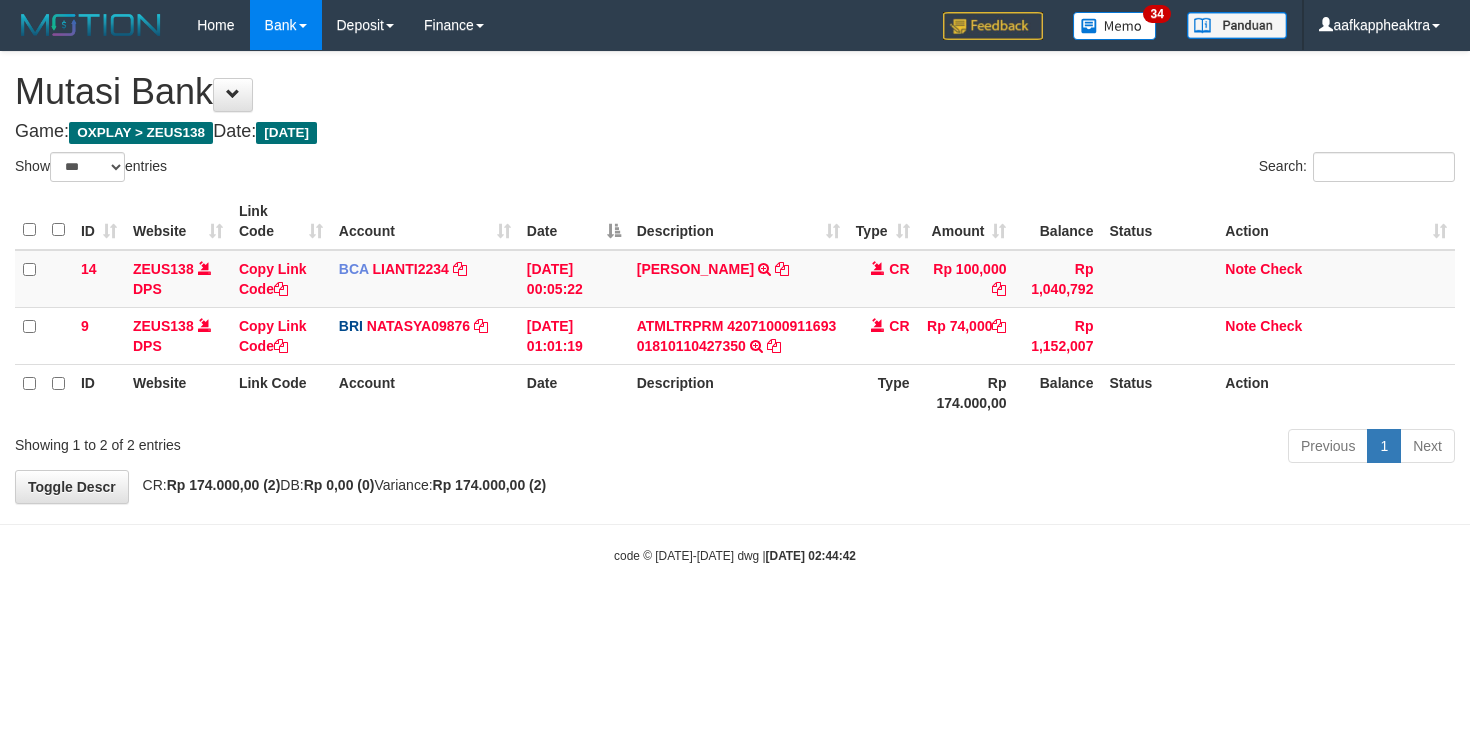 scroll, scrollTop: 0, scrollLeft: 0, axis: both 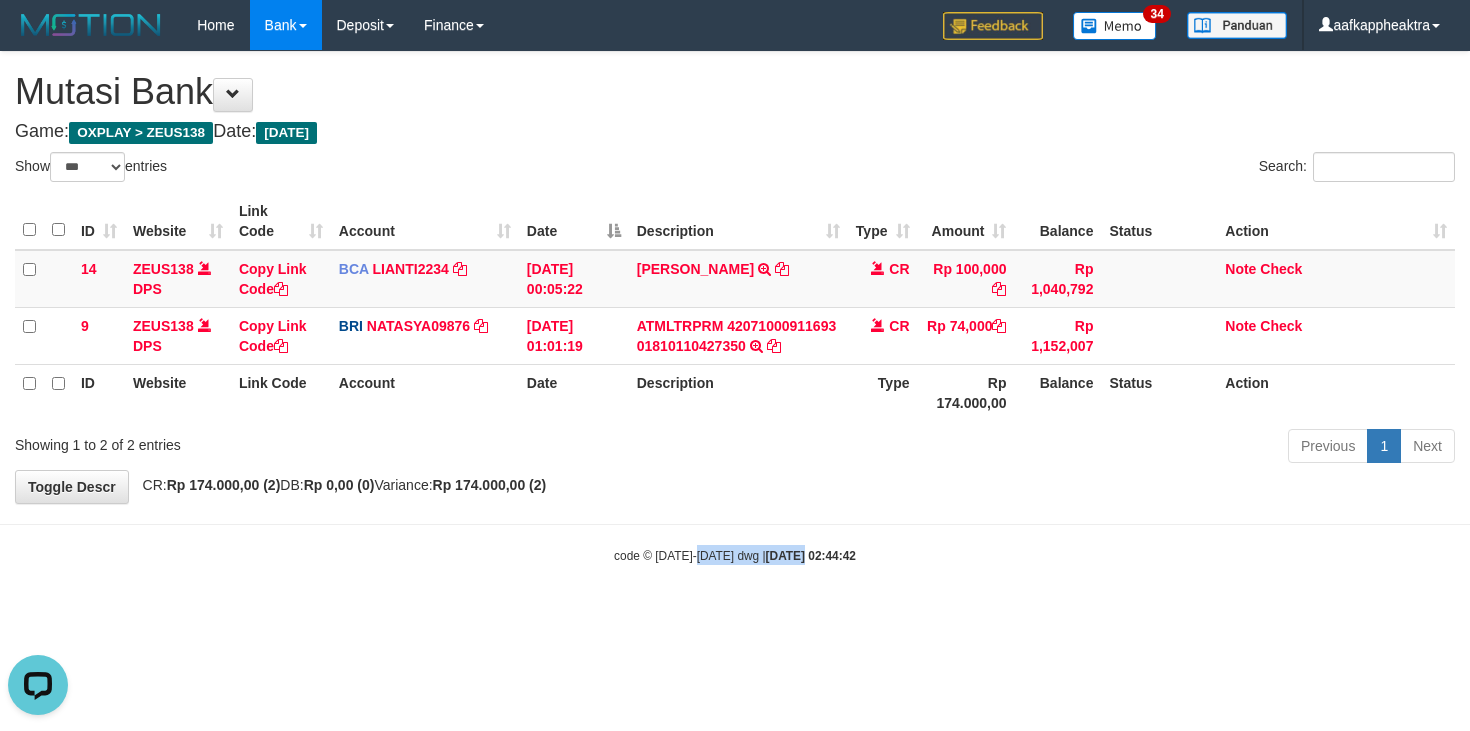 drag, startPoint x: 707, startPoint y: 580, endPoint x: 744, endPoint y: 510, distance: 79.17702 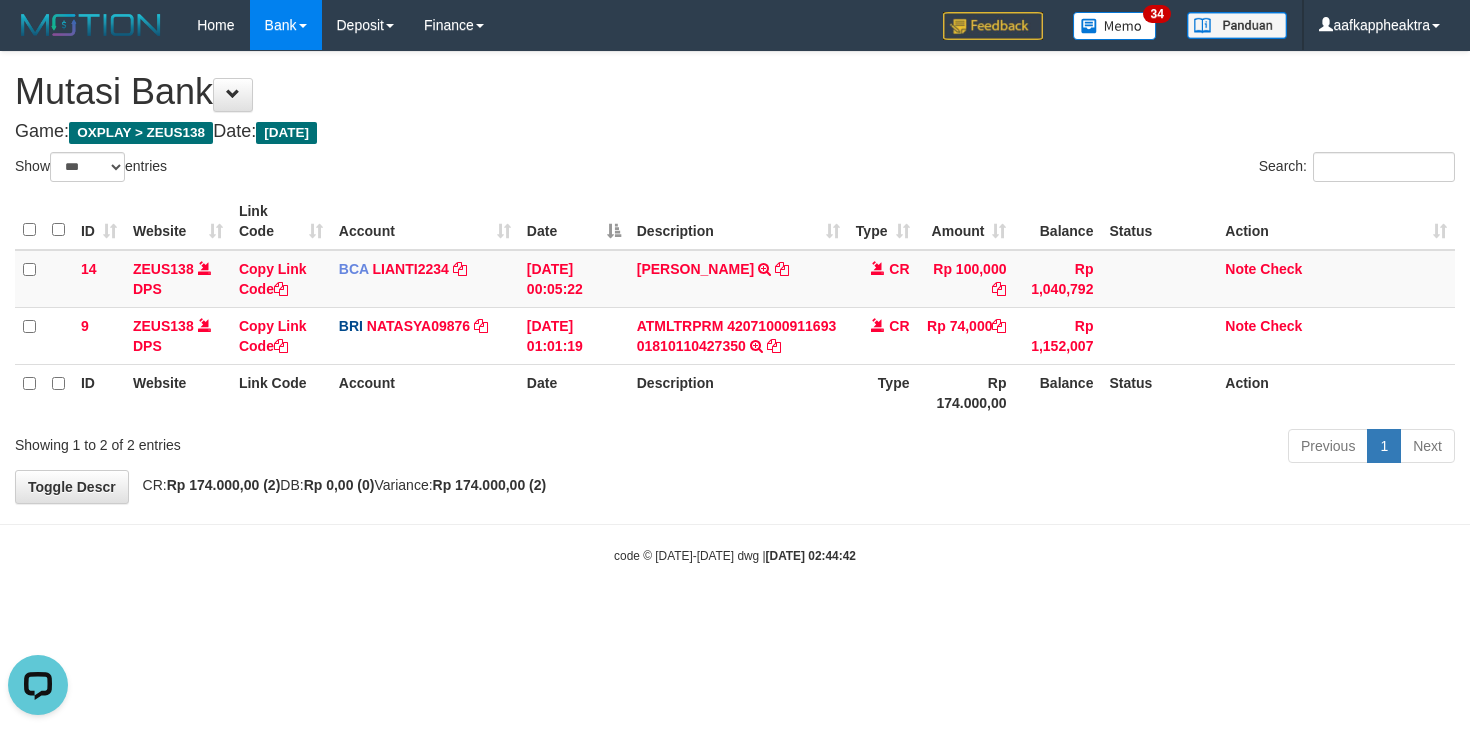 drag, startPoint x: 744, startPoint y: 510, endPoint x: 723, endPoint y: 467, distance: 47.853943 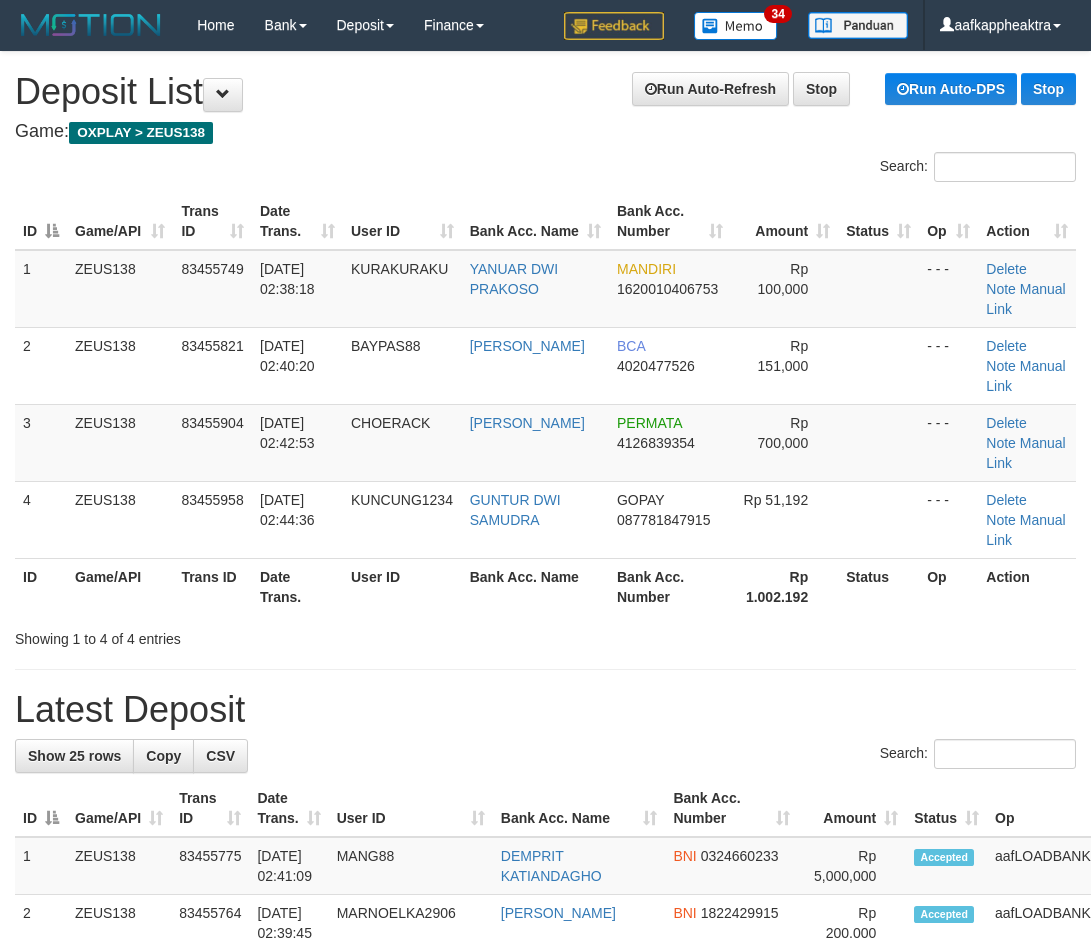 scroll, scrollTop: 0, scrollLeft: 0, axis: both 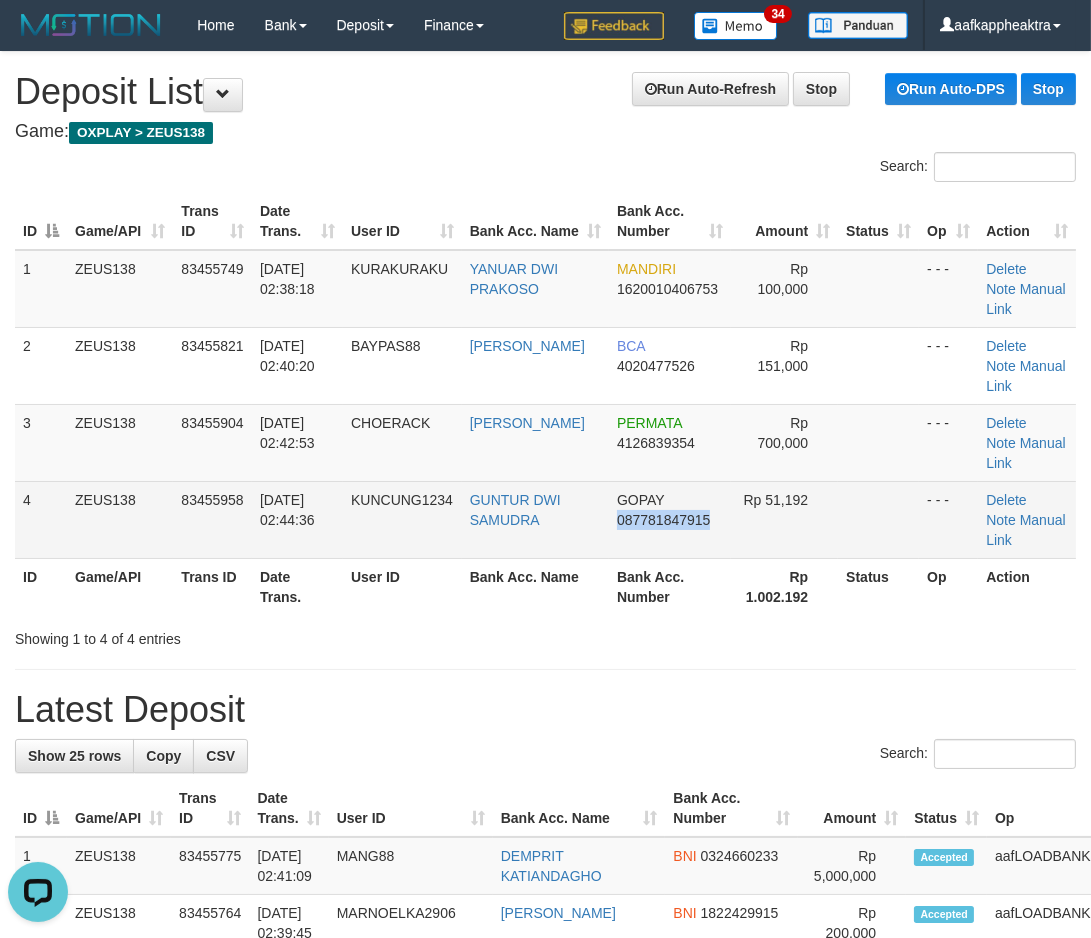 click on "GOPAY
087781847915" at bounding box center (670, 519) 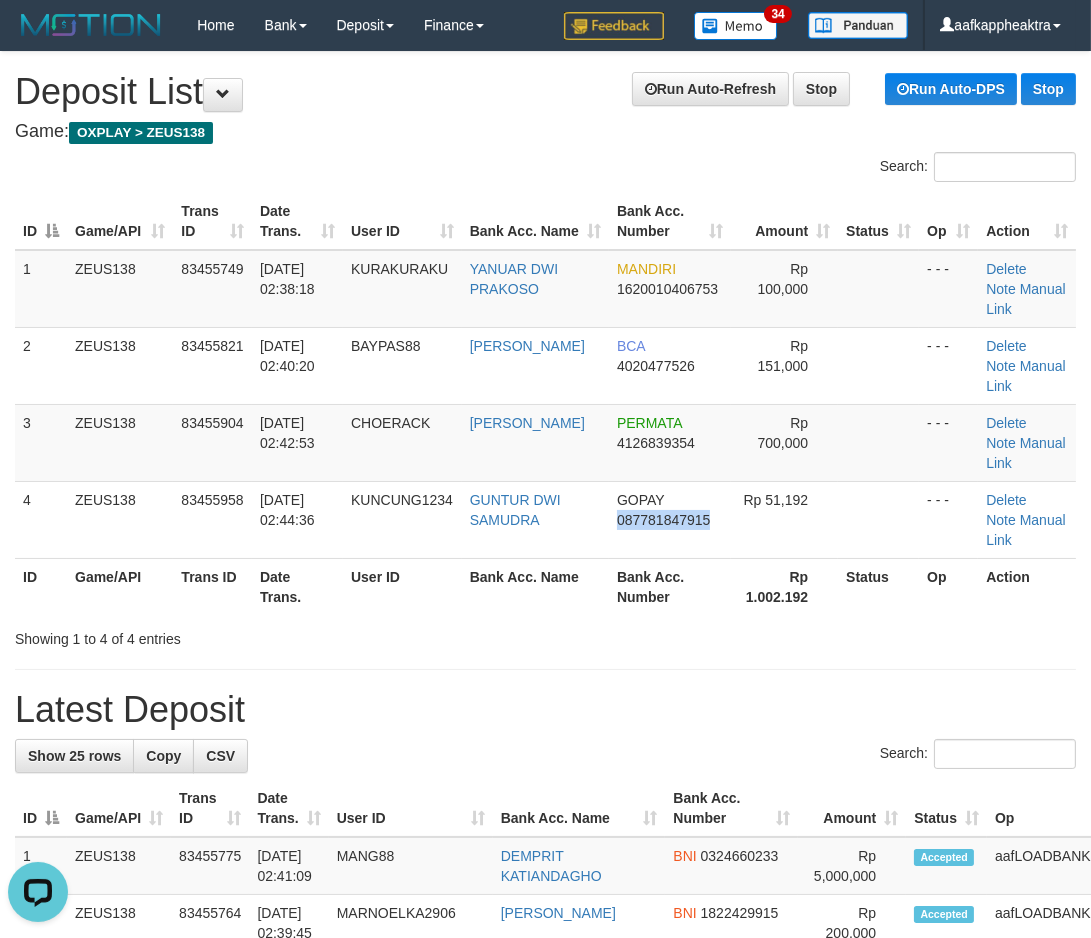 click on "Bank Acc. Number" at bounding box center (670, 586) 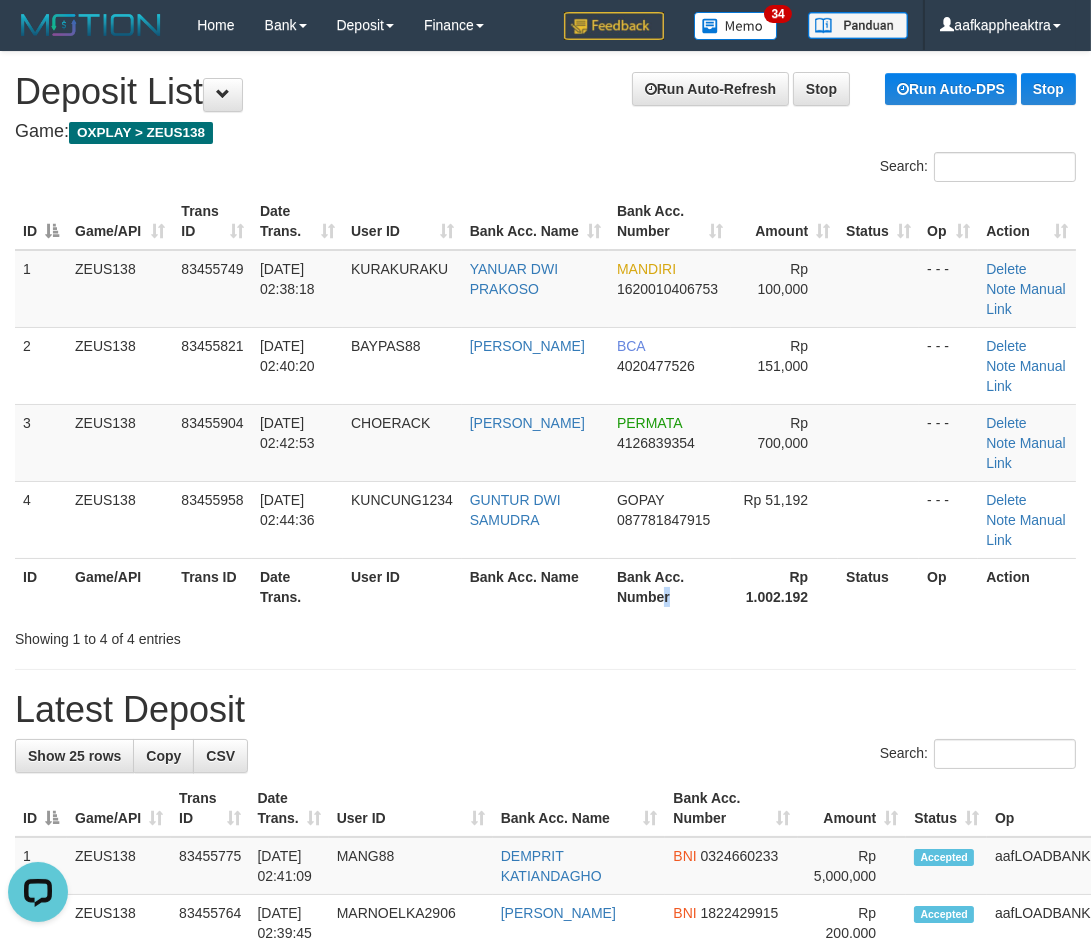 drag, startPoint x: 653, startPoint y: 586, endPoint x: 580, endPoint y: 558, distance: 78.18568 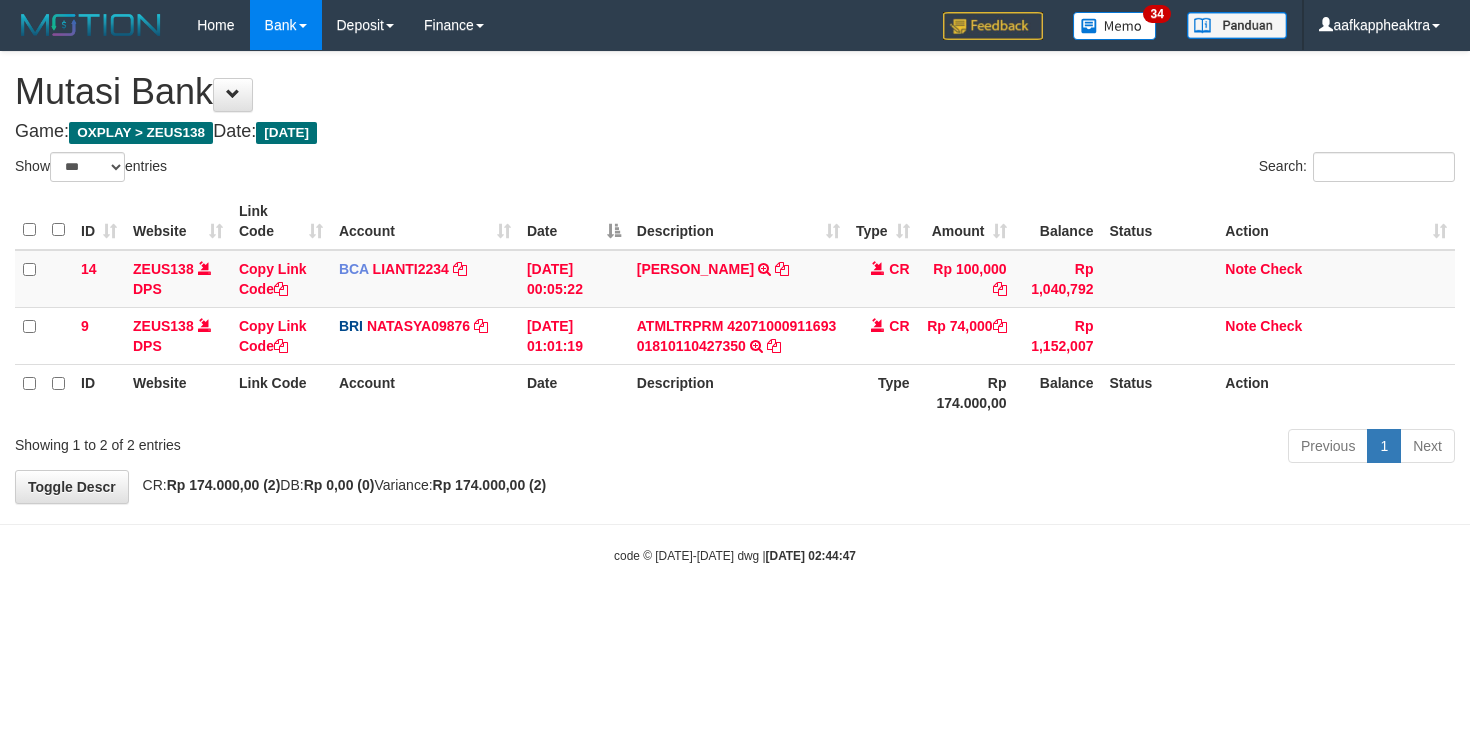 select on "***" 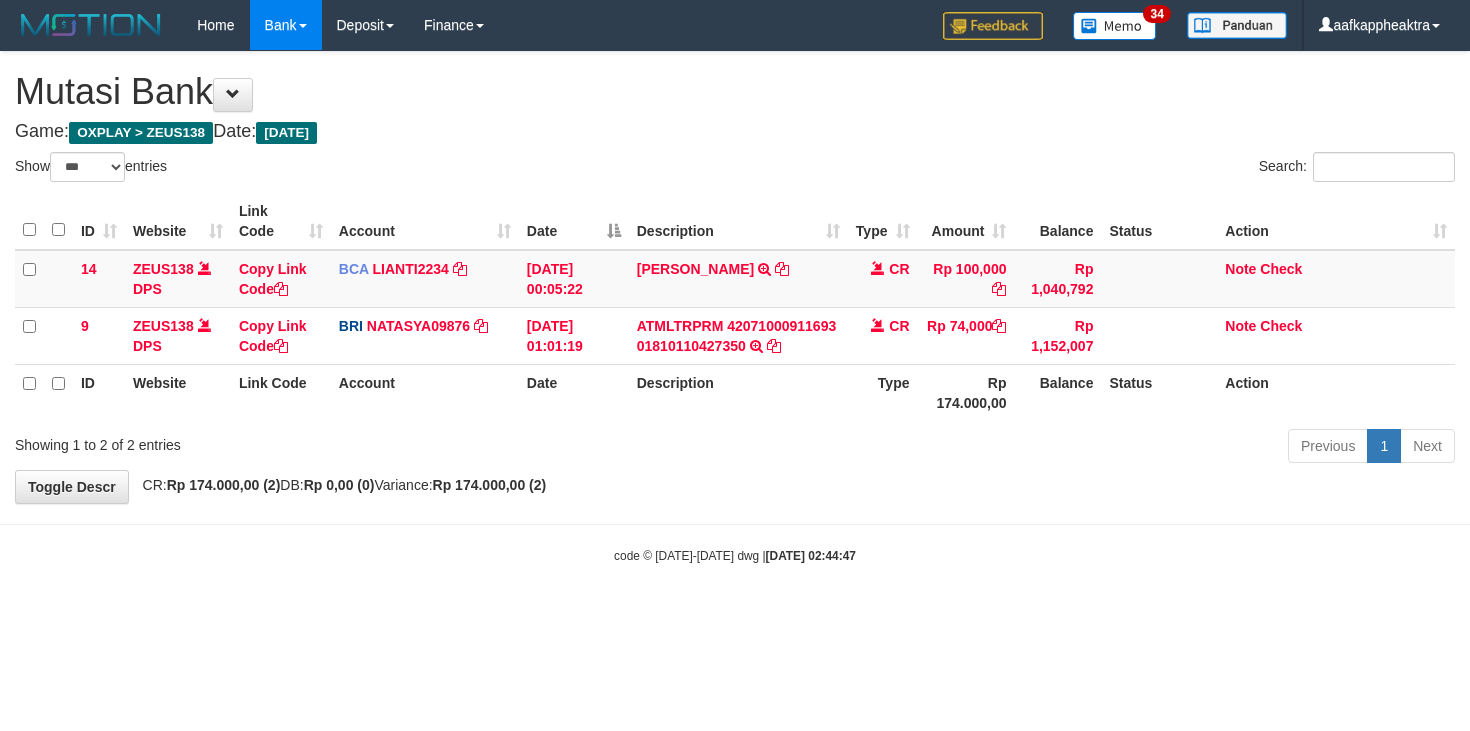 scroll, scrollTop: 0, scrollLeft: 0, axis: both 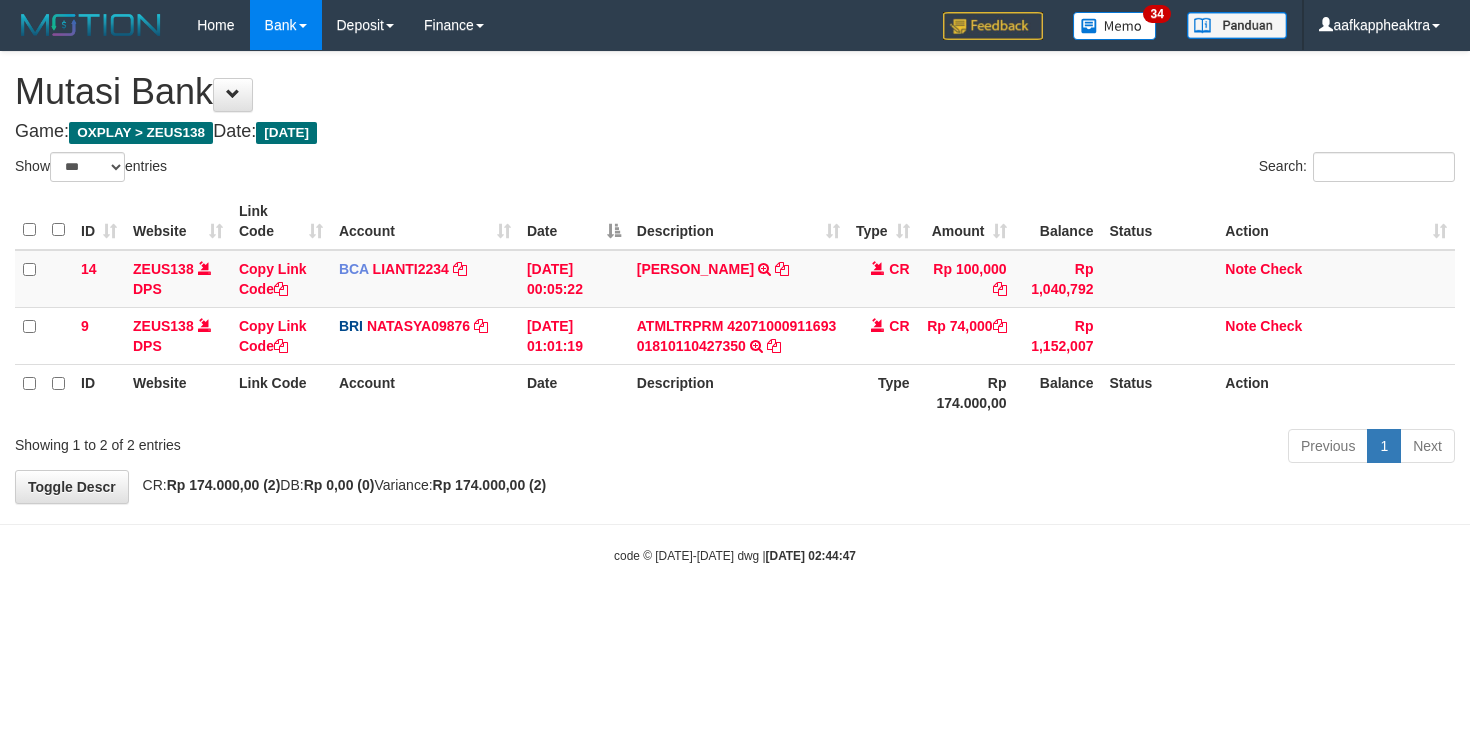 select on "***" 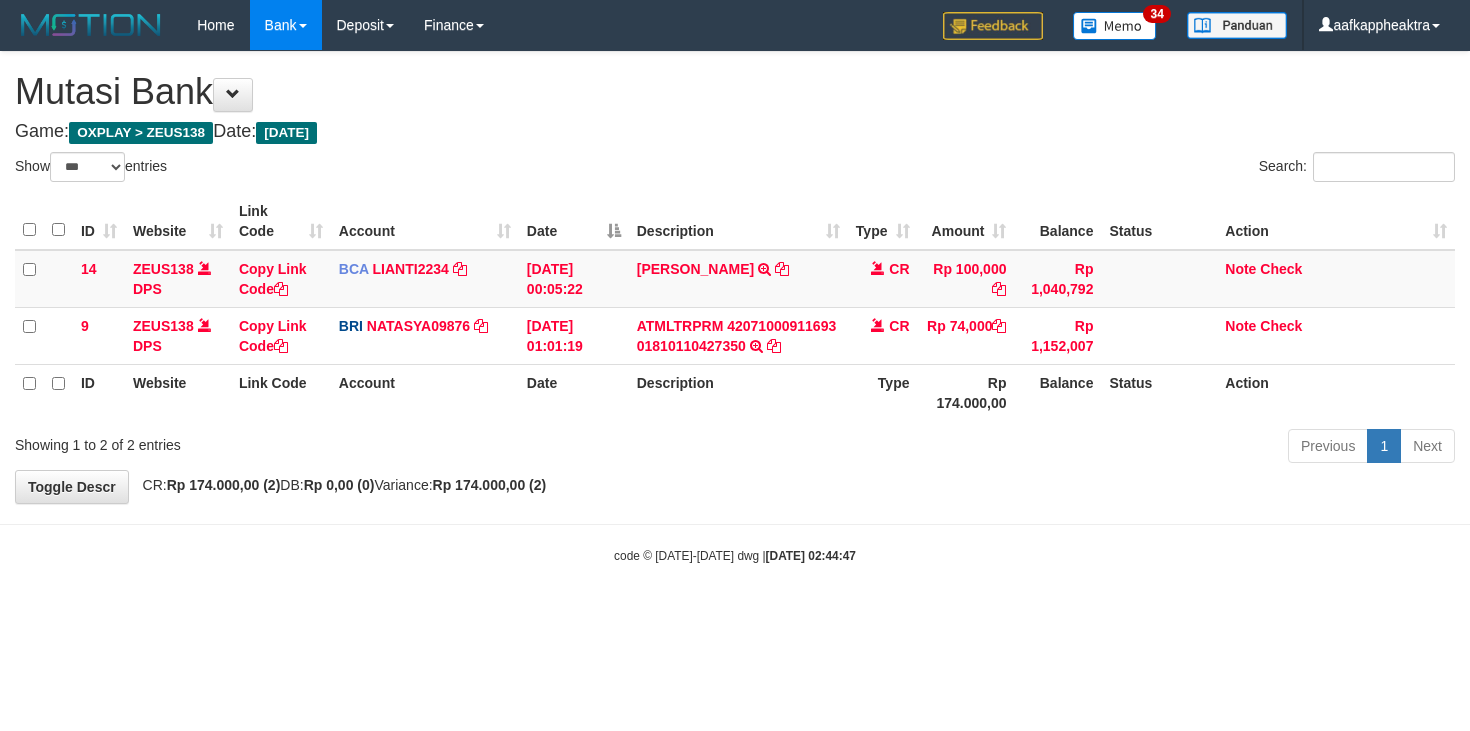 scroll, scrollTop: 0, scrollLeft: 0, axis: both 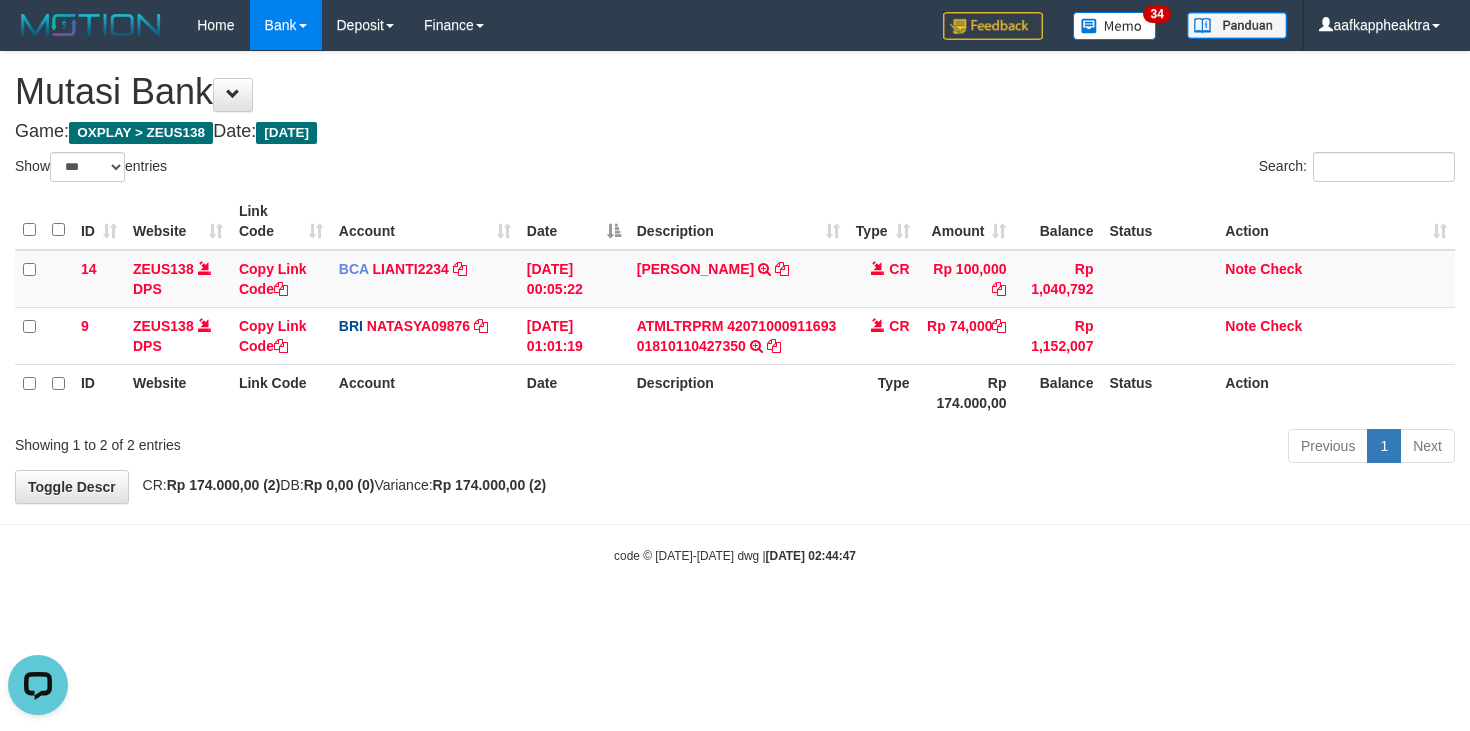 drag, startPoint x: 1001, startPoint y: 453, endPoint x: 728, endPoint y: 433, distance: 273.73163 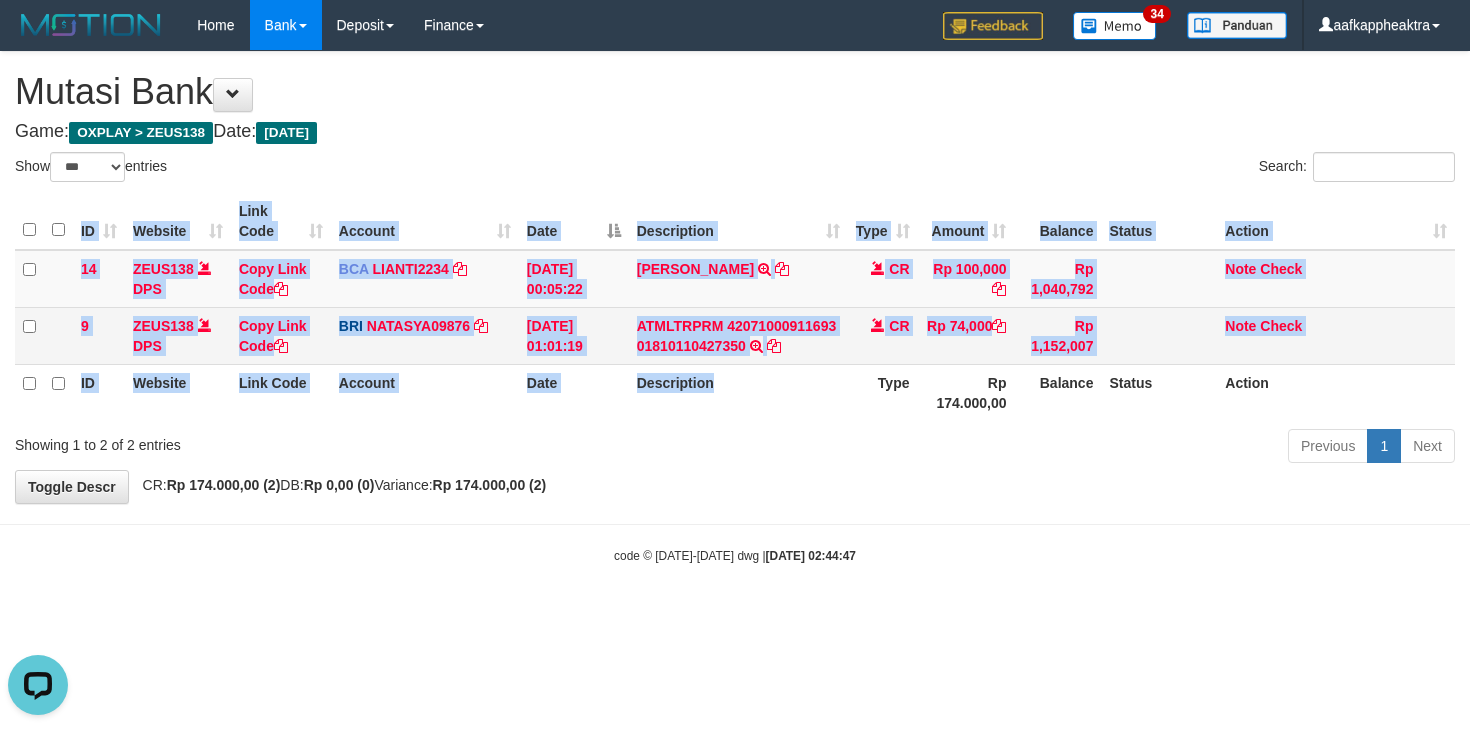 drag, startPoint x: 767, startPoint y: 420, endPoint x: 891, endPoint y: 357, distance: 139.0863 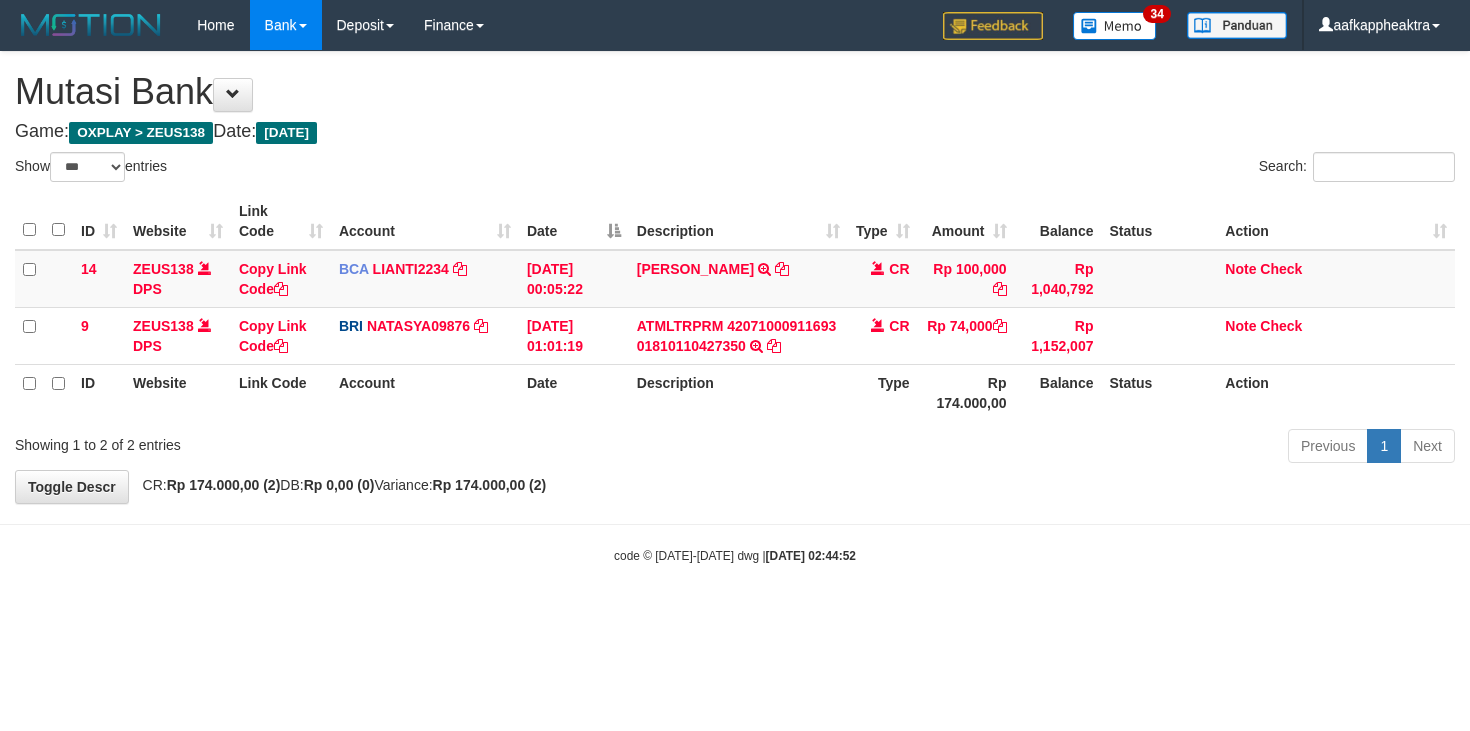 select on "***" 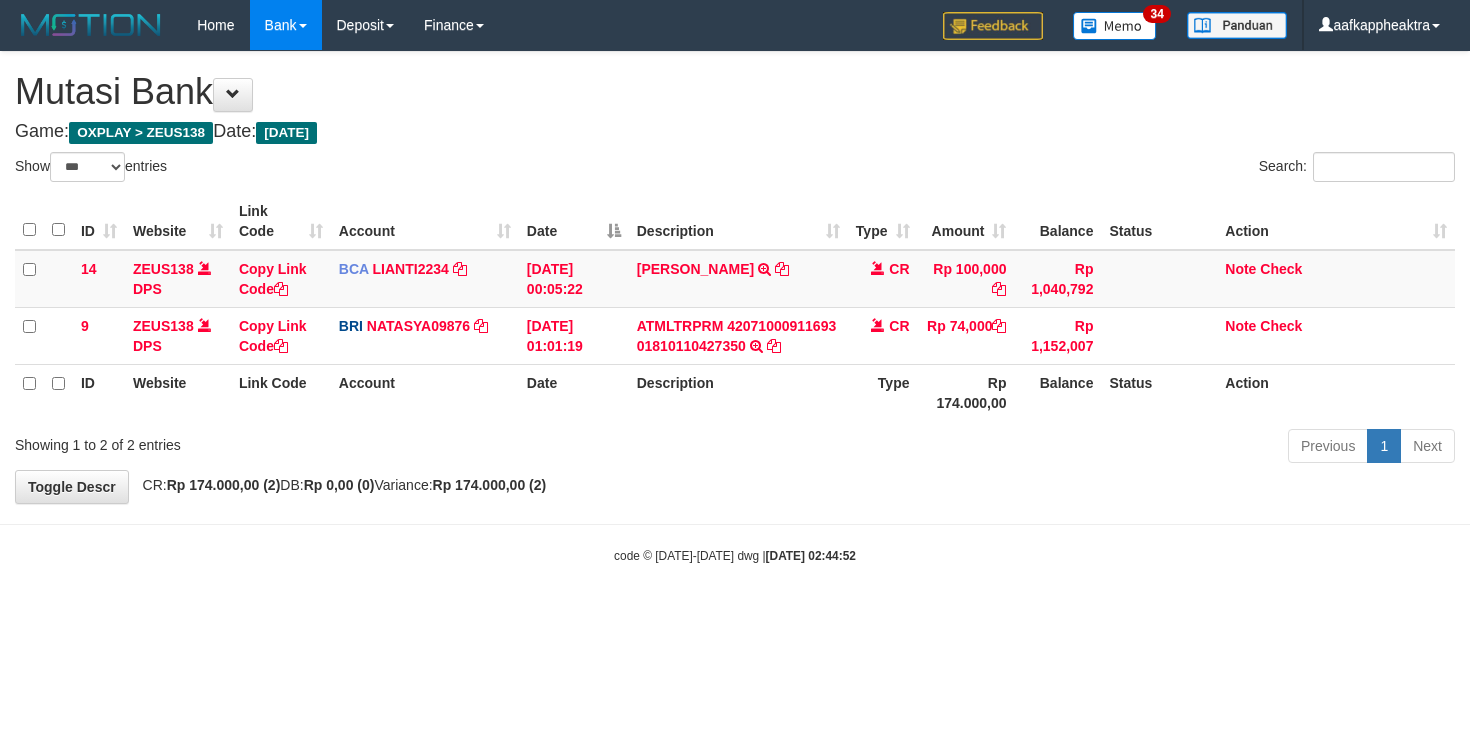 scroll, scrollTop: 0, scrollLeft: 0, axis: both 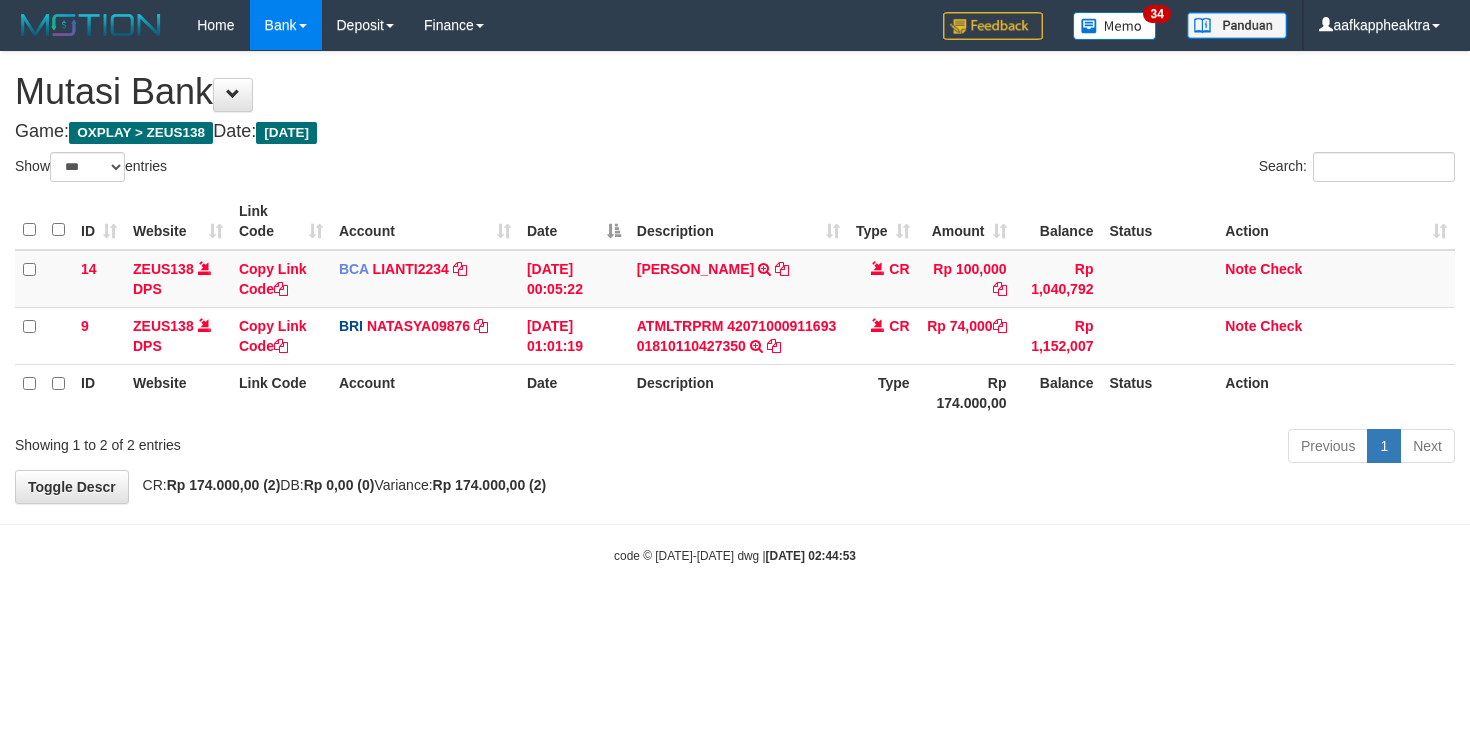 select on "***" 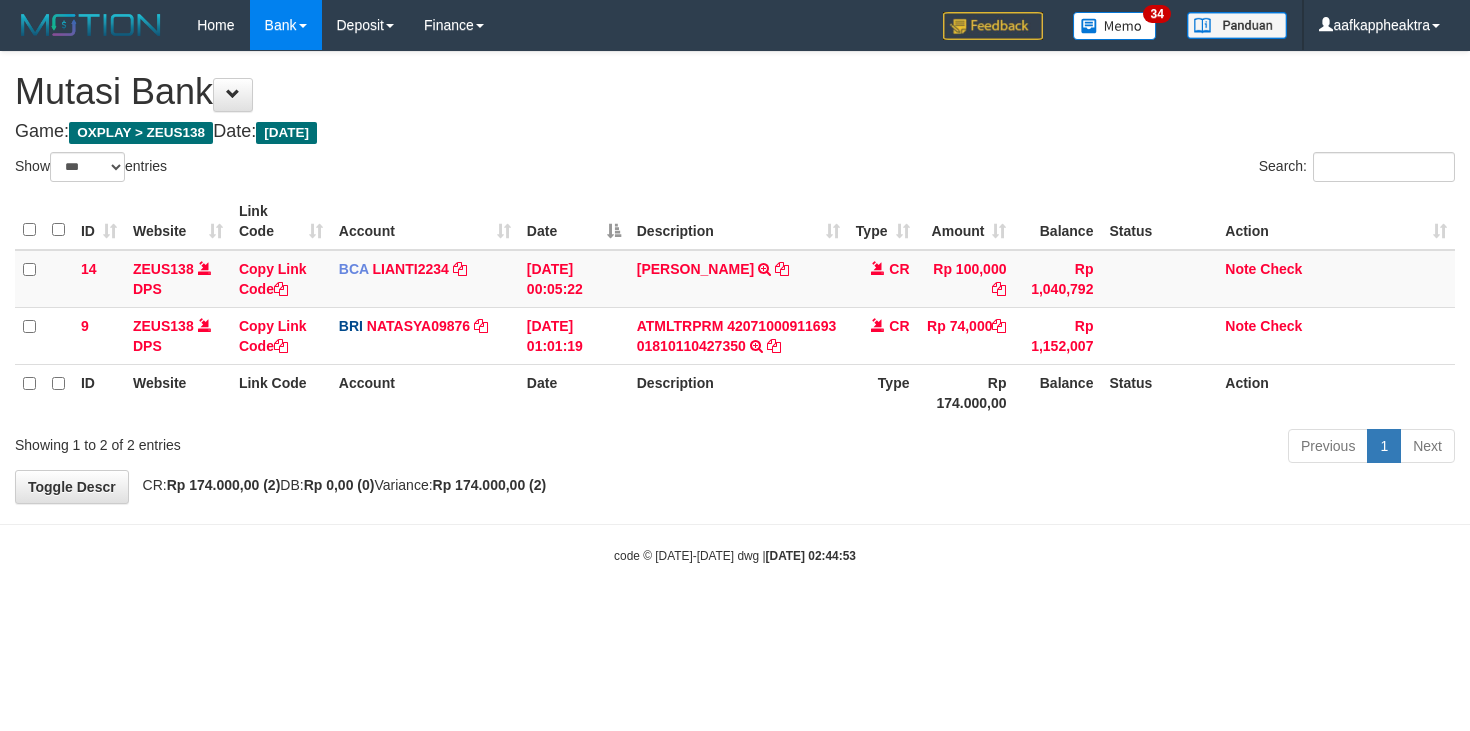click on "Toggle navigation
Home
Bank
Account List
Mutasi Bank
Search
Note Mutasi
Deposit
DPS List
History
Finance
Financial Data
aafkappheaktra
My Profile
Log Out
34" at bounding box center [735, 307] 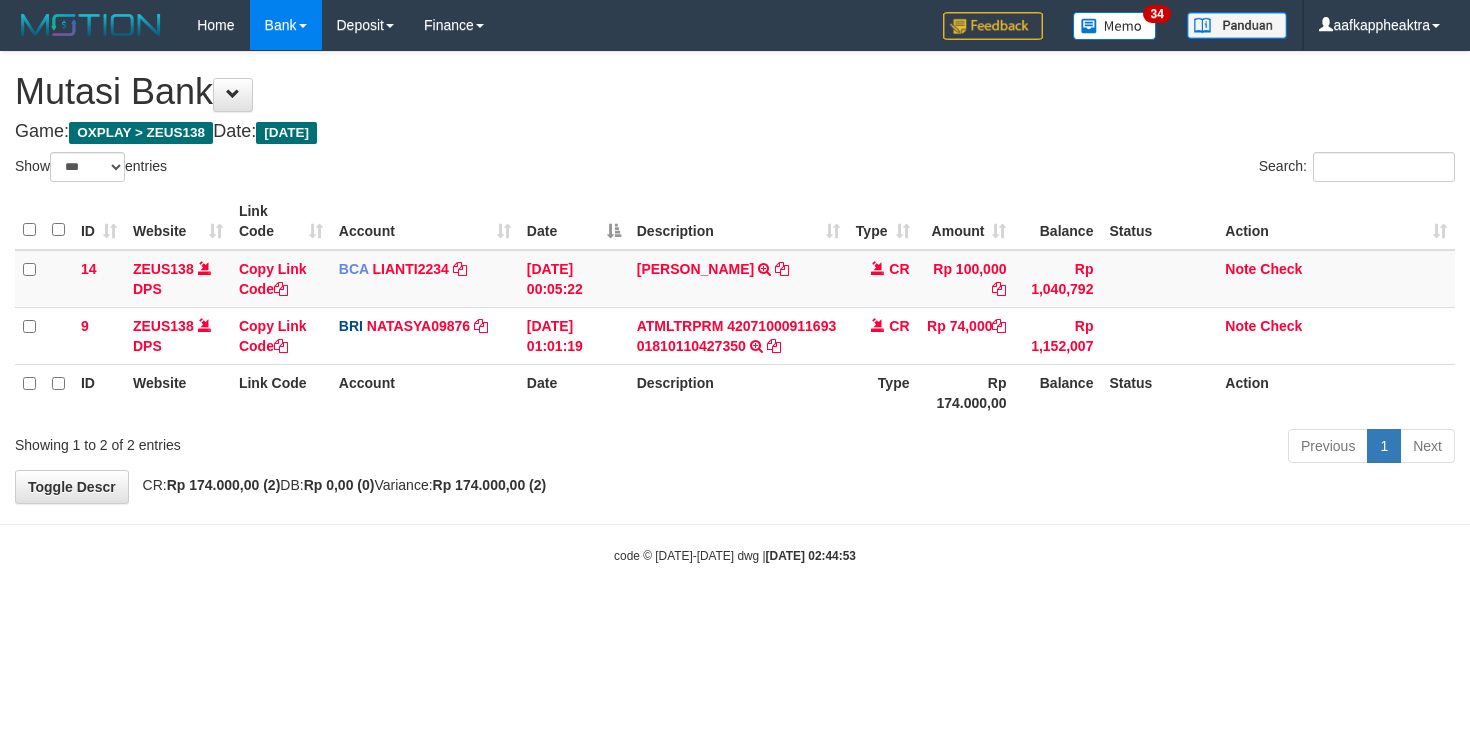 drag, startPoint x: 868, startPoint y: 527, endPoint x: 877, endPoint y: 518, distance: 12.727922 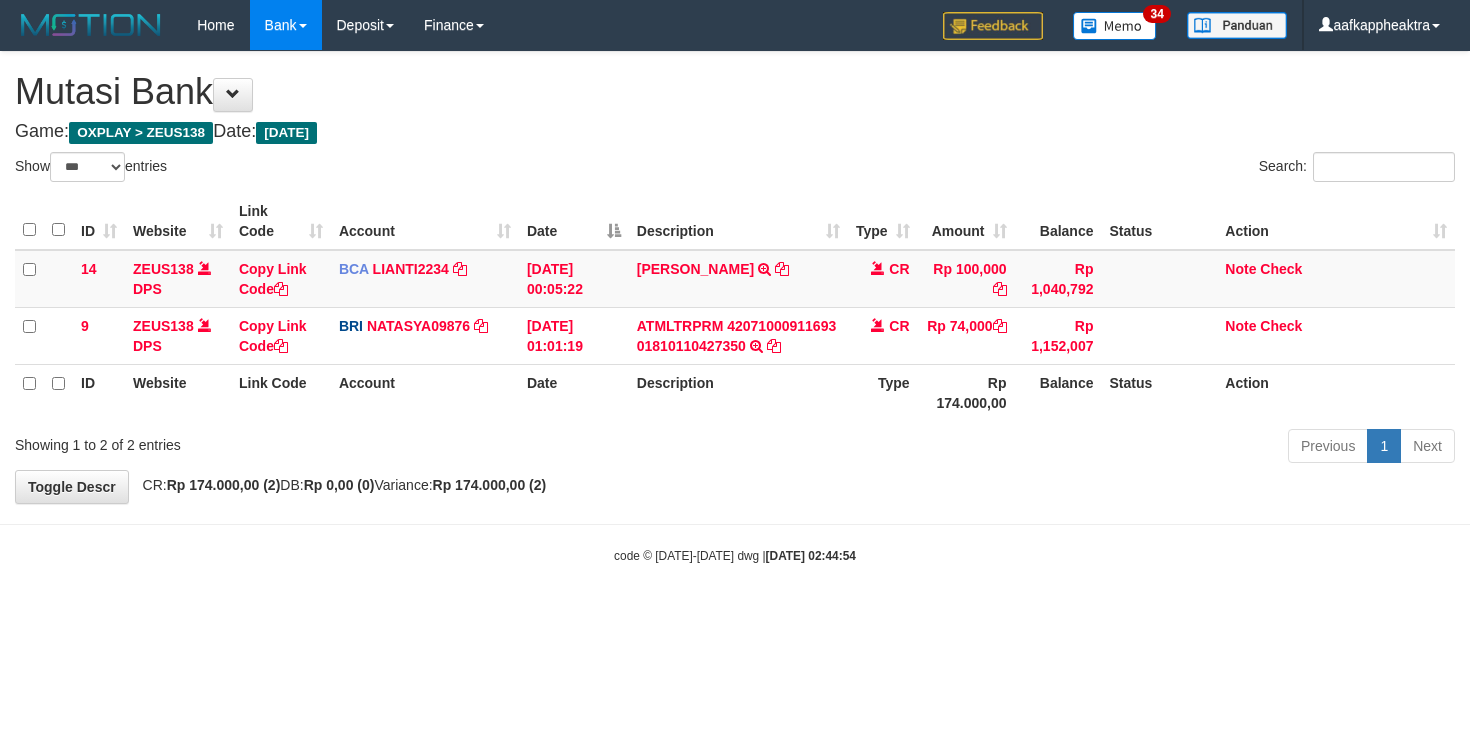 select on "***" 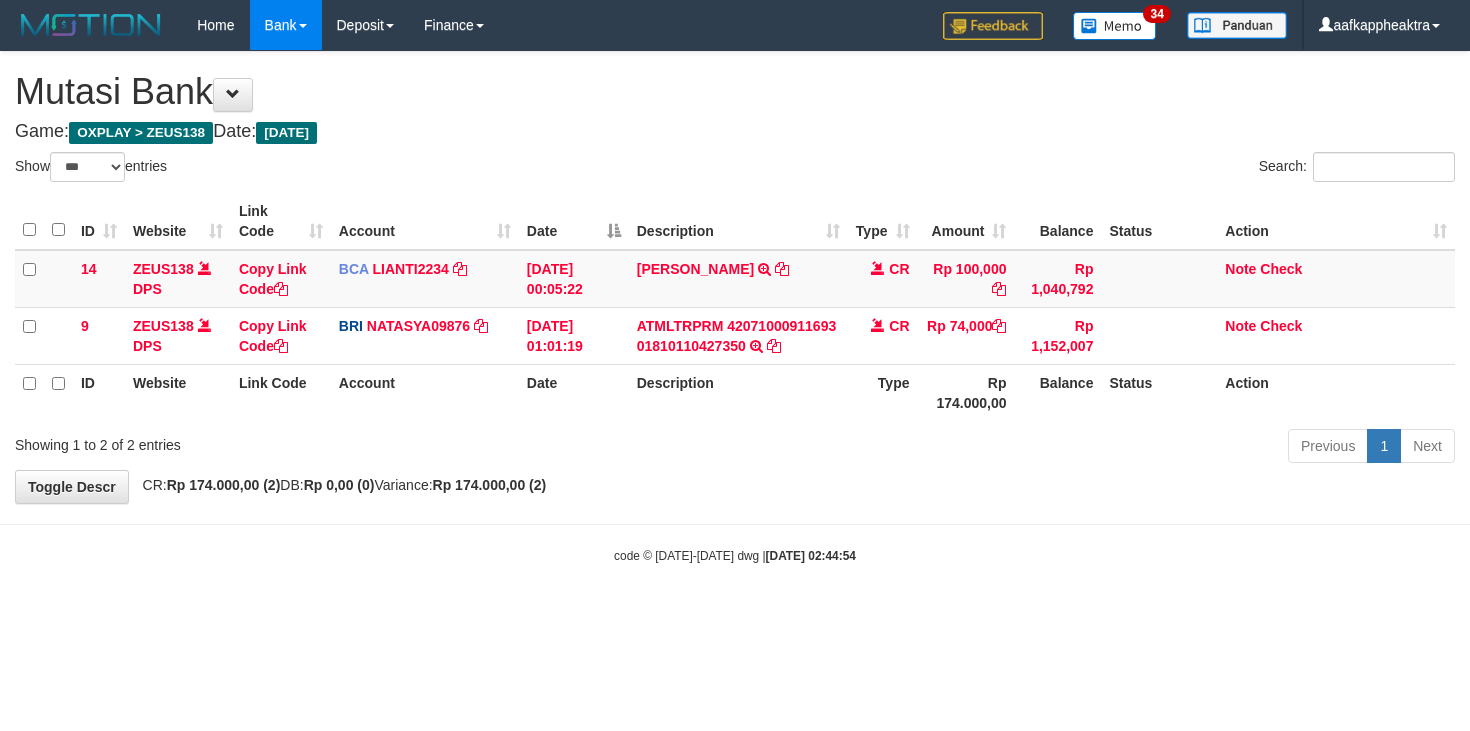 scroll, scrollTop: 0, scrollLeft: 0, axis: both 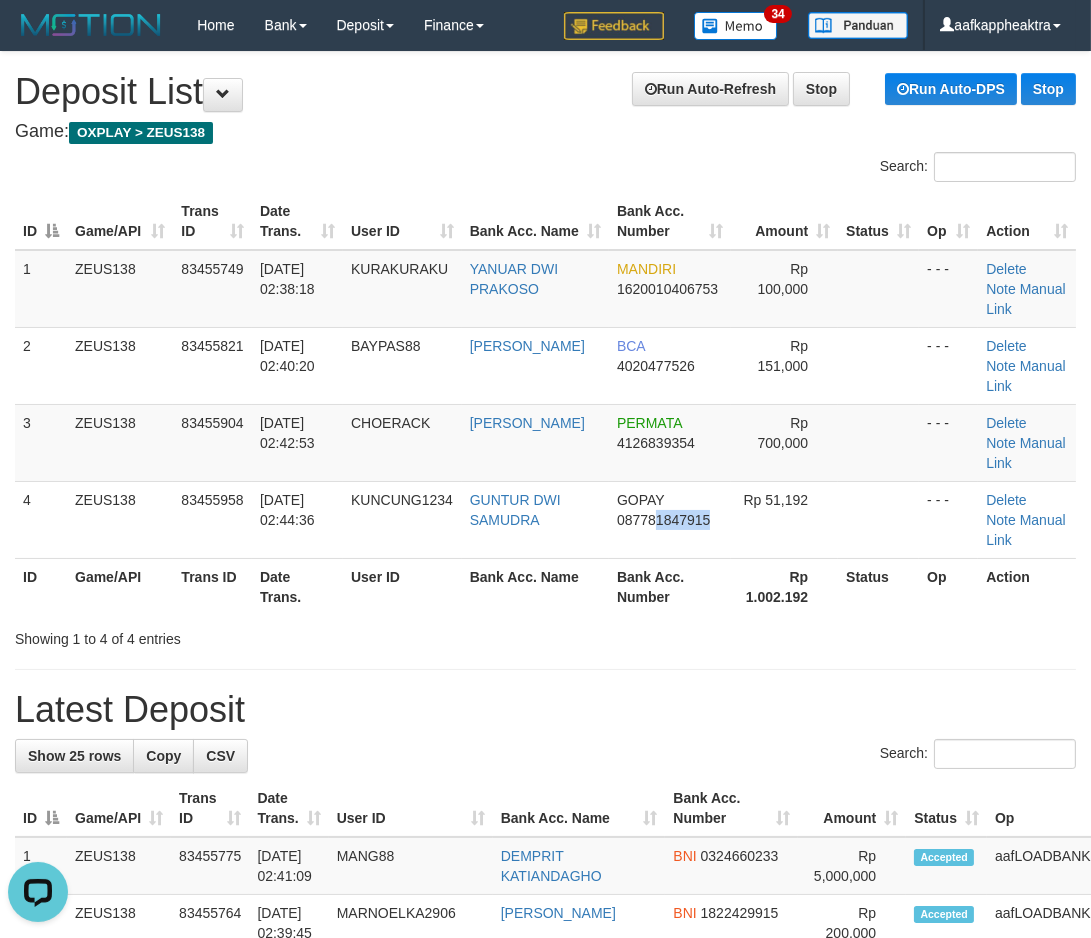 click on "GOPAY
087781847915" at bounding box center (670, 519) 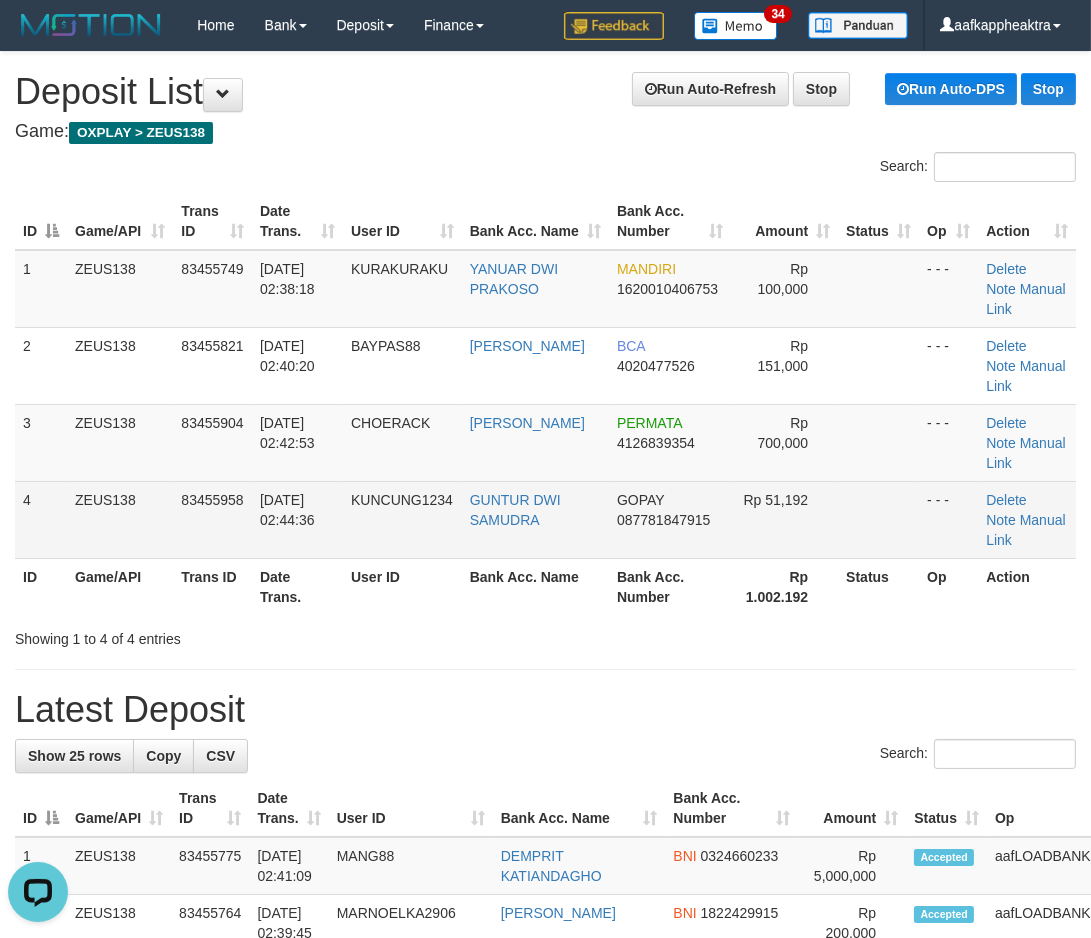 drag, startPoint x: 704, startPoint y: 567, endPoint x: 106, endPoint y: 538, distance: 598.70276 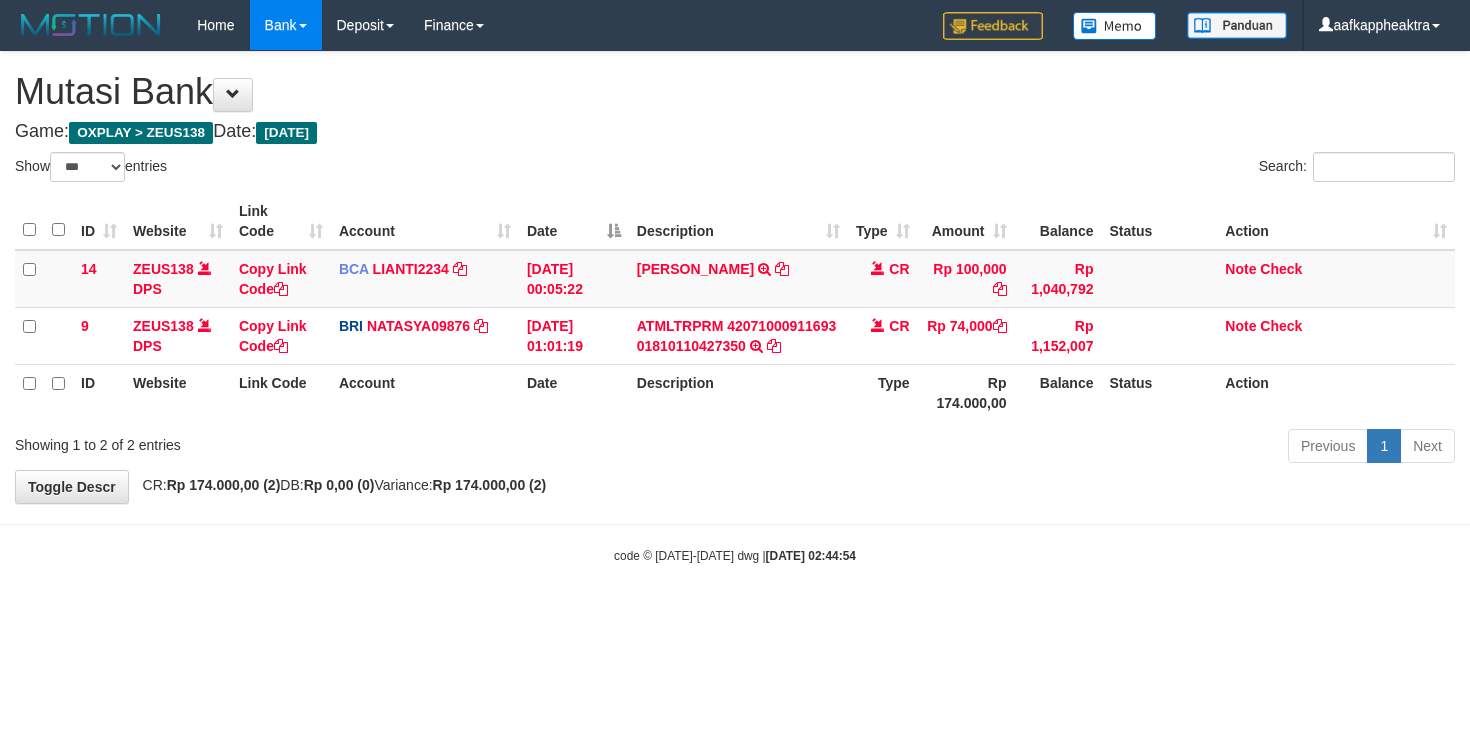 select on "***" 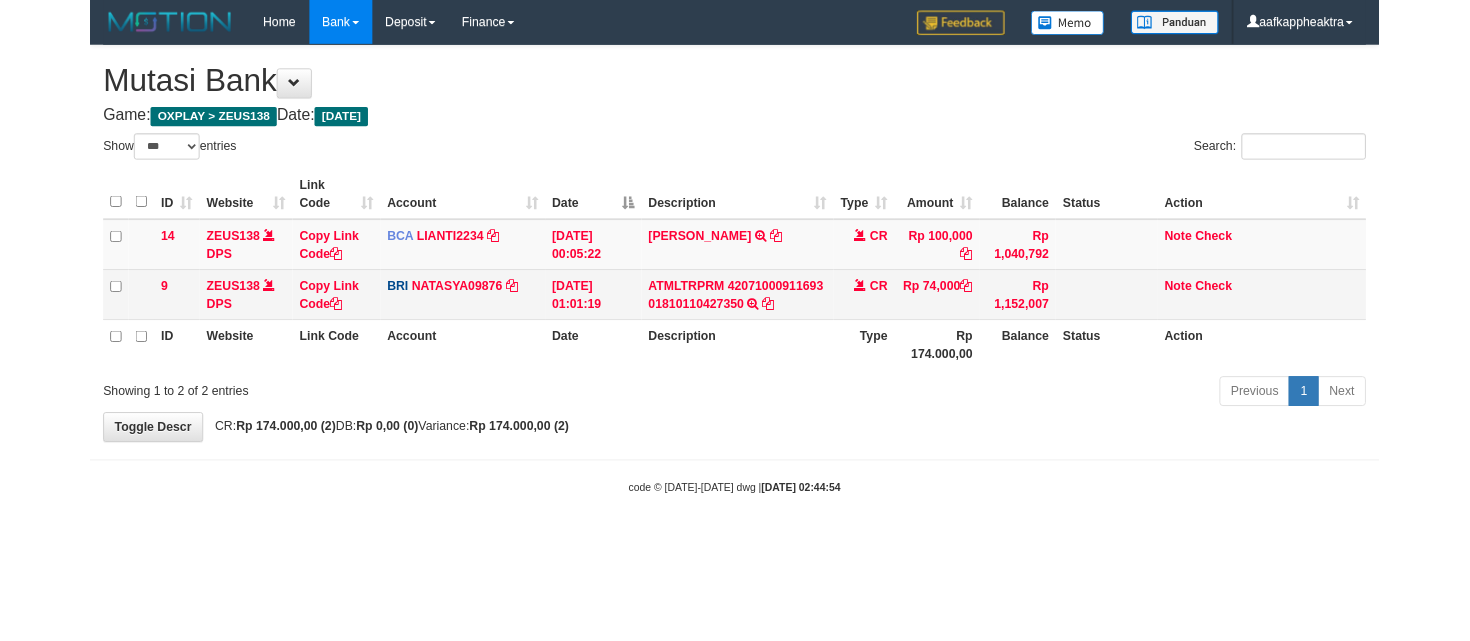 scroll, scrollTop: 0, scrollLeft: 0, axis: both 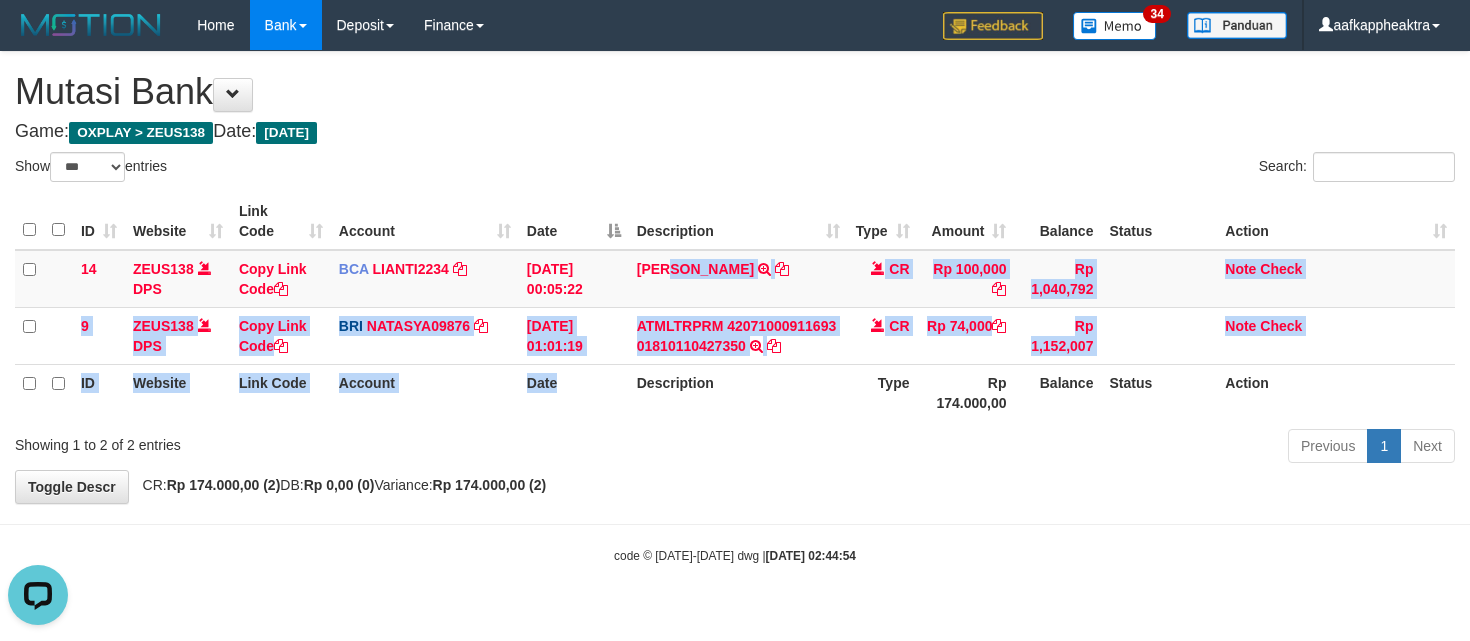 drag, startPoint x: 637, startPoint y: 337, endPoint x: 576, endPoint y: 398, distance: 86.26703 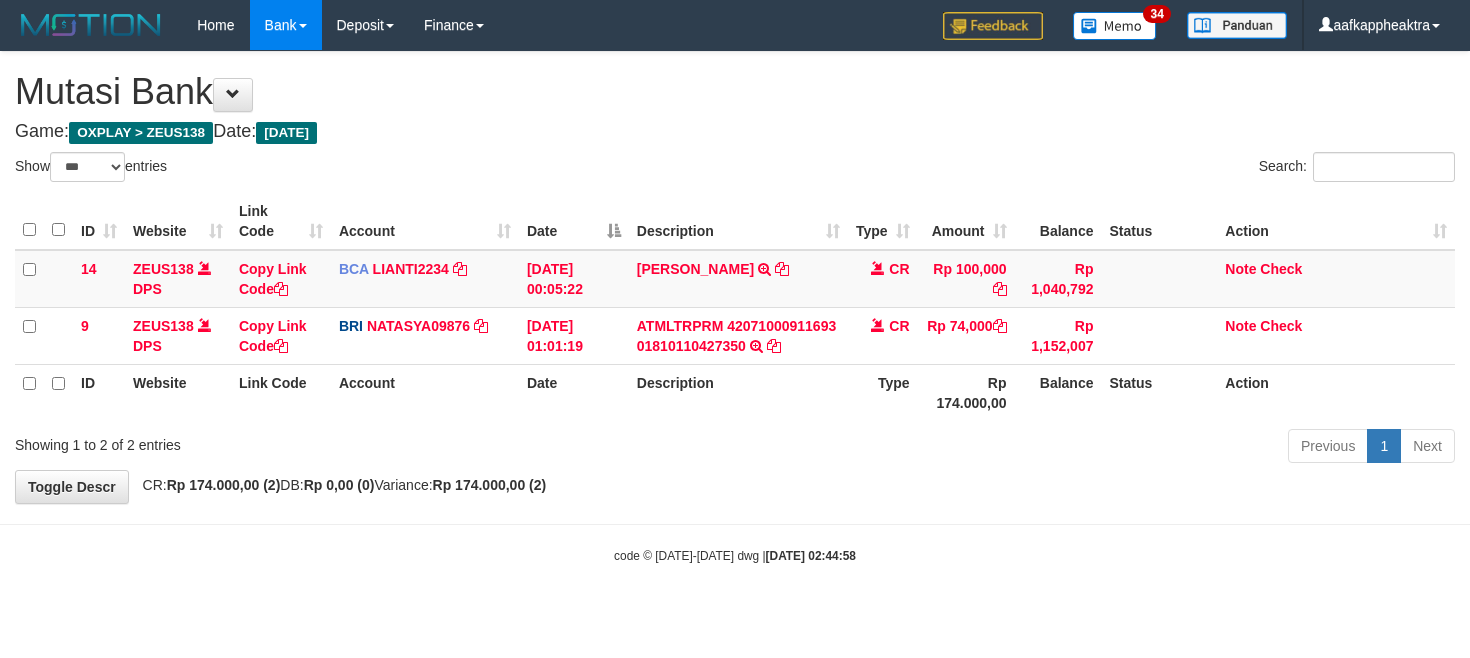 select on "***" 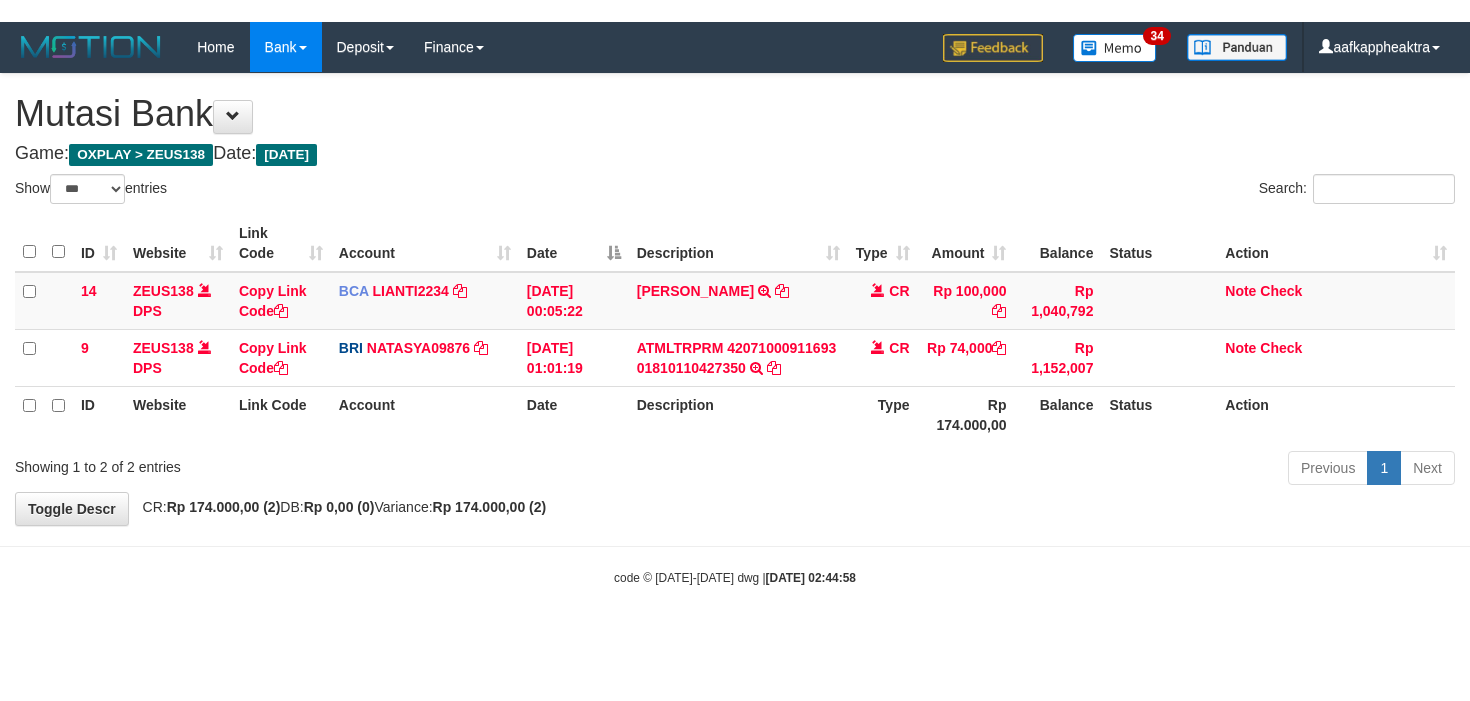 scroll, scrollTop: 0, scrollLeft: 0, axis: both 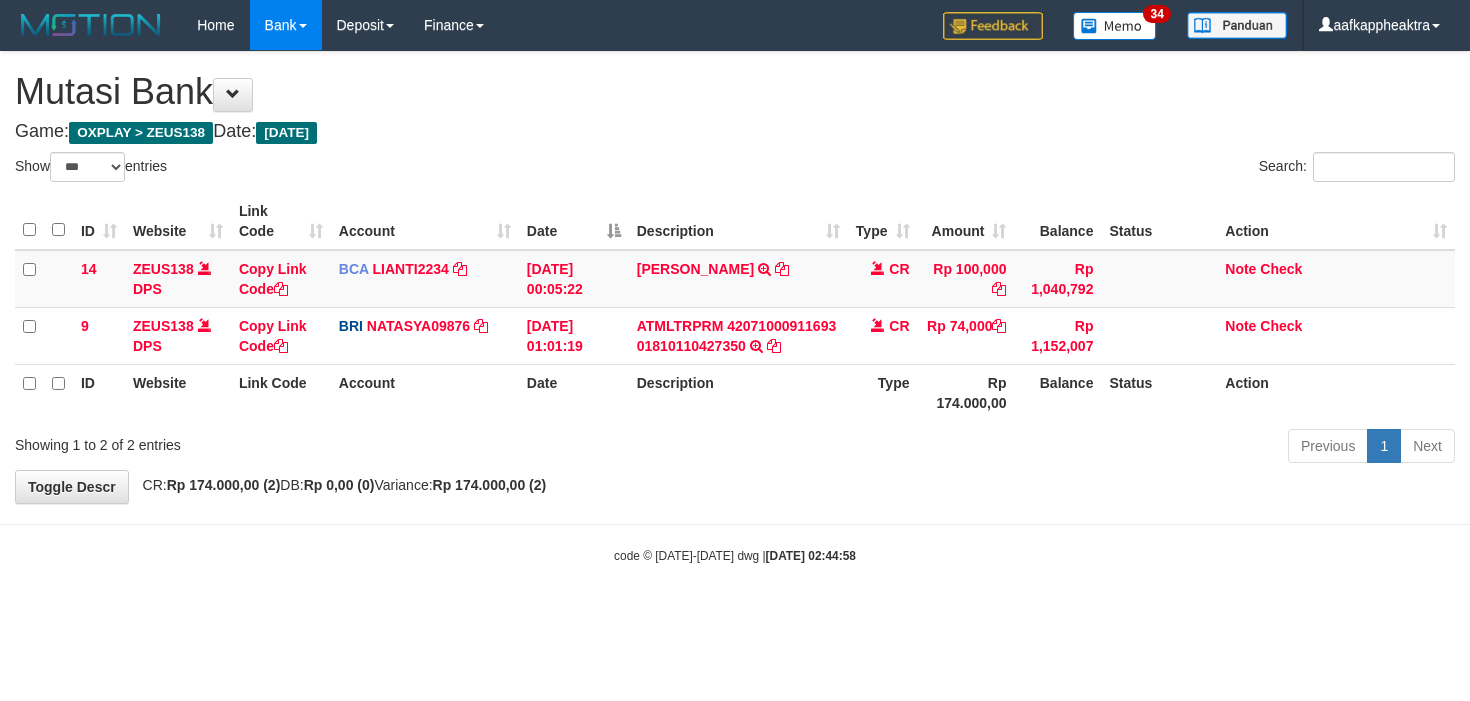 click on "Toggle navigation
Home
Bank
Account List
Mutasi Bank
Search
Note Mutasi
Deposit
DPS List
History
Finance
Financial Data
aafkappheaktra
My Profile
Log Out
34" at bounding box center (735, 307) 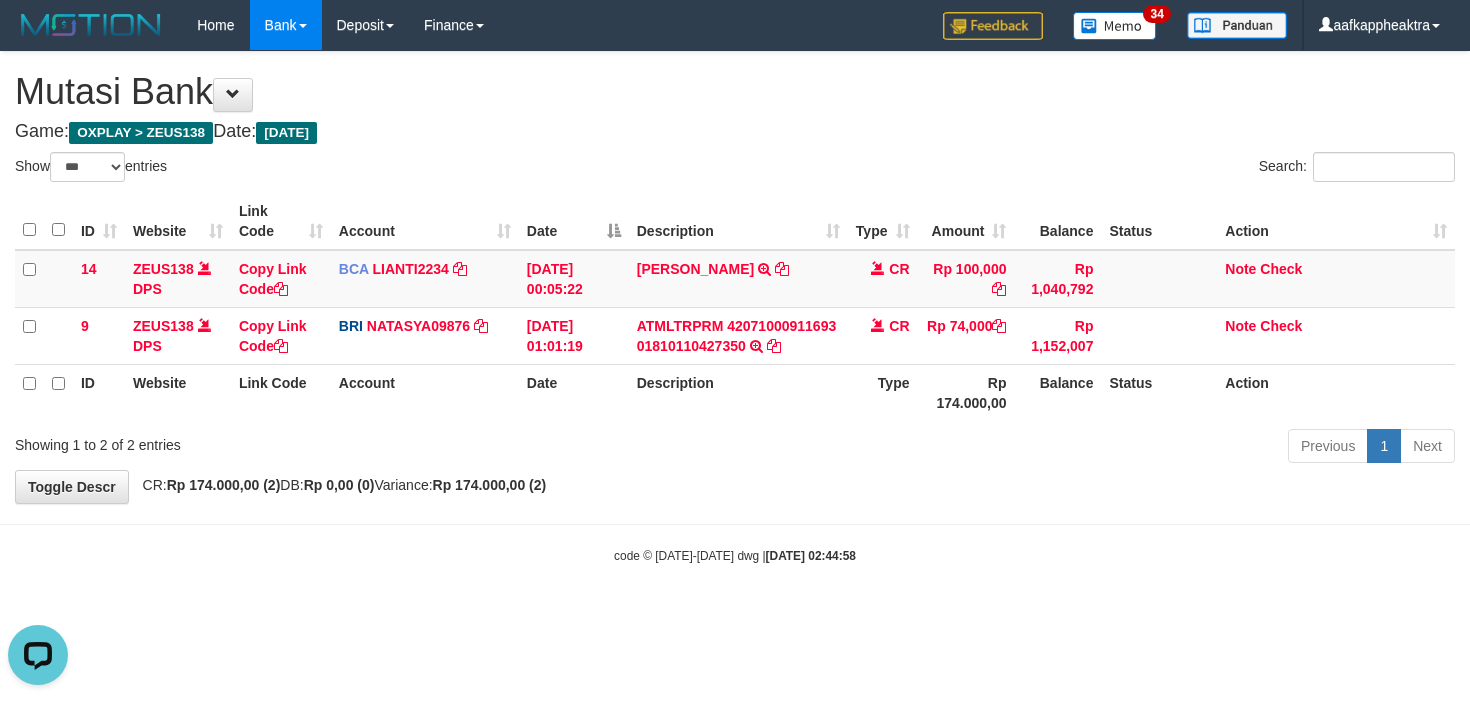 scroll, scrollTop: 0, scrollLeft: 0, axis: both 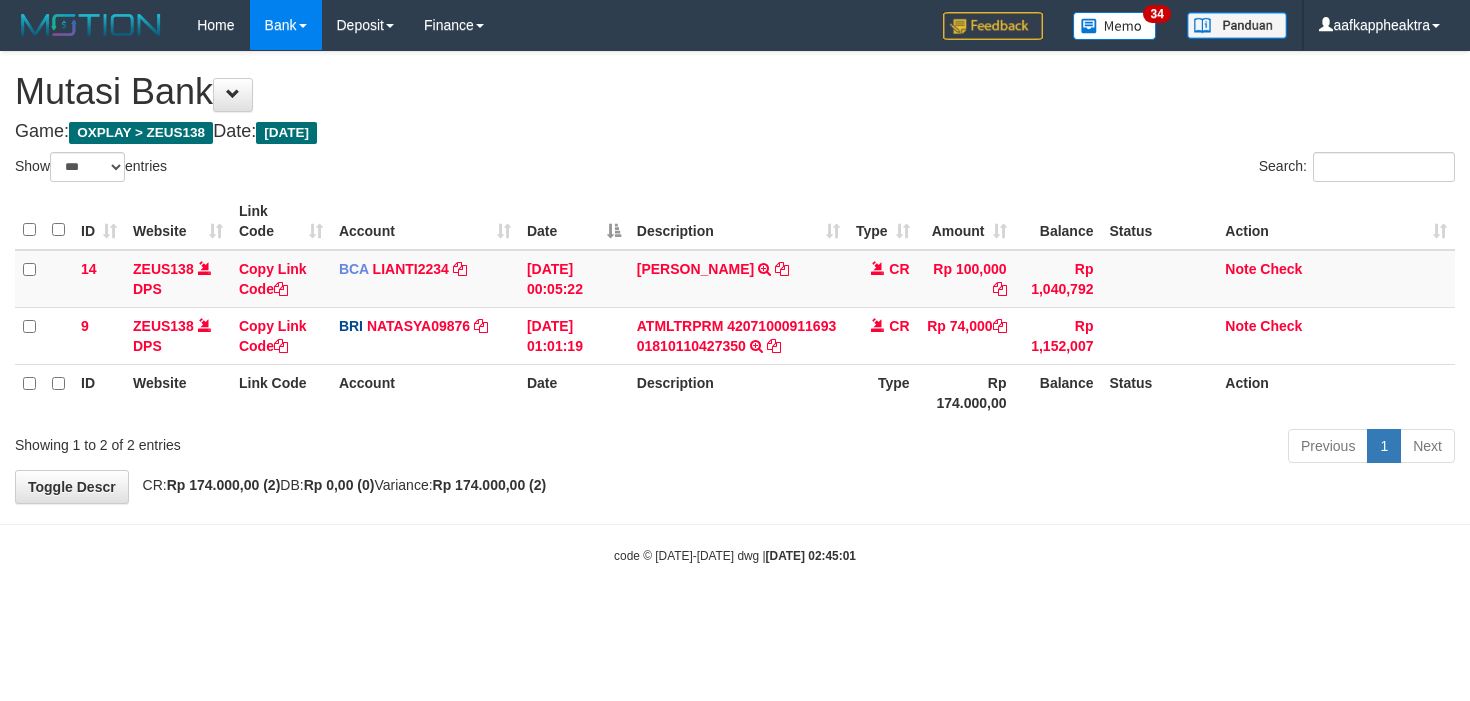 select on "***" 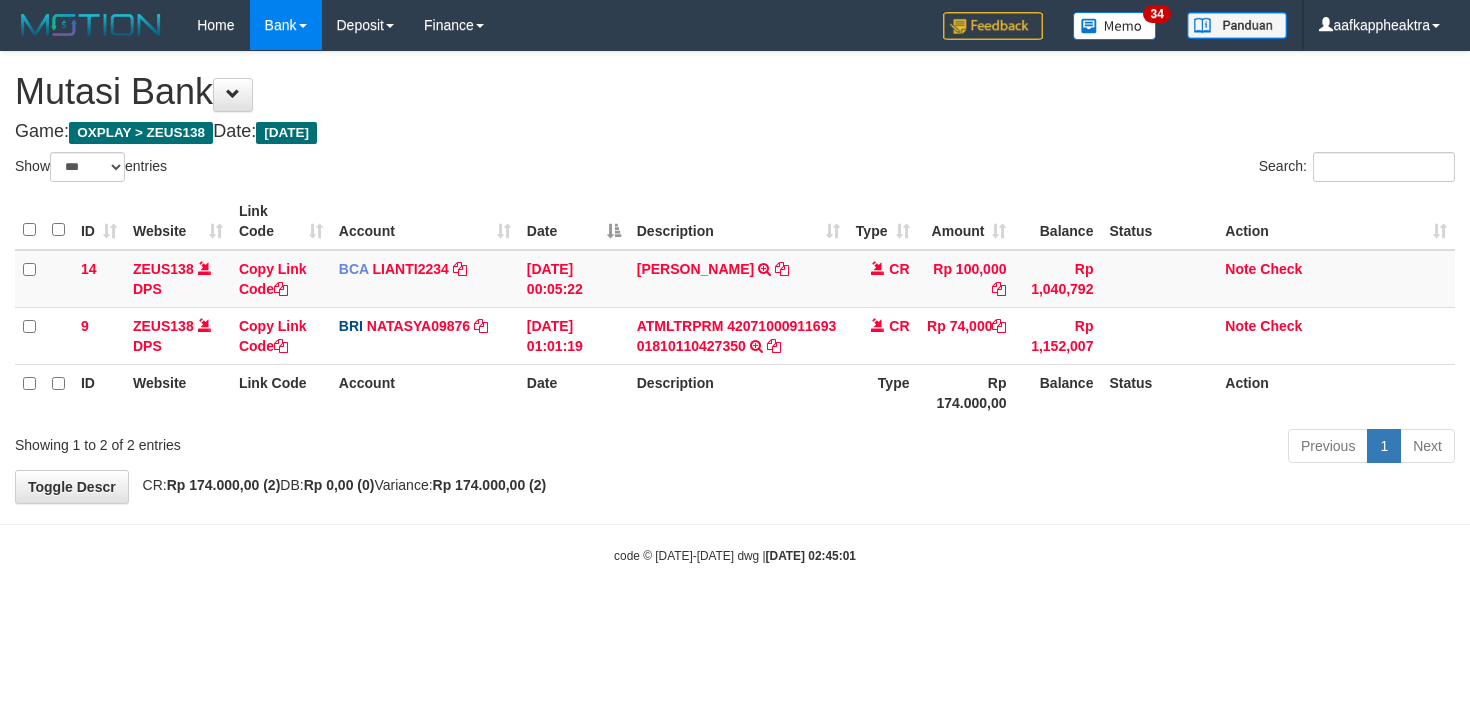 scroll, scrollTop: 0, scrollLeft: 0, axis: both 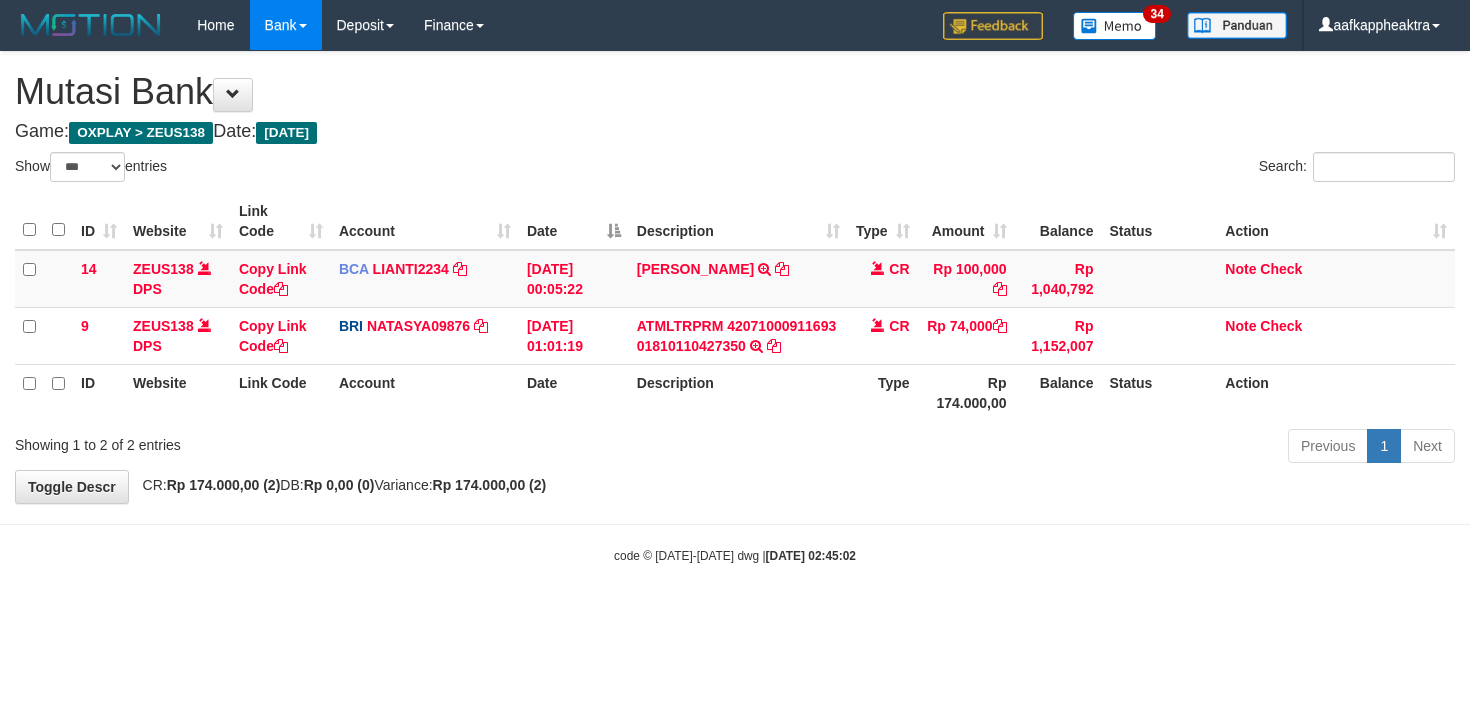 select on "***" 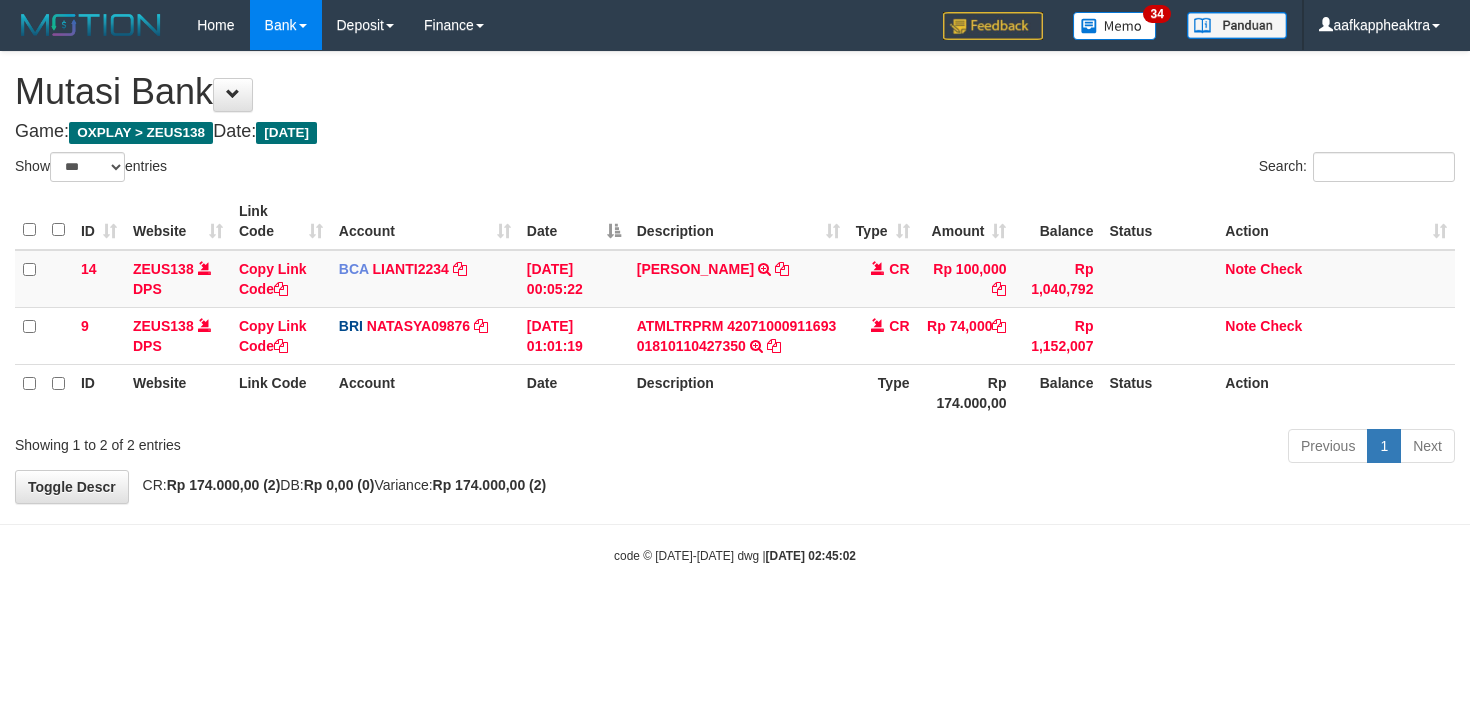 scroll, scrollTop: 0, scrollLeft: 0, axis: both 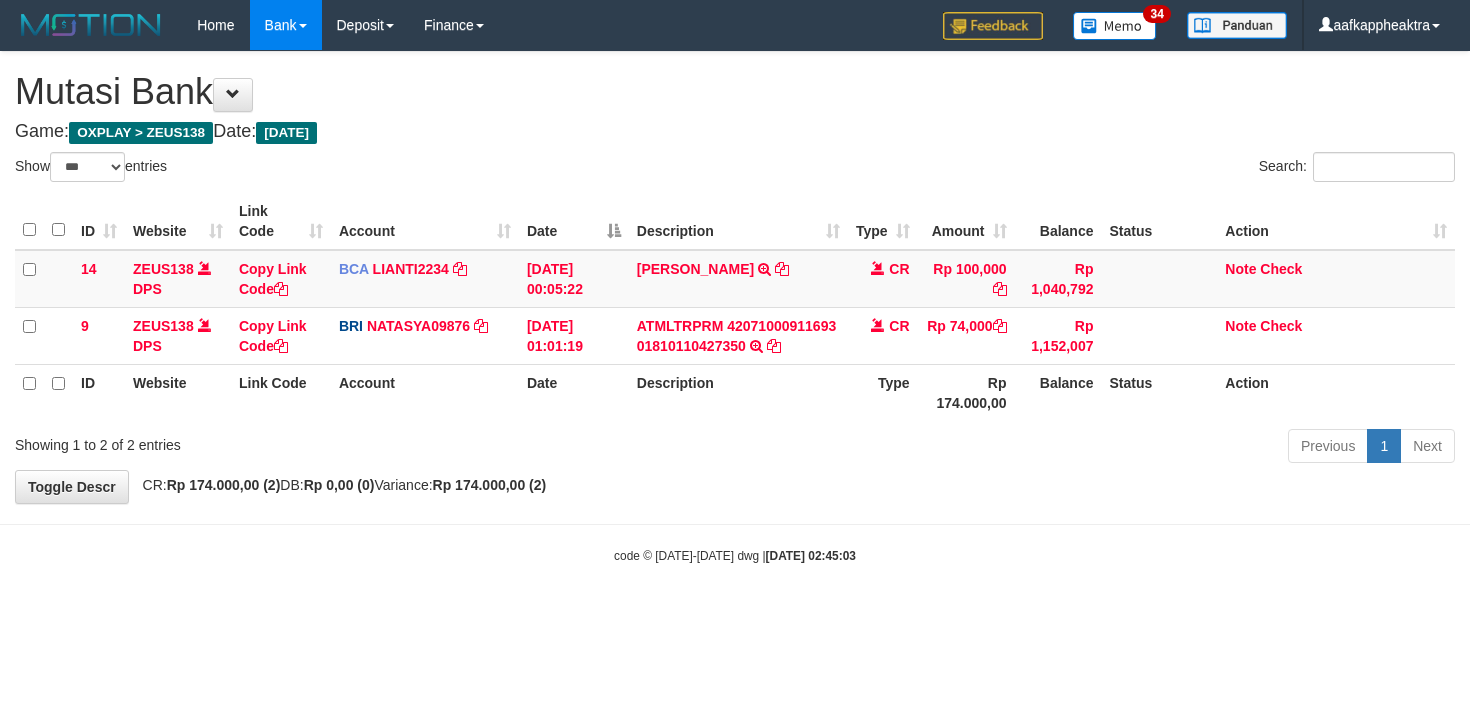 select on "***" 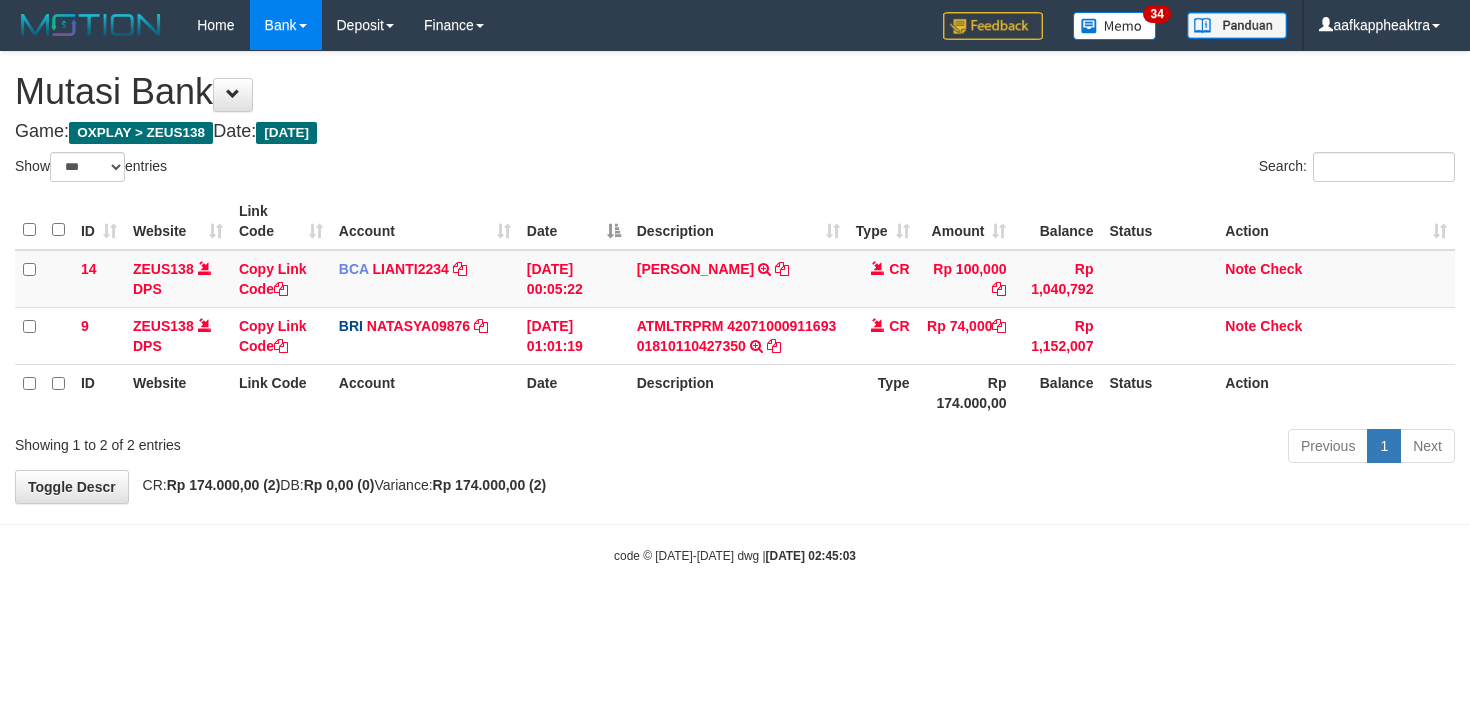 scroll, scrollTop: 0, scrollLeft: 0, axis: both 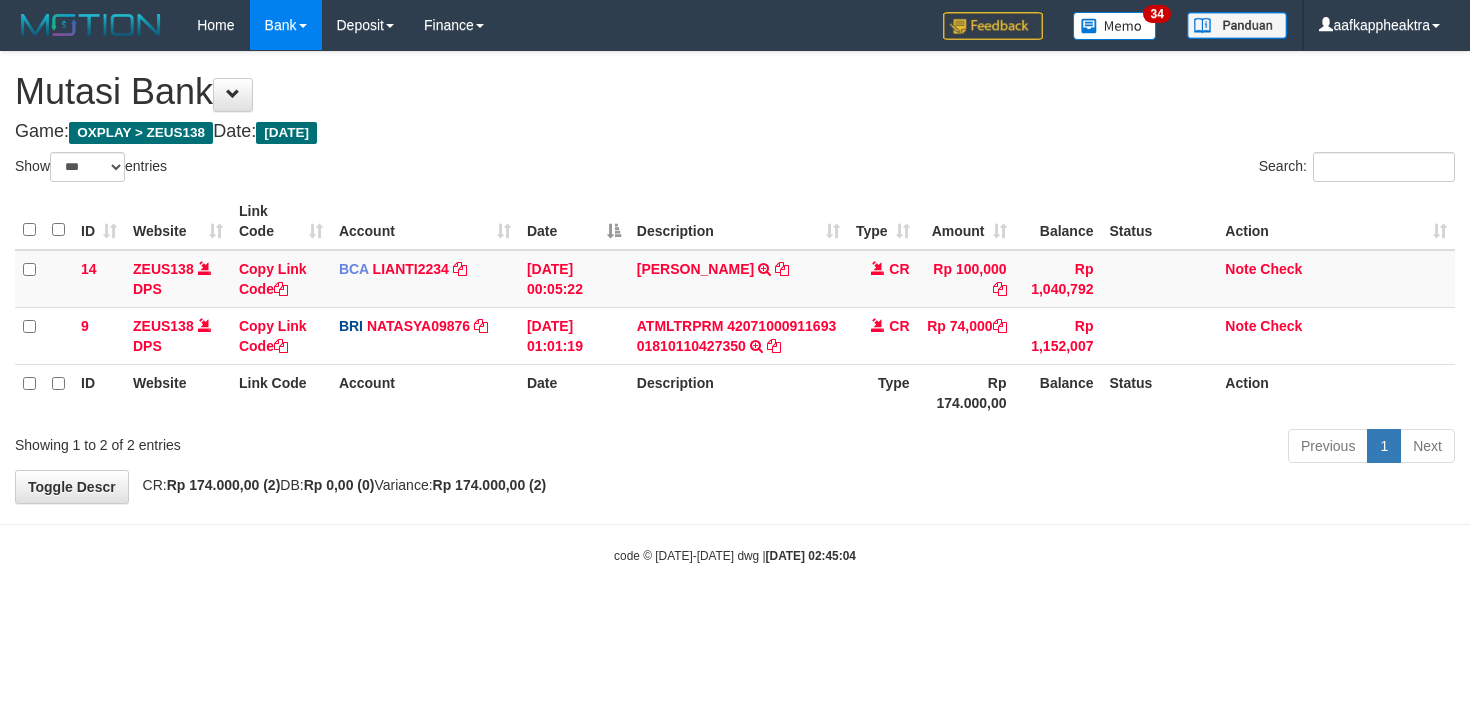 select on "***" 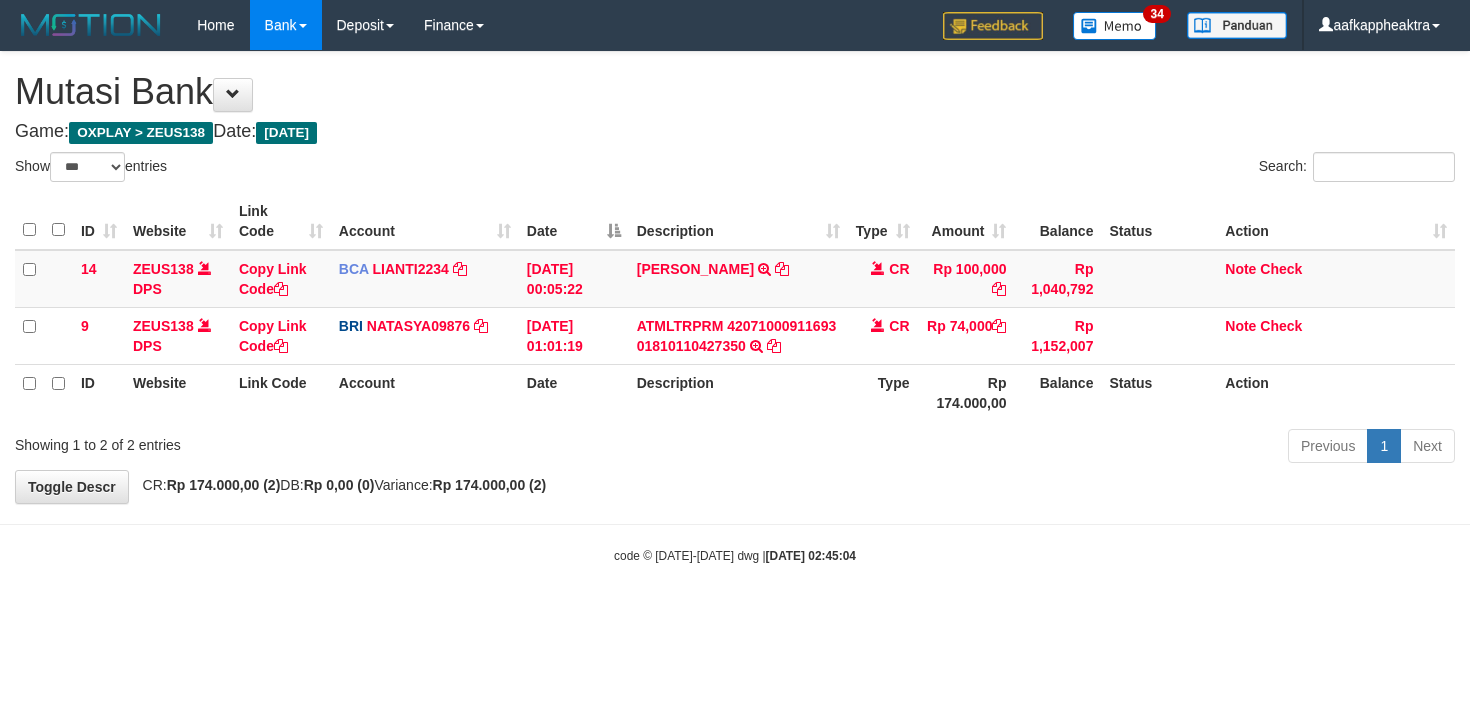 scroll, scrollTop: 0, scrollLeft: 0, axis: both 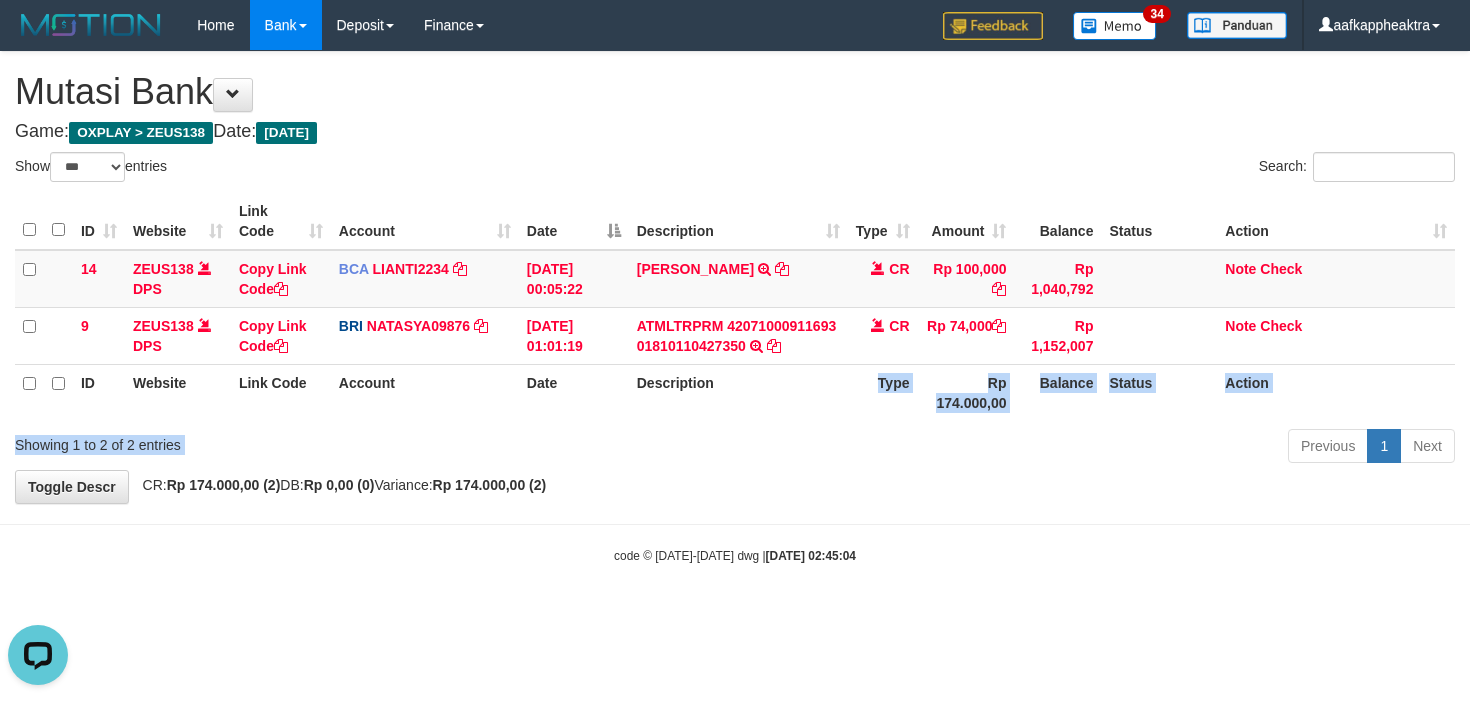 drag, startPoint x: 744, startPoint y: 400, endPoint x: 918, endPoint y: 433, distance: 177.10167 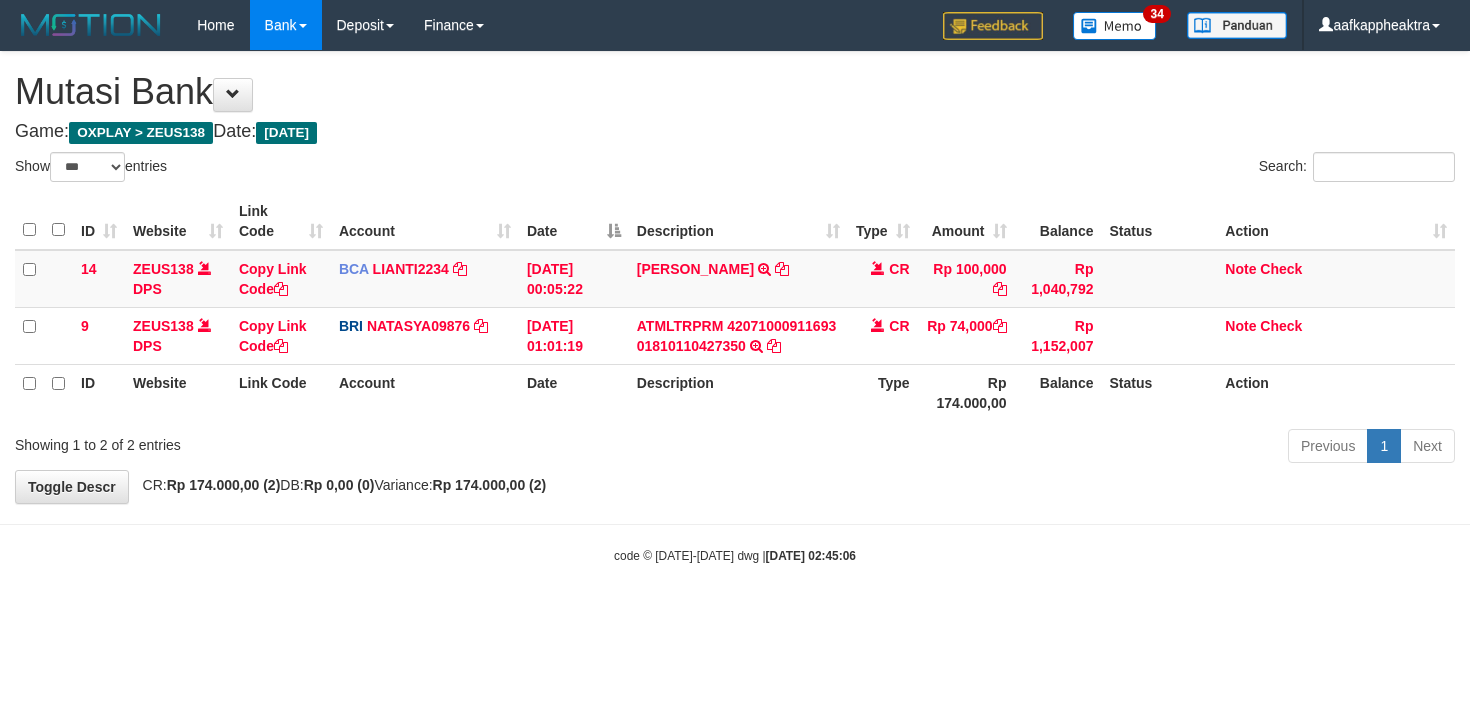 select on "***" 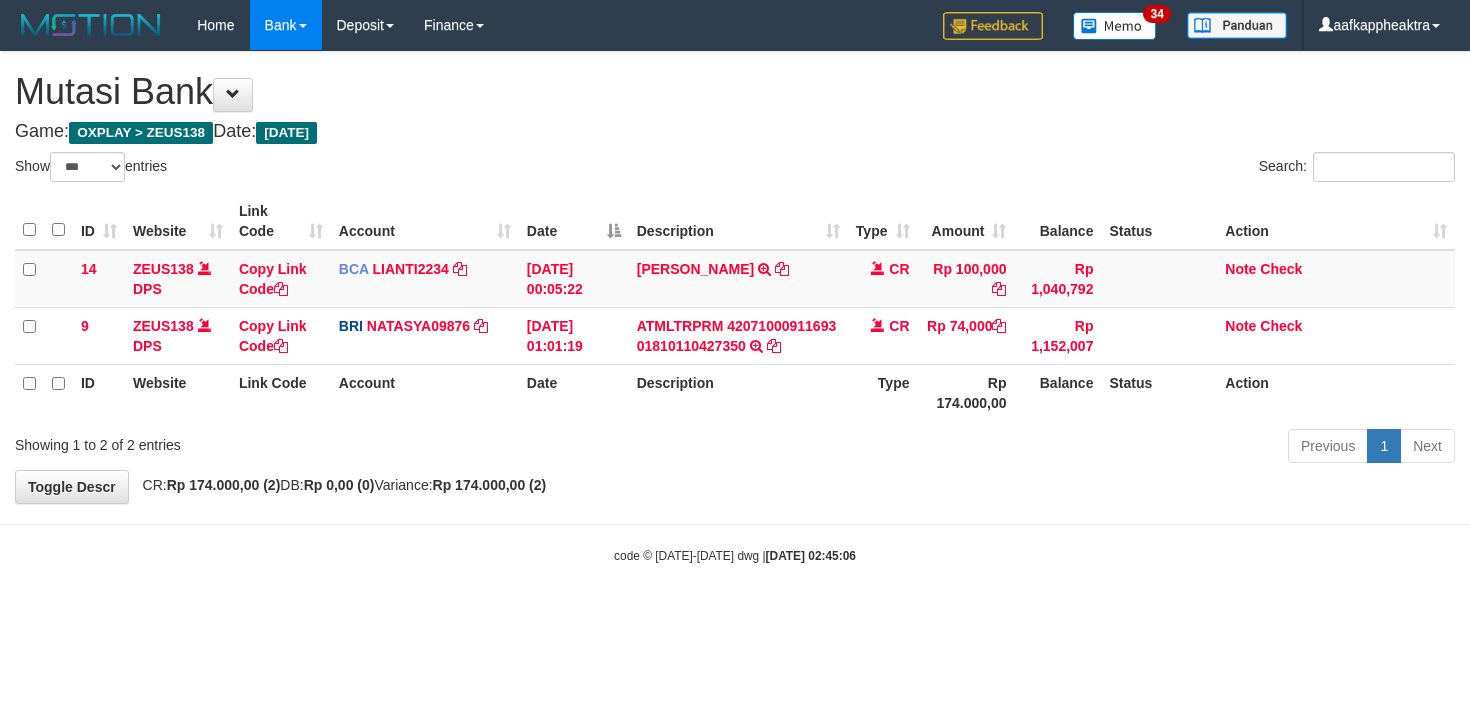 scroll, scrollTop: 0, scrollLeft: 0, axis: both 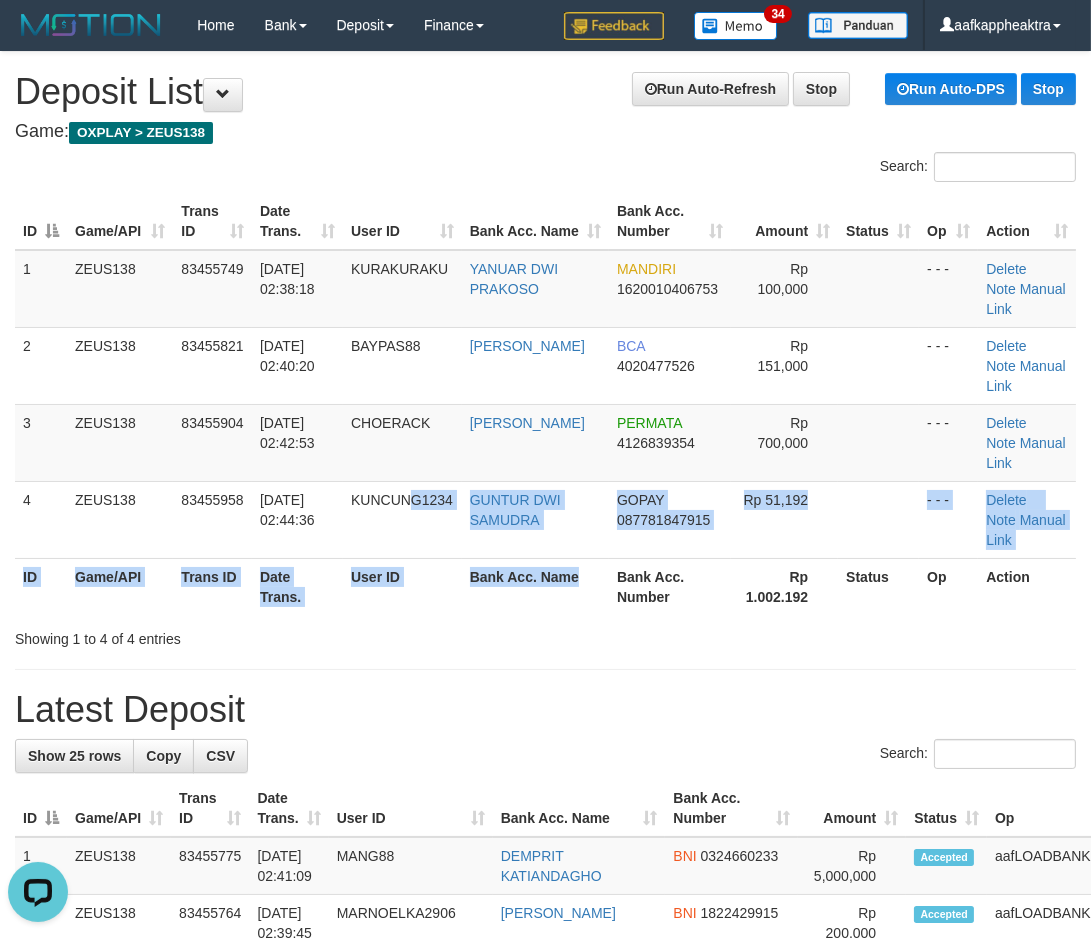 drag, startPoint x: 546, startPoint y: 600, endPoint x: 533, endPoint y: 605, distance: 13.928389 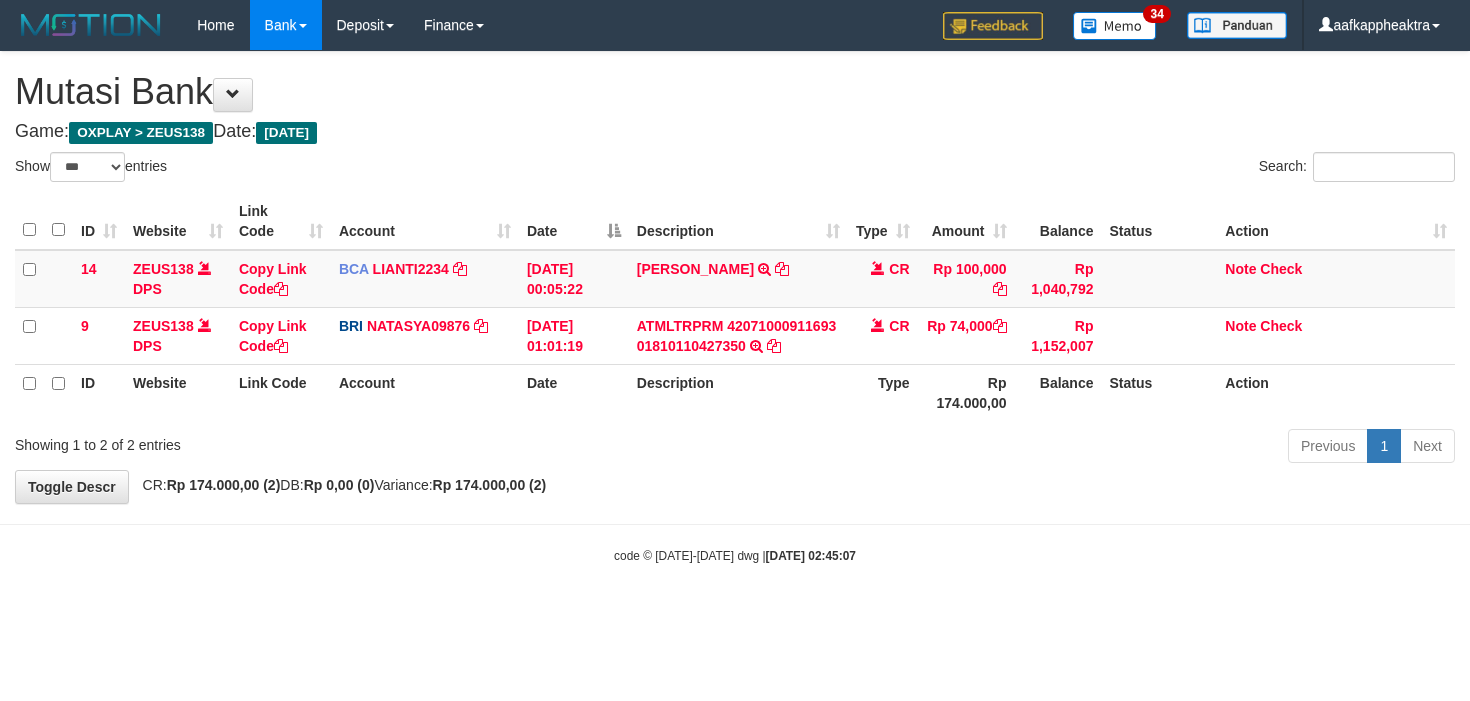 select on "***" 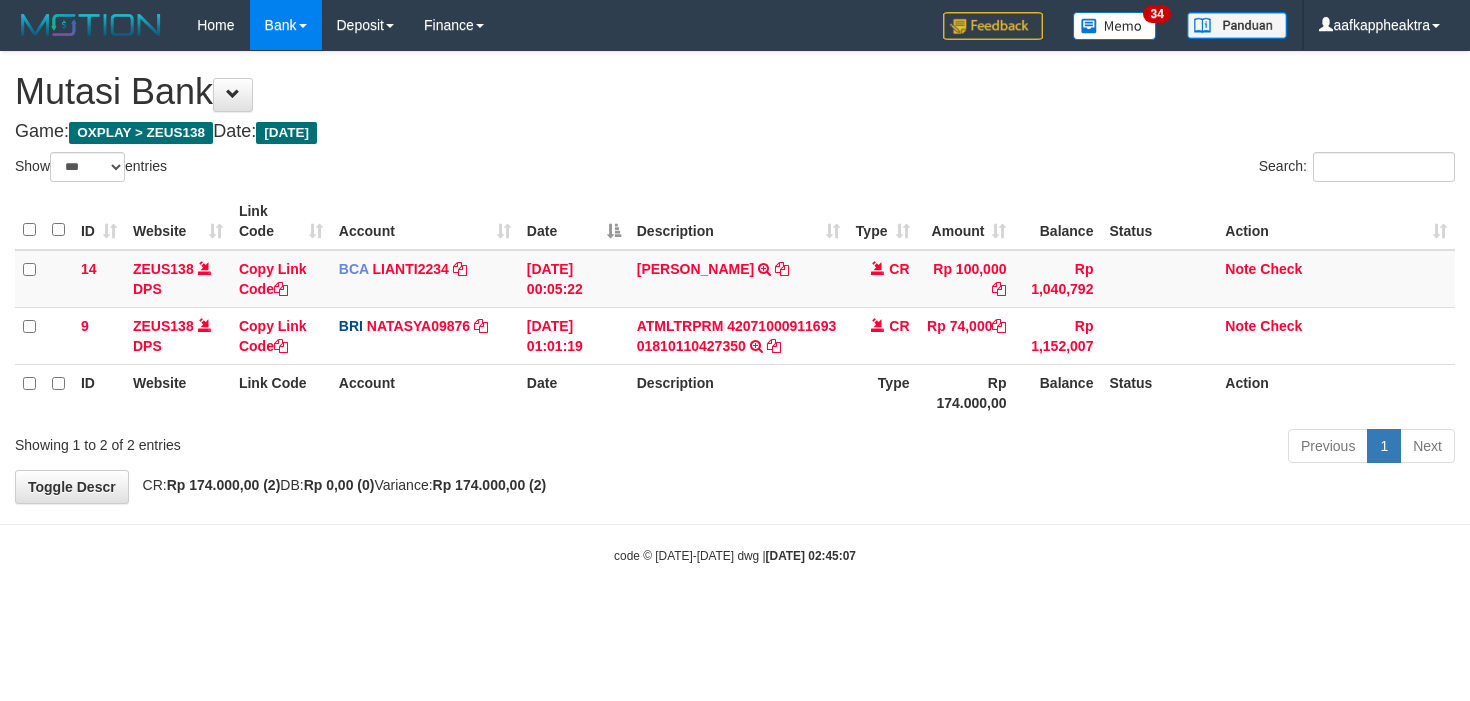 scroll, scrollTop: 0, scrollLeft: 0, axis: both 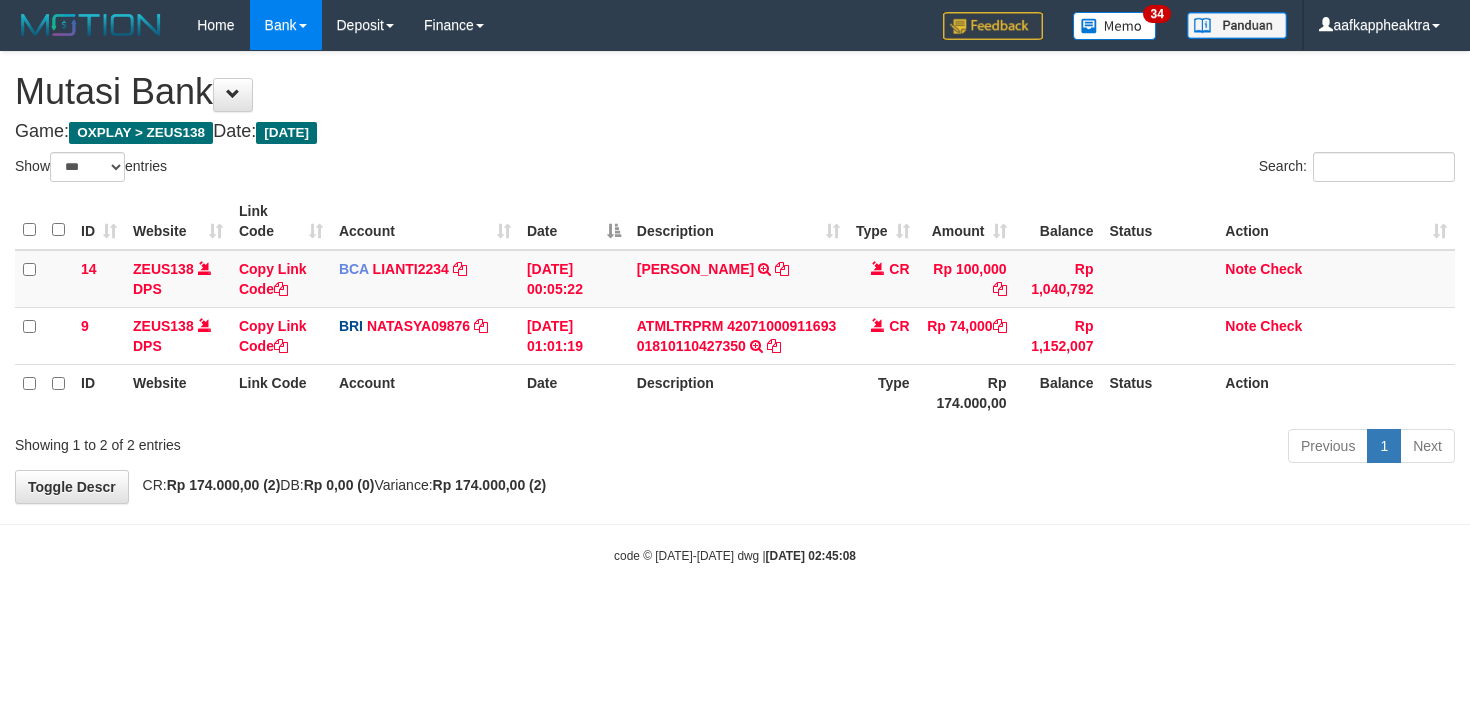 select on "***" 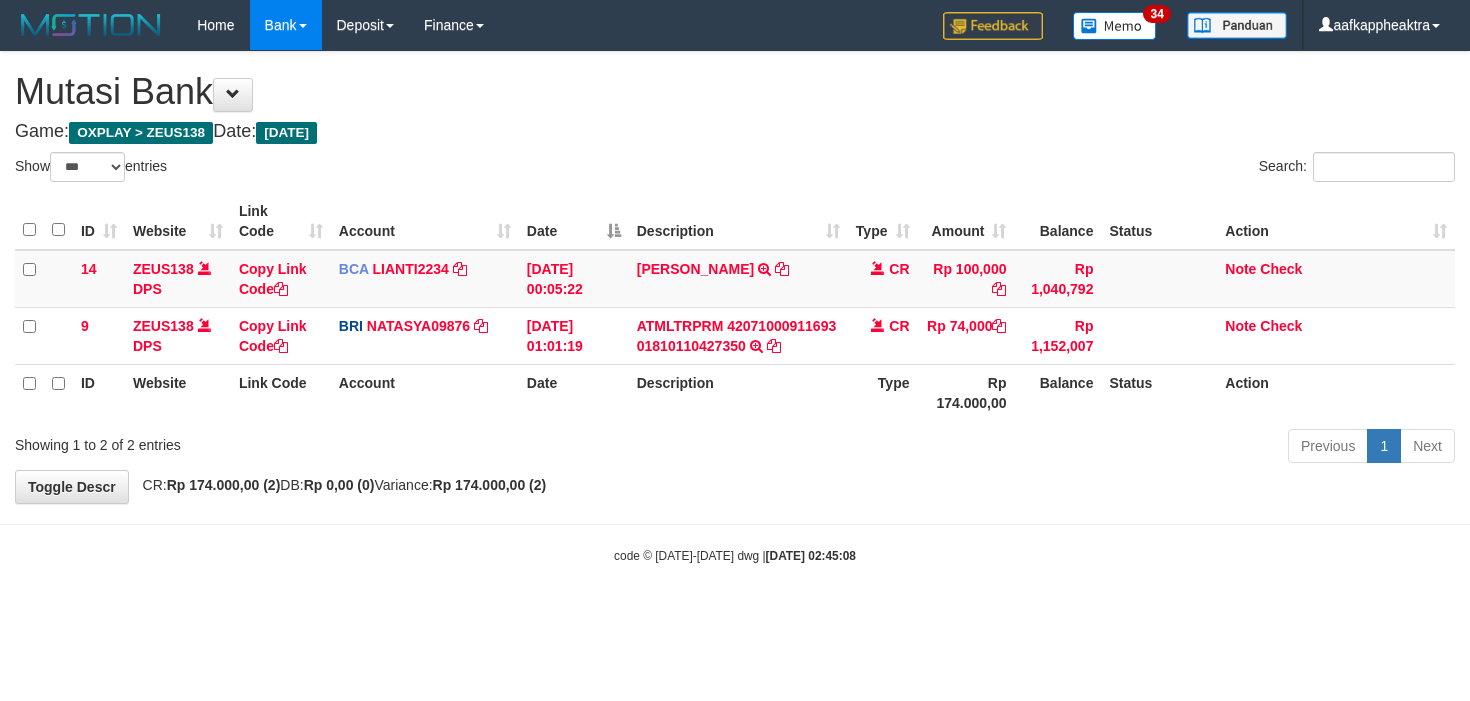 scroll, scrollTop: 0, scrollLeft: 0, axis: both 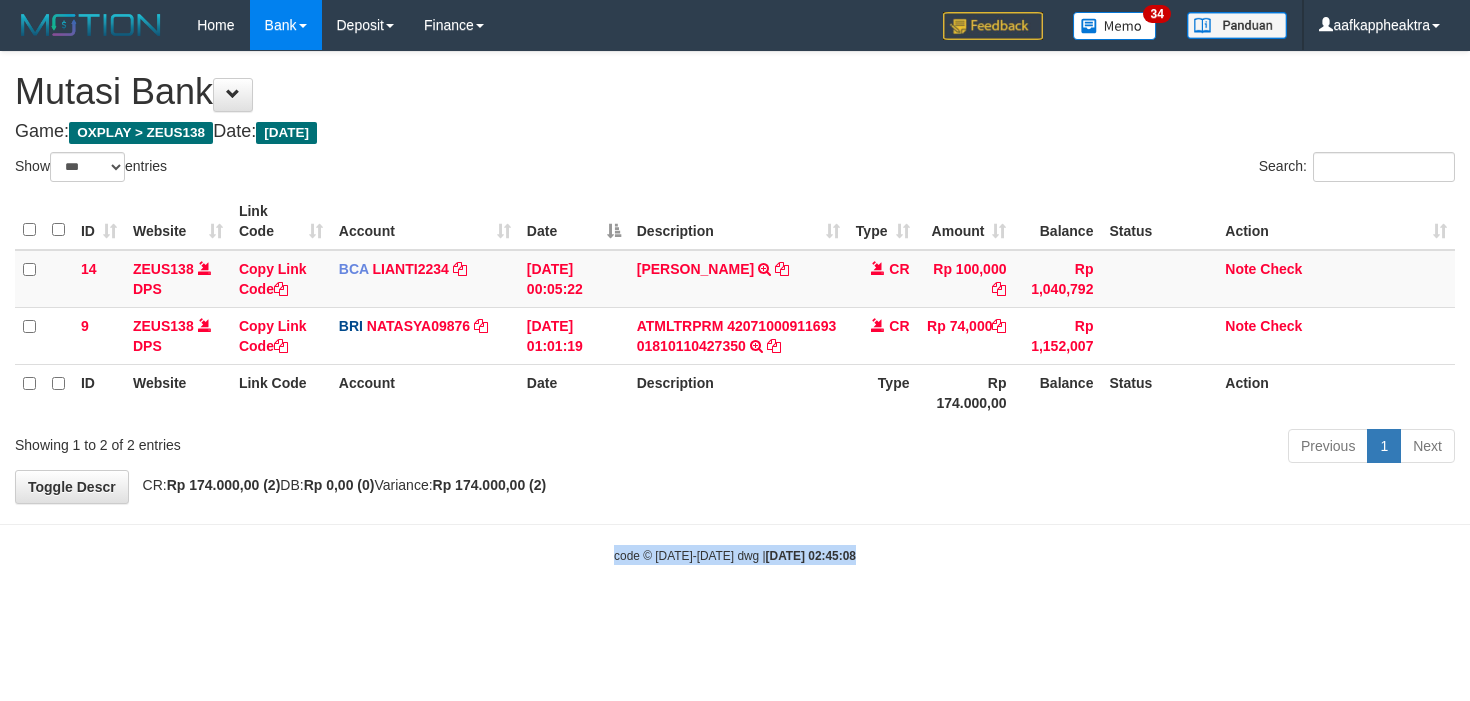click on "Toggle navigation
Home
Bank
Account List
Mutasi Bank
Search
Note Mutasi
Deposit
DPS List
History
Finance
Financial Data
aafkappheaktra
My Profile
Log Out
34" at bounding box center [735, 307] 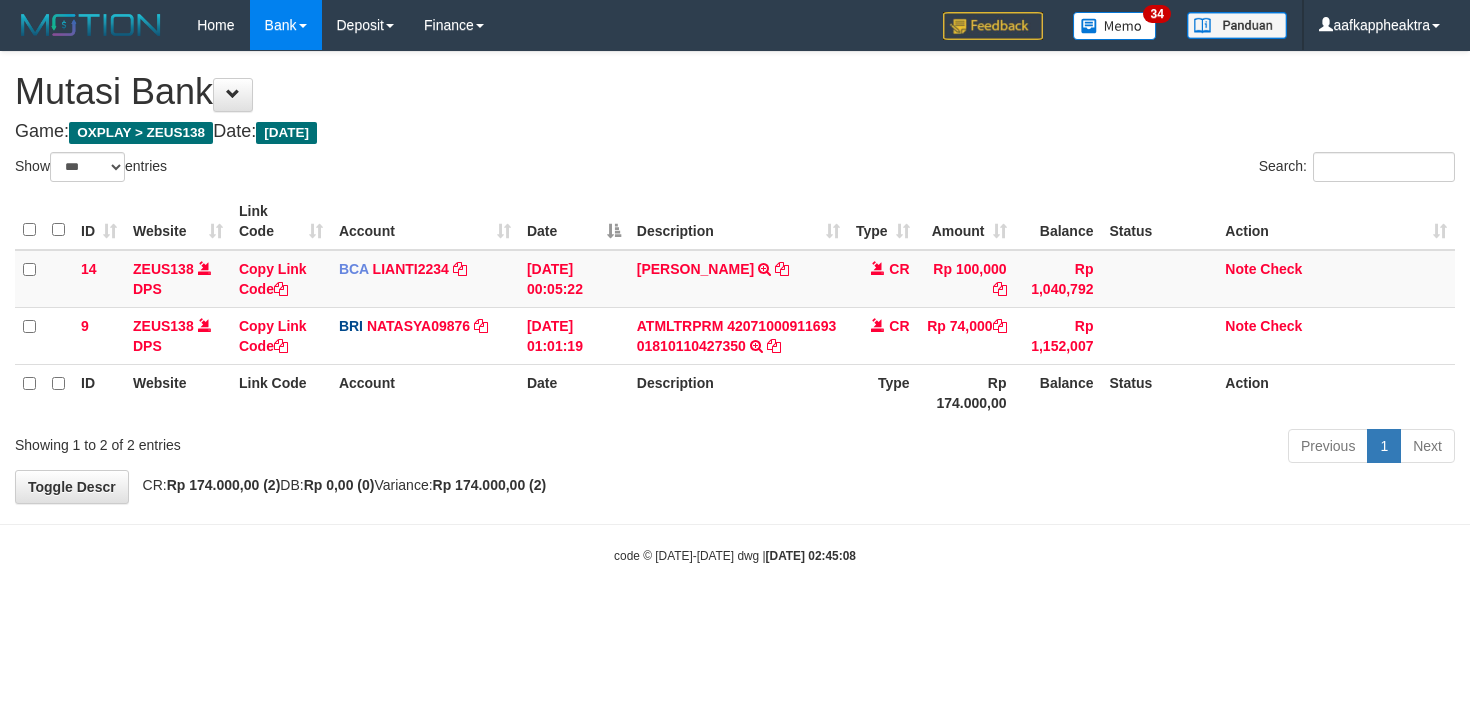 select on "***" 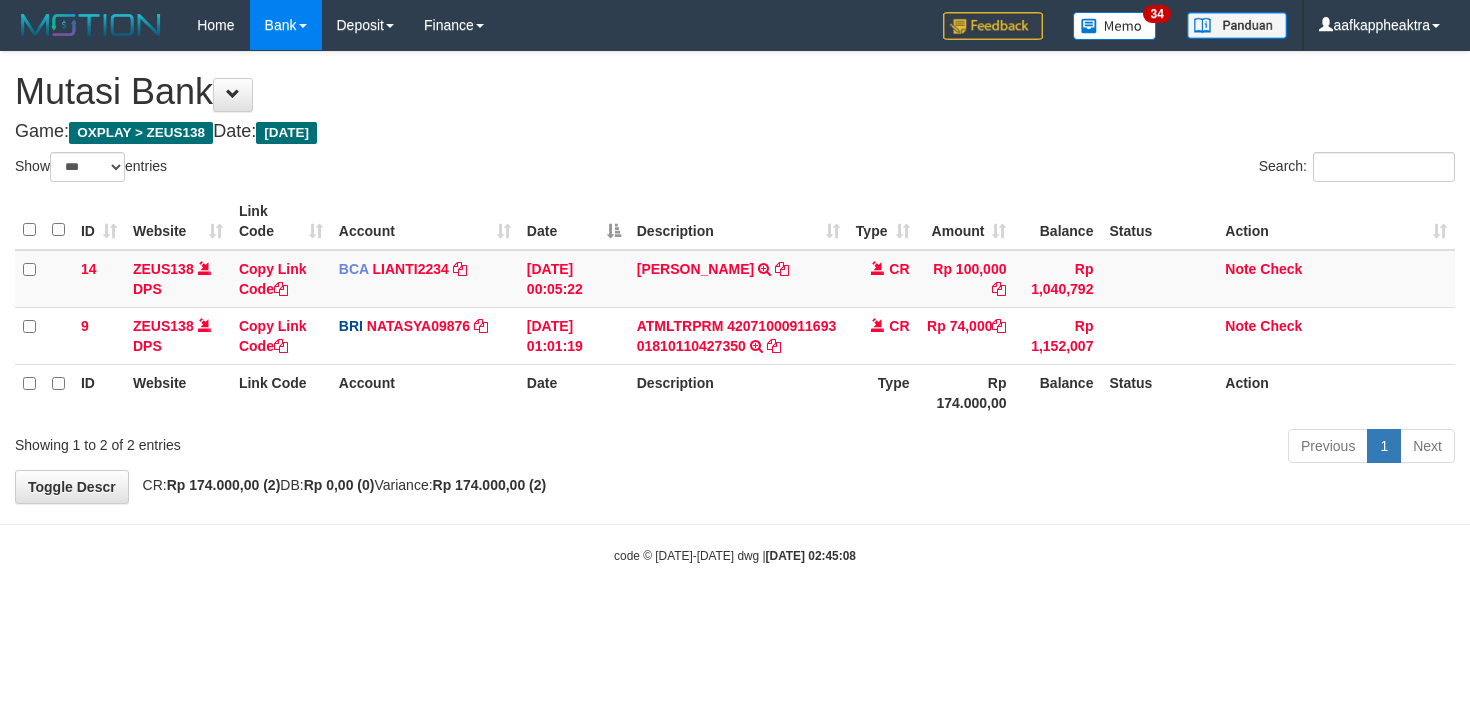 scroll, scrollTop: 0, scrollLeft: 0, axis: both 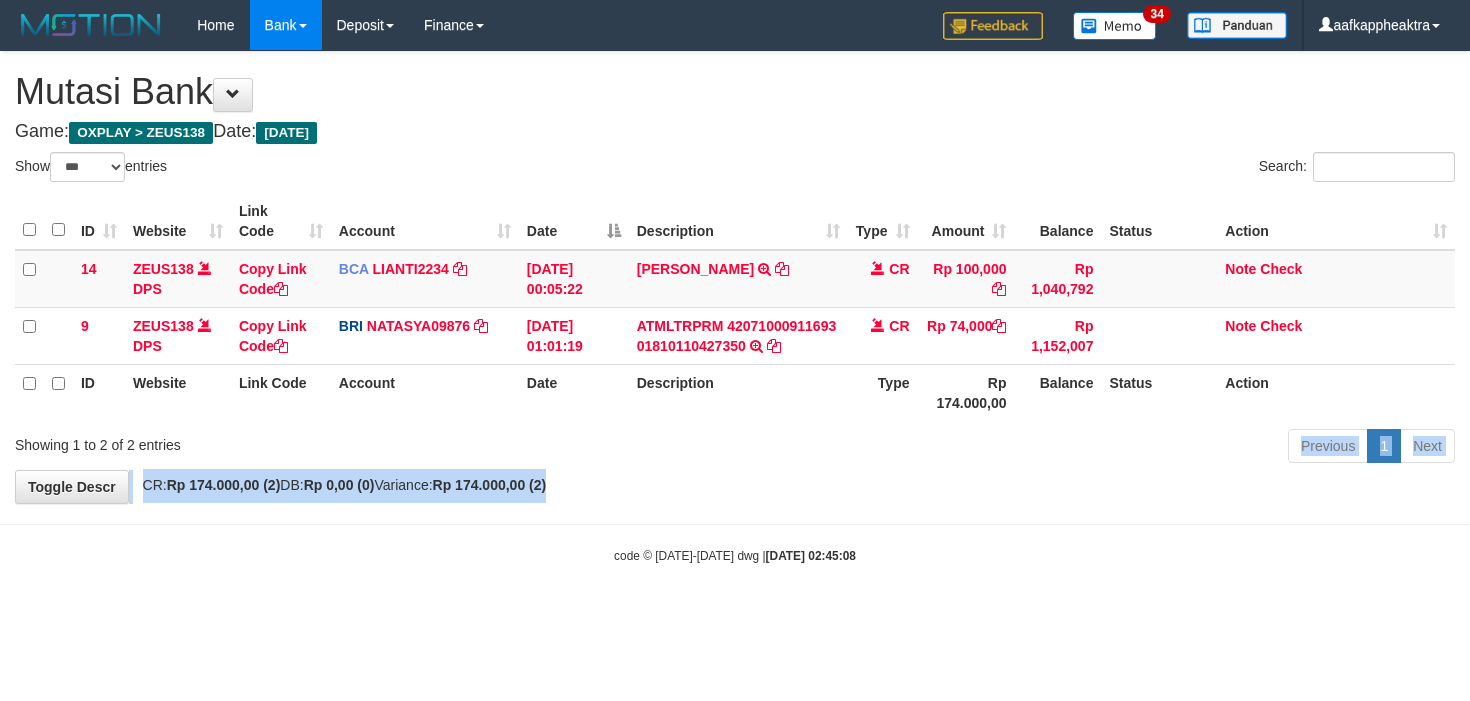 drag, startPoint x: 0, startPoint y: 0, endPoint x: 834, endPoint y: 471, distance: 957.8084 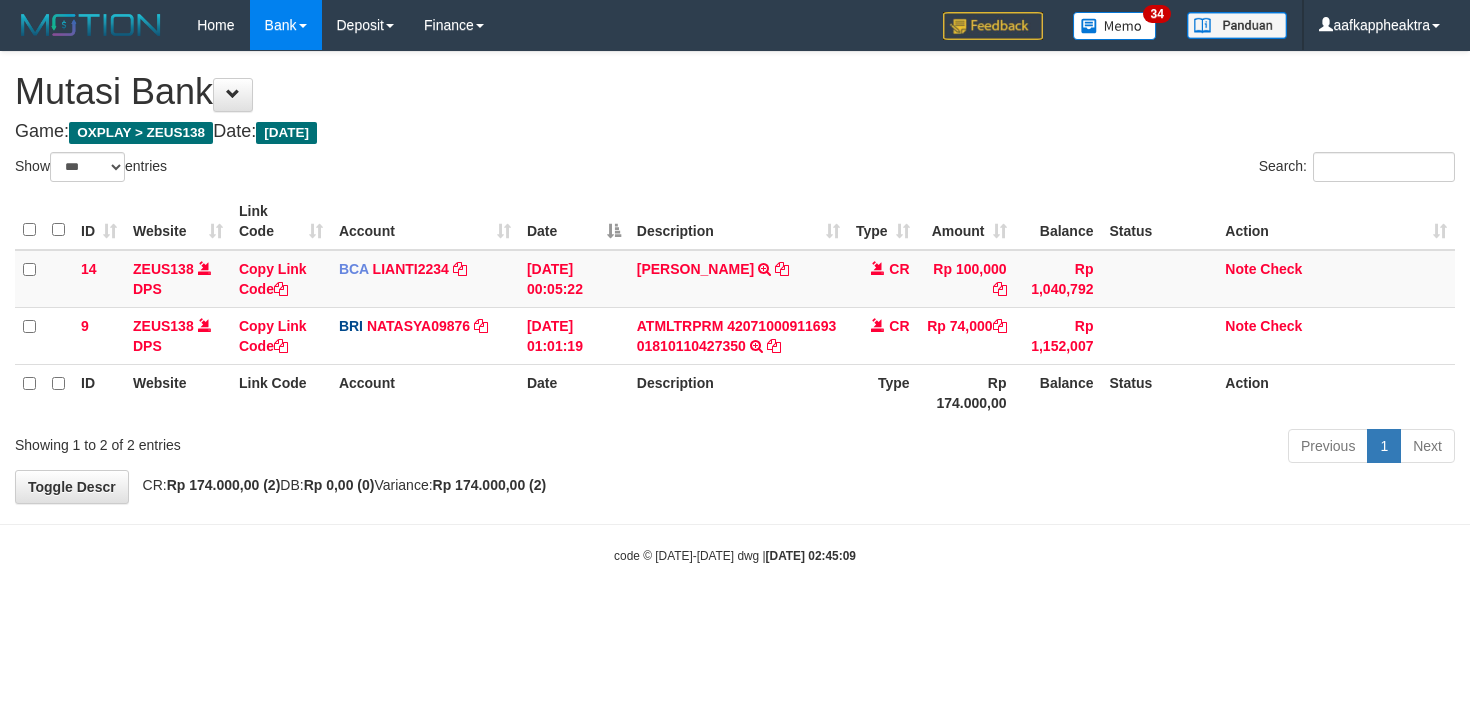 select on "***" 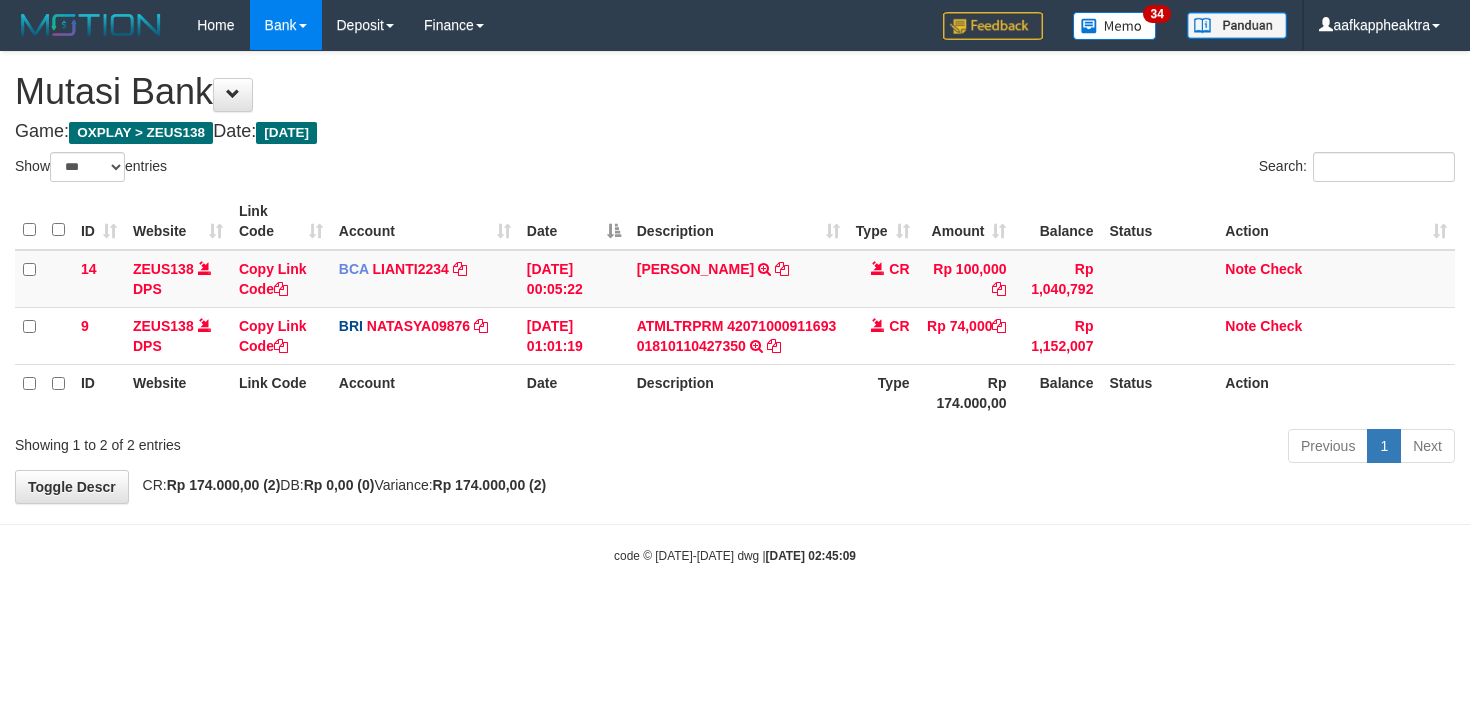 scroll, scrollTop: 0, scrollLeft: 0, axis: both 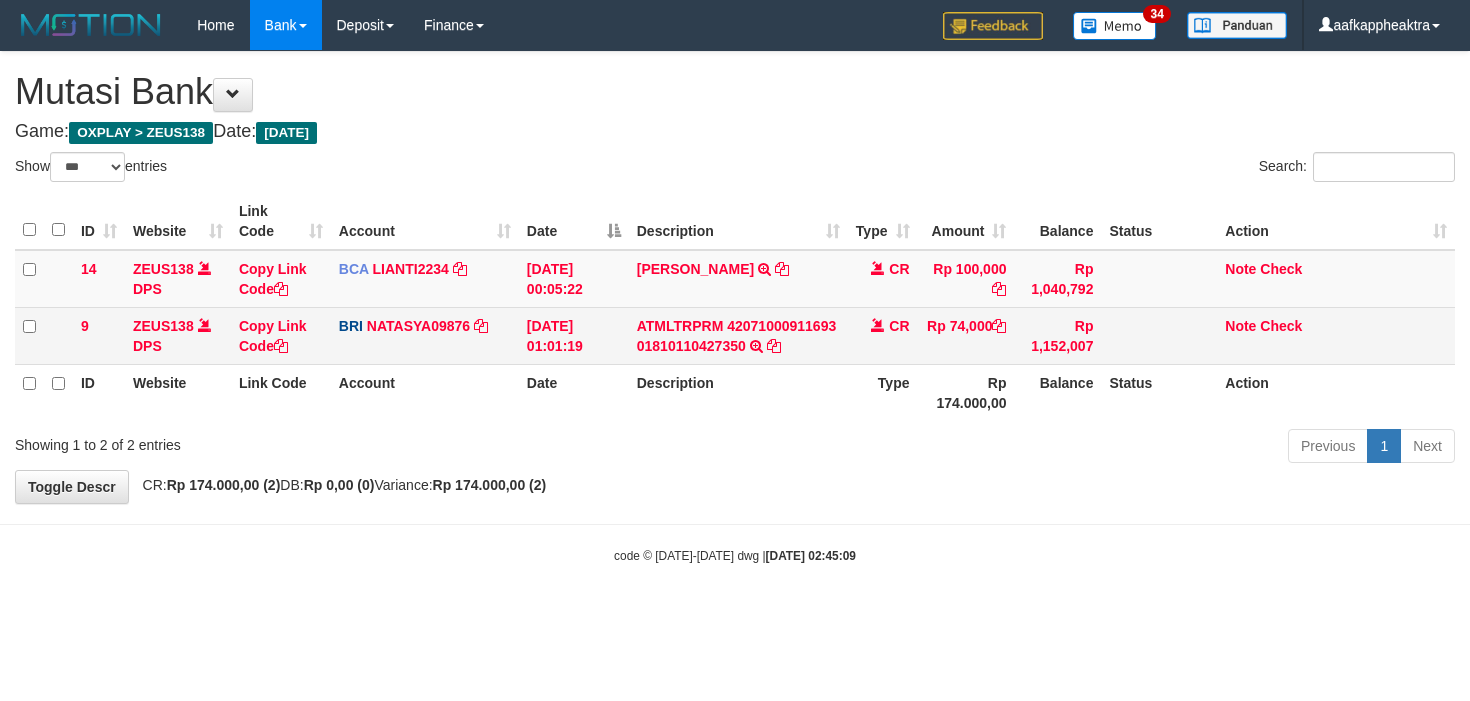 drag, startPoint x: 0, startPoint y: 0, endPoint x: 907, endPoint y: 362, distance: 976.5721 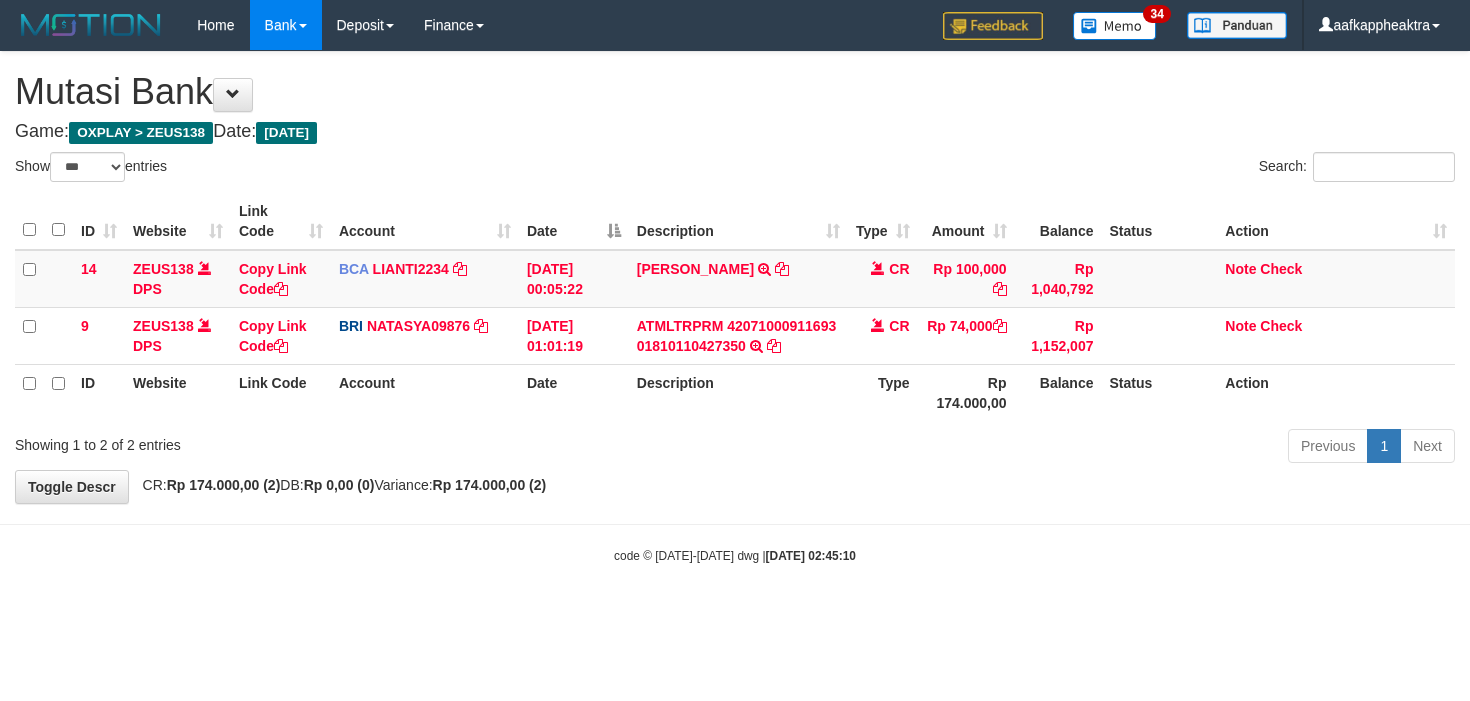 select on "***" 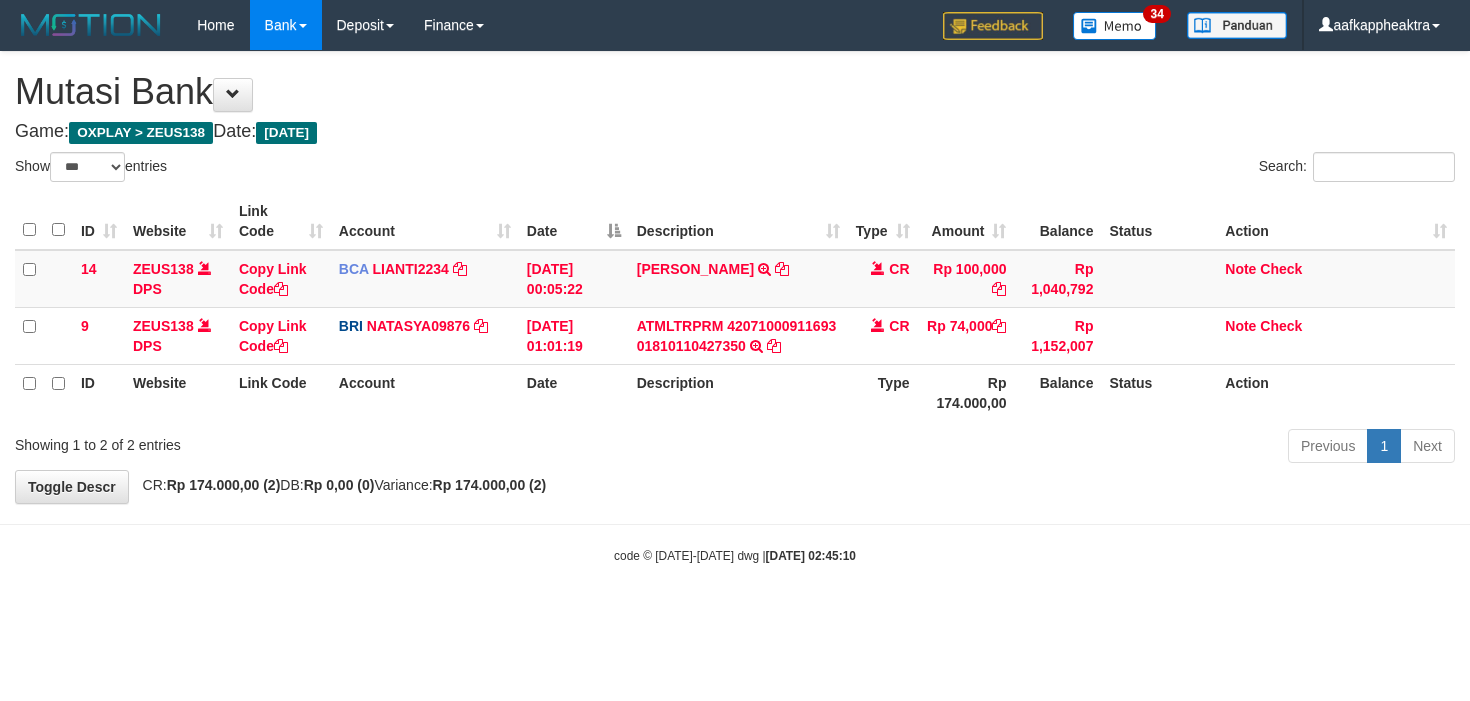 scroll, scrollTop: 0, scrollLeft: 0, axis: both 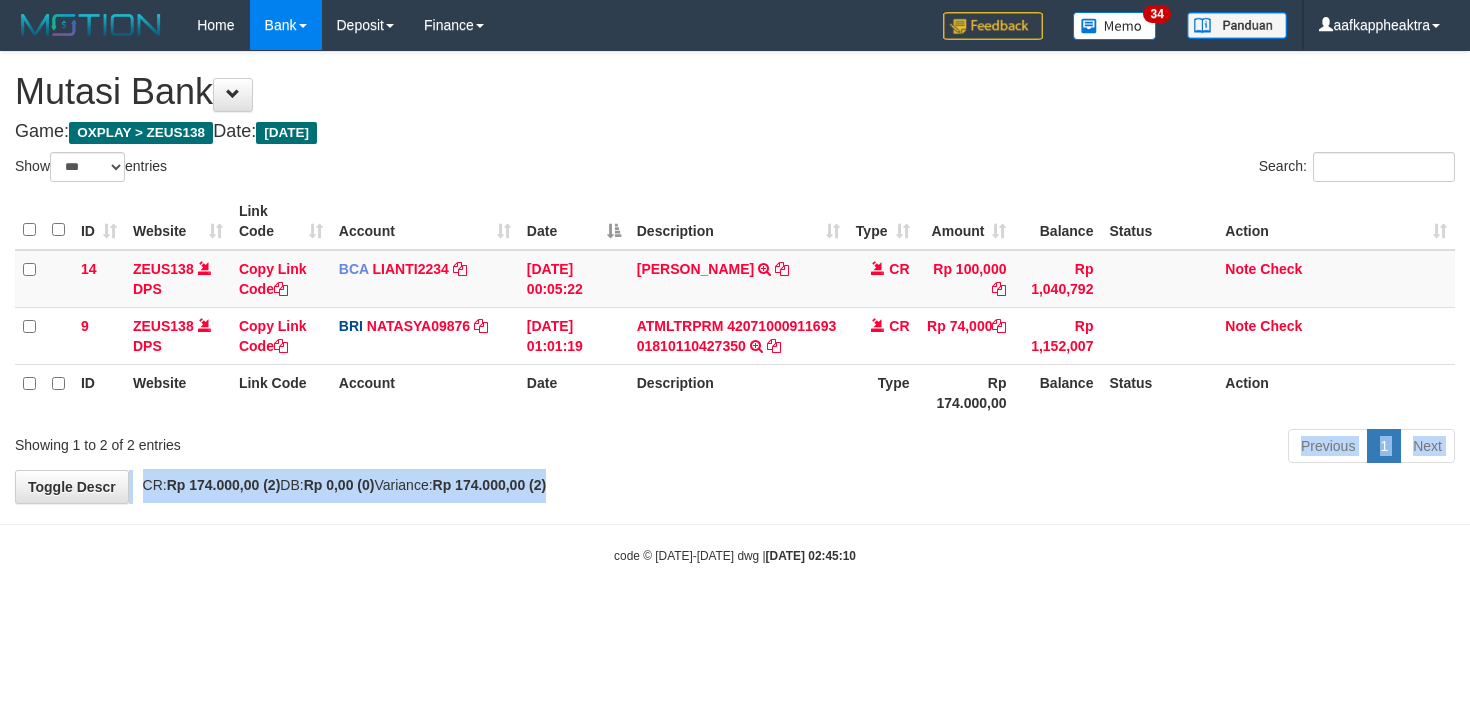 drag, startPoint x: 918, startPoint y: 483, endPoint x: 905, endPoint y: 475, distance: 15.264338 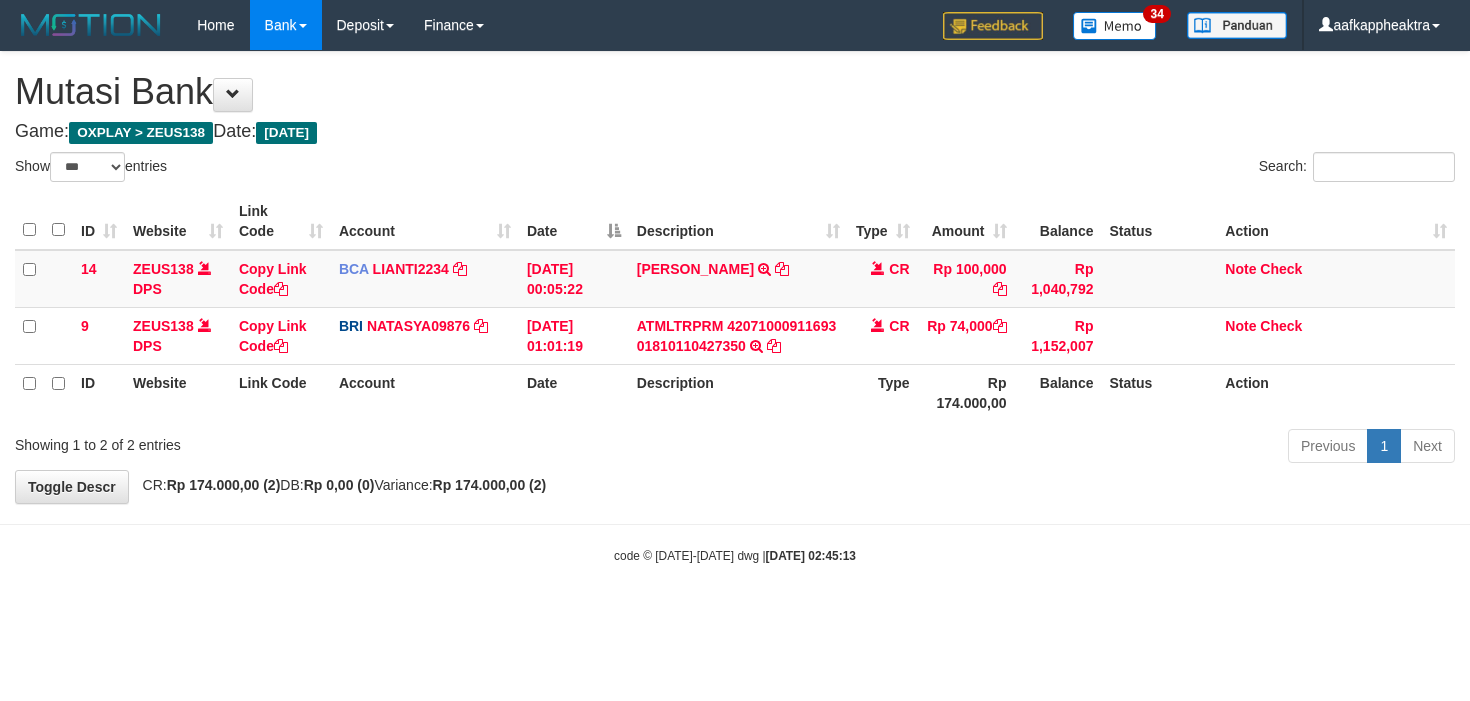 select on "***" 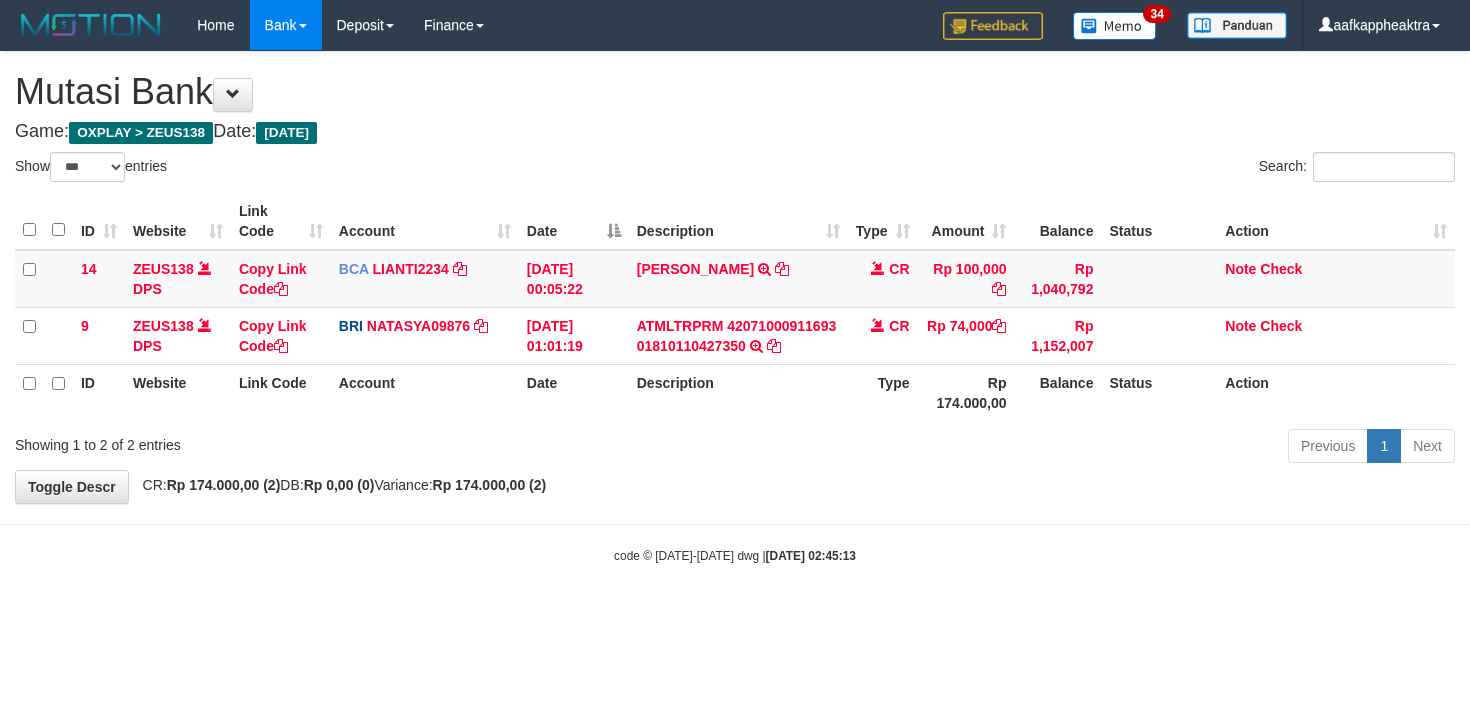 scroll, scrollTop: 0, scrollLeft: 0, axis: both 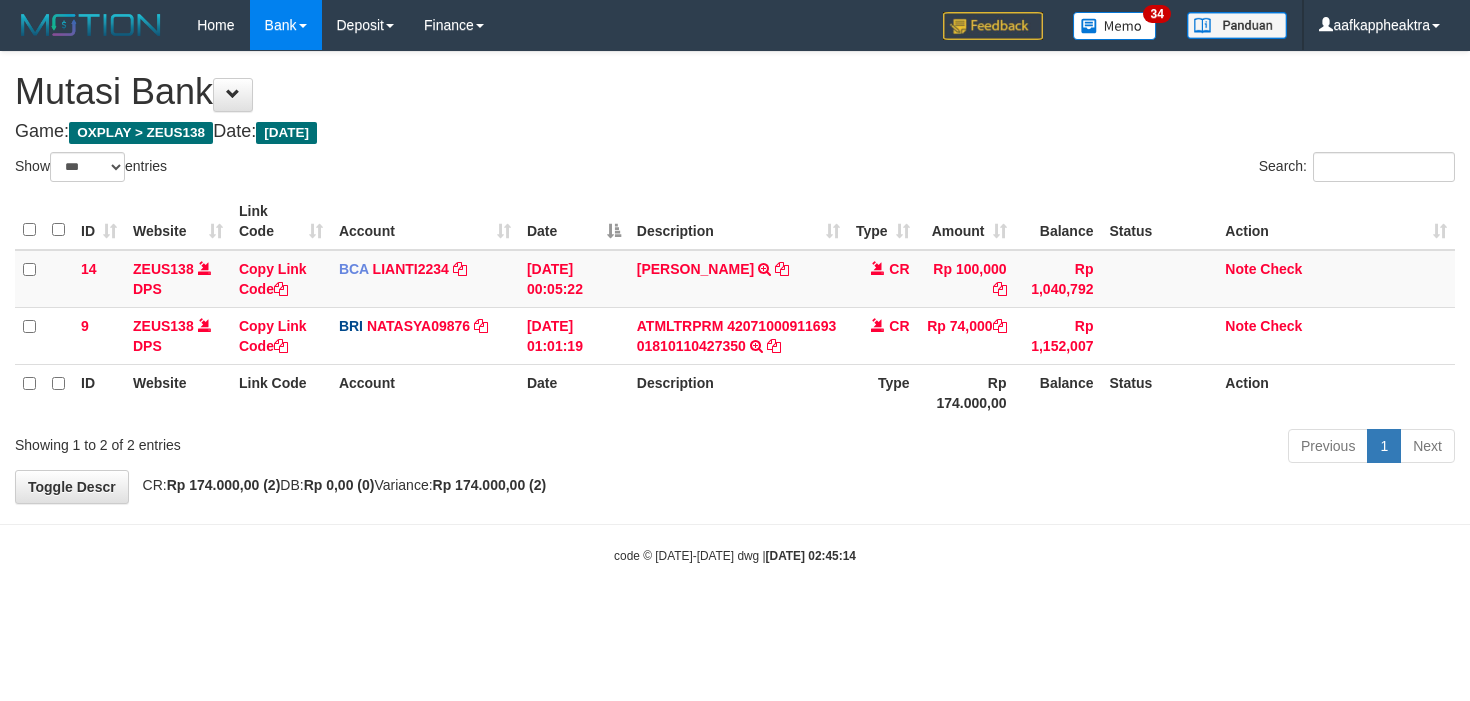 select on "***" 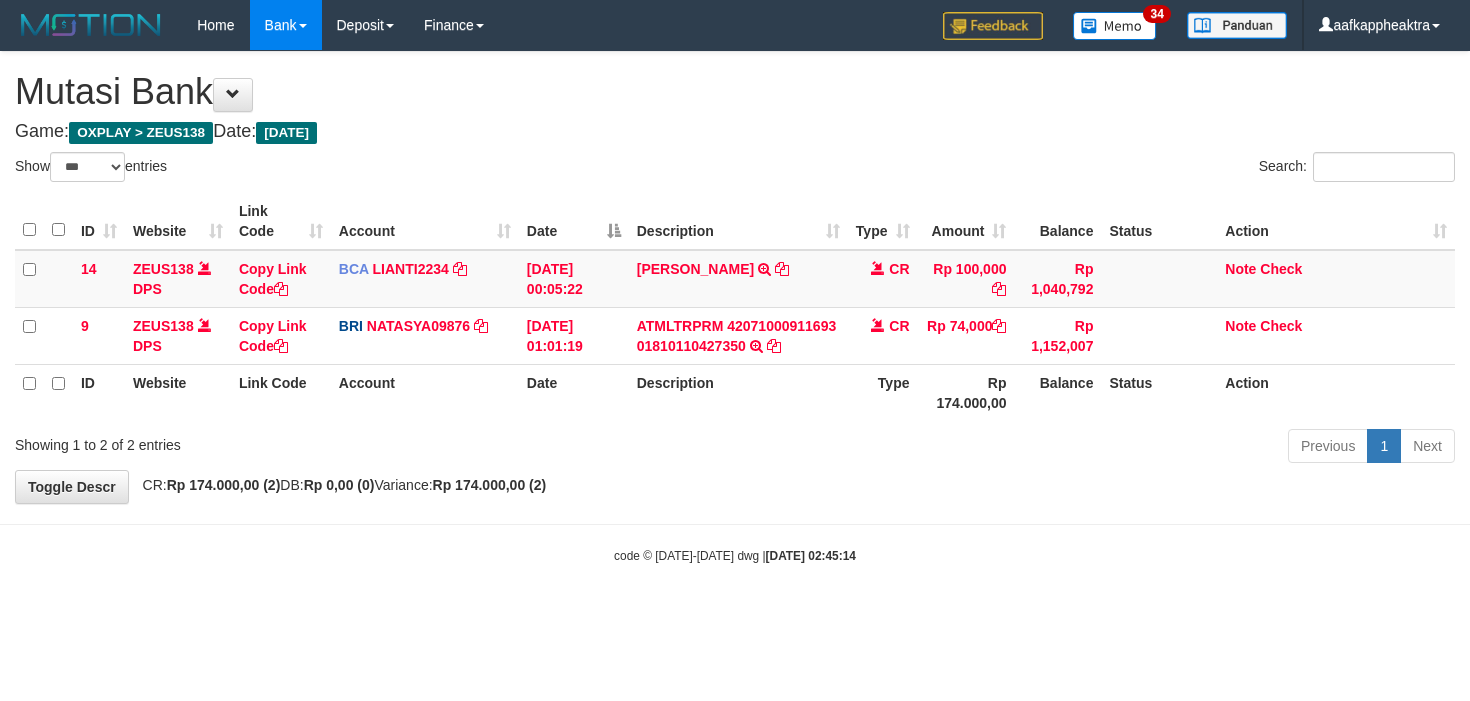 scroll, scrollTop: 0, scrollLeft: 0, axis: both 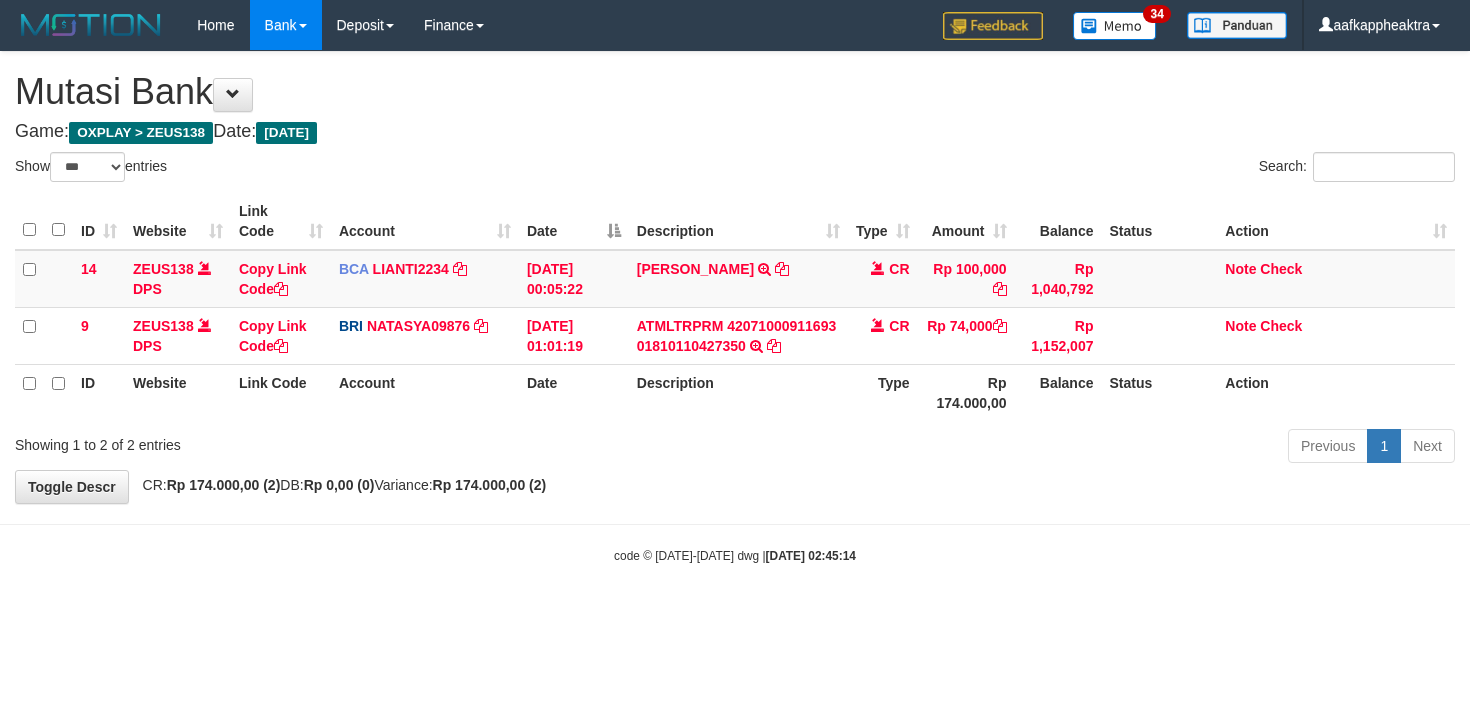 select on "***" 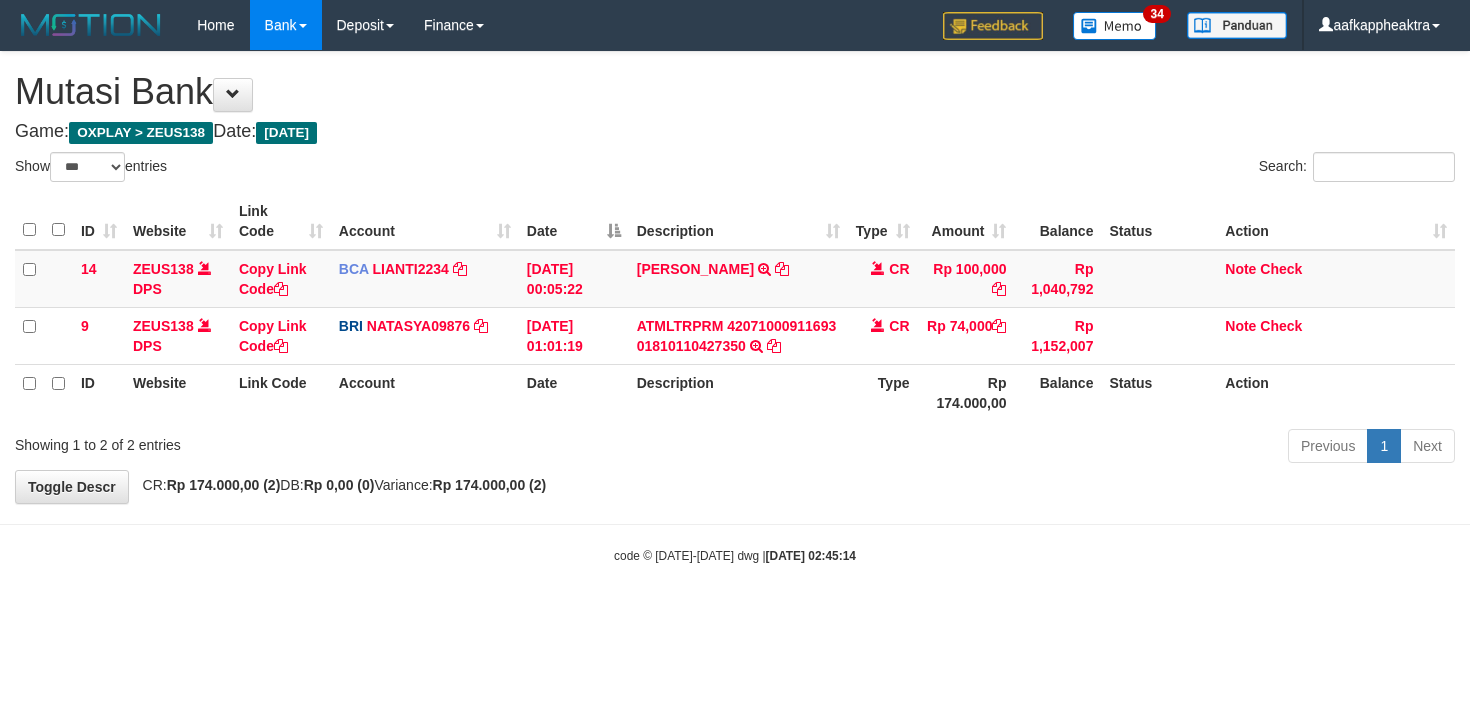 scroll, scrollTop: 0, scrollLeft: 0, axis: both 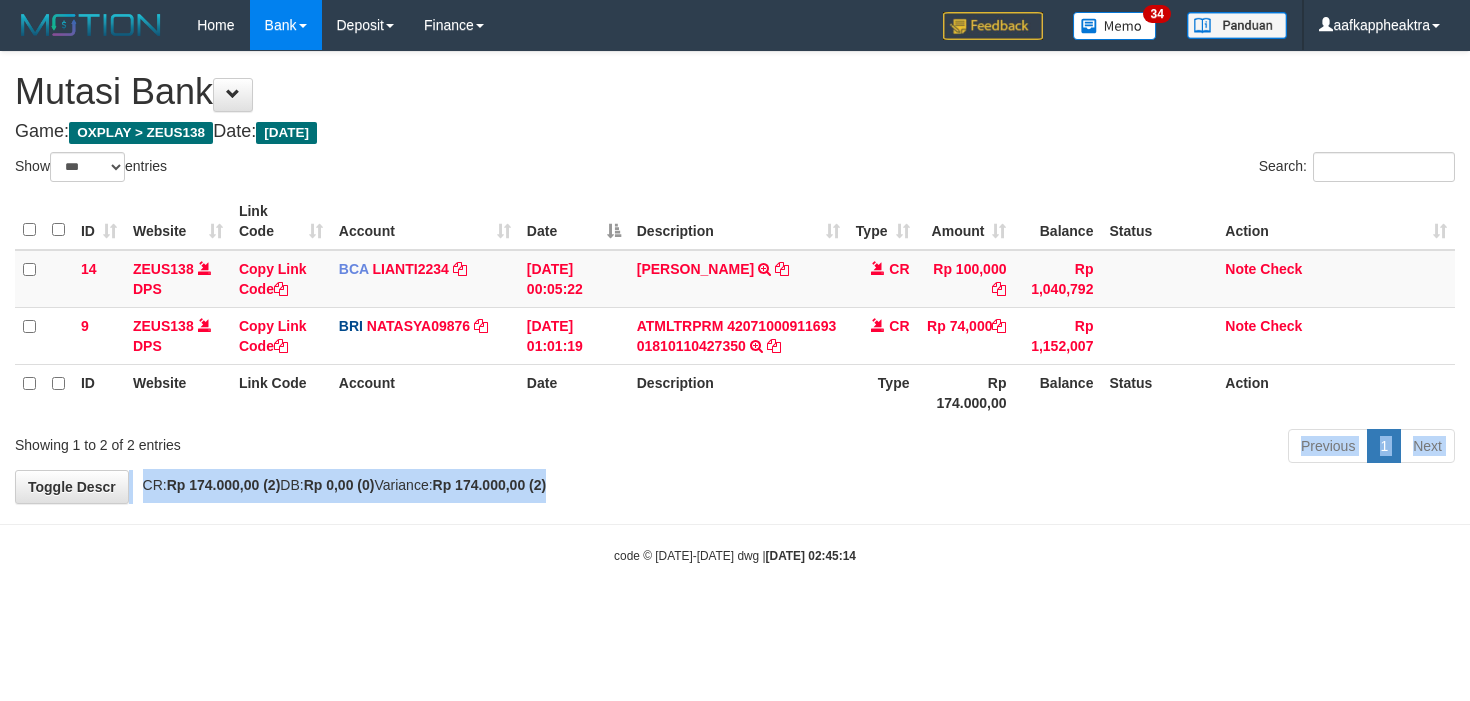 click on "**********" at bounding box center (735, 277) 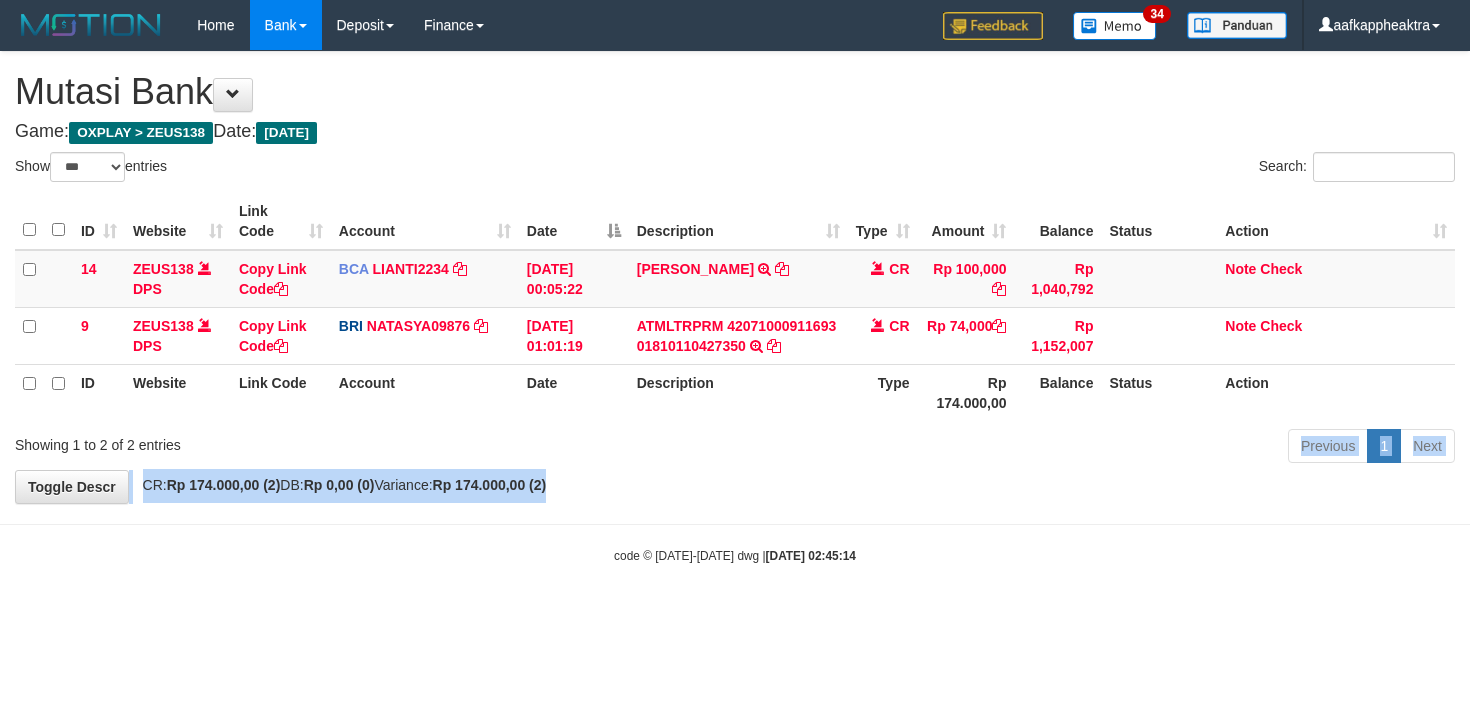 click on "**********" at bounding box center [735, 277] 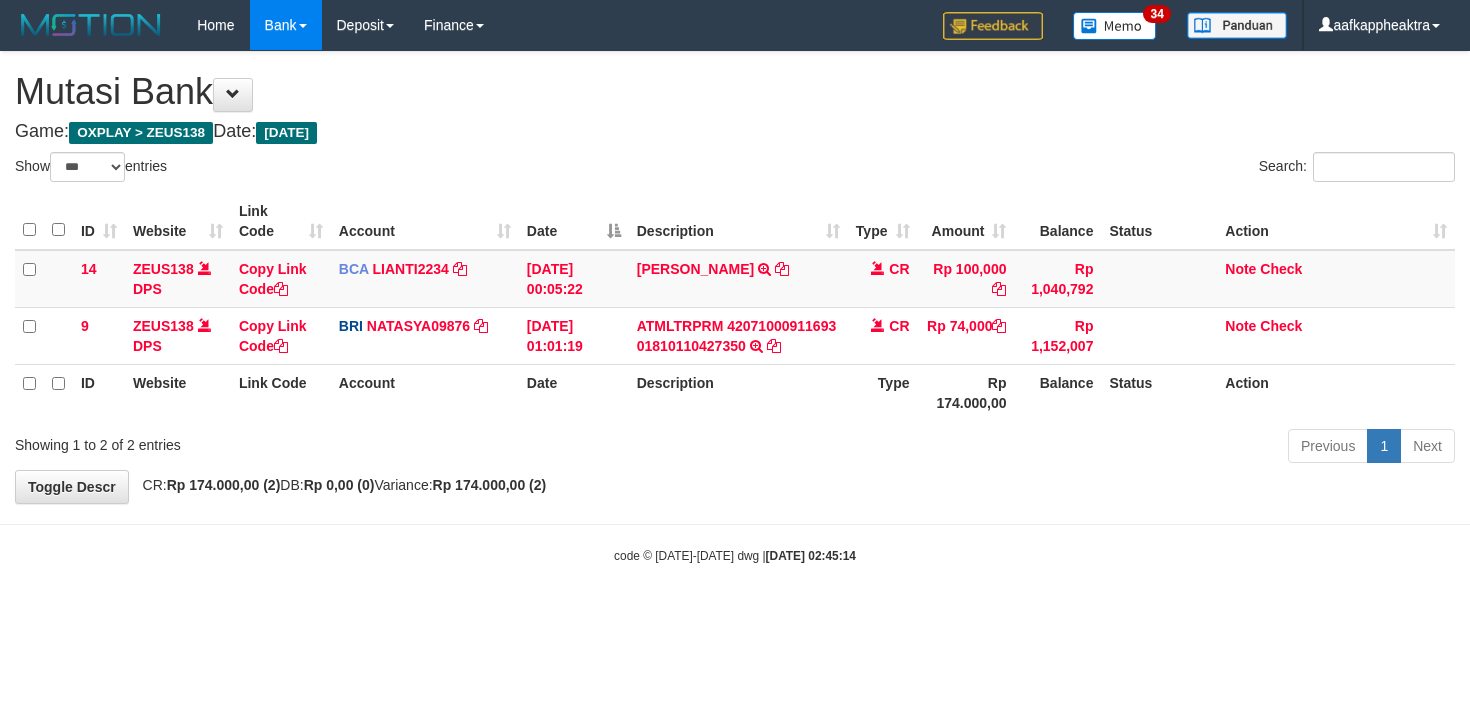 click on "Previous 1 Next" at bounding box center (1042, 448) 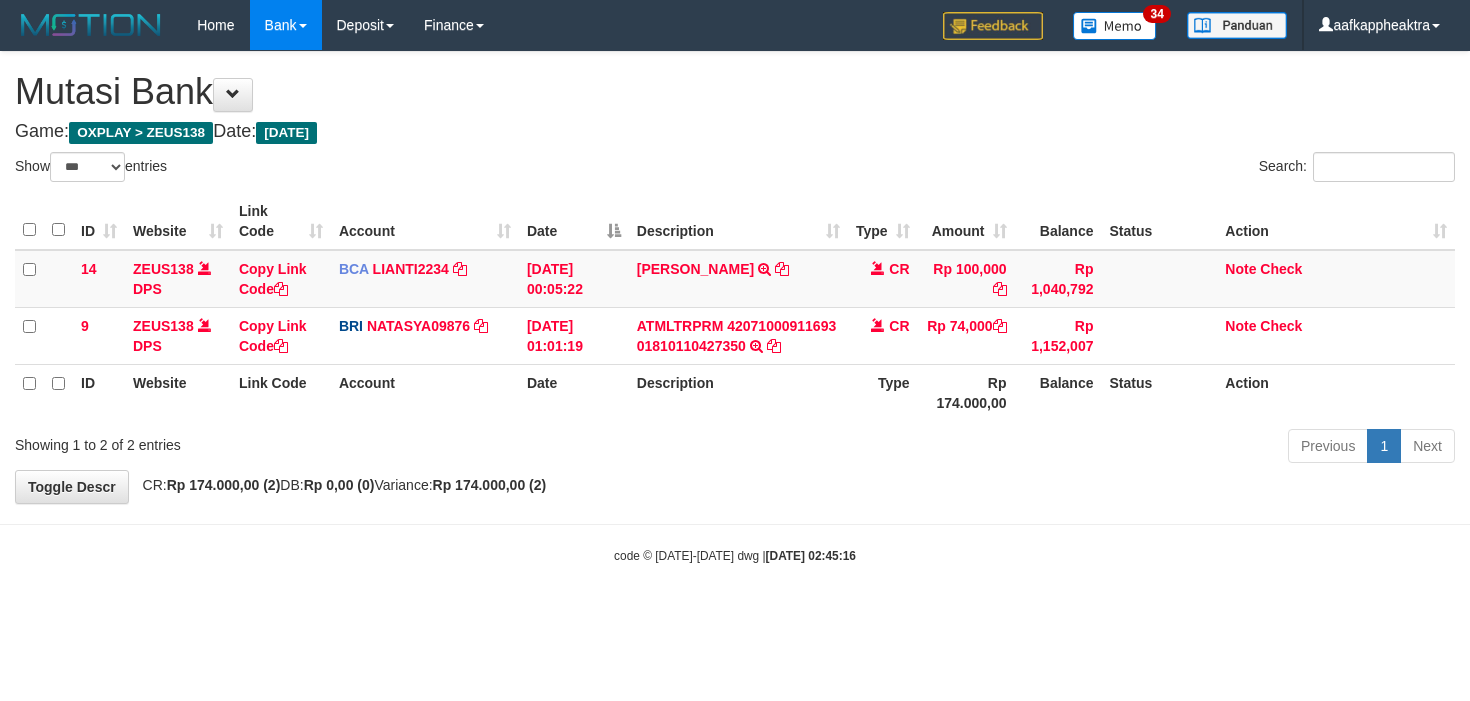 select on "***" 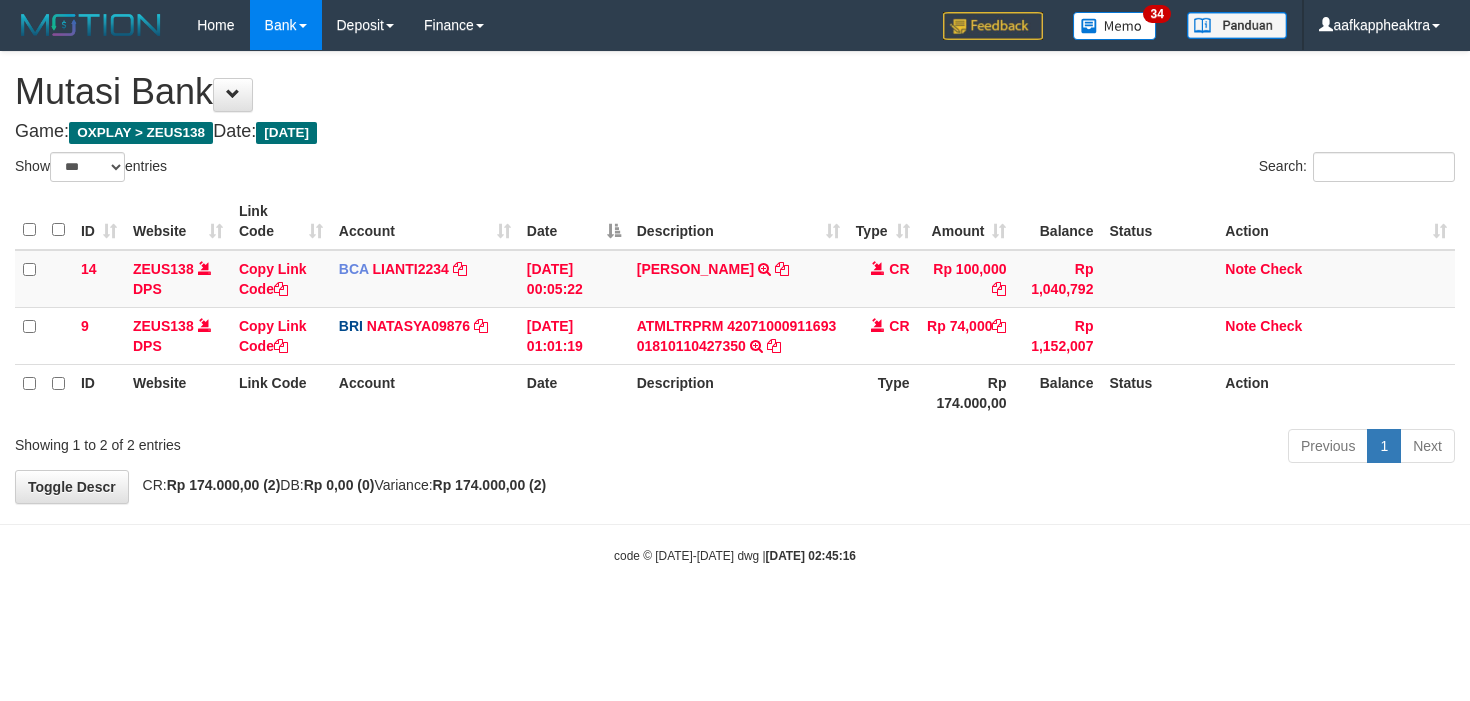 scroll, scrollTop: 0, scrollLeft: 0, axis: both 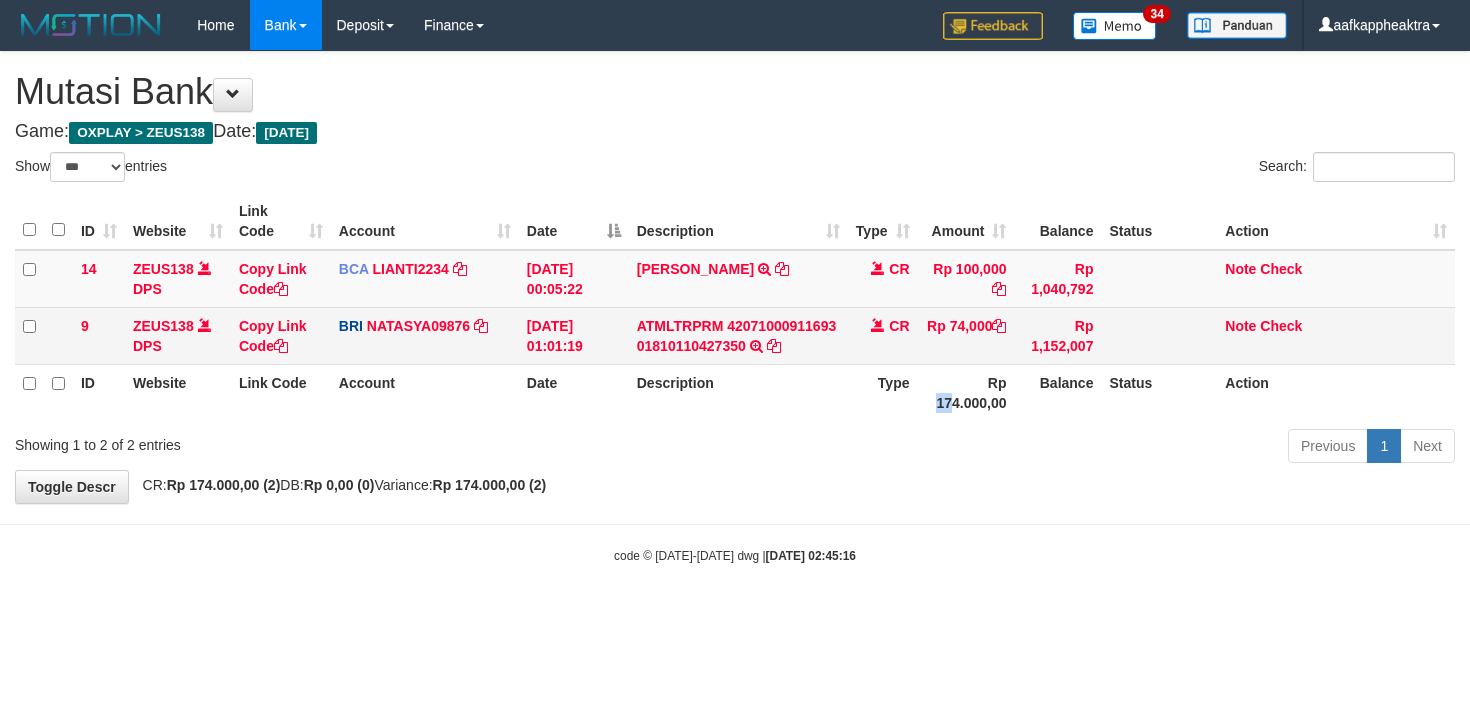 drag, startPoint x: 957, startPoint y: 397, endPoint x: 1007, endPoint y: 362, distance: 61.03278 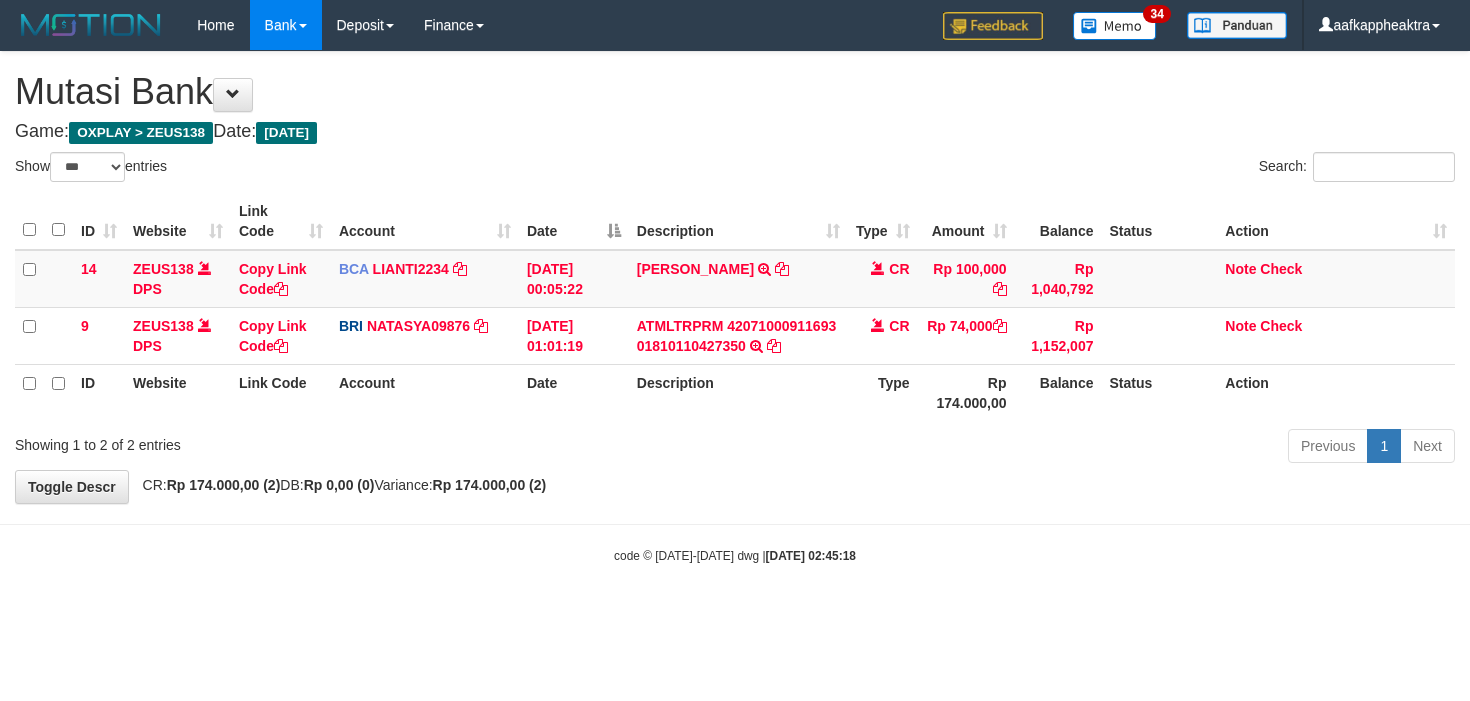 select on "***" 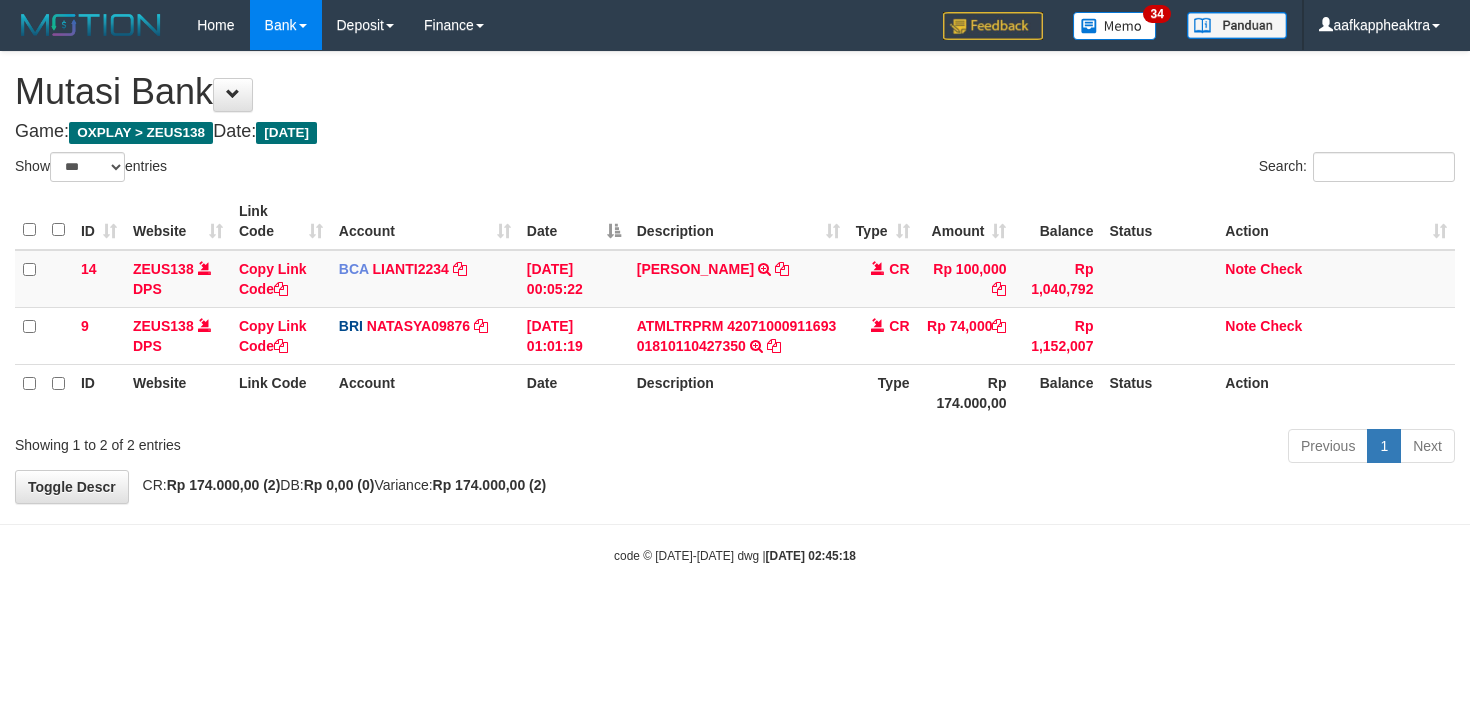 scroll, scrollTop: 0, scrollLeft: 0, axis: both 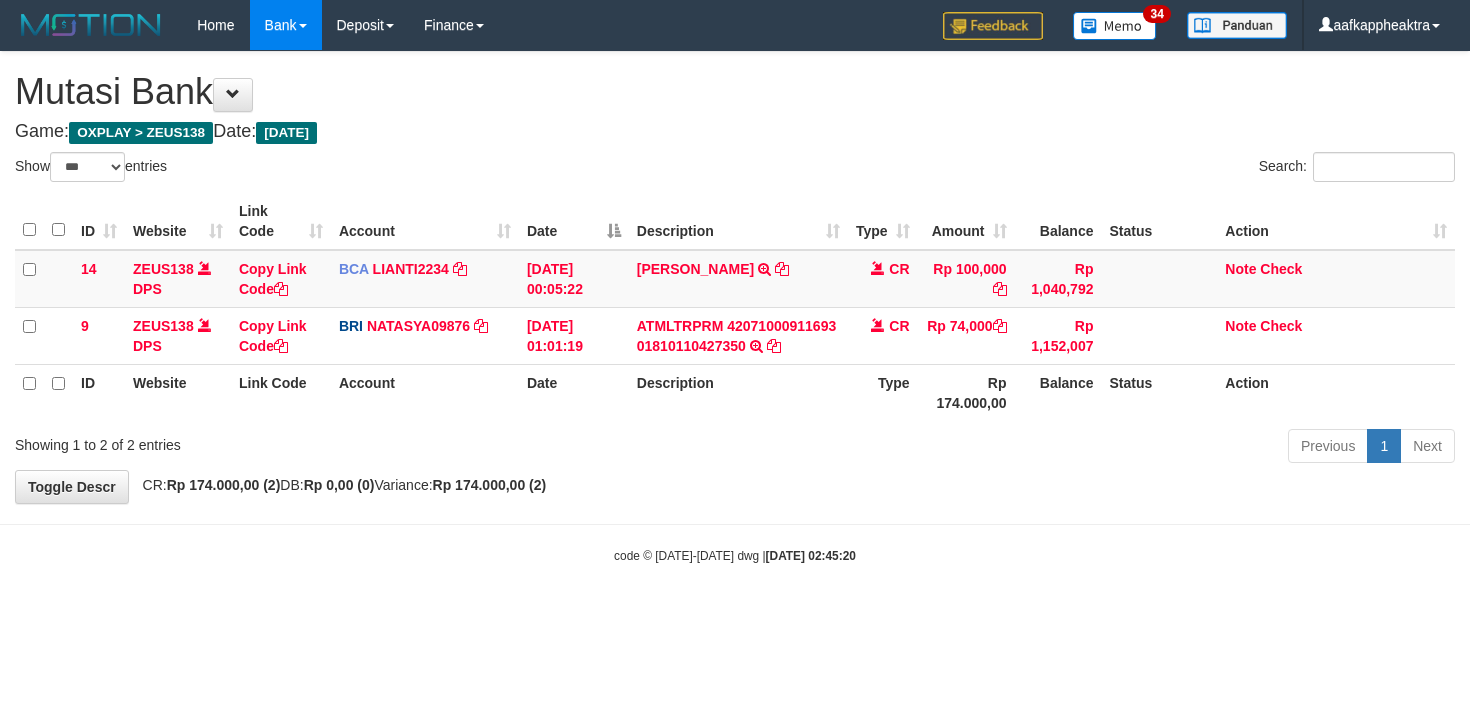 select on "***" 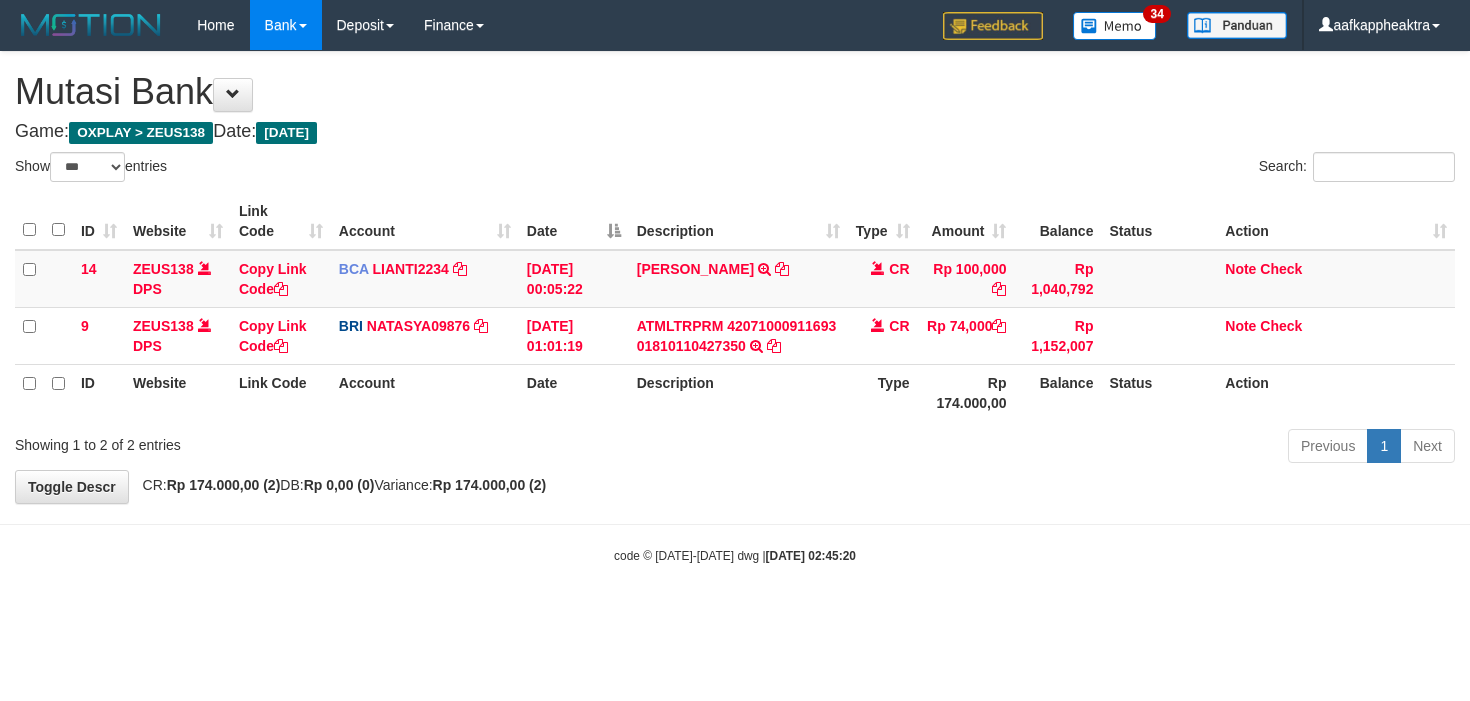 scroll, scrollTop: 0, scrollLeft: 0, axis: both 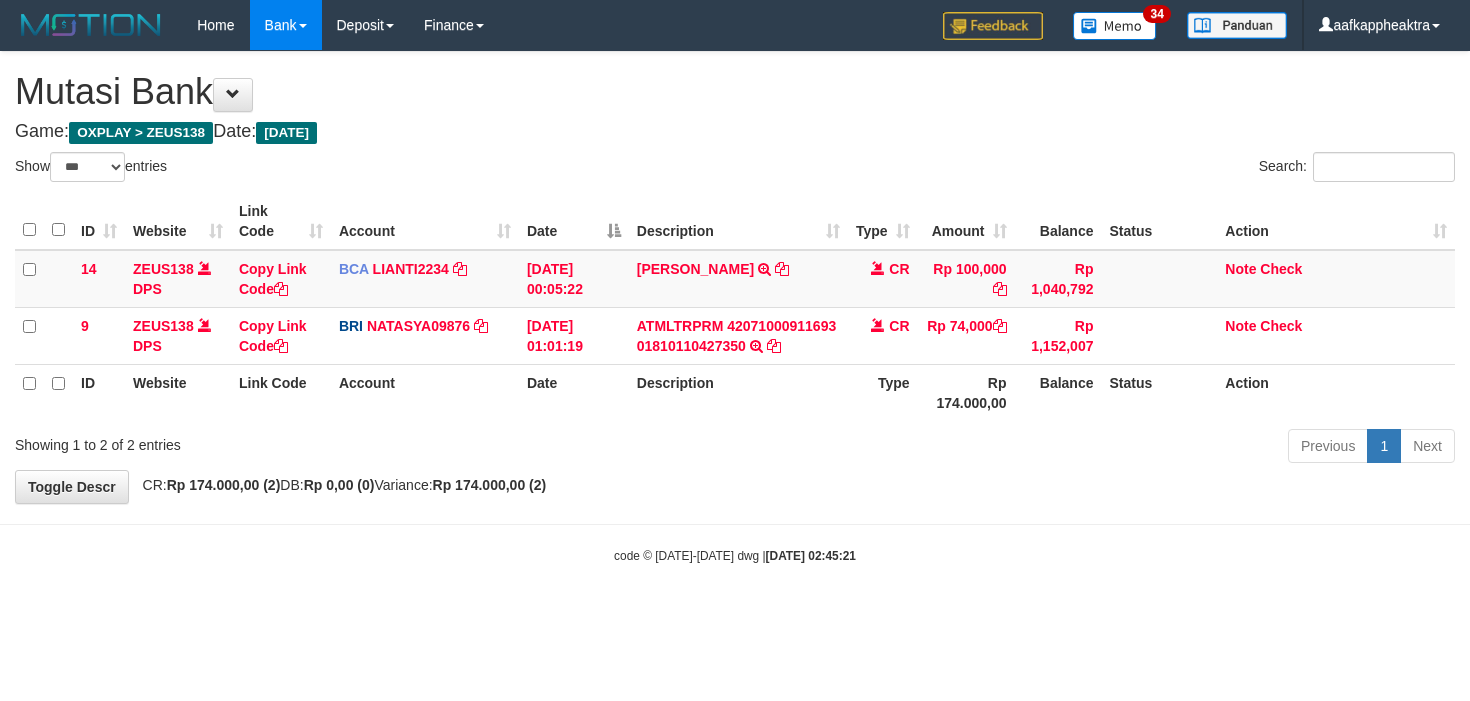 select on "***" 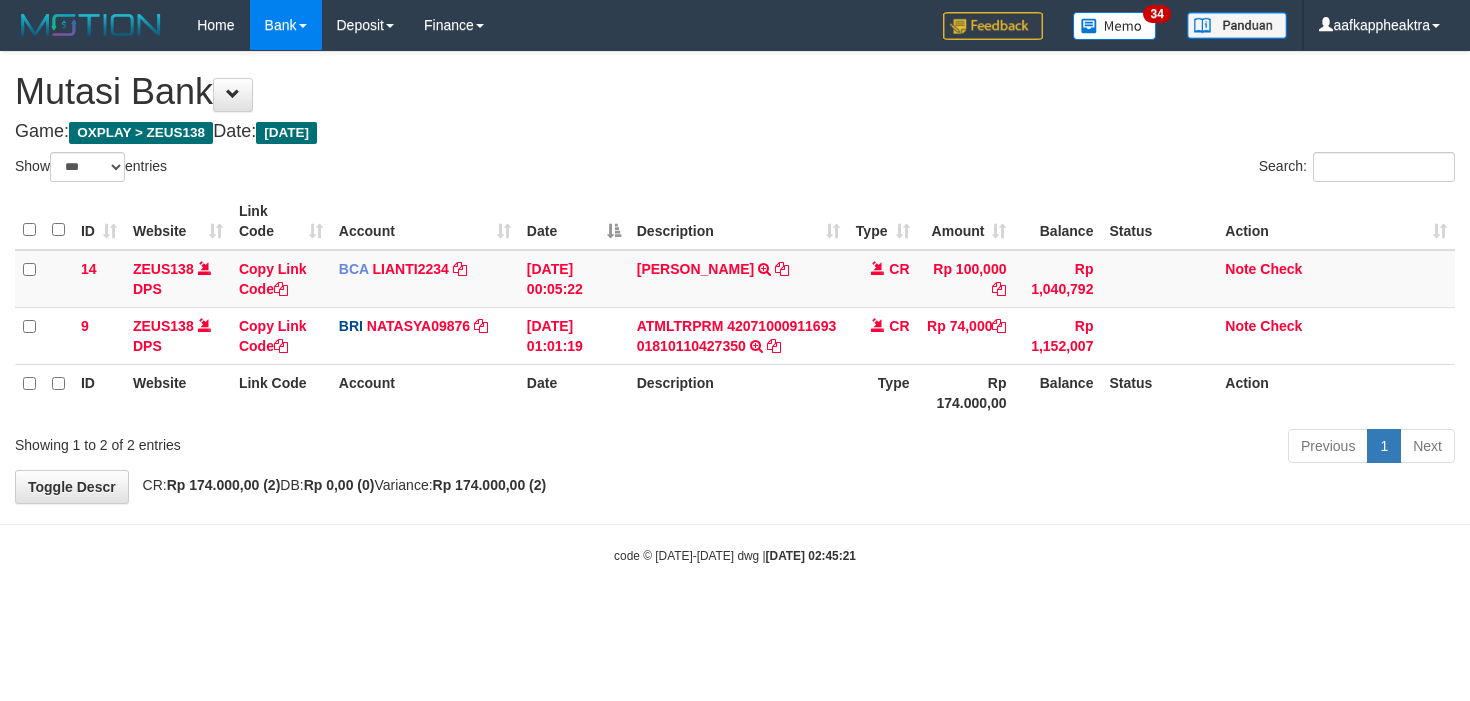 scroll, scrollTop: 0, scrollLeft: 0, axis: both 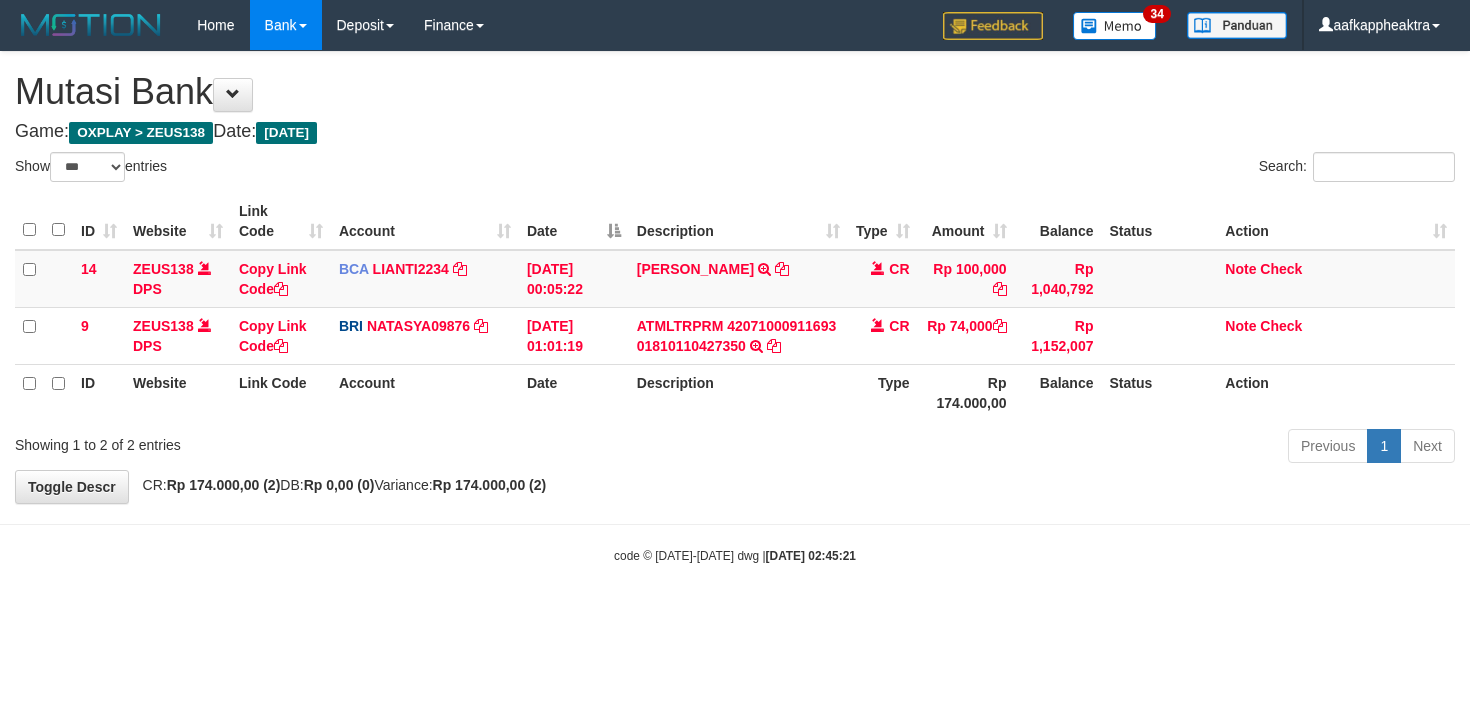 select on "***" 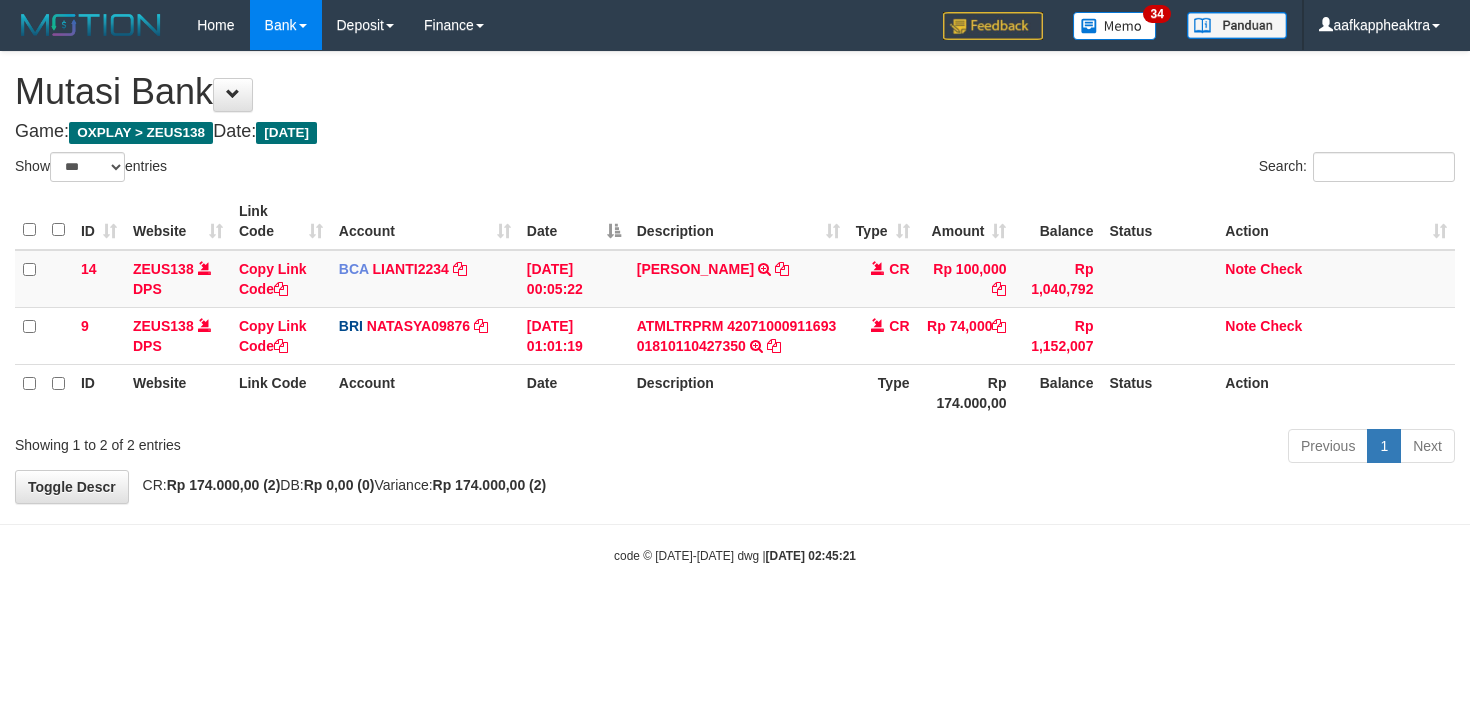 scroll, scrollTop: 0, scrollLeft: 0, axis: both 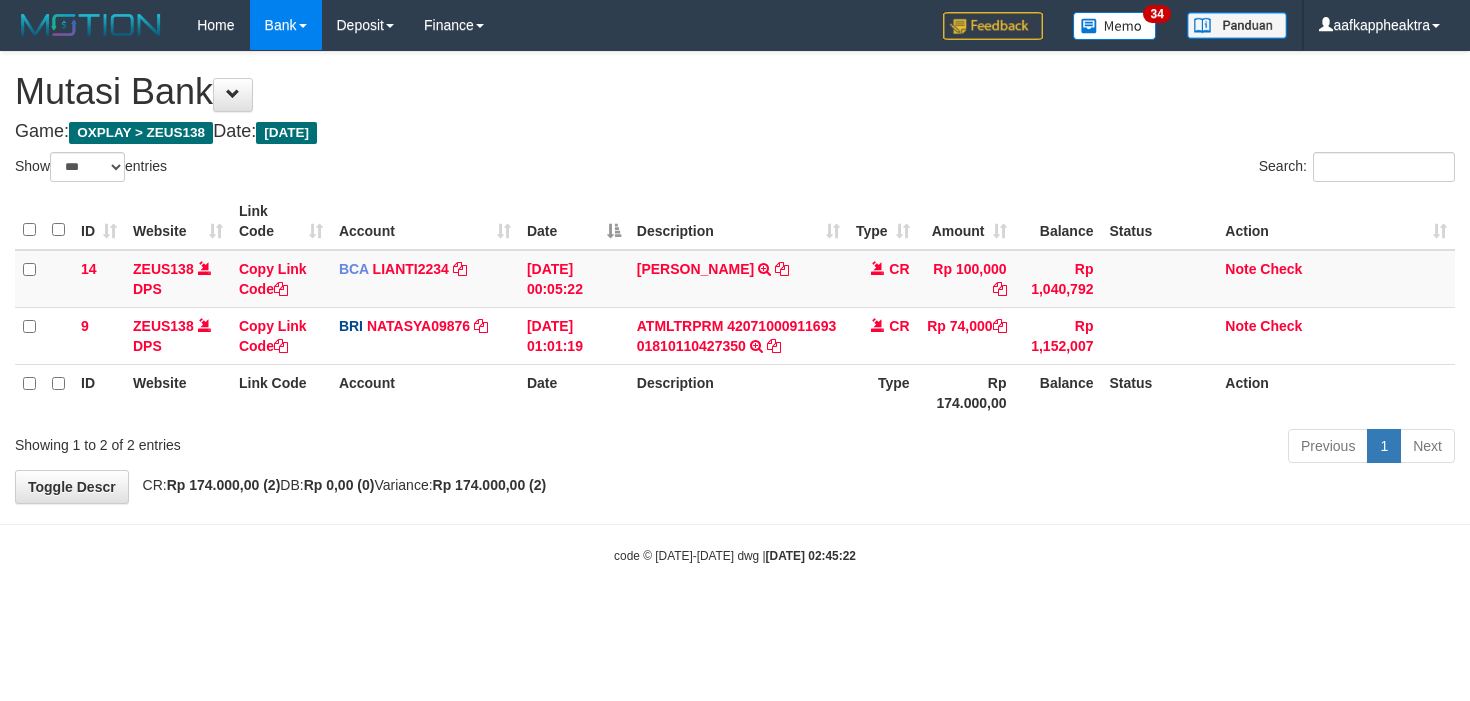 select on "***" 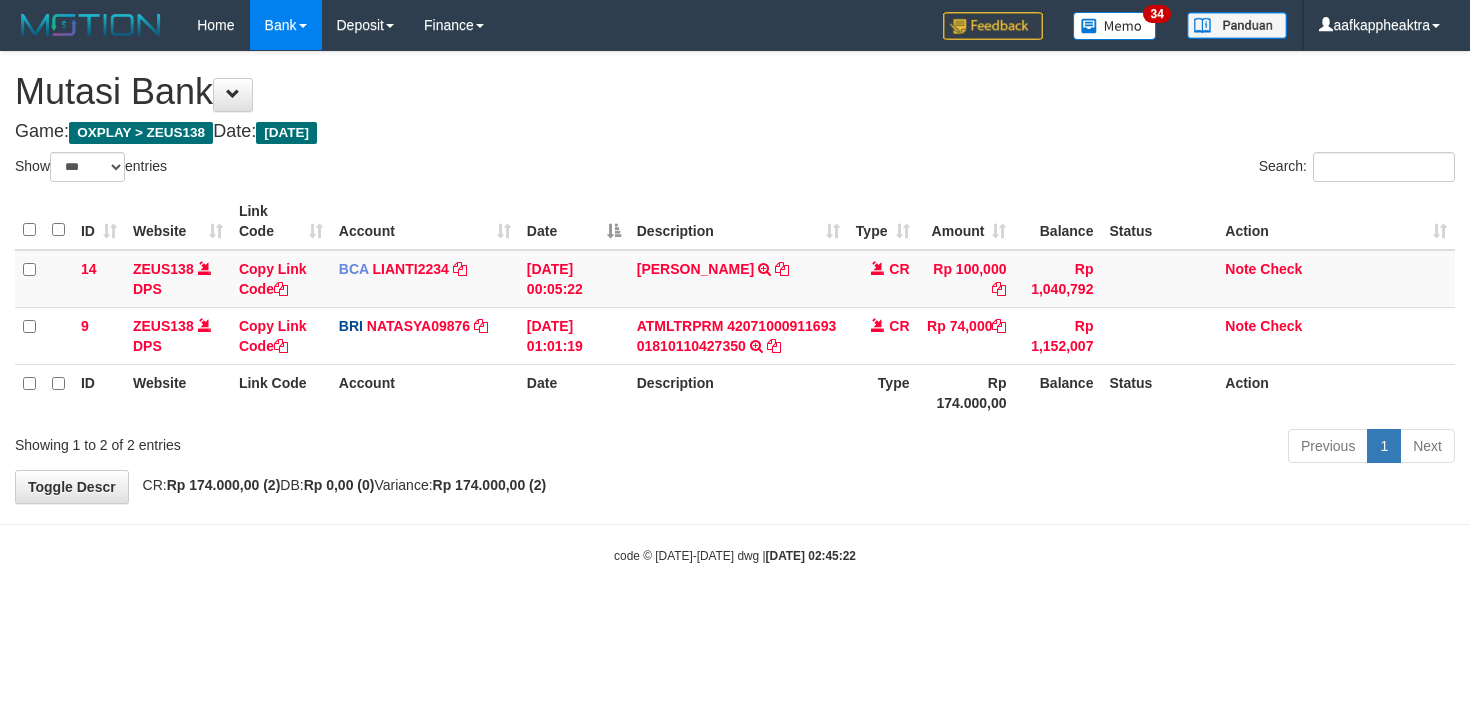 scroll, scrollTop: 0, scrollLeft: 0, axis: both 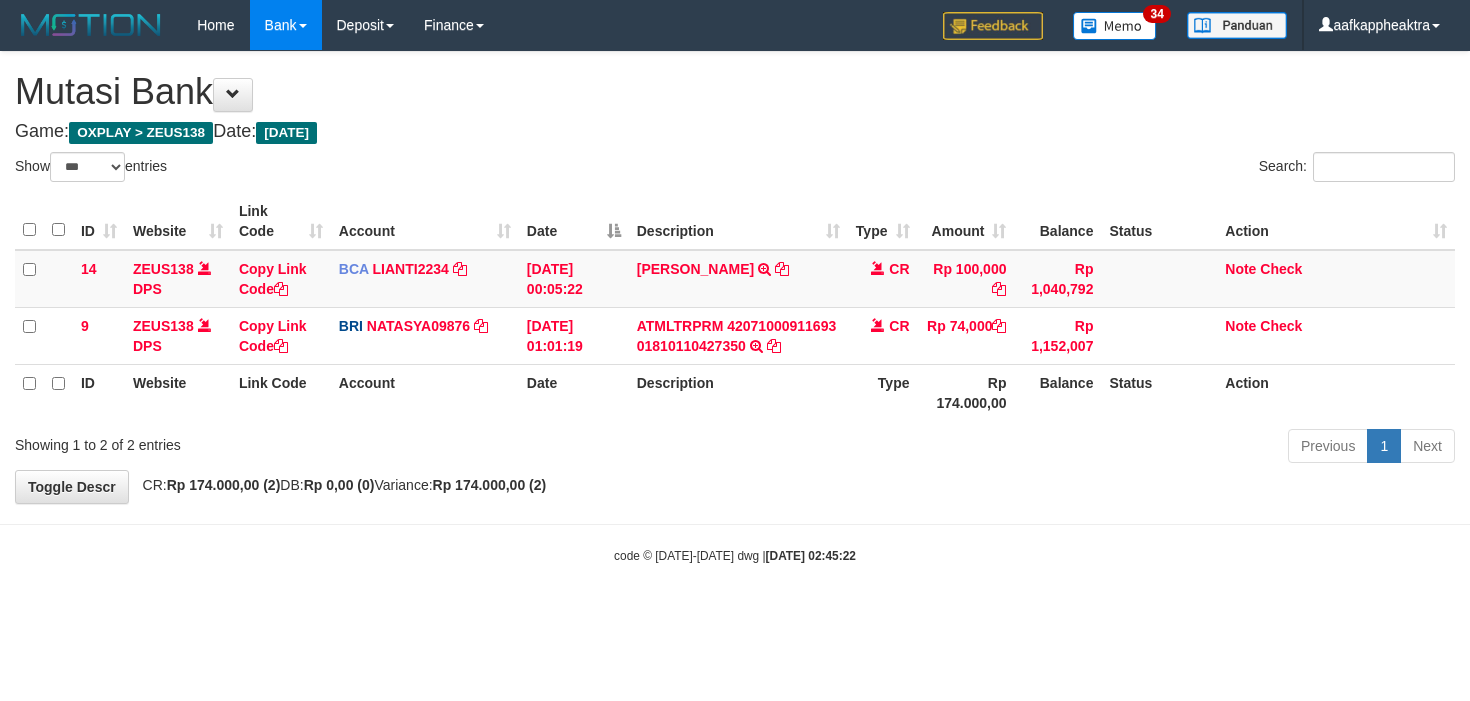click on "Toggle navigation
Home
Bank
Account List
Mutasi Bank
Search
Note Mutasi
Deposit
DPS List
History
Finance
Financial Data
aafkappheaktra
My Profile
Log Out
34" at bounding box center [735, 307] 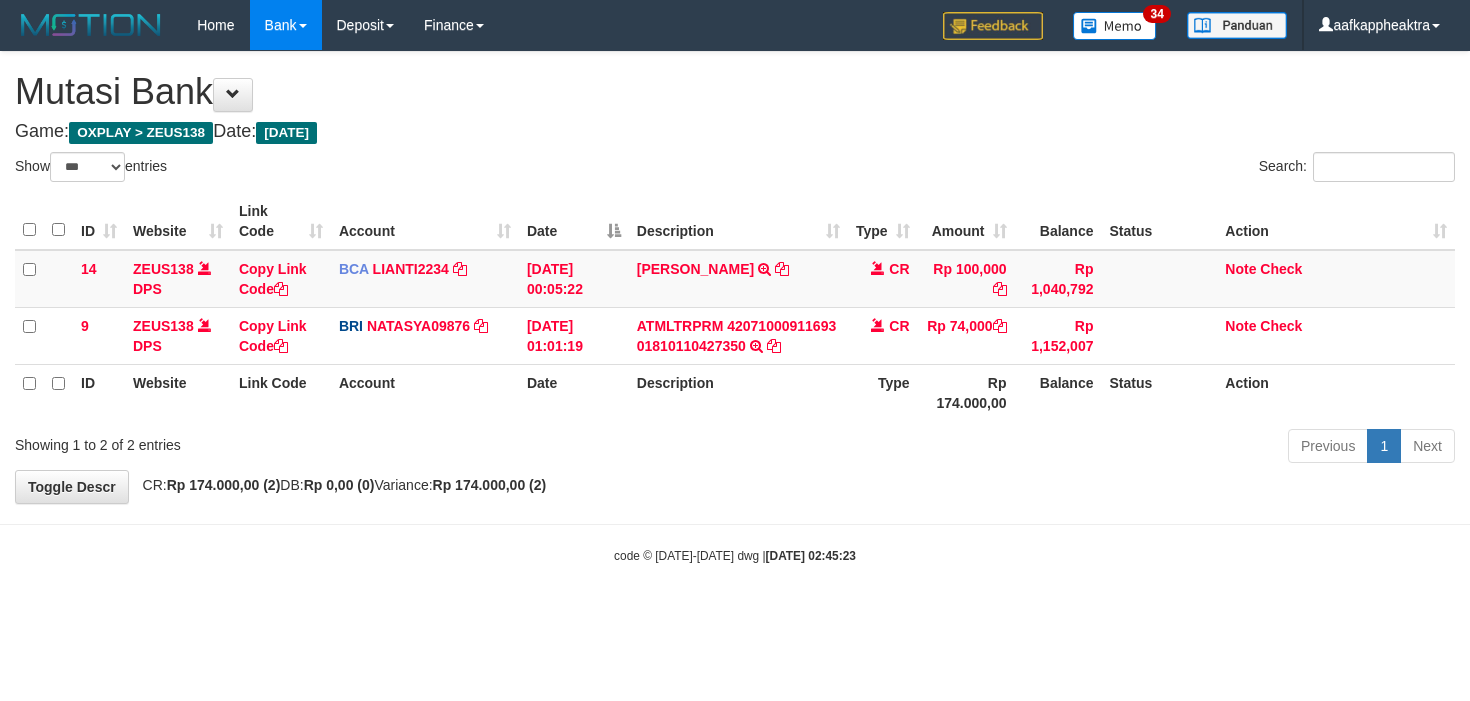 select on "***" 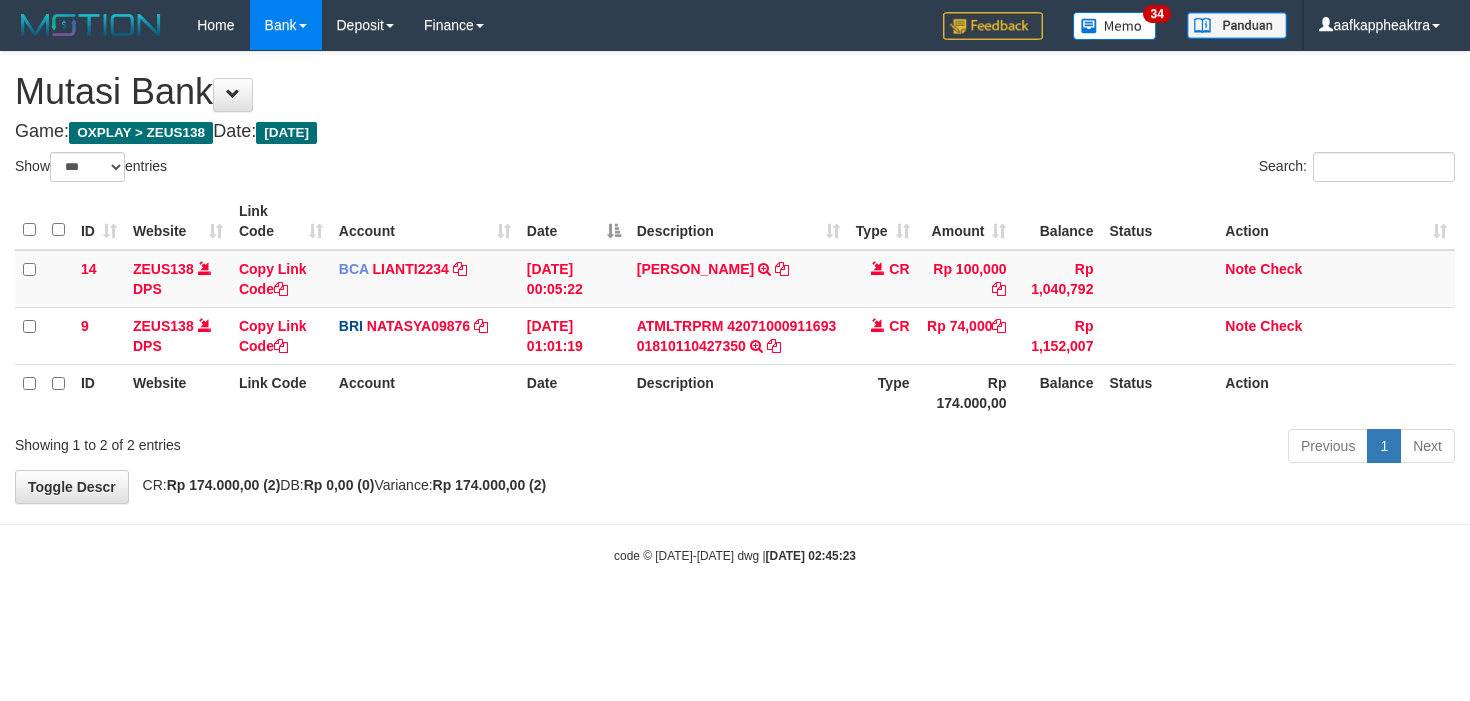 click on "**********" at bounding box center (735, 277) 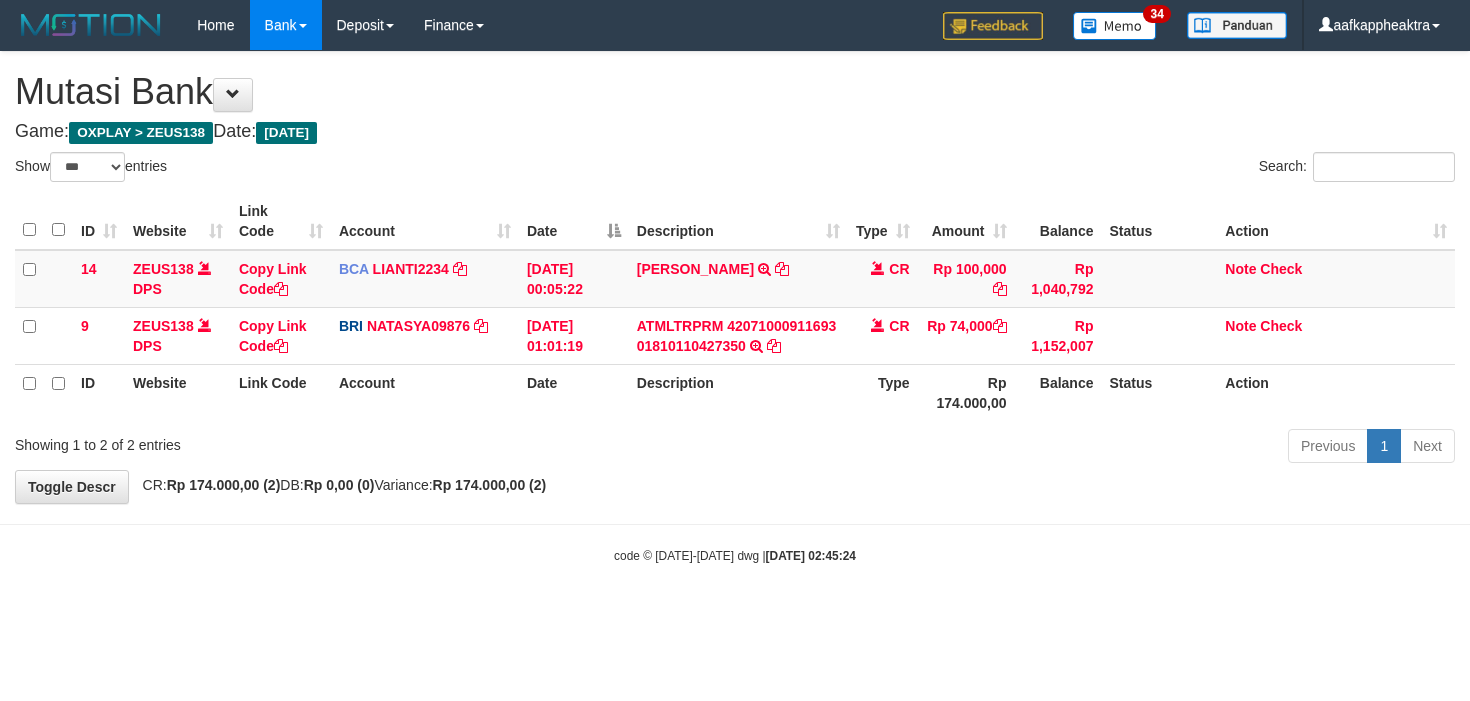 select on "***" 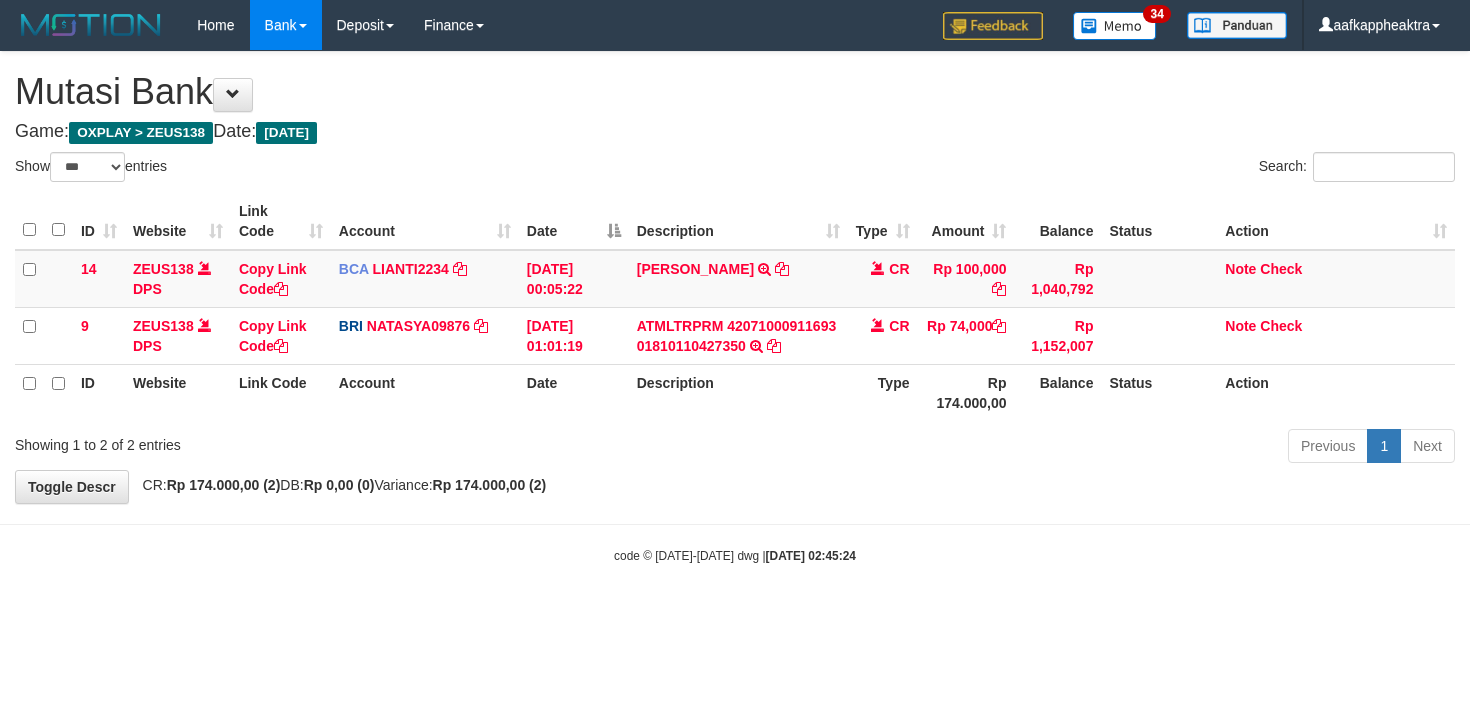 scroll, scrollTop: 0, scrollLeft: 0, axis: both 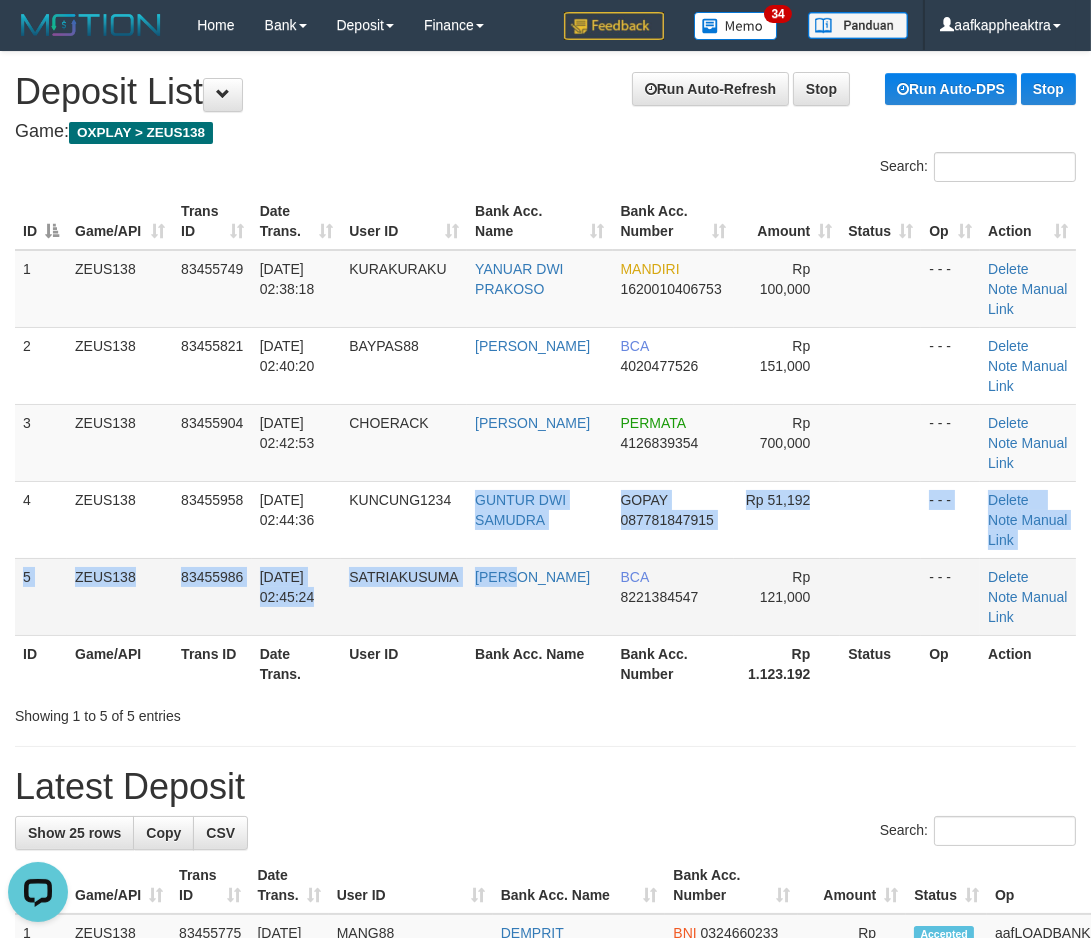 drag, startPoint x: 577, startPoint y: 576, endPoint x: 336, endPoint y: 563, distance: 241.35037 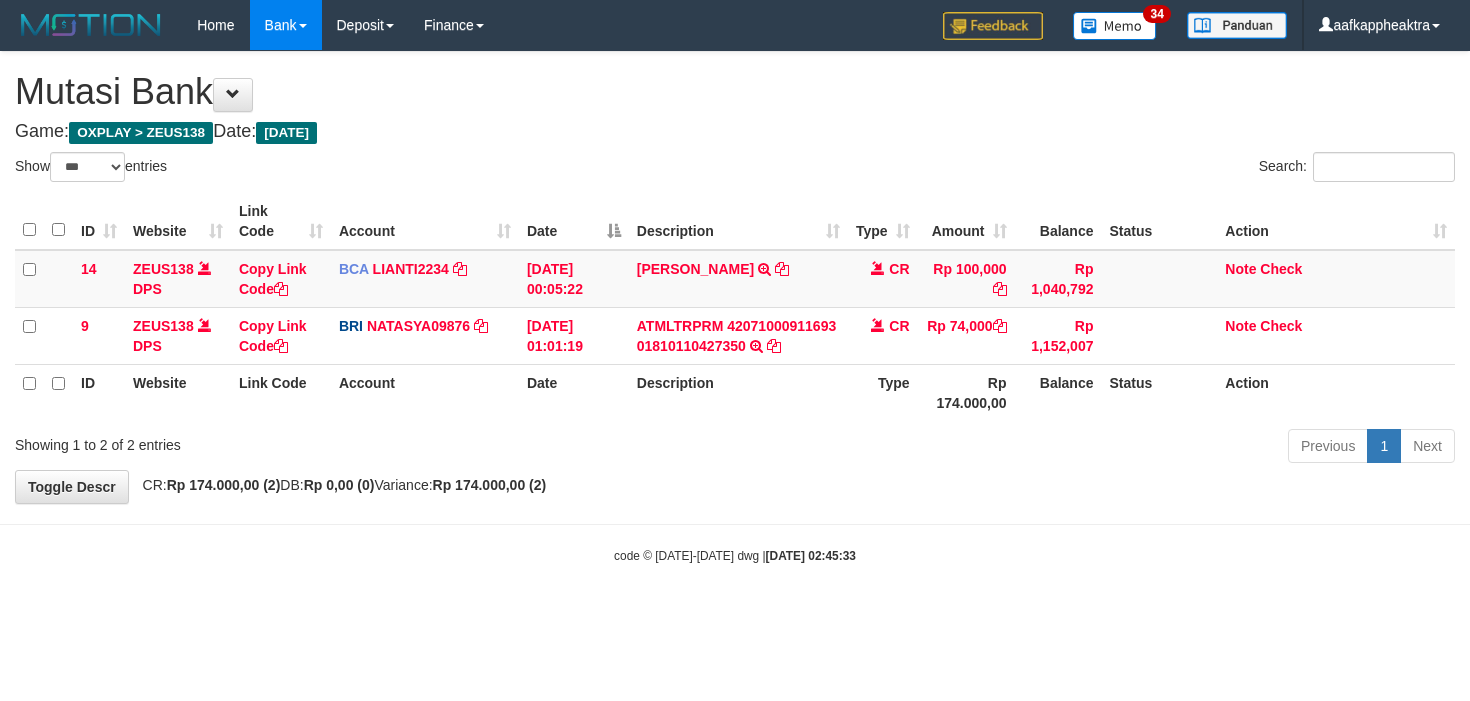 select on "***" 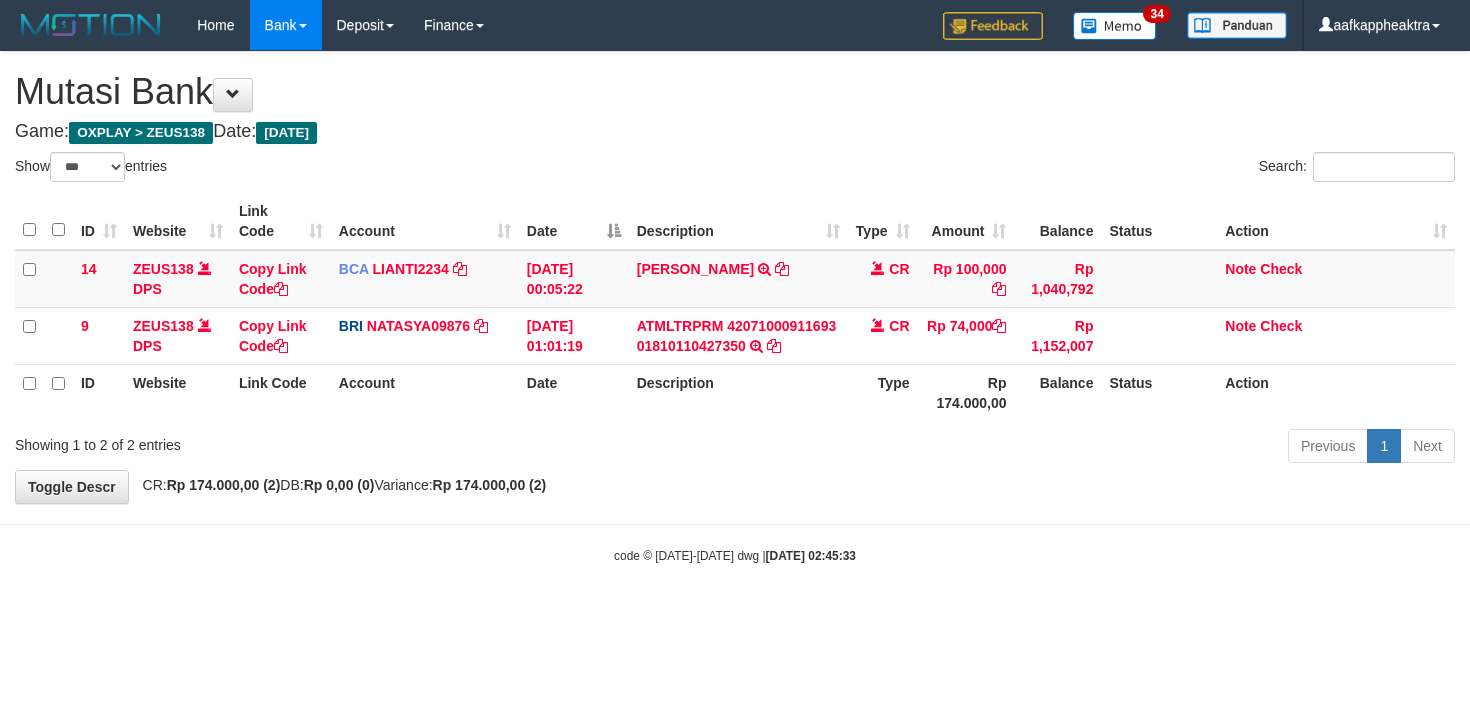 scroll, scrollTop: 0, scrollLeft: 0, axis: both 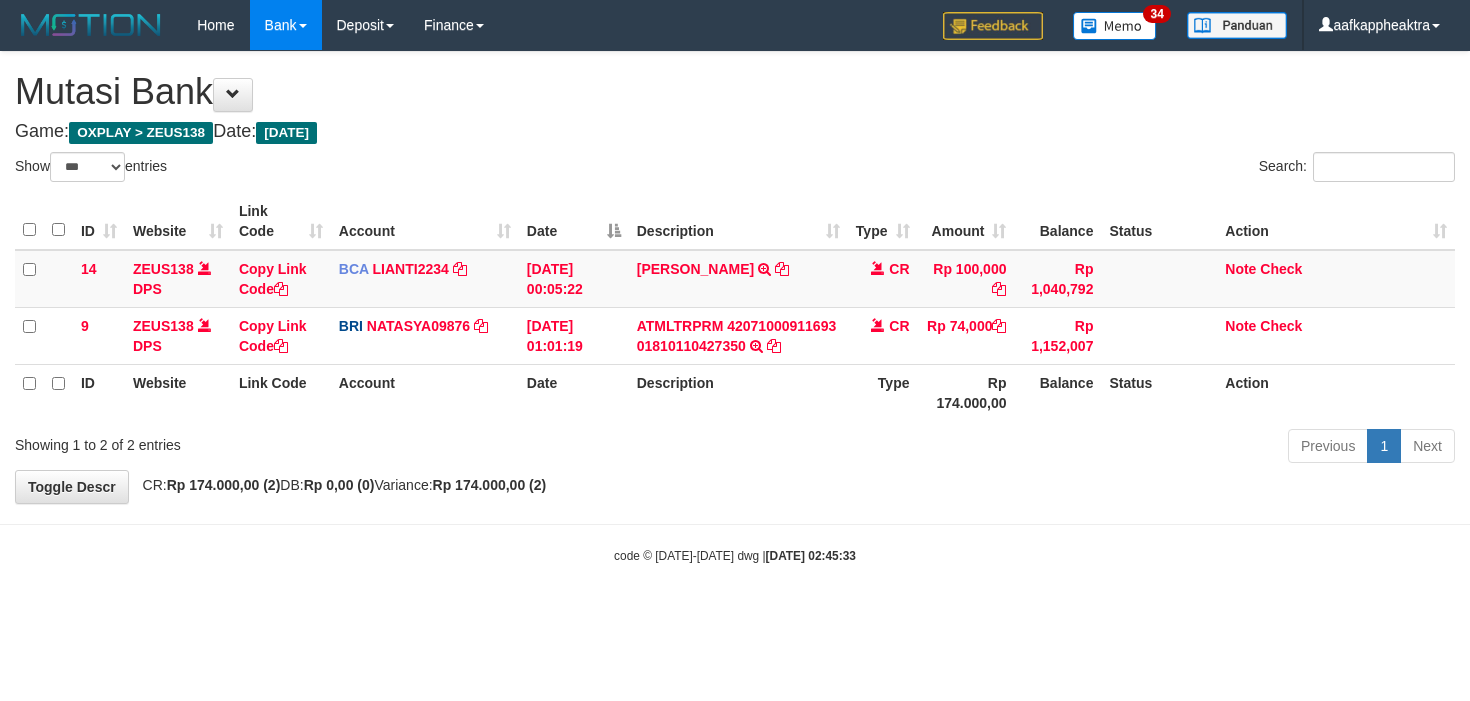 click on "Previous 1 Next" at bounding box center (1042, 448) 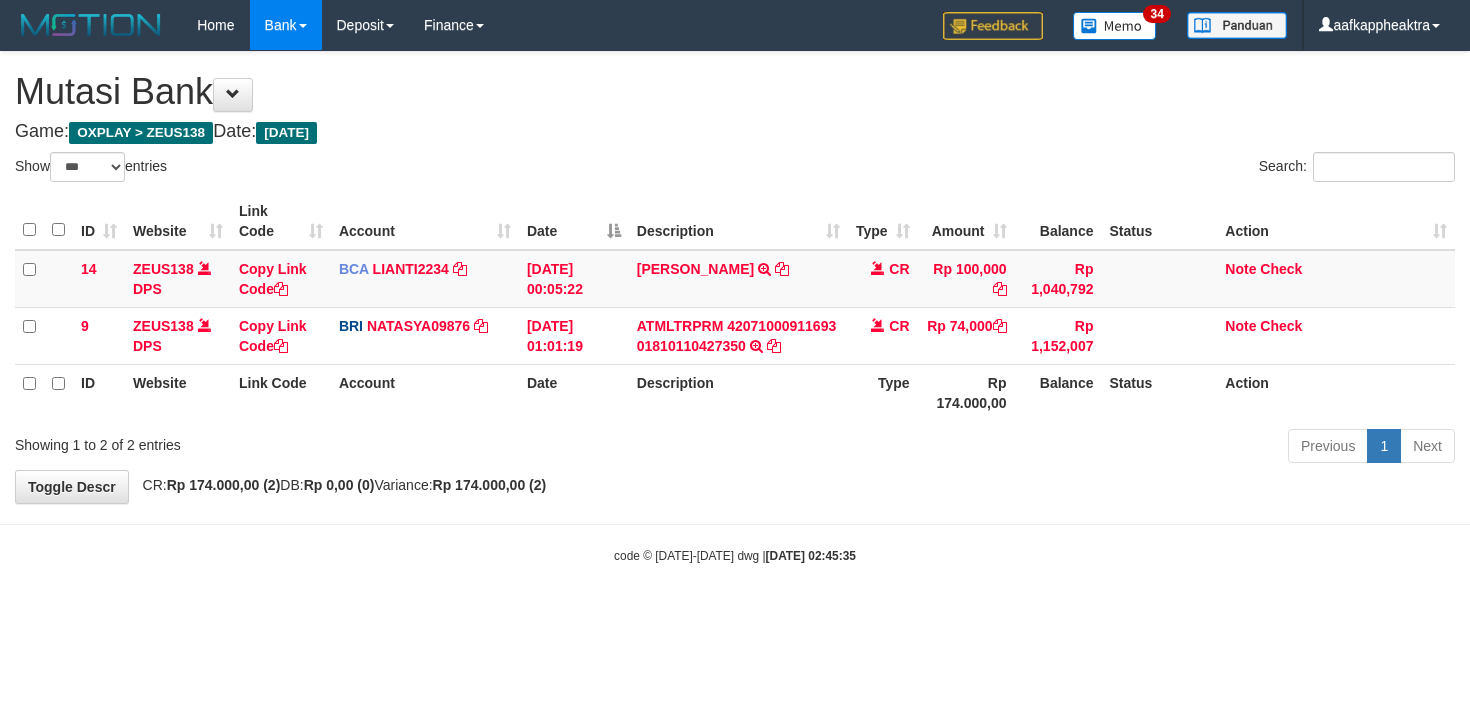 select on "***" 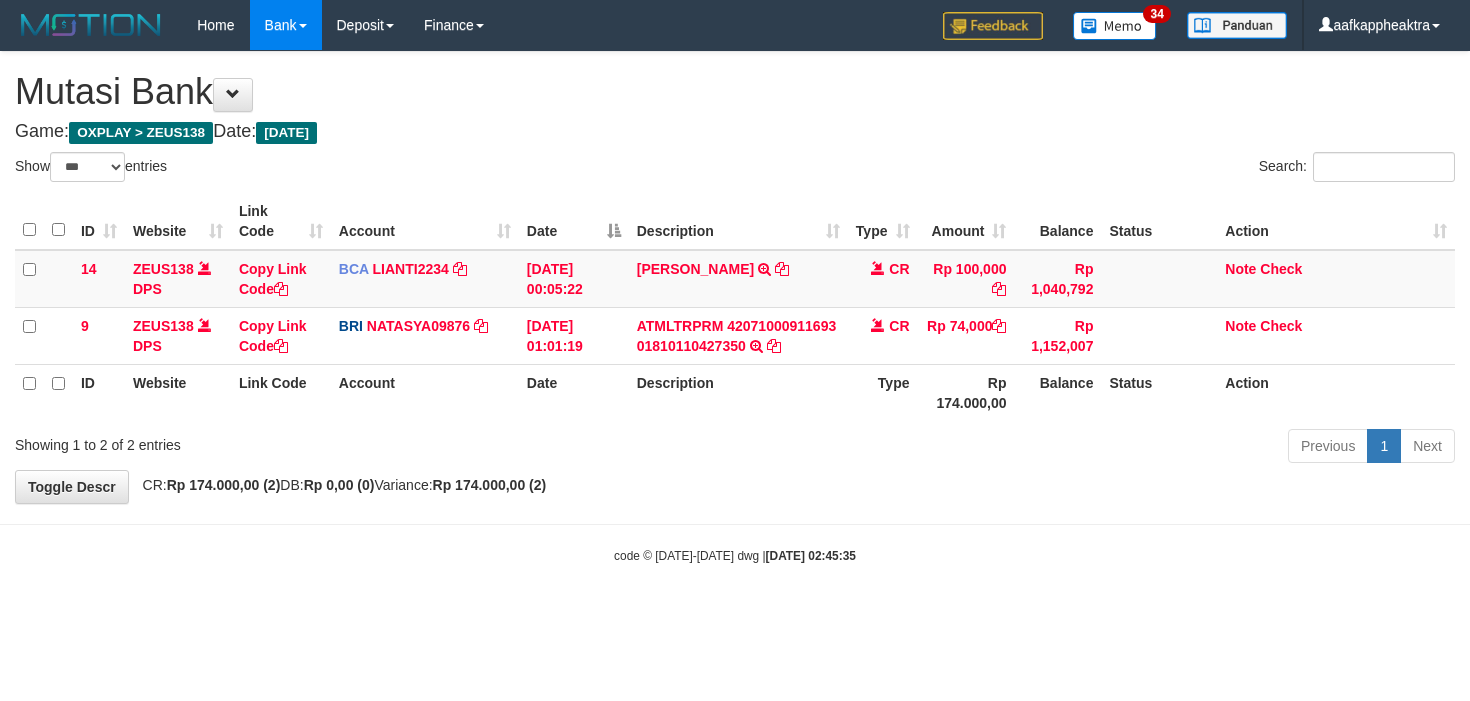 scroll, scrollTop: 0, scrollLeft: 0, axis: both 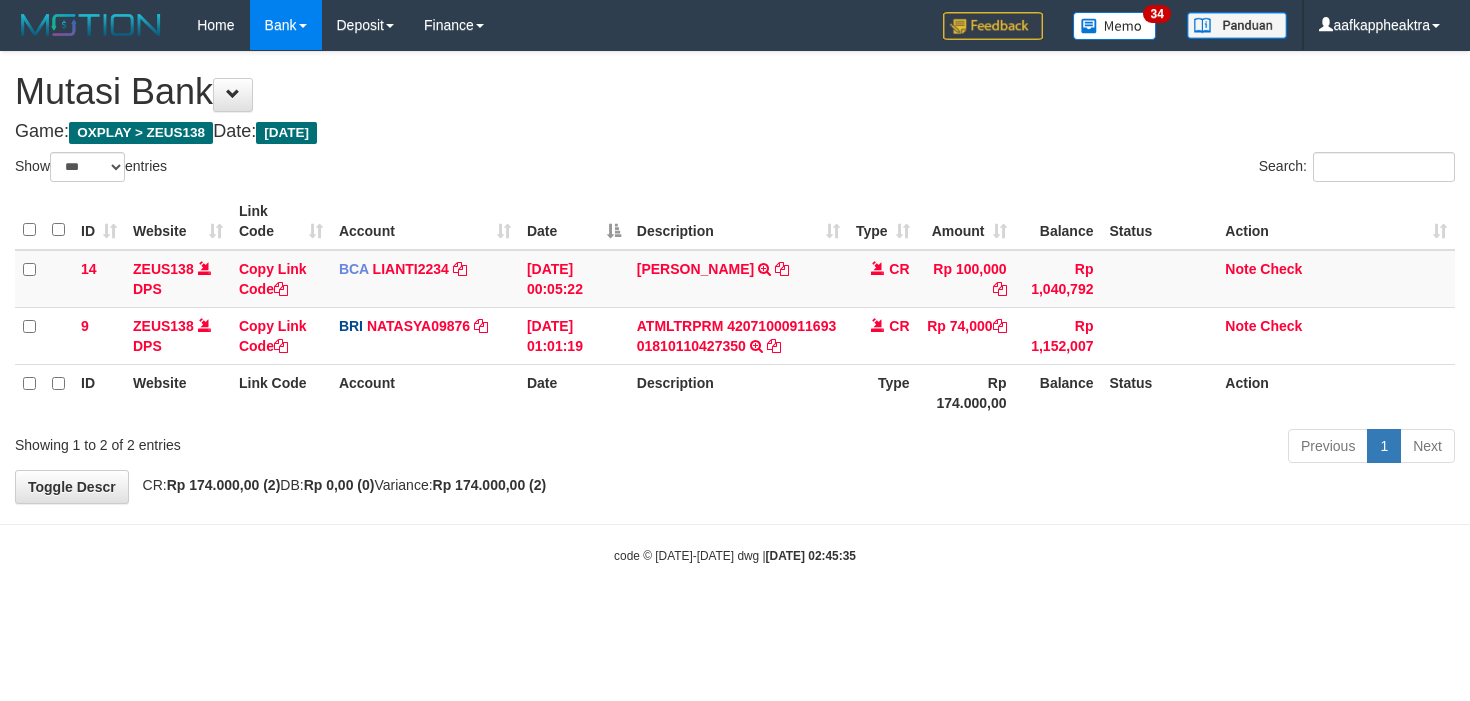 select on "***" 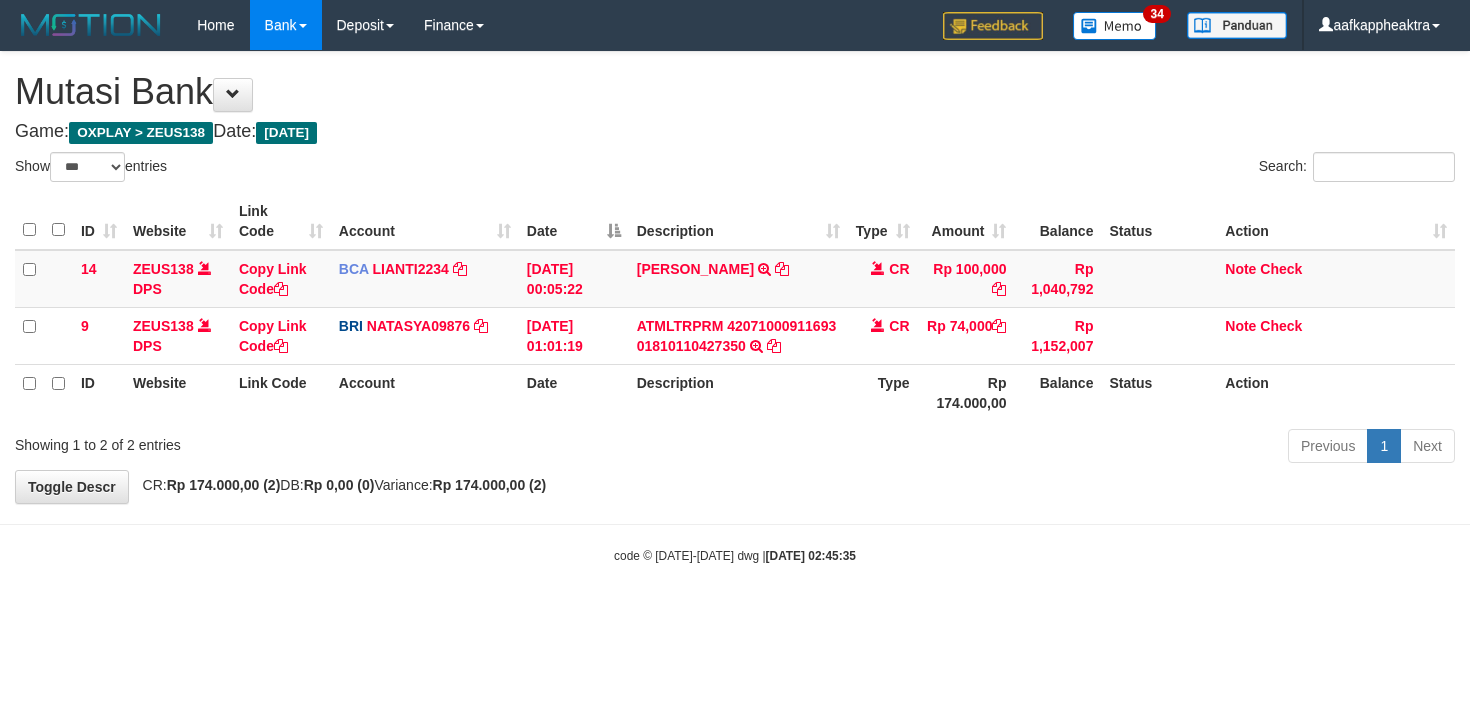 scroll, scrollTop: 0, scrollLeft: 0, axis: both 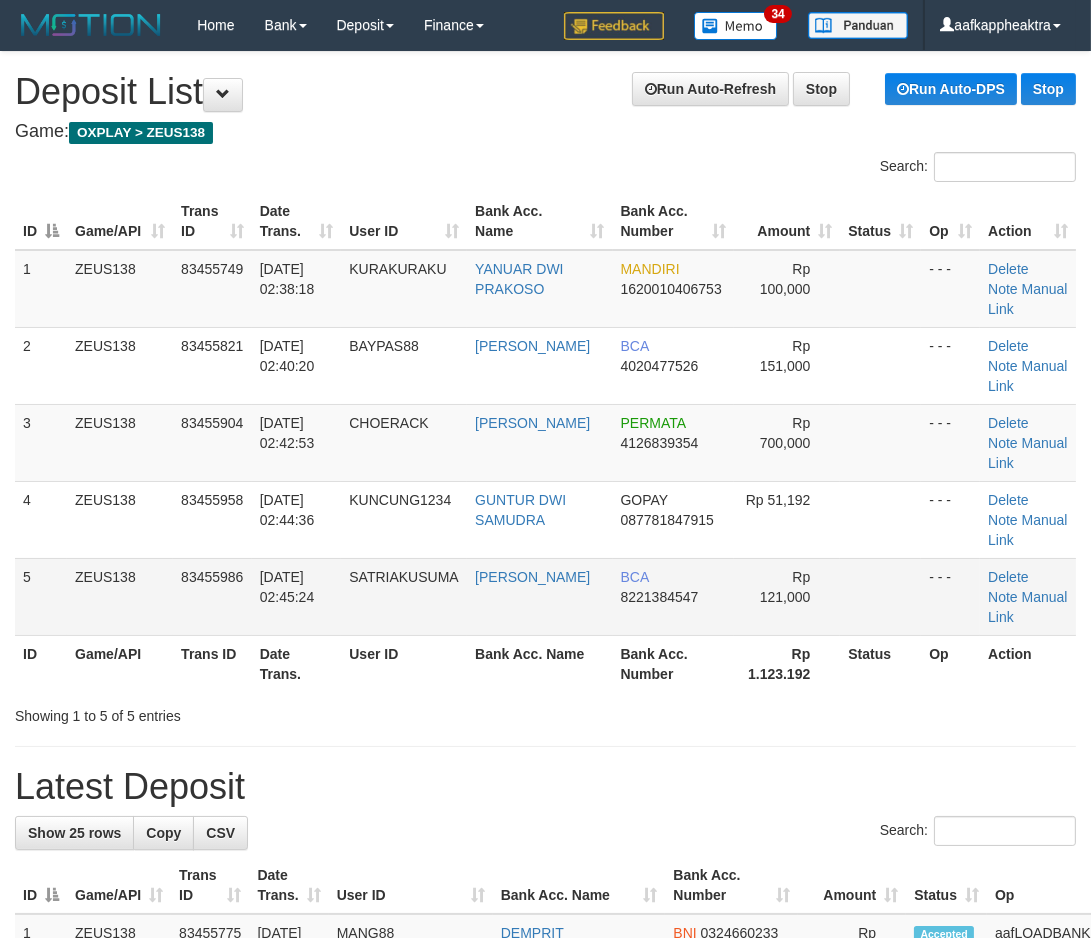 click on "1
ZEUS138
83455749
12/07/2025 02:38:18
KURAKURAKU
YANUAR DWI PRAKOSO
MANDIRI
1620010406753
Rp 100,000
- - -
Delete
Note
Manual Link
2
ZEUS138
83455821
12/07/2025 02:40:20
BAYPAS88
WAWAN SETIAWAN
BCA
4020477526
Rp 151,000
- - -
Delete
Note
Manual Link
3" at bounding box center (545, 443) 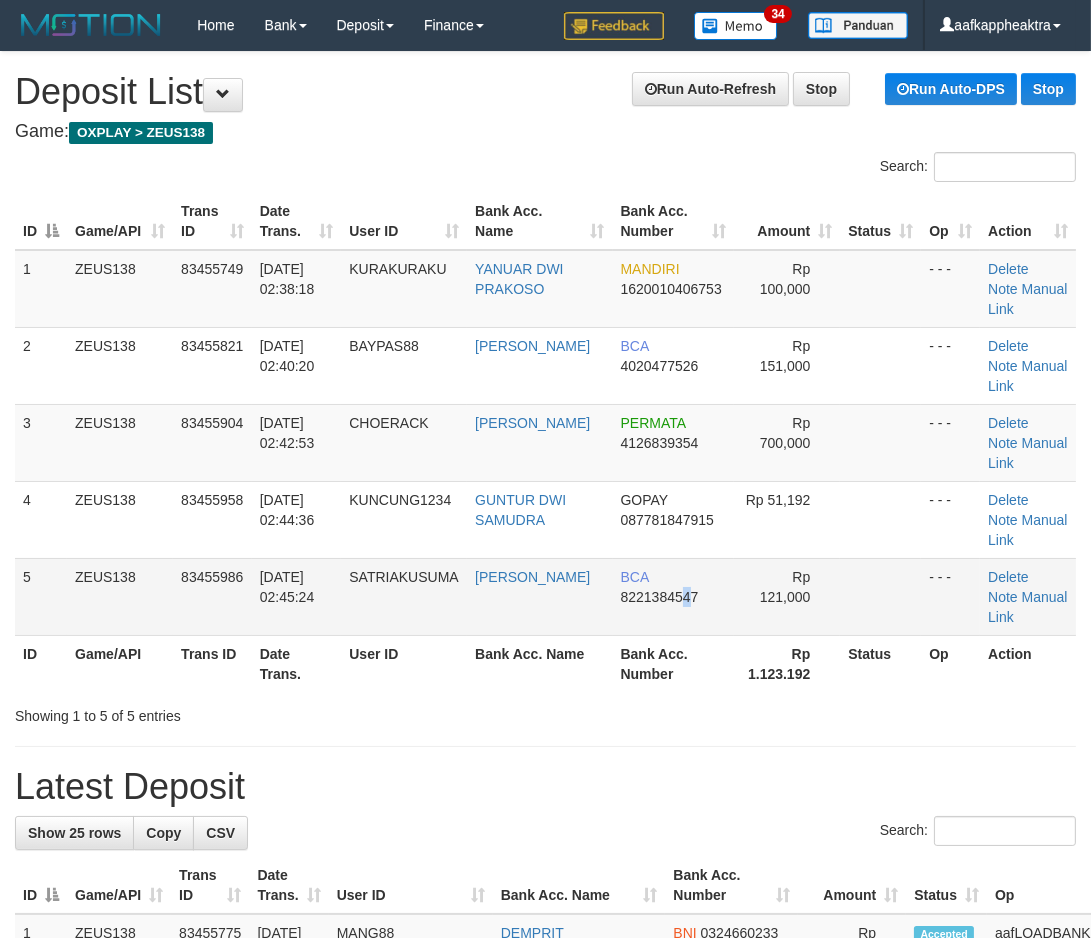 drag, startPoint x: 673, startPoint y: 597, endPoint x: 134, endPoint y: 565, distance: 539.9491 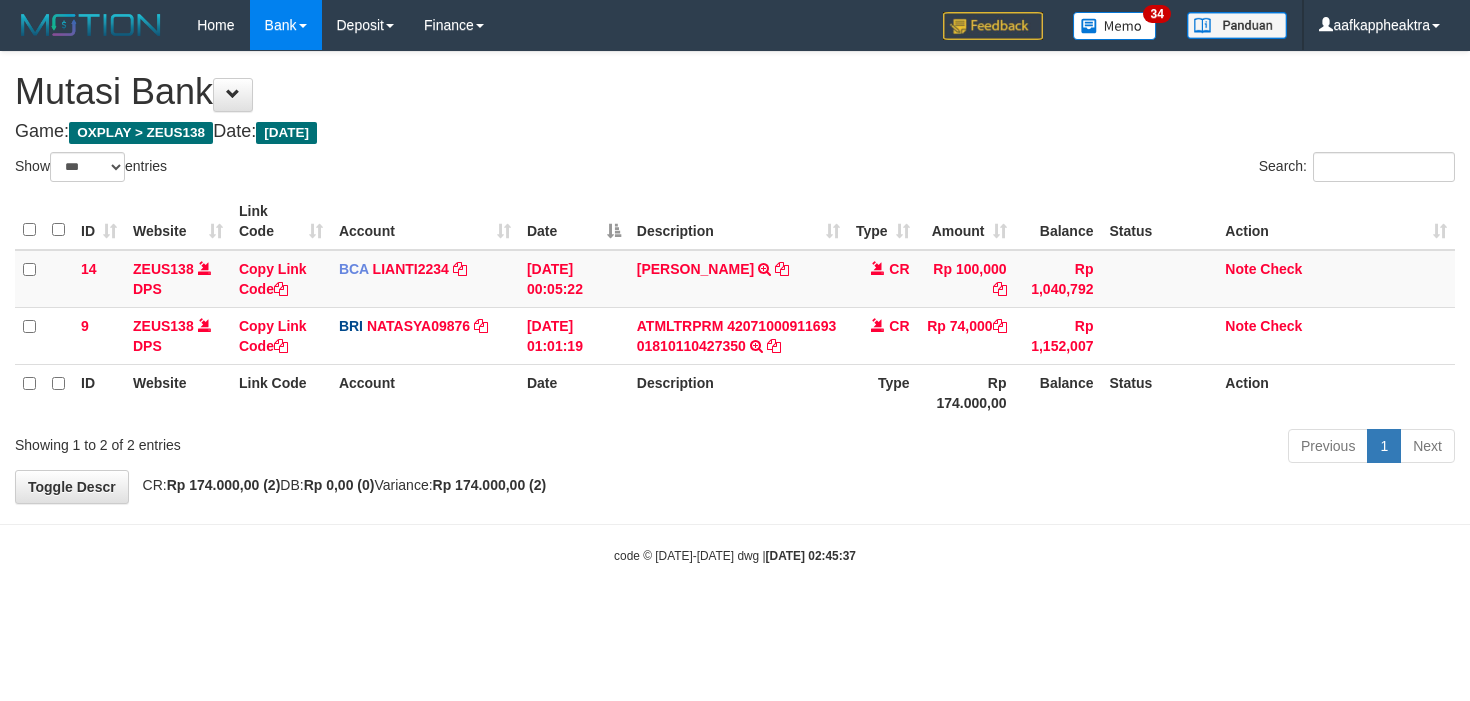 select on "***" 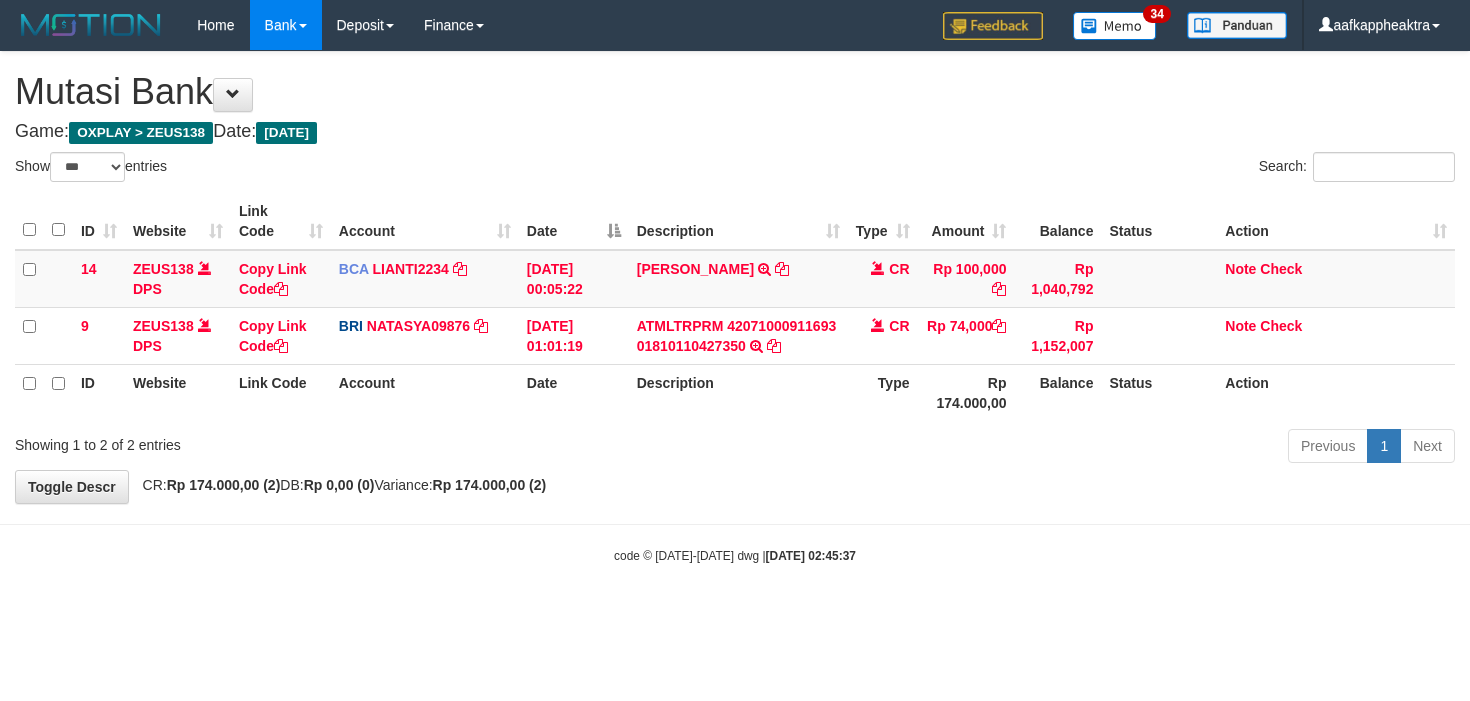 scroll, scrollTop: 0, scrollLeft: 0, axis: both 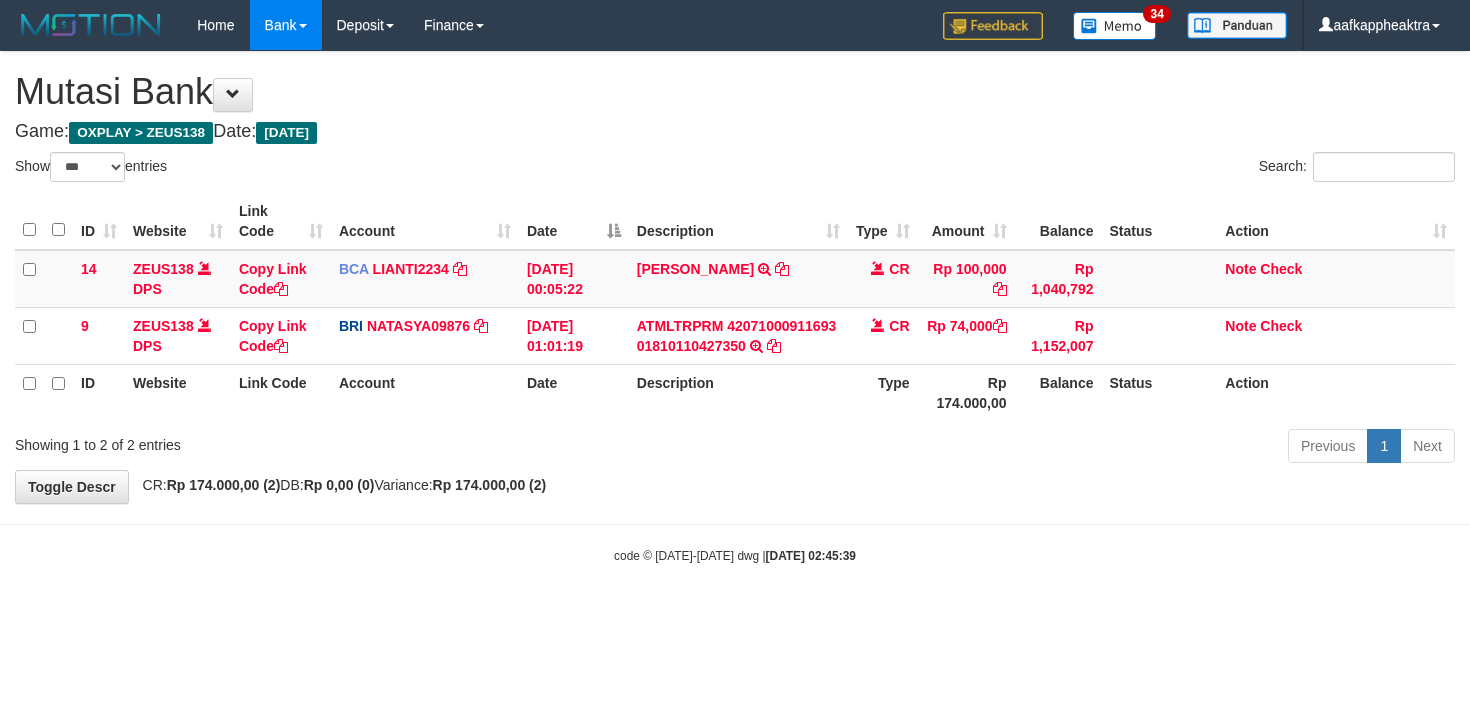 select on "***" 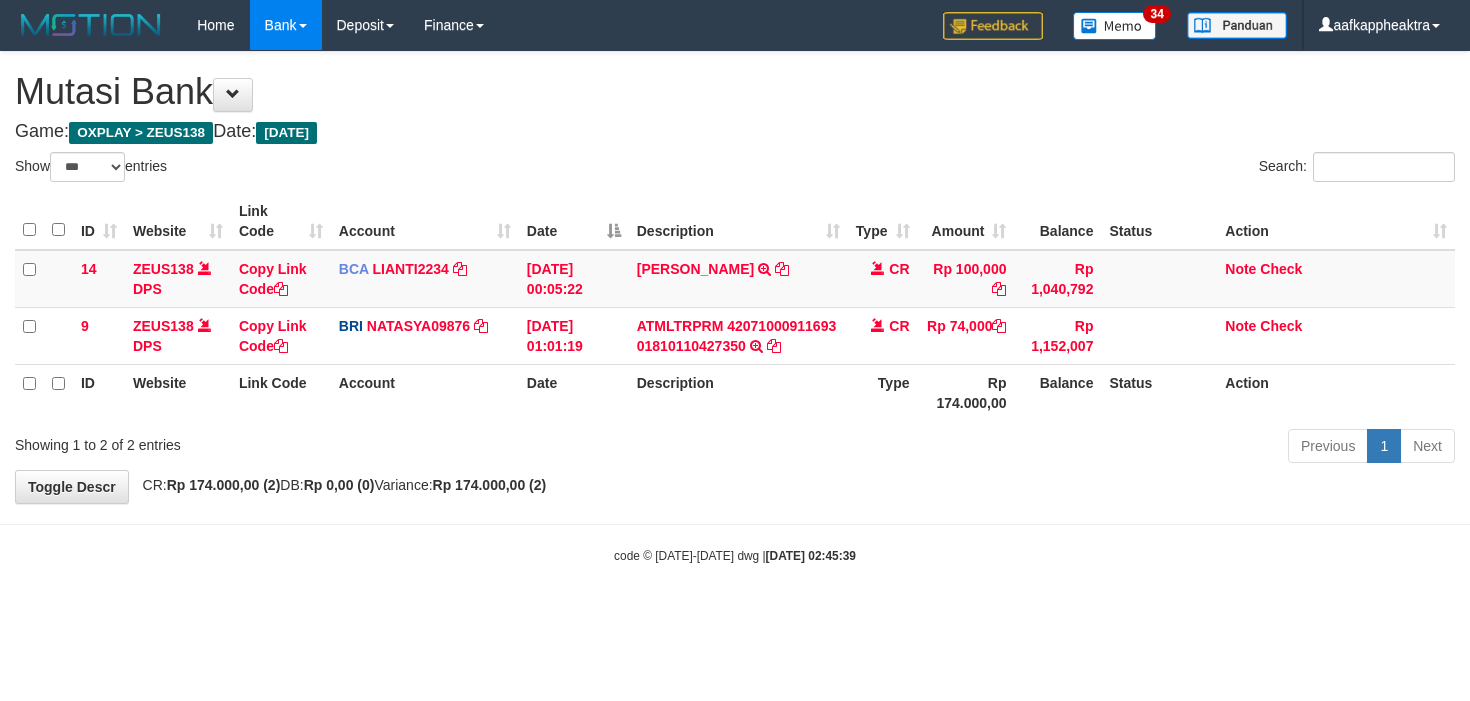 scroll, scrollTop: 0, scrollLeft: 0, axis: both 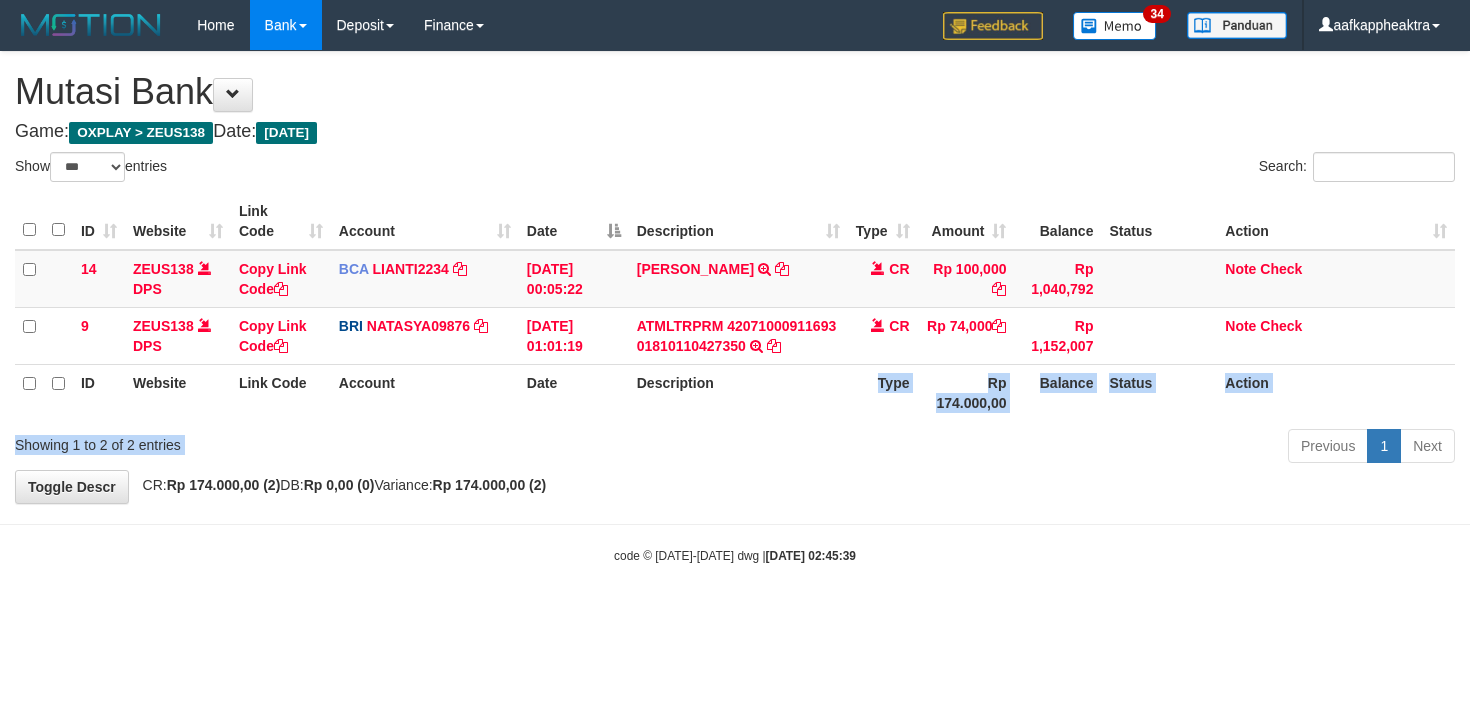 drag, startPoint x: 830, startPoint y: 438, endPoint x: 836, endPoint y: 457, distance: 19.924858 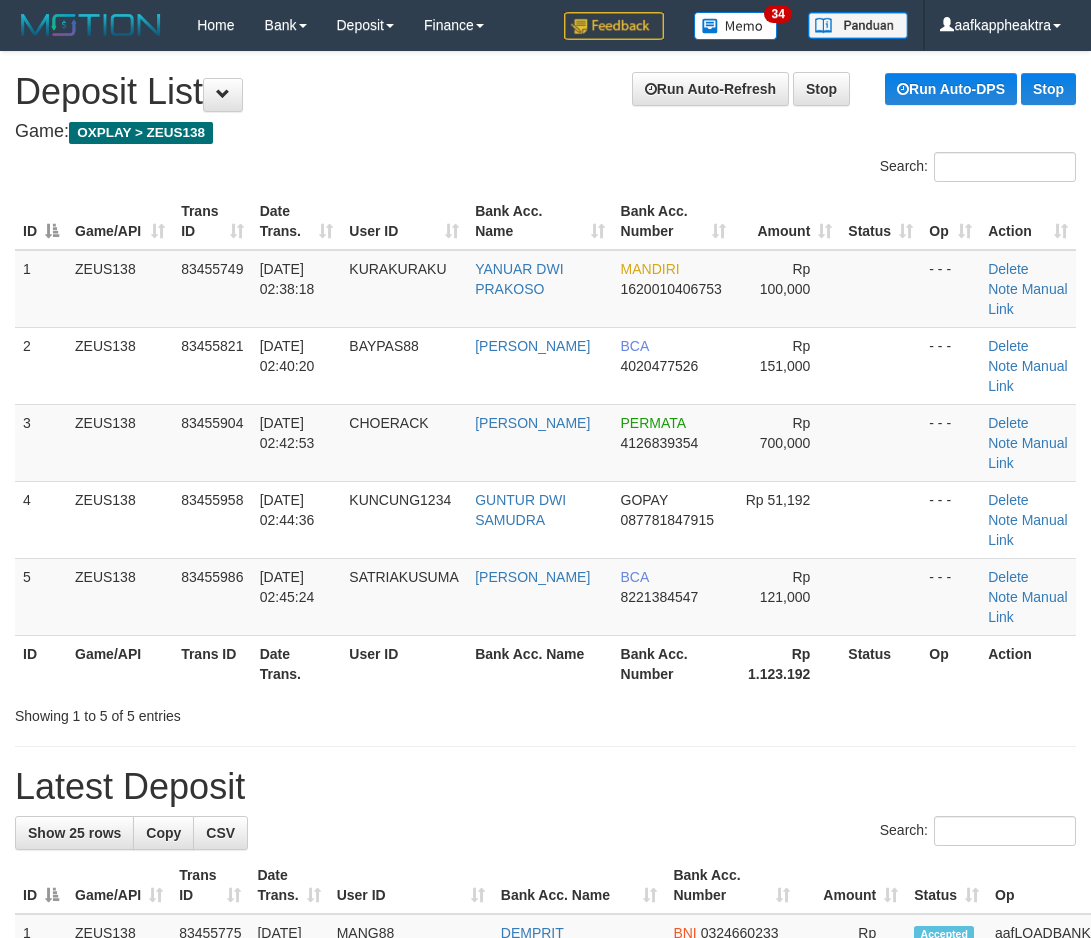scroll, scrollTop: 0, scrollLeft: 0, axis: both 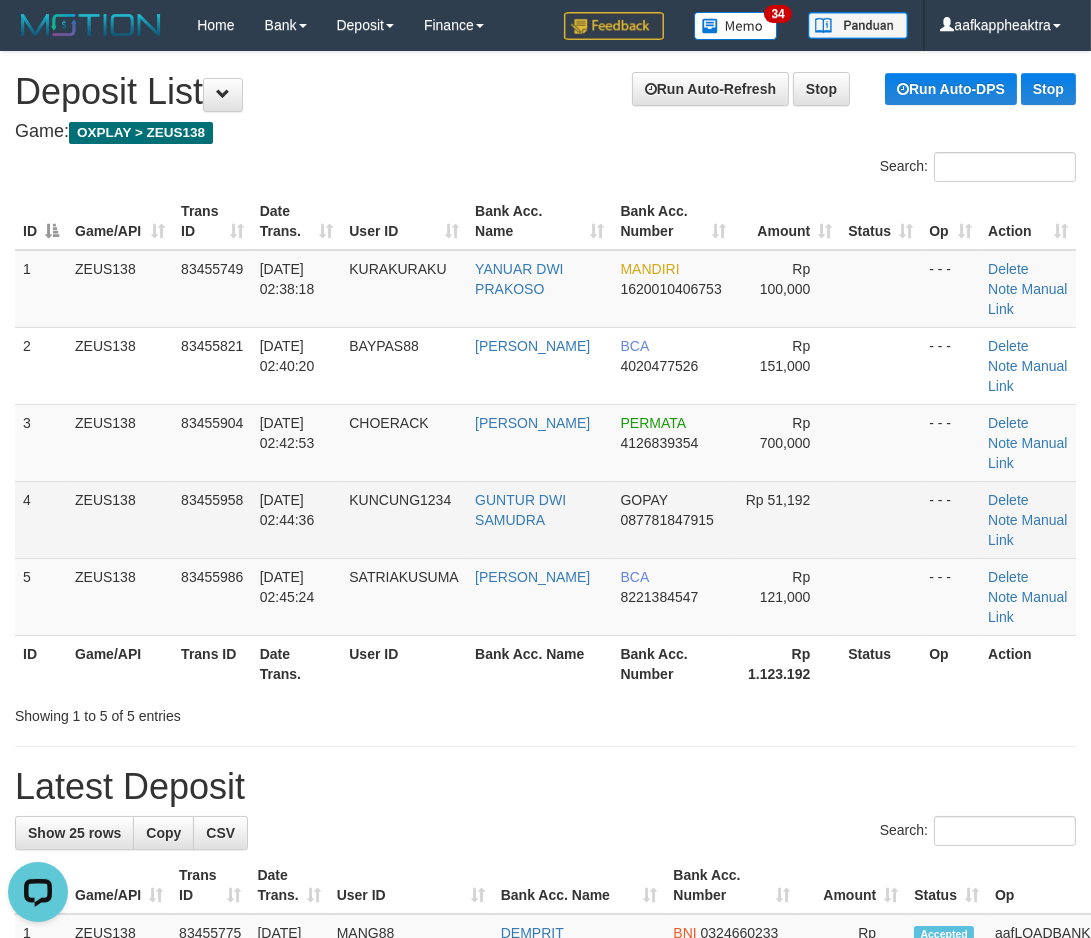 drag, startPoint x: 28, startPoint y: 437, endPoint x: 230, endPoint y: 497, distance: 210.72256 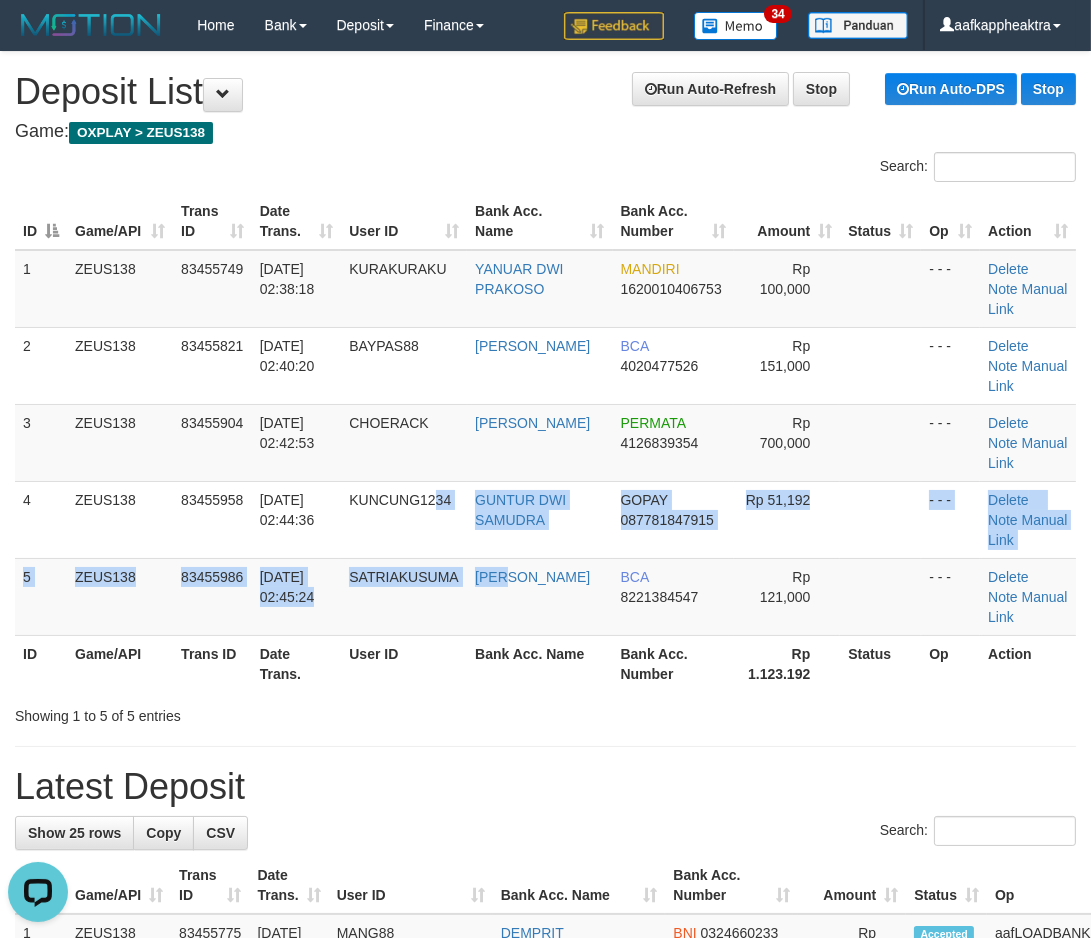 drag, startPoint x: 523, startPoint y: 562, endPoint x: 5, endPoint y: 545, distance: 518.2789 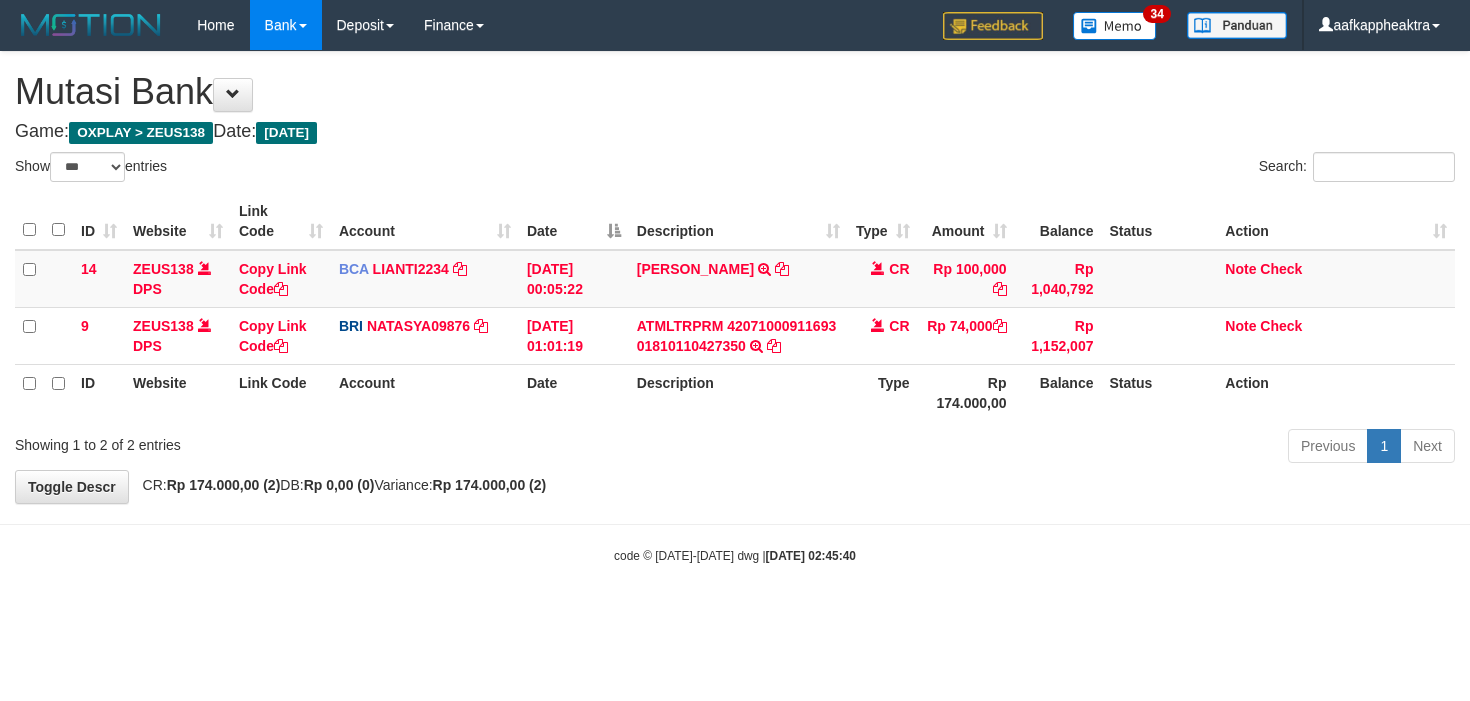 select on "***" 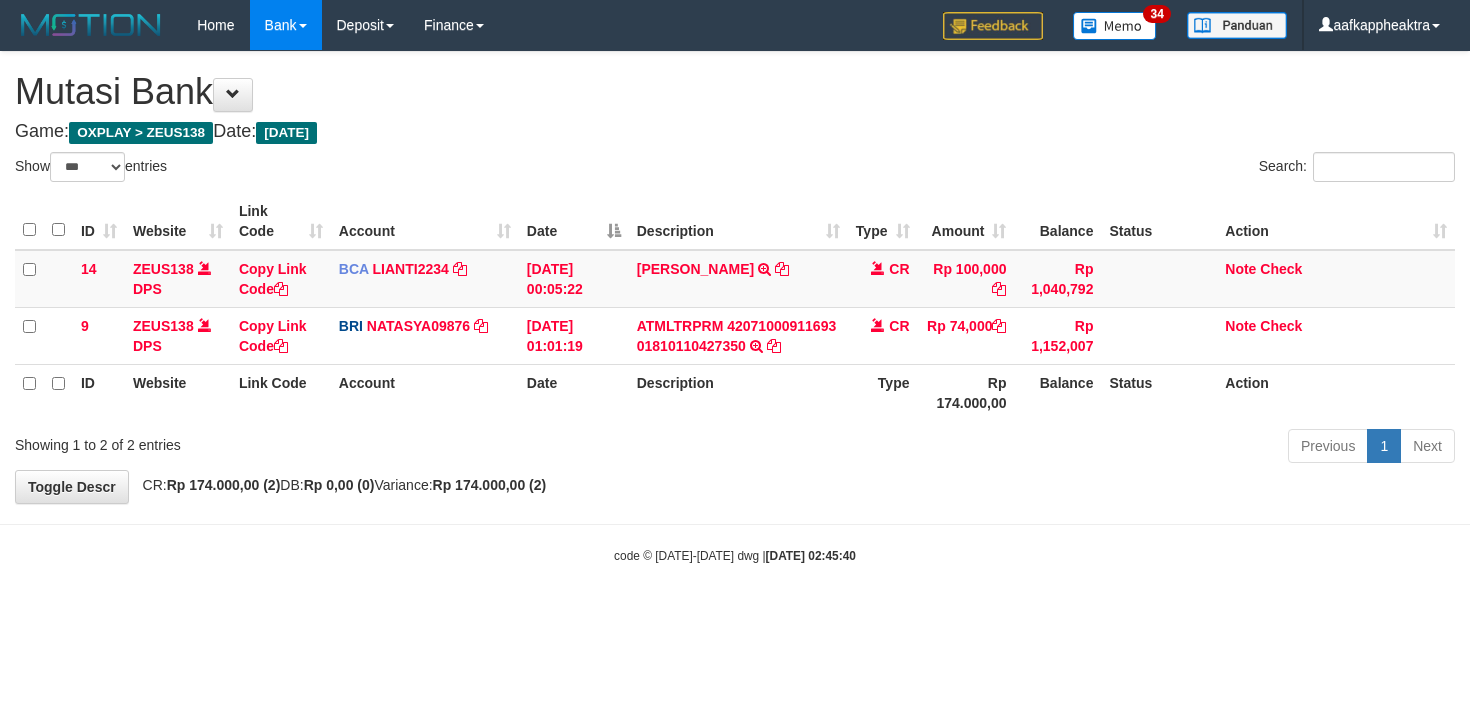 scroll, scrollTop: 0, scrollLeft: 0, axis: both 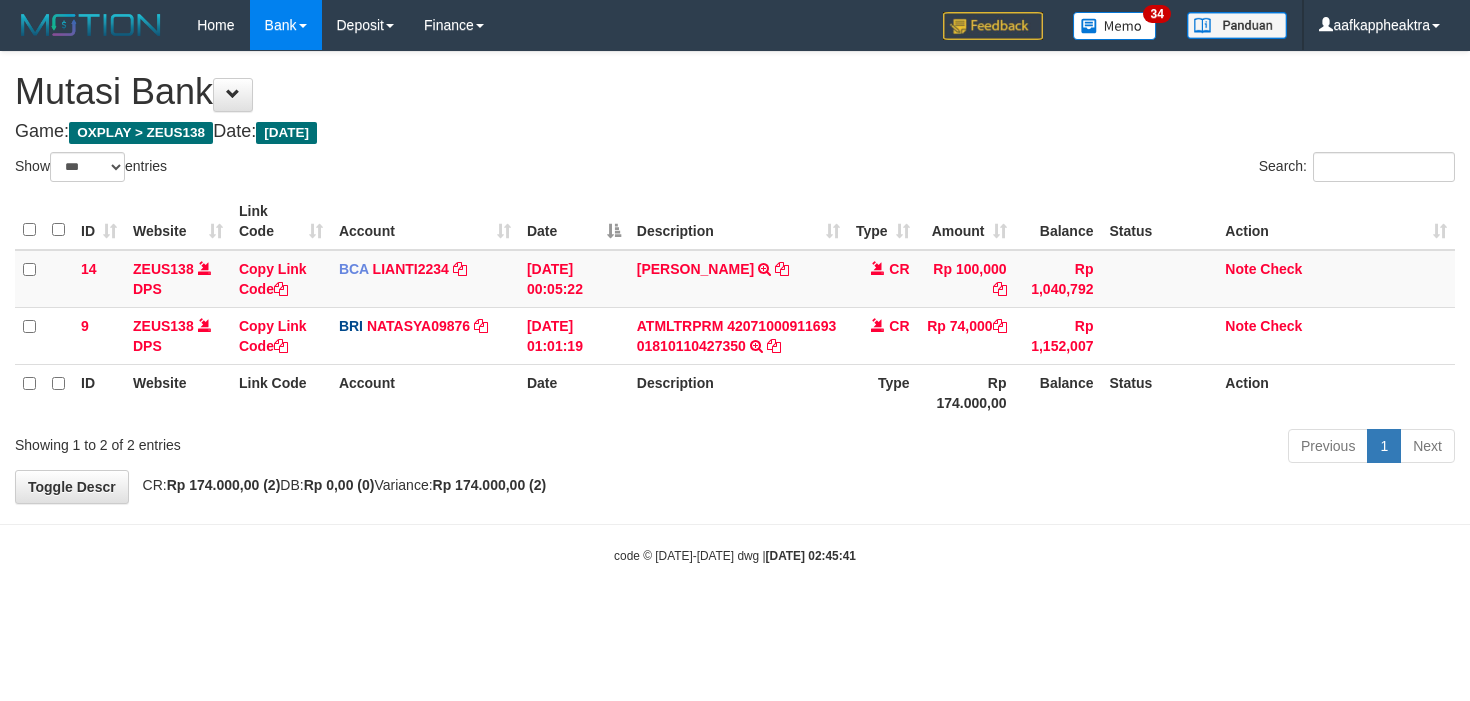 select on "***" 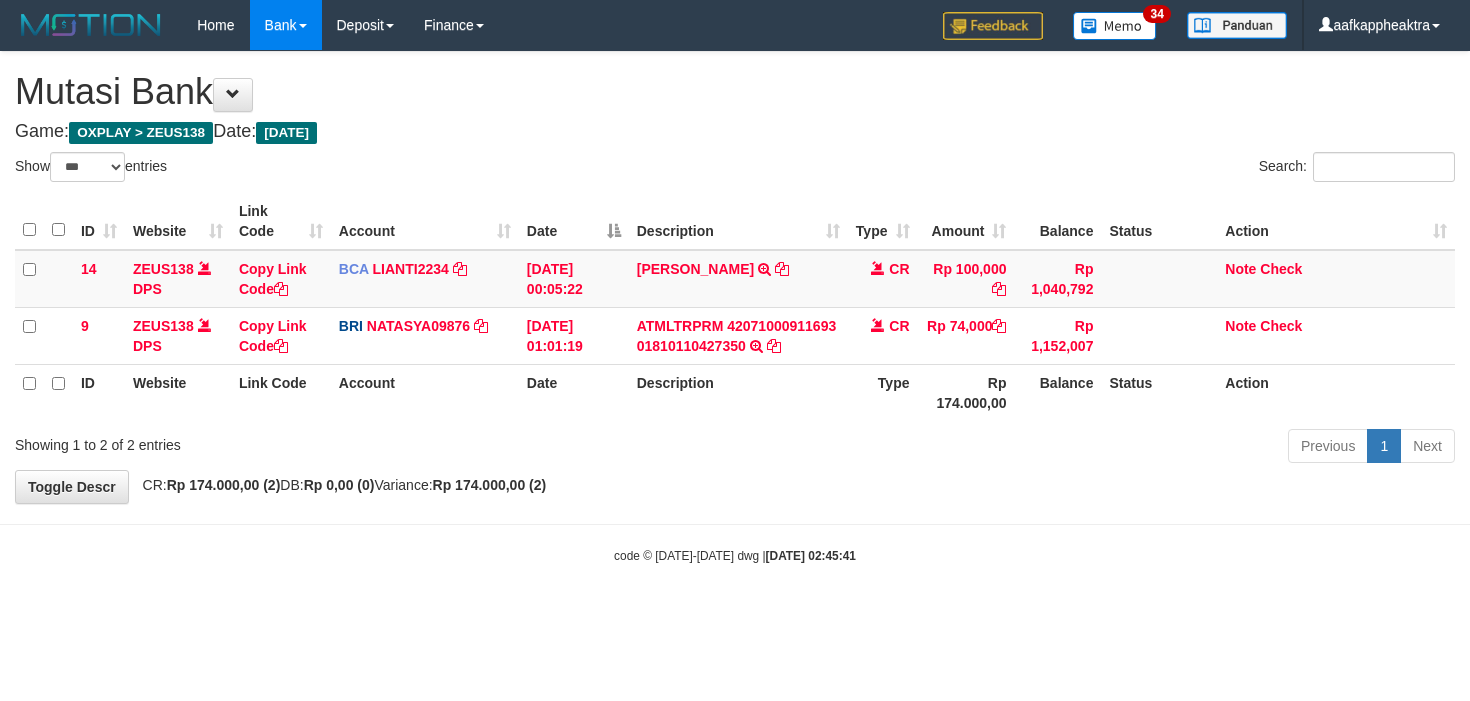 scroll, scrollTop: 0, scrollLeft: 0, axis: both 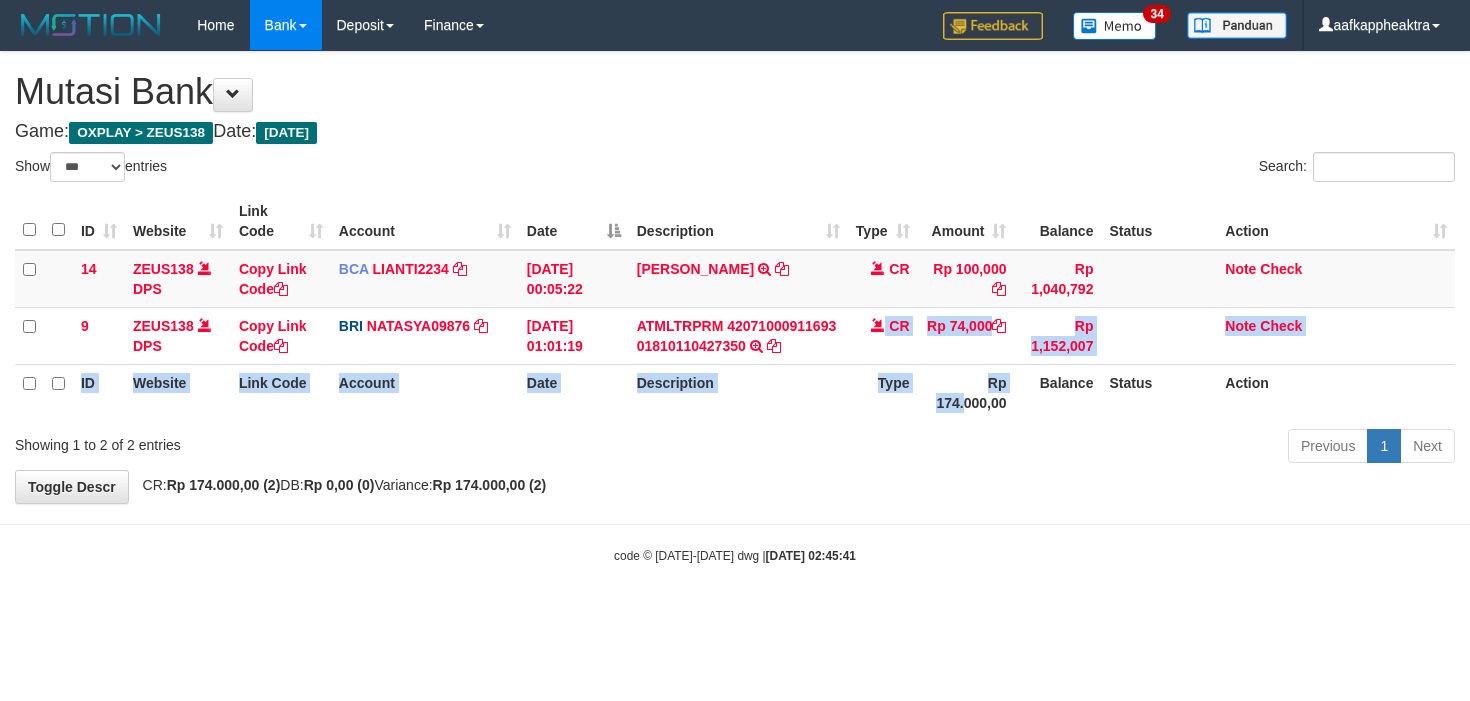 click on "ID Website Link Code Account Date Description Type Amount Balance Status Action
14
ZEUS138    DPS
Copy Link Code
BCA
LIANTI2234
DPS
YULIANTI
mutasi_20250712_4646 | 14
mutasi_20250712_4646 | 14
[DATE] 00:05:22
[PERSON_NAME]         TRSF E-BANKING CR 1207/FTSCY/WS95051
100000.002025071262819090 TRFDN-YUSUP MAULANESPAY DEBIT INDONE
CR
Rp 100,000
Rp 1,040,792
Note
Check
9
ZEUS138    DPS
Copy Link Code
BRI
NATASYA09876
DPS" at bounding box center [735, 307] 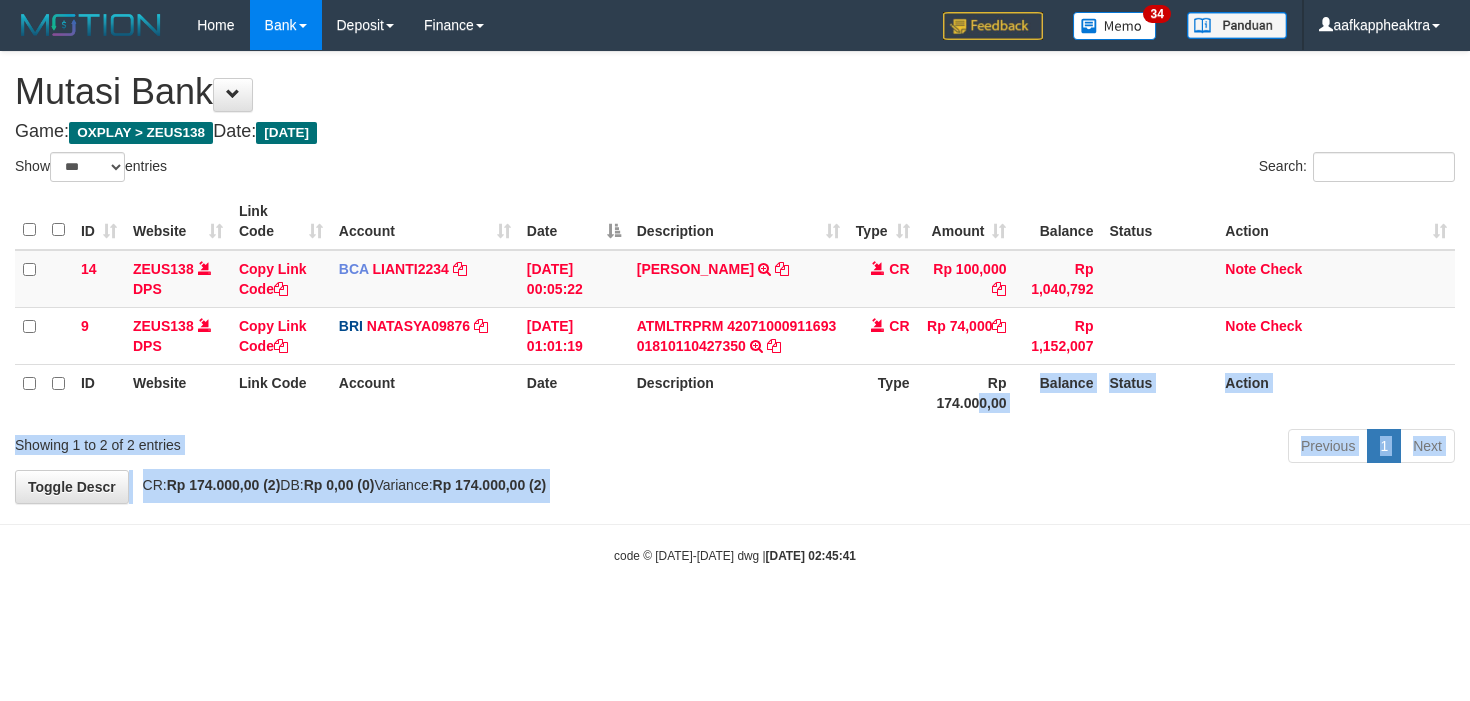 drag, startPoint x: 1015, startPoint y: 485, endPoint x: 1018, endPoint y: 528, distance: 43.104523 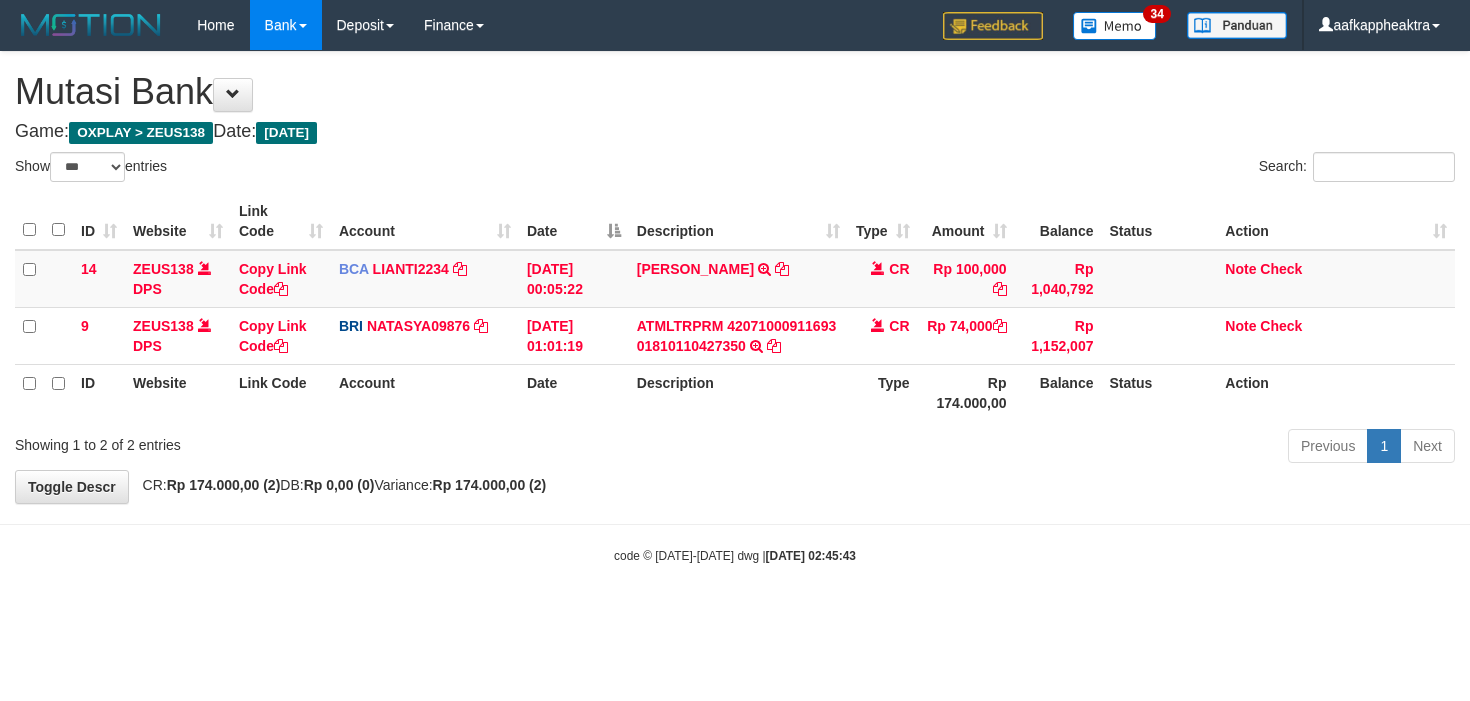select on "***" 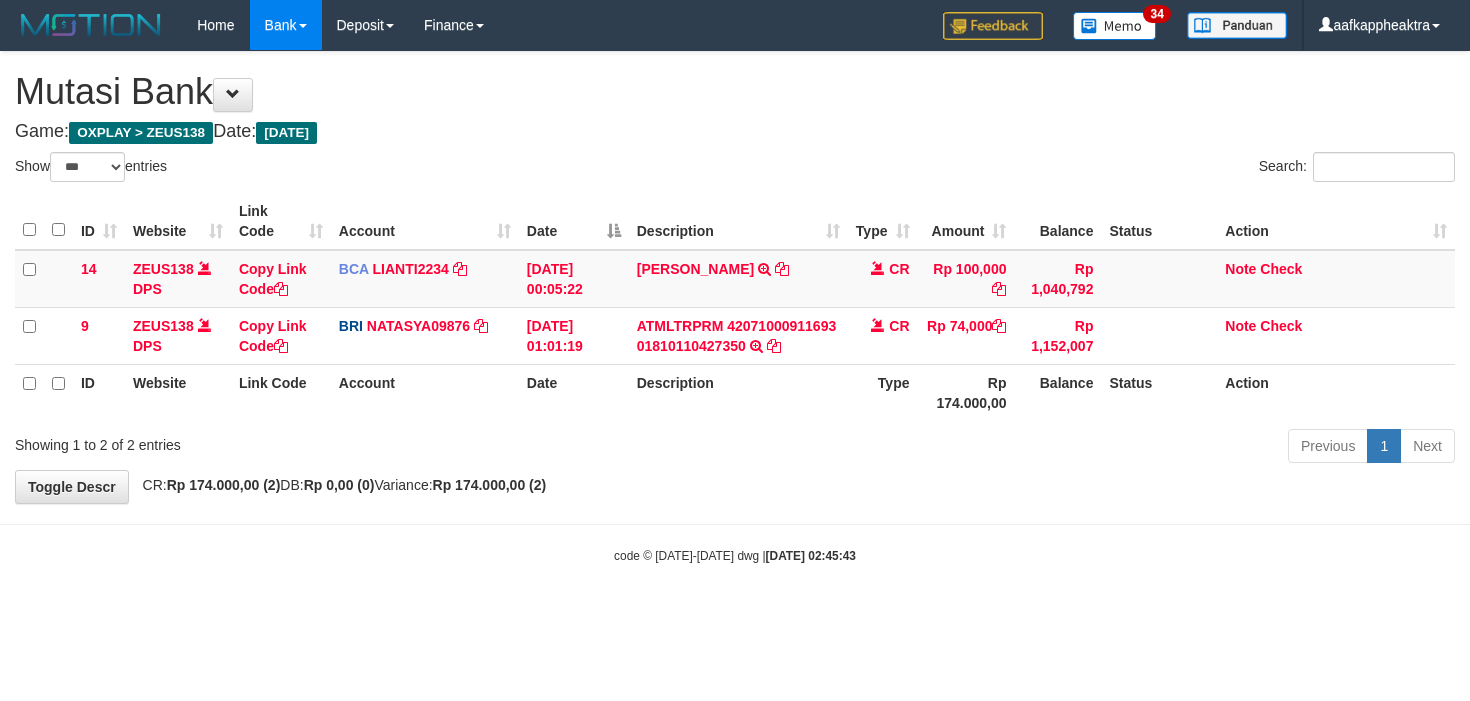 scroll, scrollTop: 0, scrollLeft: 0, axis: both 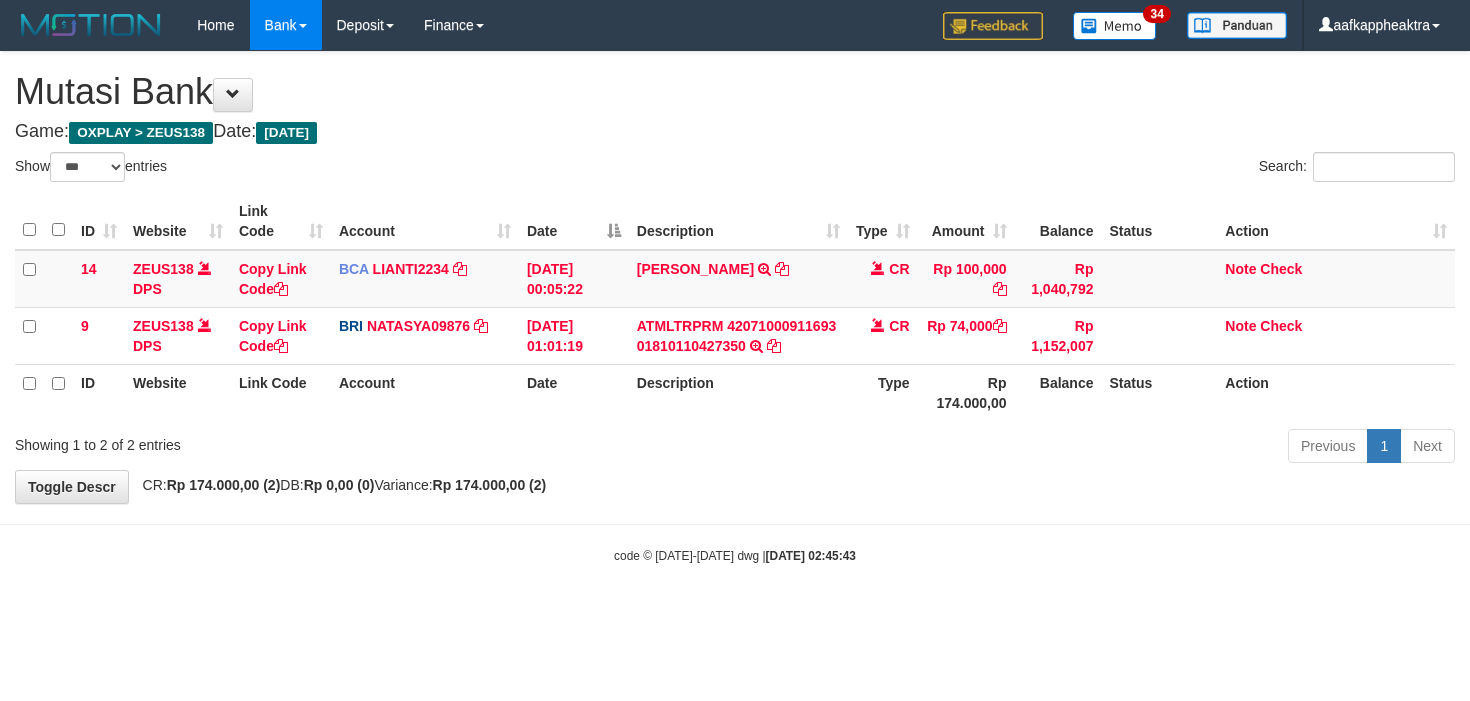 select on "***" 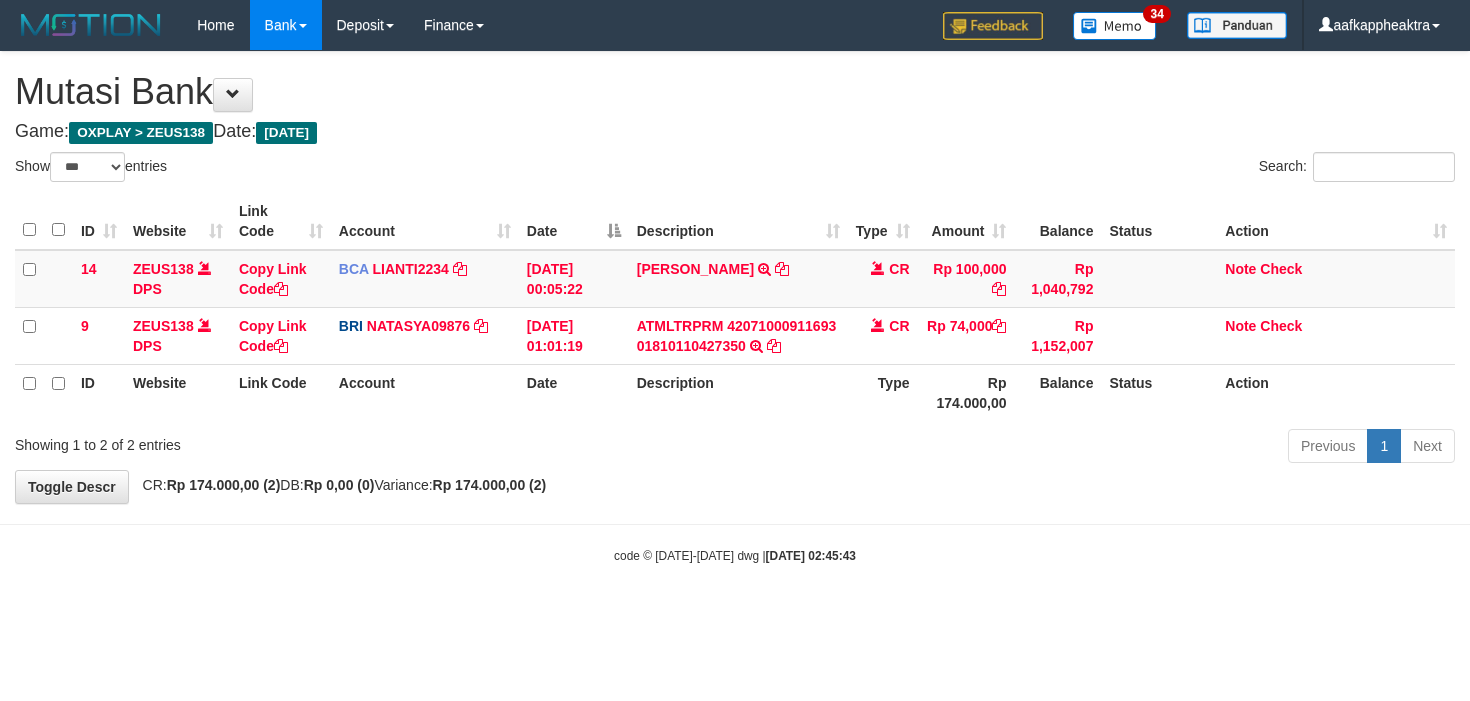 scroll, scrollTop: 0, scrollLeft: 0, axis: both 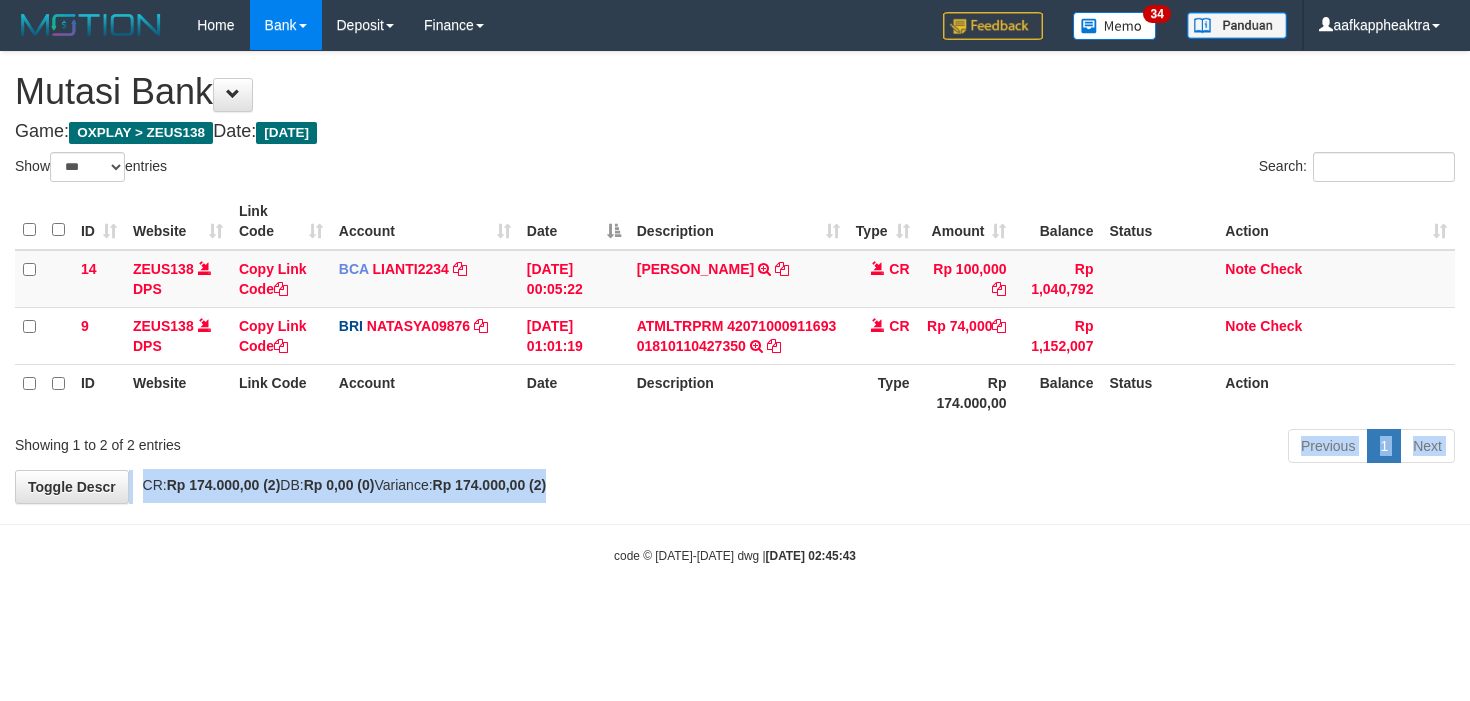 drag, startPoint x: 851, startPoint y: 488, endPoint x: 840, endPoint y: 462, distance: 28.231188 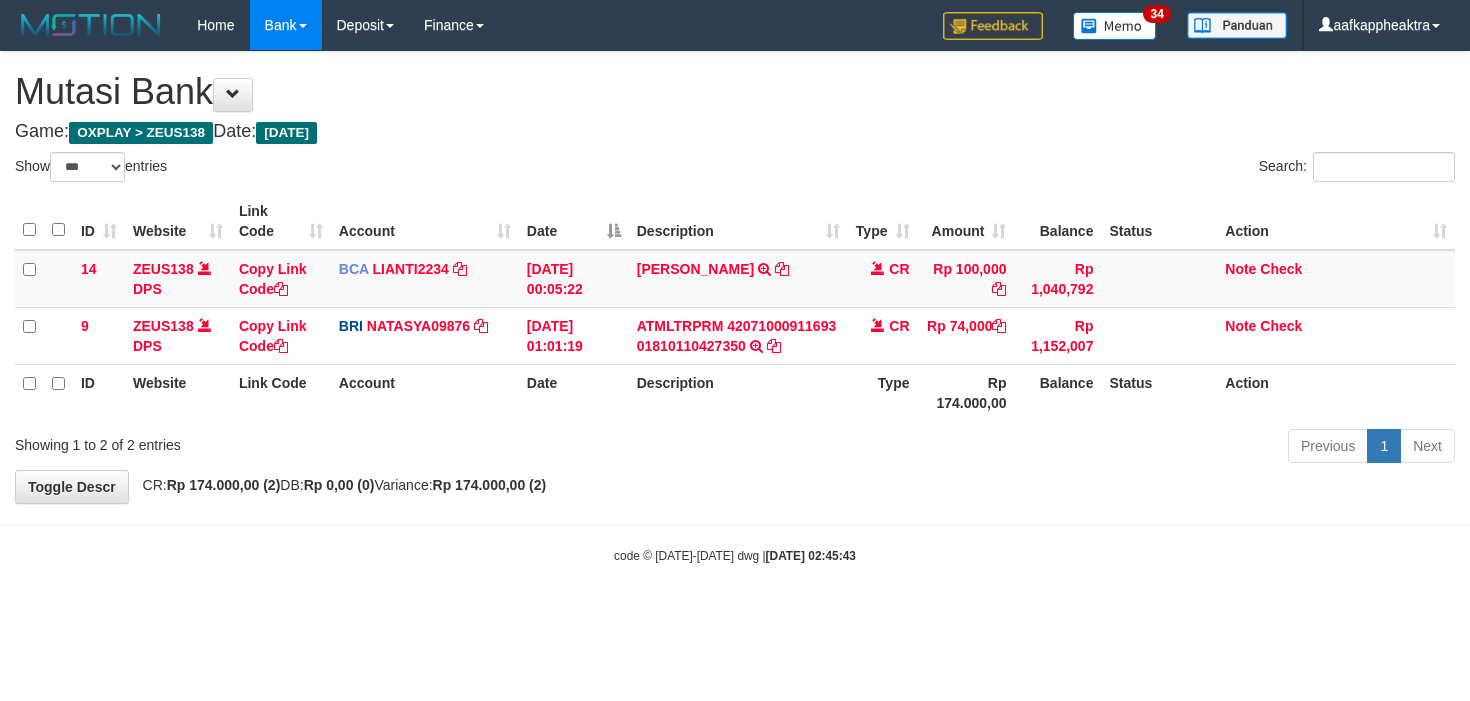 drag, startPoint x: 840, startPoint y: 462, endPoint x: 880, endPoint y: 440, distance: 45.65085 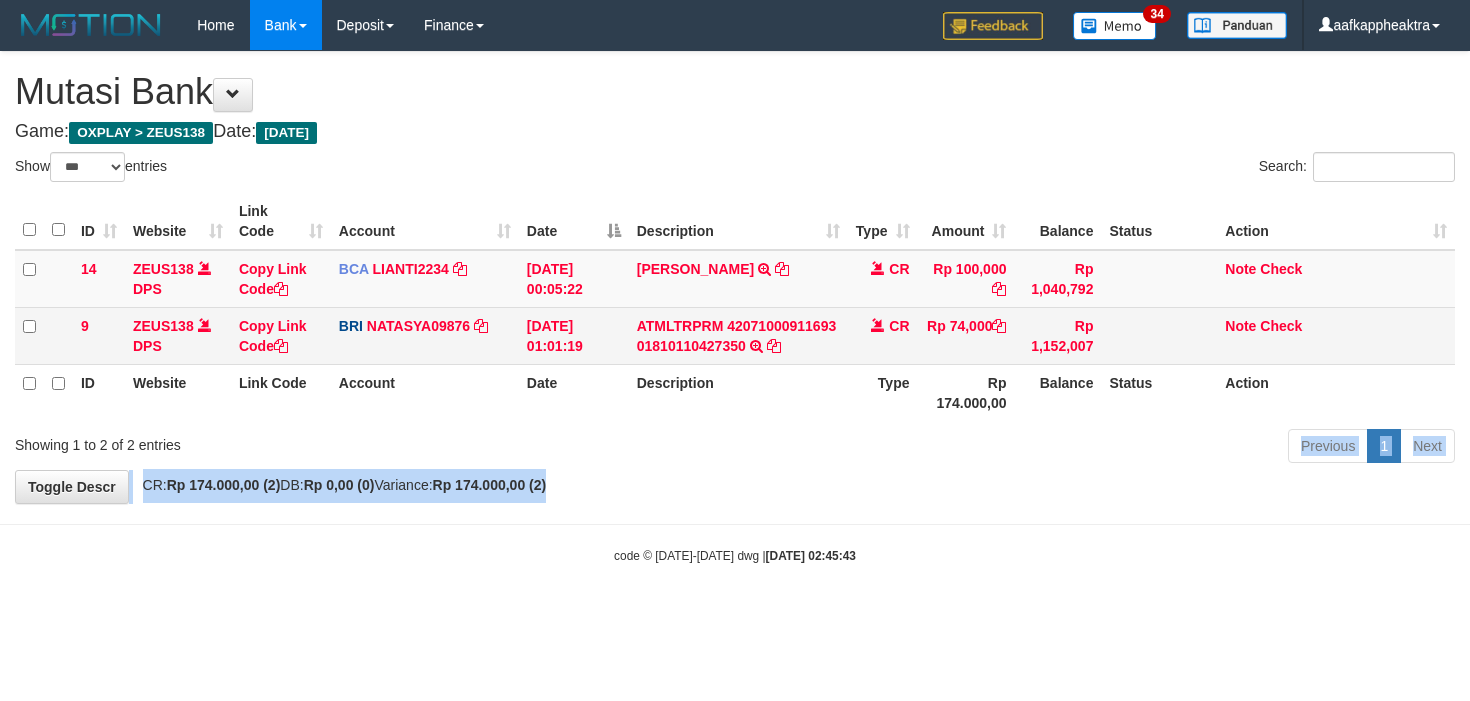 drag, startPoint x: 856, startPoint y: 486, endPoint x: 857, endPoint y: 351, distance: 135.00371 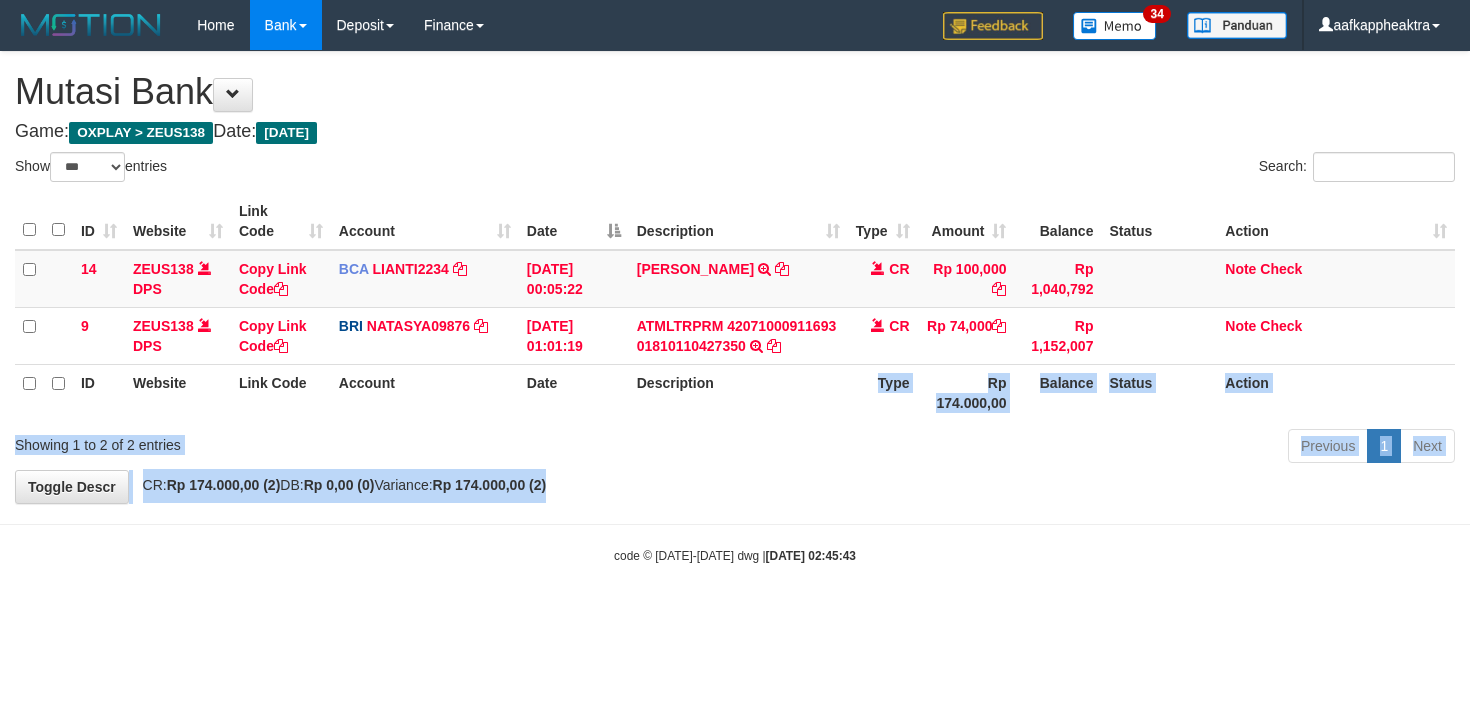 drag, startPoint x: 812, startPoint y: 416, endPoint x: 730, endPoint y: 521, distance: 133.22537 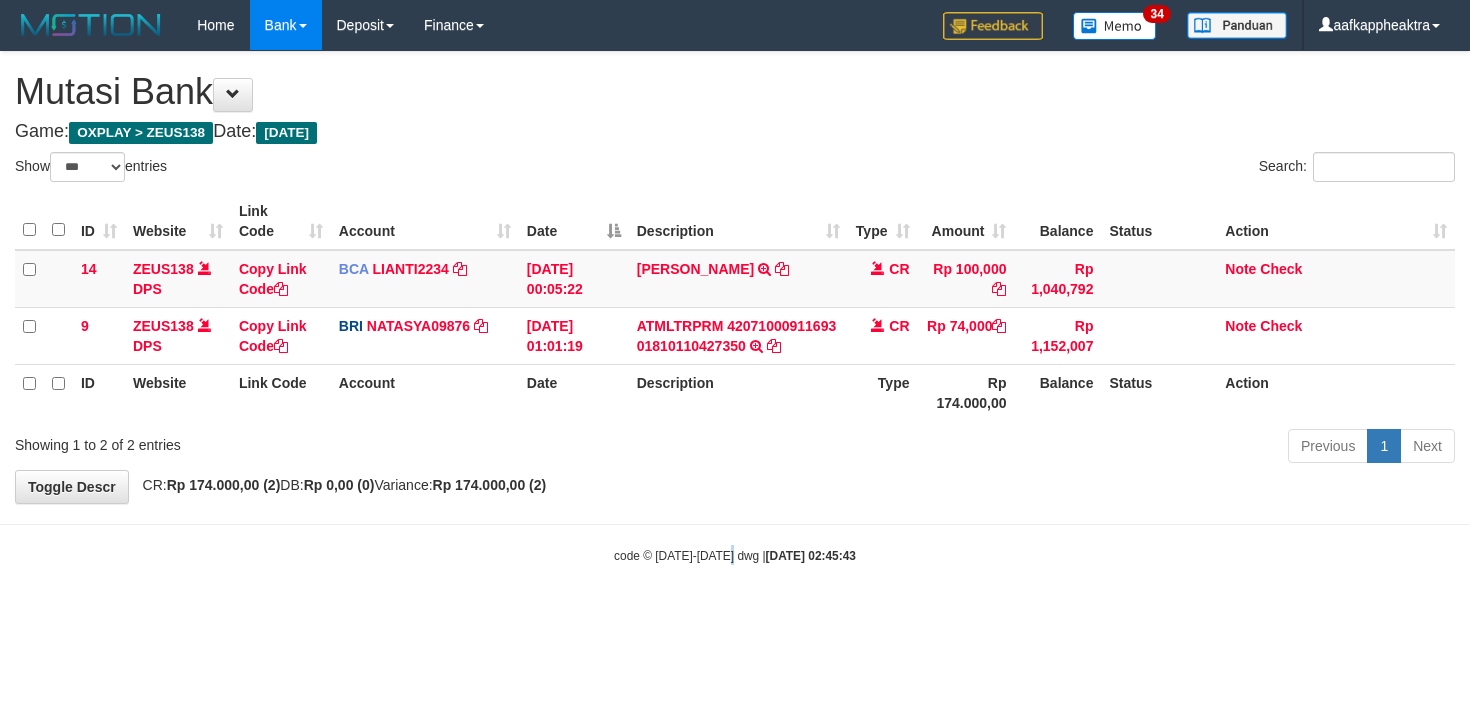 drag, startPoint x: 735, startPoint y: 610, endPoint x: 731, endPoint y: 590, distance: 20.396078 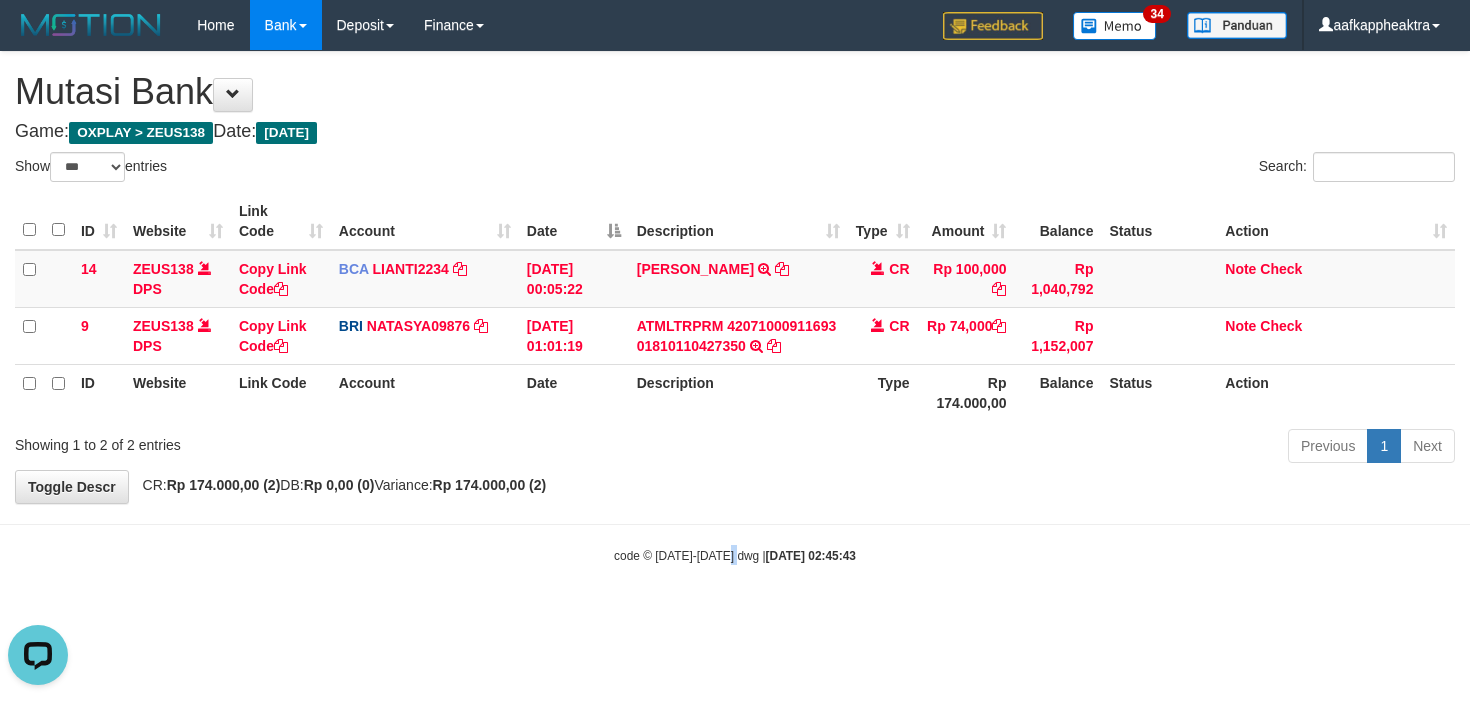 scroll, scrollTop: 0, scrollLeft: 0, axis: both 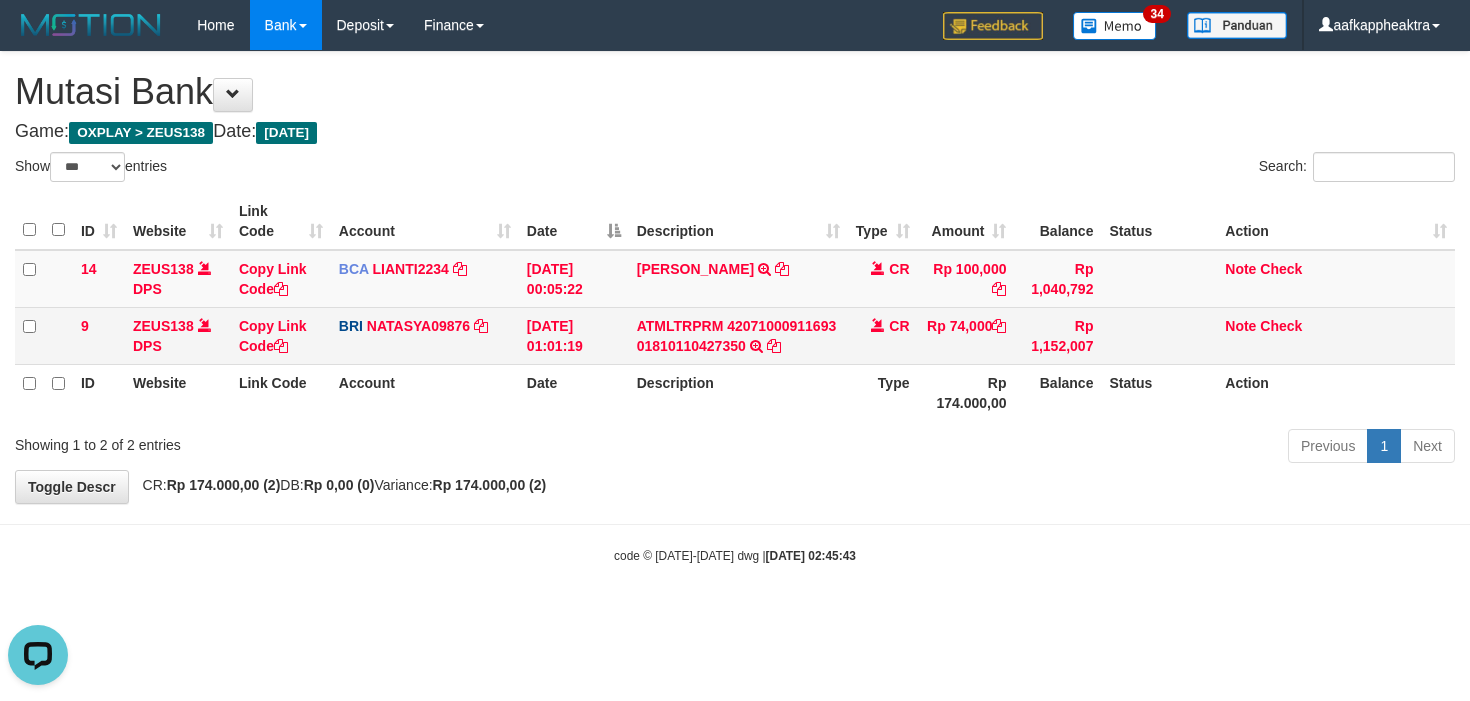 drag, startPoint x: 825, startPoint y: 390, endPoint x: 845, endPoint y: 350, distance: 44.72136 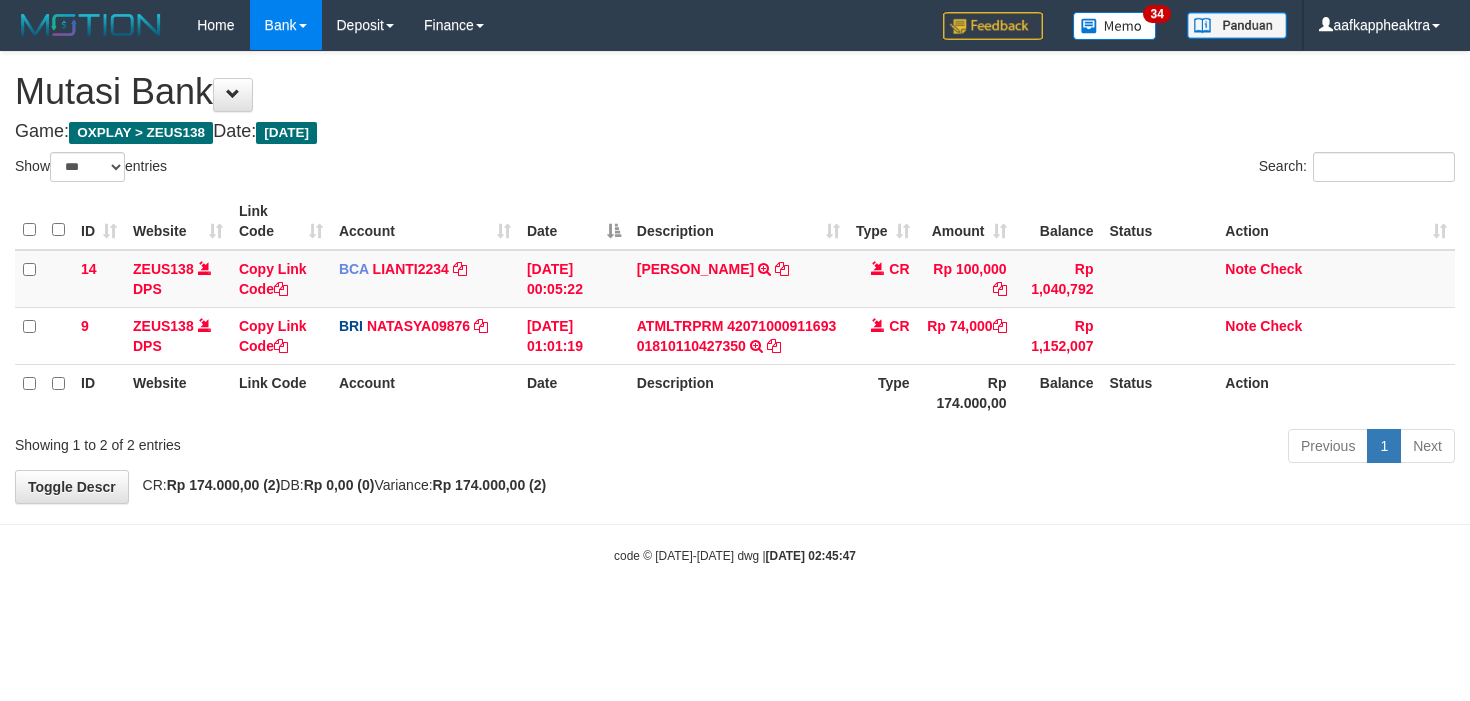 select on "***" 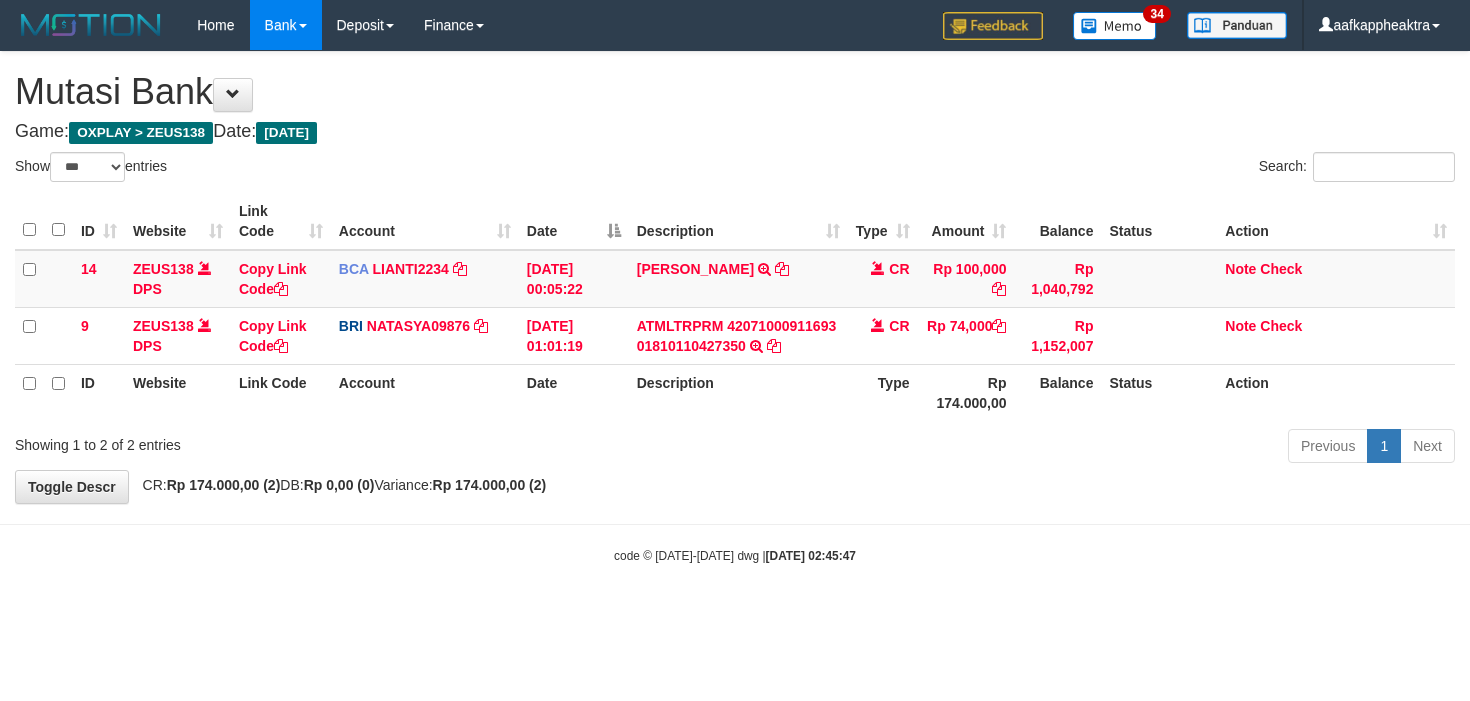 scroll, scrollTop: 0, scrollLeft: 0, axis: both 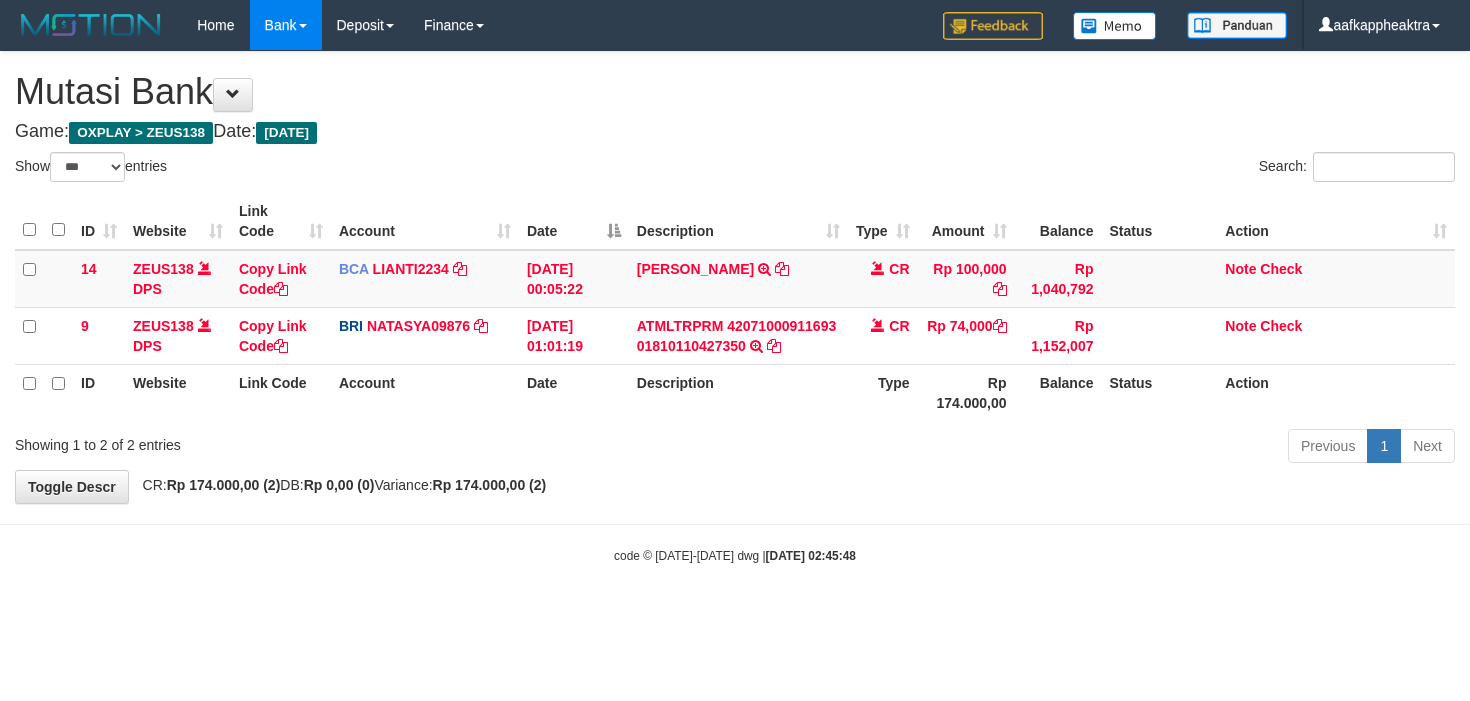 select on "***" 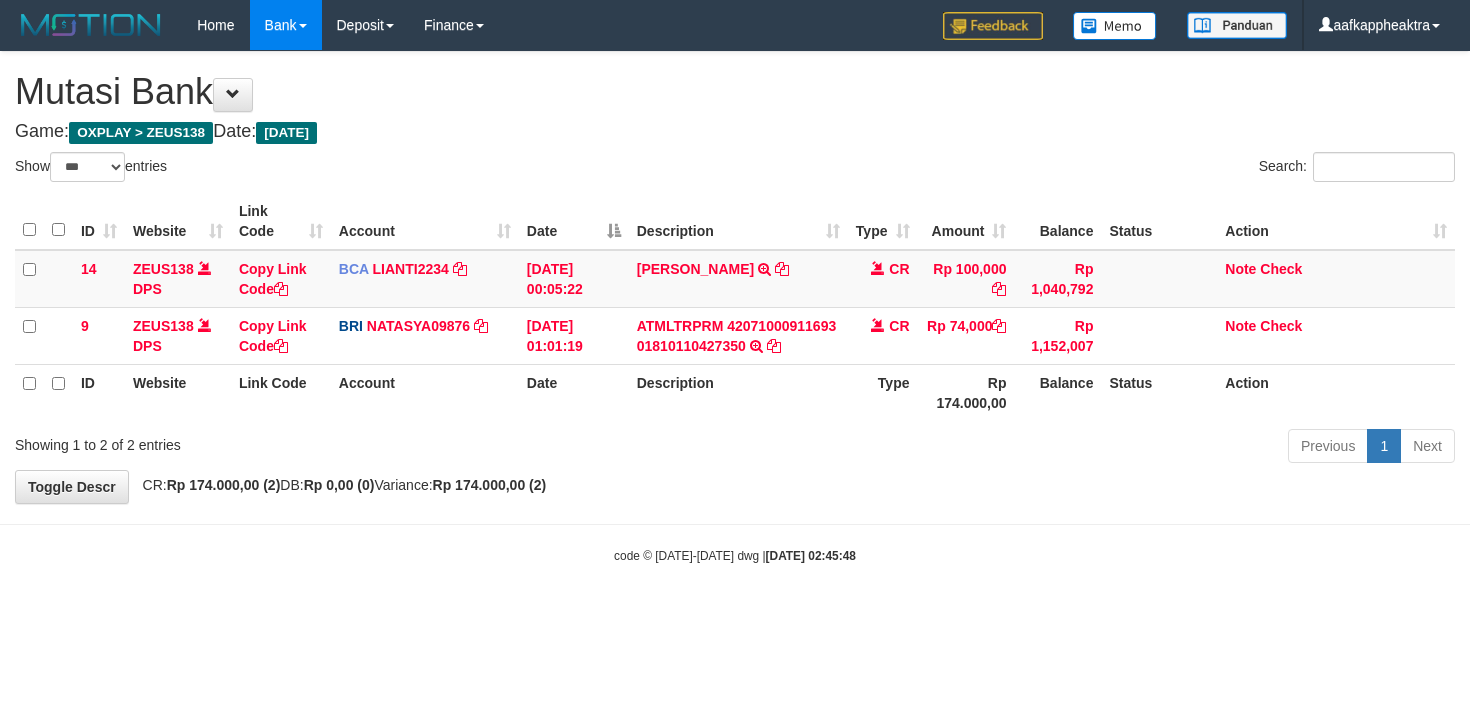scroll, scrollTop: 0, scrollLeft: 0, axis: both 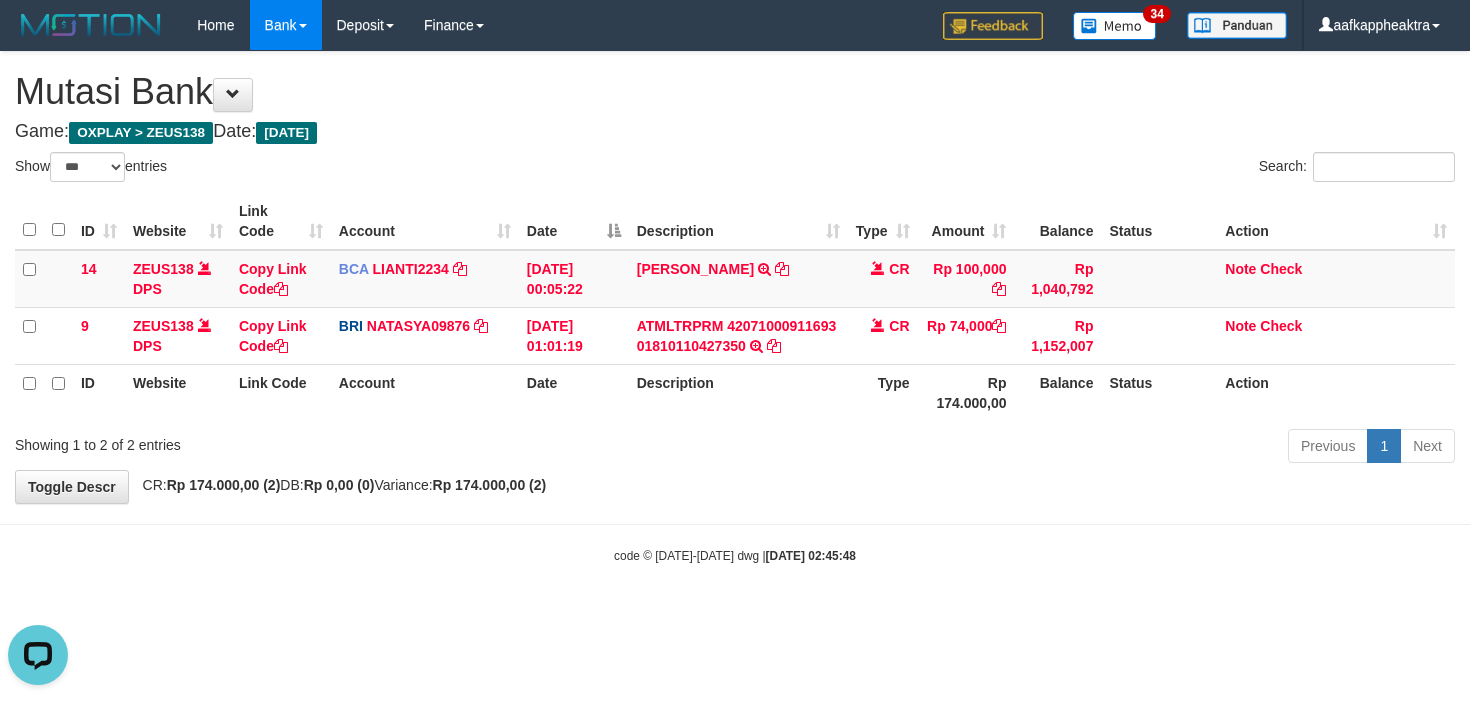 click on "Previous 1 Next" at bounding box center [1042, 448] 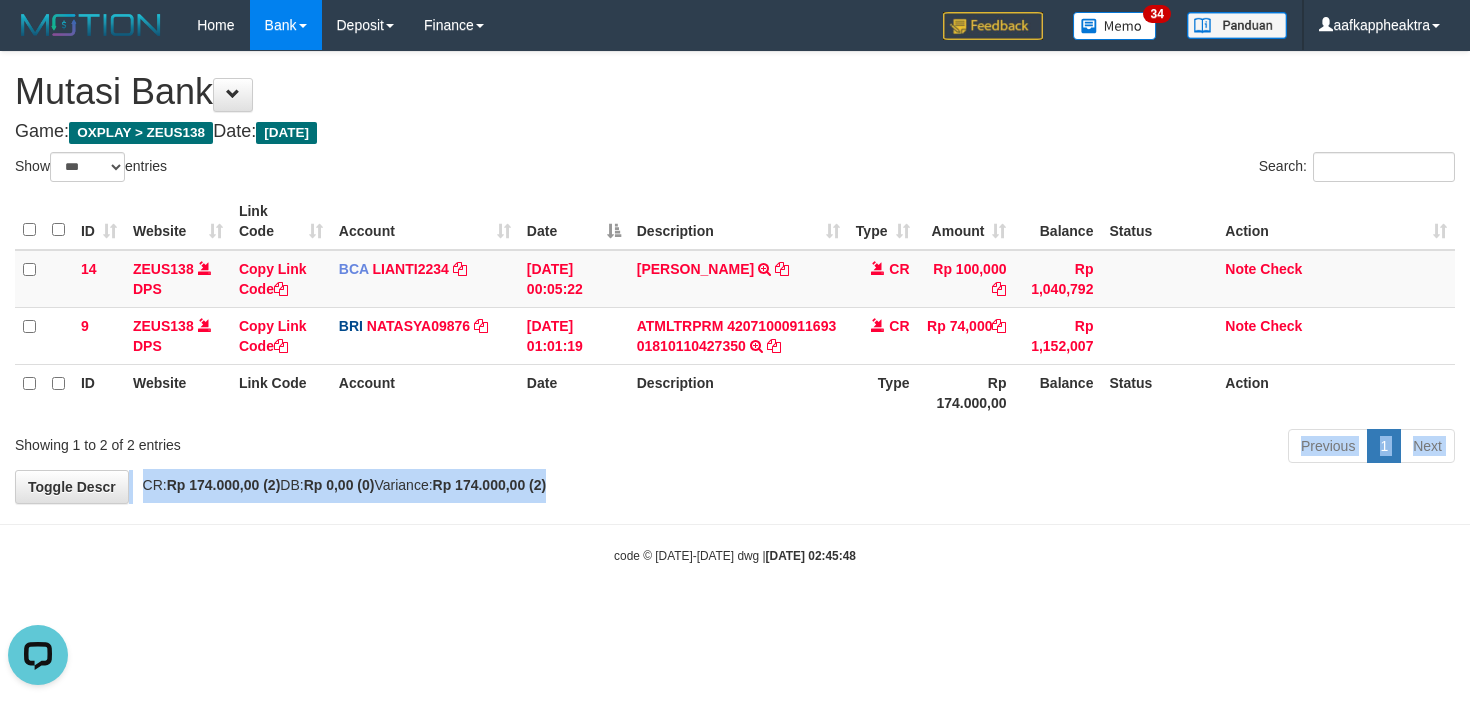 click on "**********" at bounding box center (735, 277) 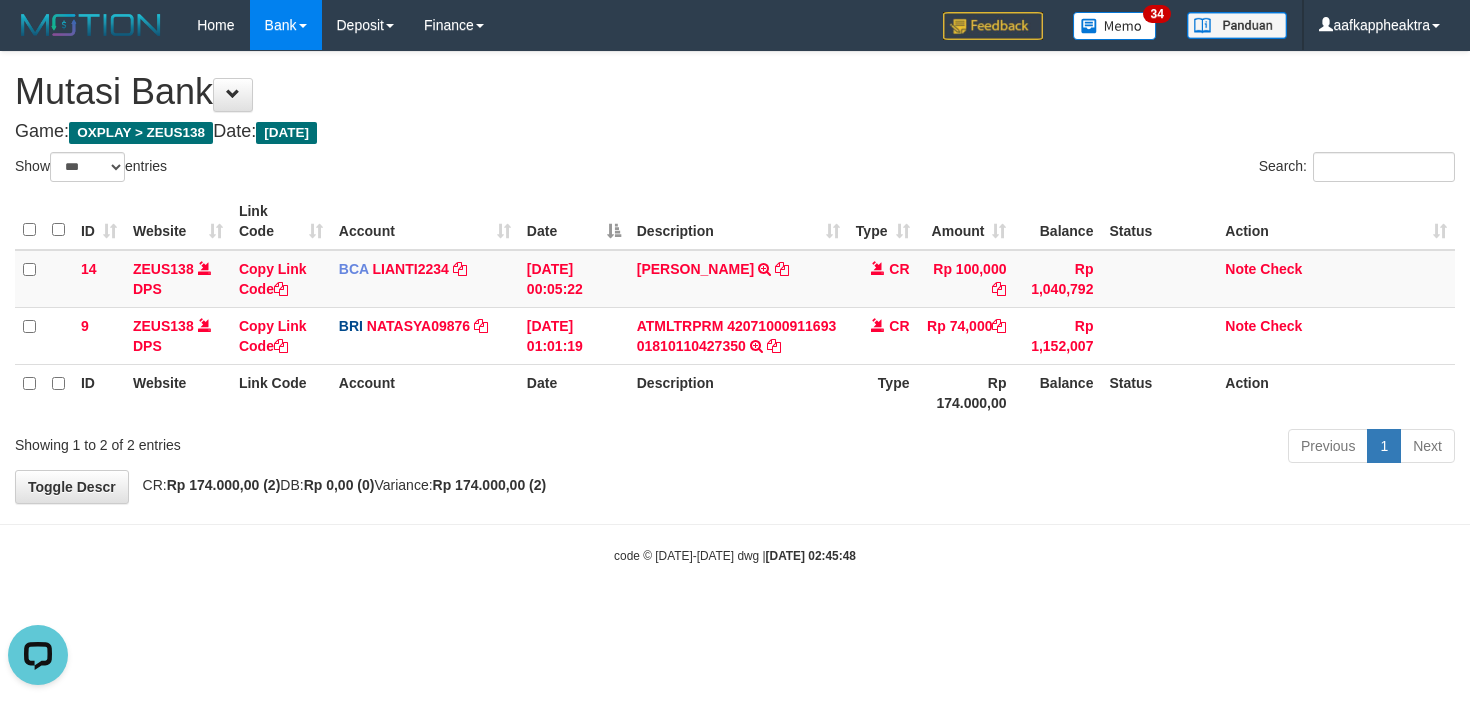 click on "Toggle navigation
Home
Bank
Account List
Mutasi Bank
Search
Note Mutasi
Deposit
DPS List
History
Finance
Financial Data
aafkappheaktra
My Profile
Log Out
34" at bounding box center [735, 307] 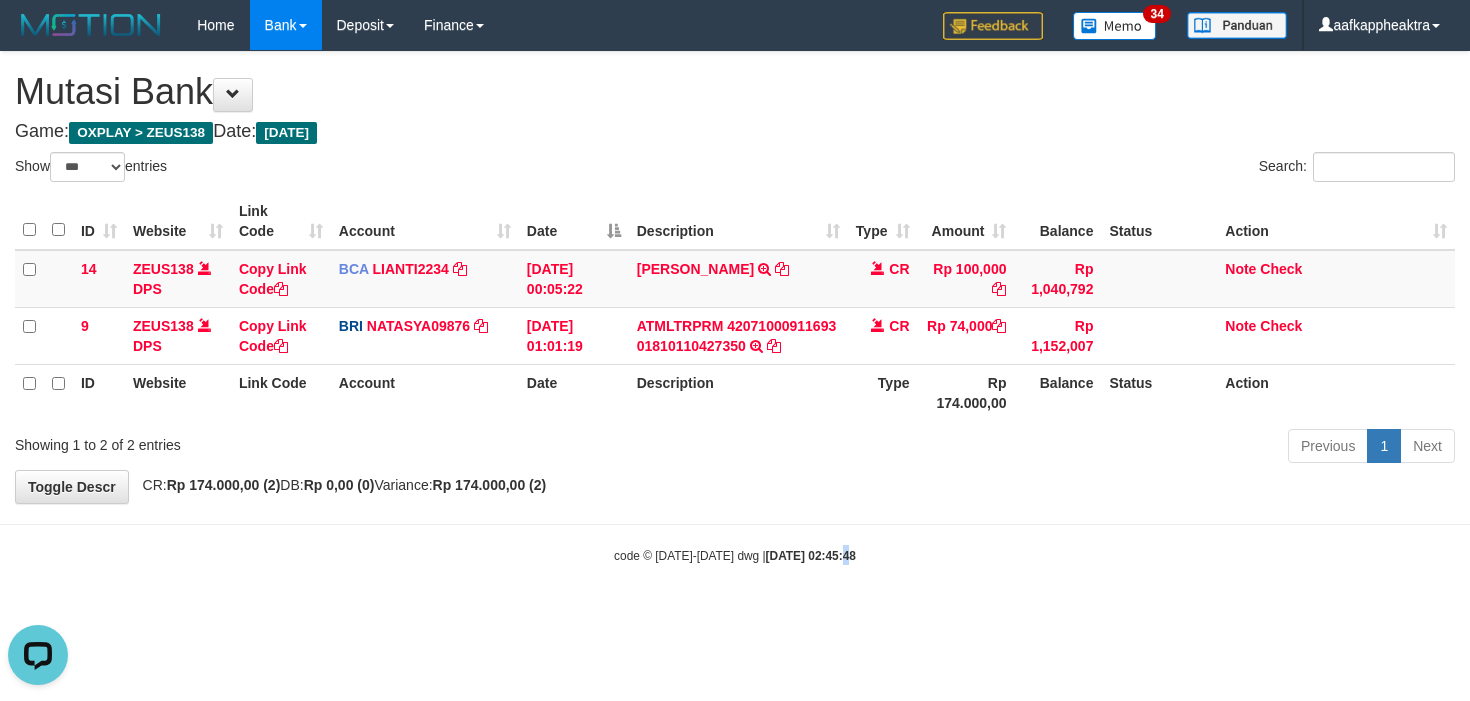 click on "Toggle navigation
Home
Bank
Account List
Mutasi Bank
Search
Note Mutasi
Deposit
DPS List
History
Finance
Financial Data
aafkappheaktra
My Profile
Log Out
34" at bounding box center [735, 307] 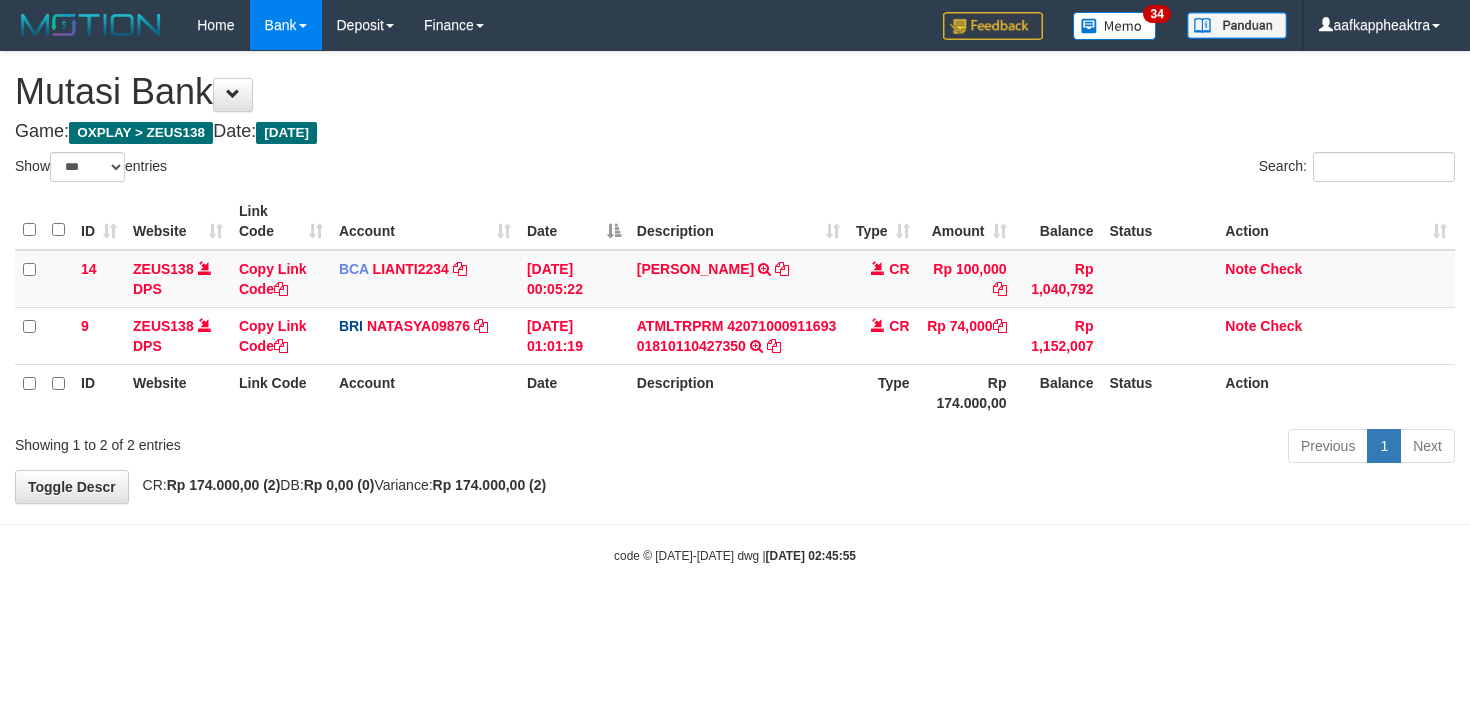 select on "***" 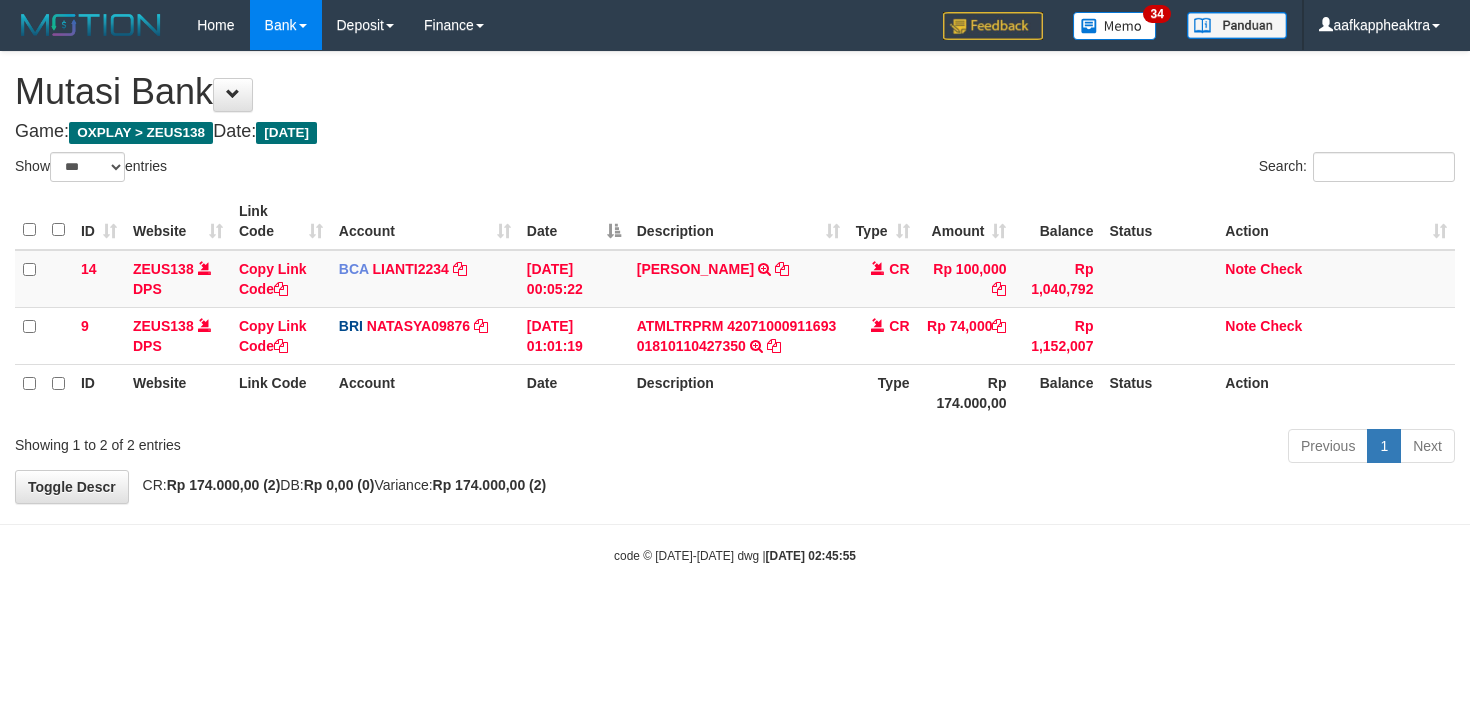 scroll, scrollTop: 0, scrollLeft: 0, axis: both 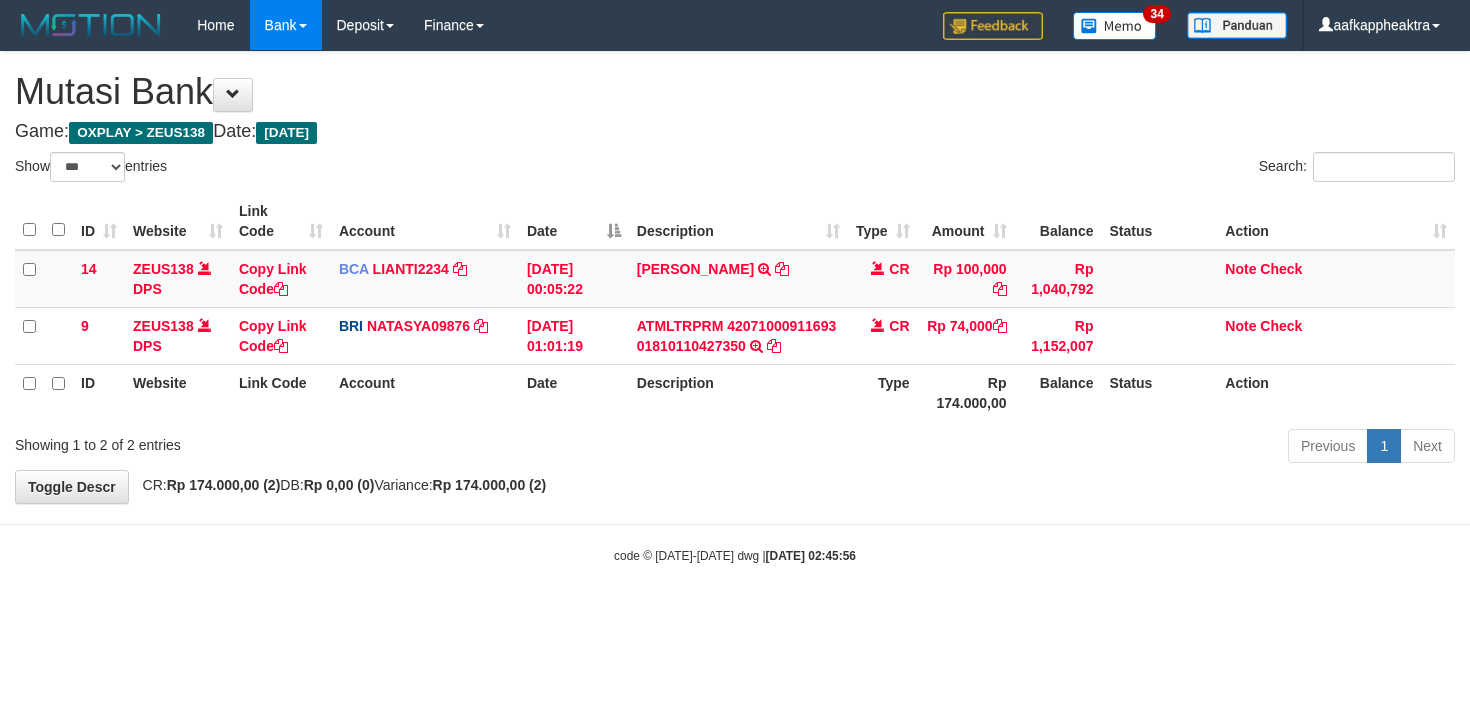 select on "***" 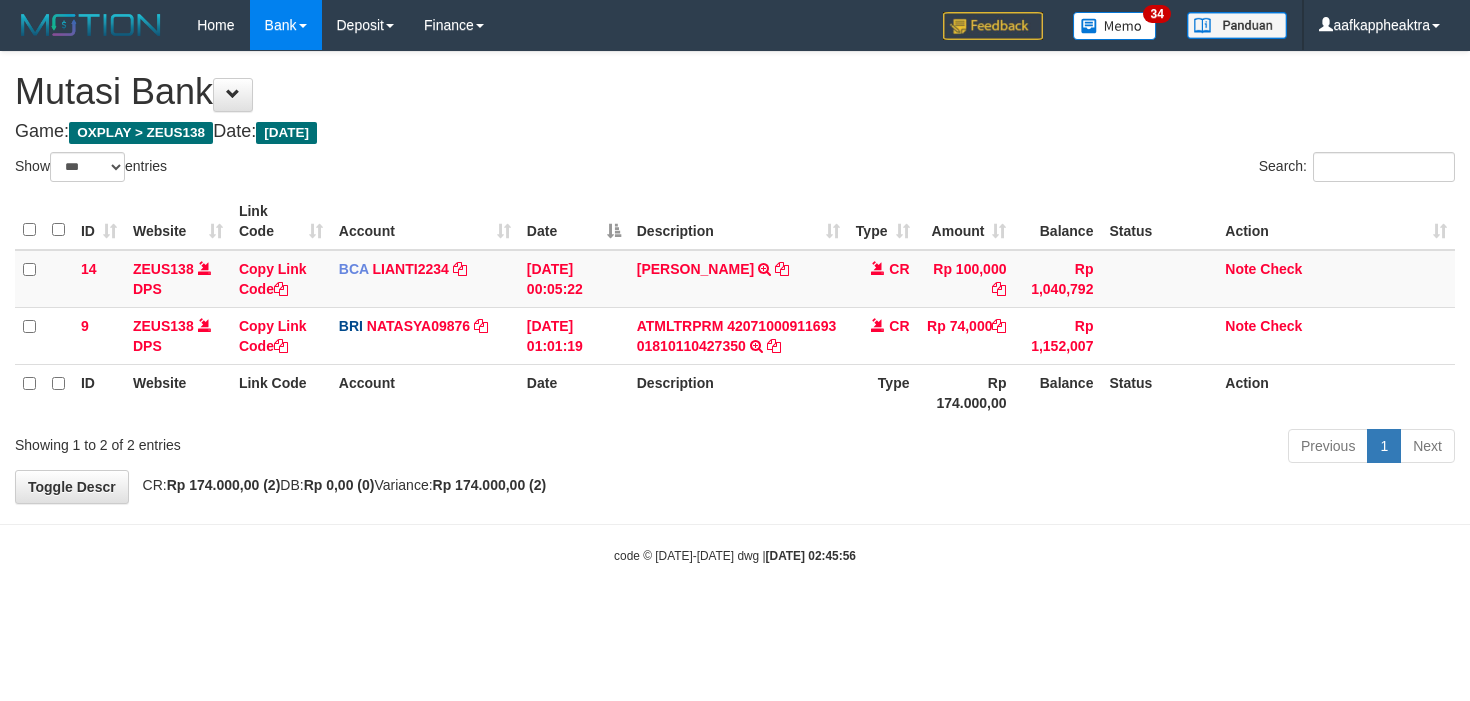 scroll, scrollTop: 0, scrollLeft: 0, axis: both 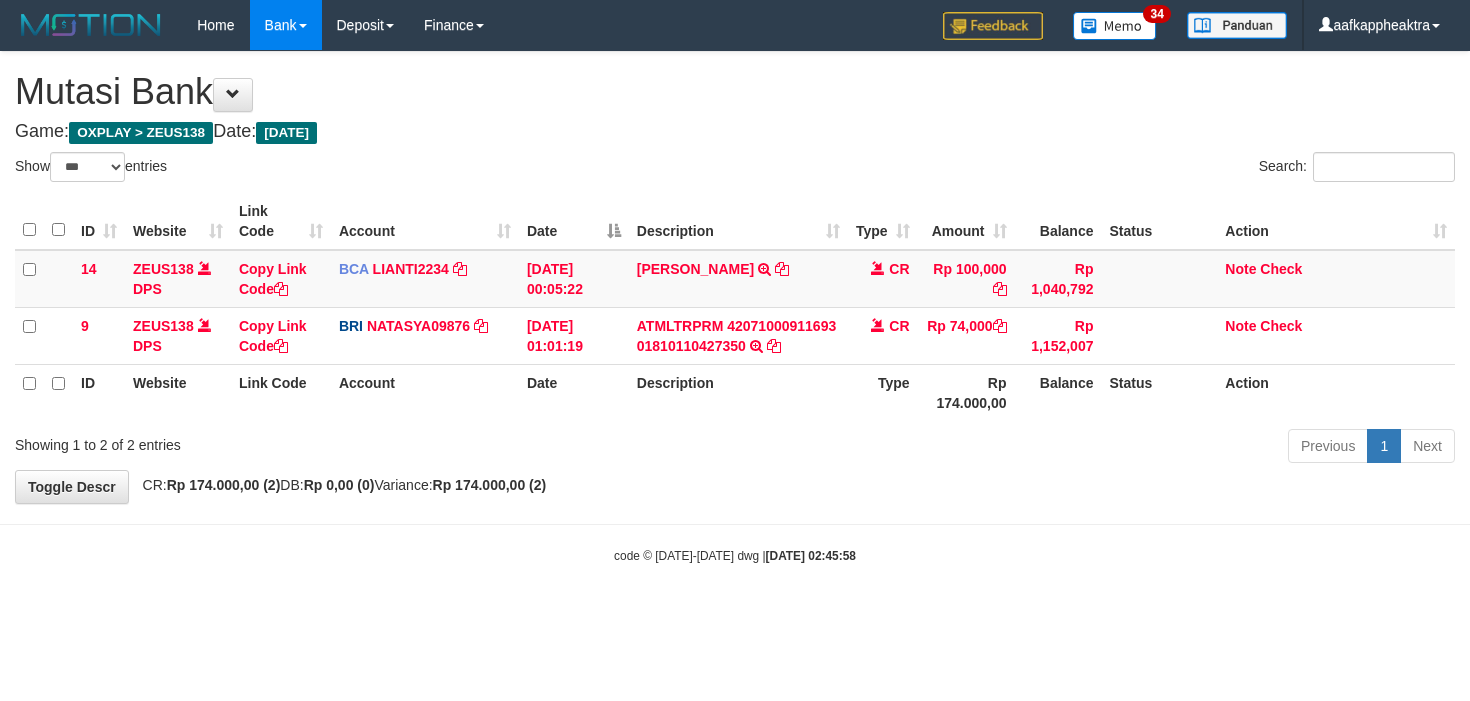select on "***" 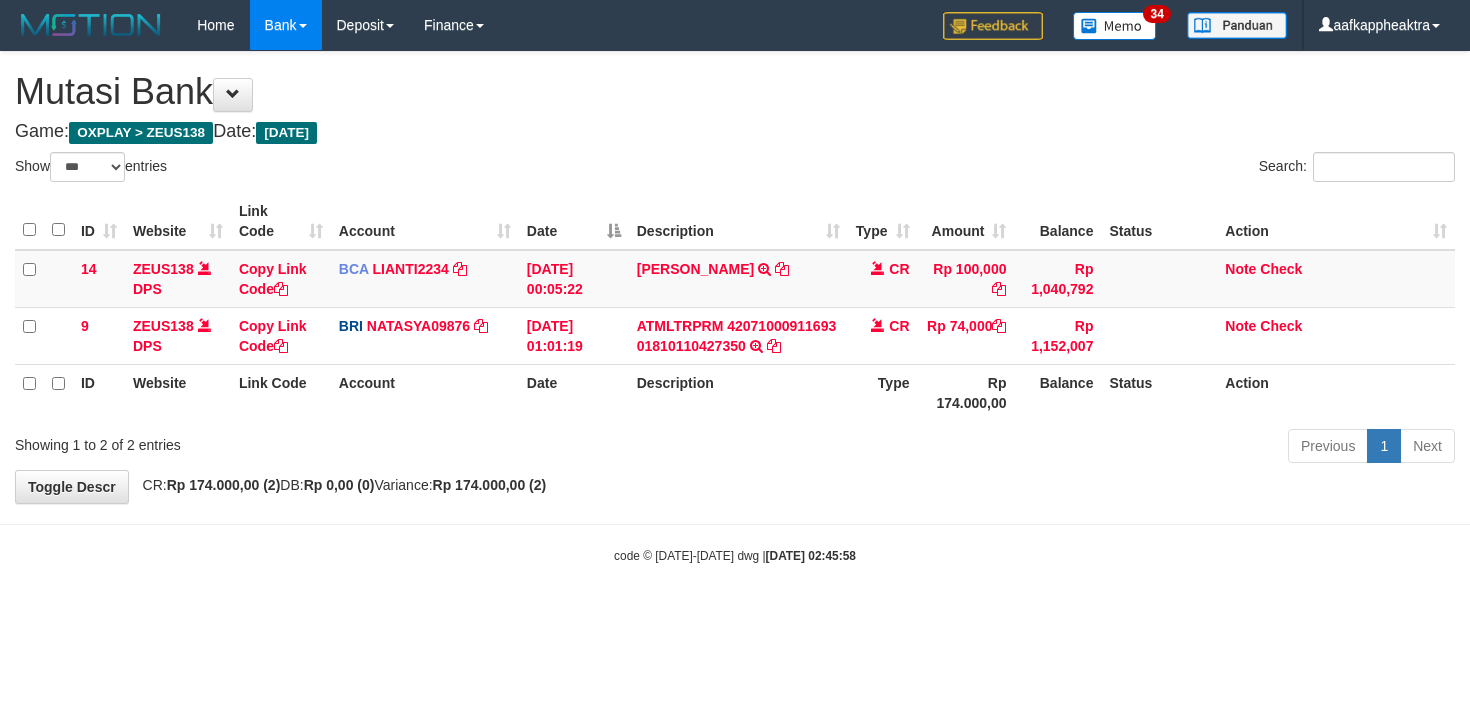 scroll, scrollTop: 0, scrollLeft: 0, axis: both 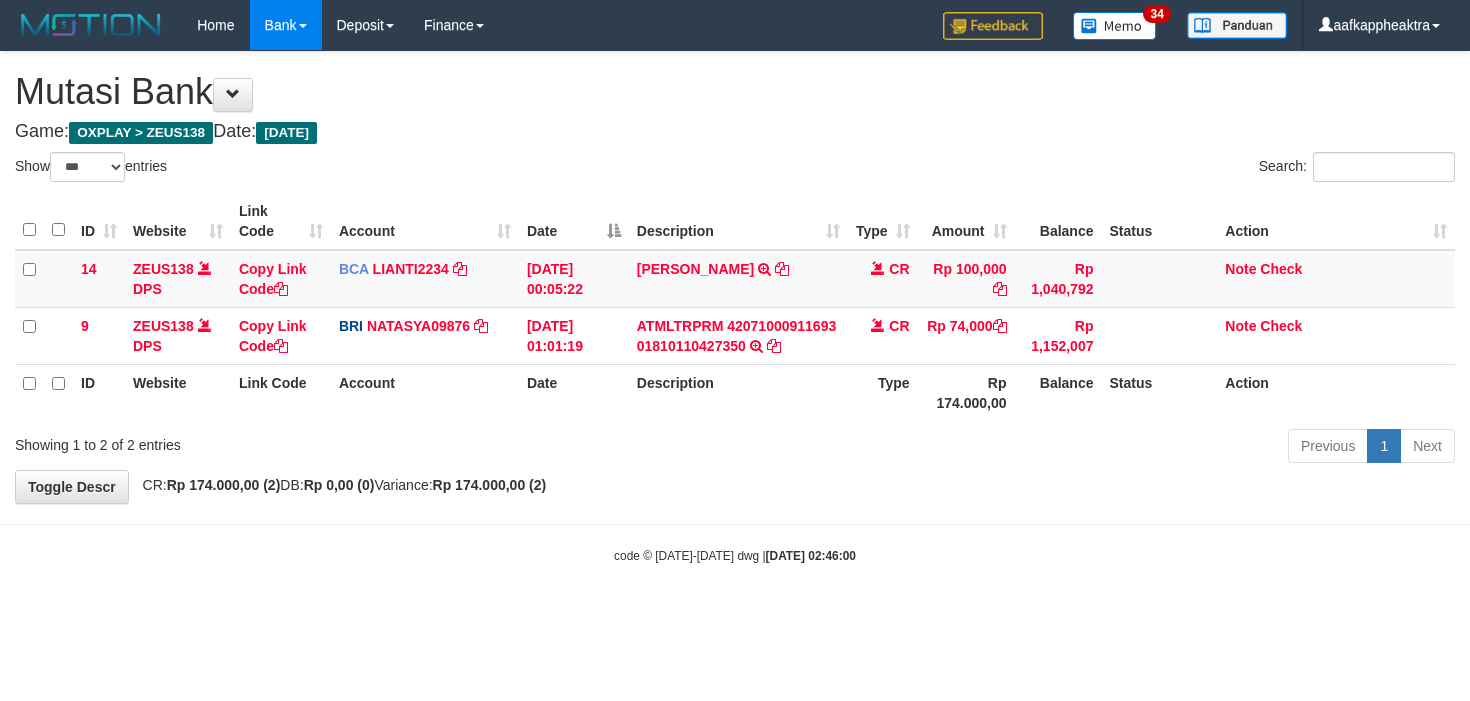 select on "***" 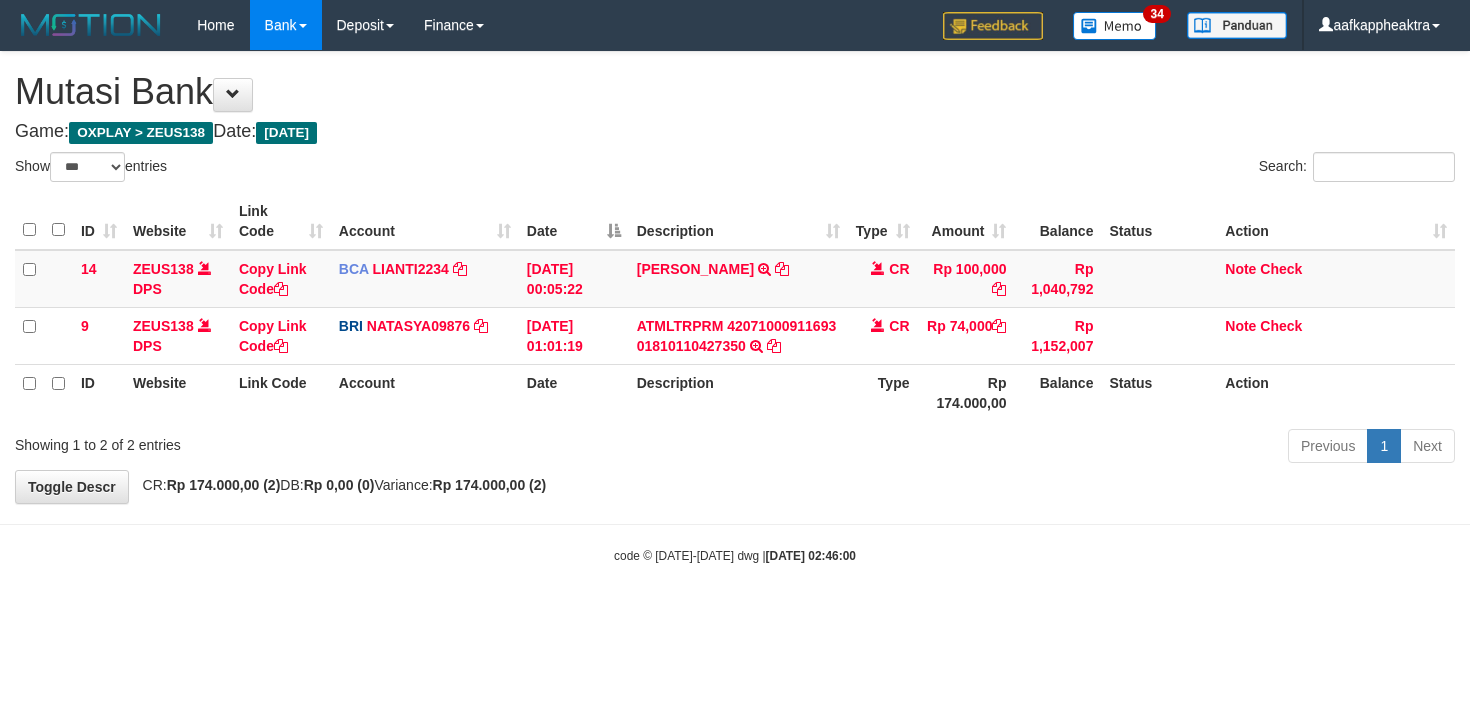 scroll, scrollTop: 0, scrollLeft: 0, axis: both 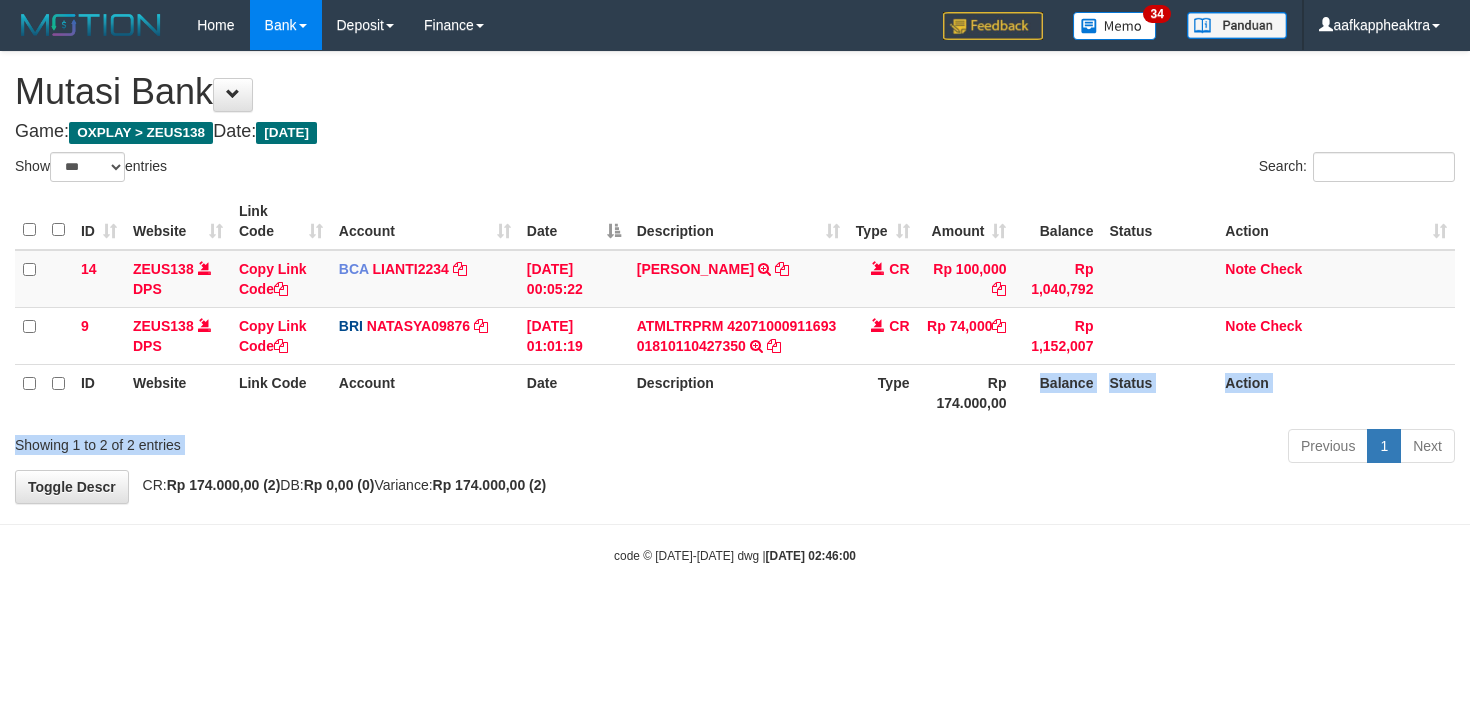 click on "Show  ** ** ** ***  entries Search:
ID Website Link Code Account Date Description Type Amount Balance Status Action
14
ZEUS138    DPS
Copy Link Code
BCA
LIANTI2234
DPS
YULIANTI
mutasi_20250712_4646 | 14
mutasi_20250712_4646 | 14
12/07/2025 00:05:22
YUSUP MAULAN         TRSF E-BANKING CR 1207/FTSCY/WS95051
100000.002025071262819090 TRFDN-YUSUP MAULANESPAY DEBIT INDONE
CR
Rp 100,000
Rp 1,040,792
Note
Check
9
ZEUS138    DPS
Copy Link Code
BRI
NATASYA09876" at bounding box center [735, 311] 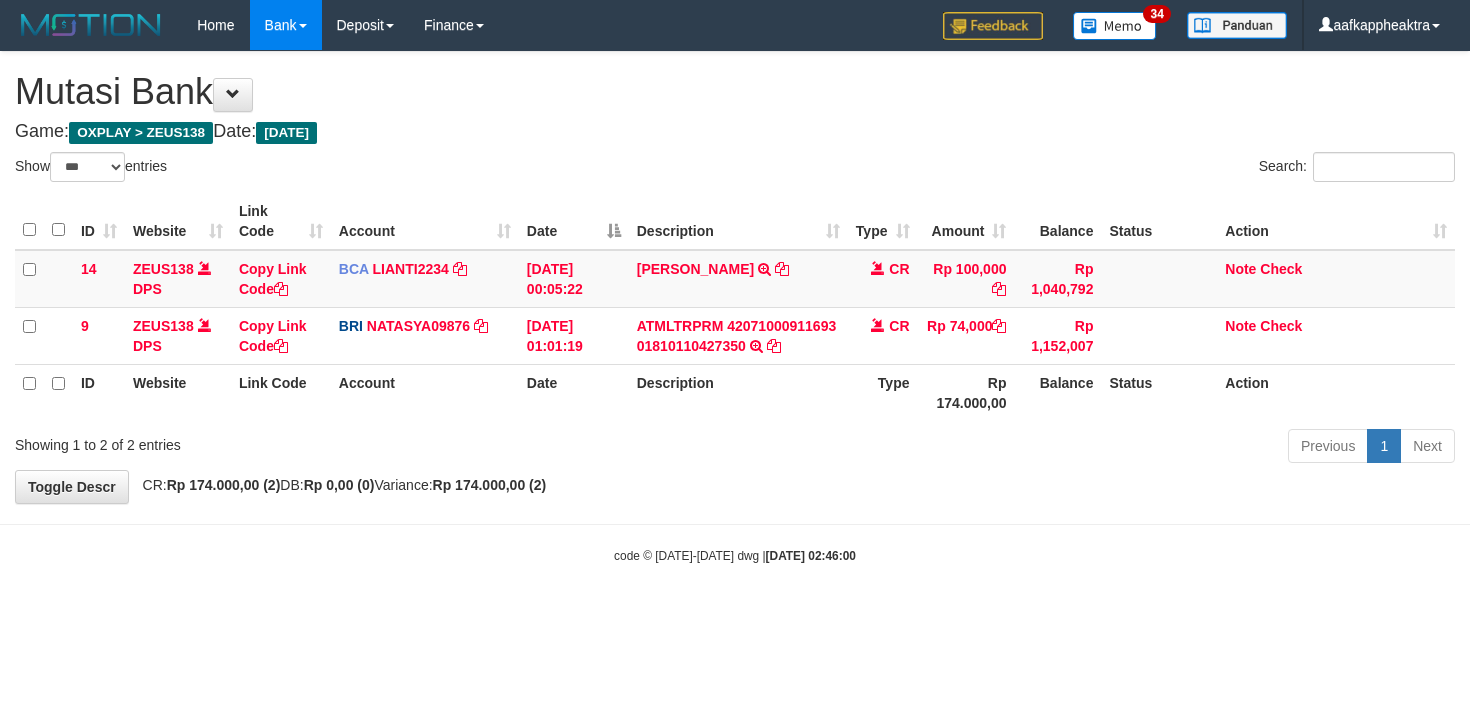 click on "Toggle navigation
Home
Bank
Account List
Mutasi Bank
Search
Note Mutasi
Deposit
DPS List
History
Finance
Financial Data
aafkappheaktra
My Profile
Log Out
34" at bounding box center (735, 307) 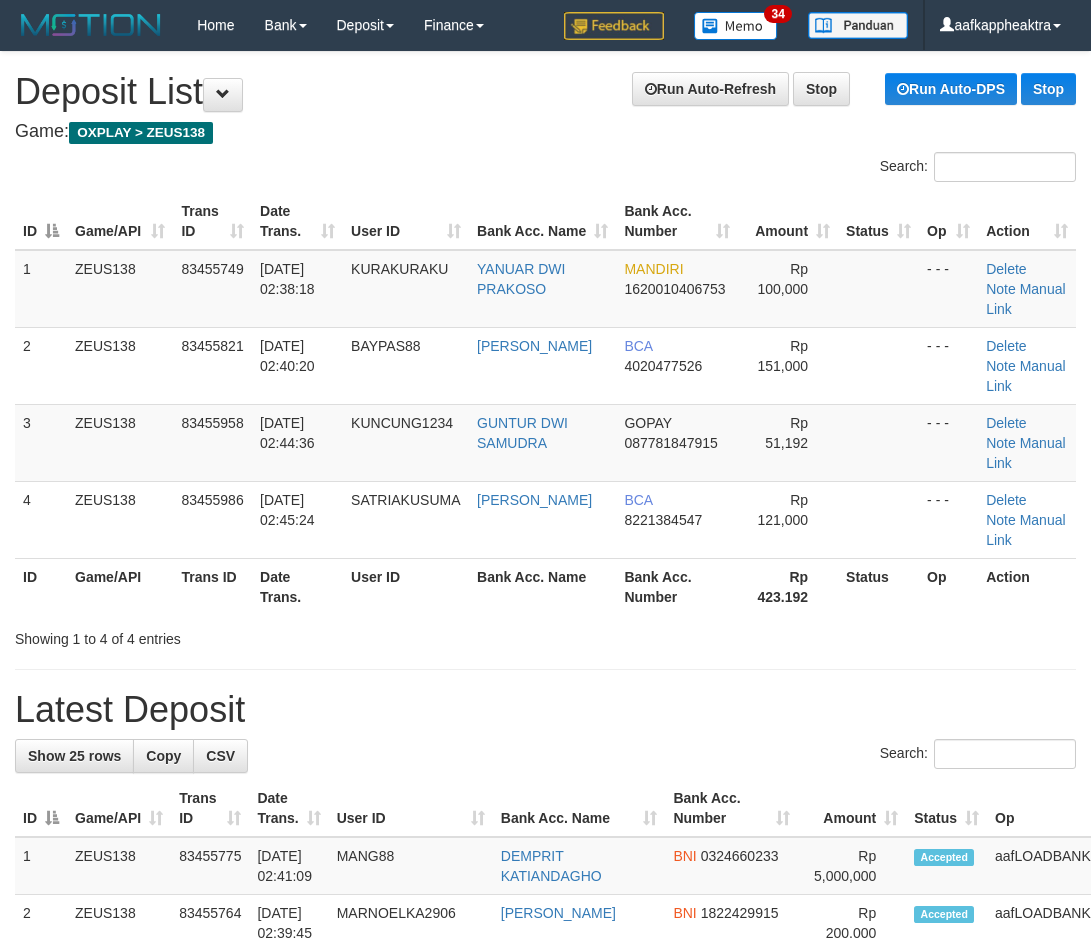 scroll, scrollTop: 0, scrollLeft: 0, axis: both 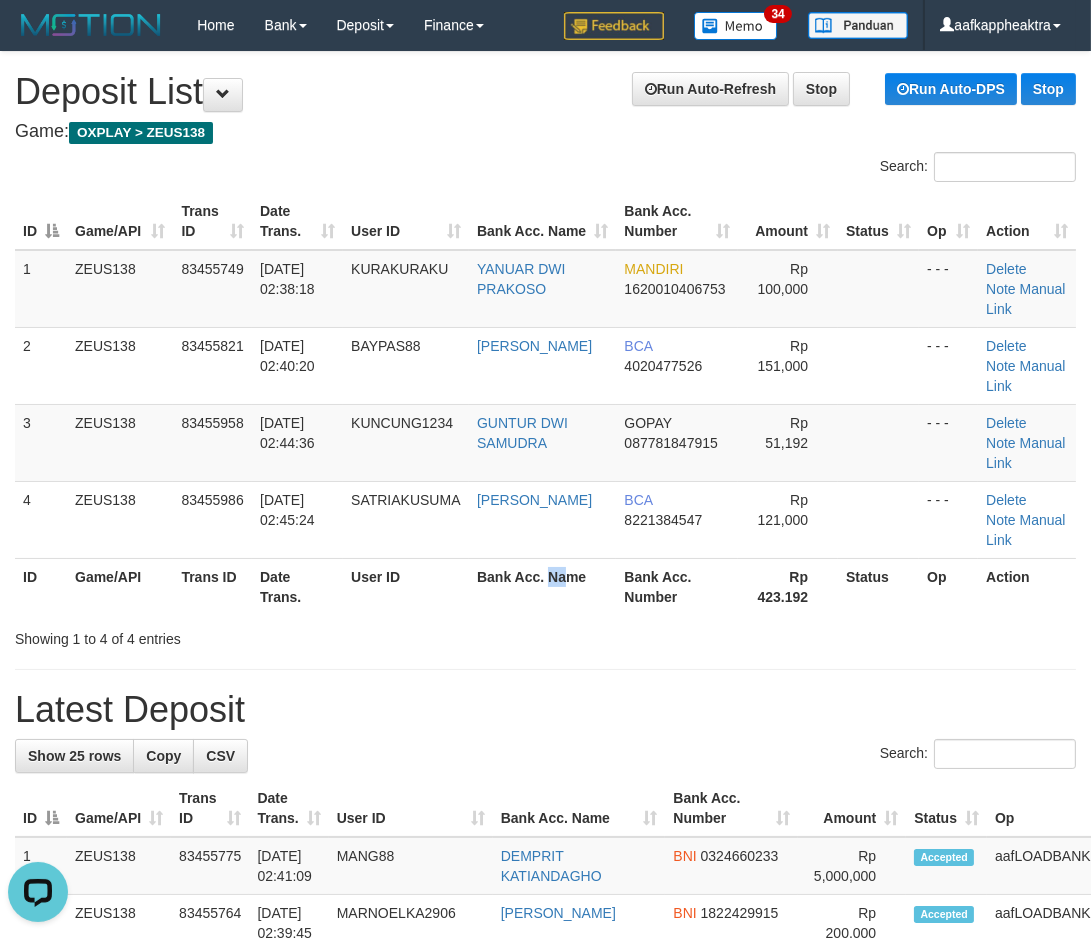 click on "Bank Acc. Name" at bounding box center (542, 586) 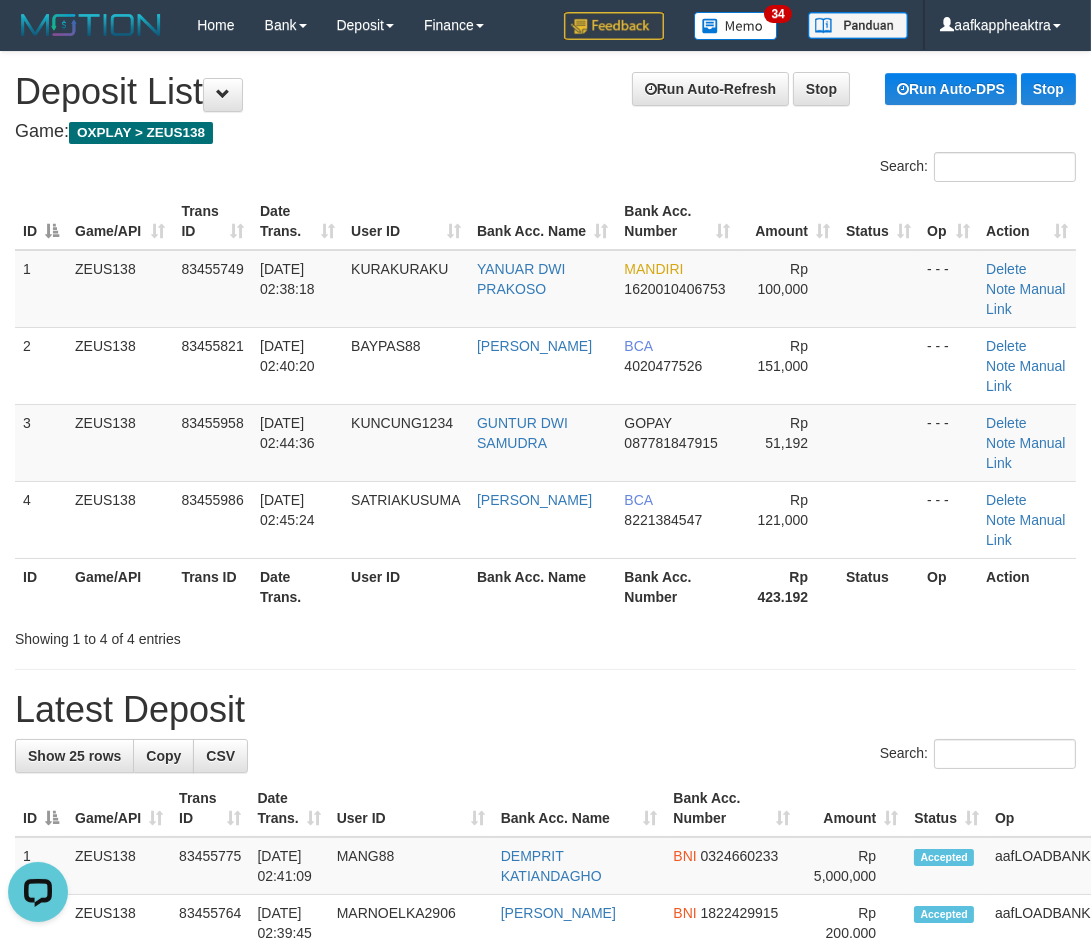 drag, startPoint x: 307, startPoint y: 651, endPoint x: 87, endPoint y: 655, distance: 220.03636 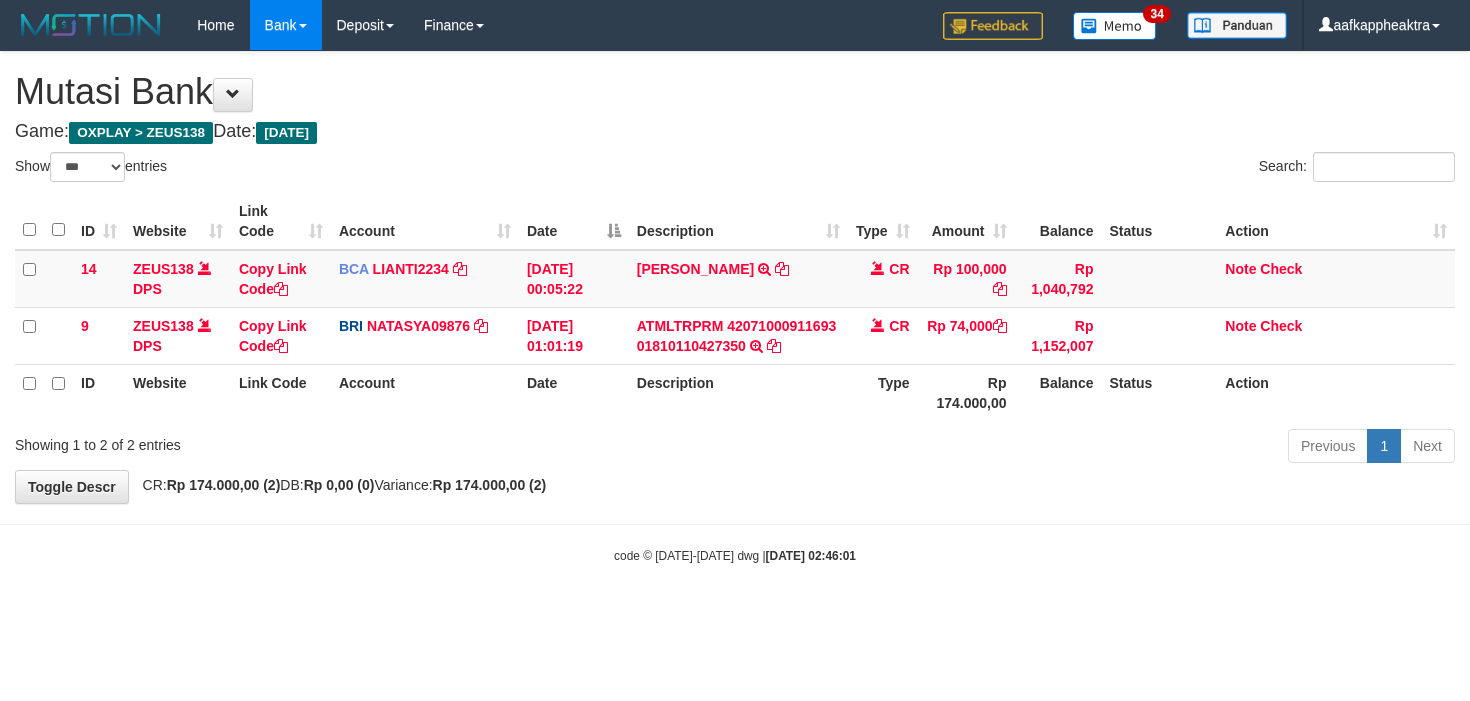 select on "***" 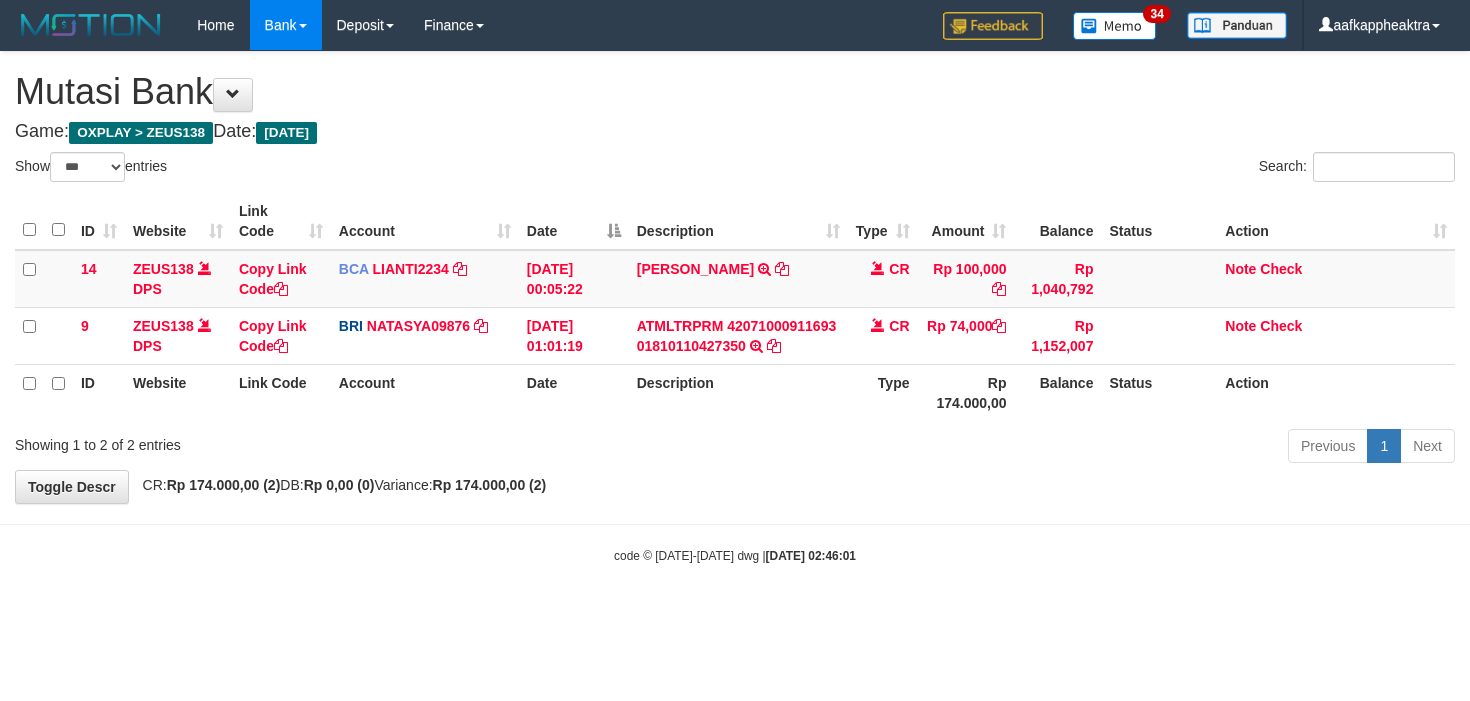 scroll, scrollTop: 0, scrollLeft: 0, axis: both 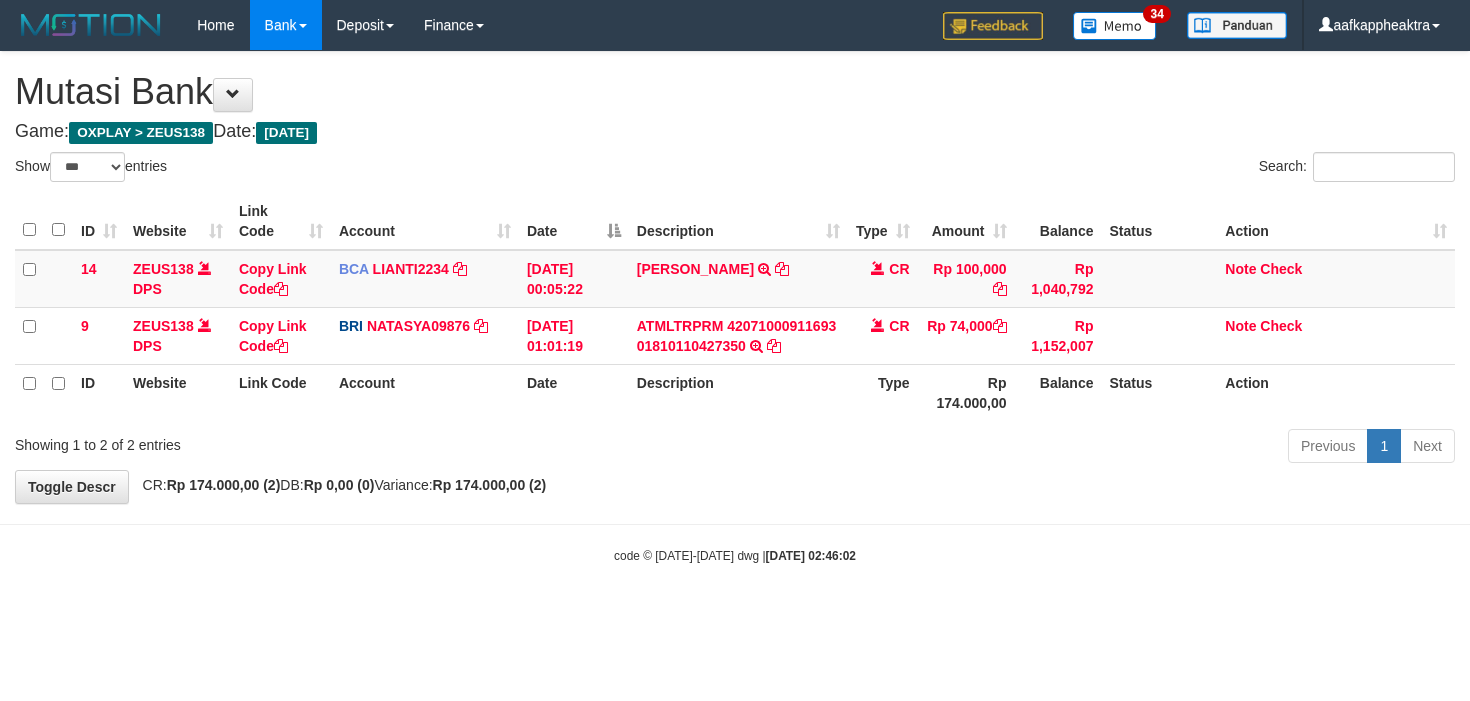 select on "***" 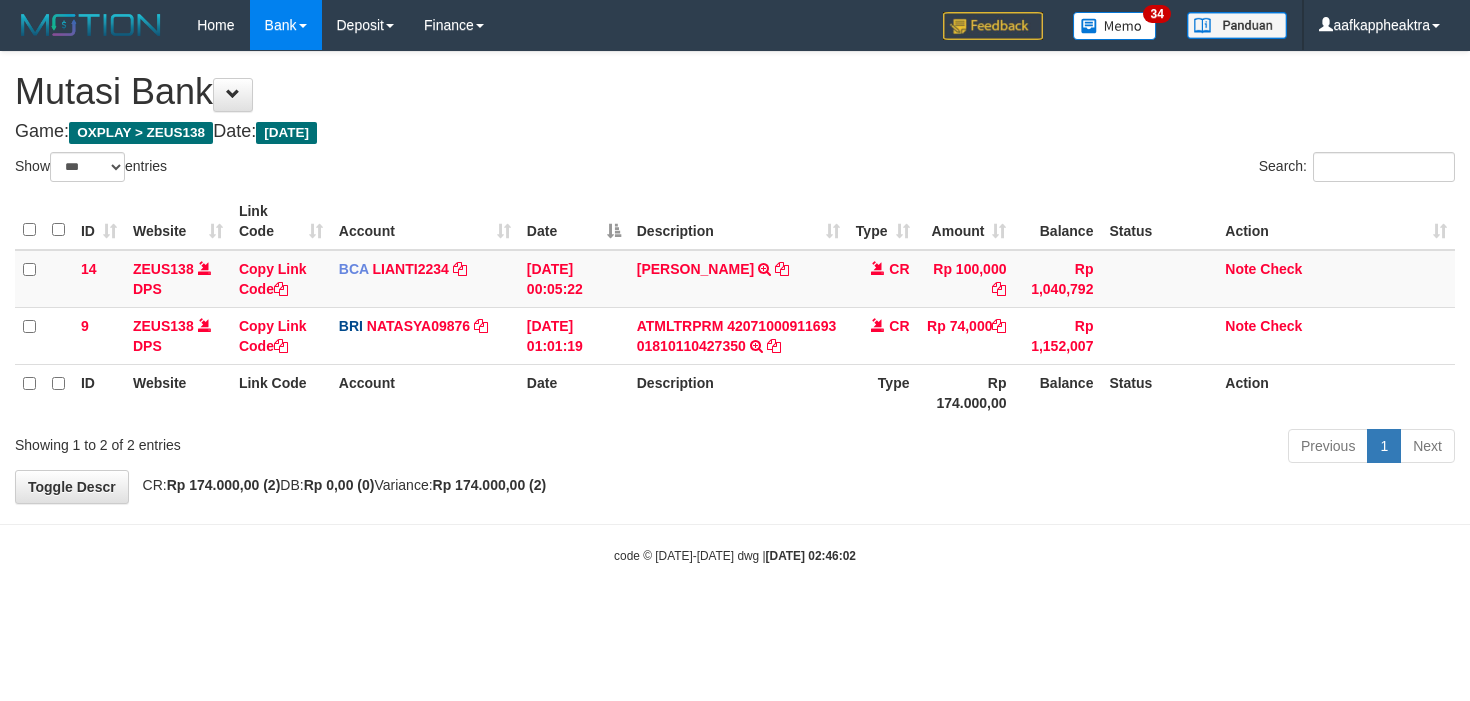 scroll, scrollTop: 0, scrollLeft: 0, axis: both 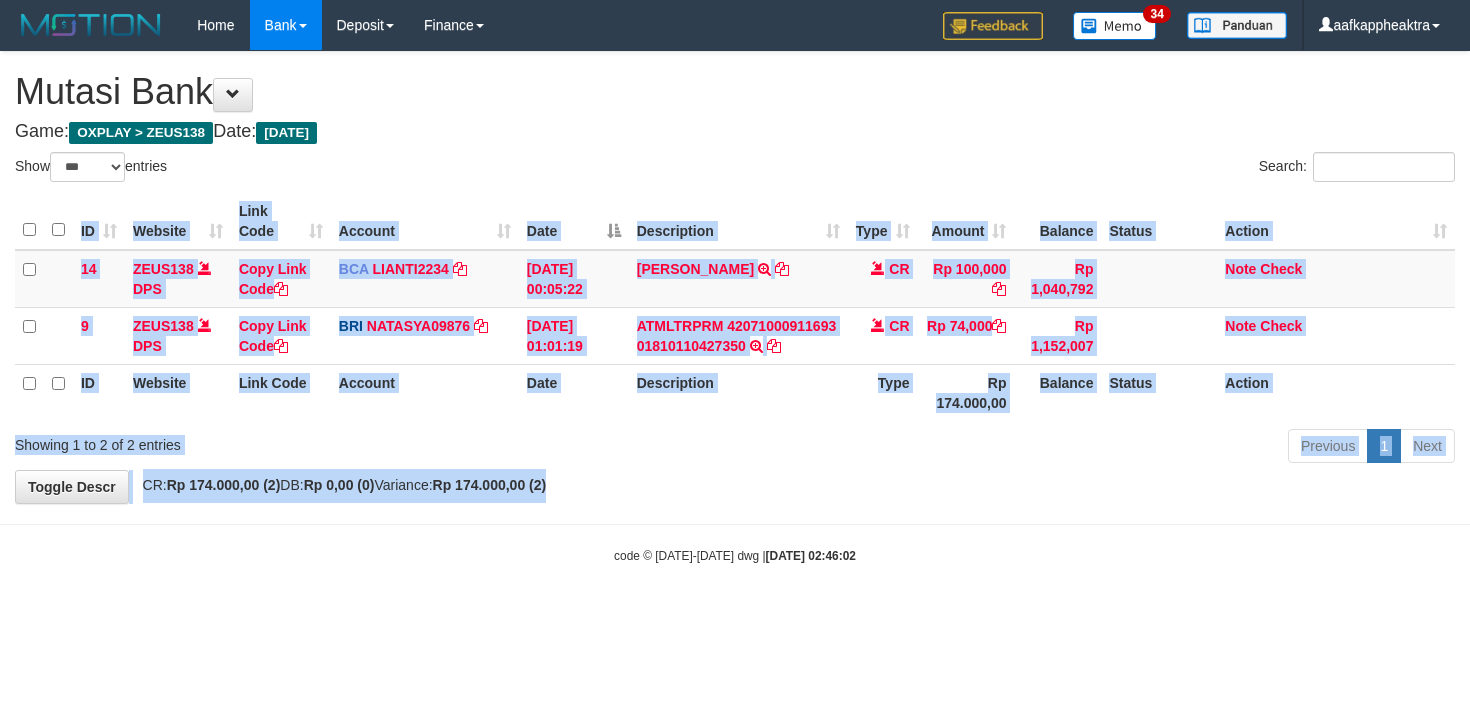 click on "**********" at bounding box center (735, 277) 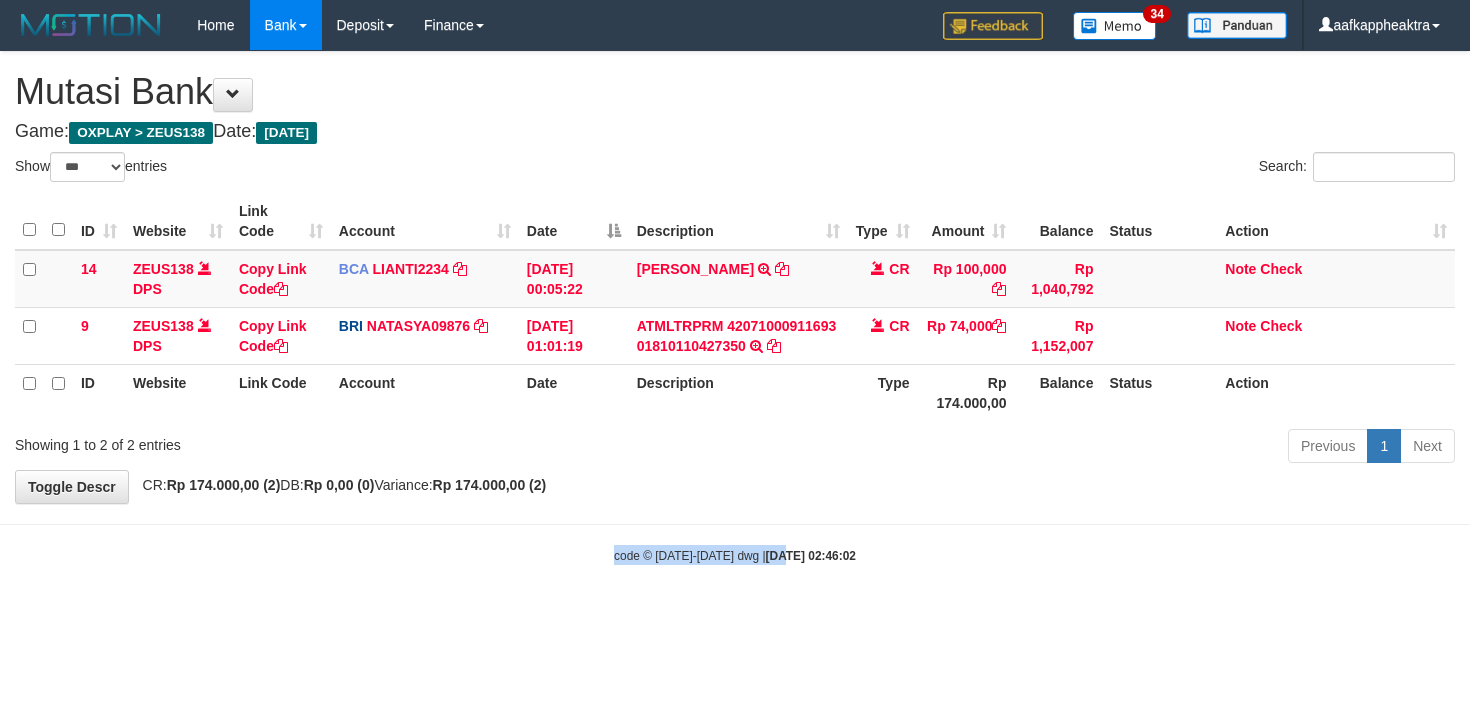 drag, startPoint x: 960, startPoint y: 543, endPoint x: 711, endPoint y: 468, distance: 260.05 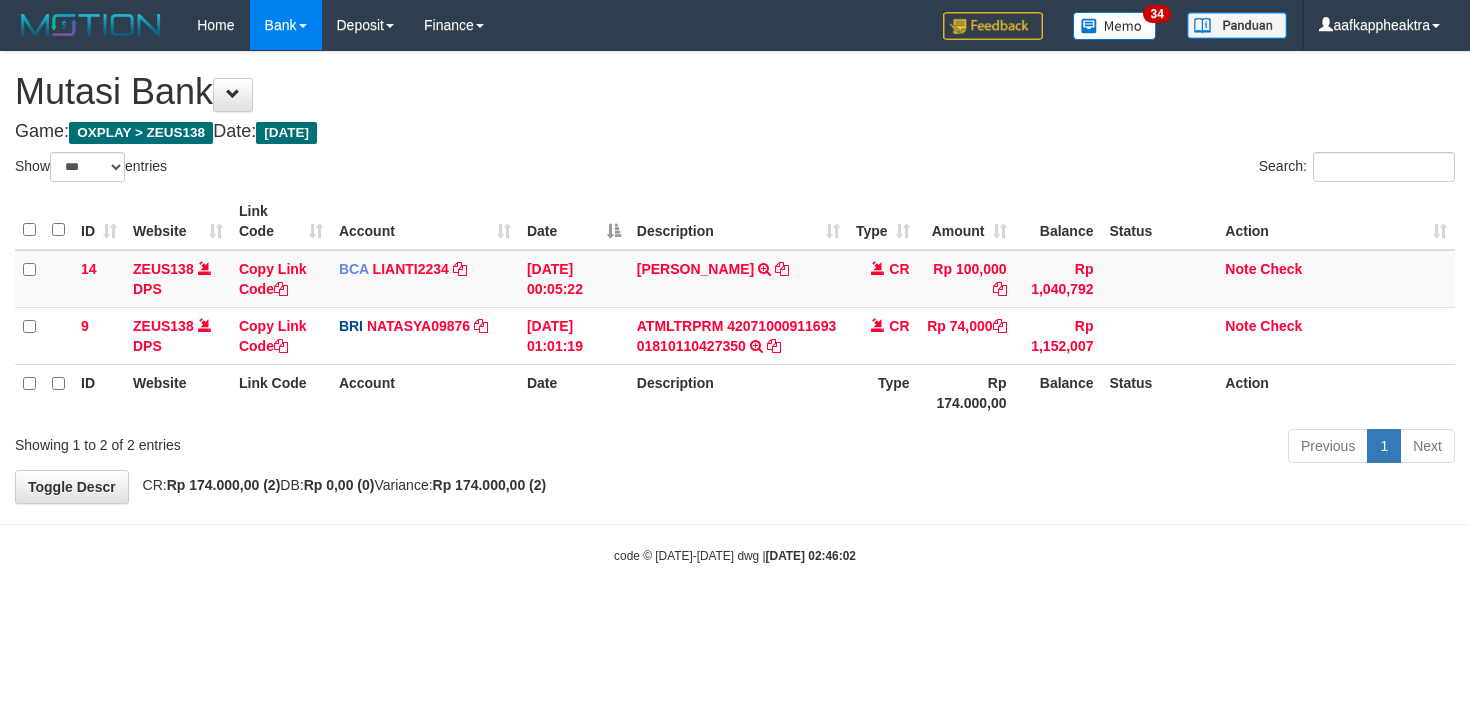 select on "***" 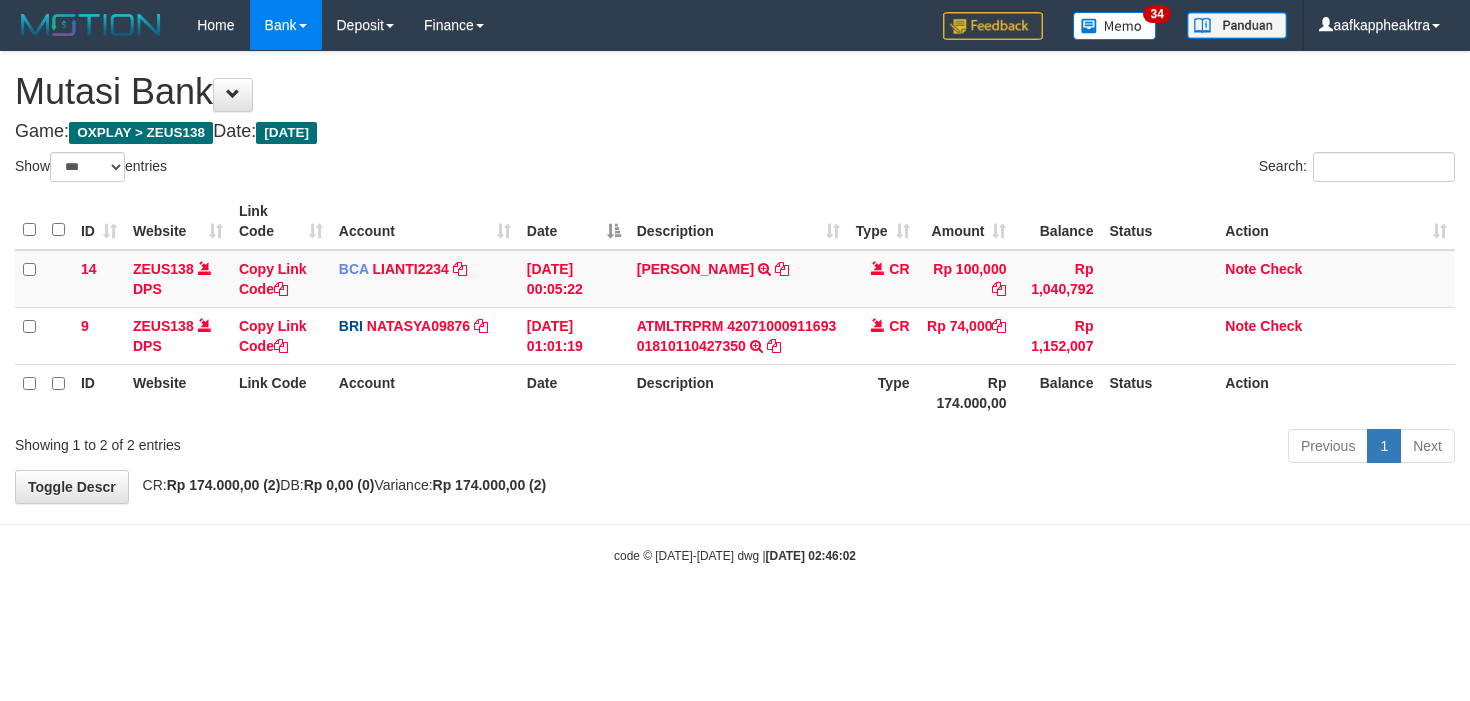 scroll, scrollTop: 0, scrollLeft: 0, axis: both 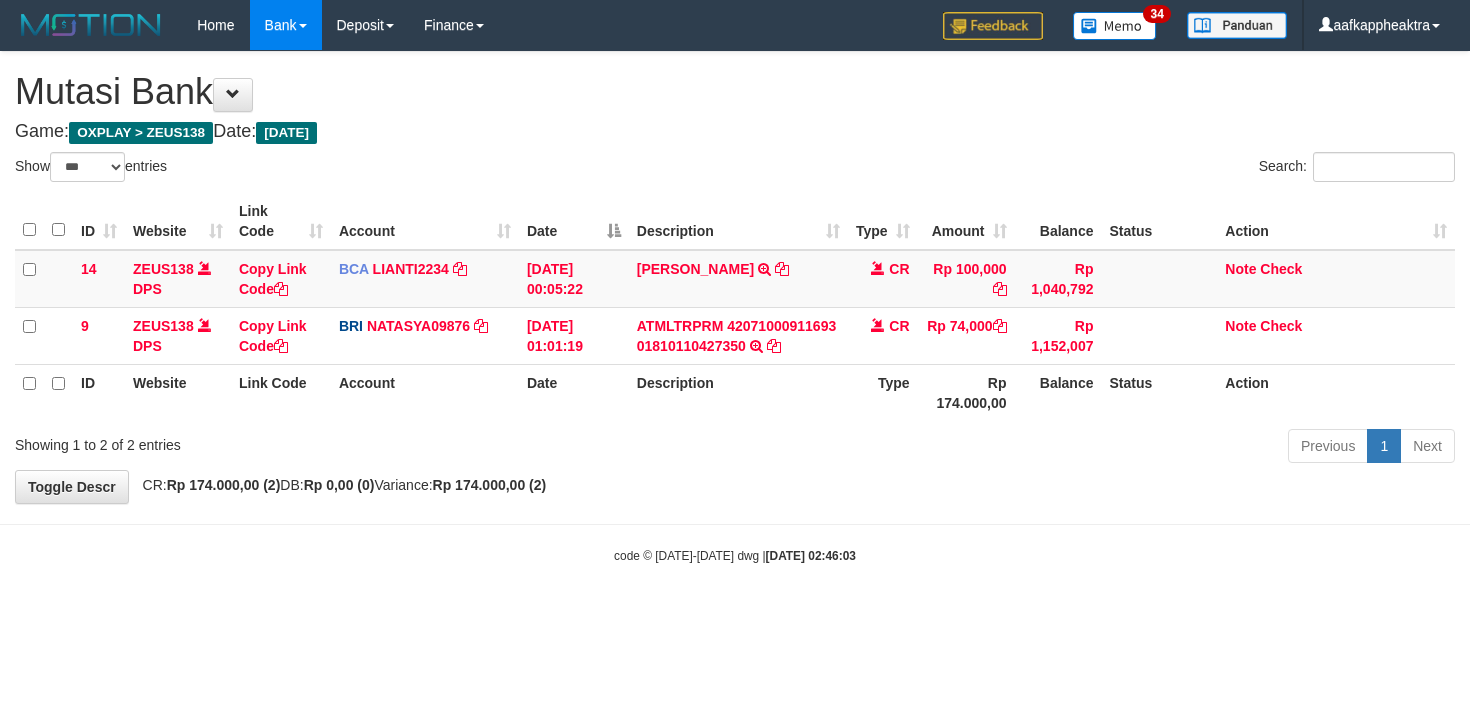 select on "***" 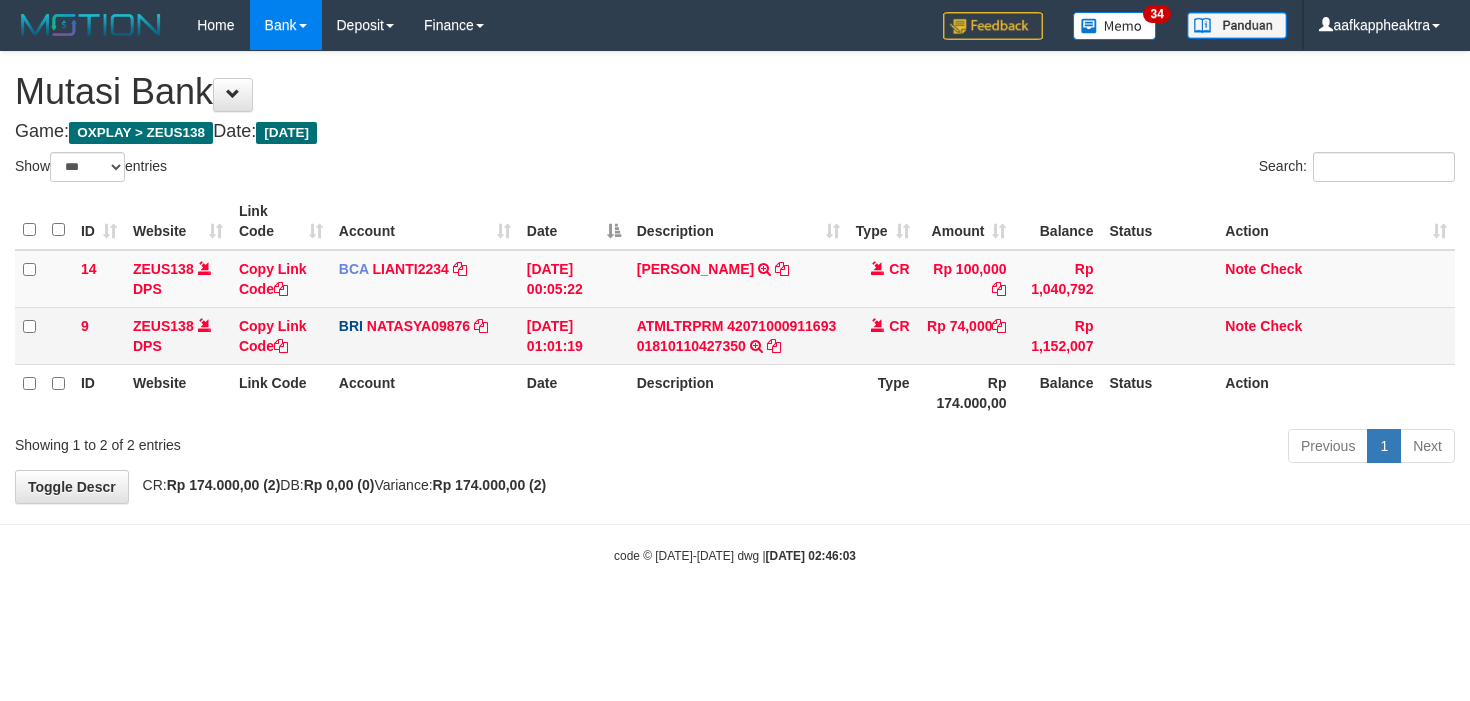 scroll, scrollTop: 0, scrollLeft: 0, axis: both 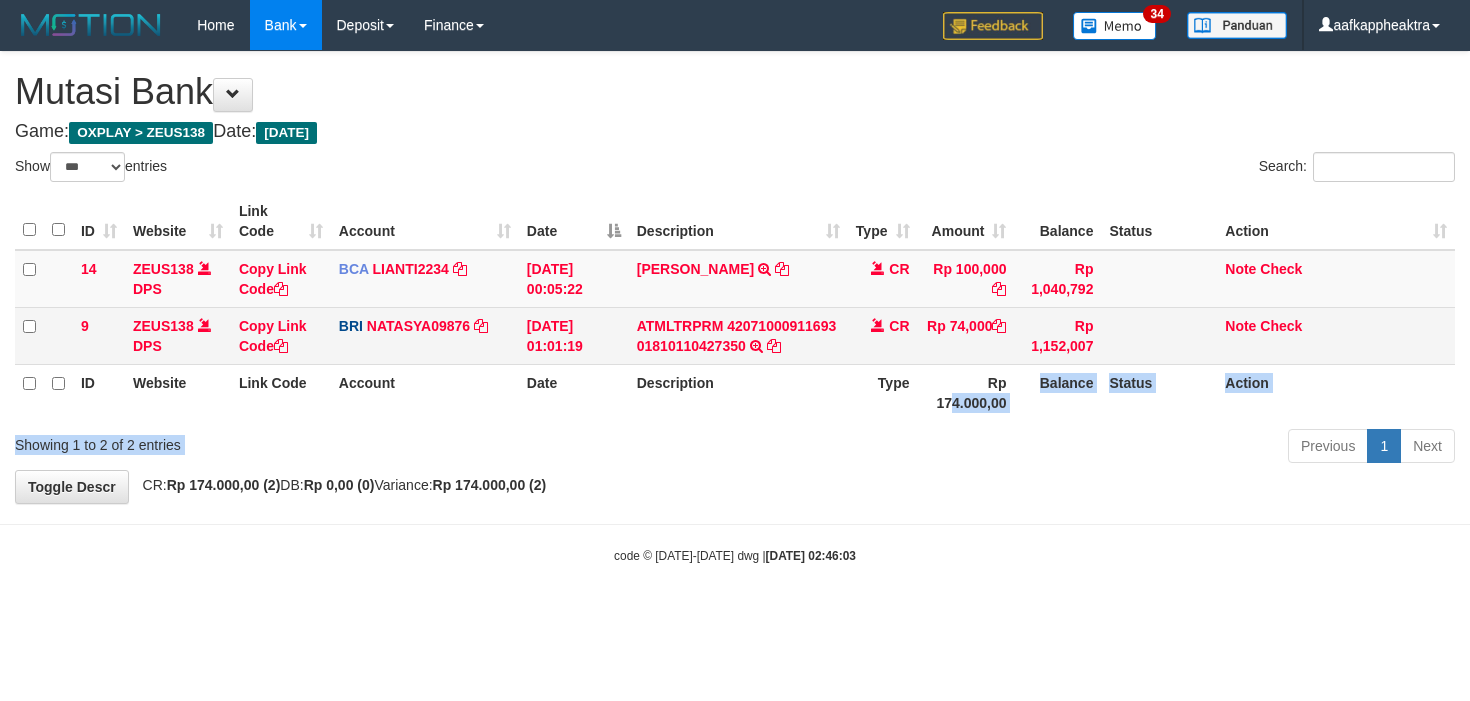 click on "Show  ** ** ** ***  entries Search:
ID Website Link Code Account Date Description Type Amount Balance Status Action
14
ZEUS138    DPS
Copy Link Code
BCA
LIANTI2234
DPS
YULIANTI
mutasi_20250712_4646 | 14
mutasi_20250712_4646 | 14
[DATE] 00:05:22
[PERSON_NAME]         TRSF E-BANKING CR 1207/FTSCY/WS95051
100000.002025071262819090 TRFDN-YUSUP MAULANESPAY DEBIT INDONE
CR
Rp 100,000
Rp 1,040,792
Note
Check
9
ZEUS138    DPS
Copy Link Code
BRI
NATASYA09876" at bounding box center [735, 311] 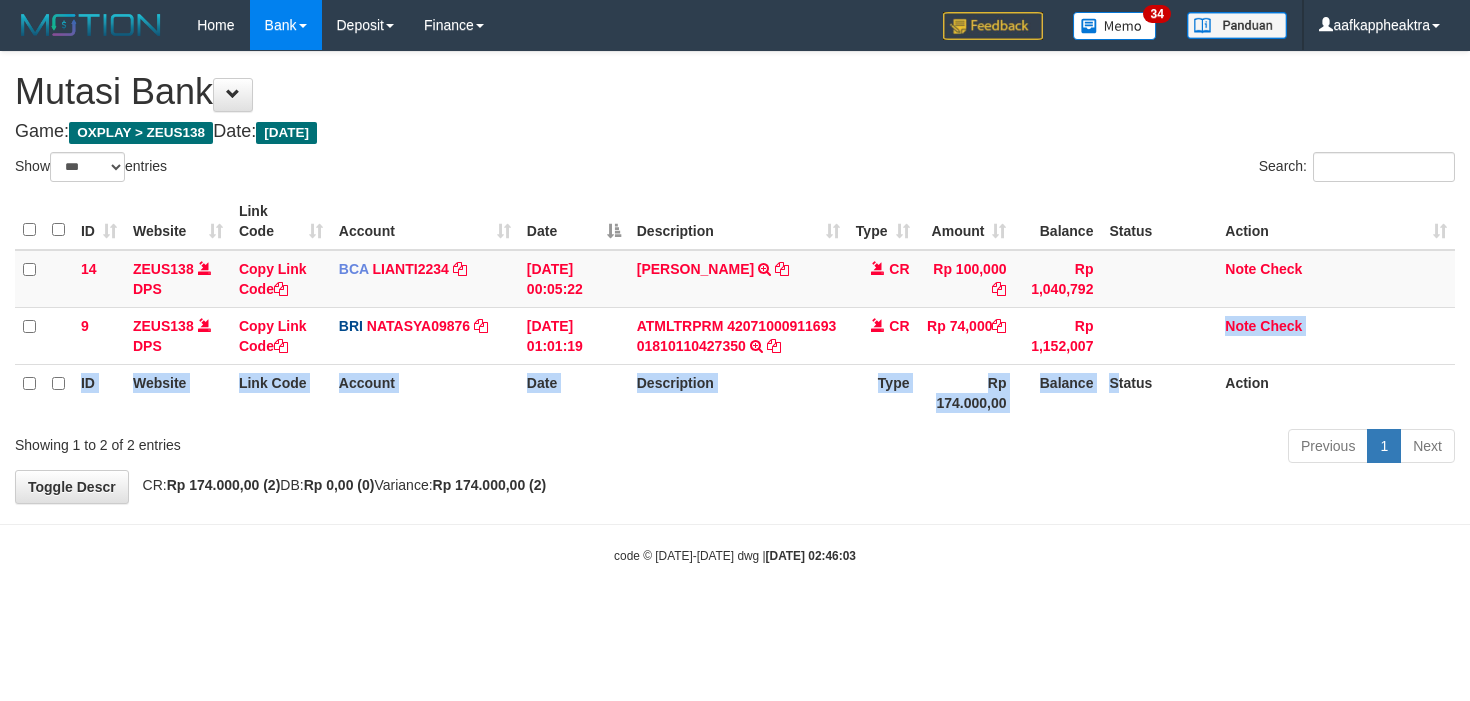 click on "ID Website Link Code Account Date Description Type Amount Balance Status Action
14
ZEUS138    DPS
Copy Link Code
BCA
LIANTI2234
DPS
YULIANTI
mutasi_20250712_4646 | 14
mutasi_20250712_4646 | 14
[DATE] 00:05:22
[PERSON_NAME]         TRSF E-BANKING CR 1207/FTSCY/WS95051
100000.002025071262819090 TRFDN-YUSUP MAULANESPAY DEBIT INDONE
CR
Rp 100,000
Rp 1,040,792
Note
Check
9
ZEUS138    DPS
Copy Link Code
BRI
NATASYA09876
DPS" at bounding box center [735, 307] 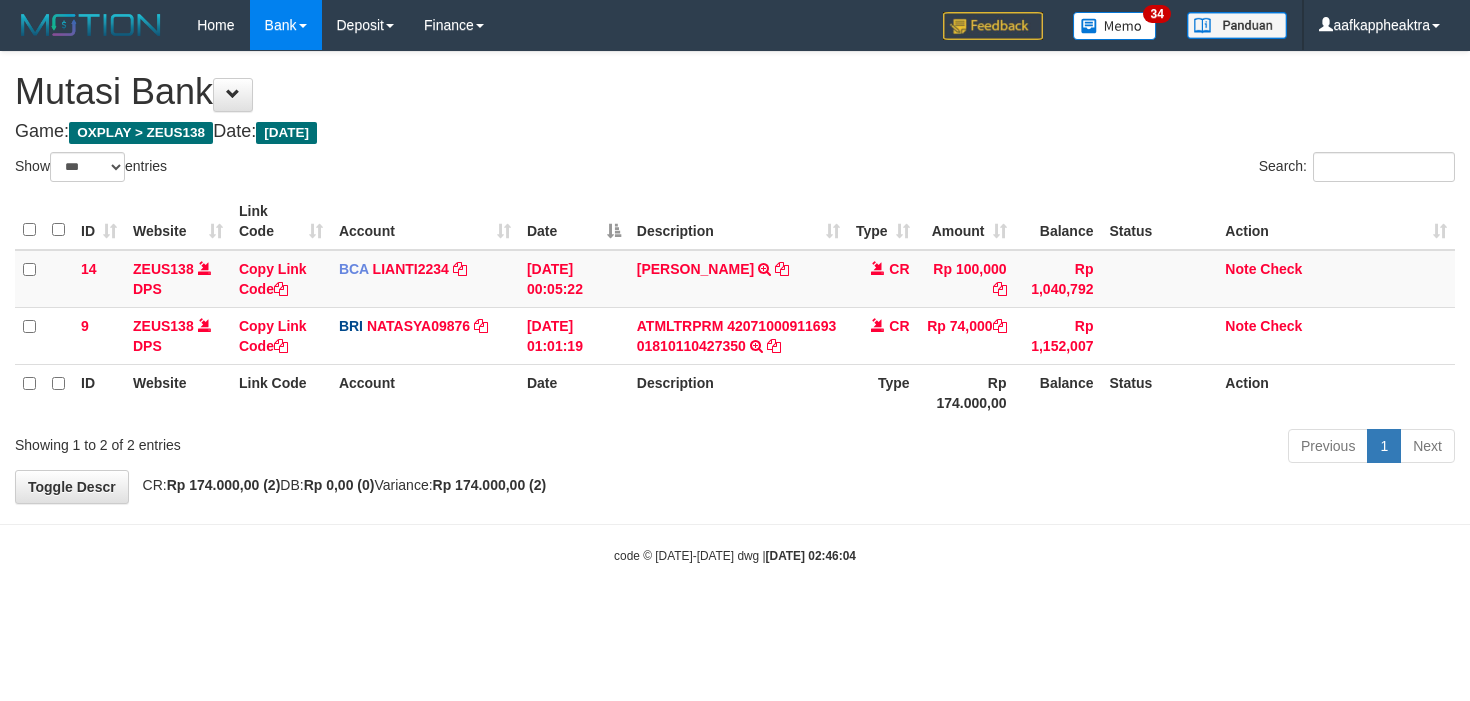 select on "***" 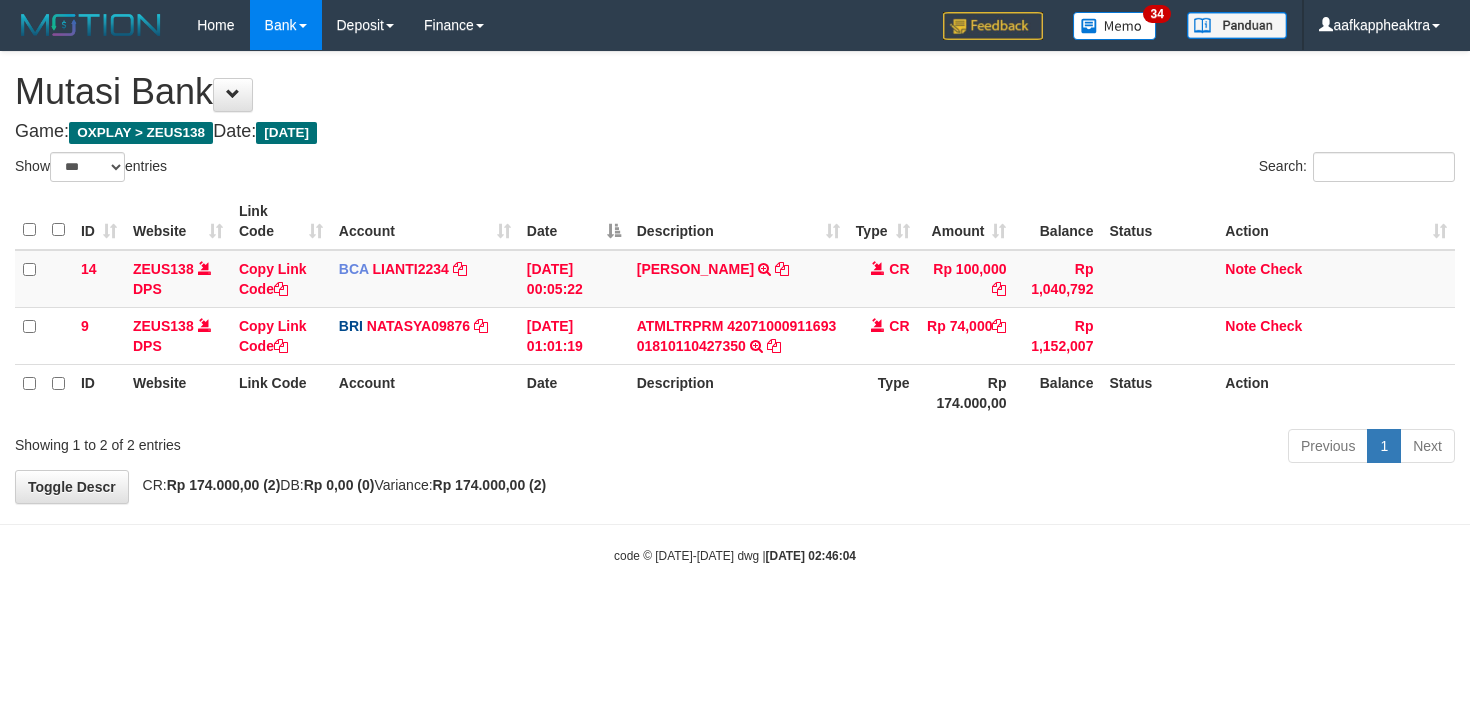 scroll, scrollTop: 0, scrollLeft: 0, axis: both 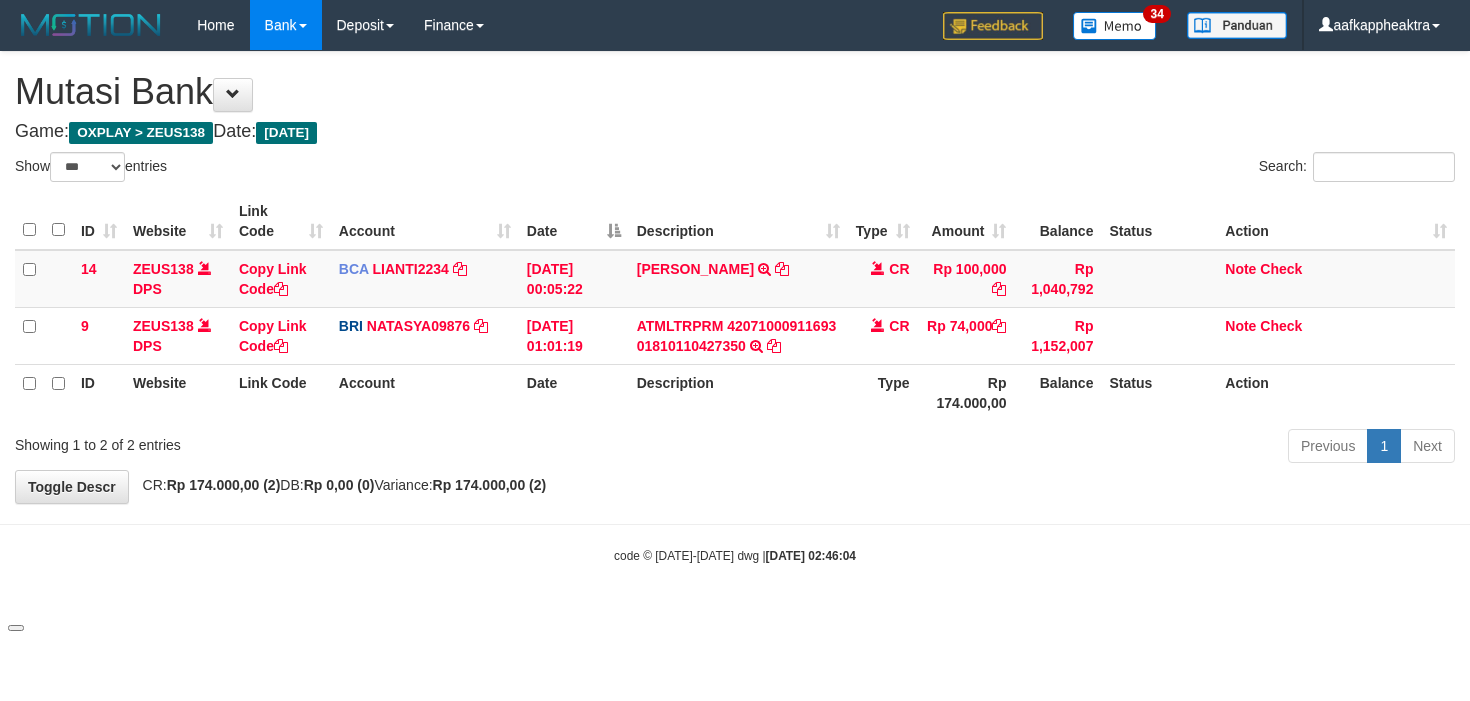 click on "Previous 1 Next" at bounding box center [1042, 448] 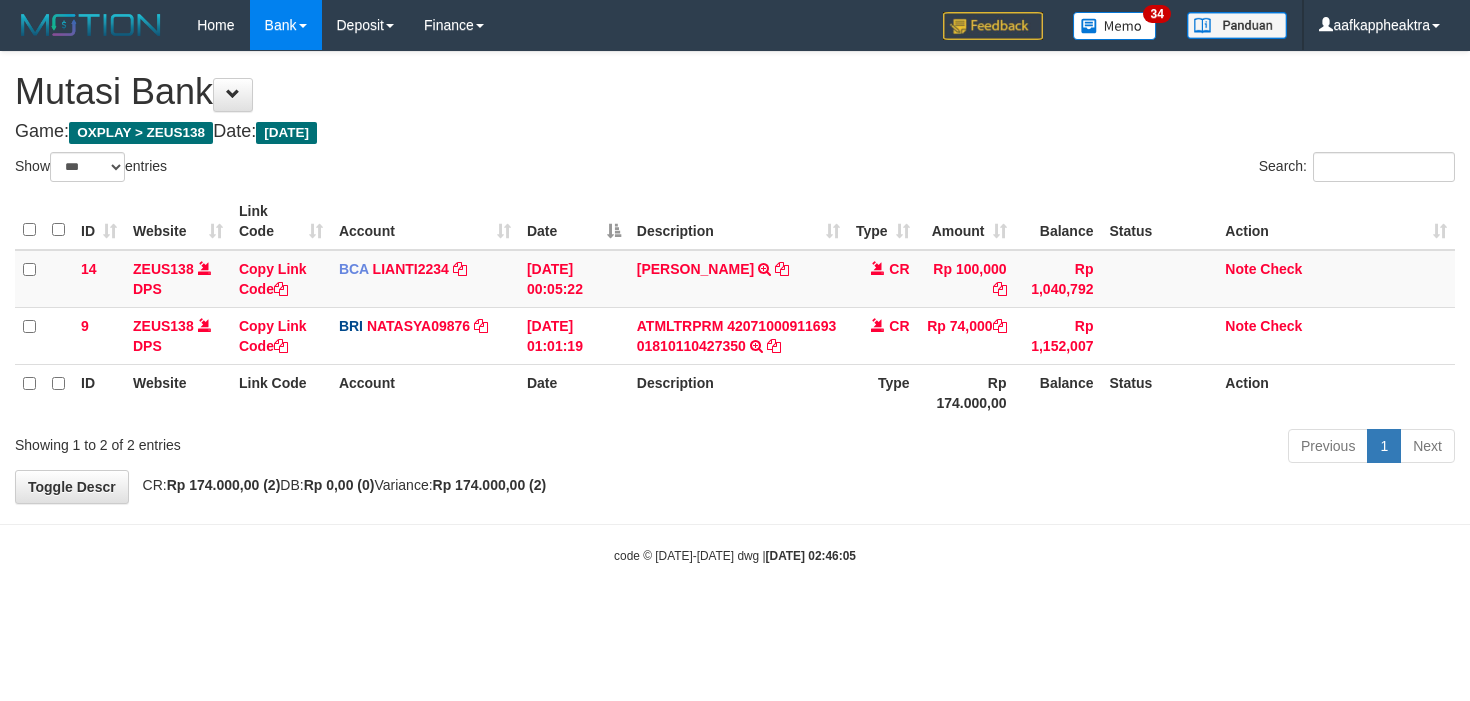 select on "***" 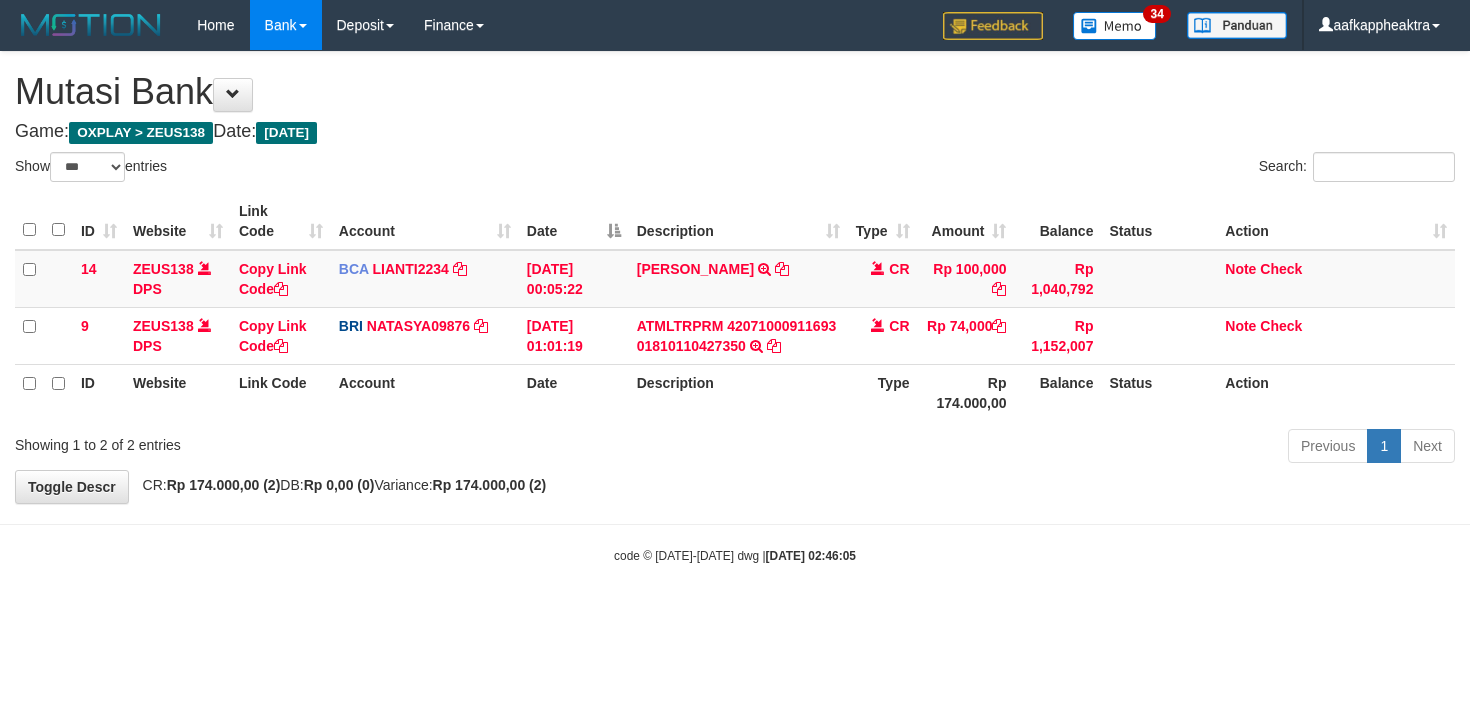 scroll, scrollTop: 0, scrollLeft: 0, axis: both 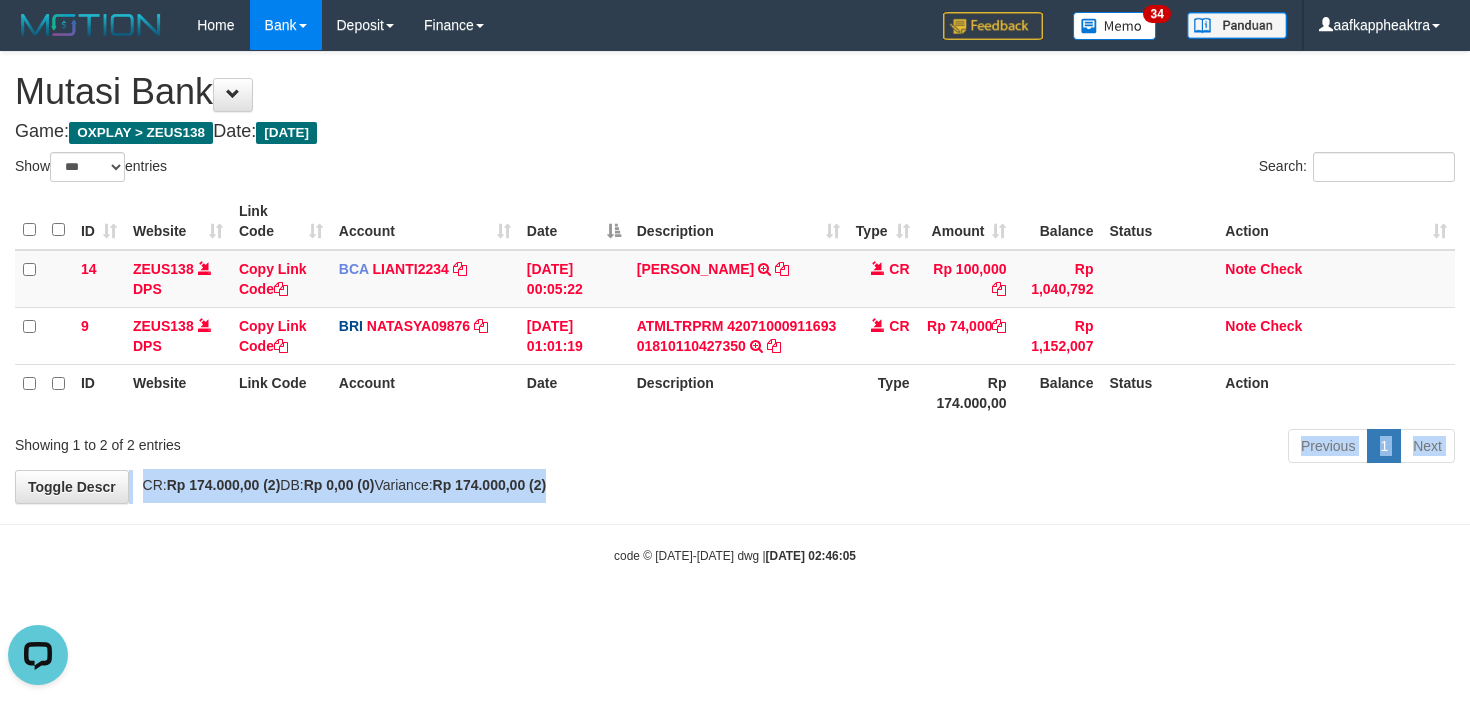 drag, startPoint x: 1046, startPoint y: 462, endPoint x: 1037, endPoint y: 477, distance: 17.492855 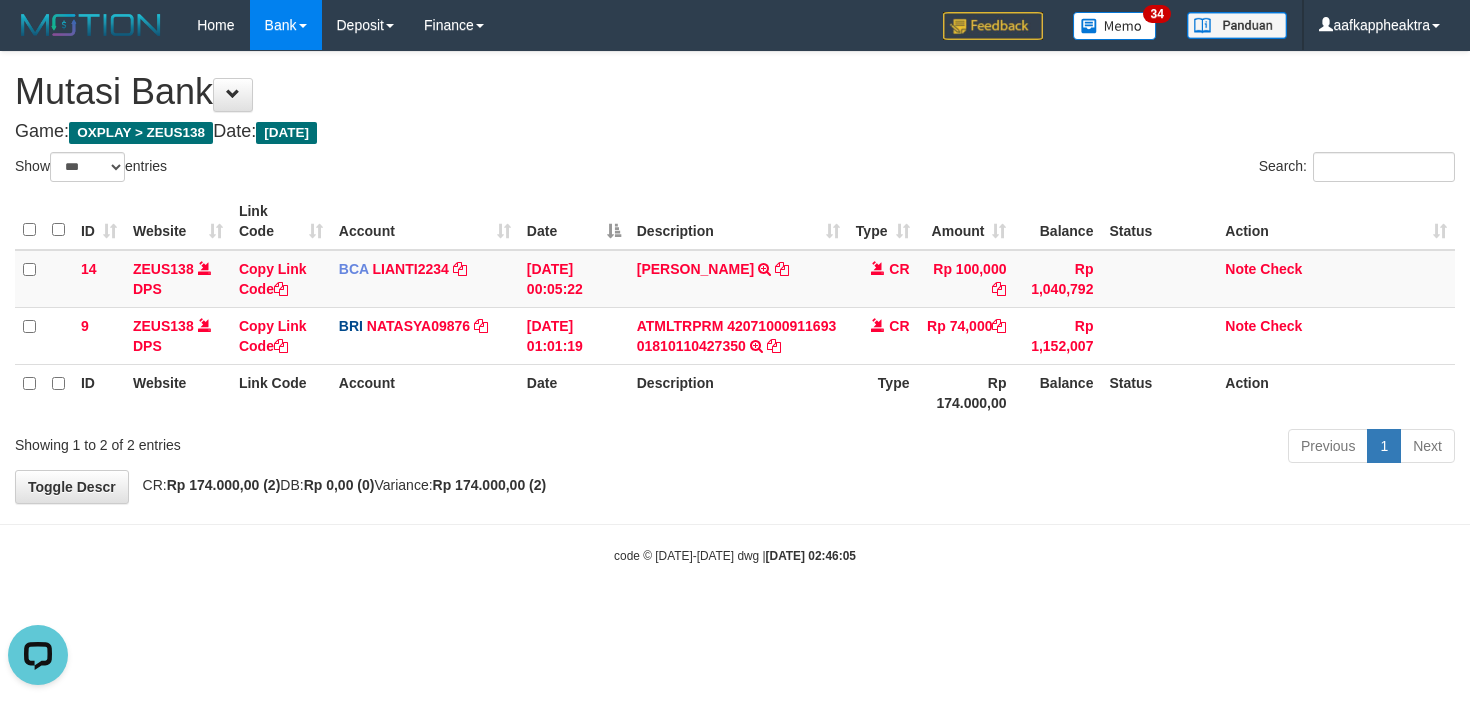 click on "Toggle navigation
Home
Bank
Account List
Mutasi Bank
Search
Note Mutasi
Deposit
DPS List
History
Finance
Financial Data
aafkappheaktra
My Profile
Log Out
34" at bounding box center (735, 307) 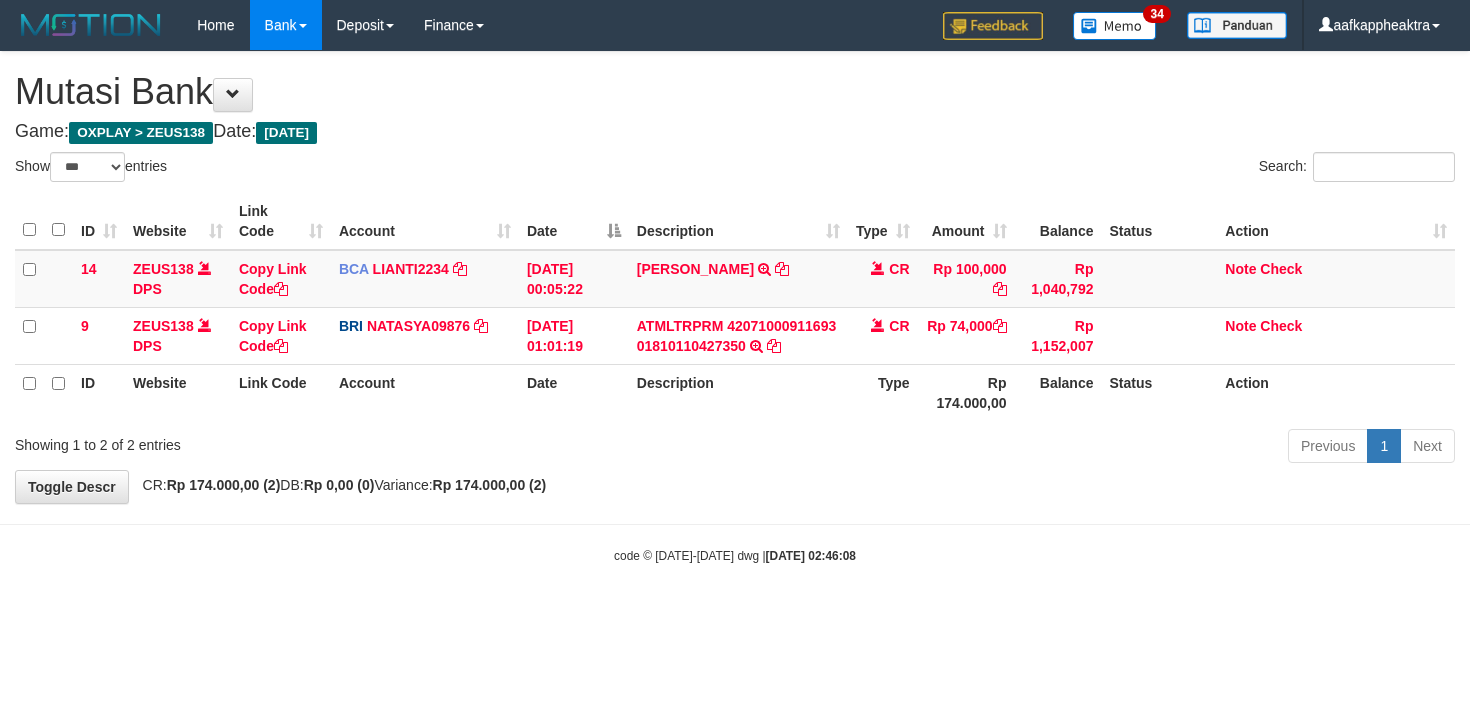 select on "***" 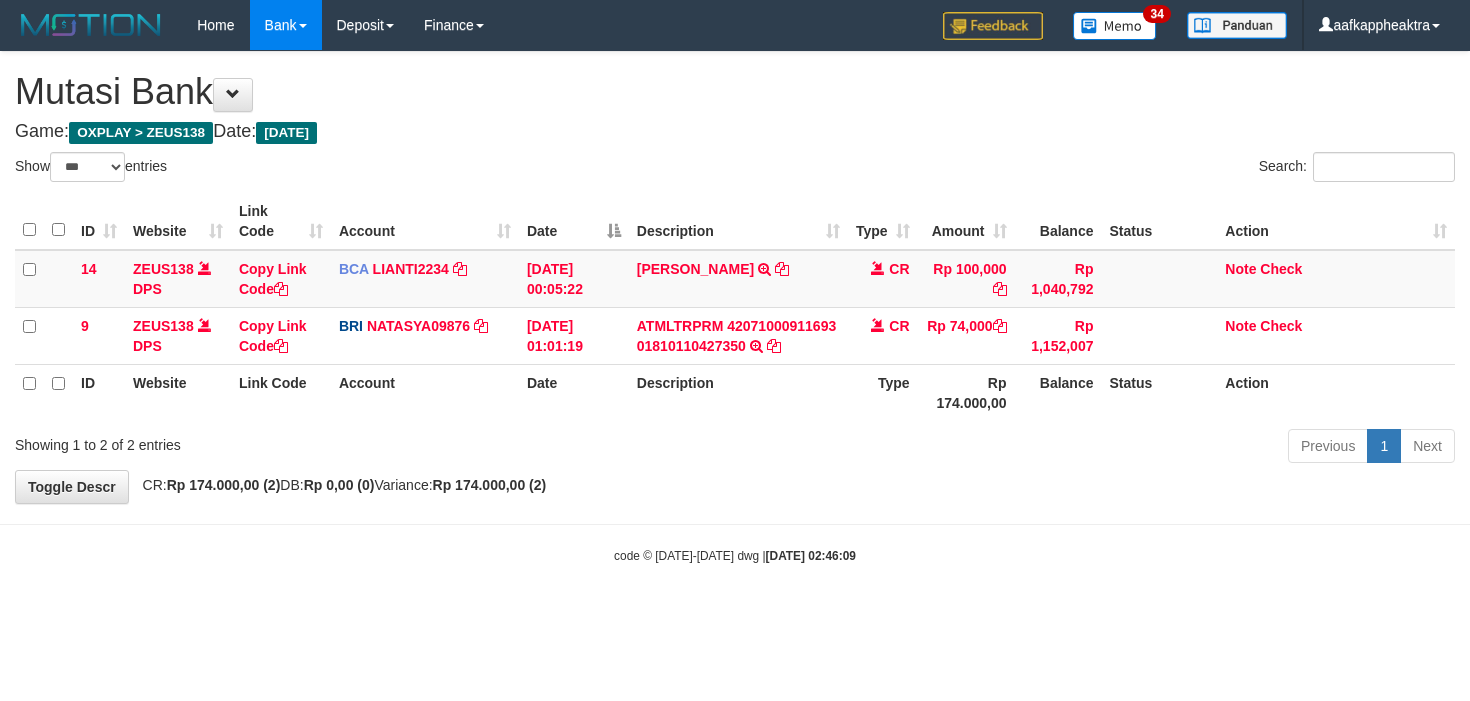 select on "***" 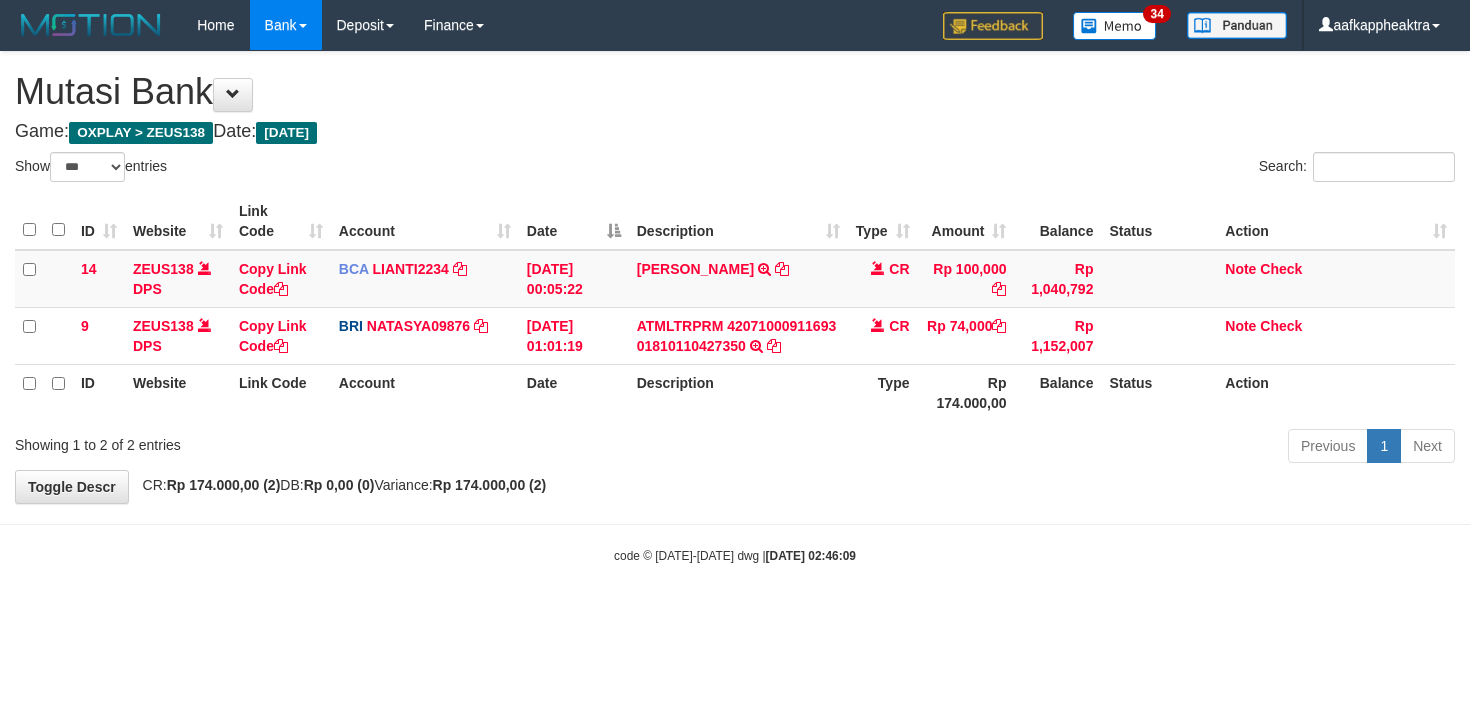 scroll, scrollTop: 0, scrollLeft: 0, axis: both 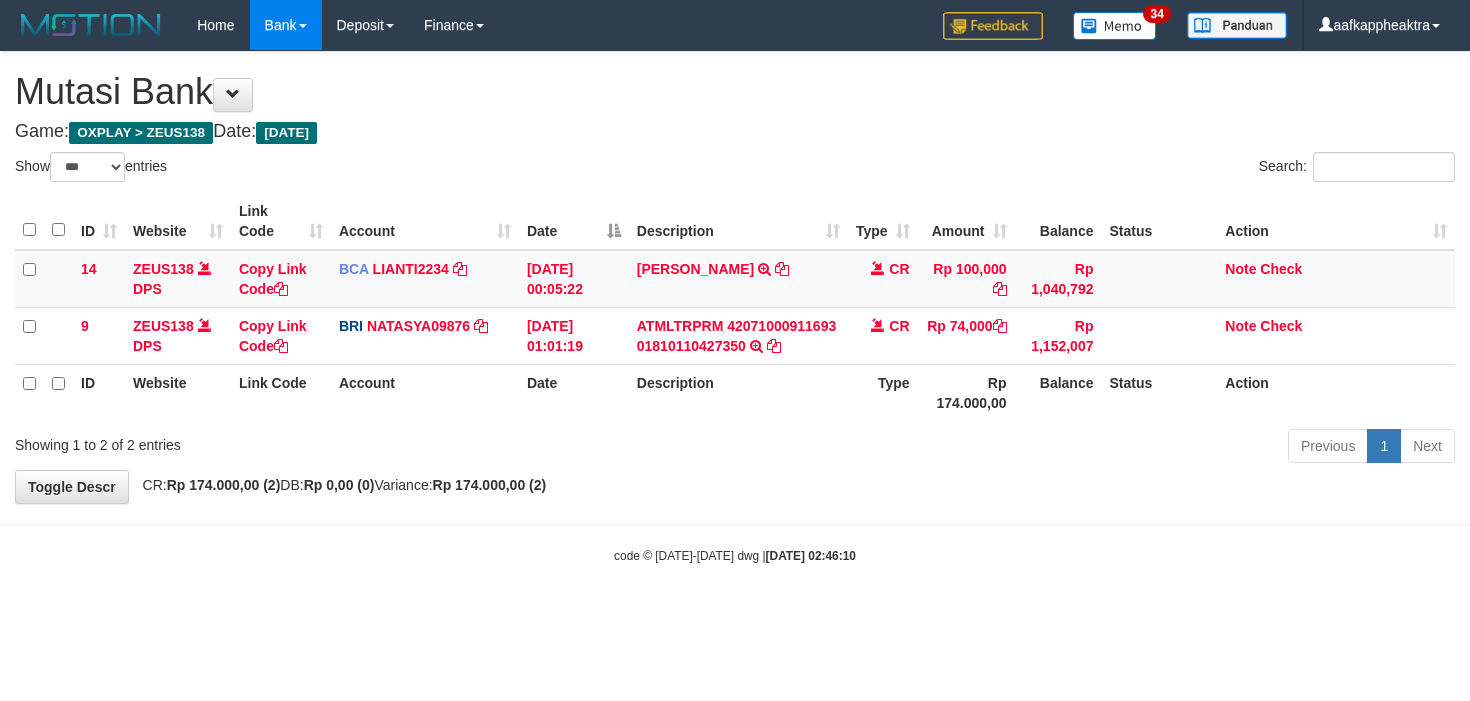select on "***" 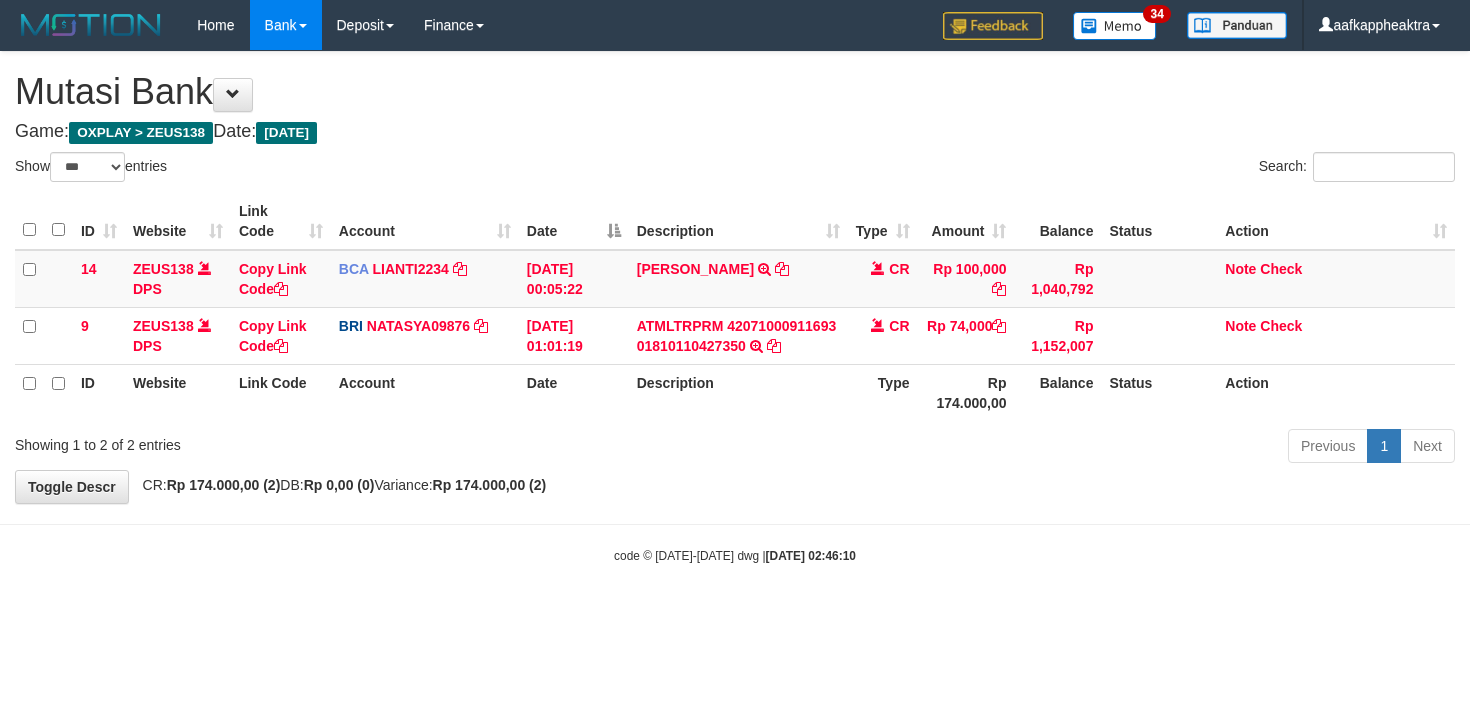 scroll, scrollTop: 0, scrollLeft: 0, axis: both 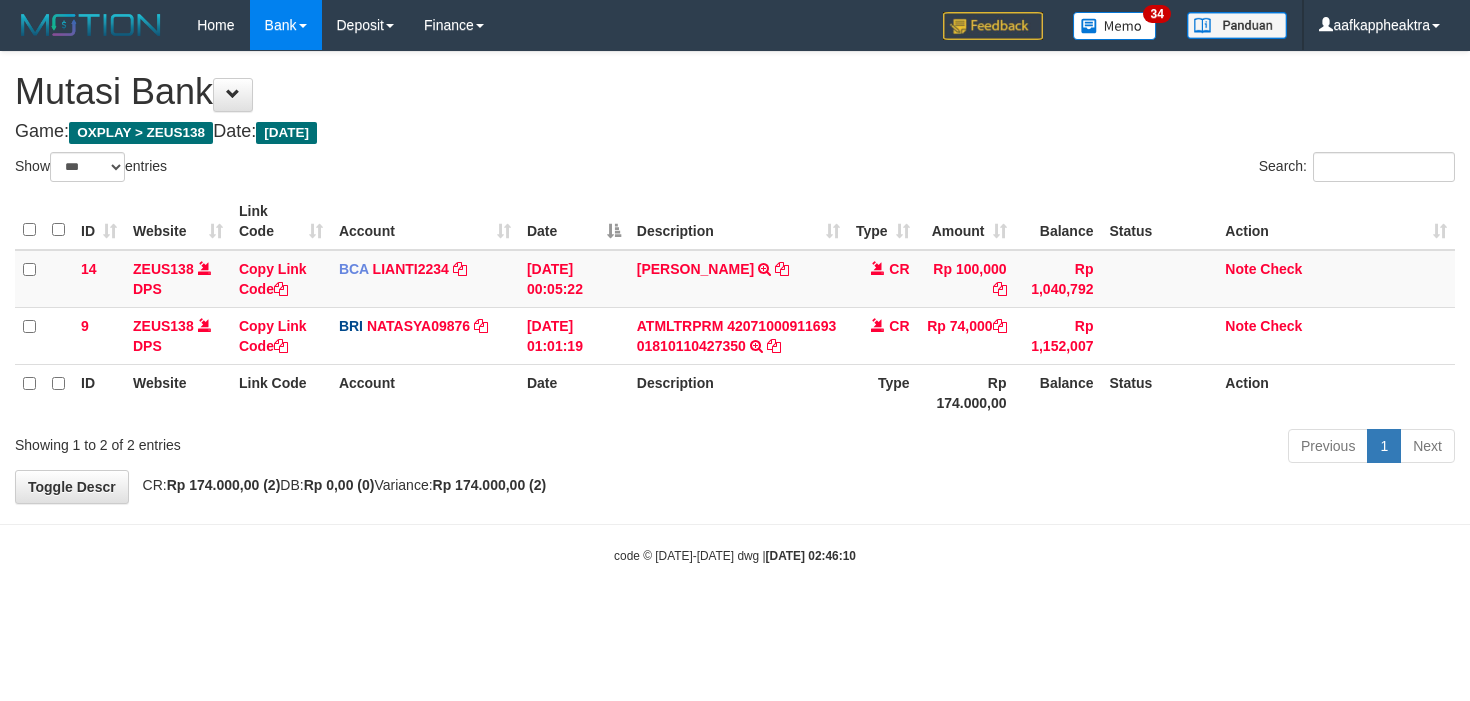 select on "***" 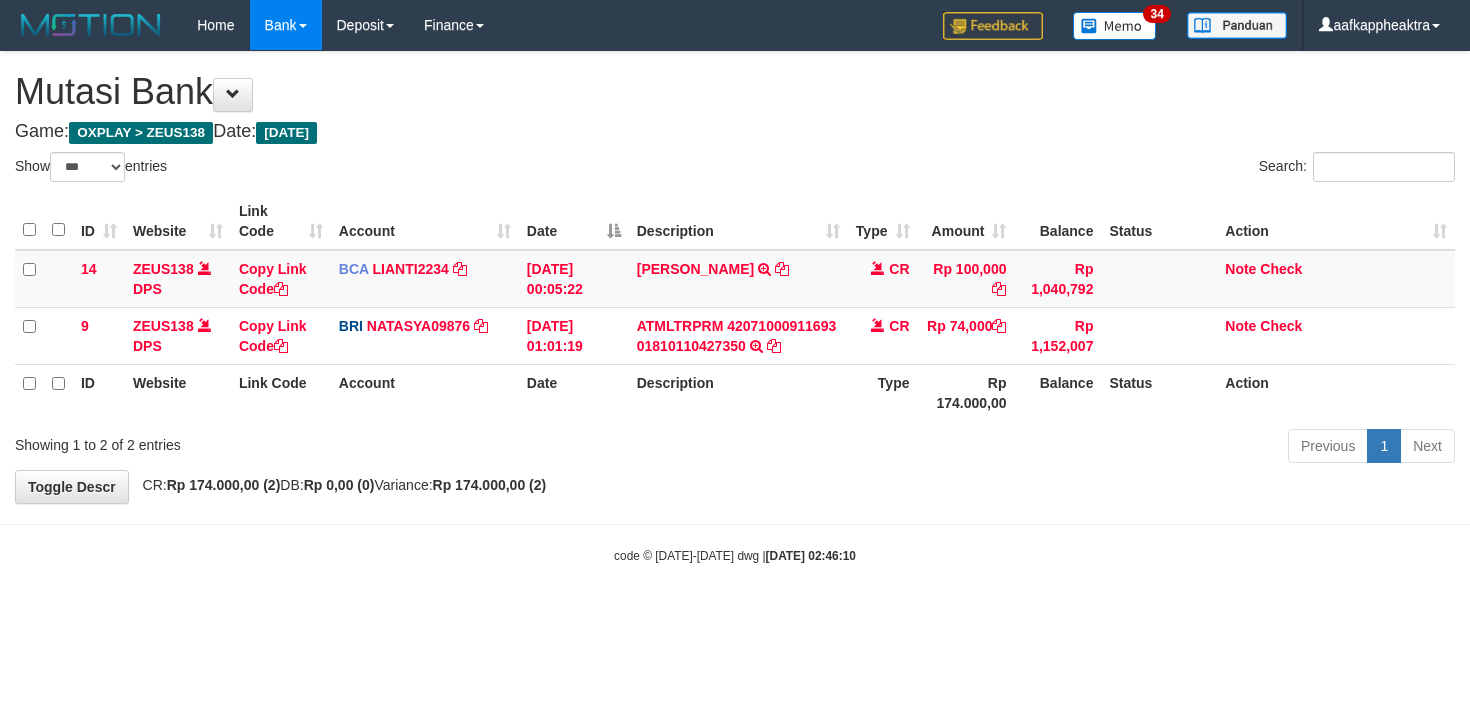 scroll, scrollTop: 0, scrollLeft: 0, axis: both 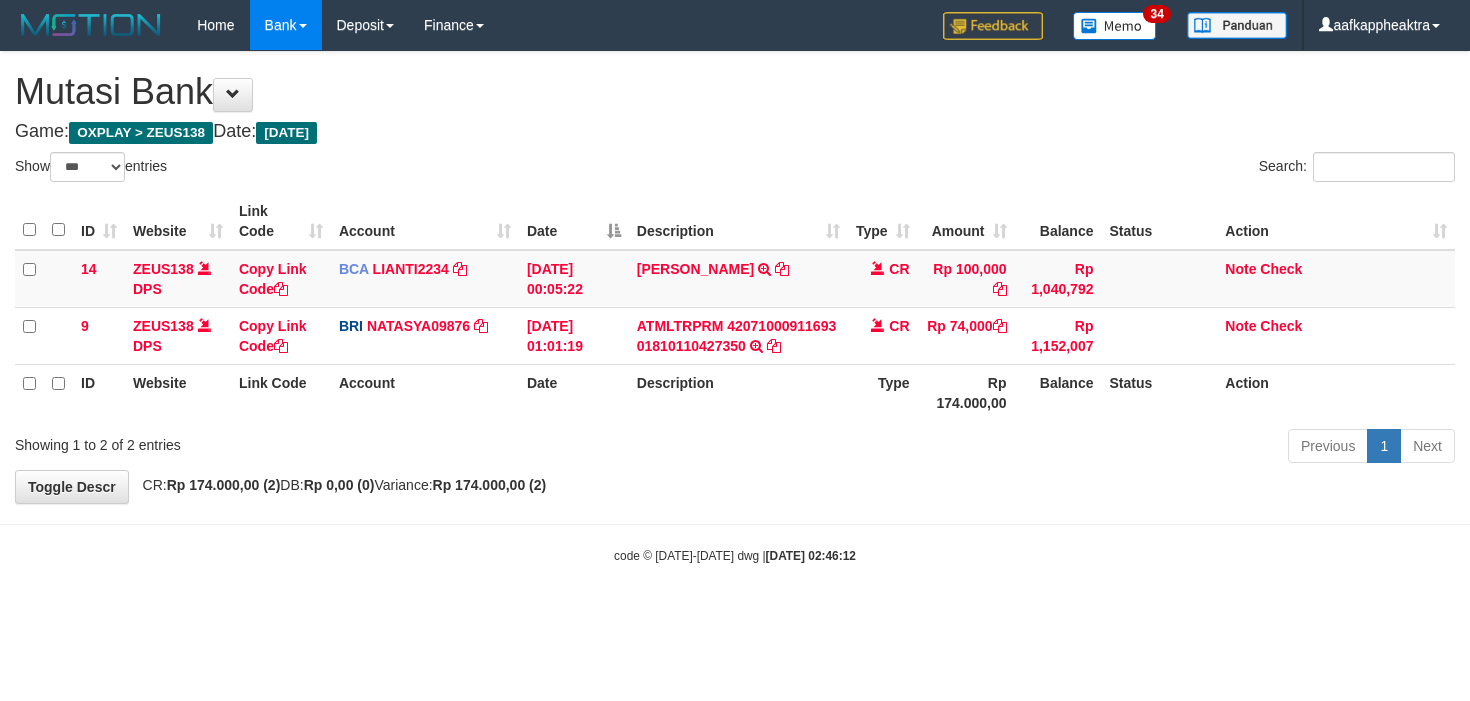 select on "***" 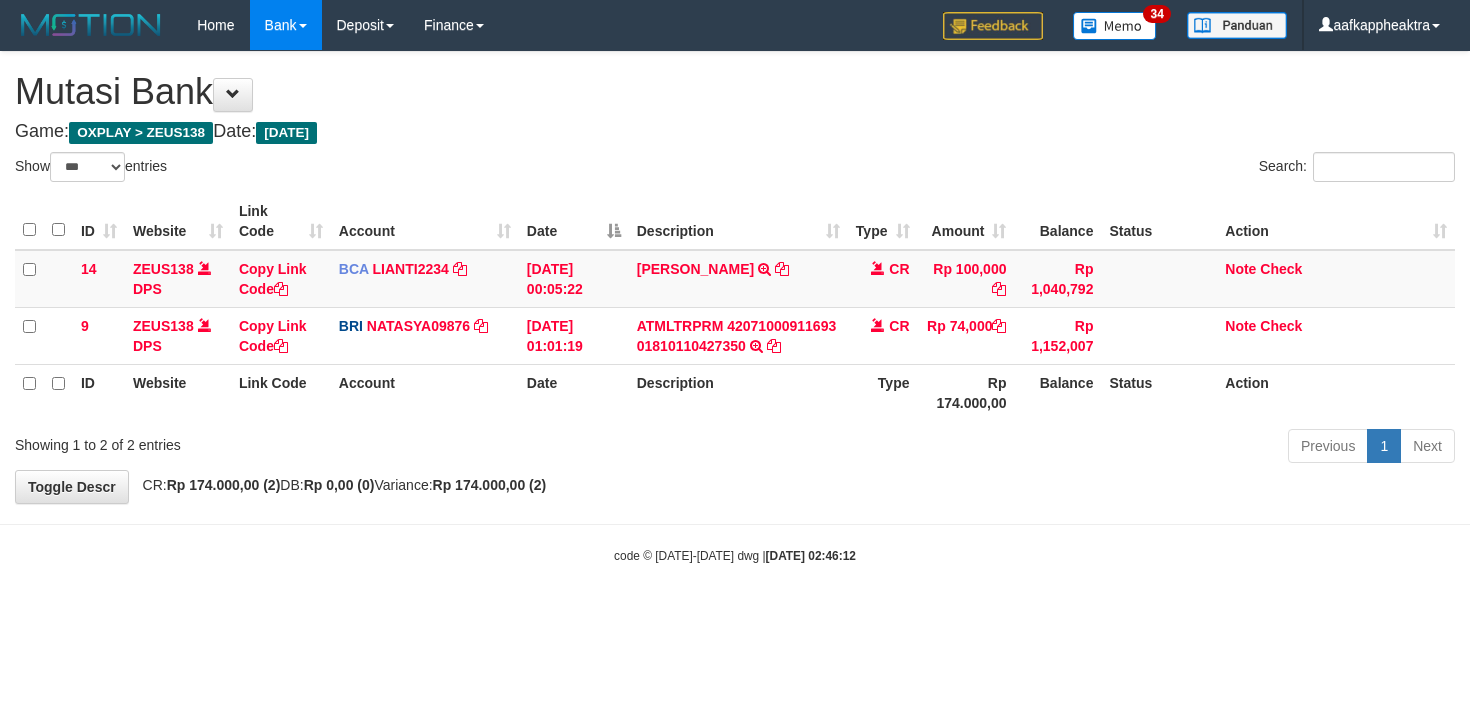 scroll, scrollTop: 0, scrollLeft: 0, axis: both 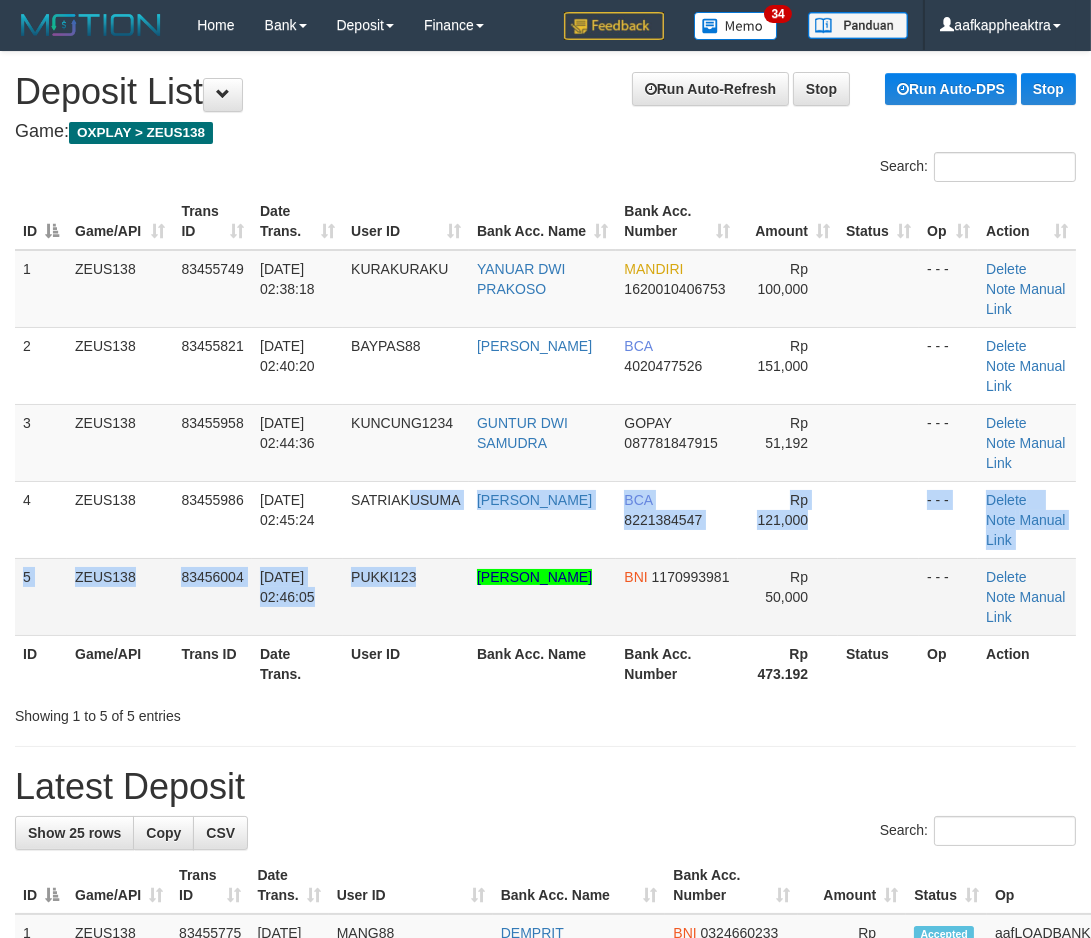 click on "1
ZEUS138
83455749
12/07/2025 02:38:18
KURAKURAKU
YANUAR DWI PRAKOSO
MANDIRI
1620010406753
Rp 100,000
- - -
Delete
Note
Manual Link
2
ZEUS138
83455821
12/07/2025 02:40:20
BAYPAS88
WAWAN SETIAWAN
BCA
4020477526
Rp 151,000
- - -
Delete
Note
Manual Link
3" at bounding box center (545, 443) 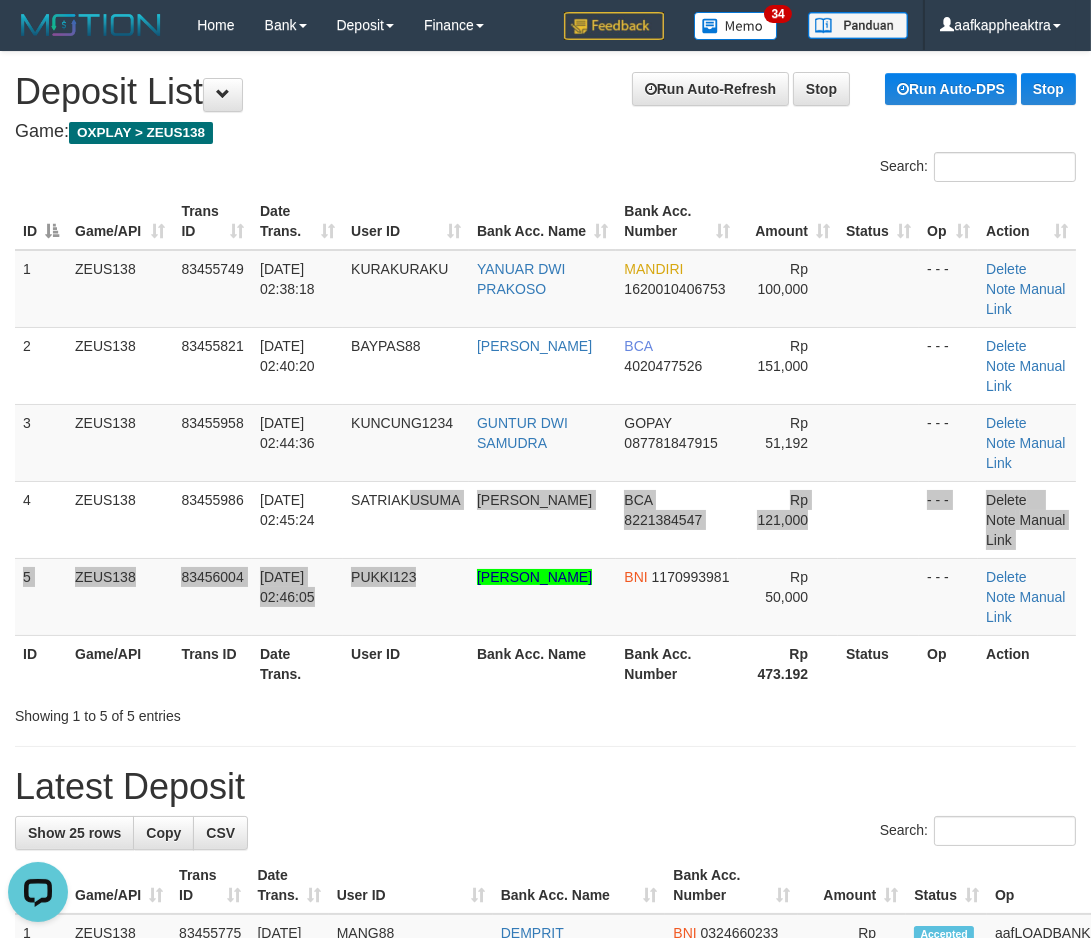 scroll, scrollTop: 0, scrollLeft: 0, axis: both 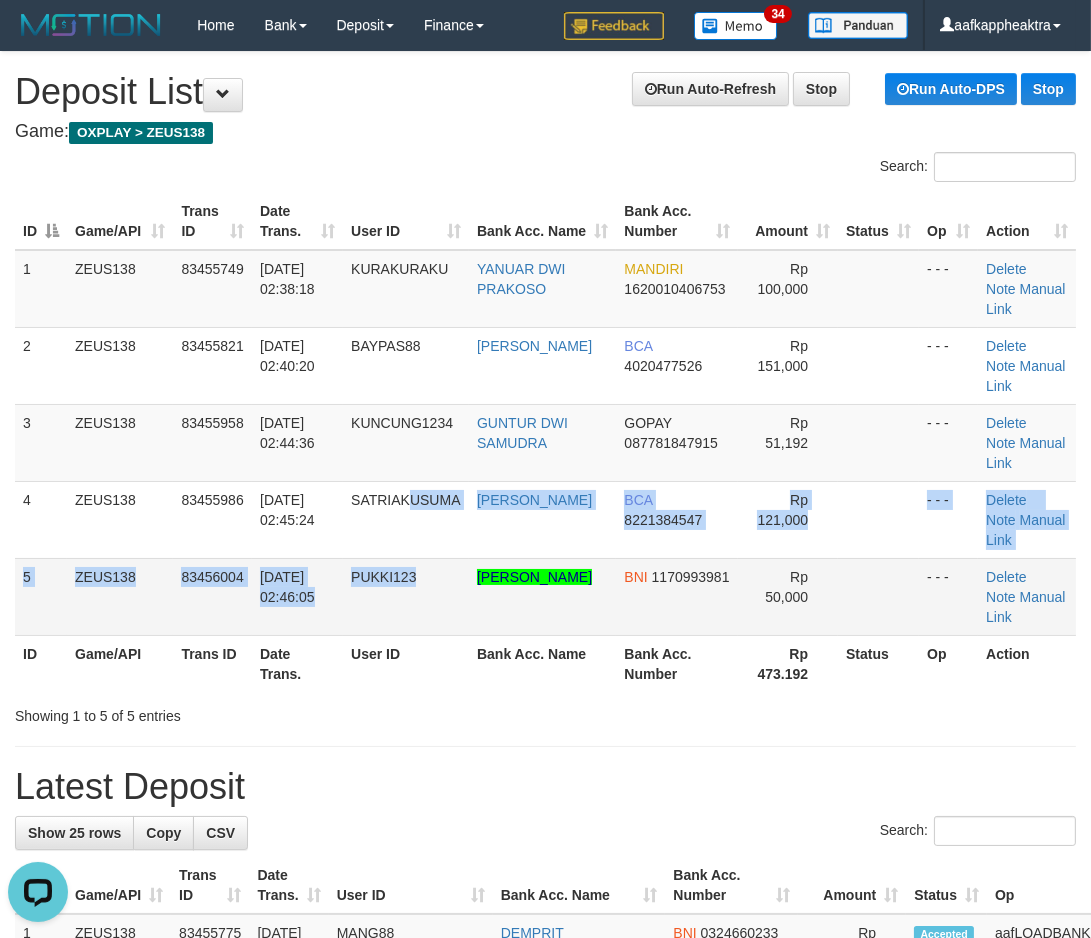 click on "1
ZEUS138
83455749
12/07/2025 02:38:18
KURAKURAKU
YANUAR DWI PRAKOSO
MANDIRI
1620010406753
Rp 100,000
- - -
Delete
Note
Manual Link
2
ZEUS138
83455821
12/07/2025 02:40:20
BAYPAS88
WAWAN SETIAWAN
BCA
4020477526
Rp 151,000
- - -
Delete
Note
Manual Link
3" at bounding box center (545, 443) 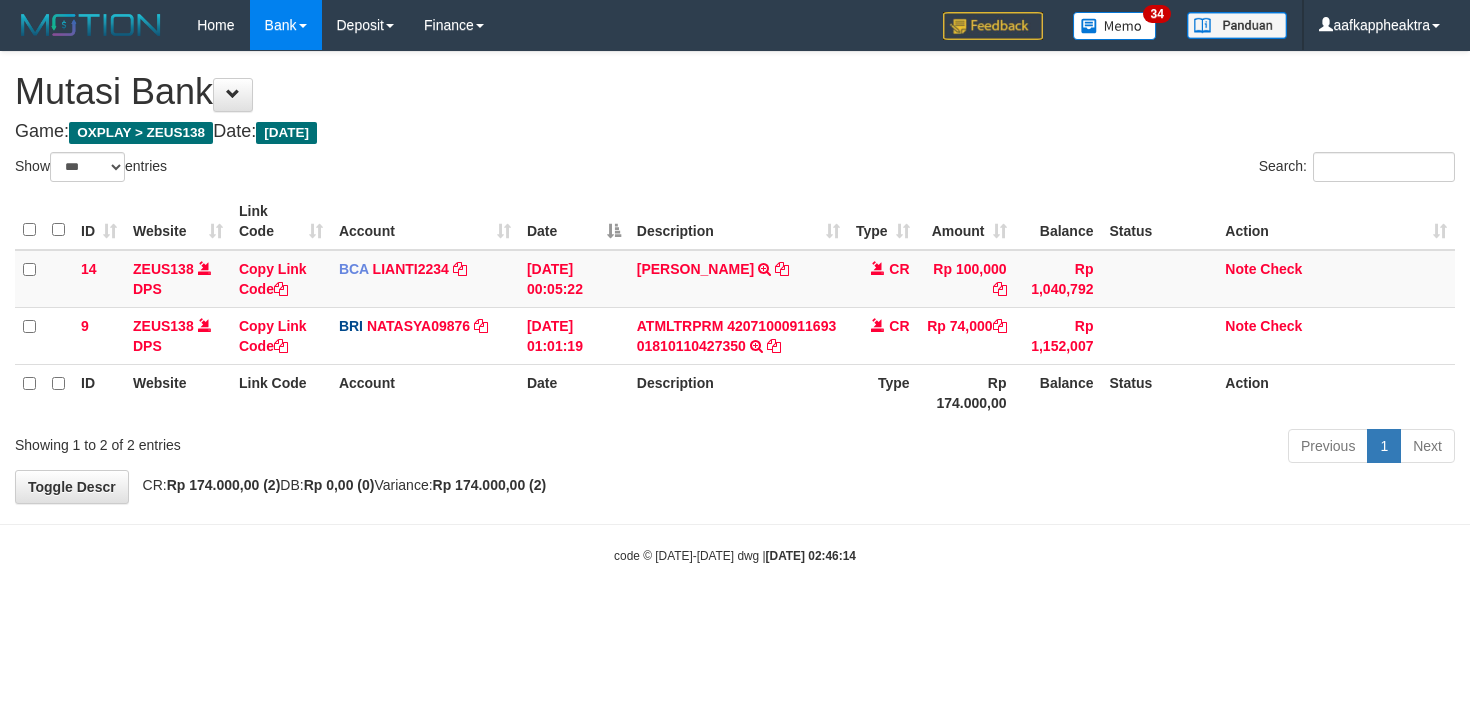 select on "***" 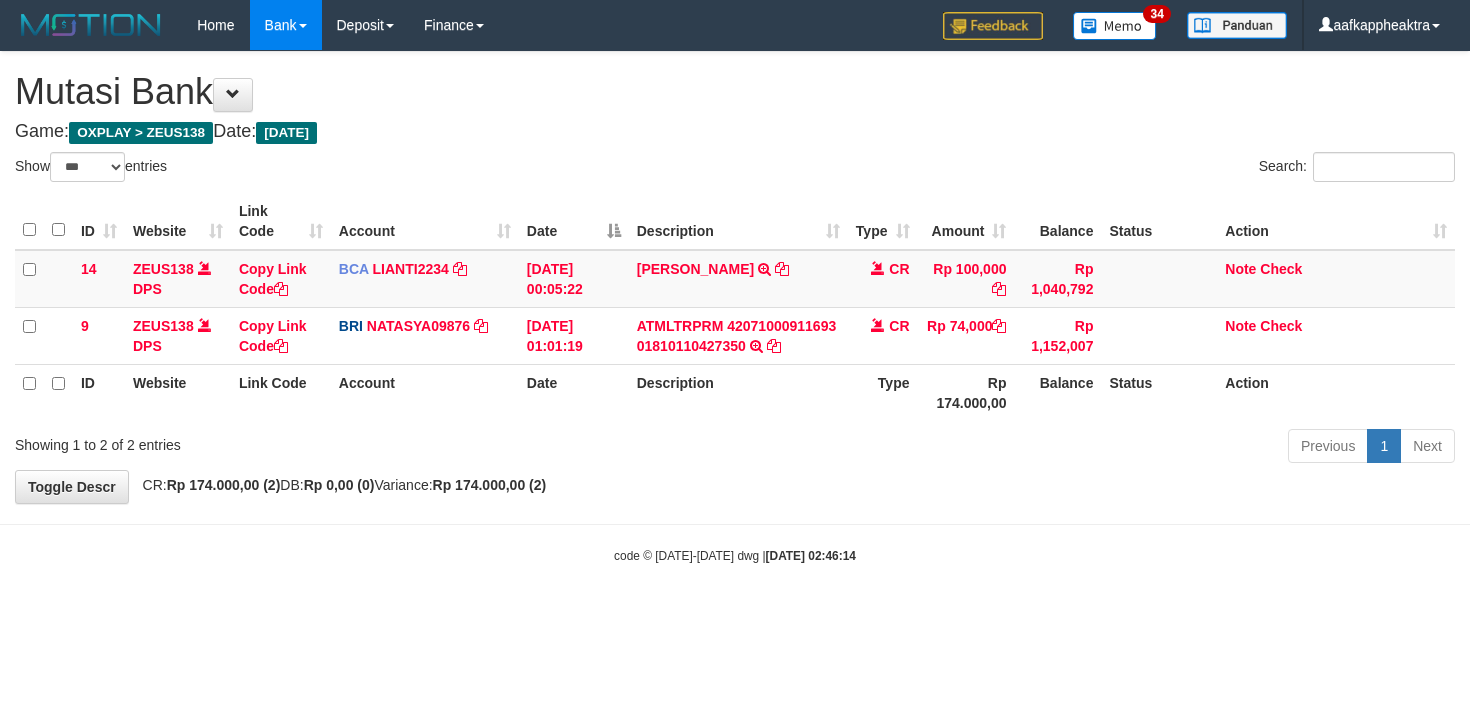 scroll, scrollTop: 0, scrollLeft: 0, axis: both 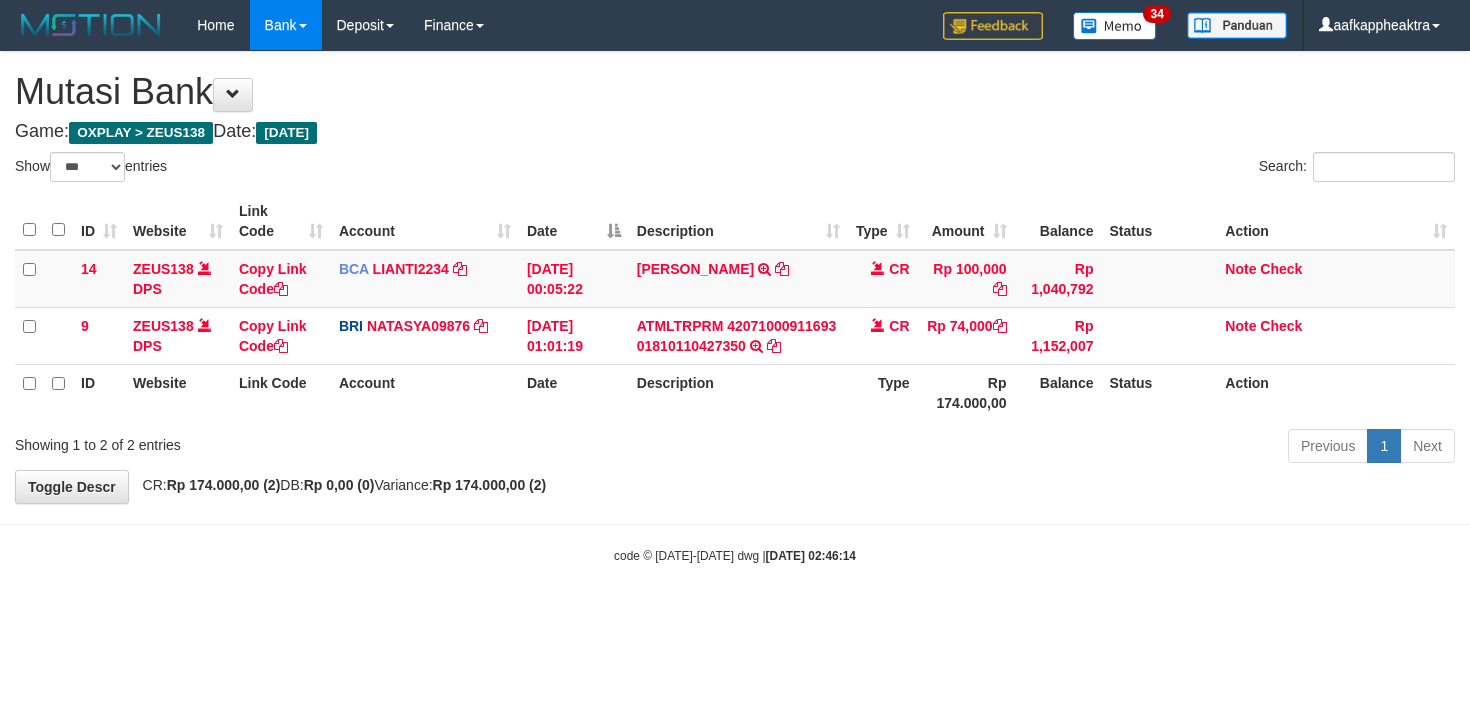 select on "***" 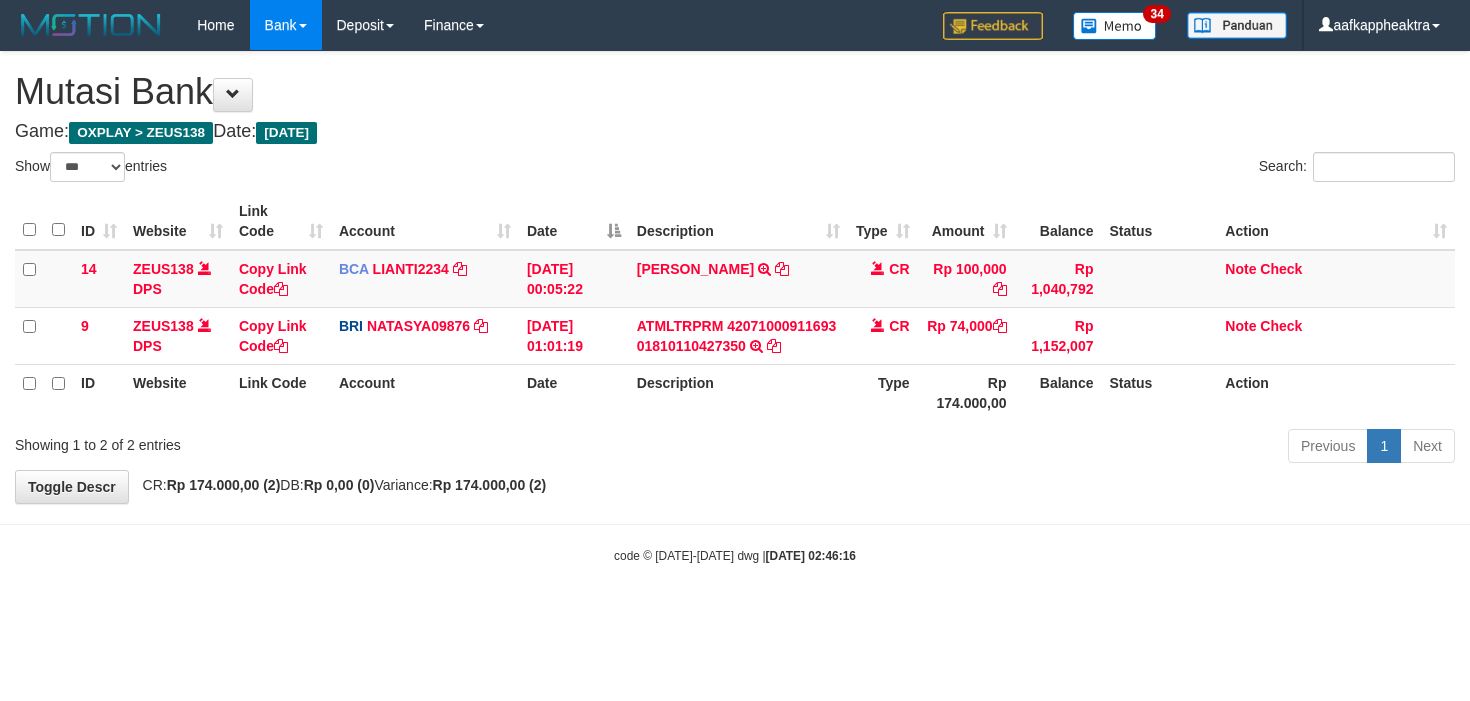 select on "***" 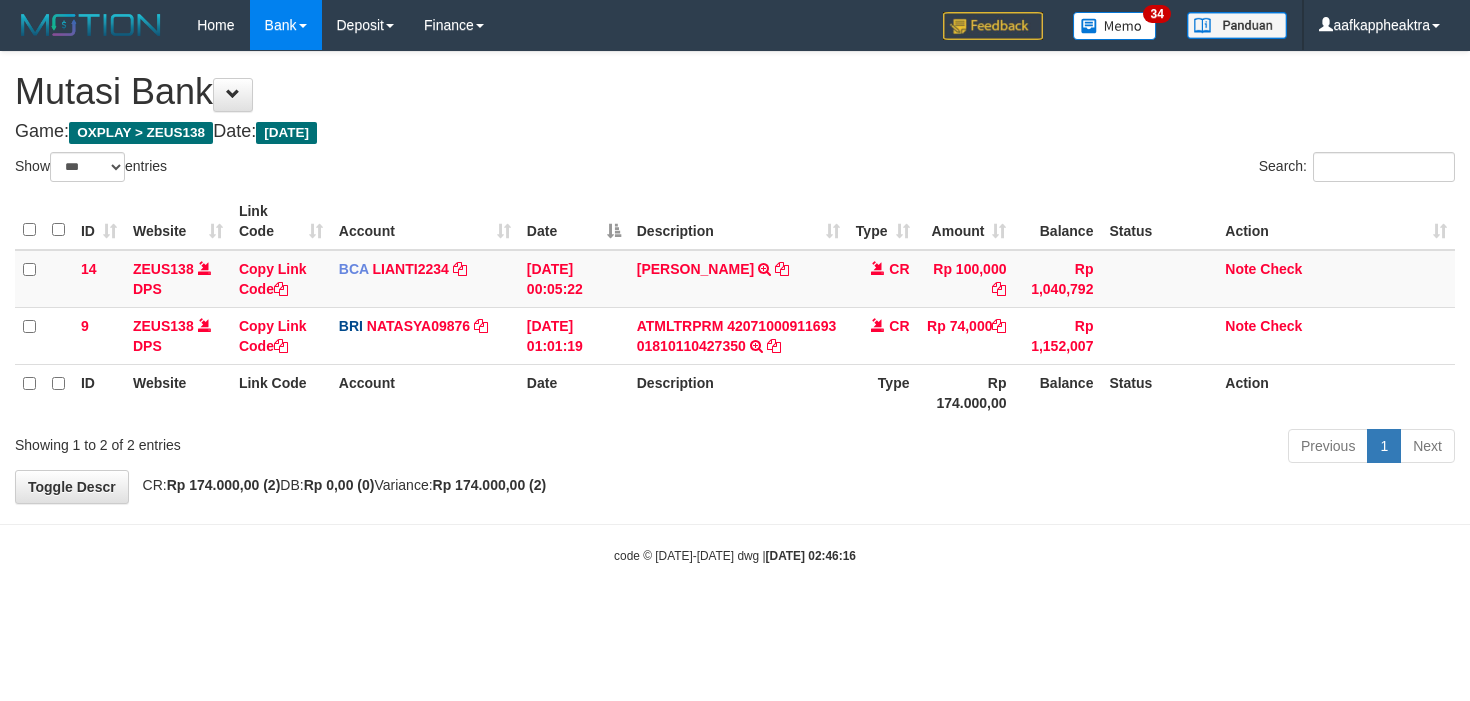 scroll, scrollTop: 0, scrollLeft: 0, axis: both 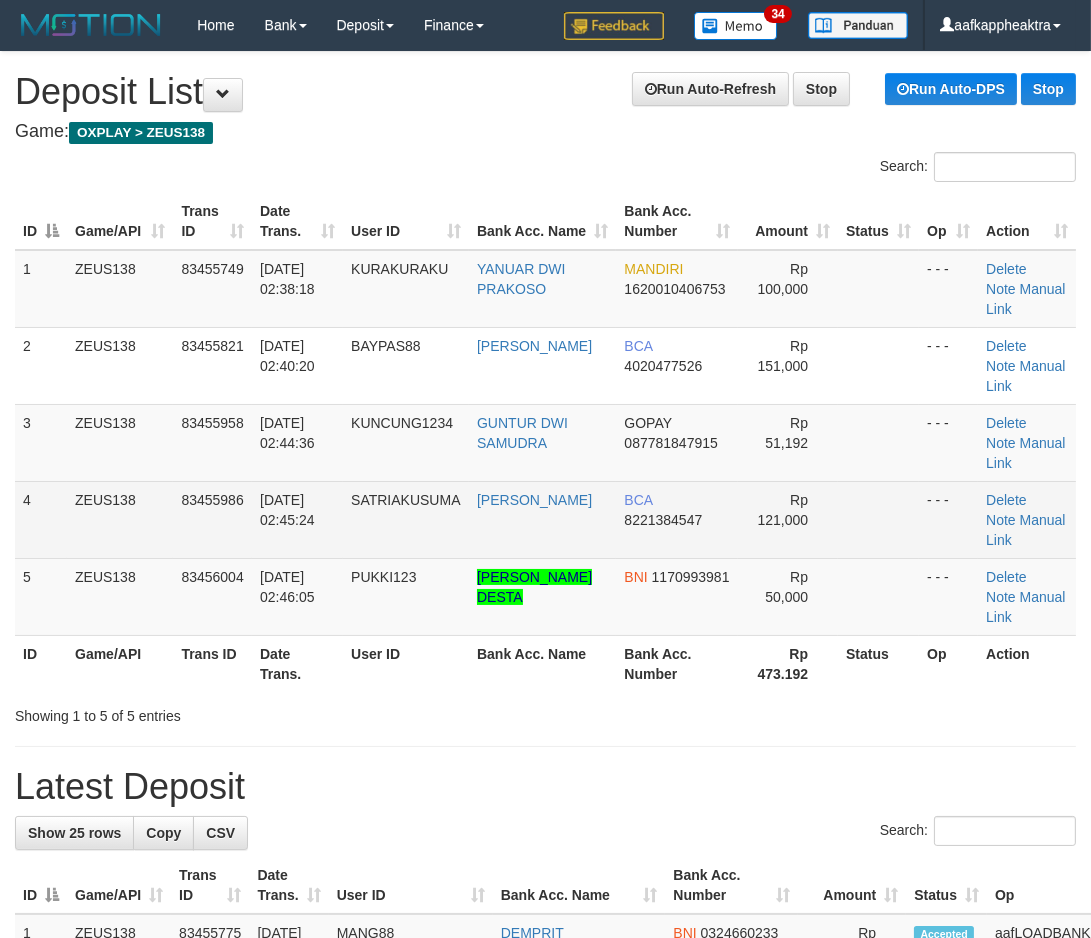 click on "1
ZEUS138
83455749
[DATE] 02:38:18
[GEOGRAPHIC_DATA]
[PERSON_NAME]
MANDIRI
1620010406753
Rp 100,000
- - -
[GEOGRAPHIC_DATA]
Note
Manual Link
2
ZEUS138
83455821
[DATE] 02:40:20
[GEOGRAPHIC_DATA]
[PERSON_NAME]
BCA
4020477526
Rp 151,000
- - -
[GEOGRAPHIC_DATA]
Note
Manual Link
3" at bounding box center (545, 443) 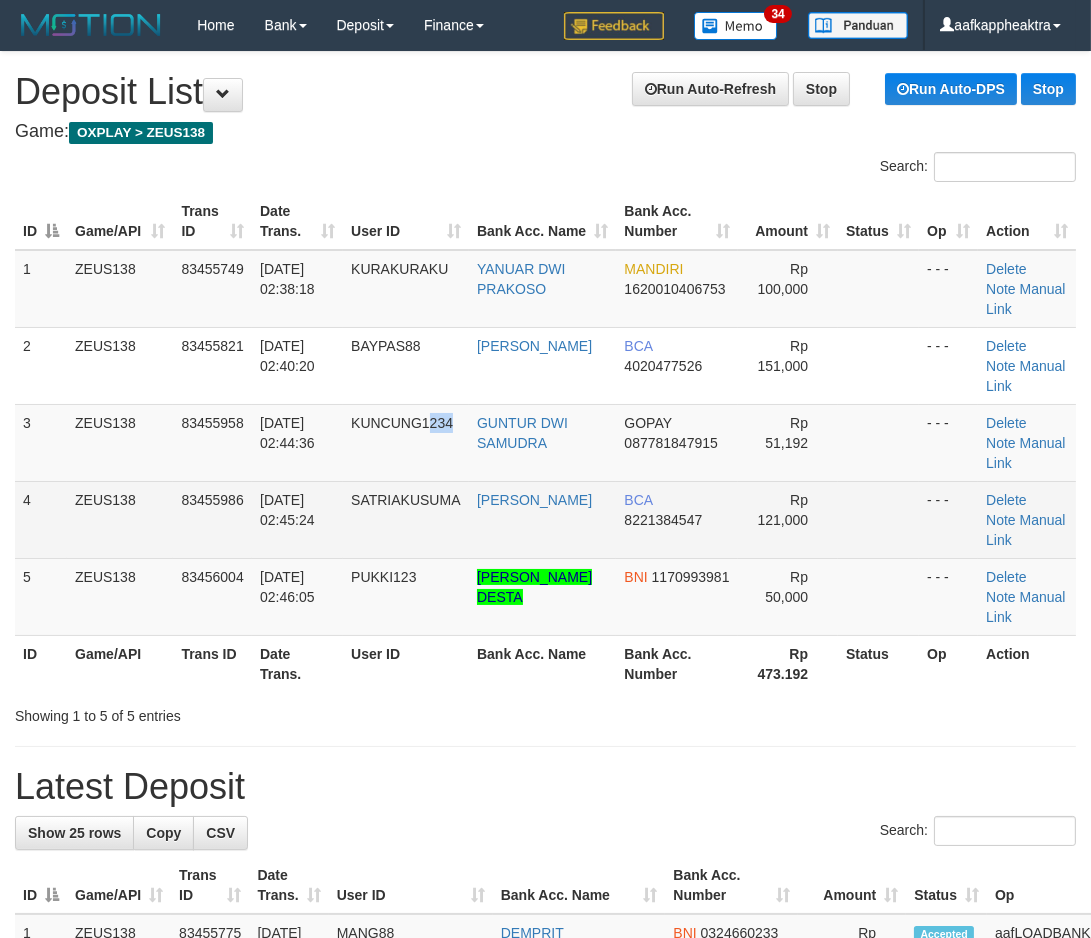 drag, startPoint x: 354, startPoint y: 480, endPoint x: 536, endPoint y: 492, distance: 182.39517 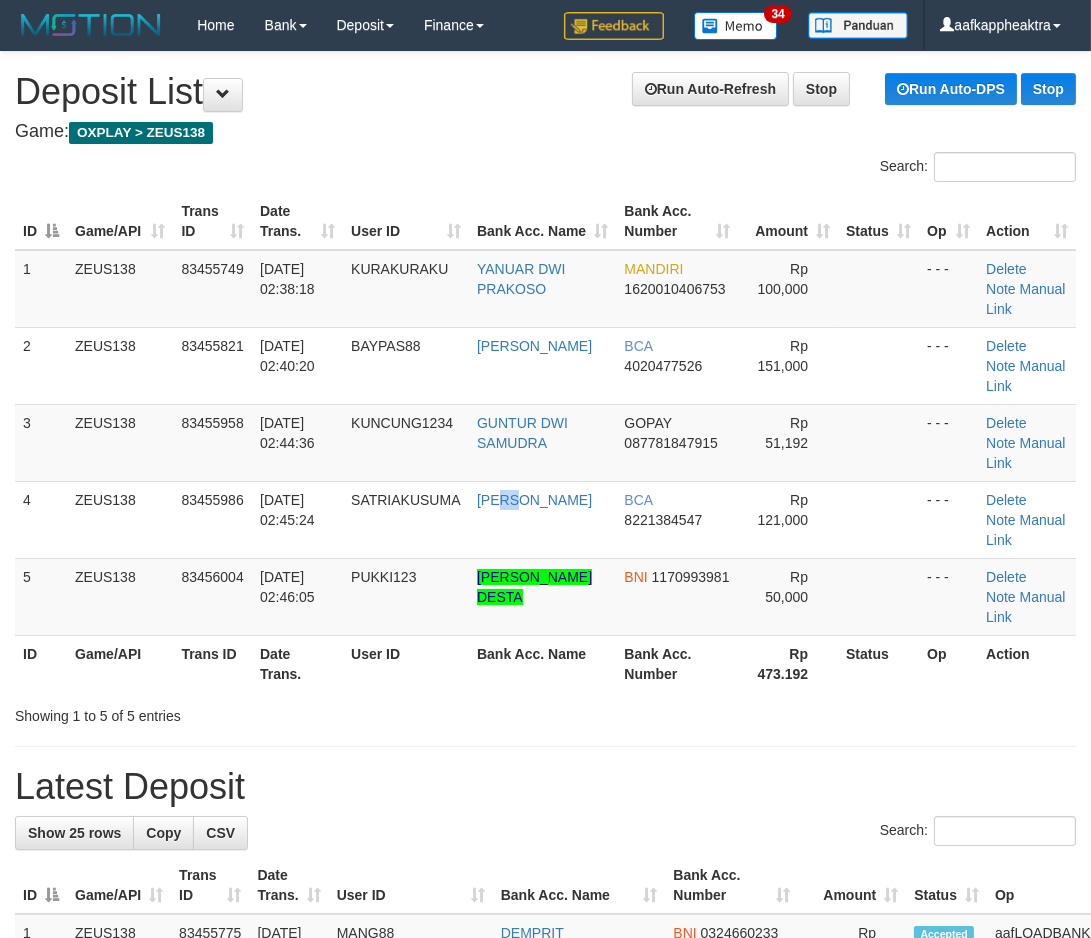 drag, startPoint x: 536, startPoint y: 492, endPoint x: 4, endPoint y: 500, distance: 532.0601 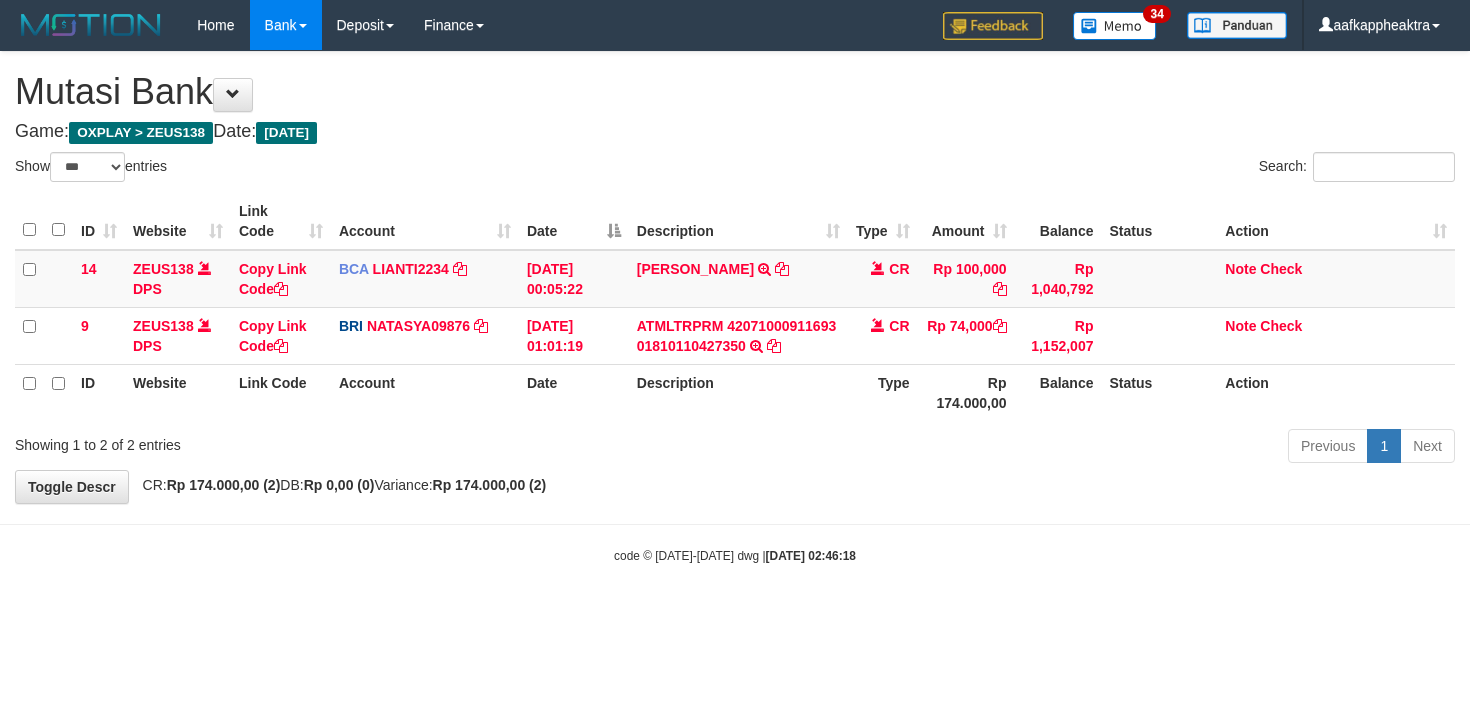 select on "***" 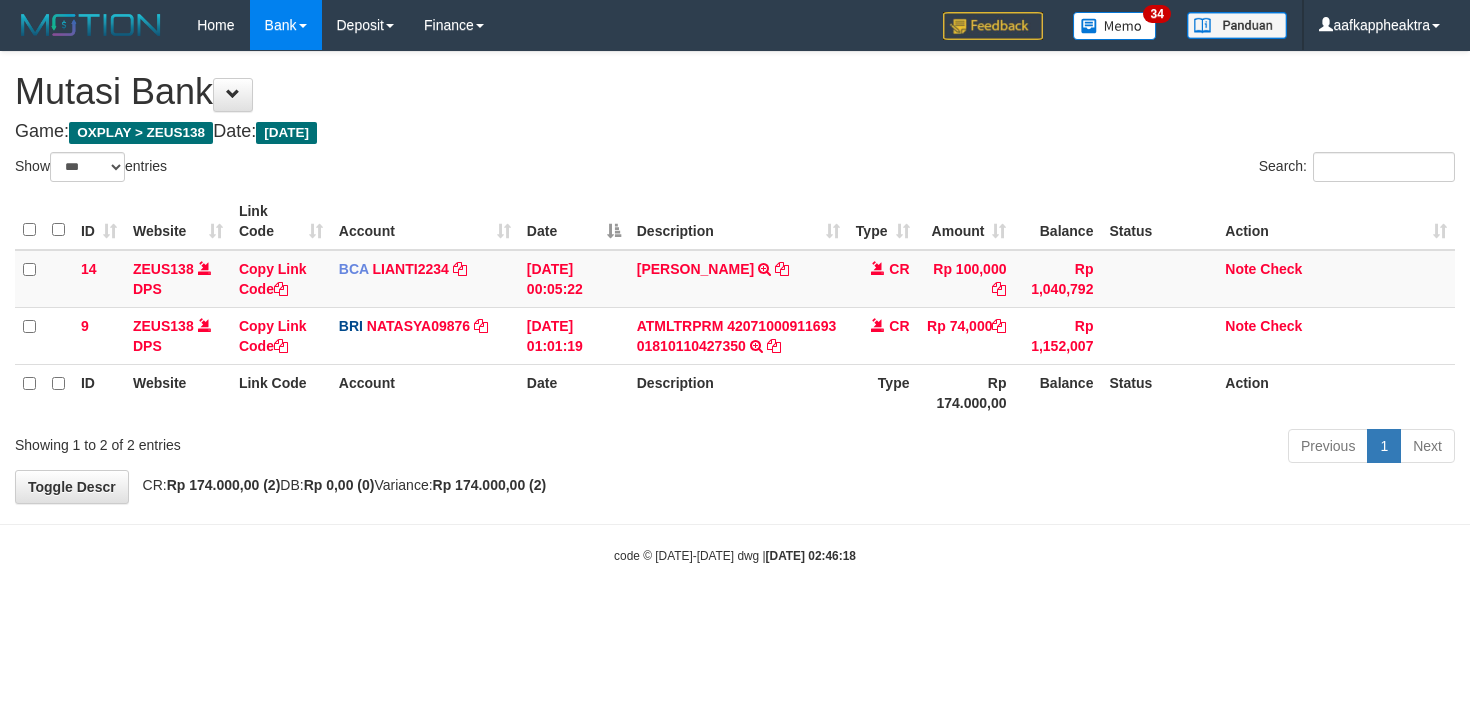 scroll, scrollTop: 0, scrollLeft: 0, axis: both 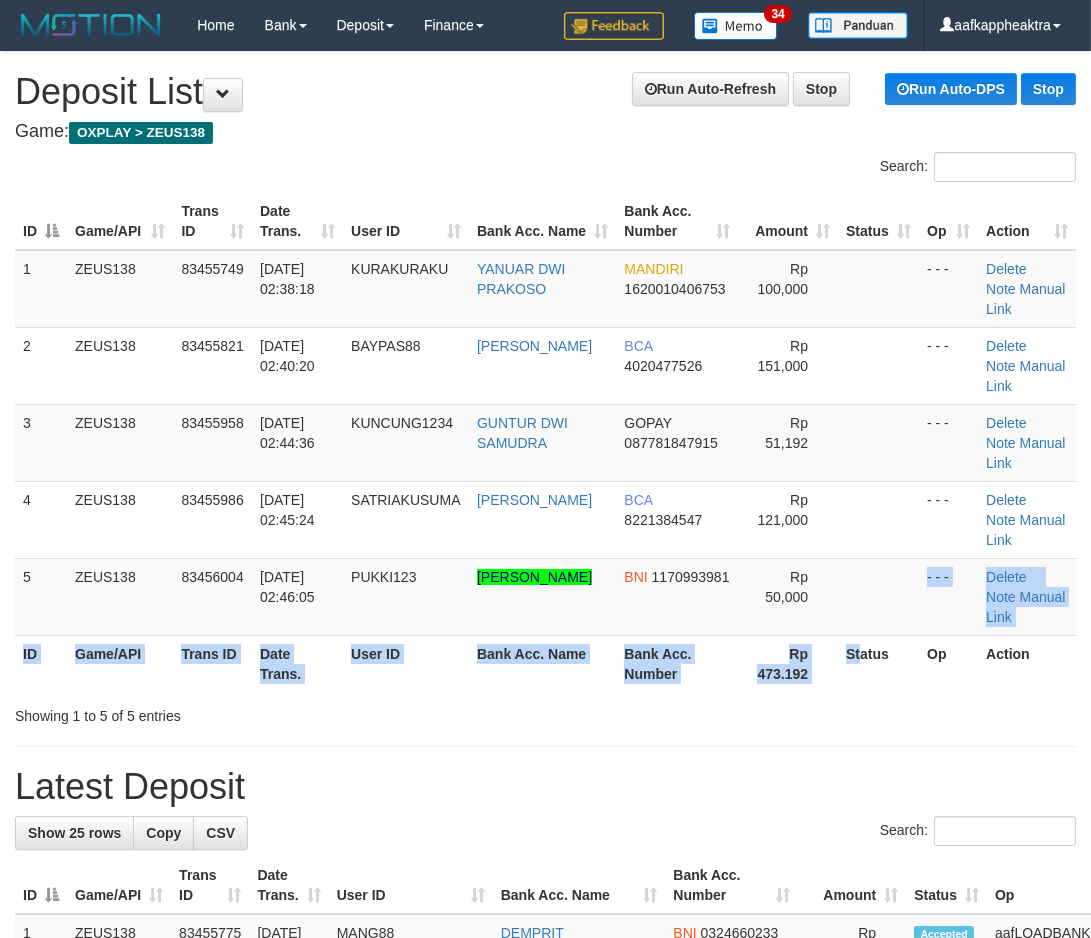 drag, startPoint x: 854, startPoint y: 638, endPoint x: 110, endPoint y: 584, distance: 745.9571 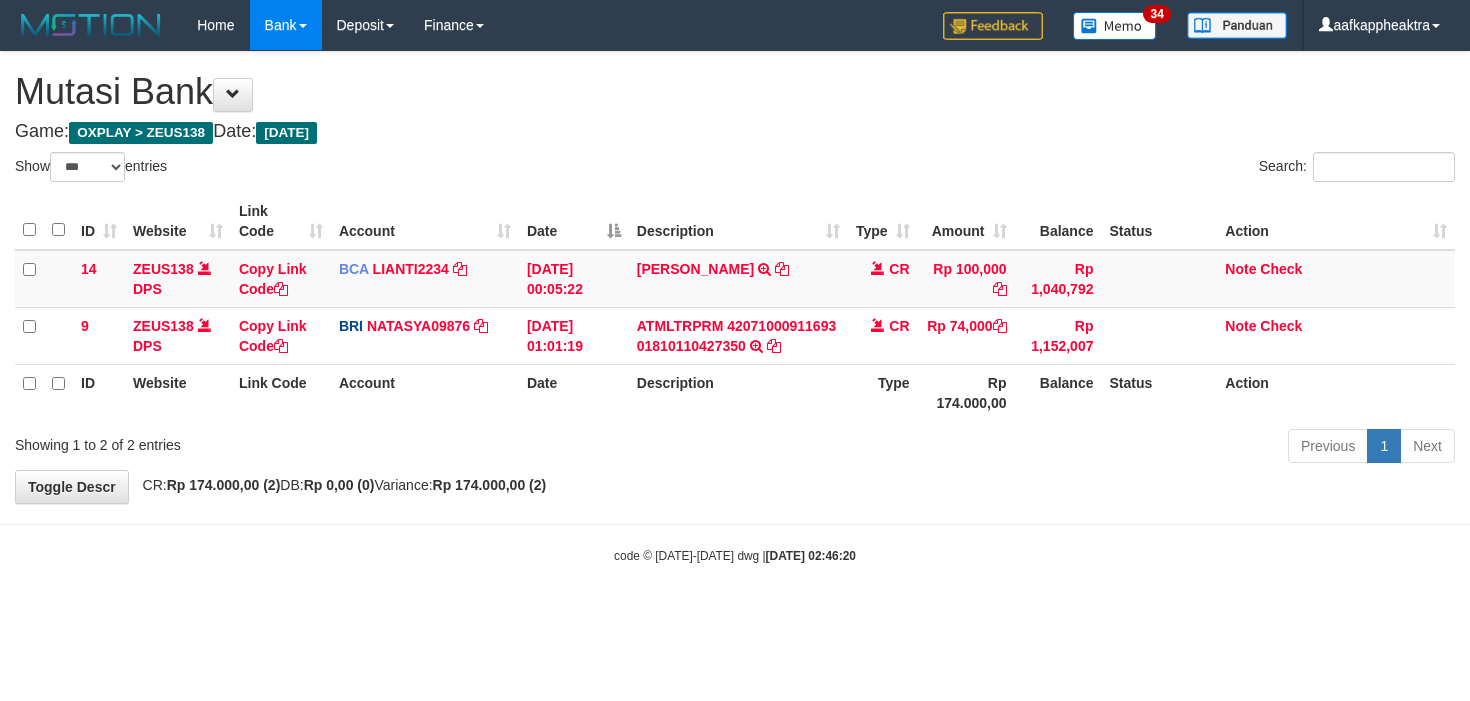 select on "***" 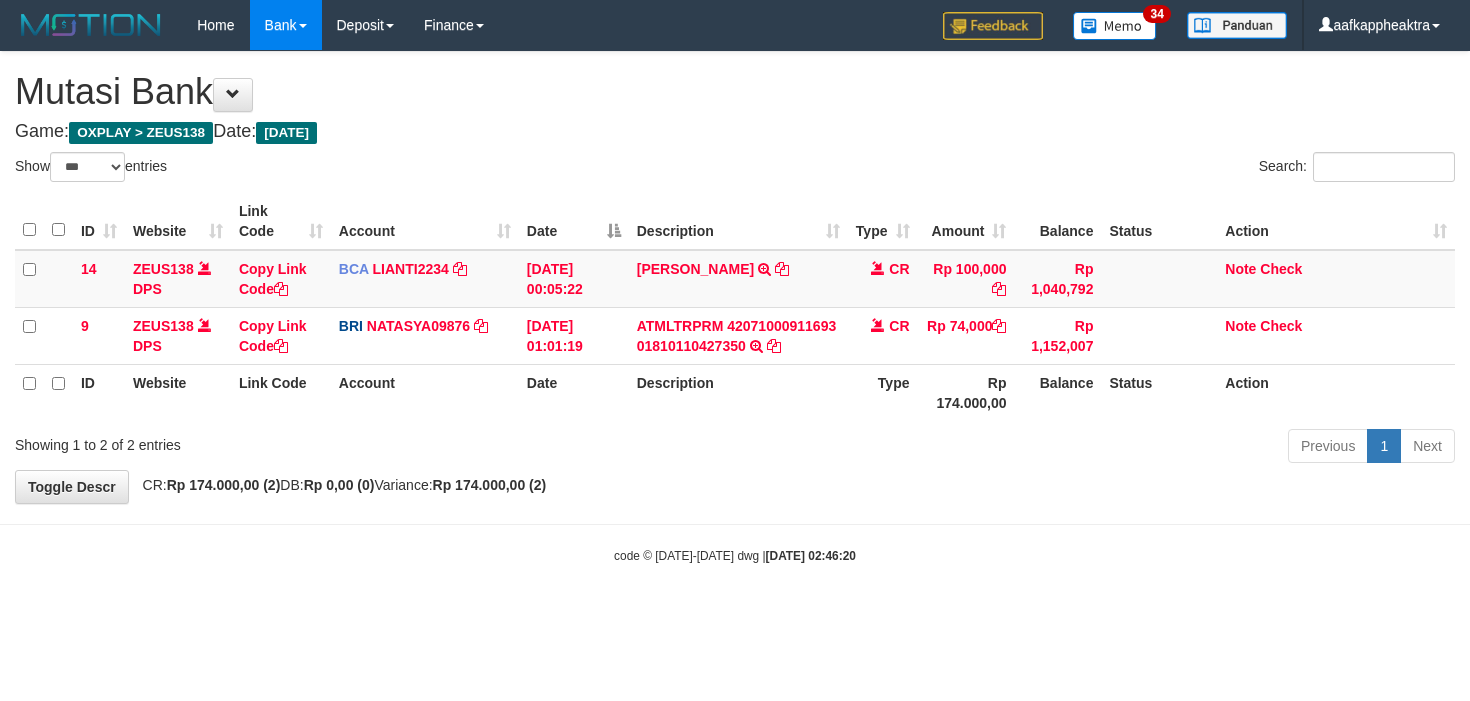 scroll, scrollTop: 0, scrollLeft: 0, axis: both 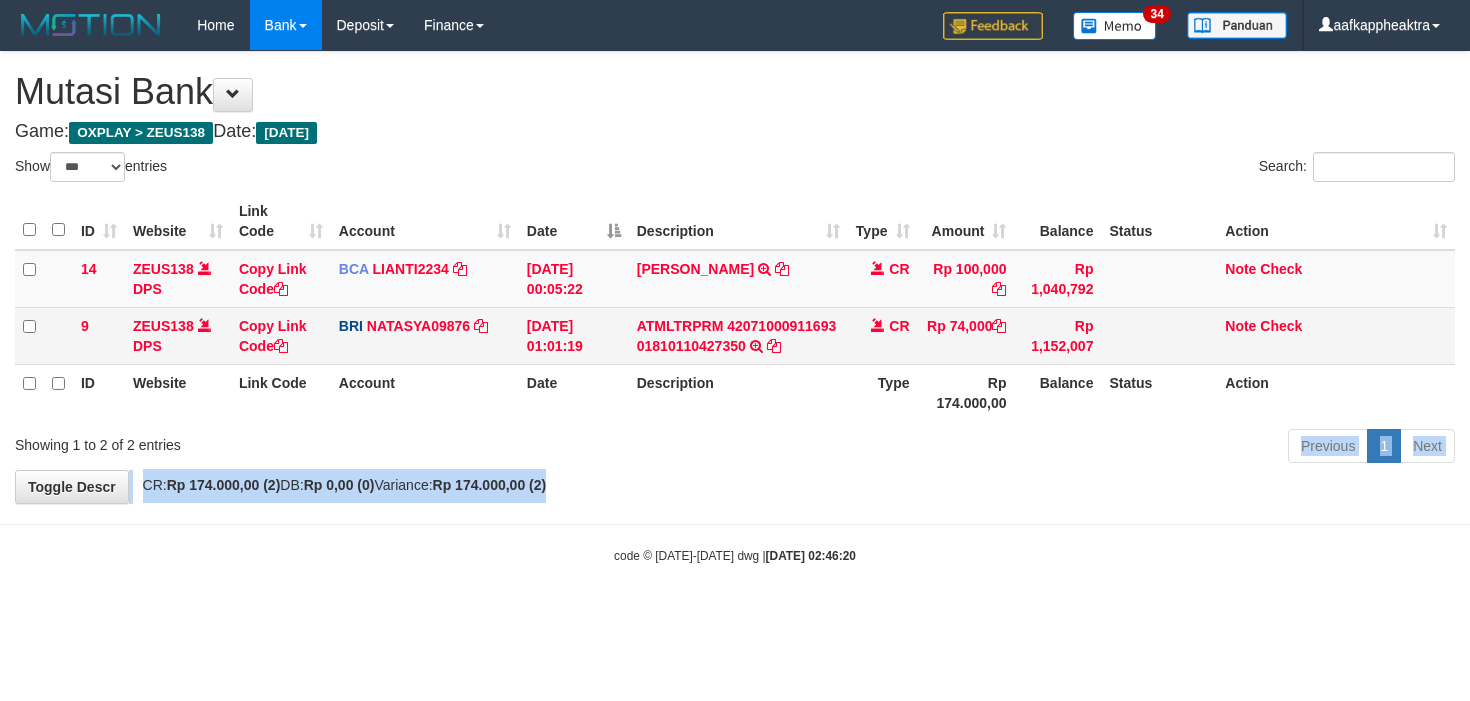 click on "**********" at bounding box center (735, 277) 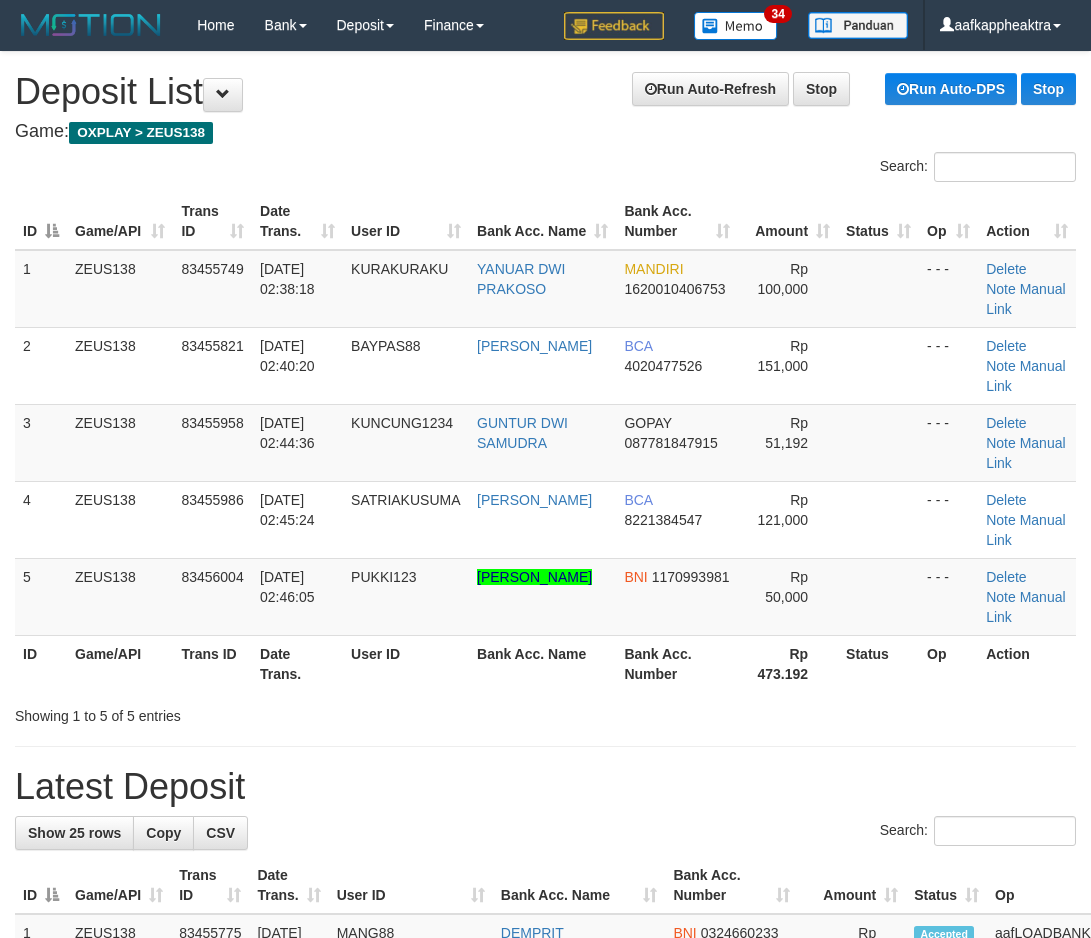 scroll, scrollTop: 0, scrollLeft: 0, axis: both 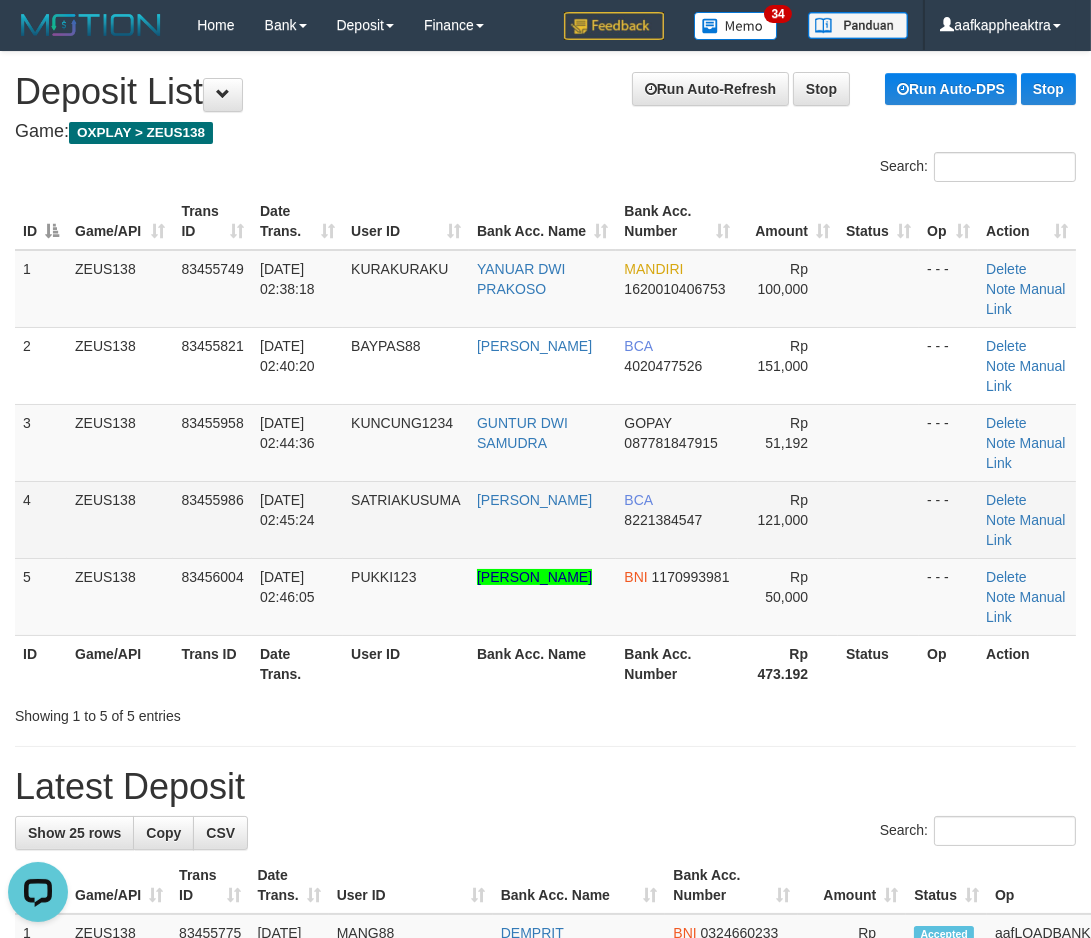 click on "1
ZEUS138
83455749
12/07/2025 02:38:18
KURAKURAKU
YANUAR DWI PRAKOSO
MANDIRI
1620010406753
Rp 100,000
- - -
Delete
Note
Manual Link
2
ZEUS138
83455821
12/07/2025 02:40:20
BAYPAS88
WAWAN SETIAWAN
BCA
4020477526
Rp 151,000
- - -
Delete
Note
Manual Link
3" at bounding box center [545, 443] 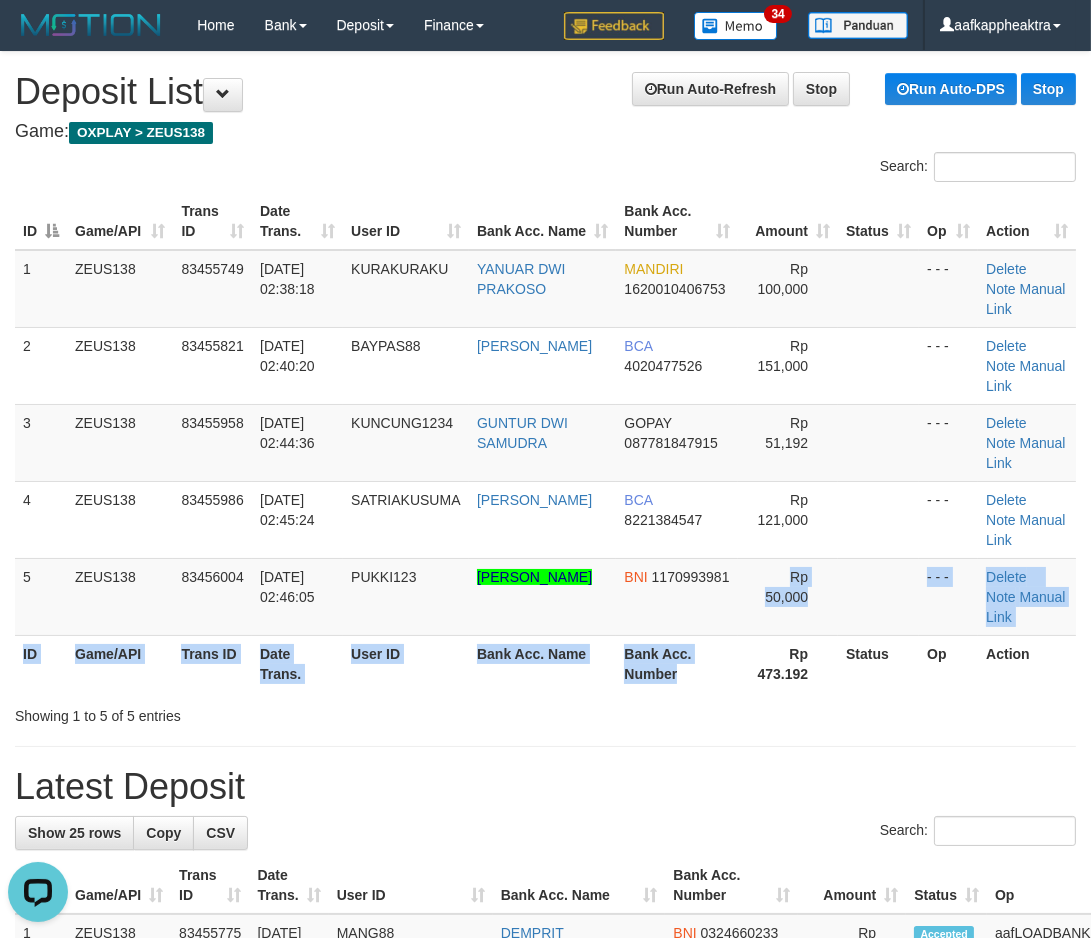 click on "Search:
ID Game/API Trans ID Date Trans. User ID Bank Acc. Name Bank Acc. Number Amount Status Op Action
1
ZEUS138
83455749
12/07/2025 02:38:18
KURAKURAKU
YANUAR DWI PRAKOSO
MANDIRI
1620010406753
Rp 100,000
- - -
Delete
Note
Manual Link
2
ZEUS138
83455821
12/07/2025 02:40:20
BAYPAS88
WAWAN SETIAWAN
BCA
4020477526
Rp 151,000
- - -
BCA" at bounding box center [545, 439] 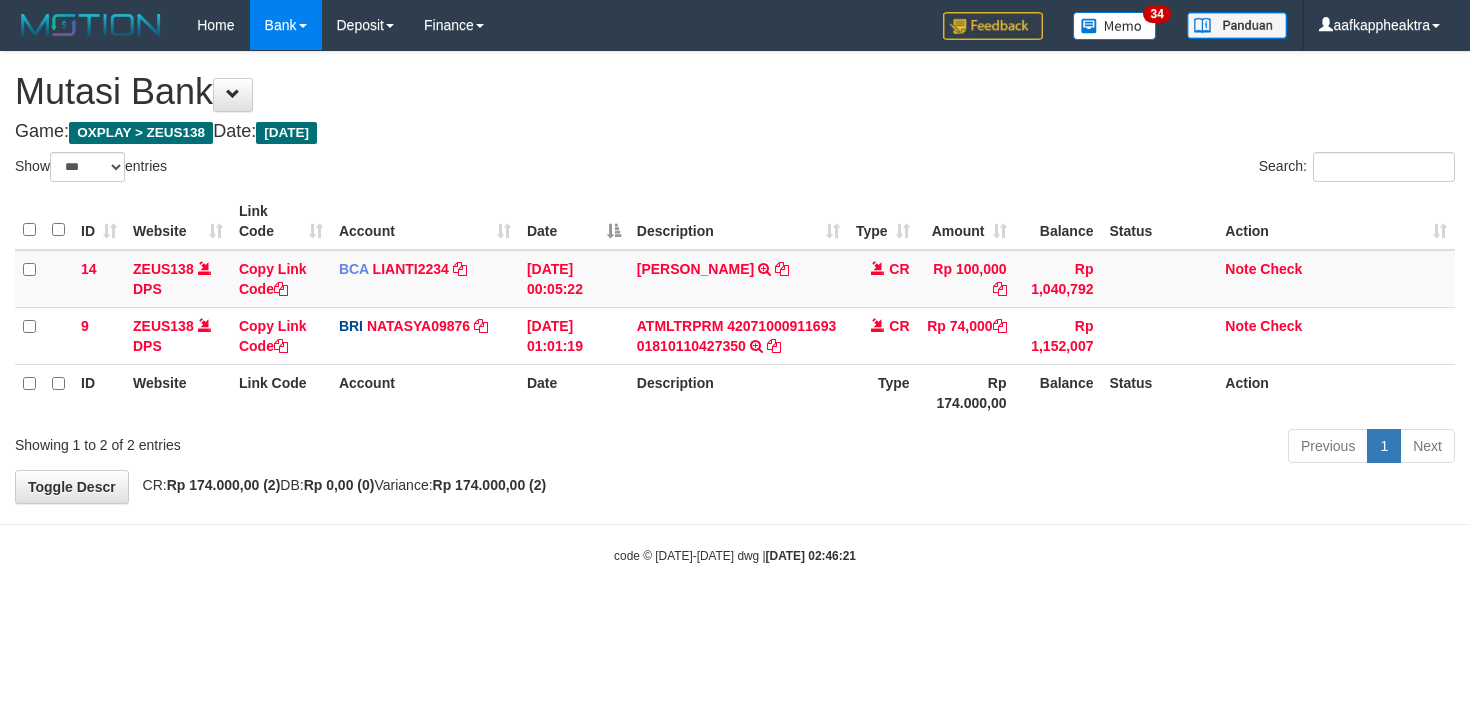 select on "***" 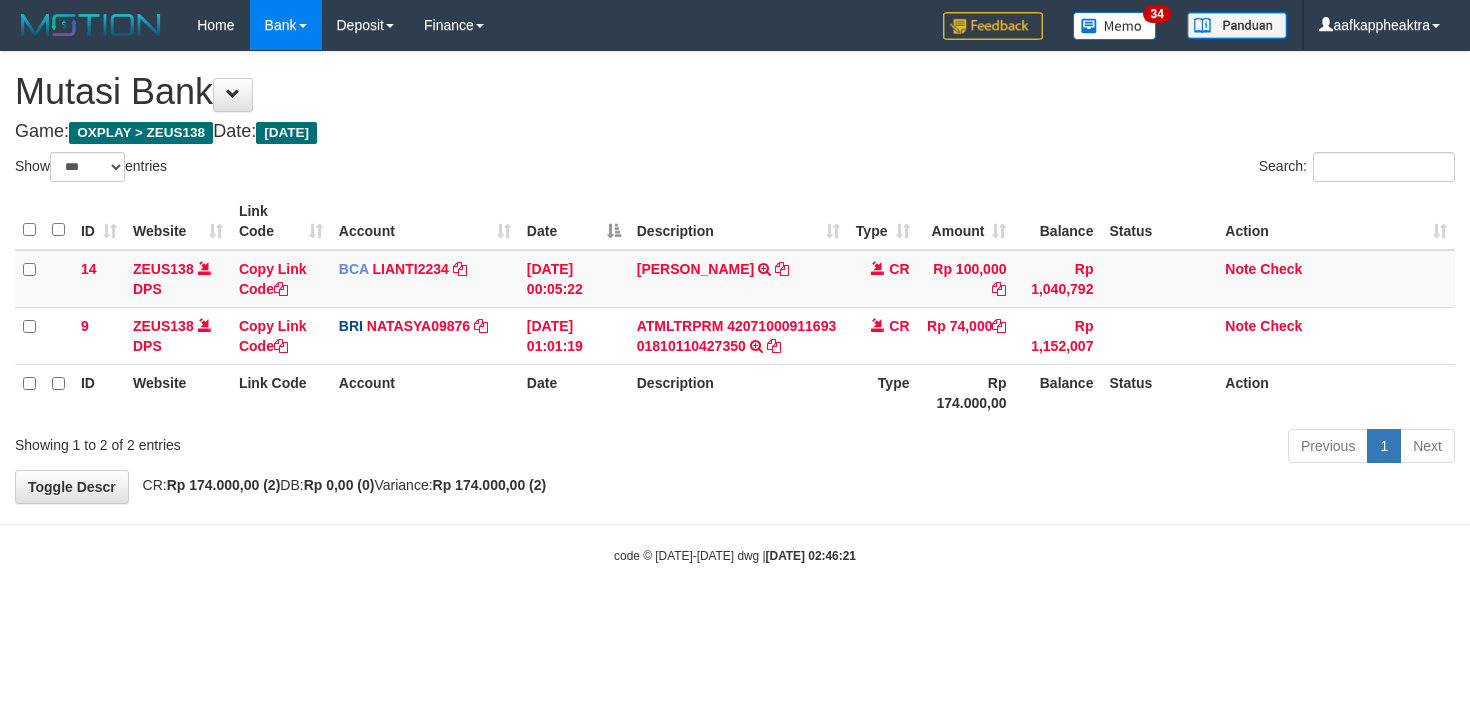 scroll, scrollTop: 0, scrollLeft: 0, axis: both 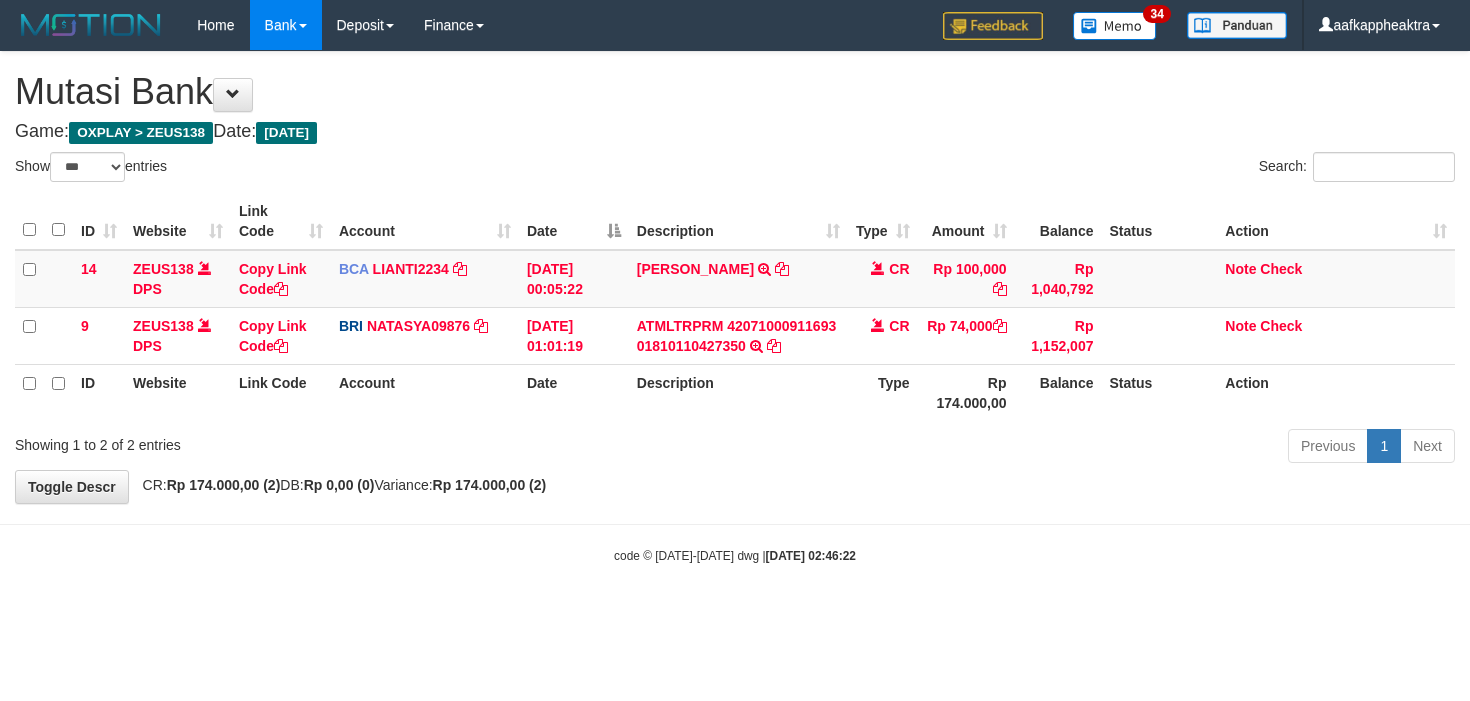 select on "***" 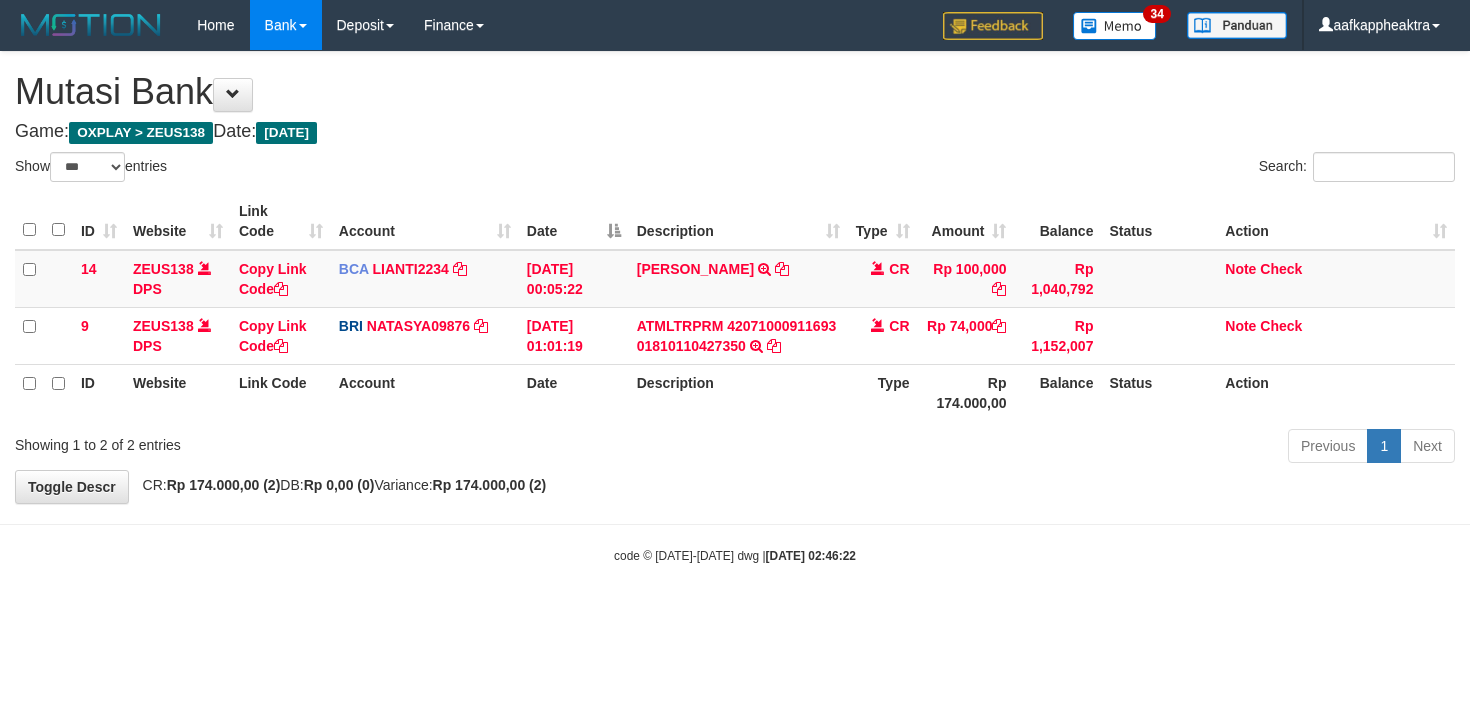 scroll, scrollTop: 0, scrollLeft: 0, axis: both 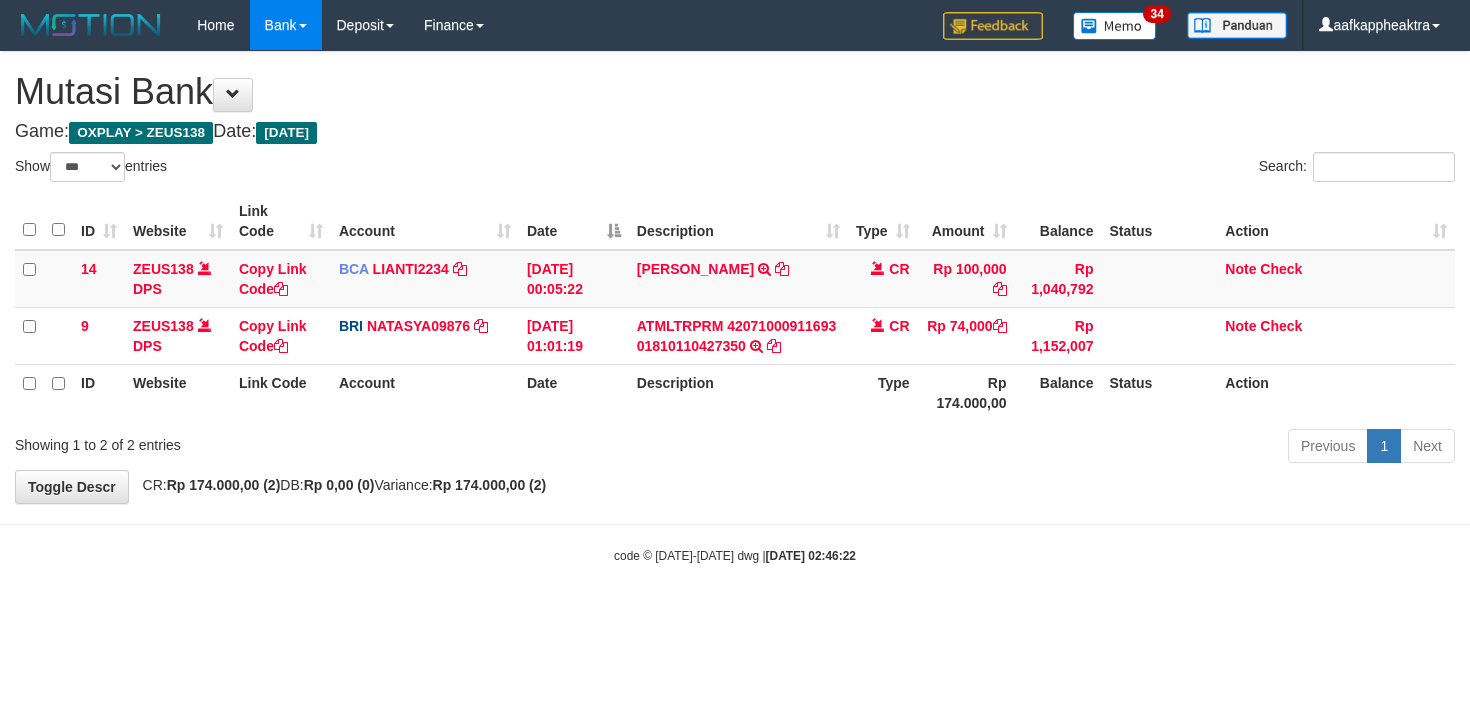 select on "***" 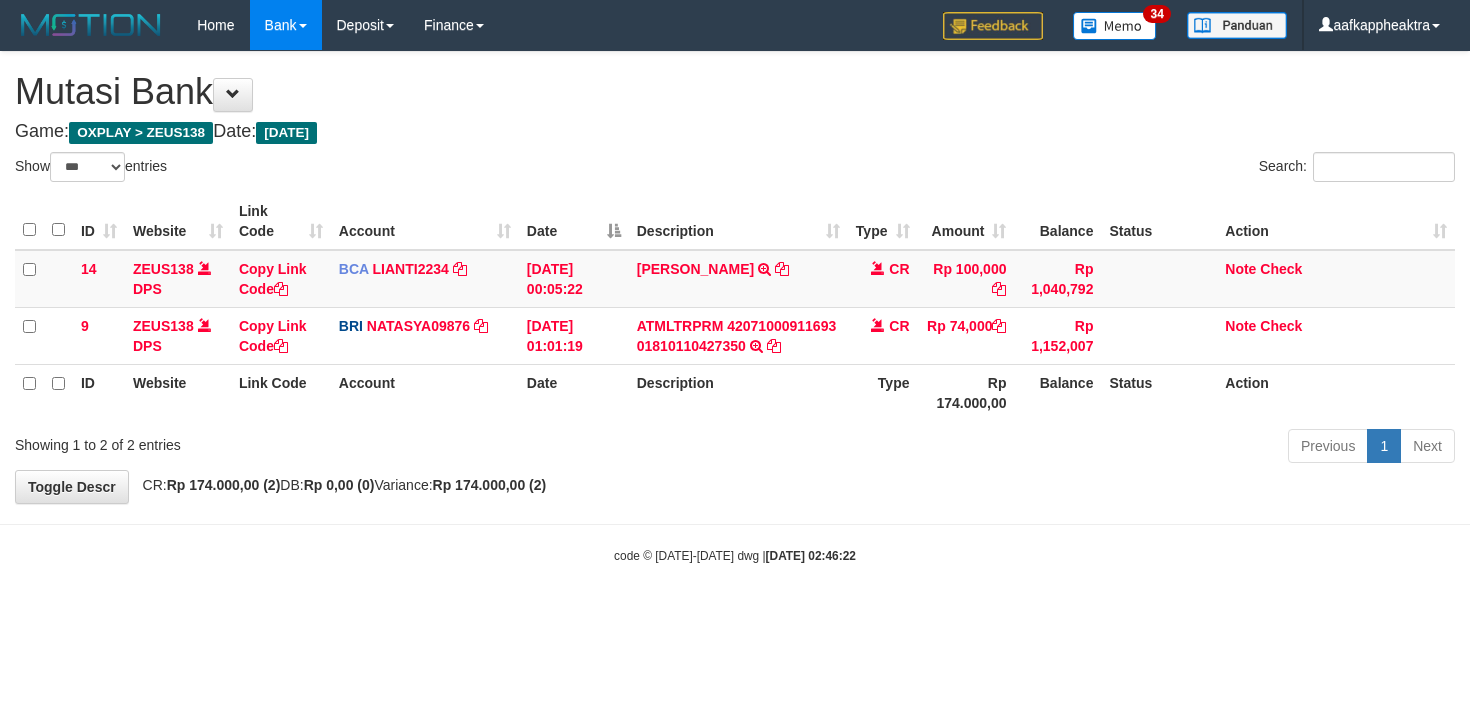 scroll, scrollTop: 0, scrollLeft: 0, axis: both 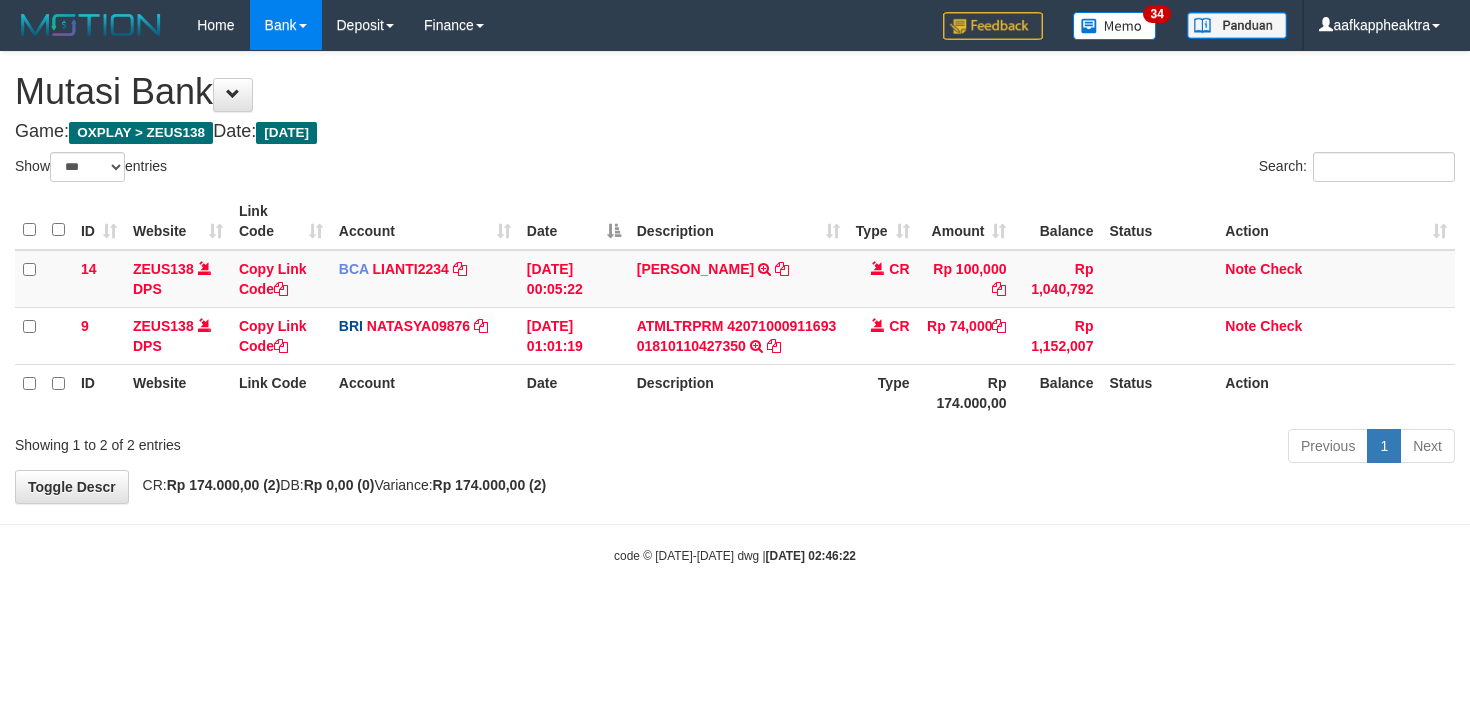 click on "Description" at bounding box center (738, 392) 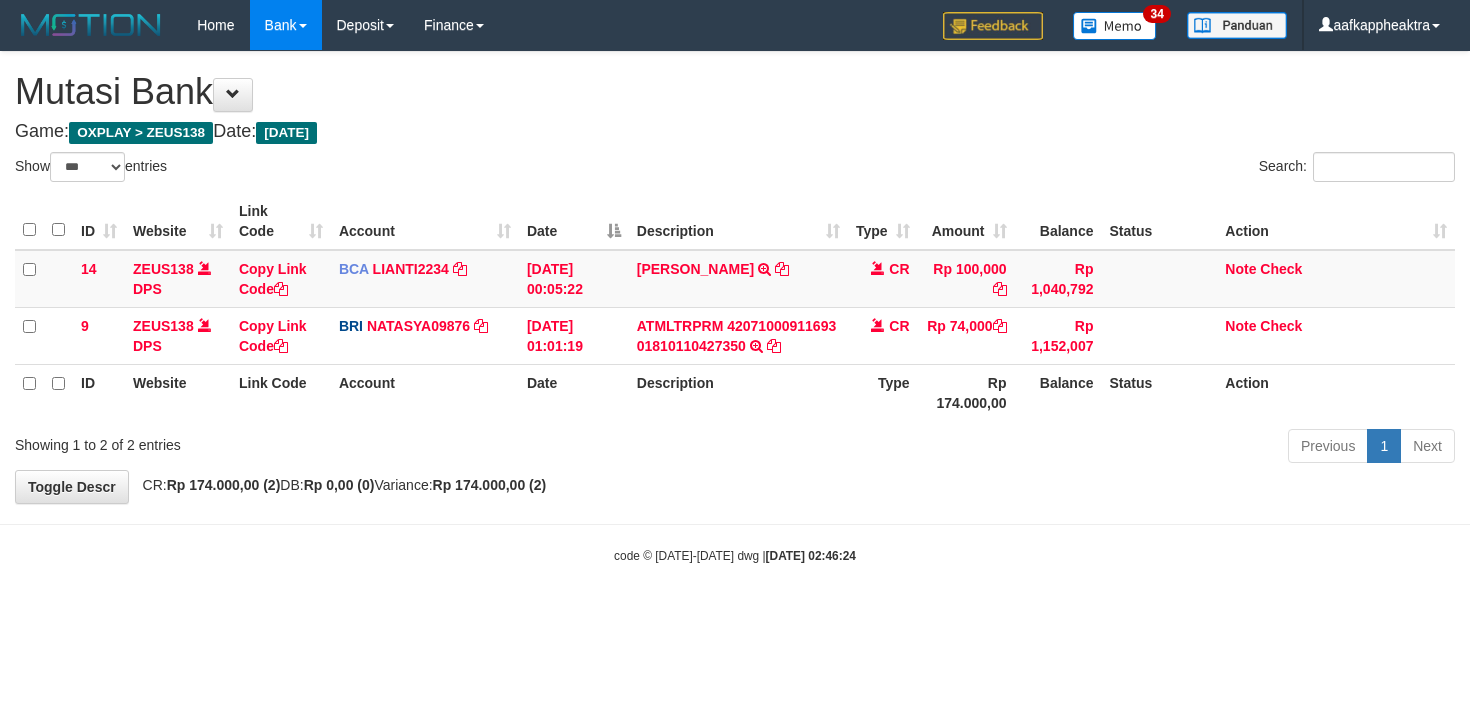 select on "***" 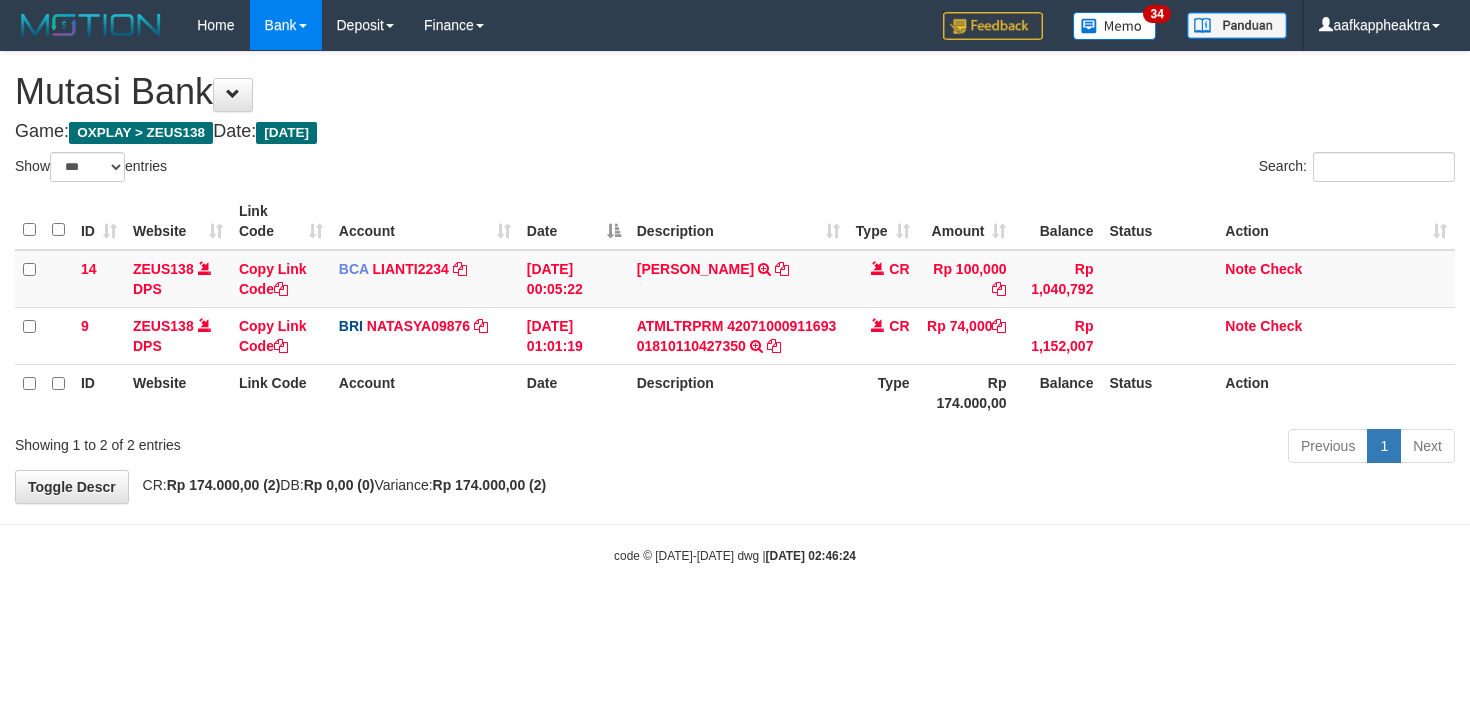 scroll, scrollTop: 0, scrollLeft: 0, axis: both 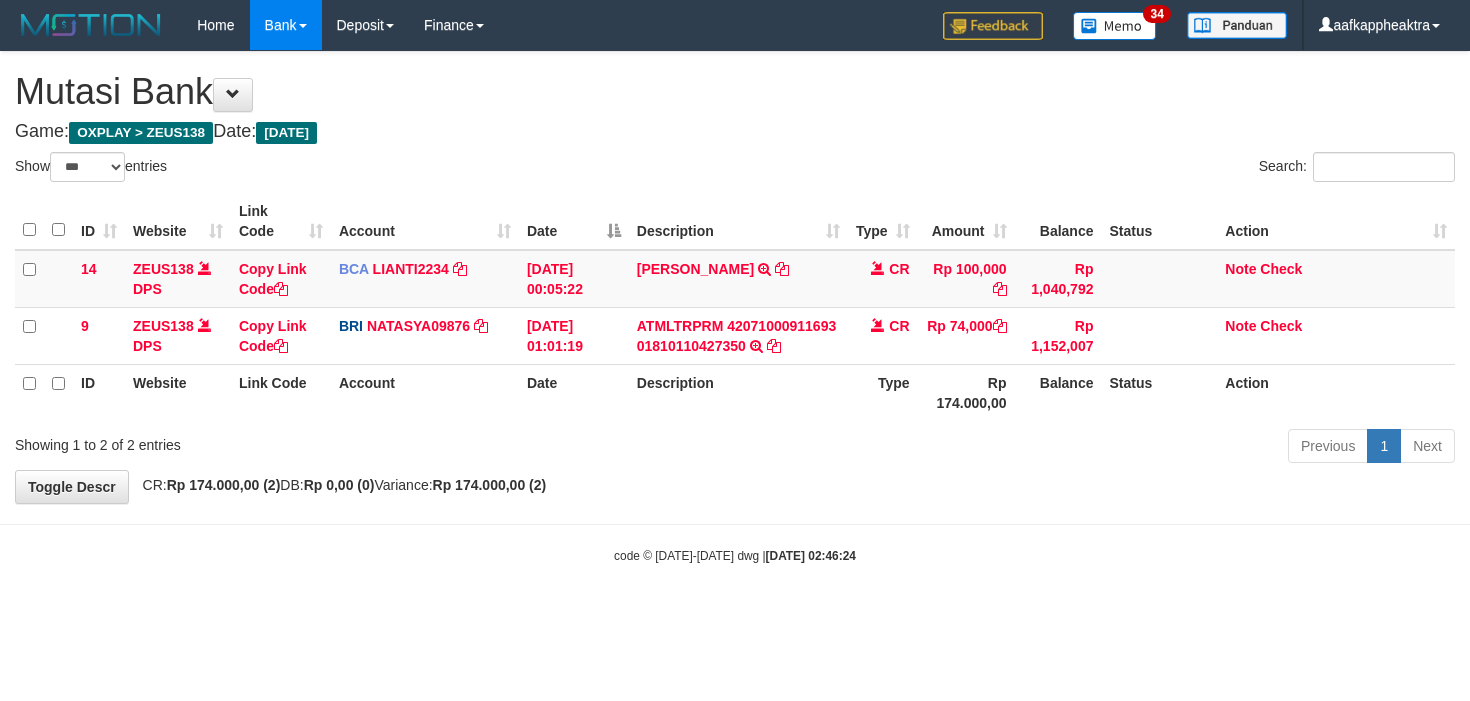 select on "***" 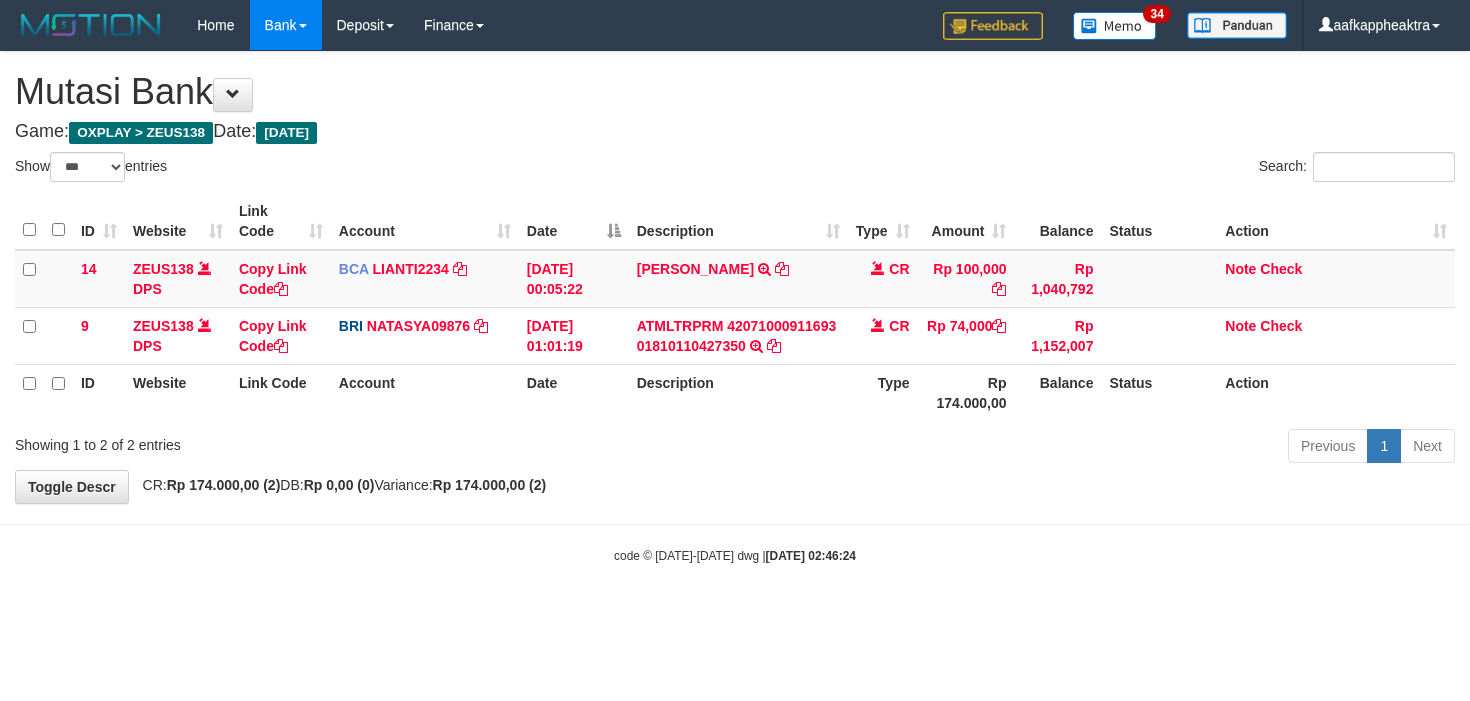scroll, scrollTop: 0, scrollLeft: 0, axis: both 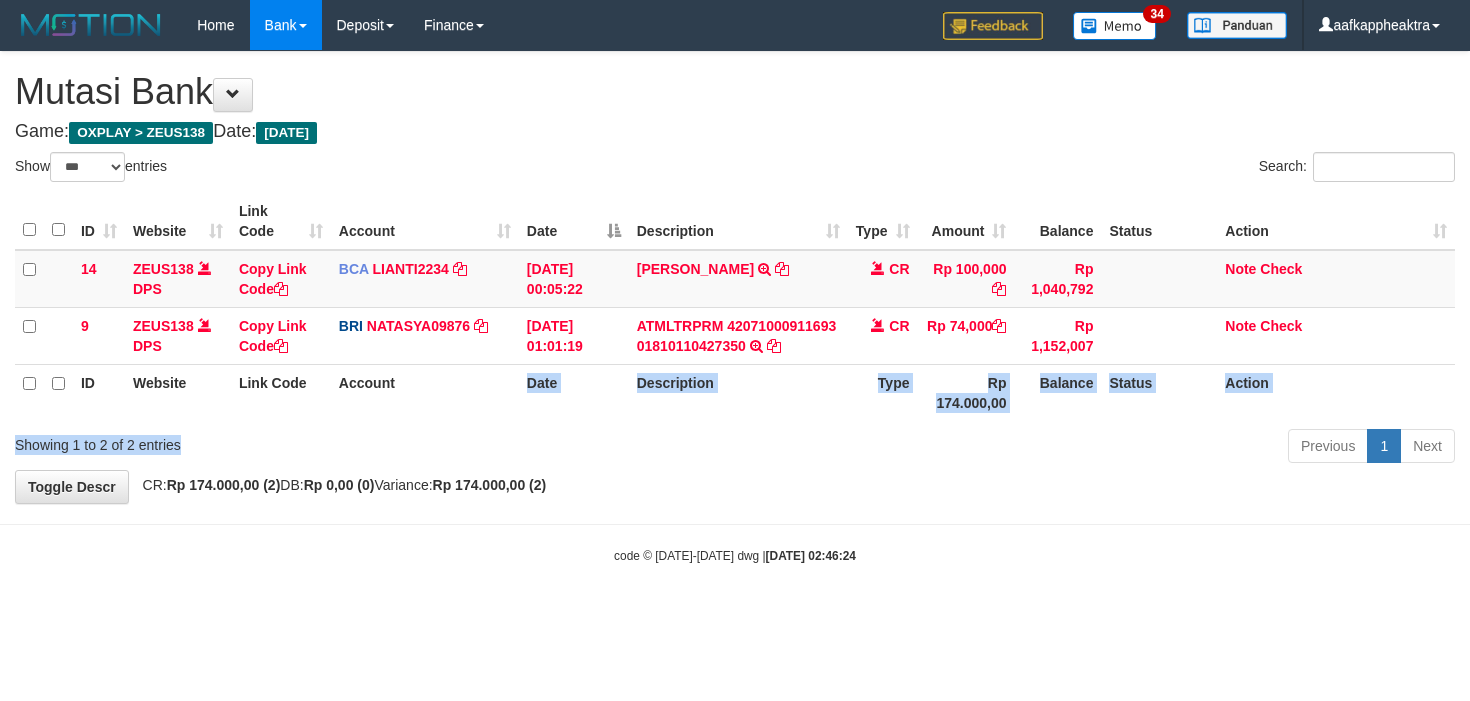 click on "Show  ** ** ** ***  entries Search:
ID Website Link Code Account Date Description Type Amount Balance Status Action
14
ZEUS138    DPS
Copy Link Code
BCA
LIANTI2234
DPS
YULIANTI
mutasi_20250712_4646 | 14
mutasi_20250712_4646 | 14
[DATE] 00:05:22
[PERSON_NAME]         TRSF E-BANKING CR 1207/FTSCY/WS95051
100000.002025071262819090 TRFDN-YUSUP MAULANESPAY DEBIT INDONE
CR
Rp 100,000
Rp 1,040,792
Note
Check
9
ZEUS138    DPS
Copy Link Code
BRI
NATASYA09876" at bounding box center [735, 311] 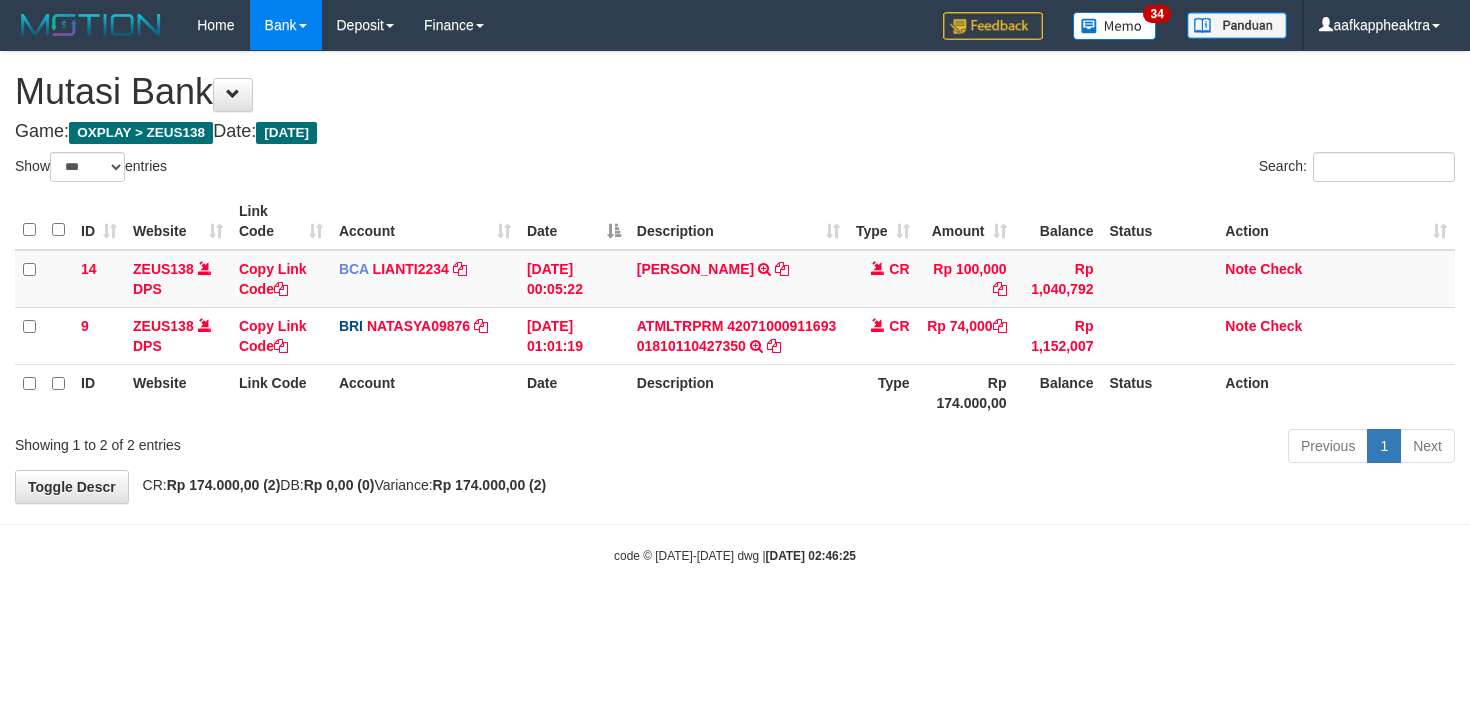 select on "***" 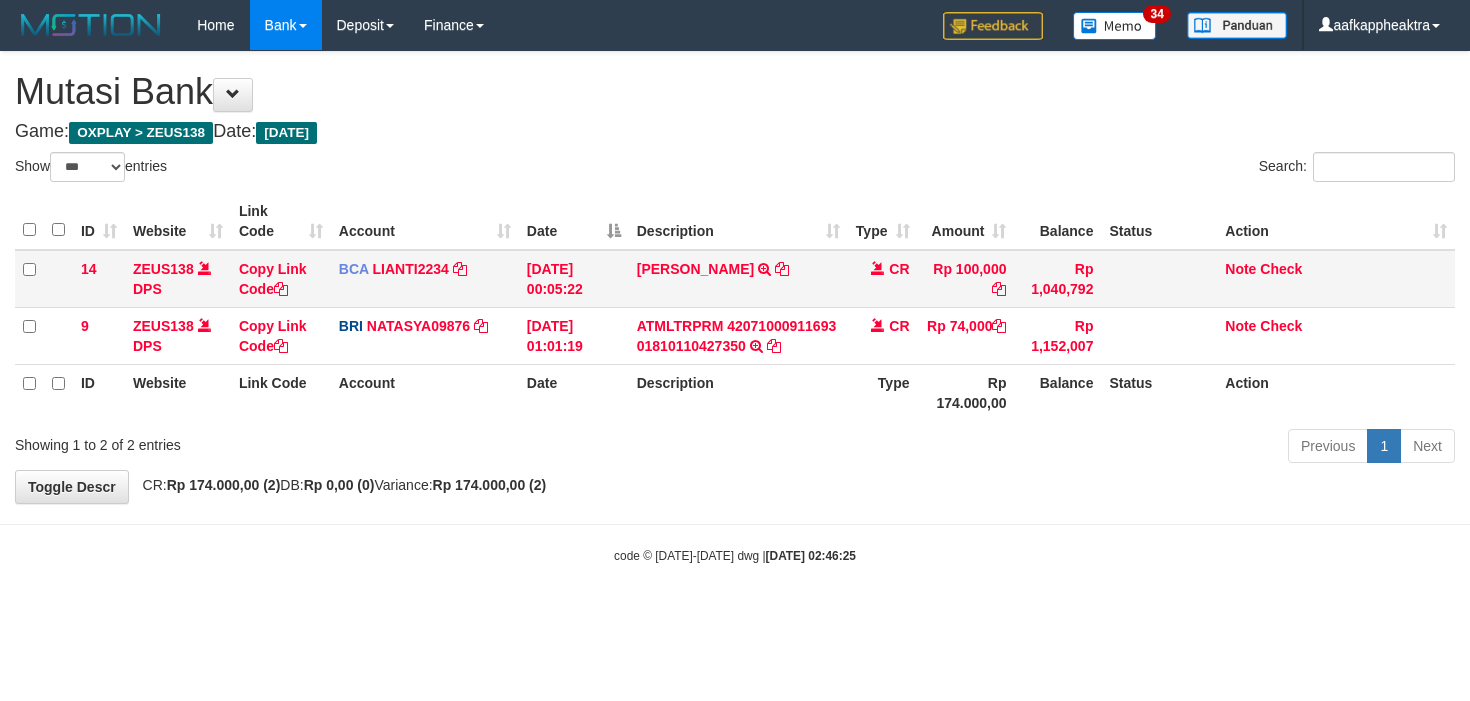 click on "ID Website Link Code Account Date Description Type Amount Balance Status Action
14
ZEUS138    DPS
Copy Link Code
BCA
LIANTI2234
DPS
YULIANTI
mutasi_20250712_4646 | 14
mutasi_20250712_4646 | 14
[DATE] 00:05:22
[PERSON_NAME]         TRSF E-BANKING CR 1207/FTSCY/WS95051
100000.002025071262819090 TRFDN-YUSUP MAULANESPAY DEBIT INDONE
CR
Rp 100,000
Rp 1,040,792
Note
Check
9
ZEUS138    DPS
Copy Link Code
BRI
NATASYA09876
DPS" at bounding box center (735, 307) 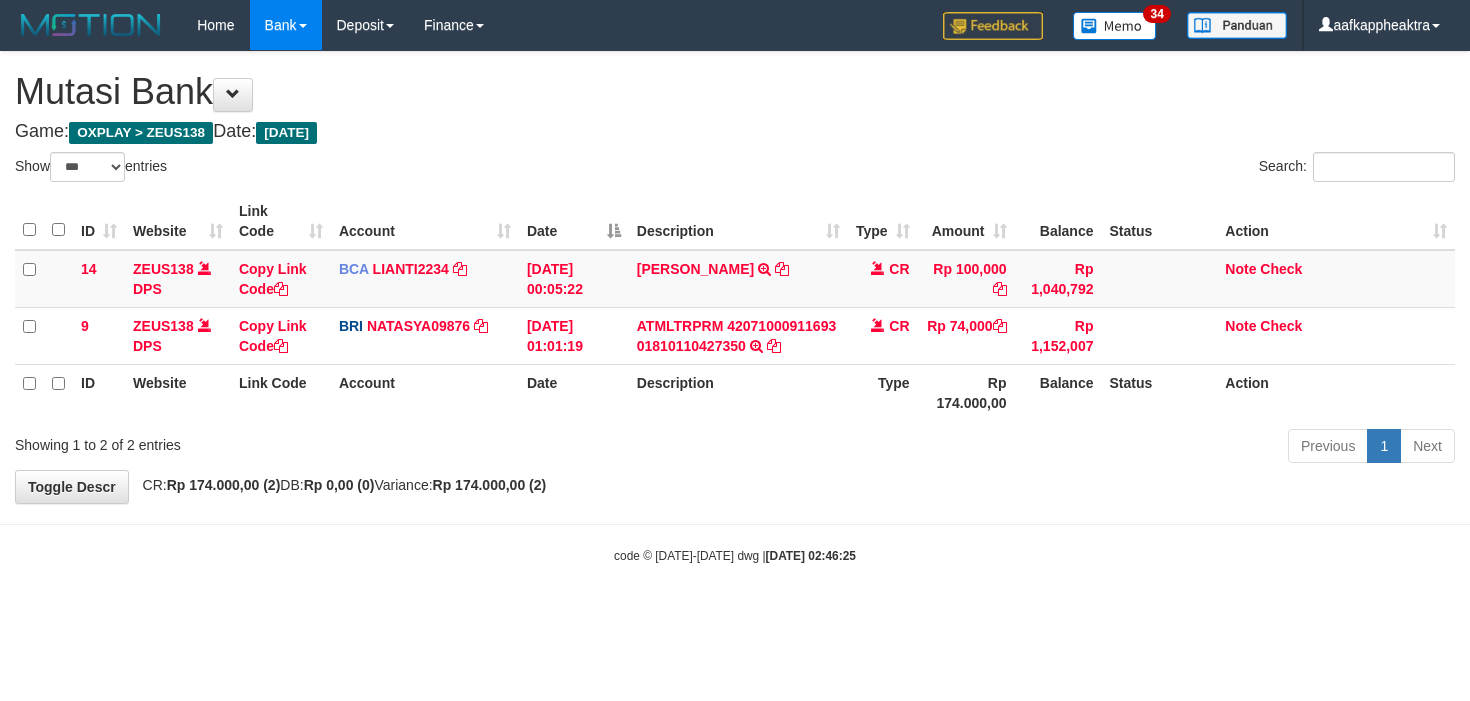 select on "***" 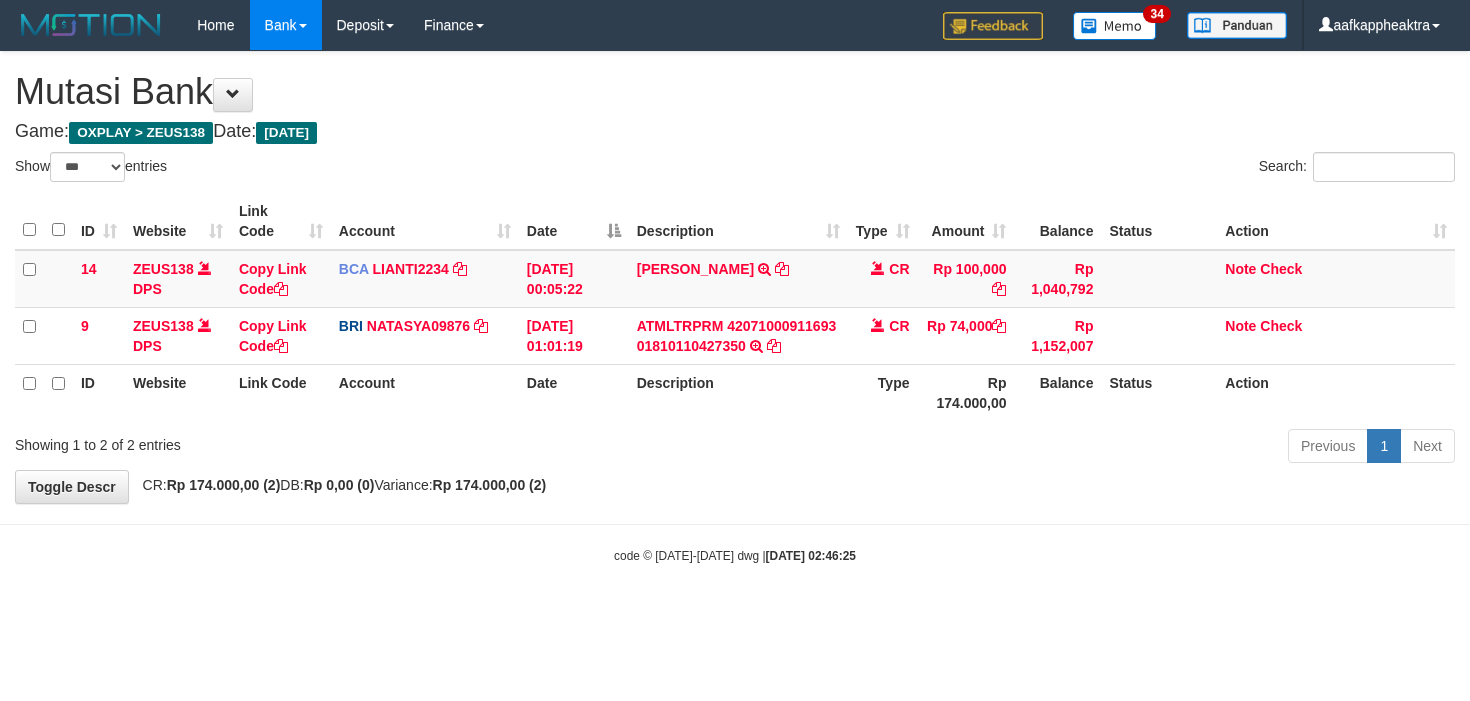 scroll, scrollTop: 0, scrollLeft: 0, axis: both 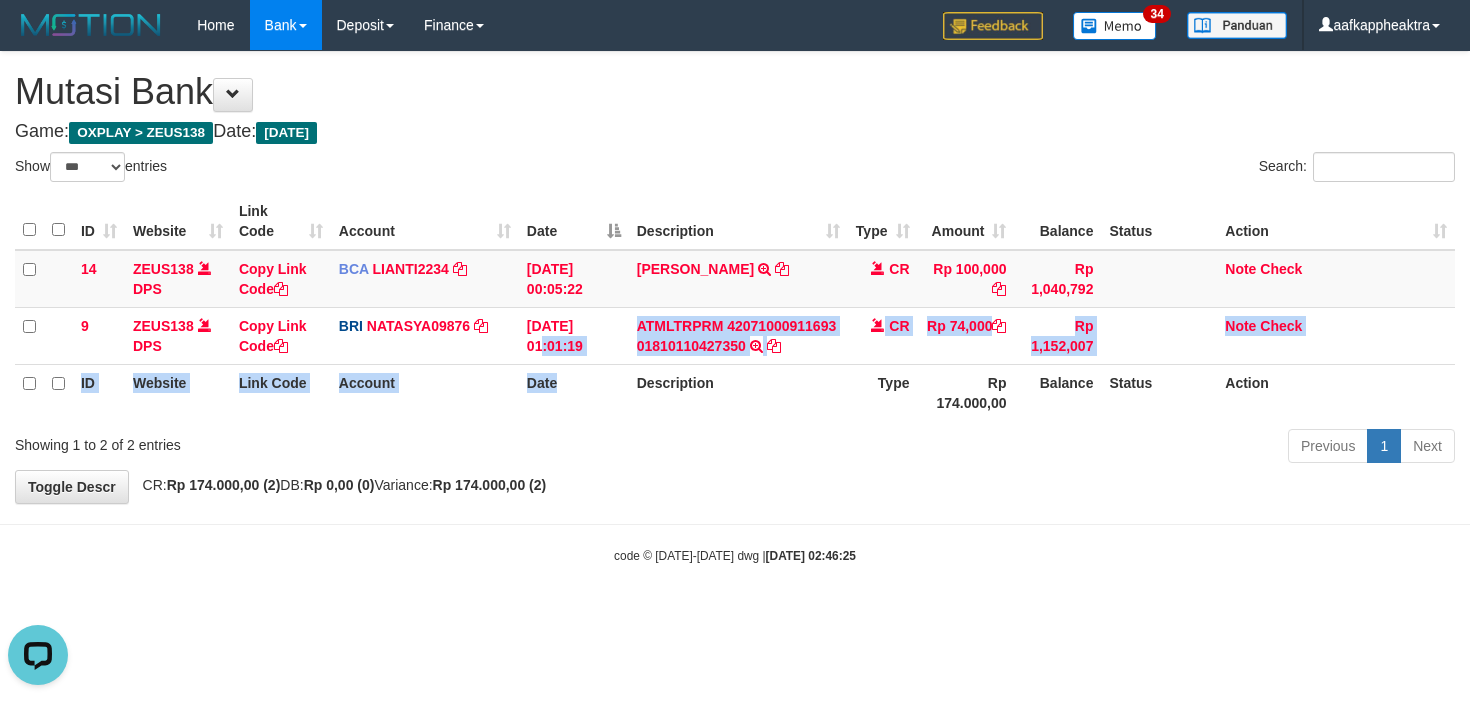 drag, startPoint x: 593, startPoint y: 417, endPoint x: 631, endPoint y: 455, distance: 53.740116 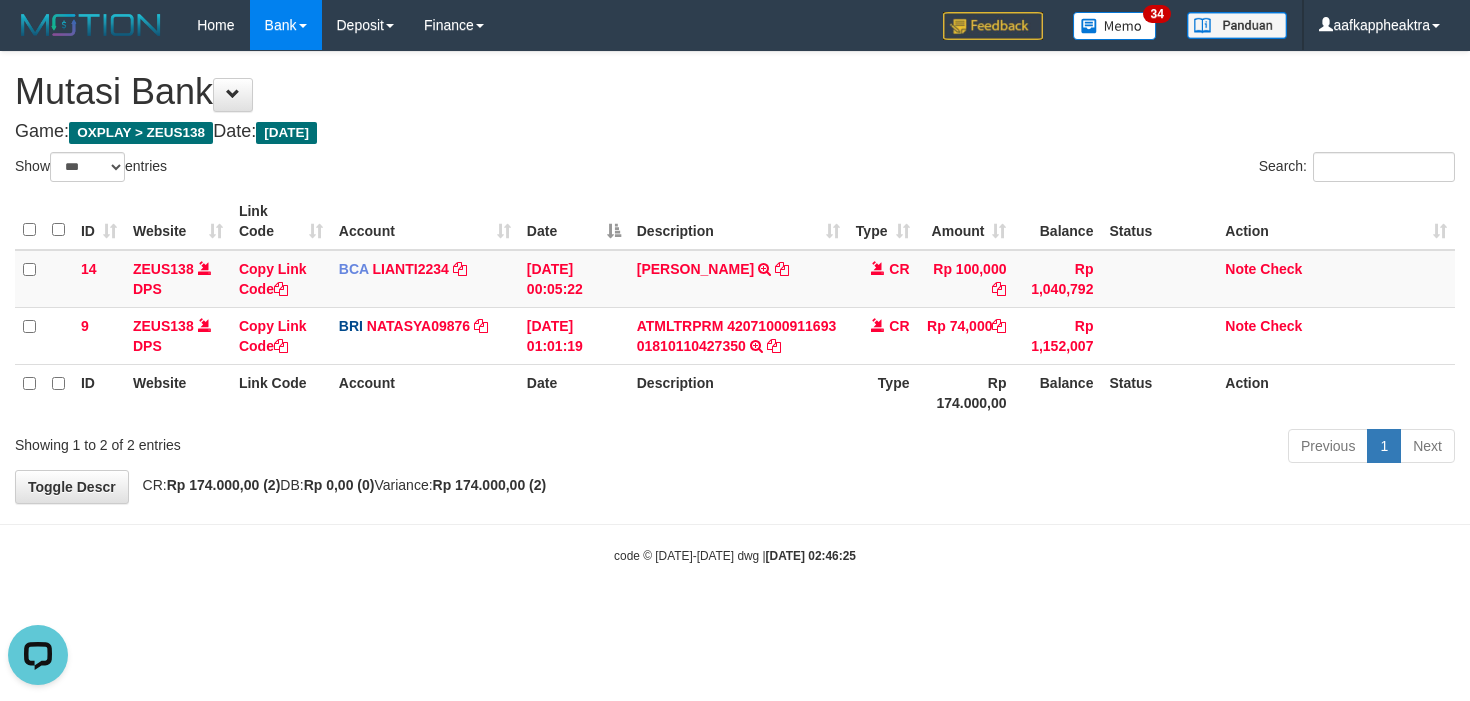 click on "Previous 1 Next" at bounding box center (1042, 448) 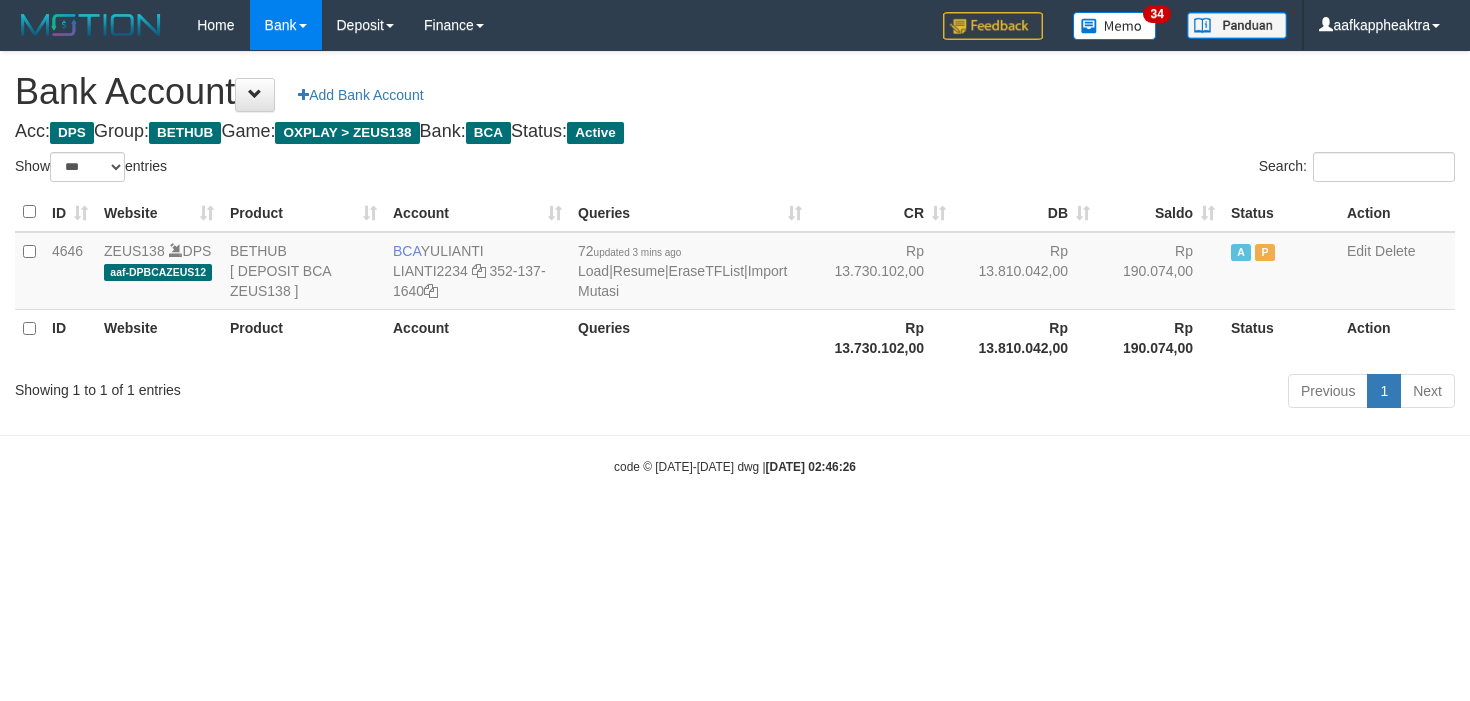 select on "***" 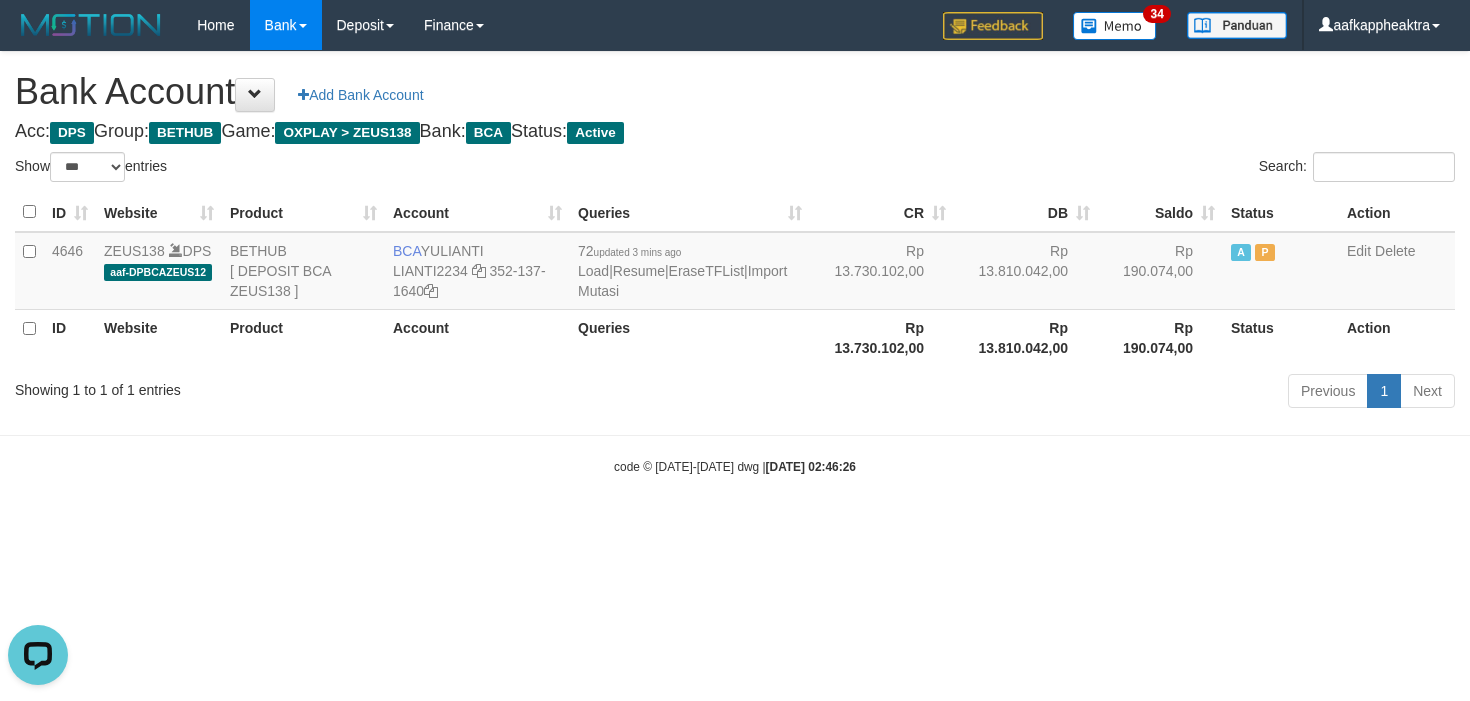 scroll, scrollTop: 0, scrollLeft: 0, axis: both 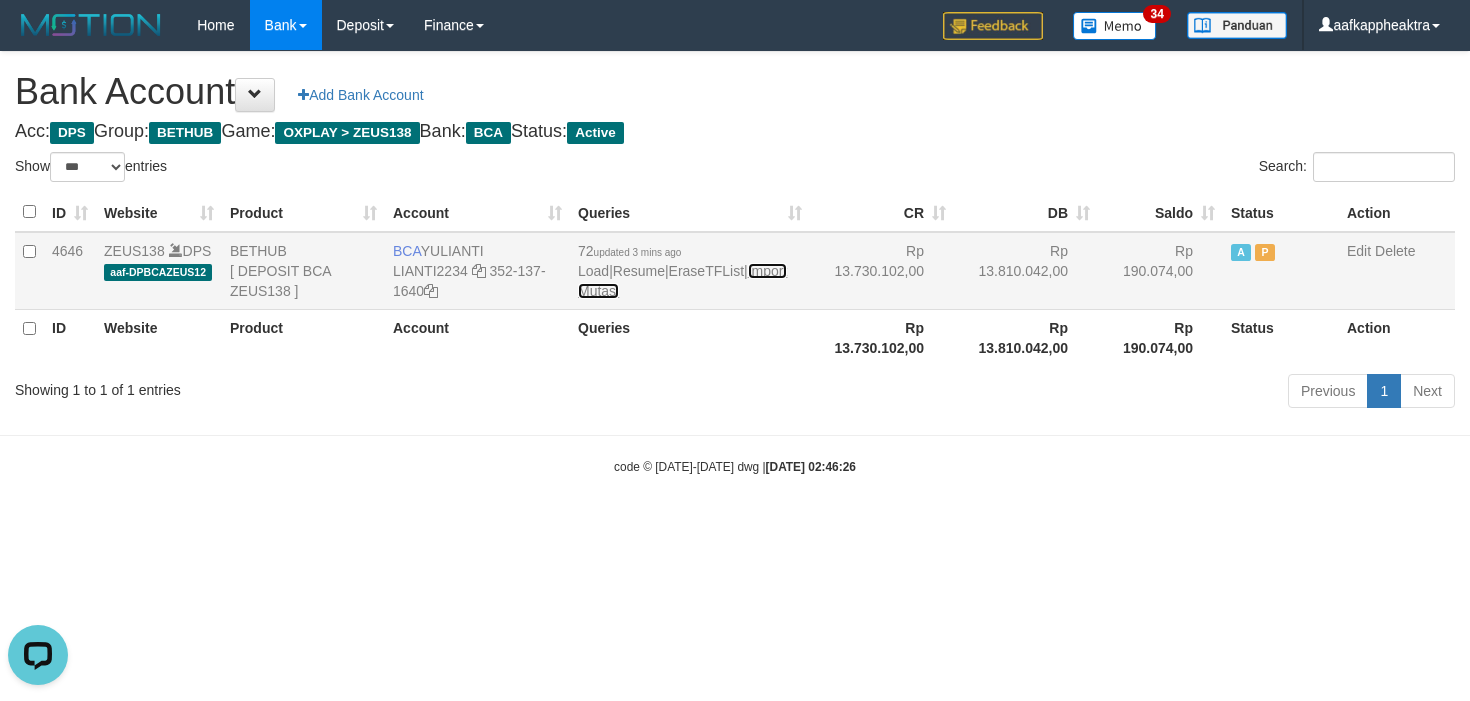 click on "Import Mutasi" at bounding box center [682, 281] 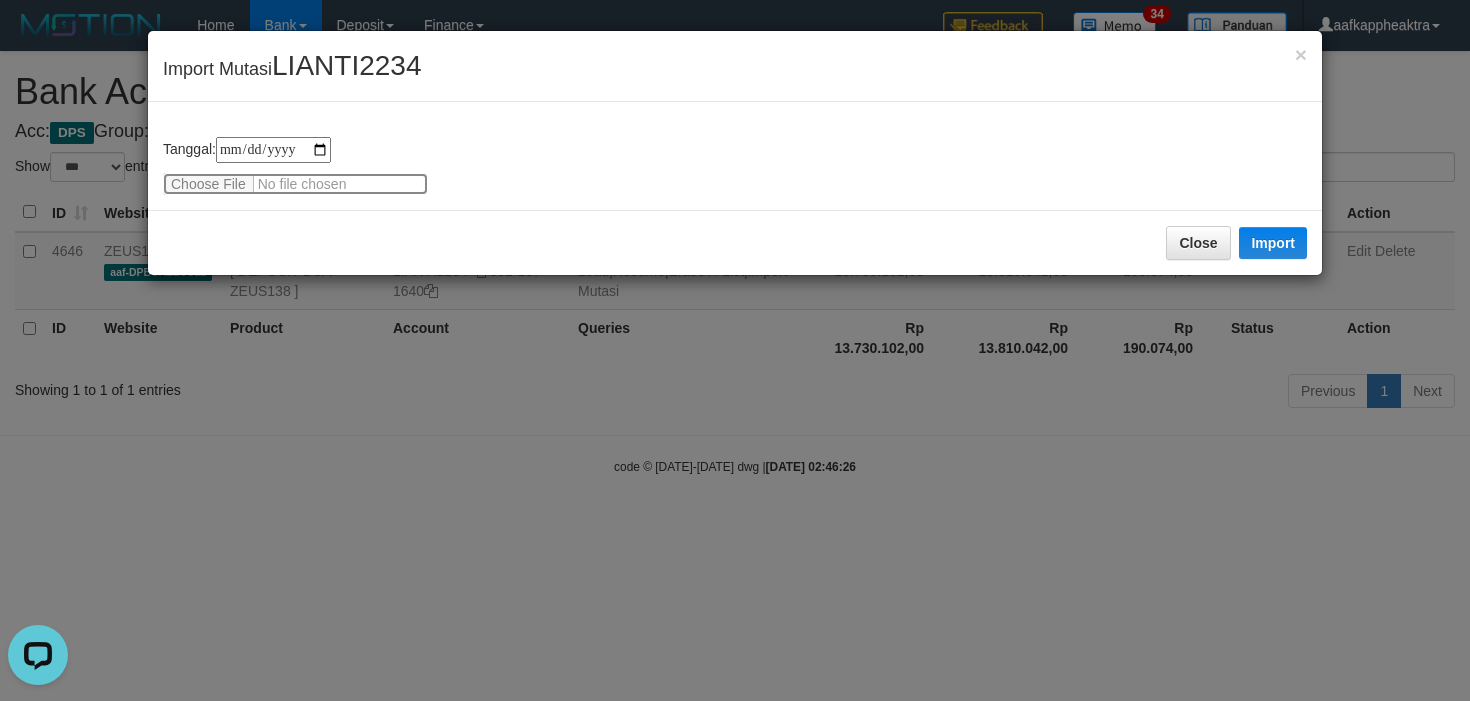 click at bounding box center (295, 184) 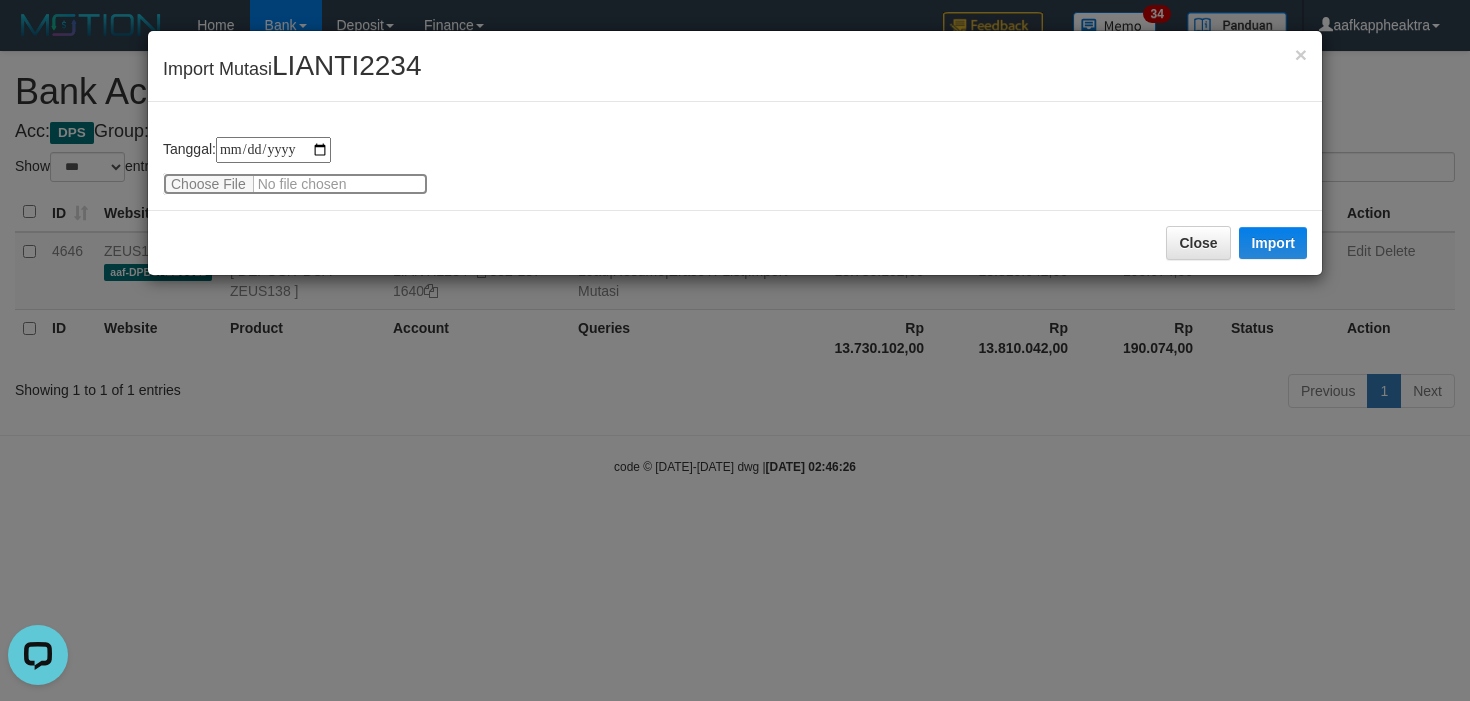 type on "**********" 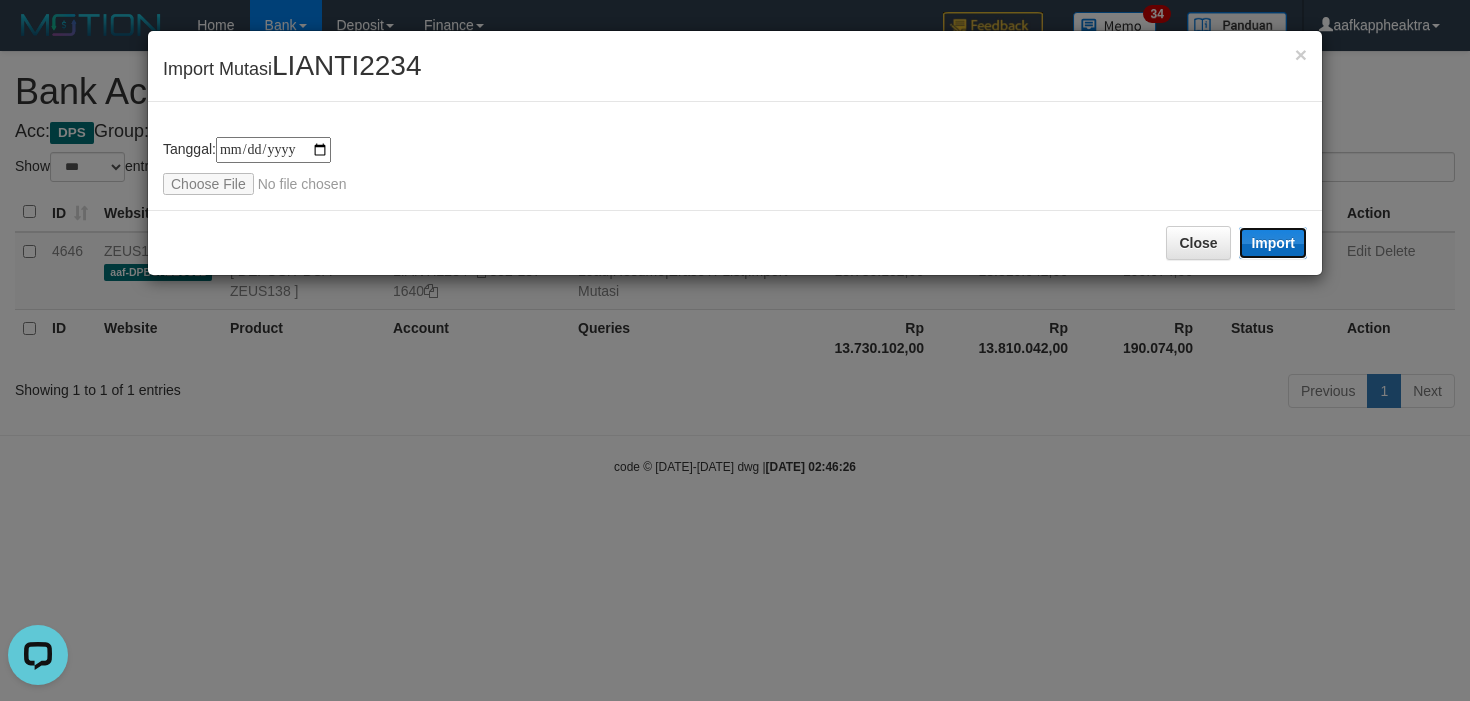 click on "Import" at bounding box center (1273, 243) 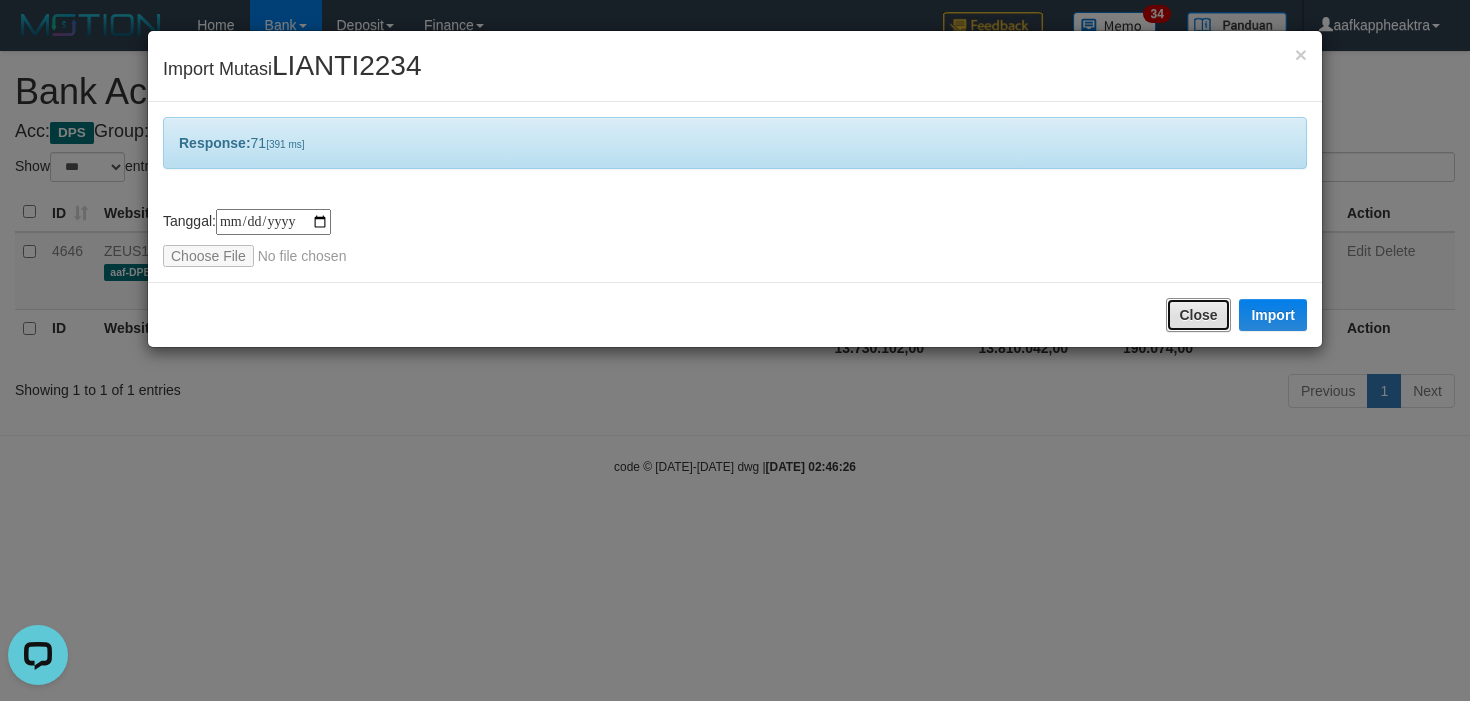 drag, startPoint x: 1191, startPoint y: 312, endPoint x: 867, endPoint y: 491, distance: 370.15808 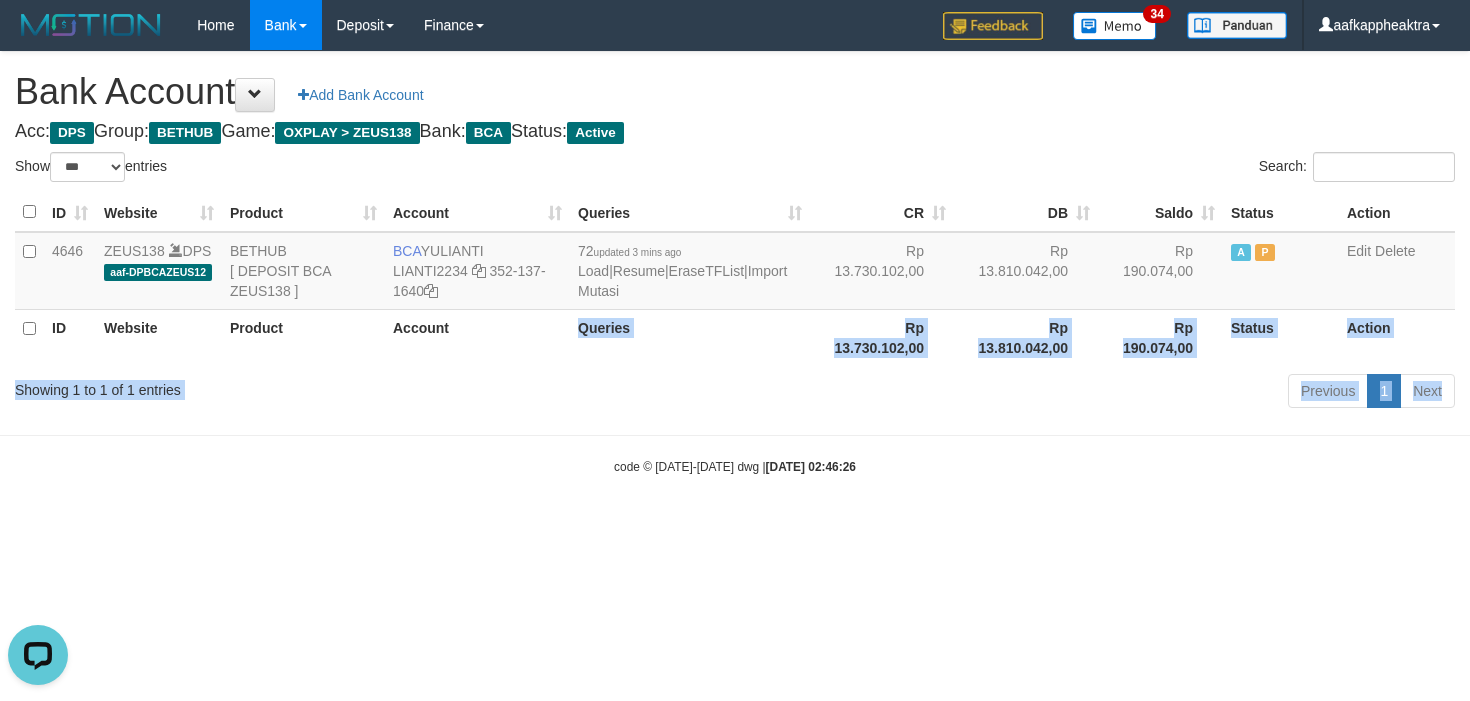 drag, startPoint x: 515, startPoint y: 361, endPoint x: 451, endPoint y: 593, distance: 240.66574 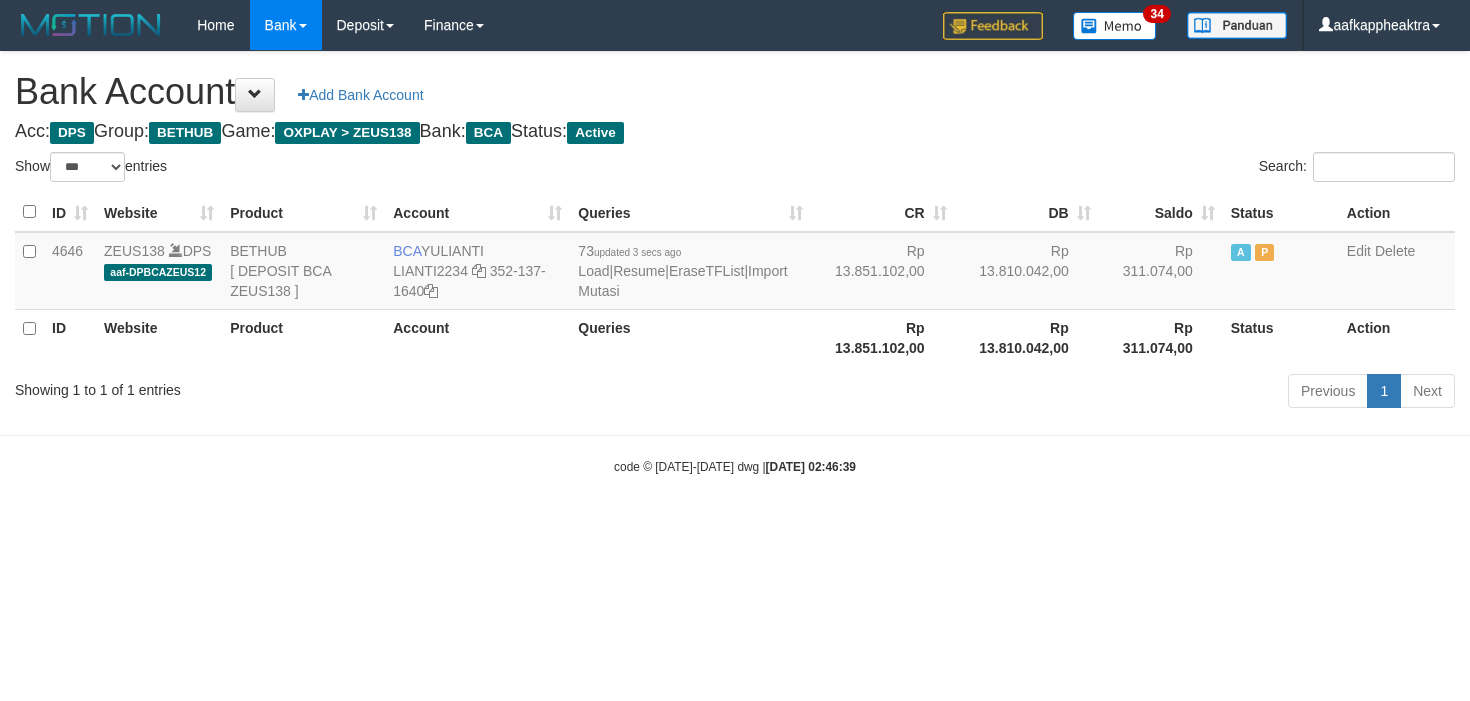 select on "***" 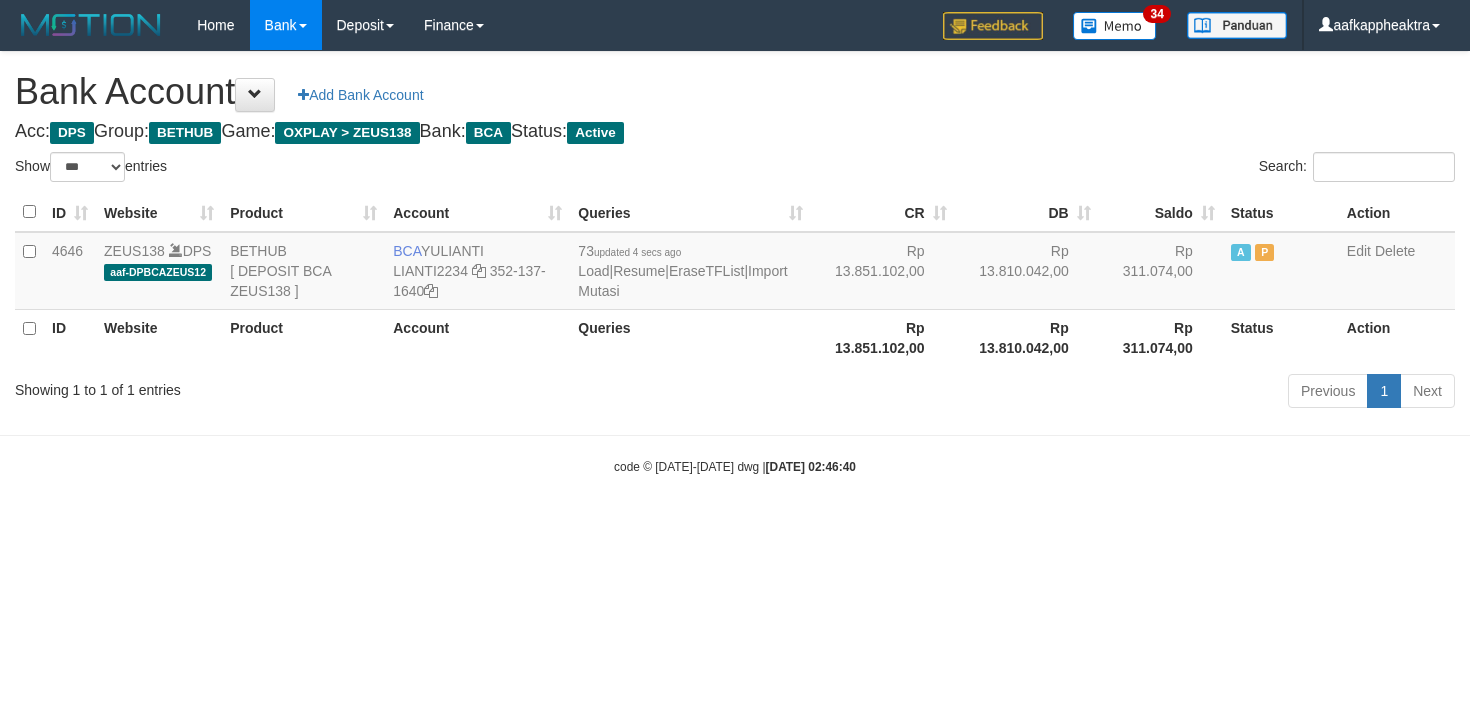 select on "***" 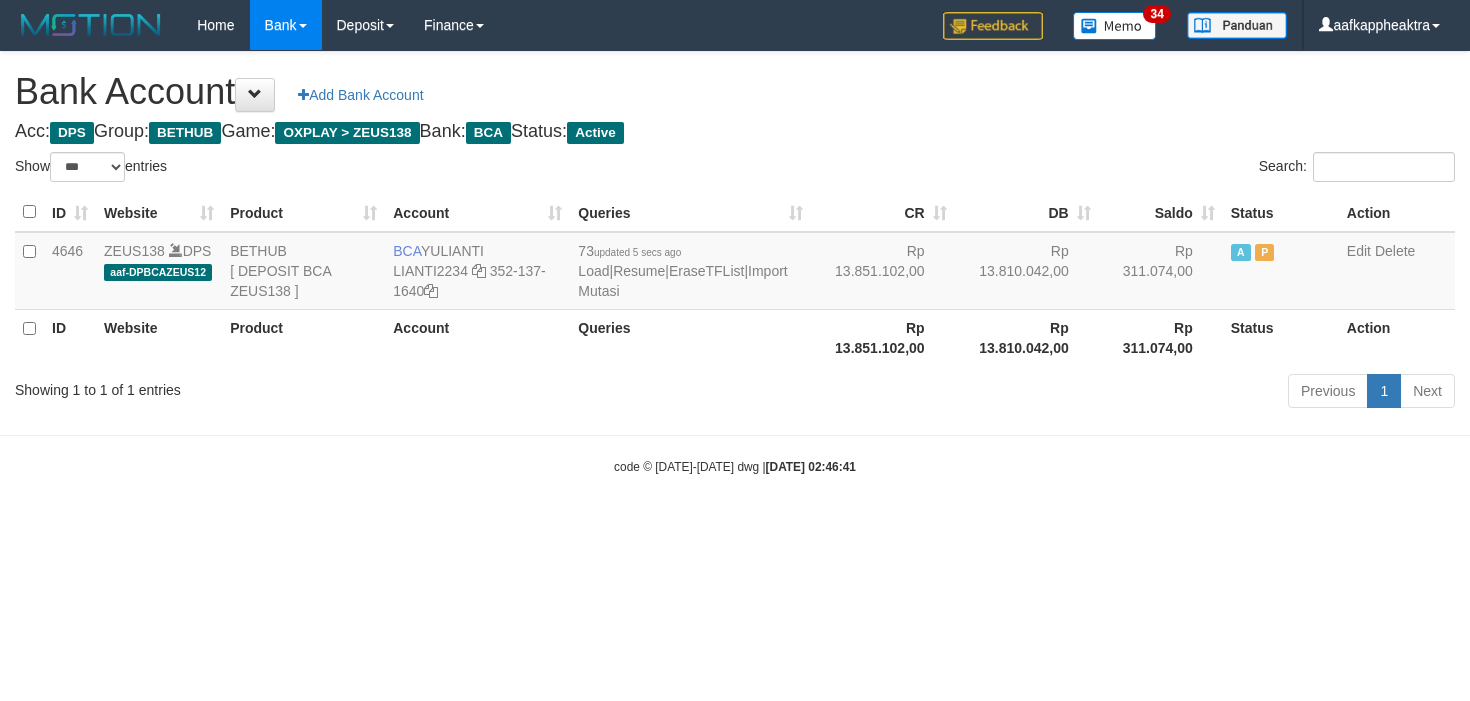select on "***" 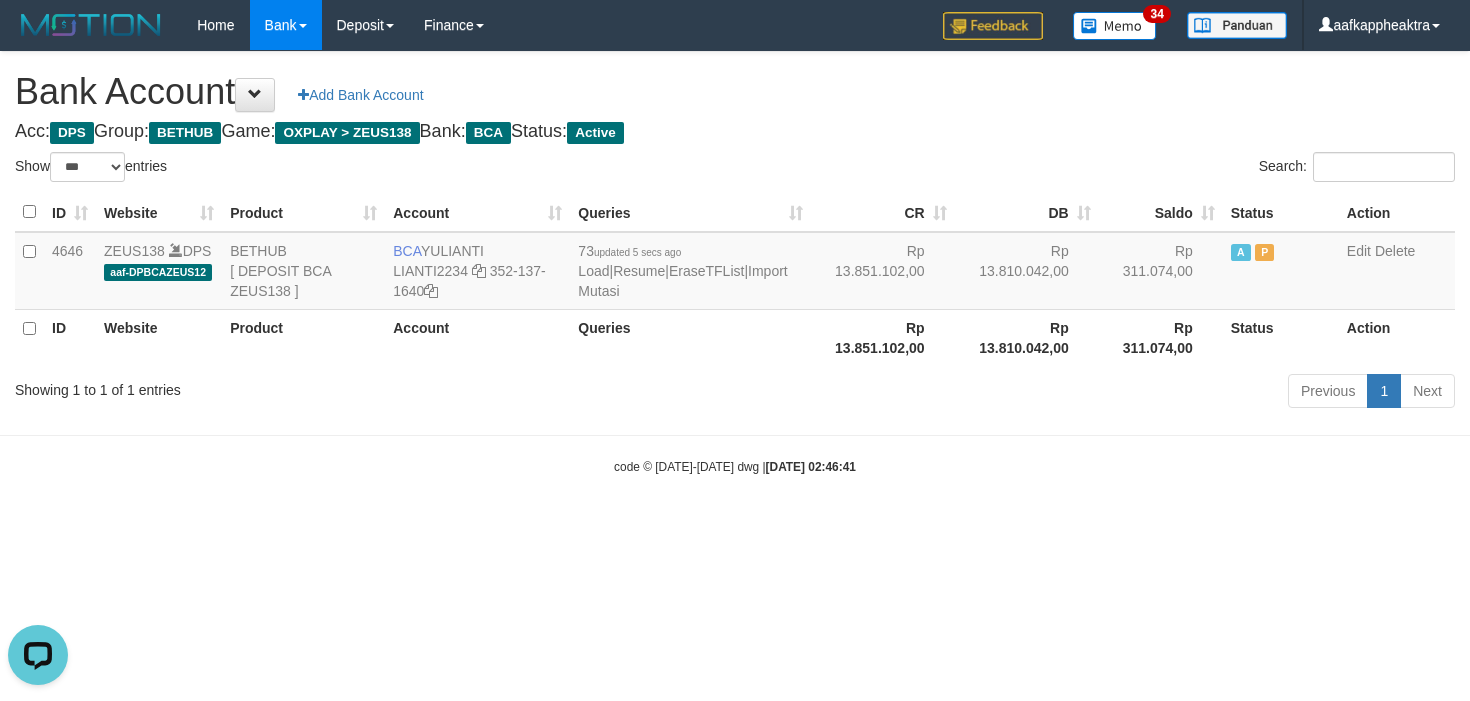 scroll, scrollTop: 0, scrollLeft: 0, axis: both 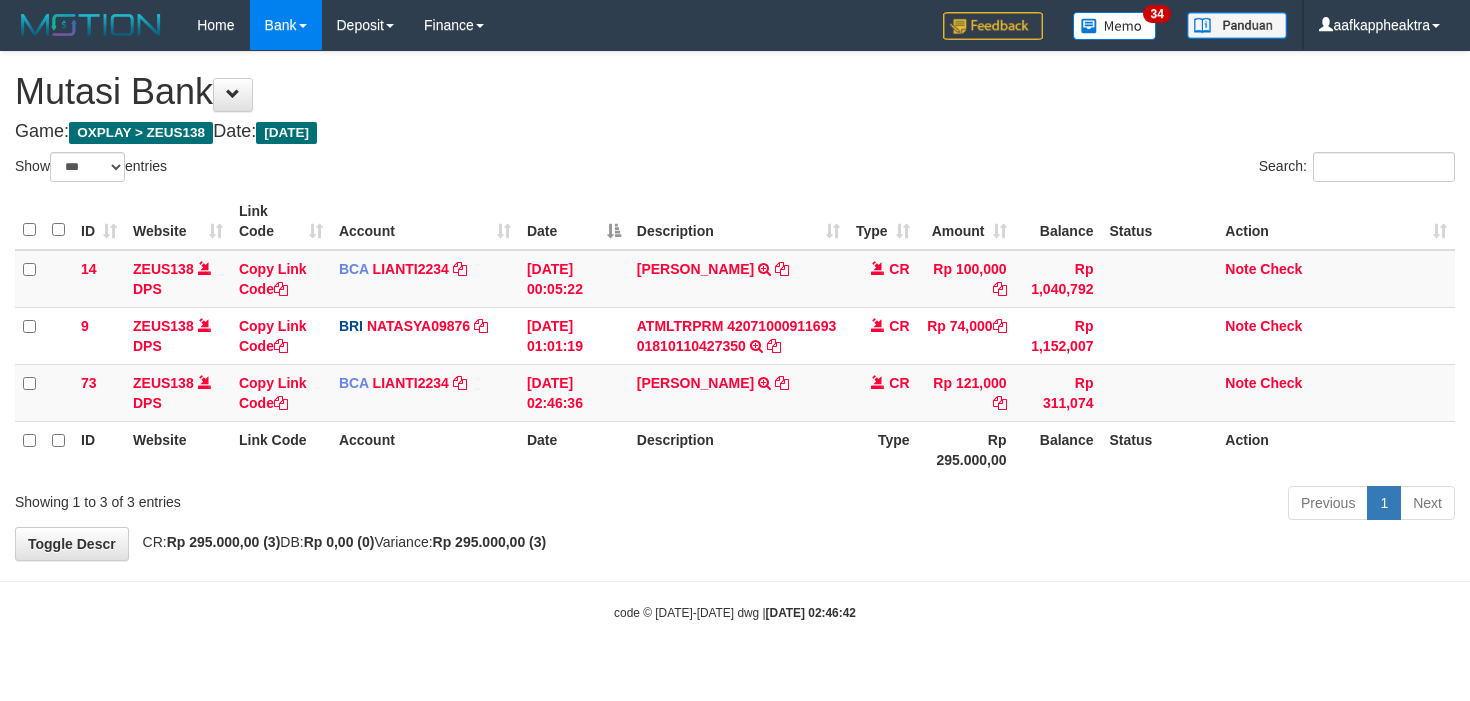select on "***" 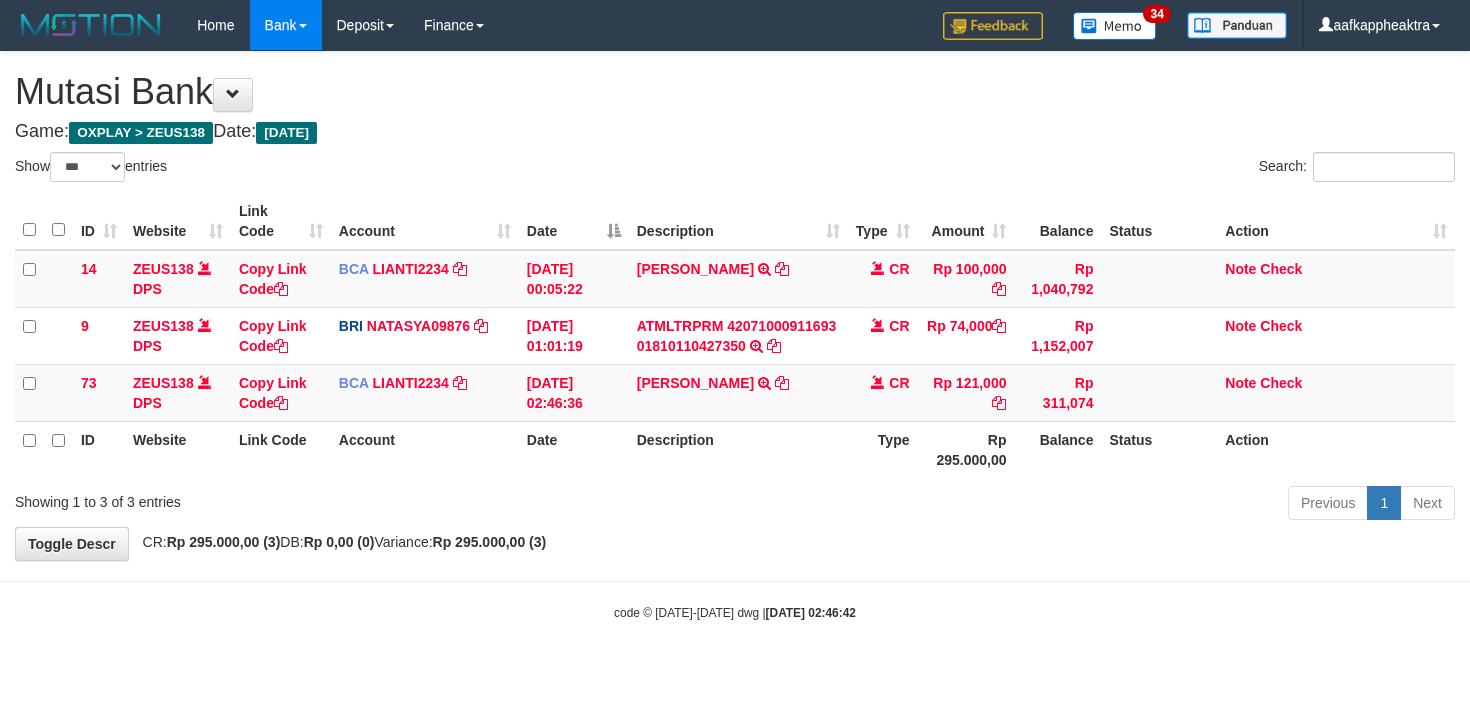 scroll, scrollTop: 0, scrollLeft: 0, axis: both 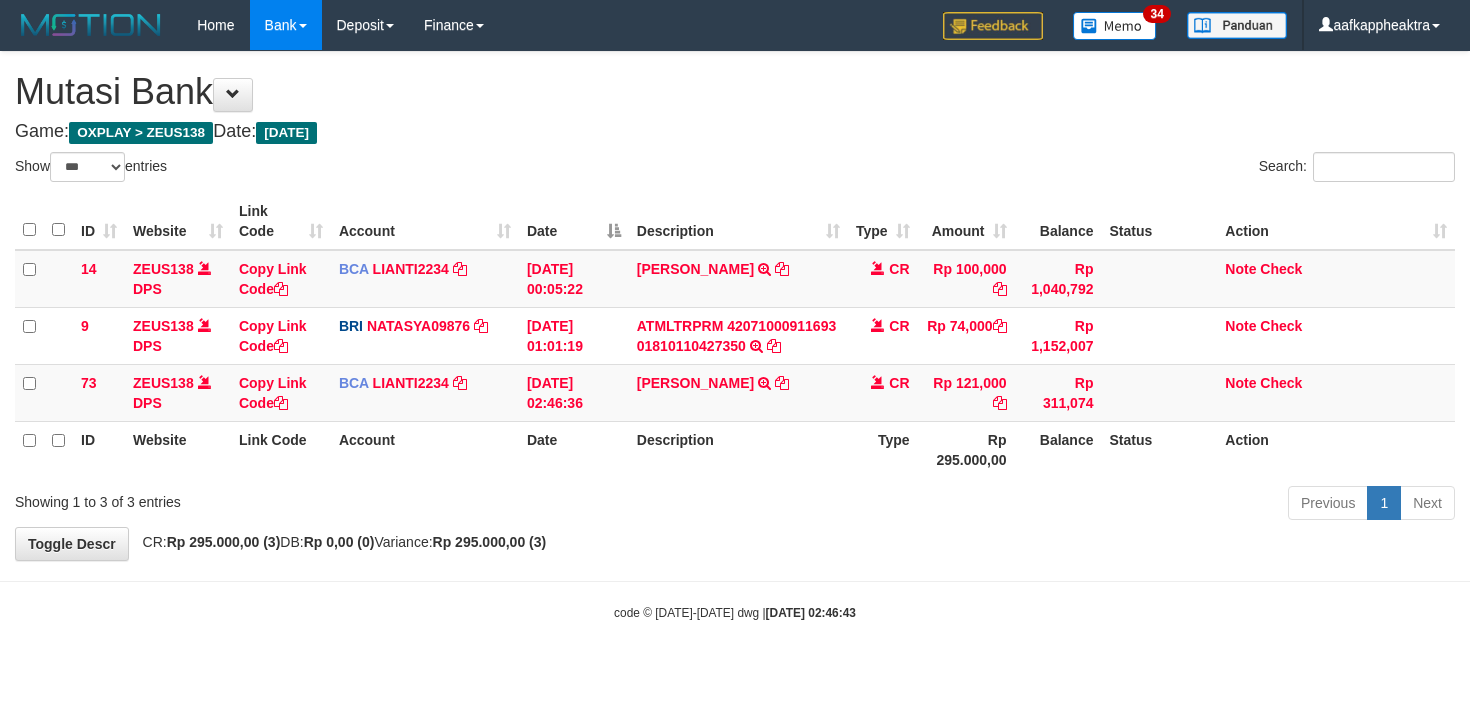 select on "***" 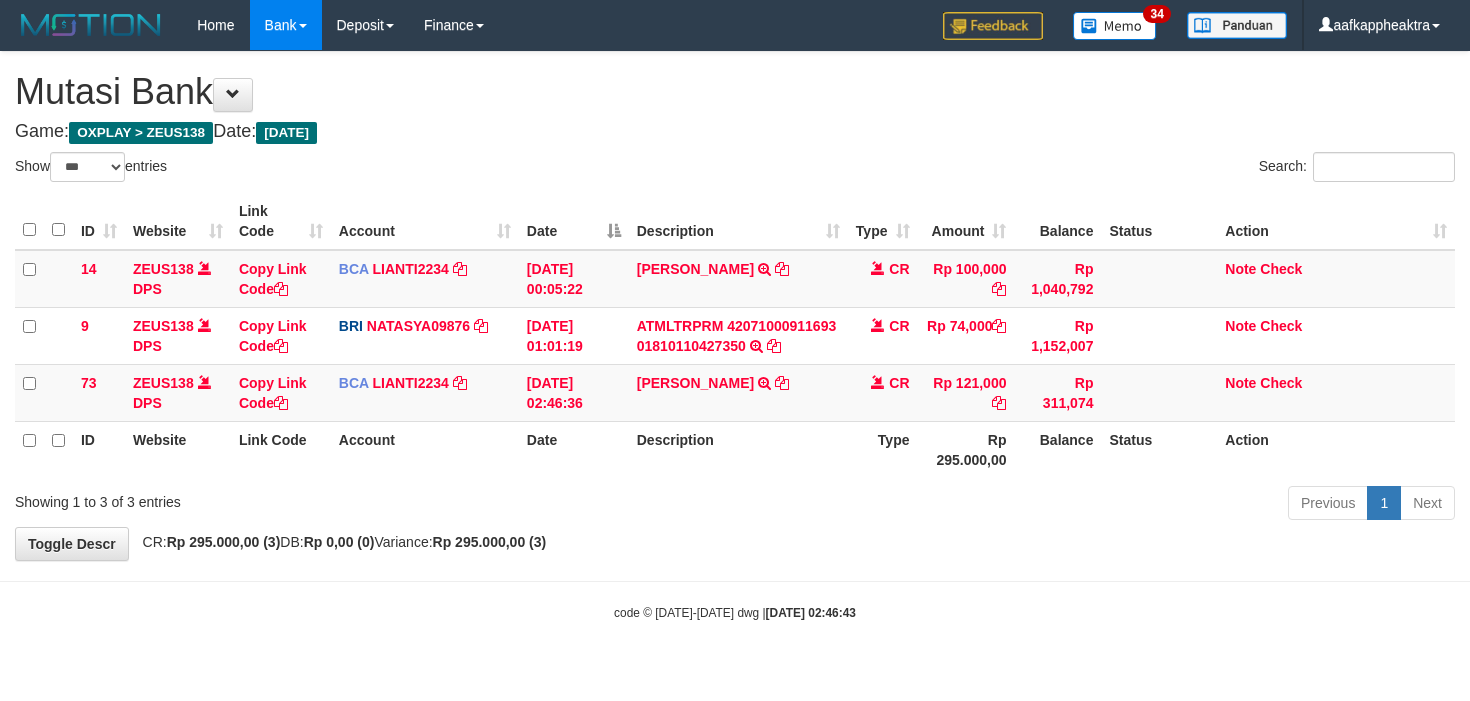 scroll, scrollTop: 0, scrollLeft: 0, axis: both 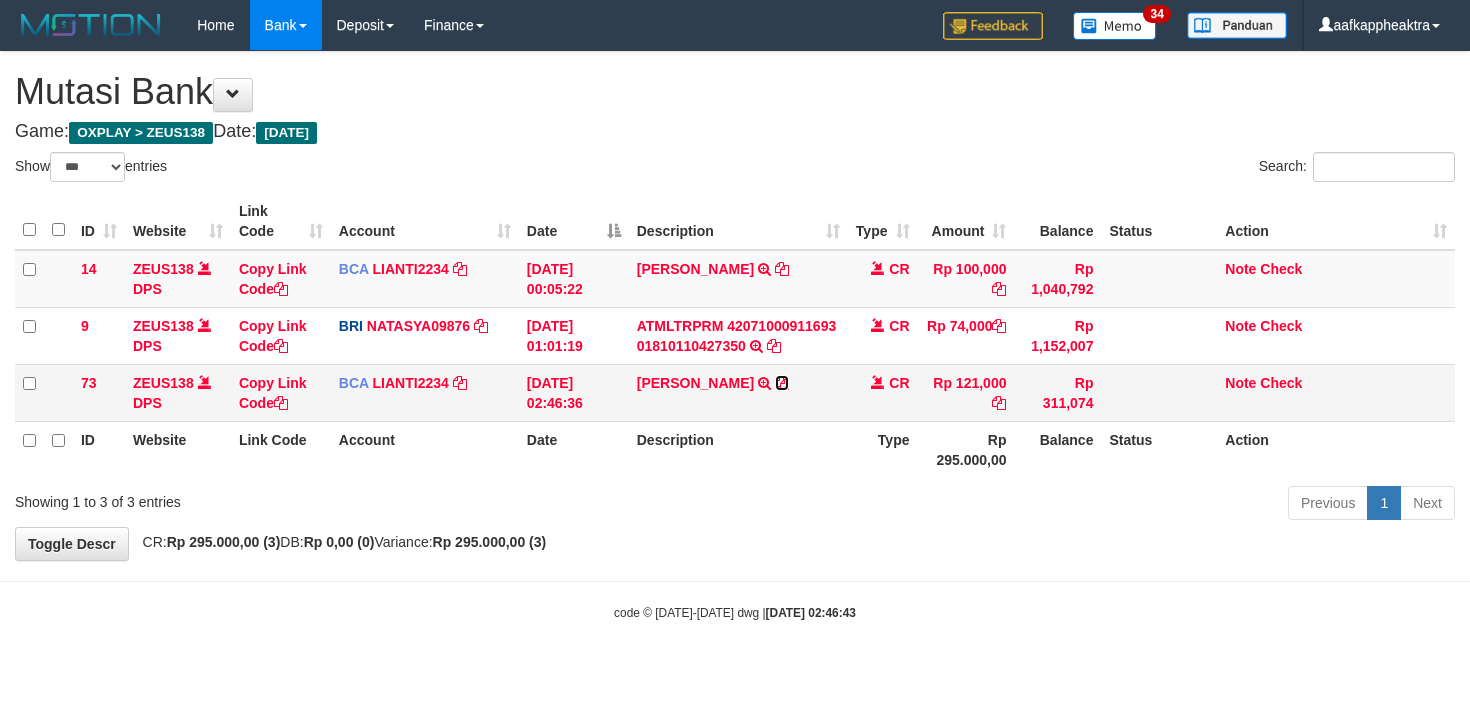 click at bounding box center [782, 383] 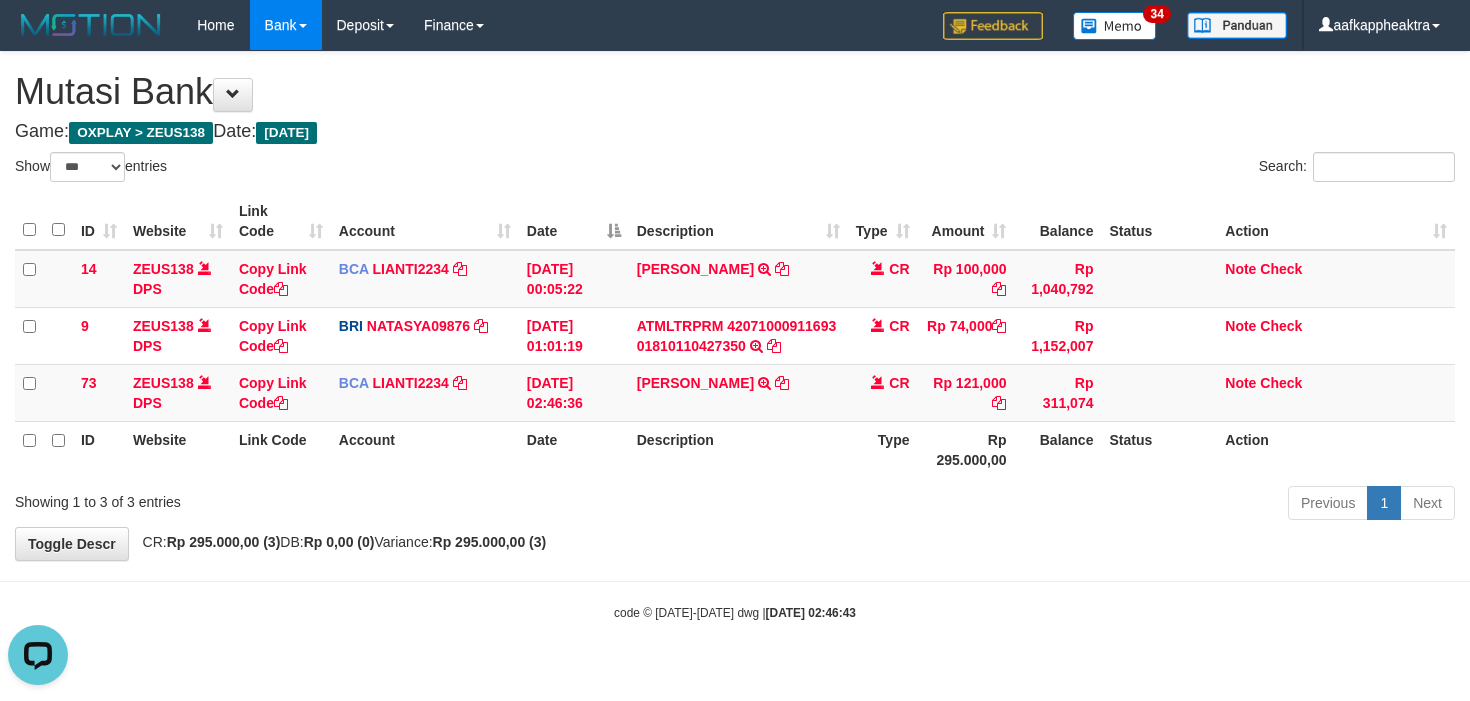 scroll, scrollTop: 0, scrollLeft: 0, axis: both 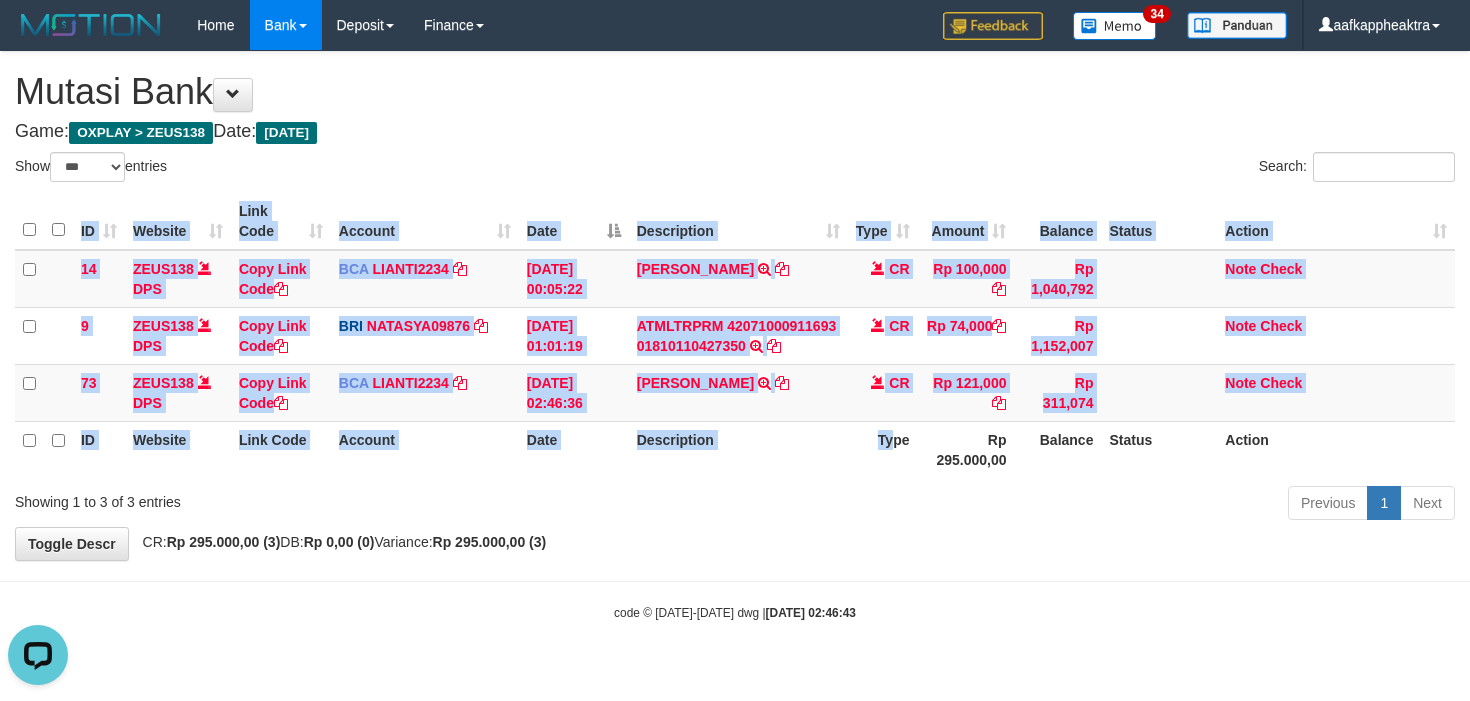 drag, startPoint x: 880, startPoint y: 476, endPoint x: 665, endPoint y: 496, distance: 215.92822 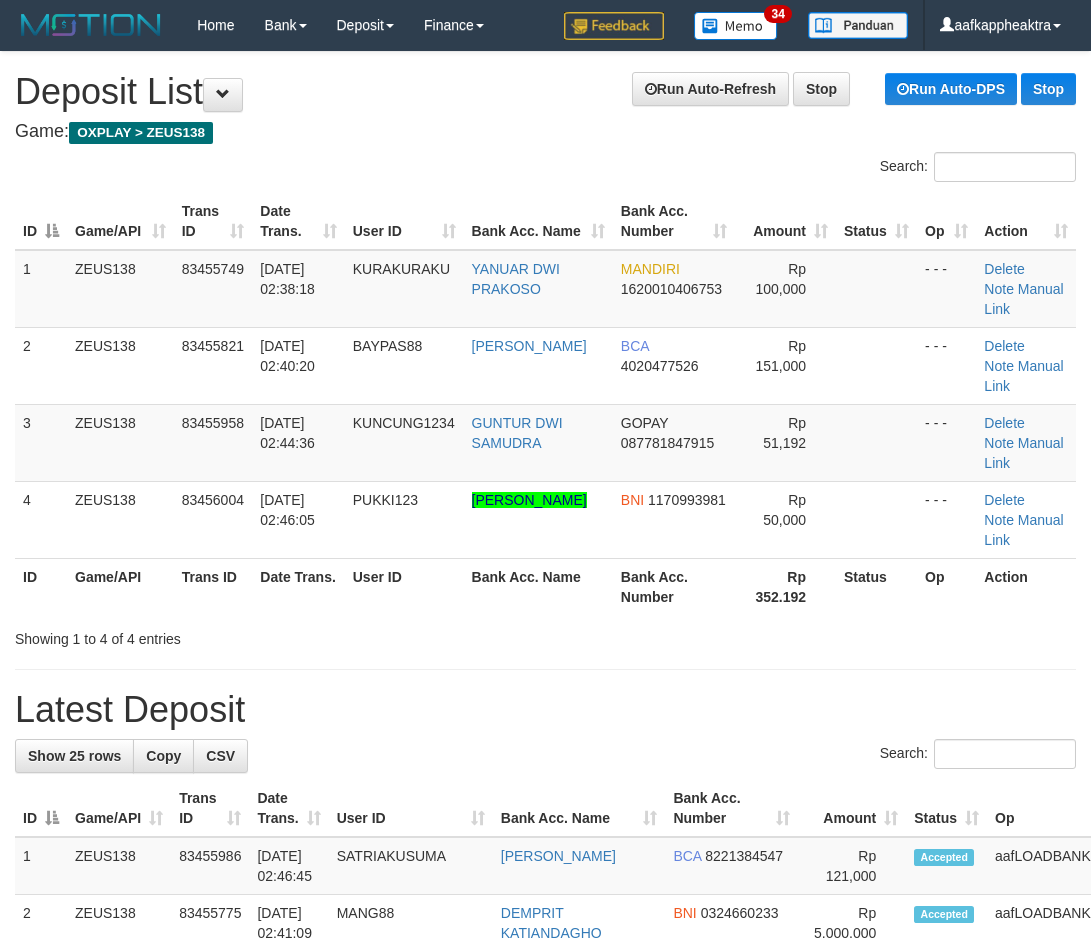 scroll, scrollTop: 0, scrollLeft: 0, axis: both 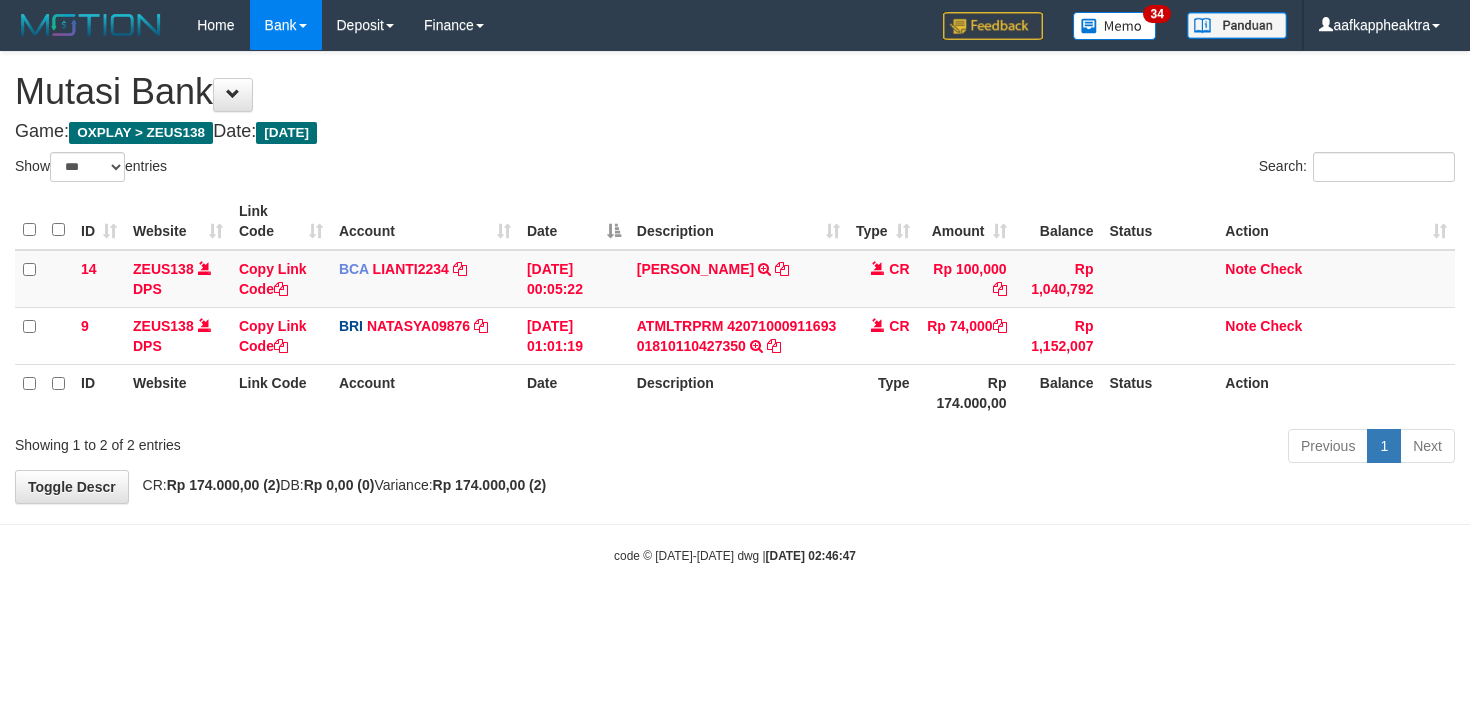 select on "***" 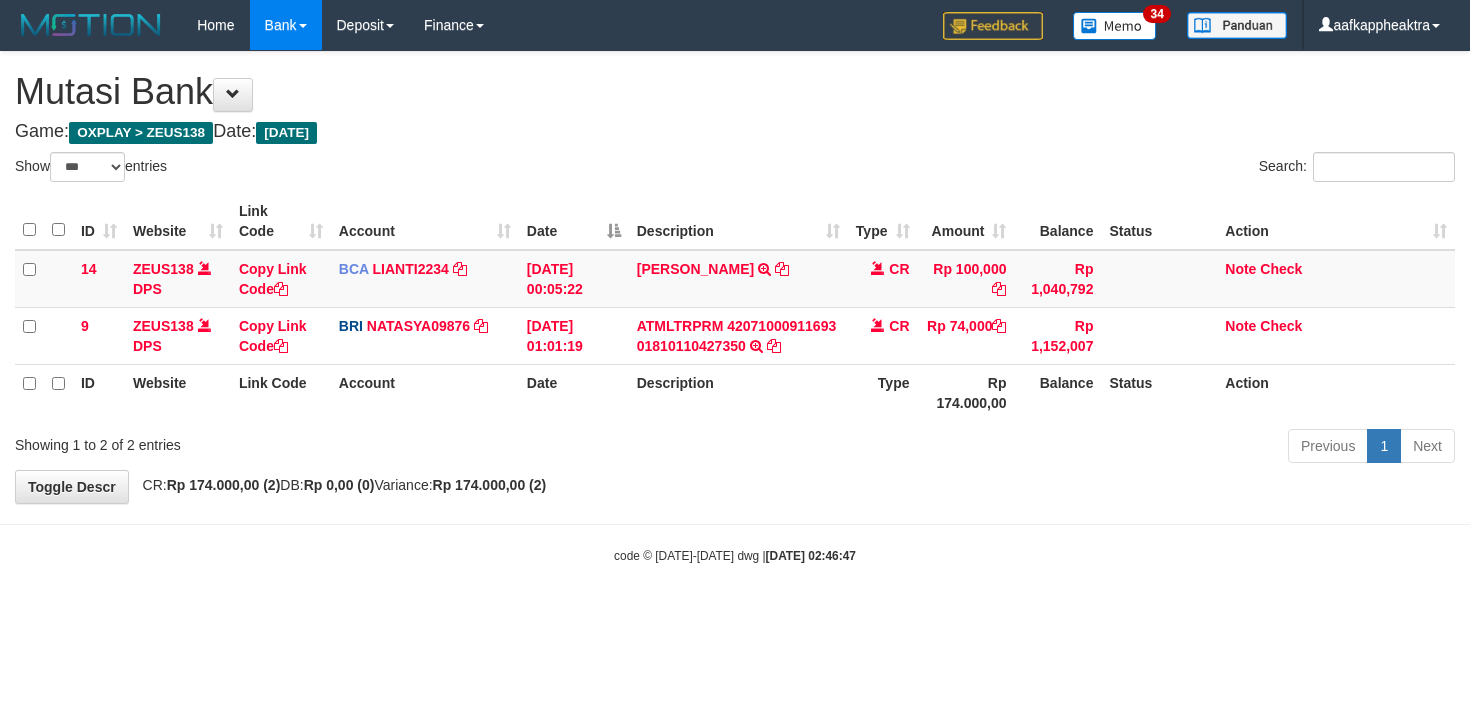 scroll, scrollTop: 0, scrollLeft: 0, axis: both 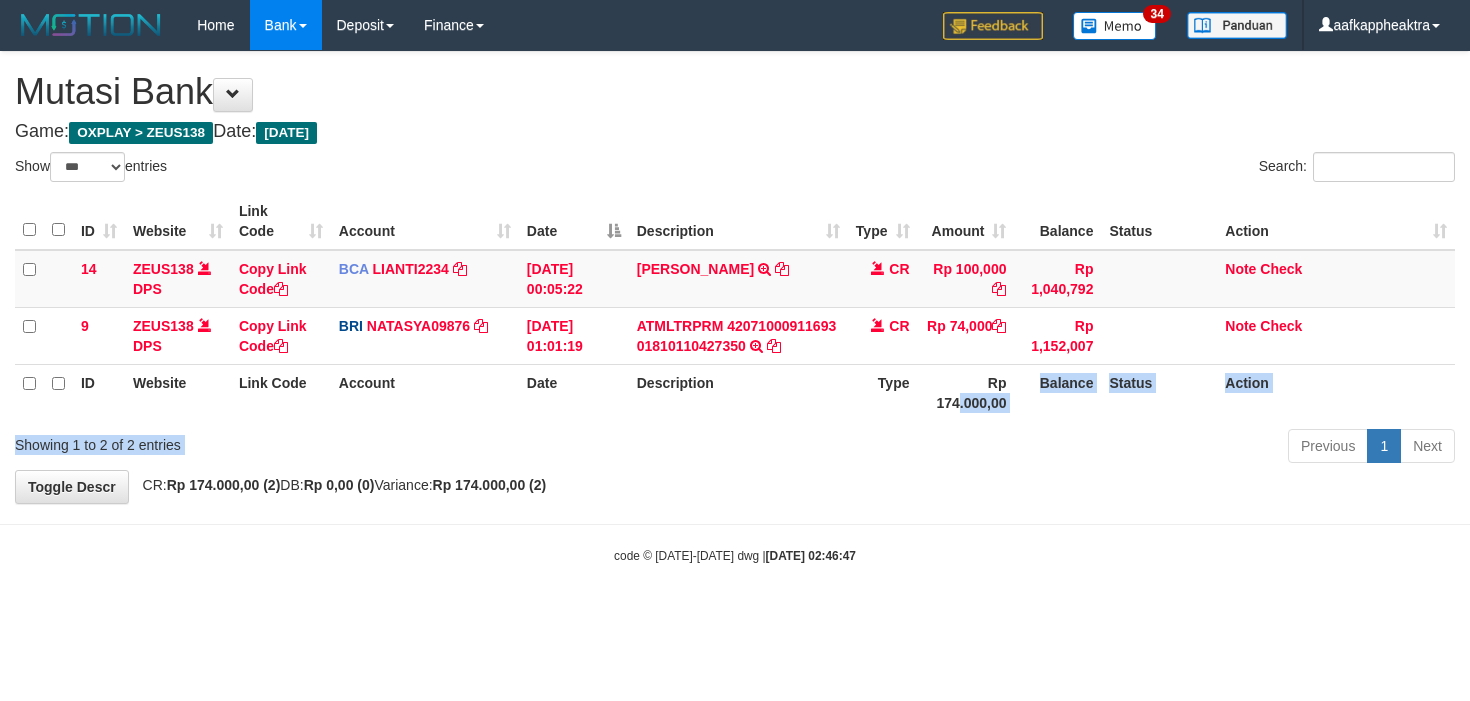 drag, startPoint x: 830, startPoint y: 558, endPoint x: 848, endPoint y: 502, distance: 58.821766 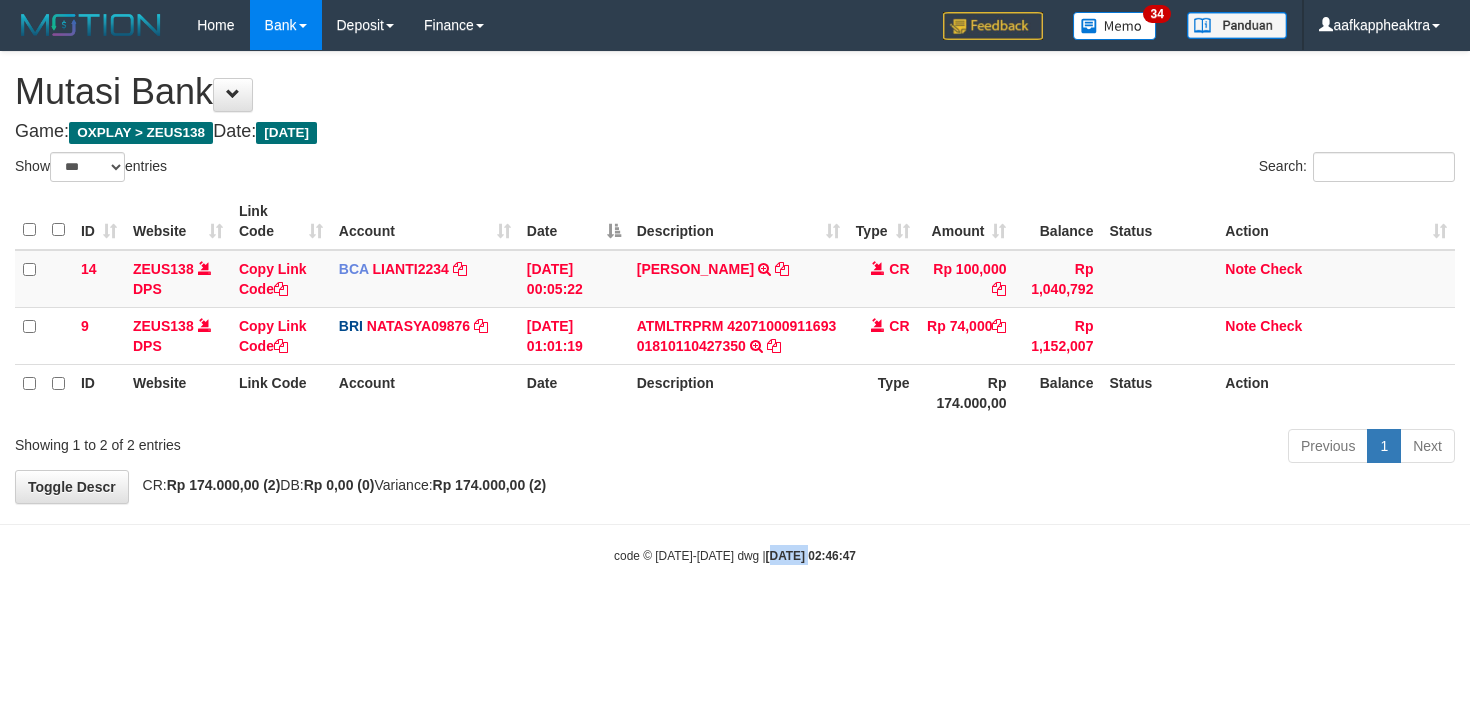 click on "Toggle navigation
Home
Bank
Account List
Mutasi Bank
Search
Note Mutasi
Deposit
DPS List
History
Finance
Financial Data
aafkappheaktra
My Profile
Log Out
34" at bounding box center (735, 307) 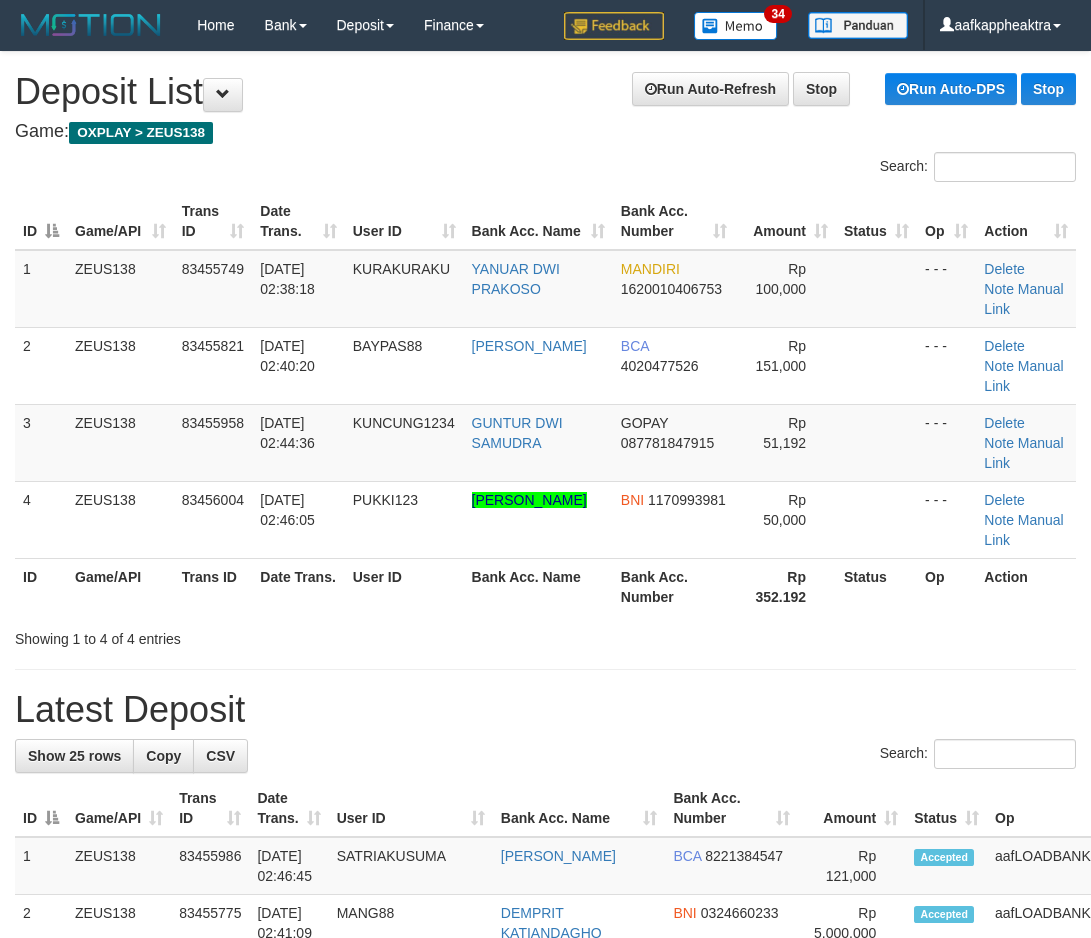 scroll, scrollTop: 0, scrollLeft: 0, axis: both 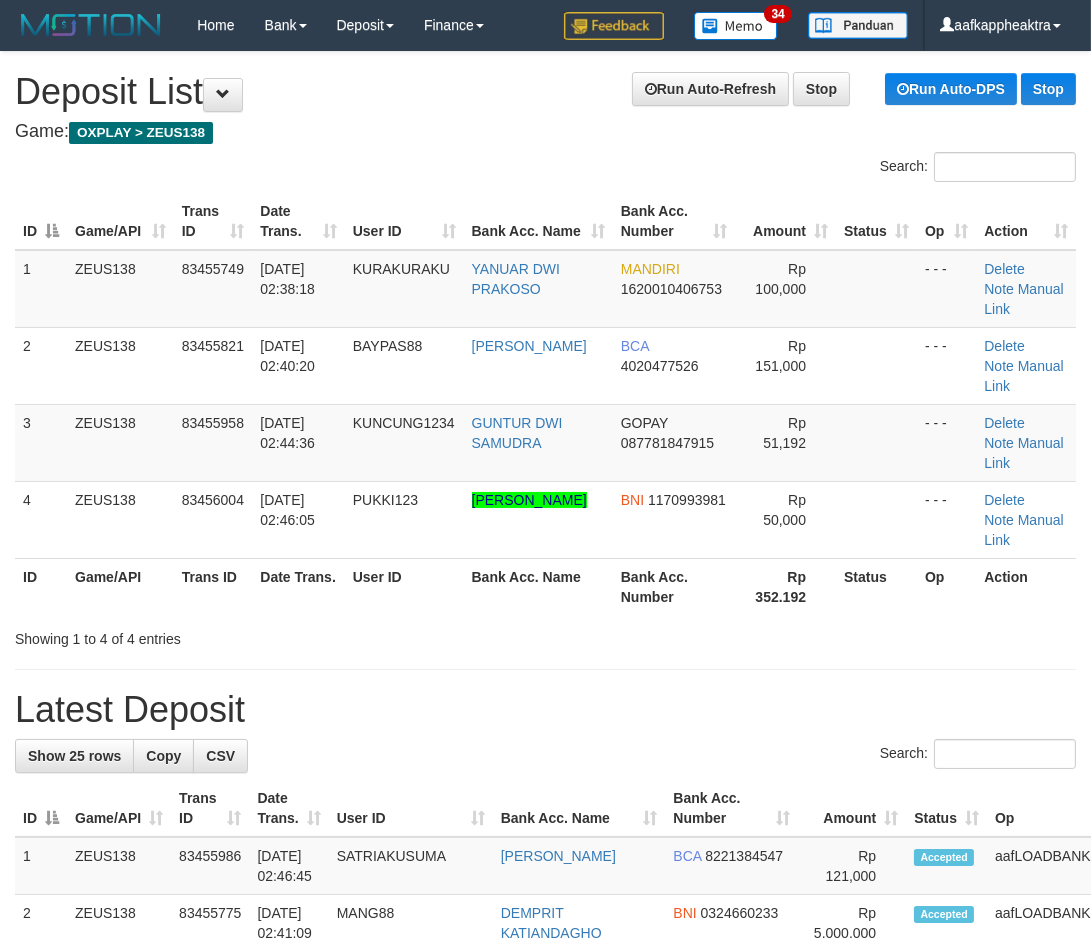 drag, startPoint x: 532, startPoint y: 587, endPoint x: 0, endPoint y: 576, distance: 532.1137 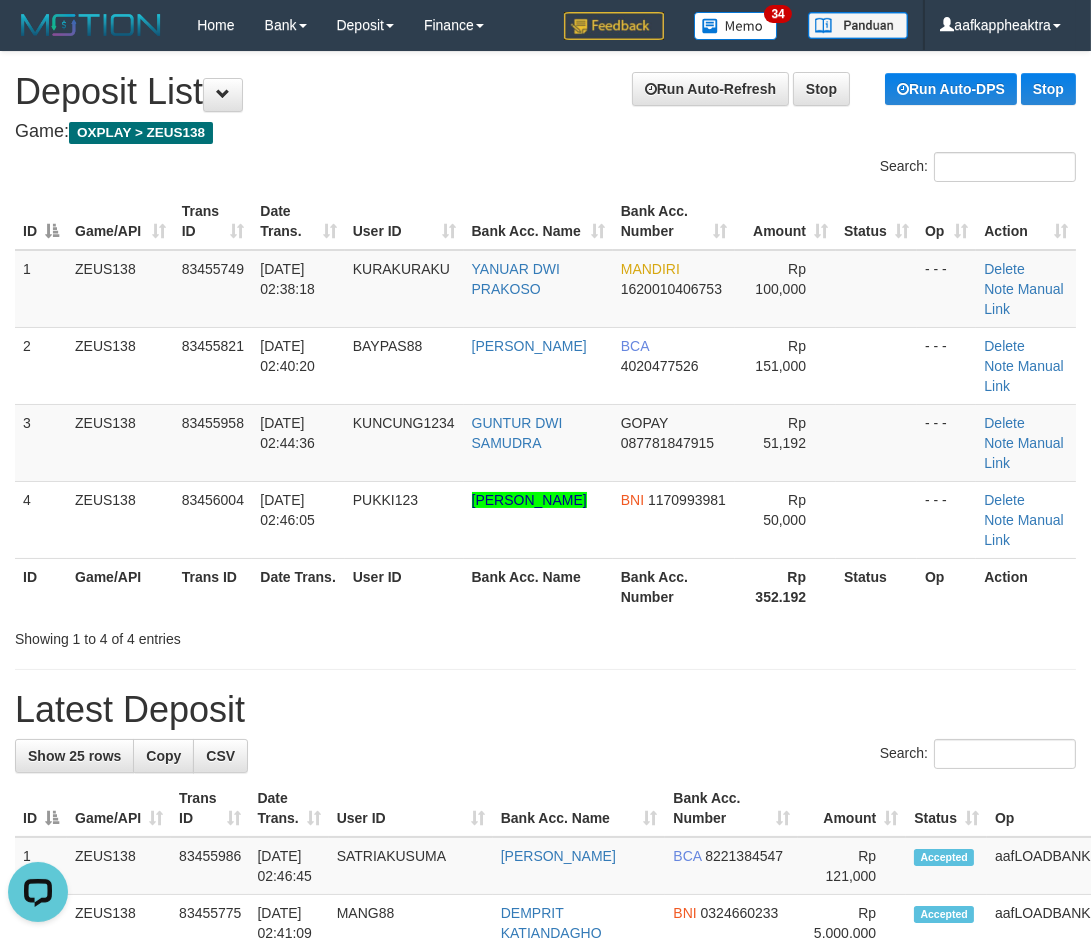 scroll, scrollTop: 0, scrollLeft: 0, axis: both 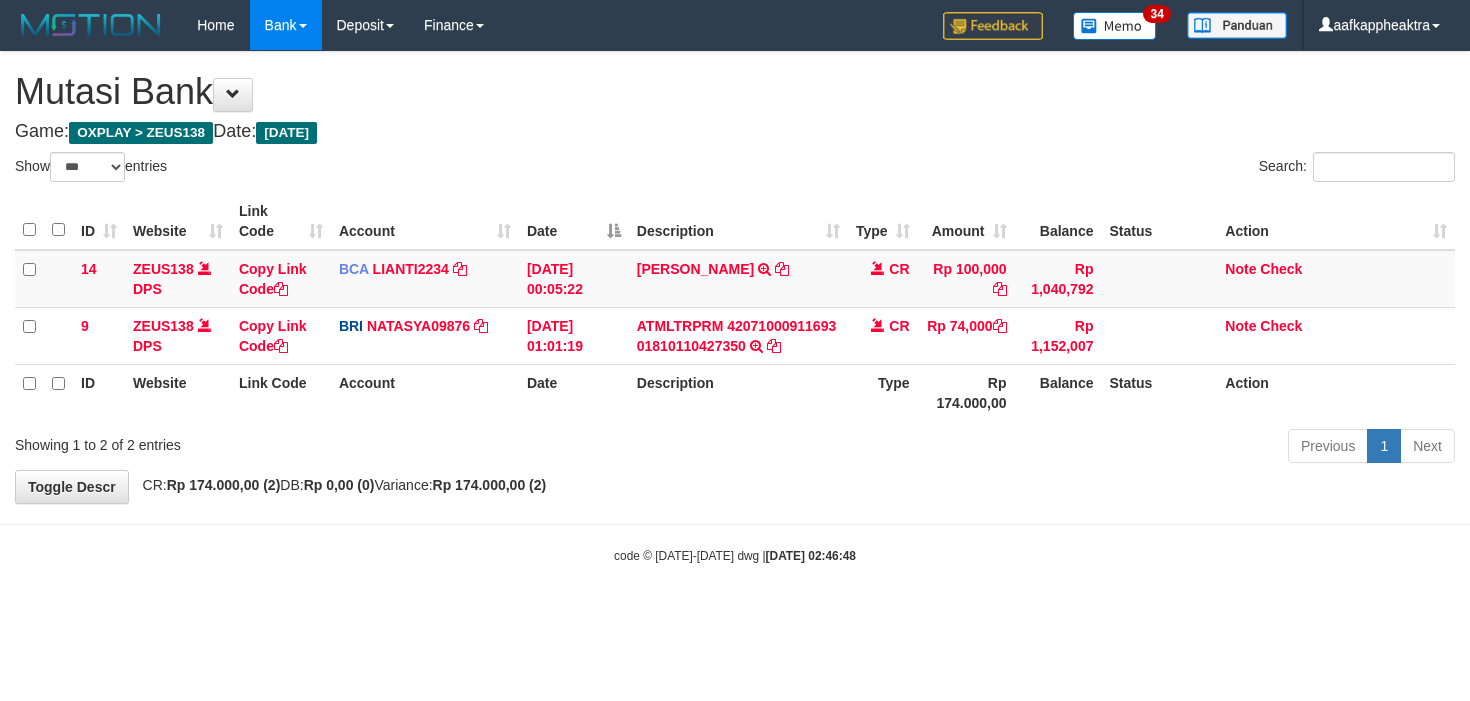 select on "***" 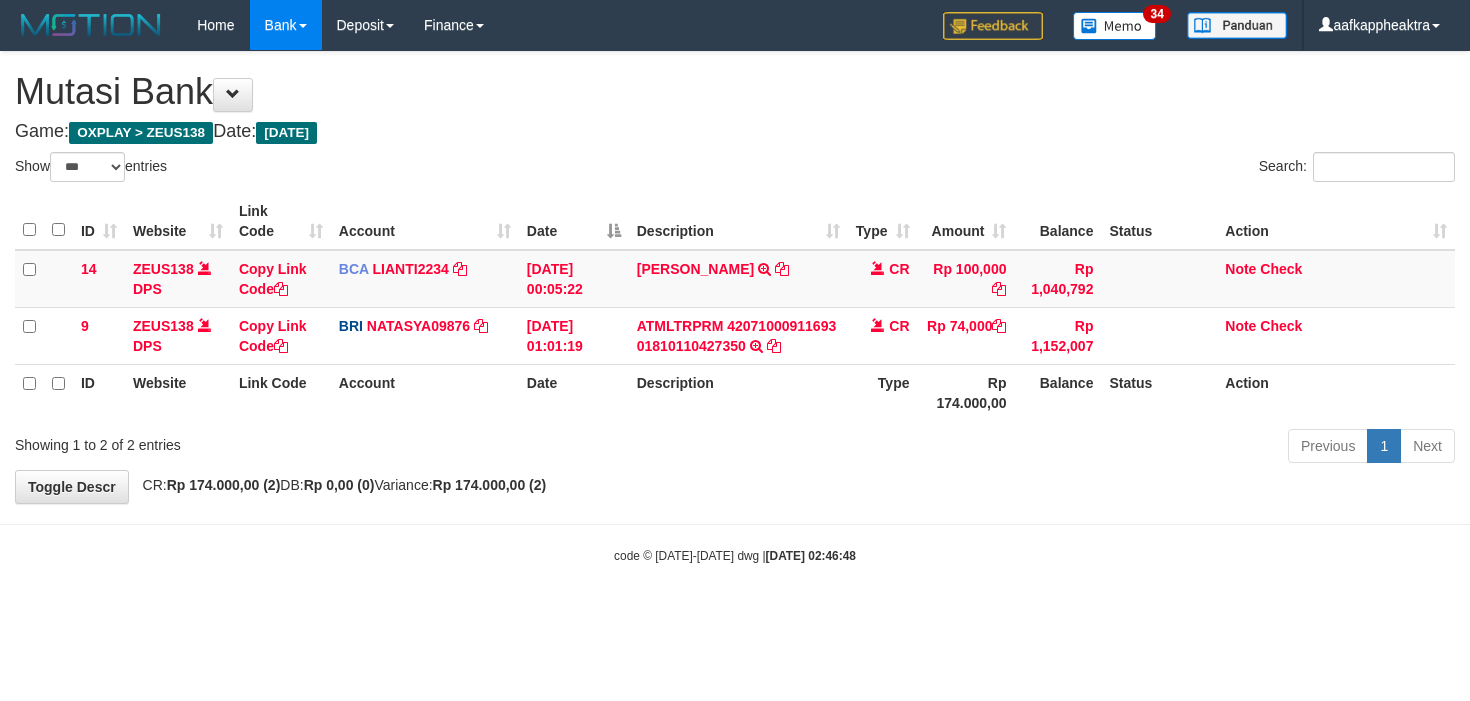 scroll, scrollTop: 0, scrollLeft: 0, axis: both 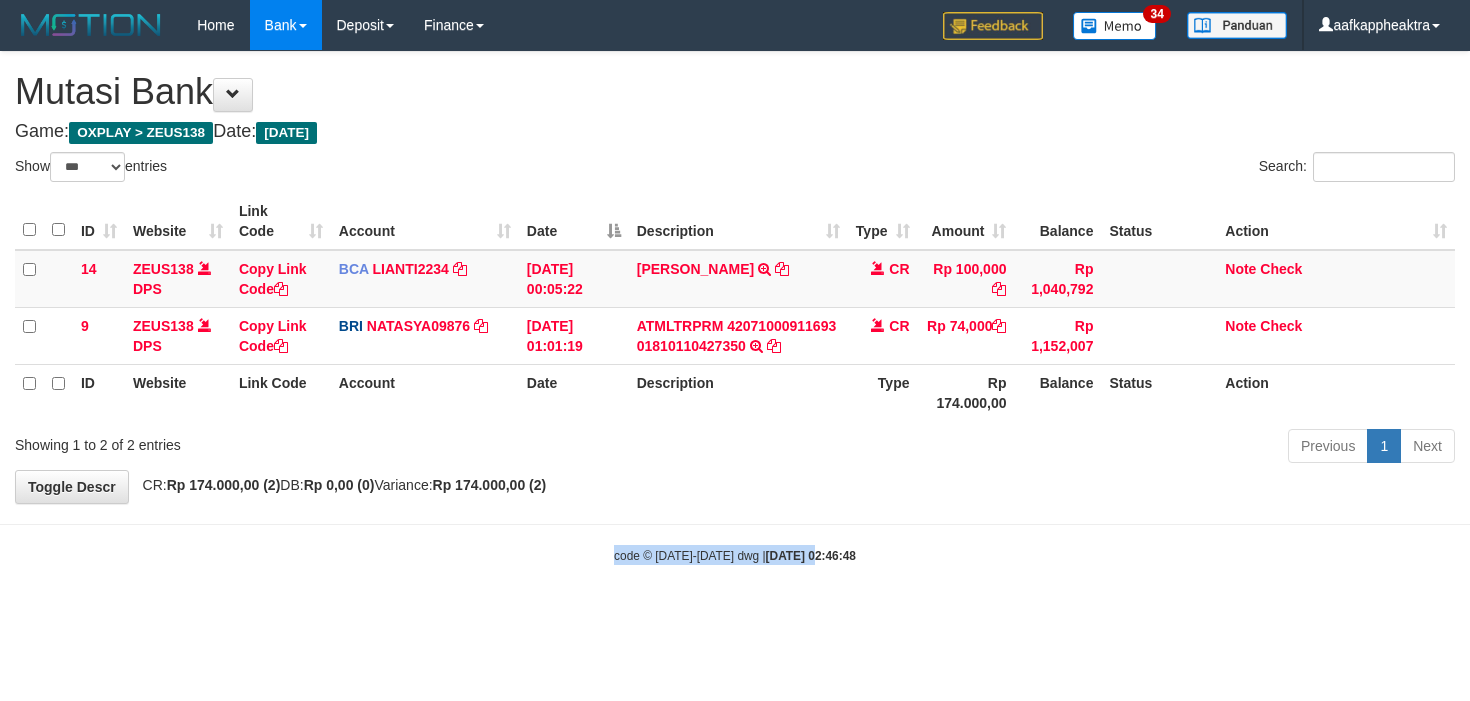 click on "Toggle navigation
Home
Bank
Account List
Mutasi Bank
Search
Note Mutasi
Deposit
DPS List
History
Finance
Financial Data
aafkappheaktra
My Profile
Log Out
34" at bounding box center (735, 307) 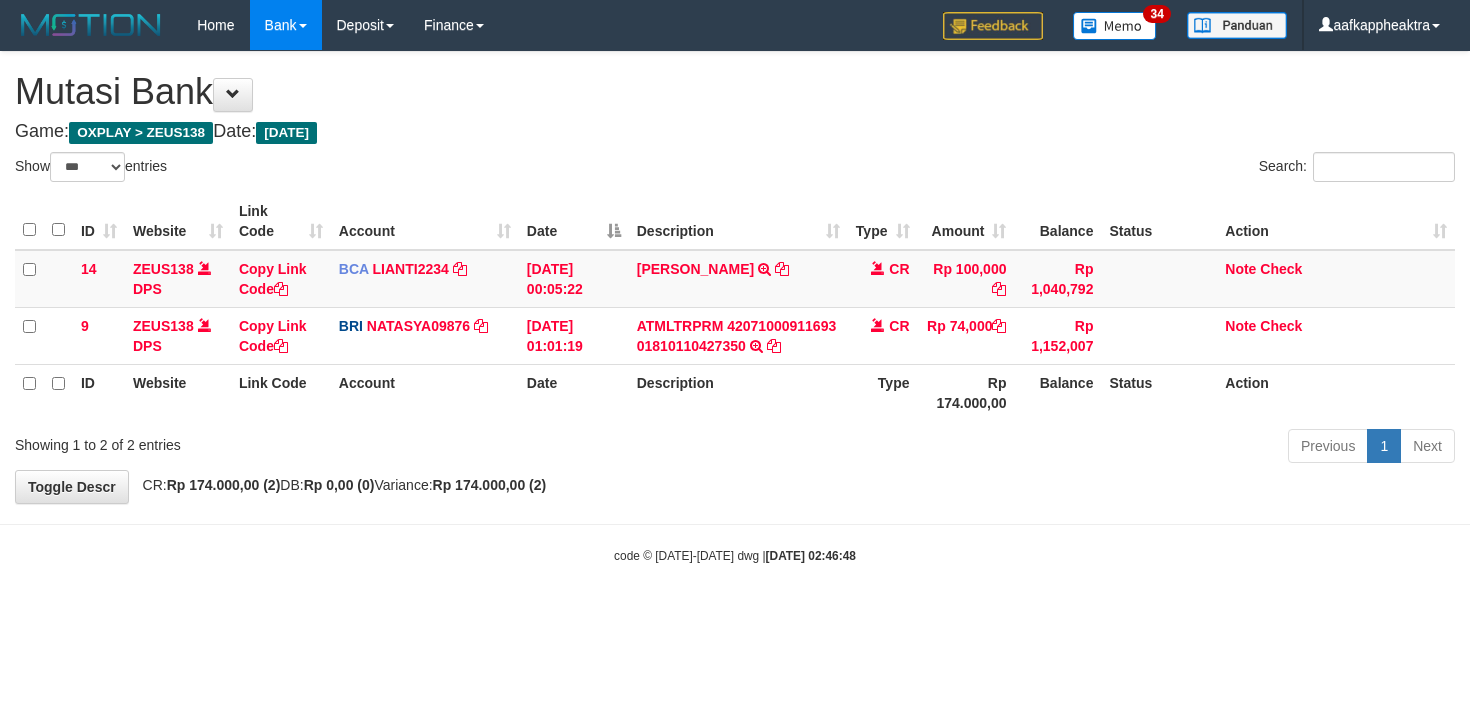click on "Previous 1 Next" at bounding box center [1042, 448] 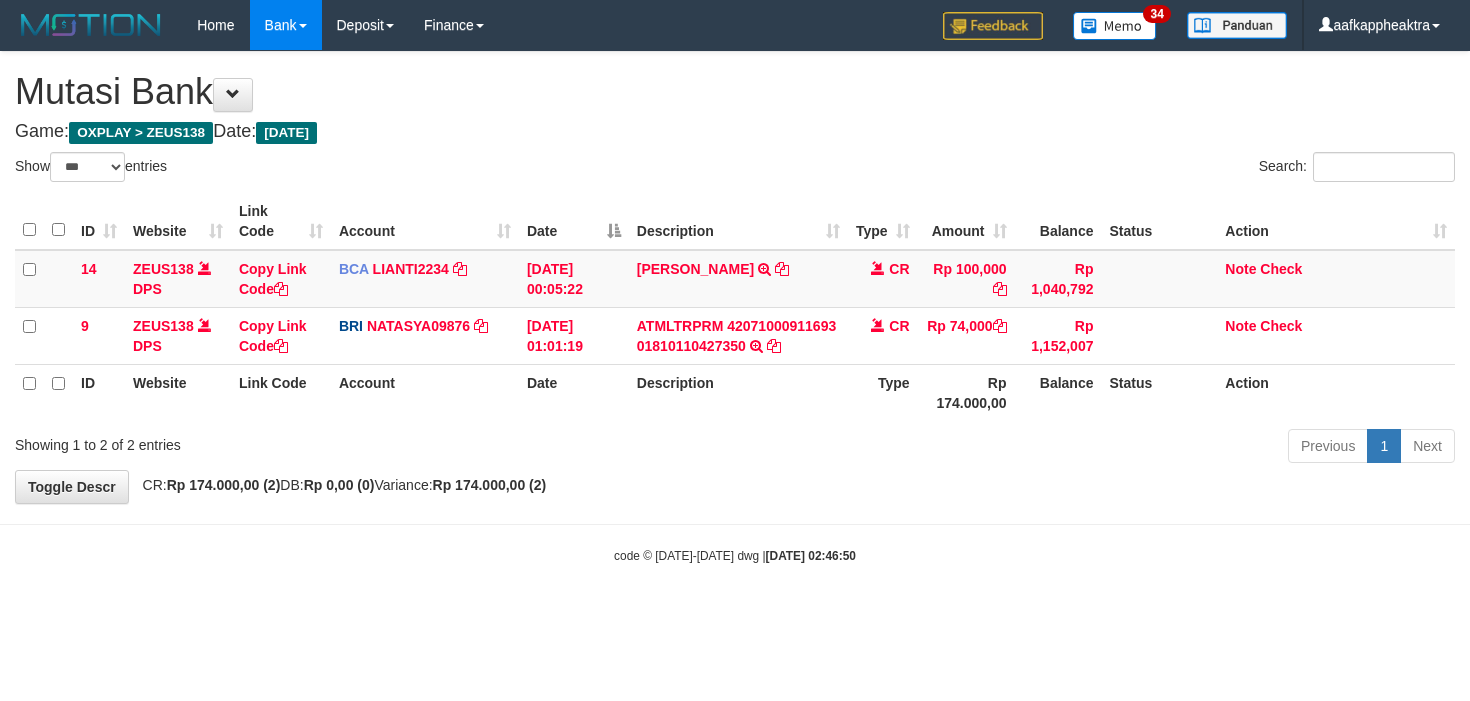 select on "***" 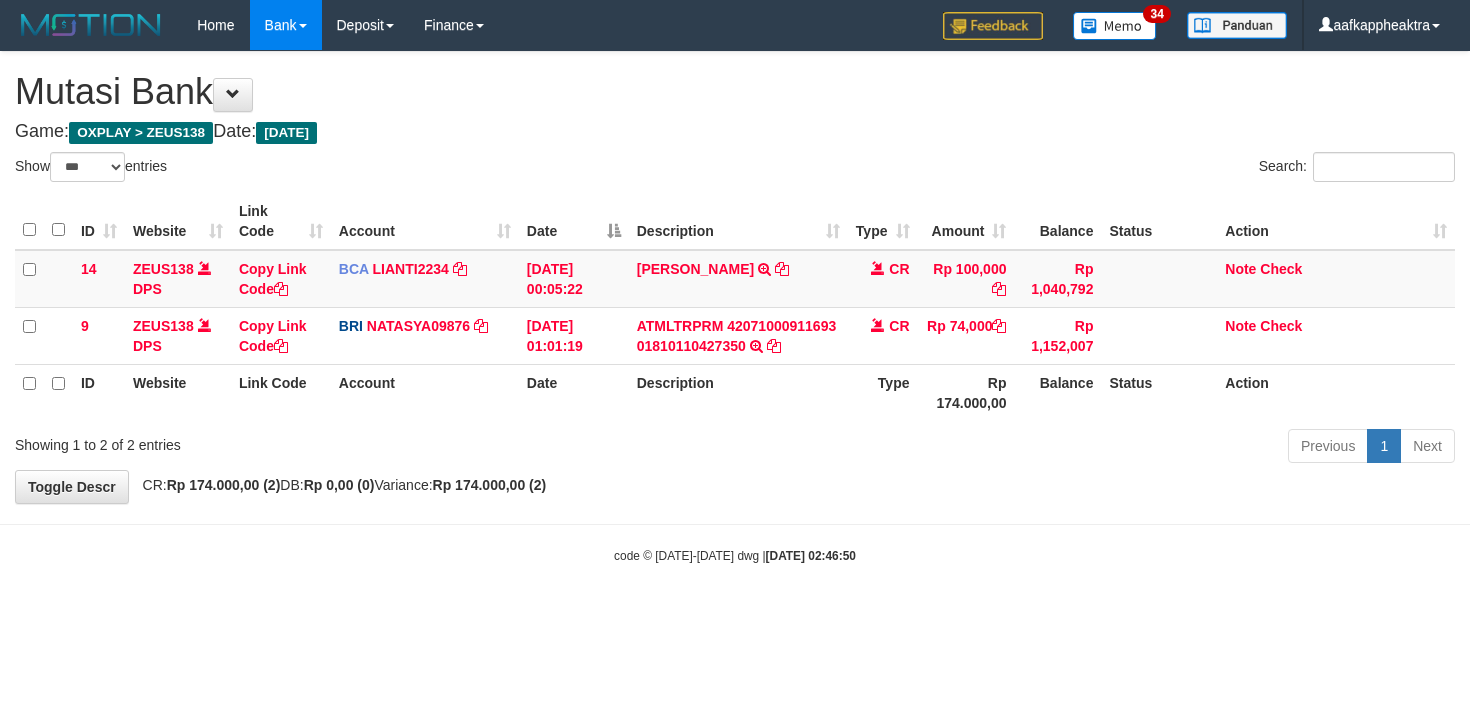 scroll, scrollTop: 0, scrollLeft: 0, axis: both 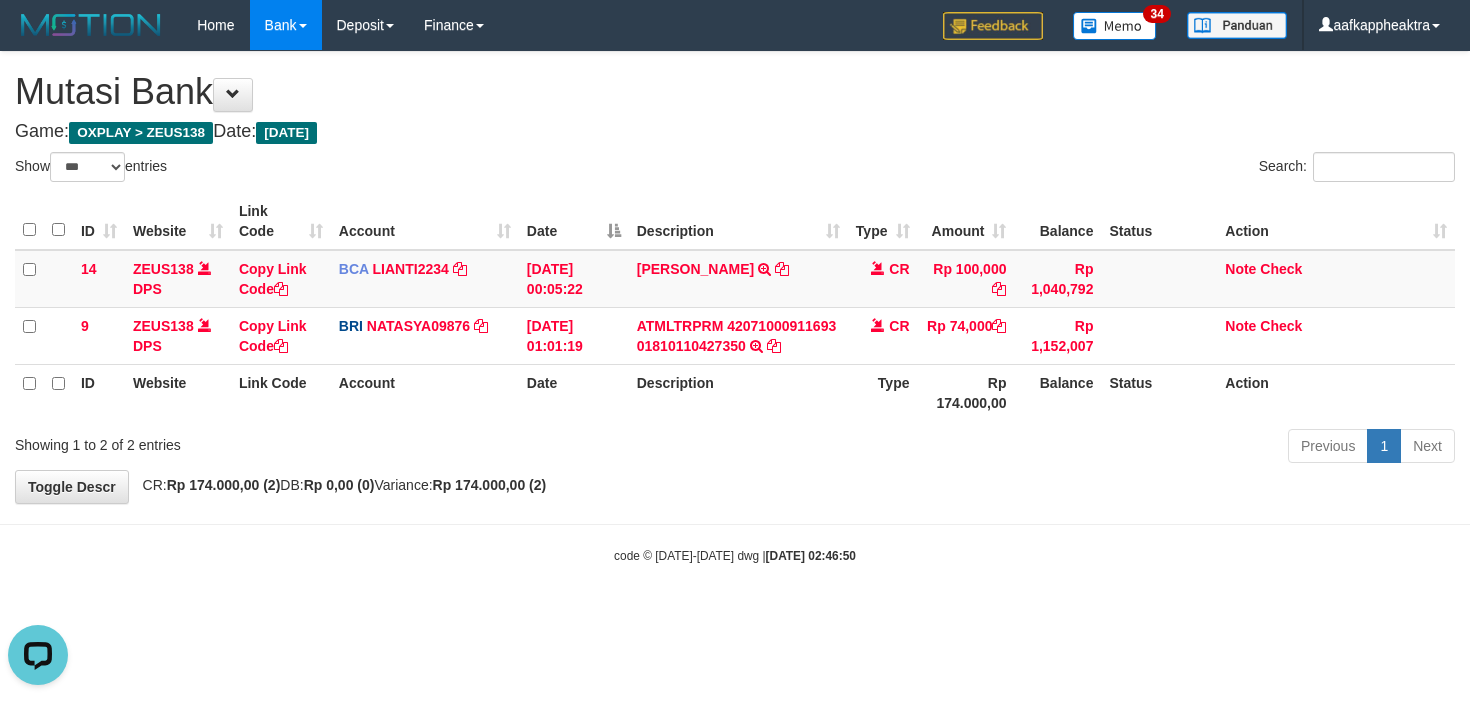 drag, startPoint x: 986, startPoint y: 492, endPoint x: 1021, endPoint y: 460, distance: 47.423622 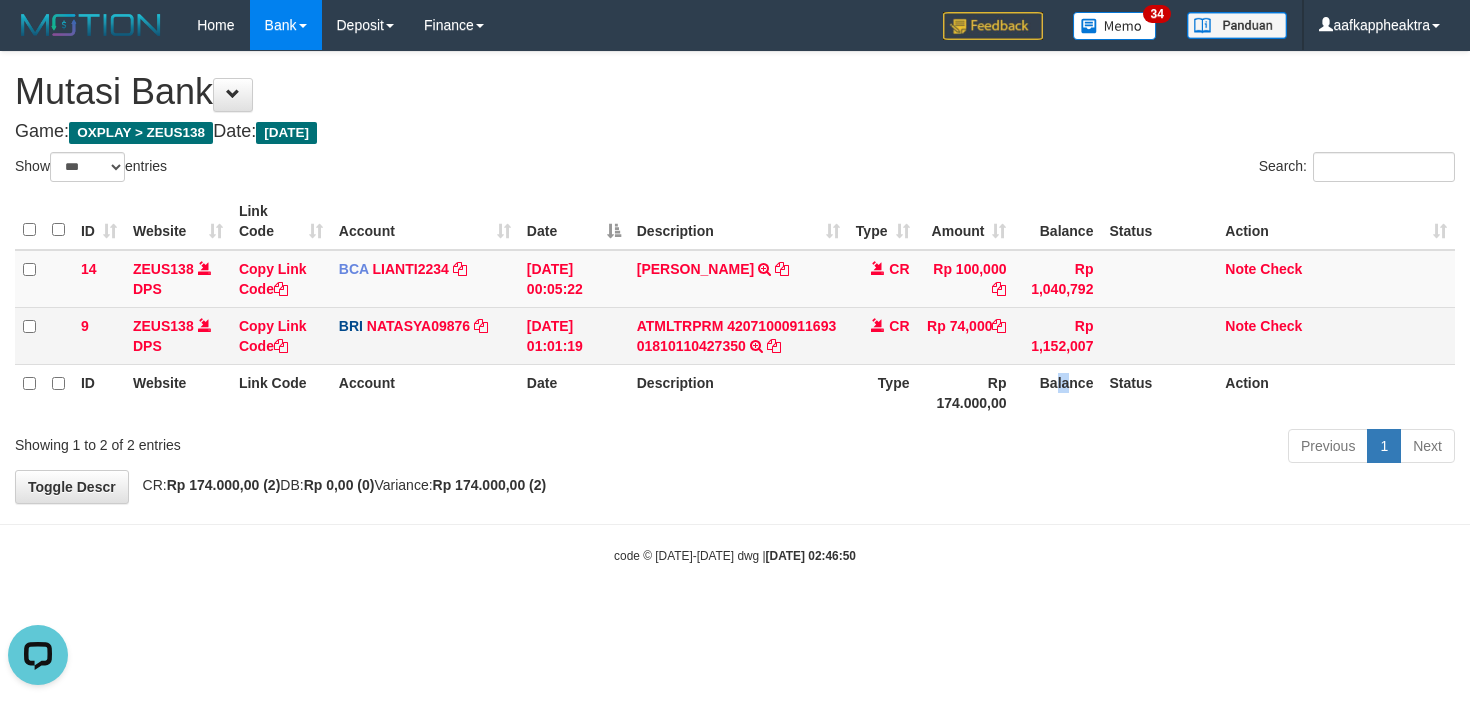 drag, startPoint x: 1067, startPoint y: 365, endPoint x: 1067, endPoint y: 346, distance: 19 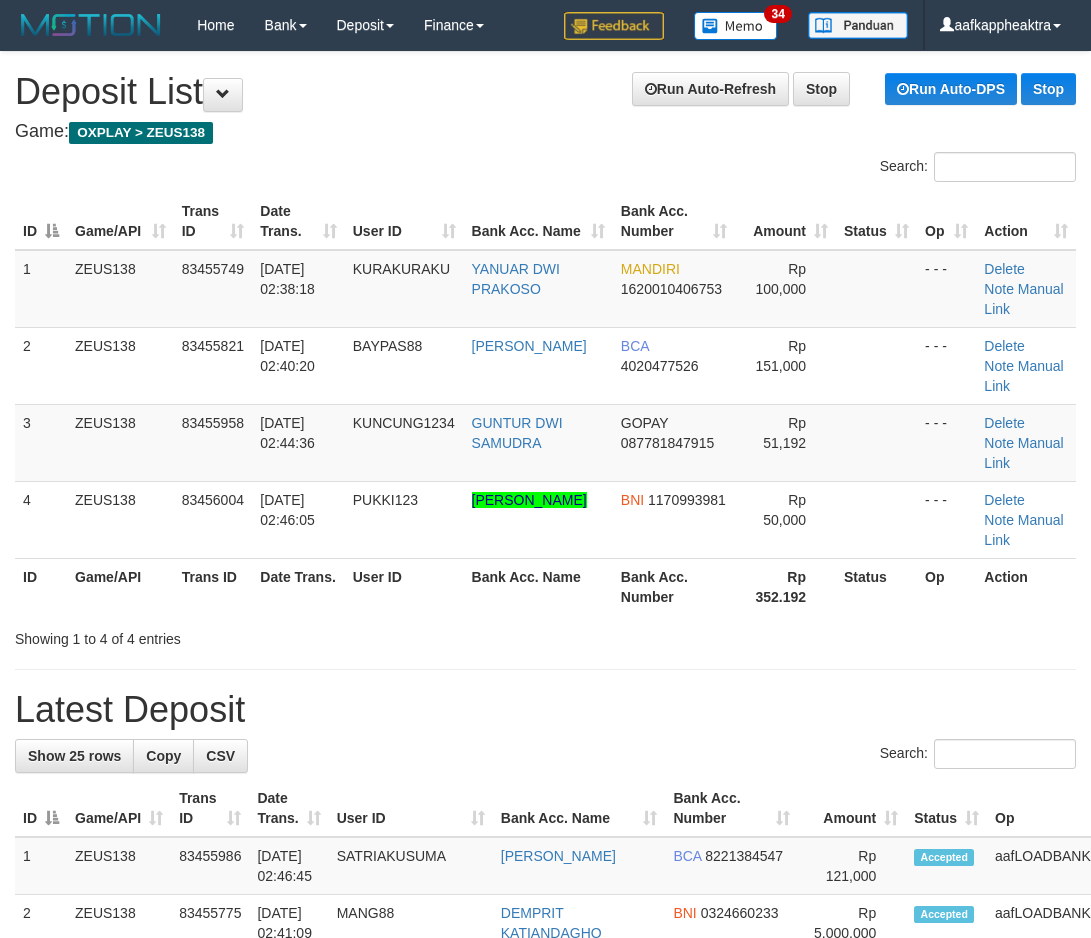 scroll, scrollTop: 0, scrollLeft: 0, axis: both 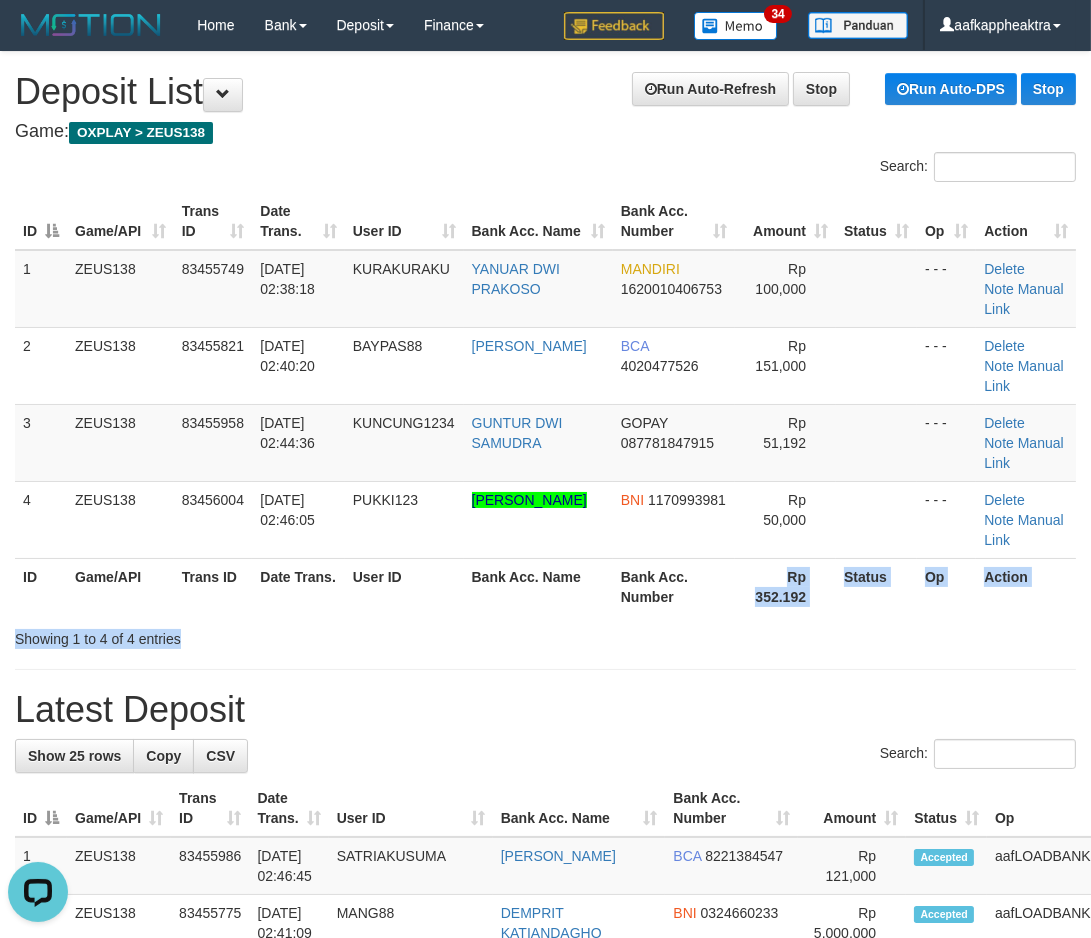 drag, startPoint x: 780, startPoint y: 538, endPoint x: 680, endPoint y: 535, distance: 100.04499 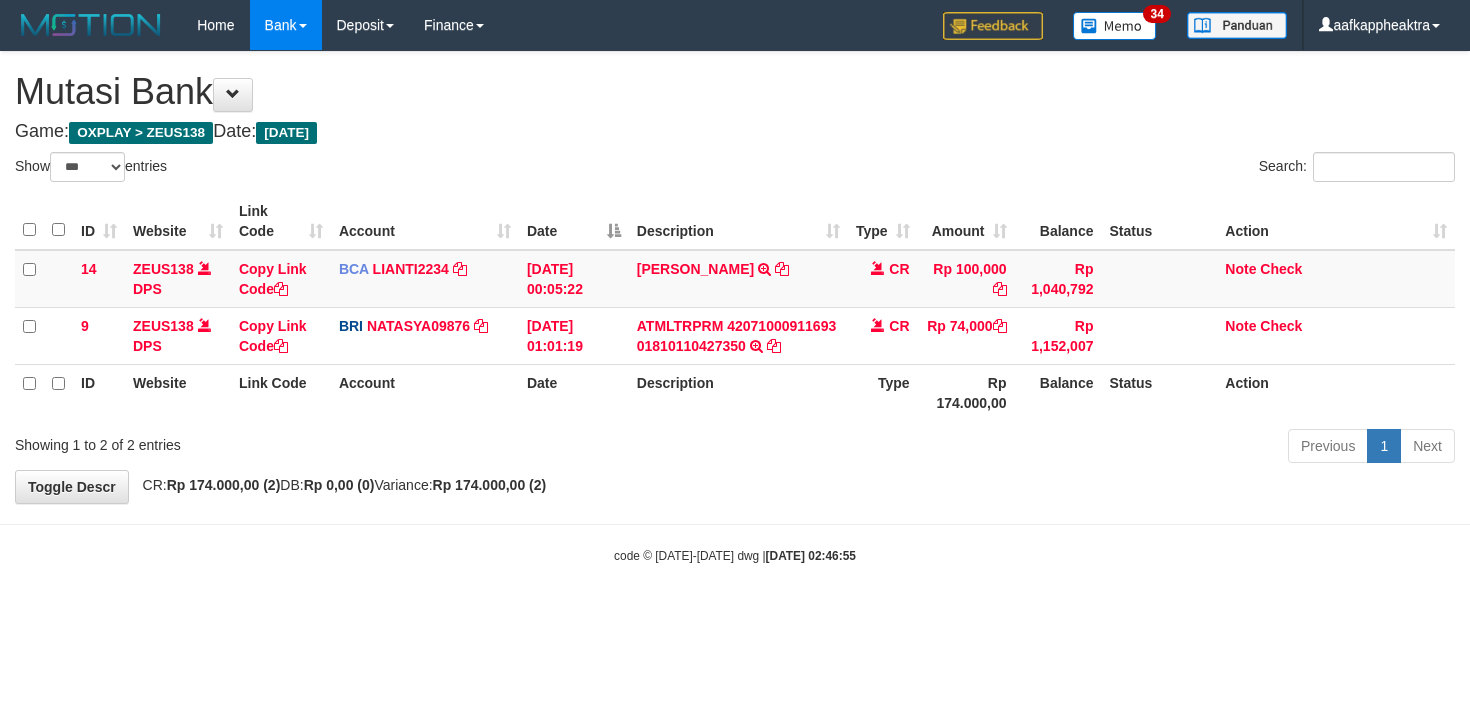 select on "***" 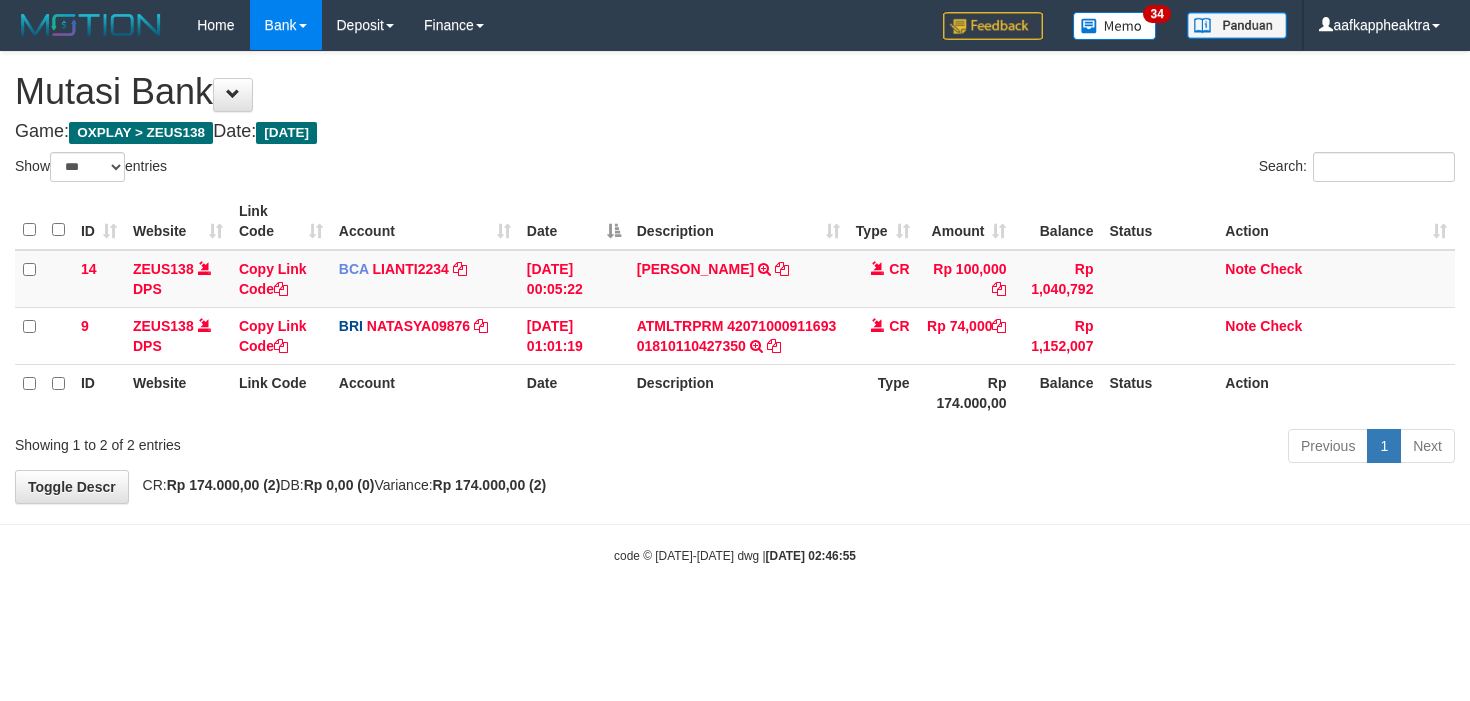 scroll, scrollTop: 0, scrollLeft: 0, axis: both 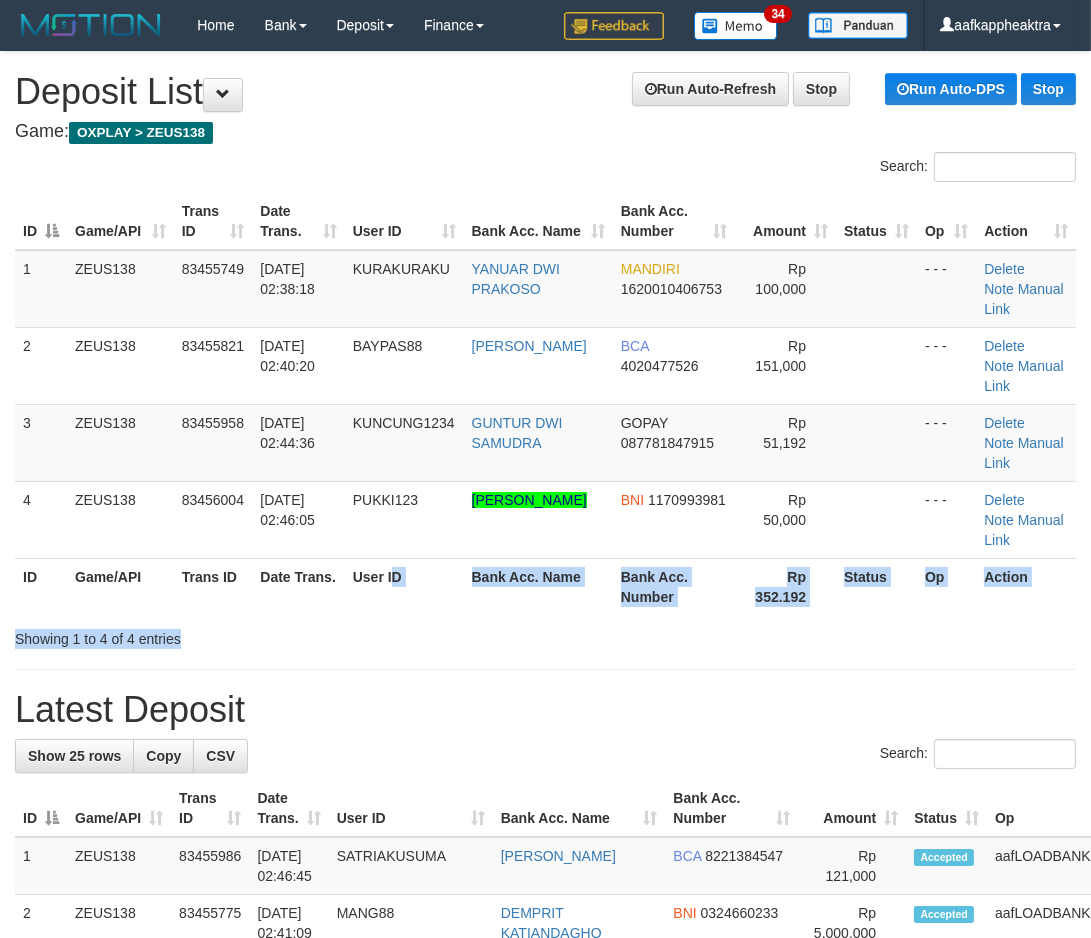 click on "**********" at bounding box center [545, 1224] 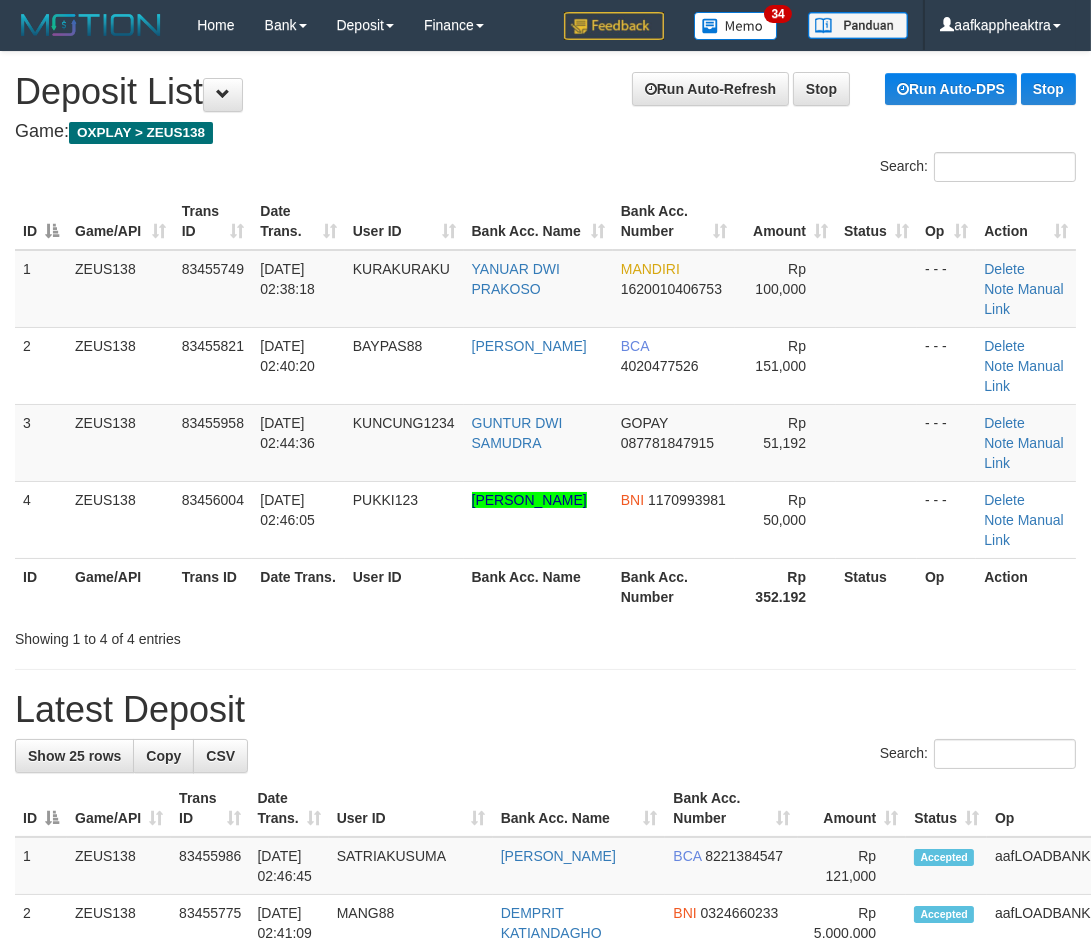 drag, startPoint x: 312, startPoint y: 638, endPoint x: 410, endPoint y: 566, distance: 121.60592 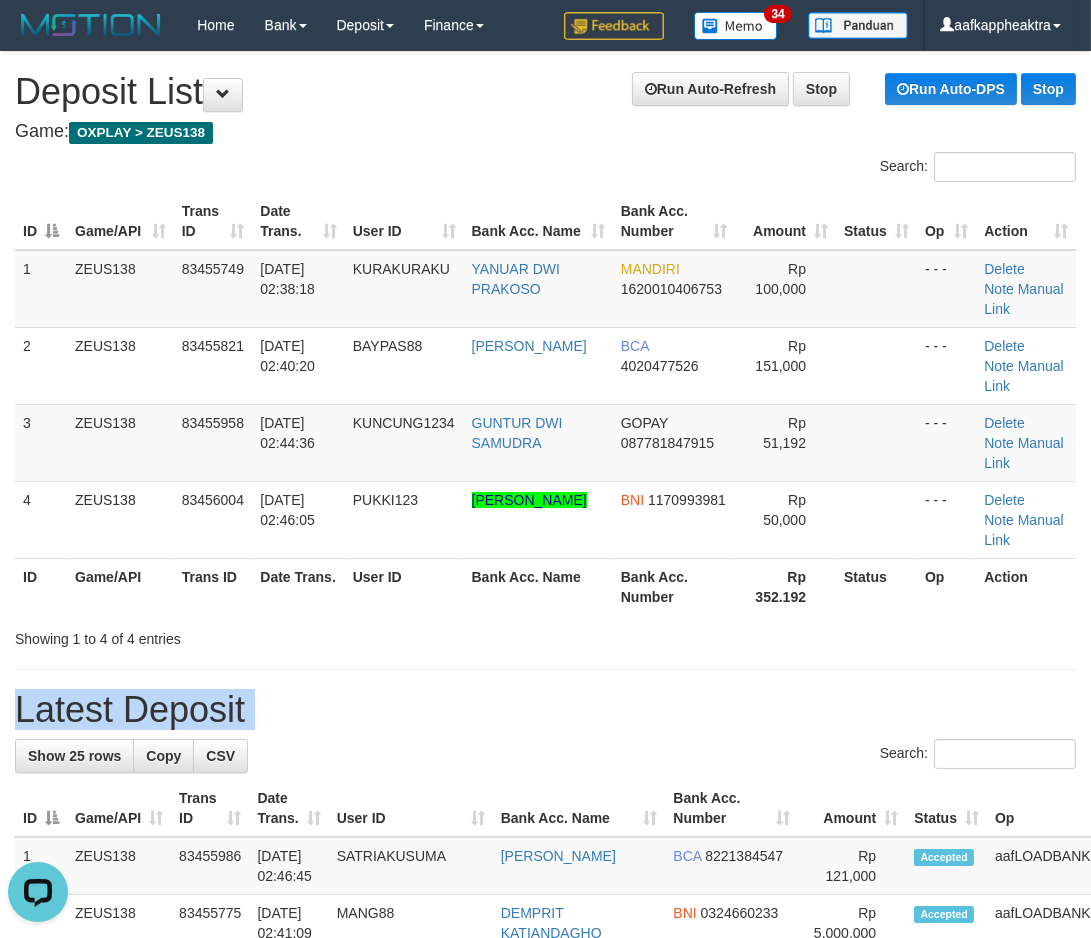 scroll, scrollTop: 0, scrollLeft: 0, axis: both 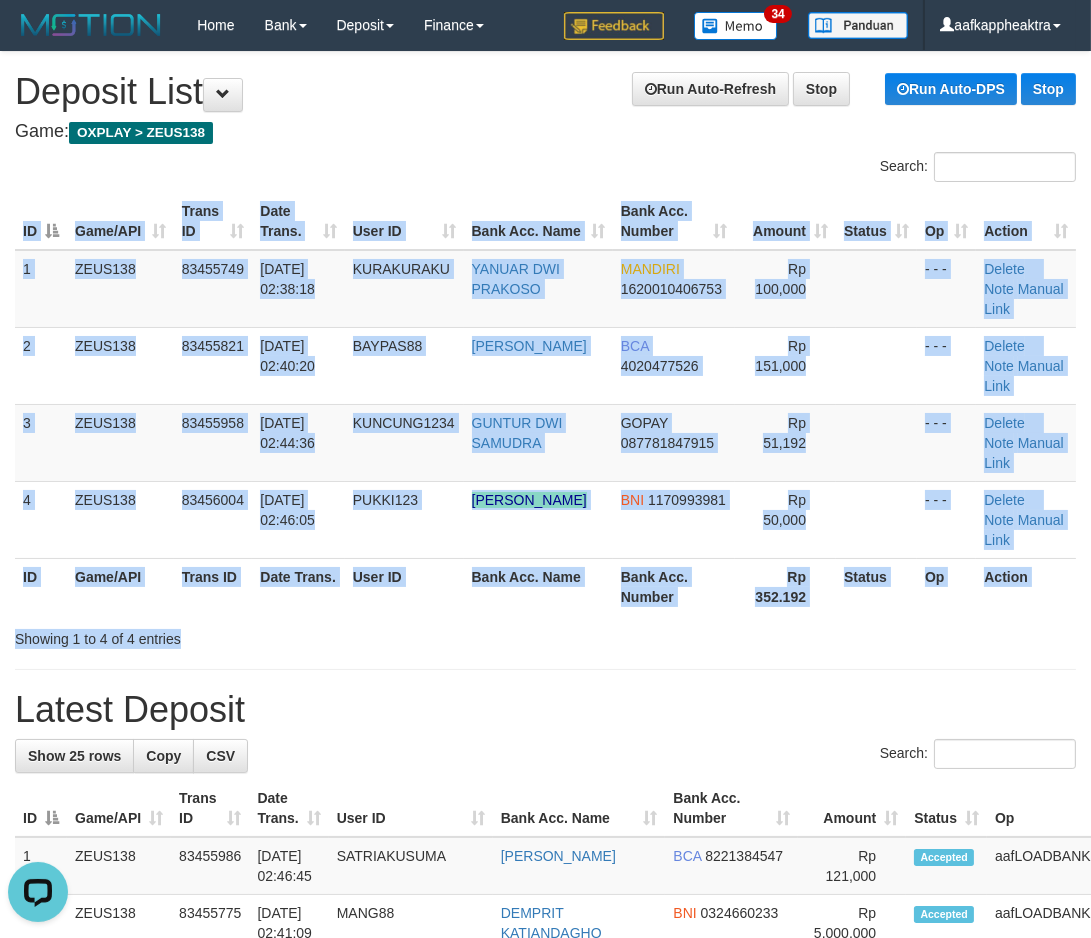 click on "**********" at bounding box center (545, 1224) 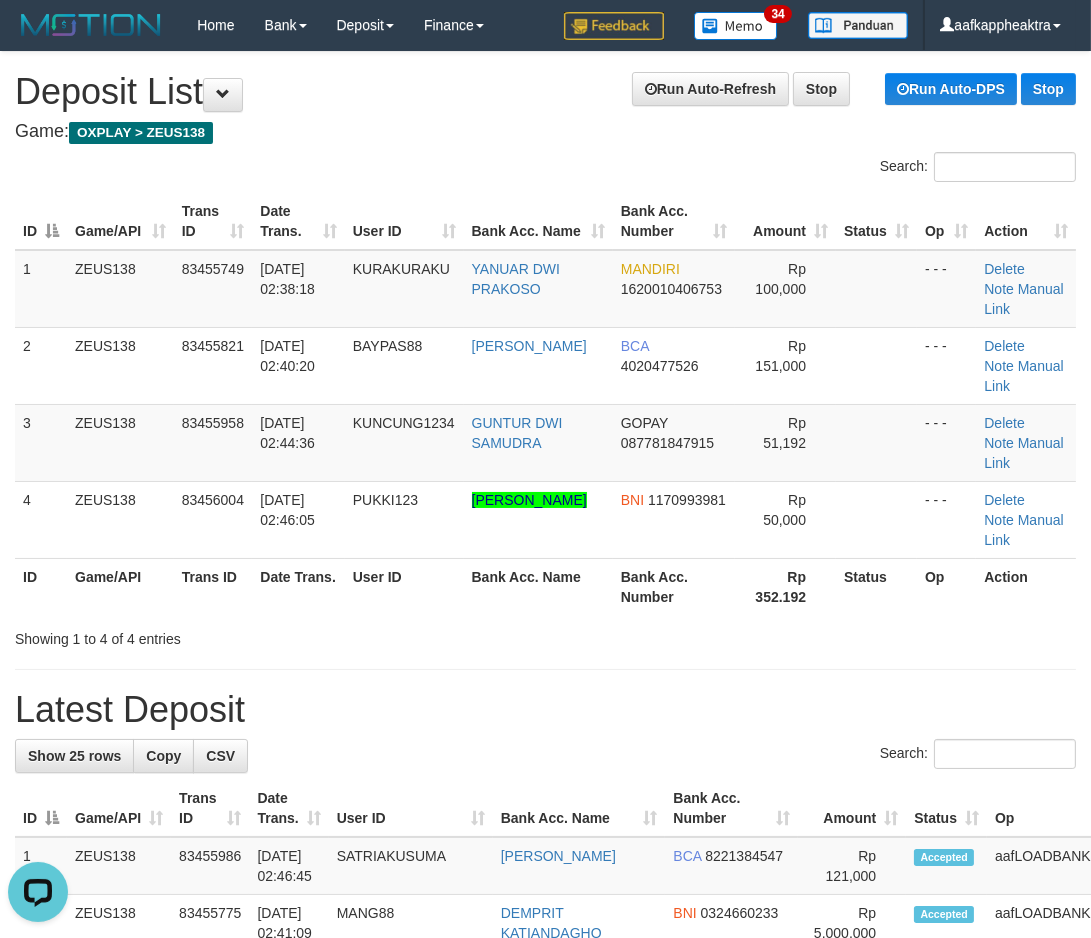 click on "Latest Deposit" at bounding box center (545, 710) 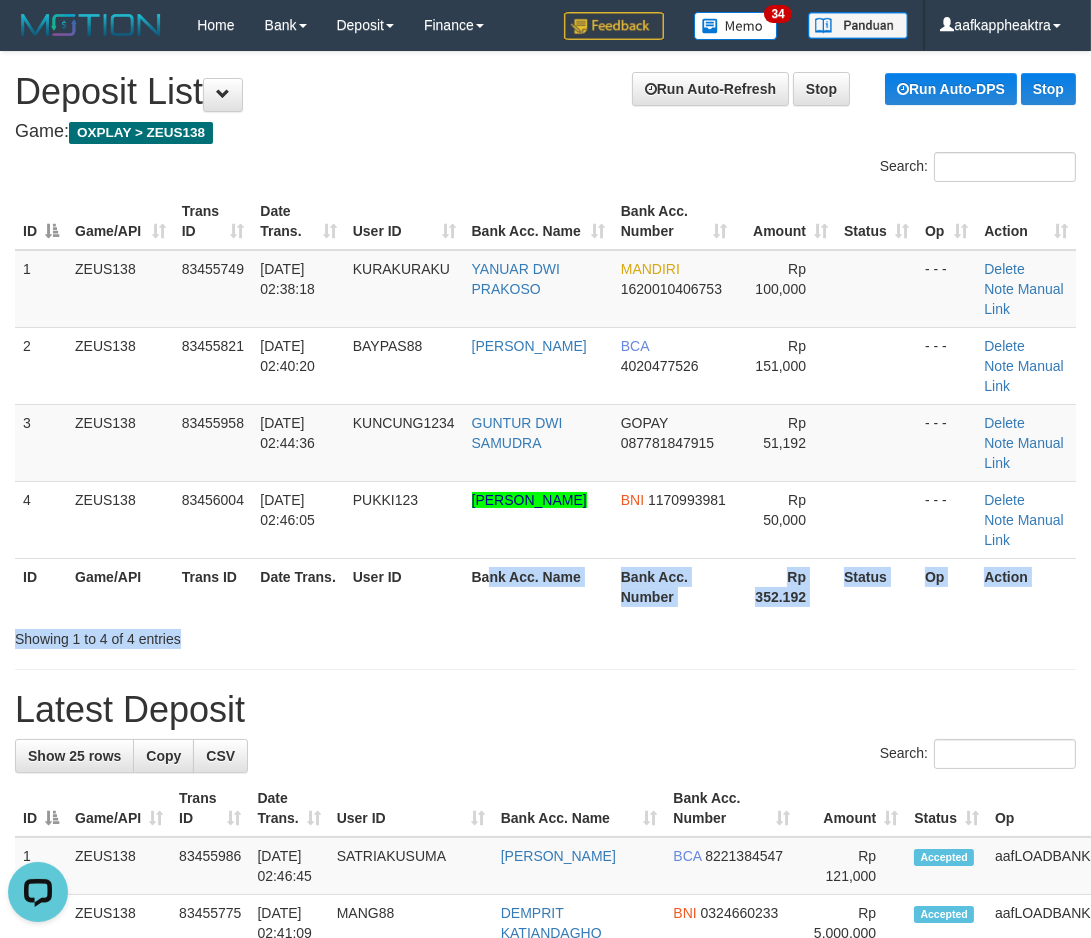 click on "Search:
ID Game/API Trans ID Date Trans. User ID Bank Acc. Name Bank Acc. Number Amount Status Op Action
1
ZEUS138
83455749
12/07/2025 02:38:18
KURAKURAKU
YANUAR DWI PRAKOSO
MANDIRI
1620010406753
Rp 100,000
- - -
Delete
Note
Manual Link
2
ZEUS138
83455821
12/07/2025 02:40:20
BAYPAS88
WAWAN SETIAWAN
BCA
4020477526
Rp 151,000
- - -
Note" at bounding box center [545, 400] 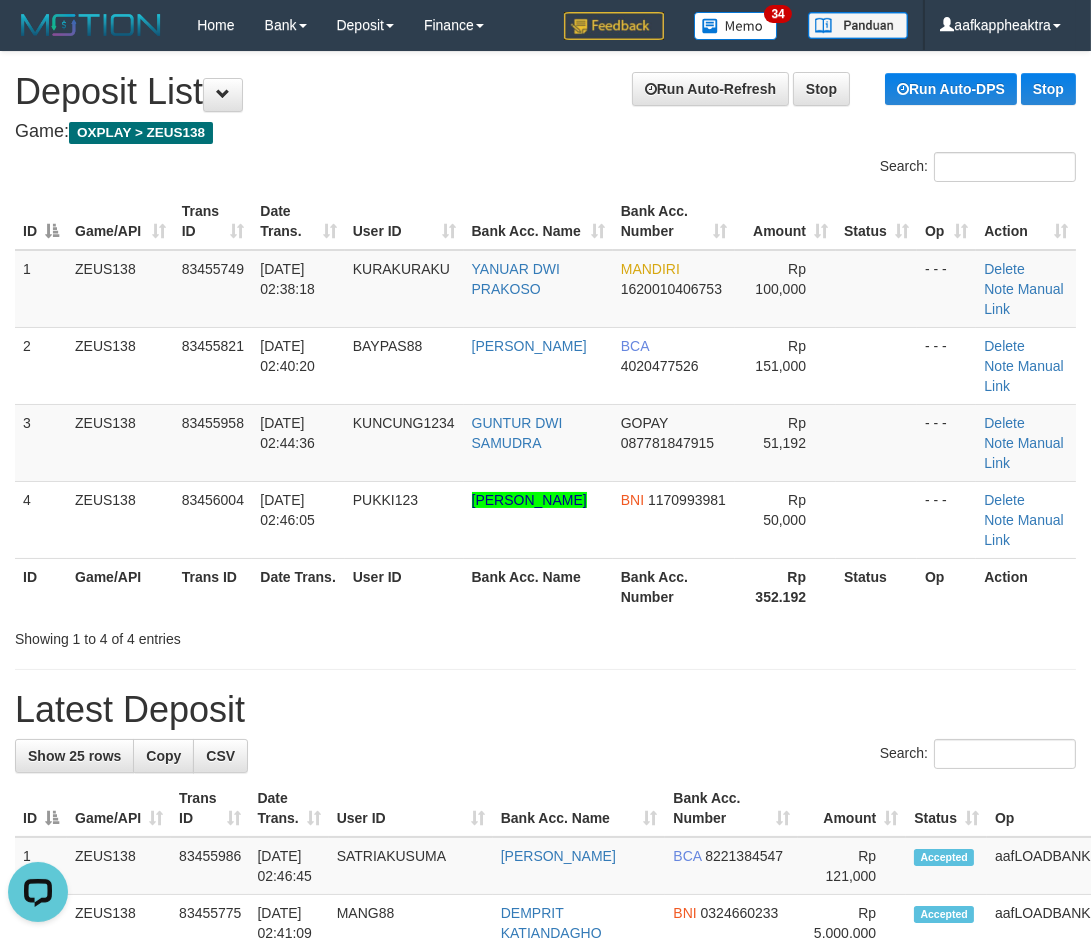 click on "User ID" at bounding box center [404, 586] 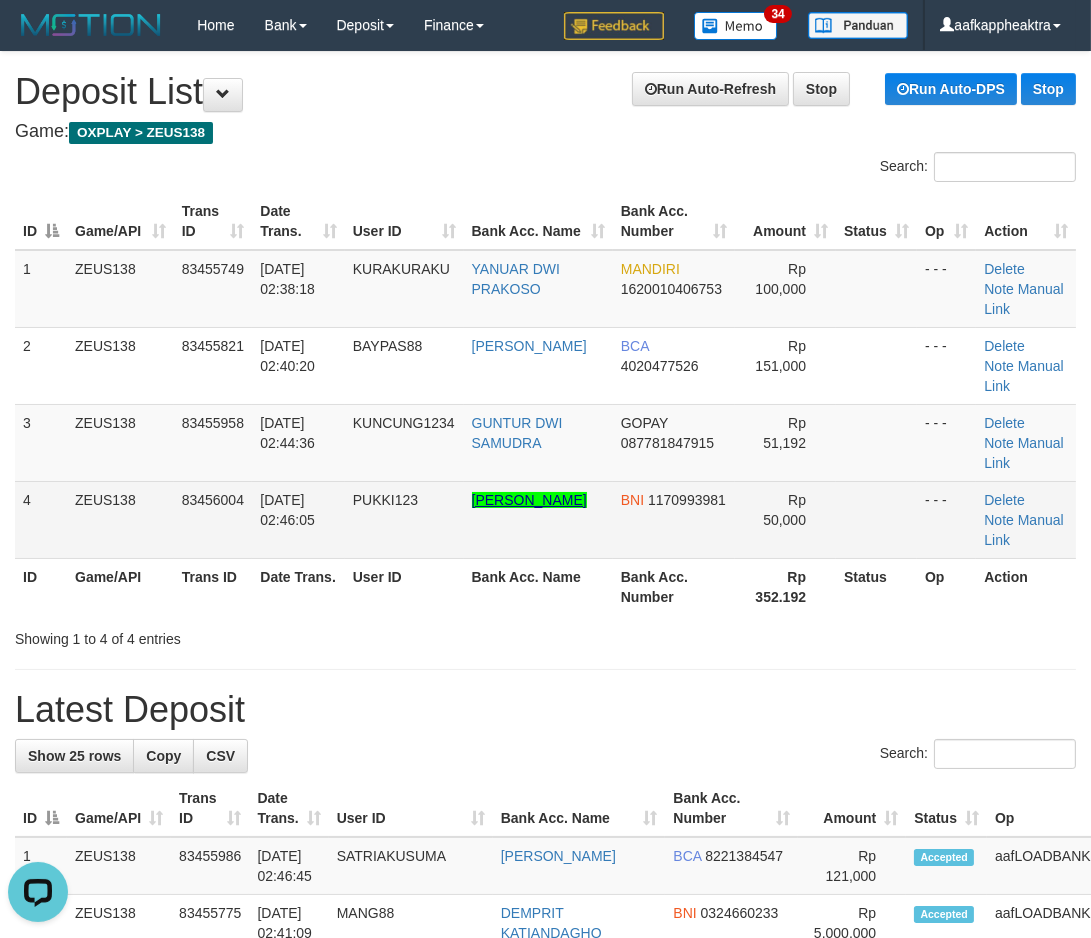 drag, startPoint x: 454, startPoint y: 486, endPoint x: 504, endPoint y: 432, distance: 73.593475 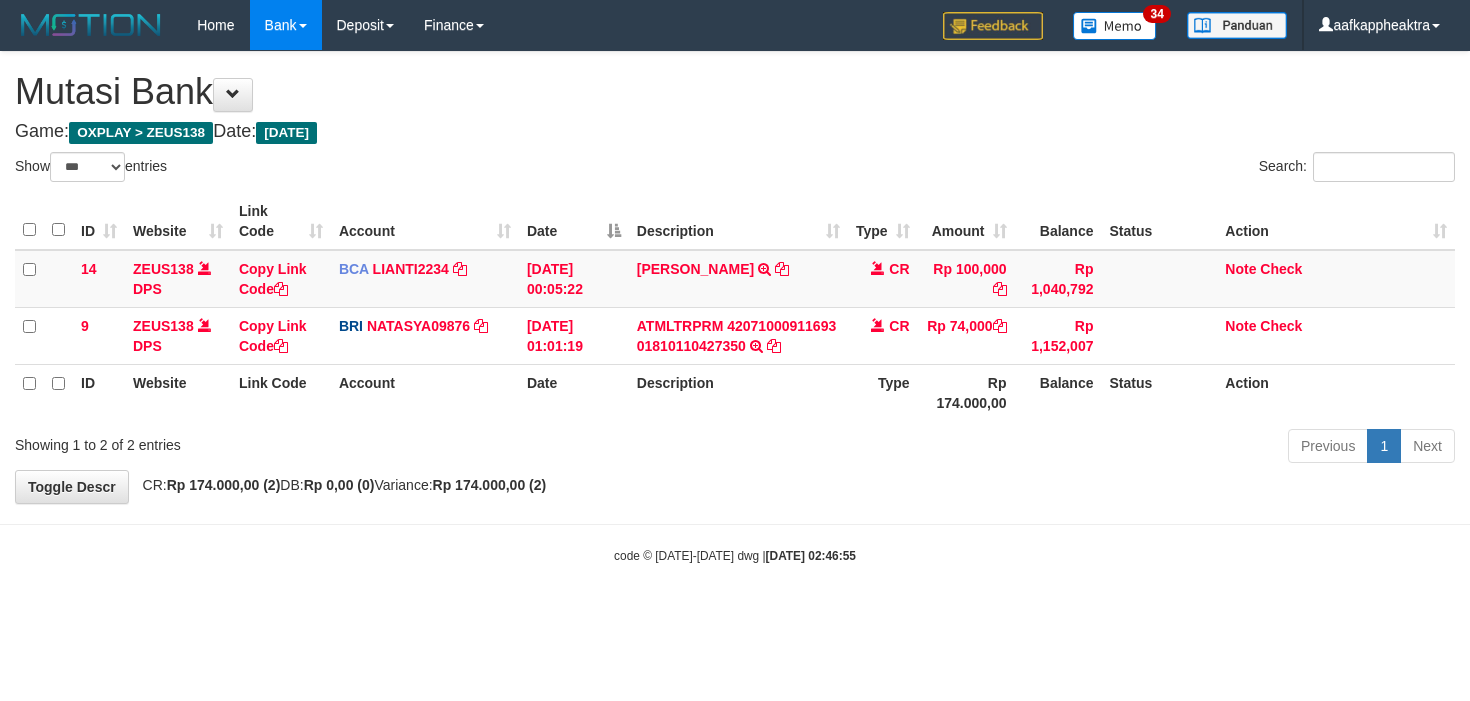 select on "***" 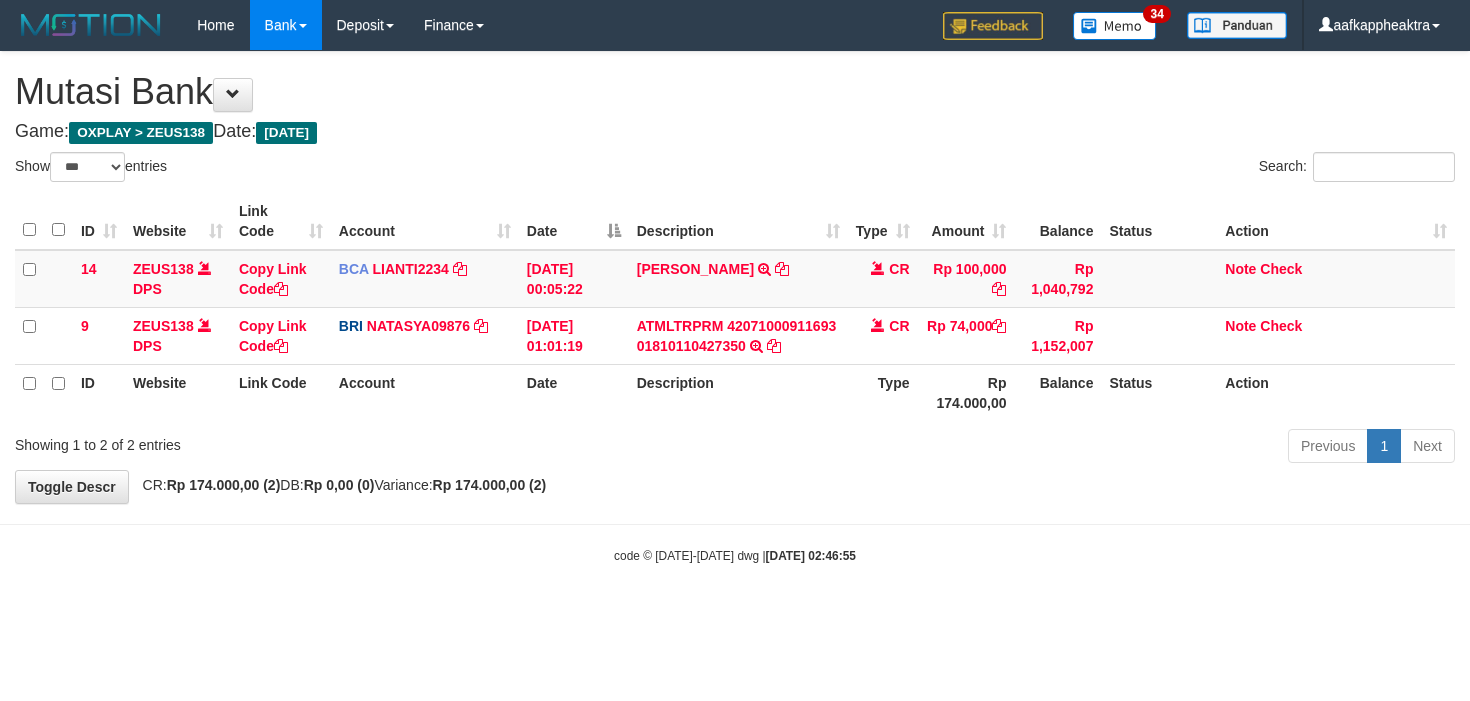 scroll, scrollTop: 0, scrollLeft: 0, axis: both 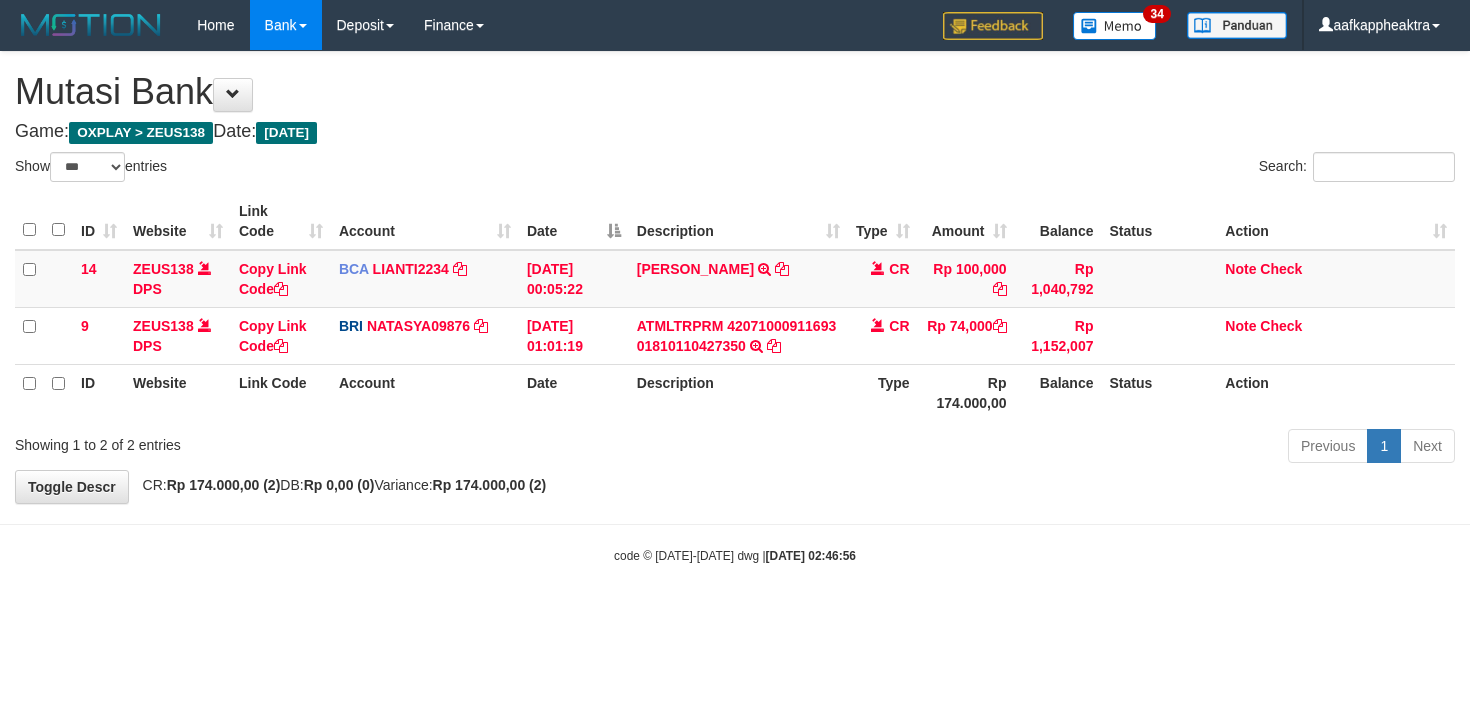 select on "***" 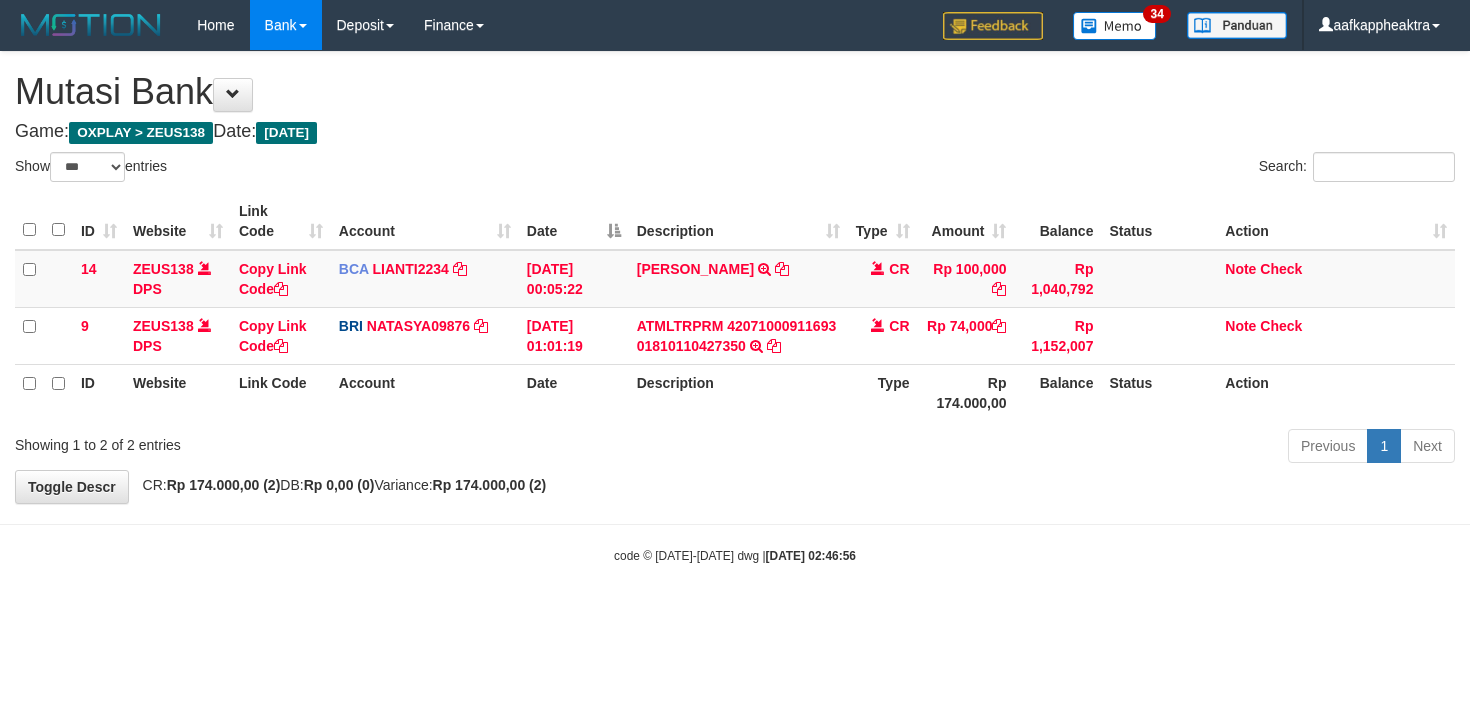 scroll, scrollTop: 0, scrollLeft: 0, axis: both 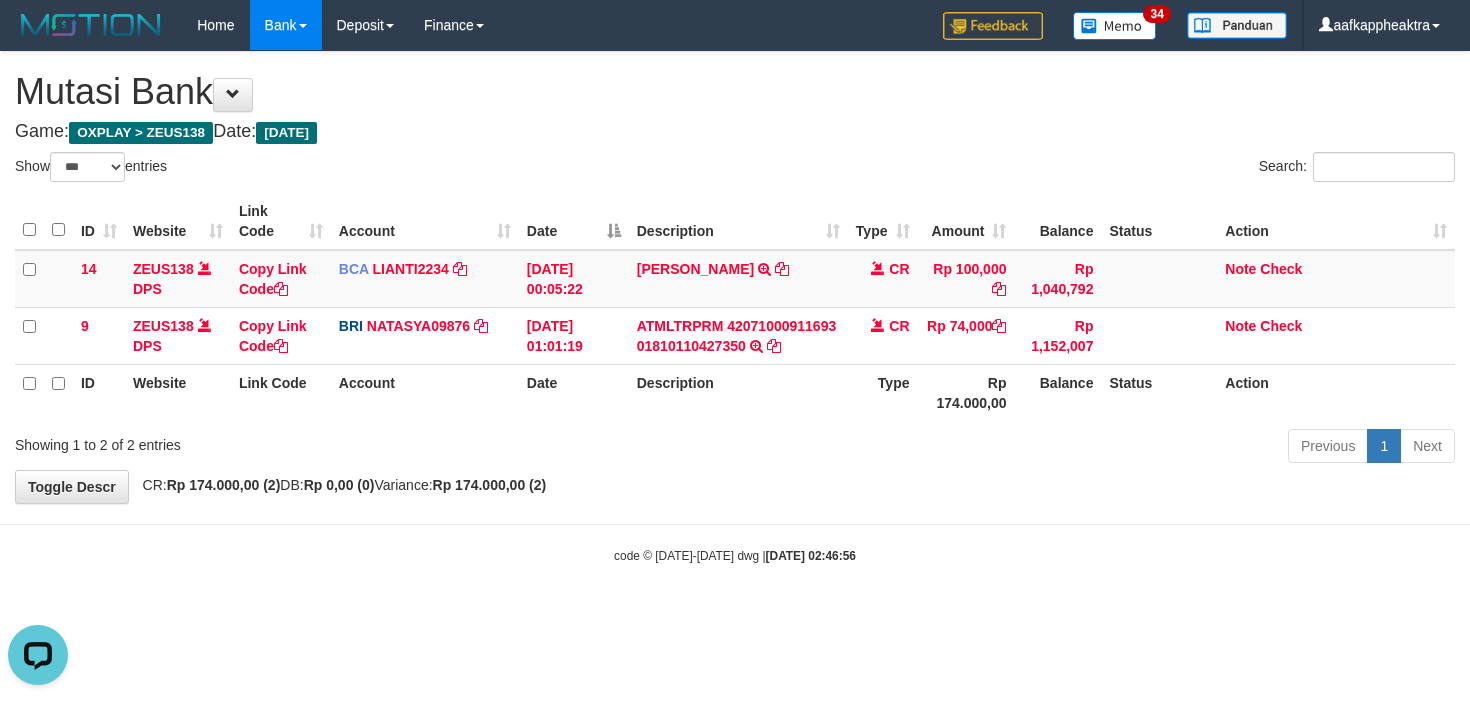 click on "**********" at bounding box center (735, 277) 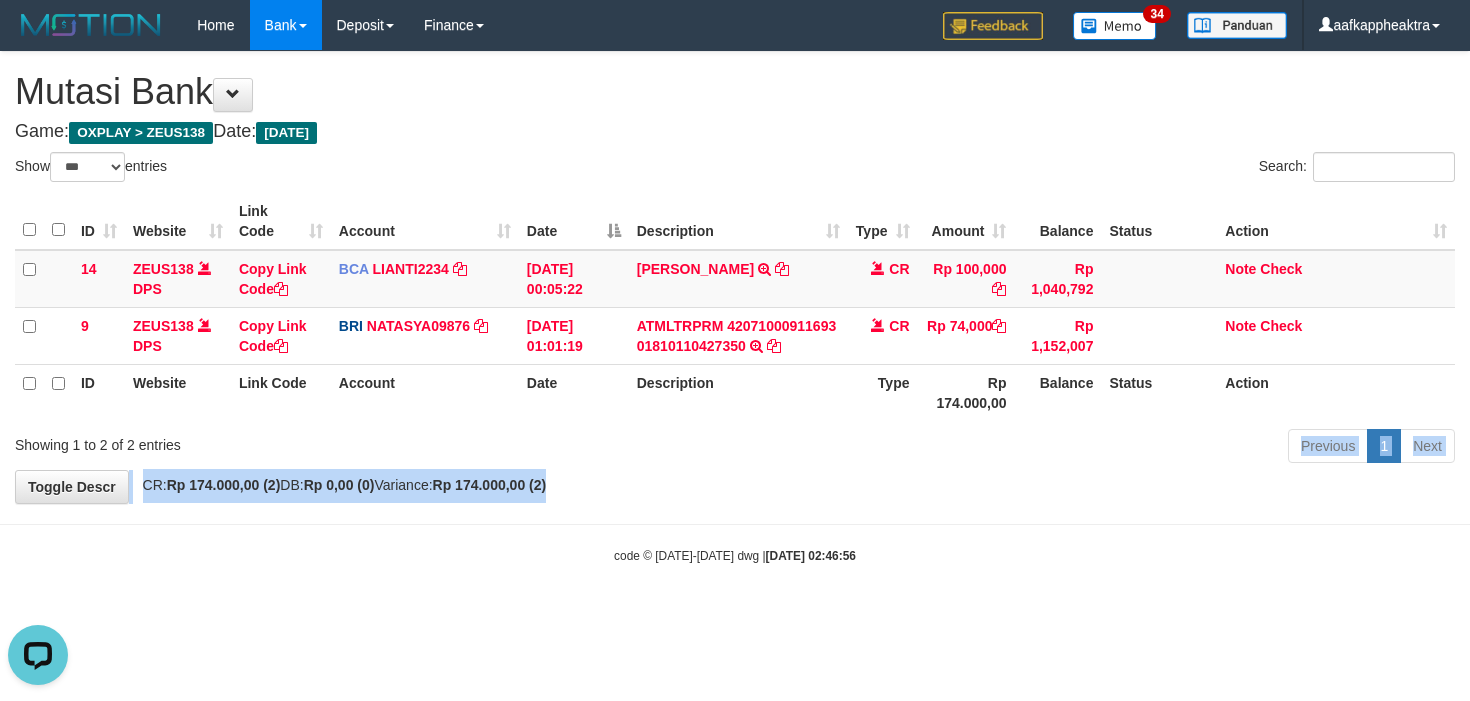 click on "Previous 1 Next" at bounding box center [1042, 448] 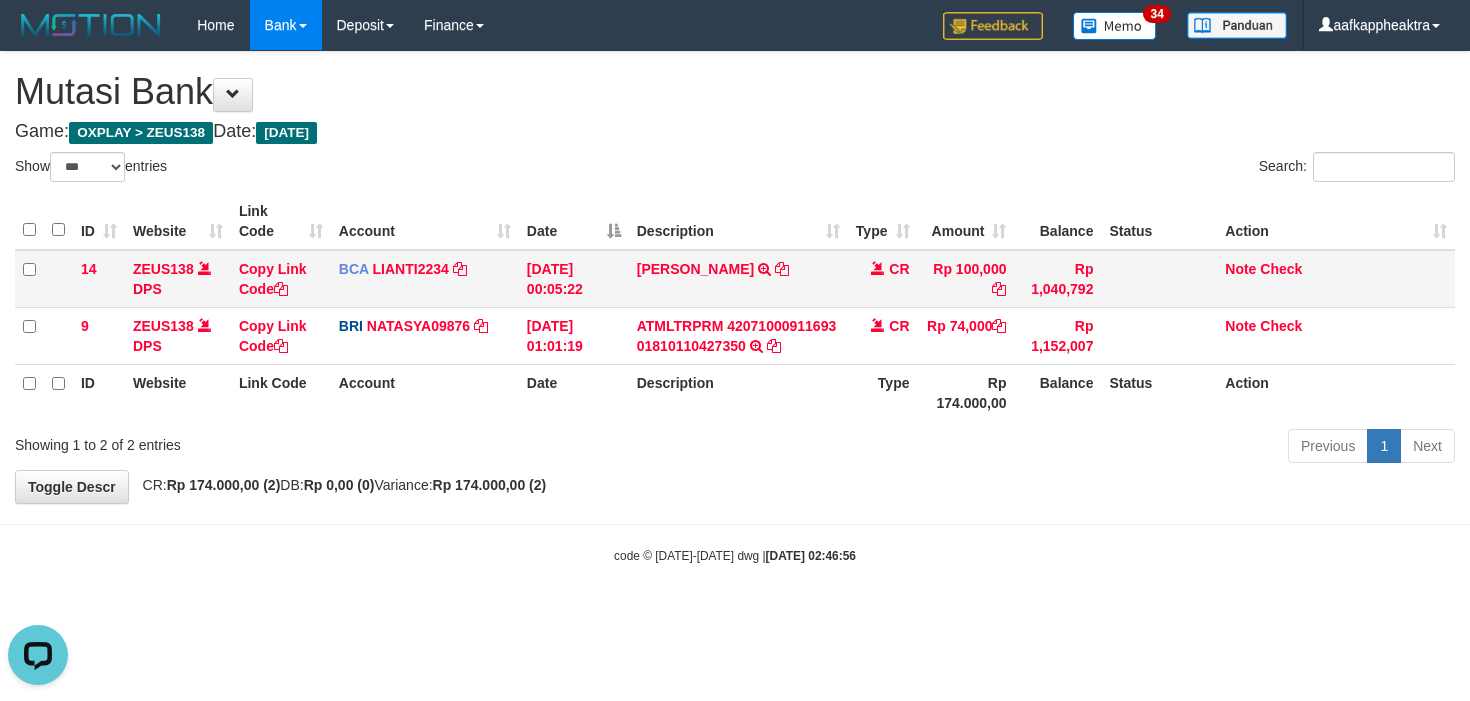 drag, startPoint x: 850, startPoint y: 423, endPoint x: 970, endPoint y: 300, distance: 171.84004 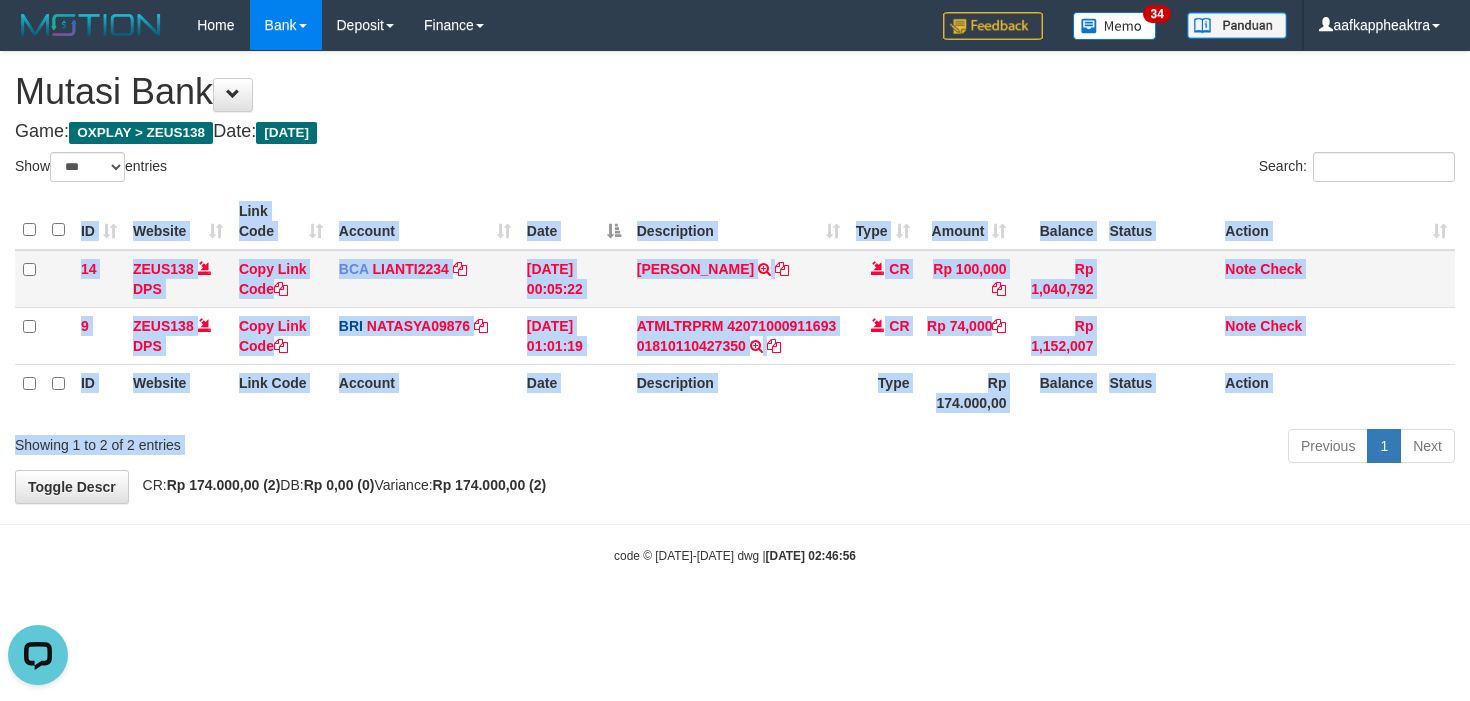 click on "ID Website Link Code Account Date Description Type Amount Balance Status Action
14
ZEUS138    DPS
Copy Link Code
BCA
LIANTI2234
DPS
YULIANTI
mutasi_20250712_4646 | 14
mutasi_20250712_4646 | 14
[DATE] 00:05:22
[PERSON_NAME]         TRSF E-BANKING CR 1207/FTSCY/WS95051
100000.002025071262819090 TRFDN-YUSUP MAULANESPAY DEBIT INDONE
CR
Rp 100,000
Rp 1,040,792
Note
Check
9
ZEUS138    DPS
Copy Link Code
BRI
NATASYA09876
DPS" at bounding box center (735, 307) 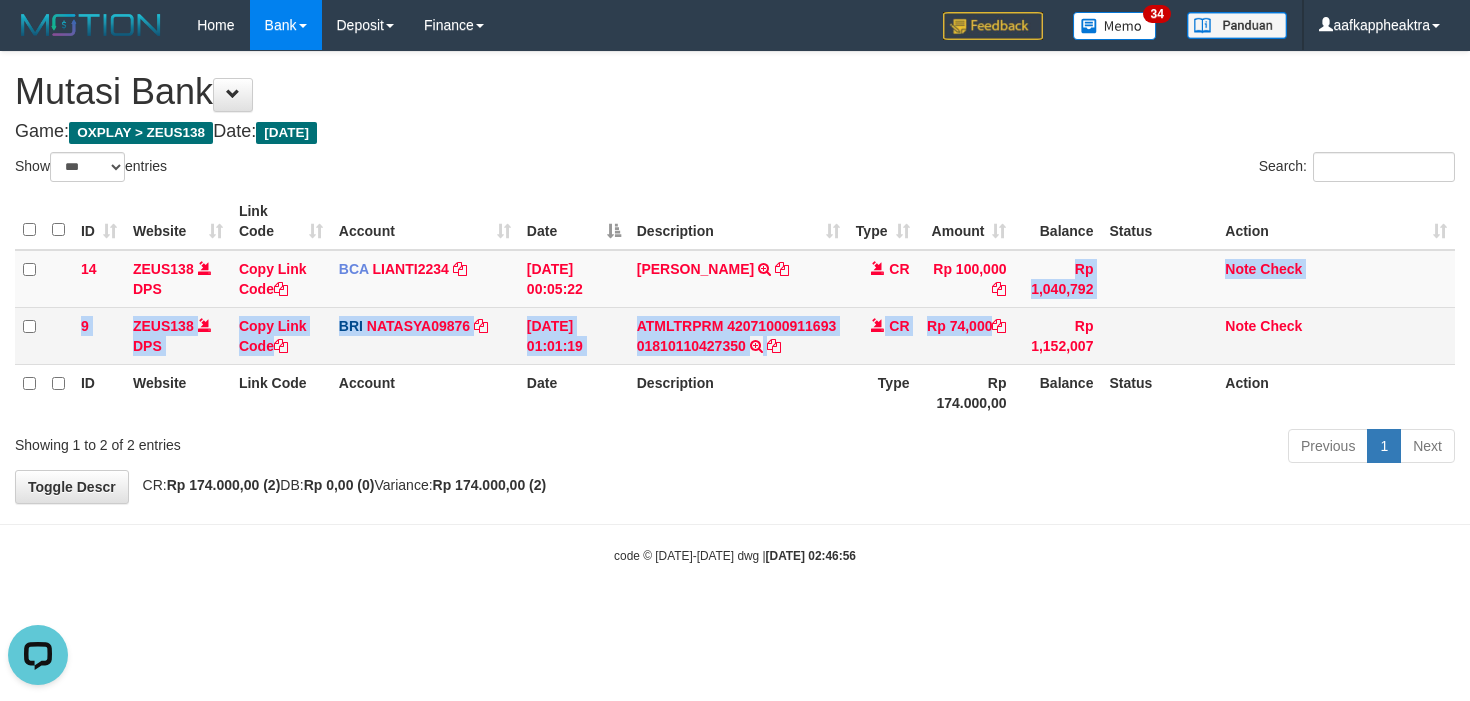 click on "14
ZEUS138    DPS
Copy Link Code
BCA
LIANTI2234
DPS
YULIANTI
mutasi_20250712_4646 | 14
mutasi_20250712_4646 | 14
12/07/2025 00:05:22
YUSUP MAULAN         TRSF E-BANKING CR 1207/FTSCY/WS95051
100000.002025071262819090 TRFDN-YUSUP MAULANESPAY DEBIT INDONE
CR
Rp 100,000
Rp 1,040,792
Note
Check
9
ZEUS138    DPS
Copy Link Code
BRI
NATASYA09876
DPS
SITI NURLITA SAPITRI
mutasi_20250712_3126 | 9
mutasi_20250712_3126 | 9" at bounding box center (735, 307) 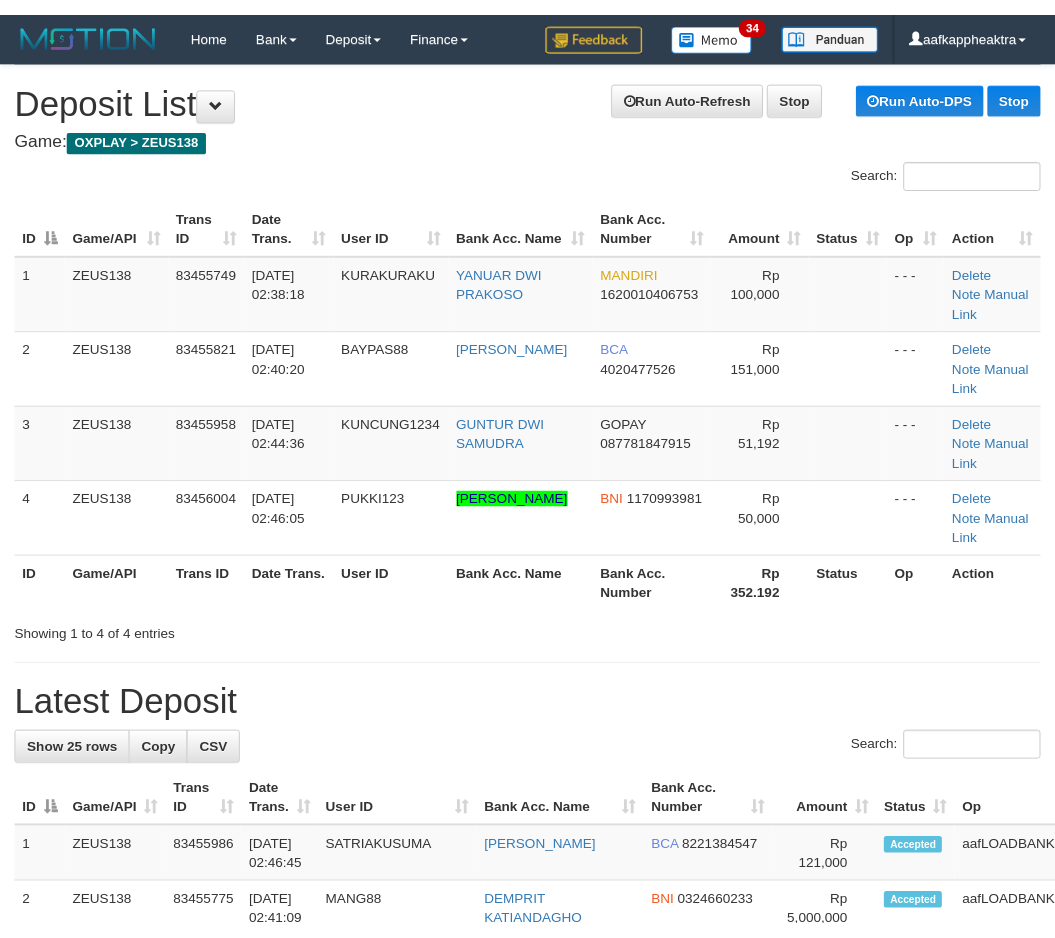 scroll, scrollTop: 0, scrollLeft: 0, axis: both 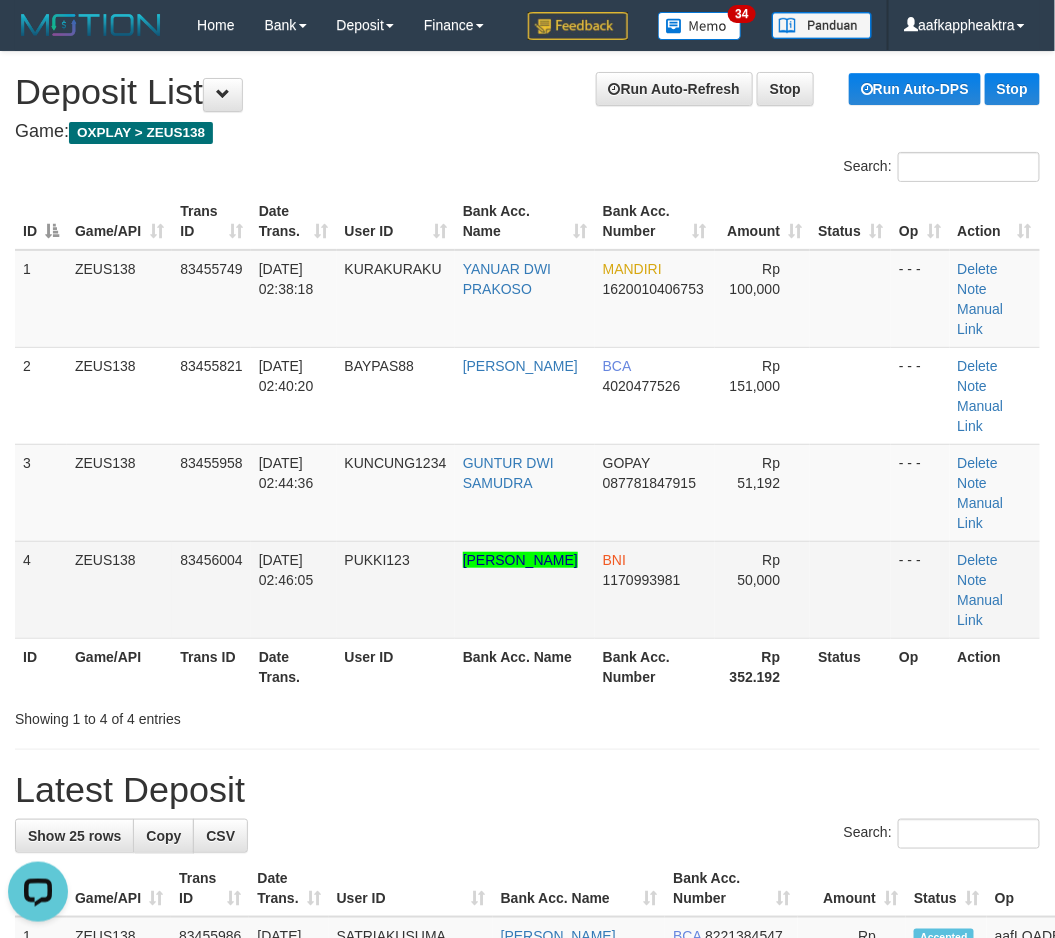 drag, startPoint x: 735, startPoint y: 347, endPoint x: 634, endPoint y: 554, distance: 230.32585 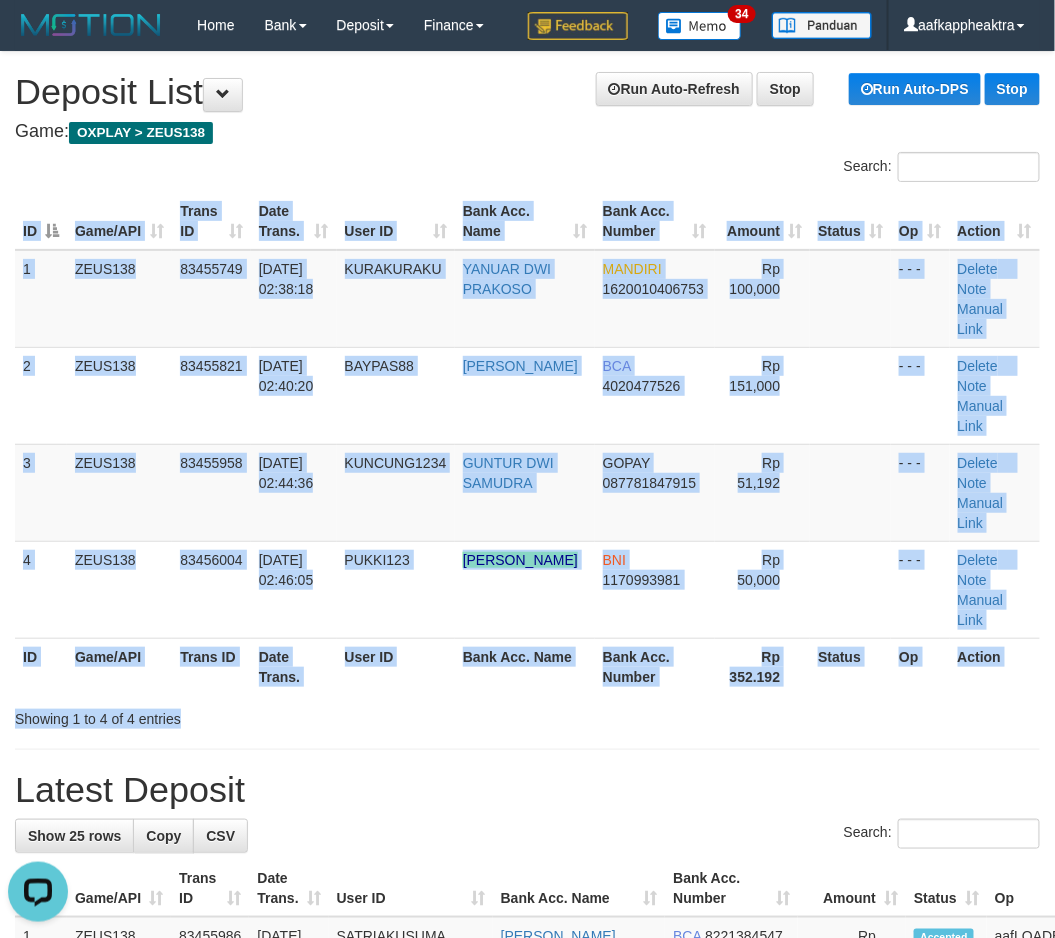 click on "**********" at bounding box center [527, 1264] 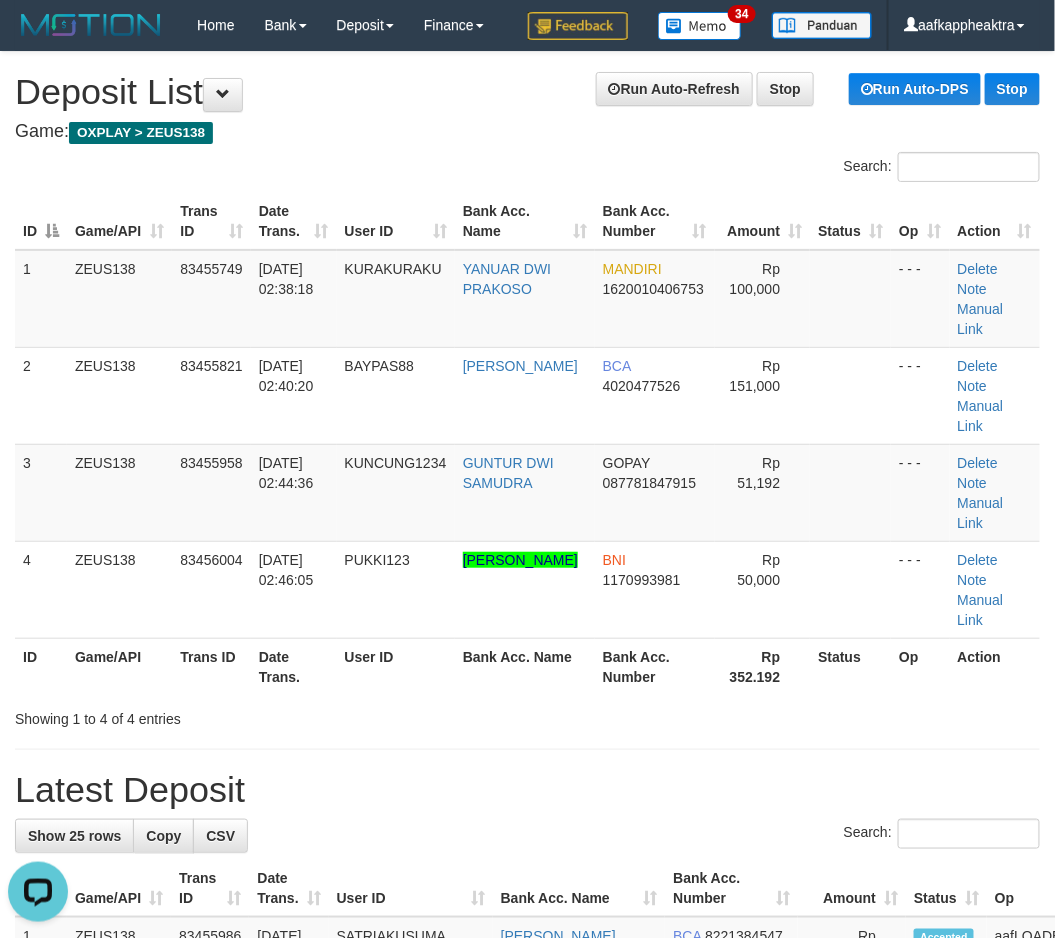 click on "**********" at bounding box center (527, 1264) 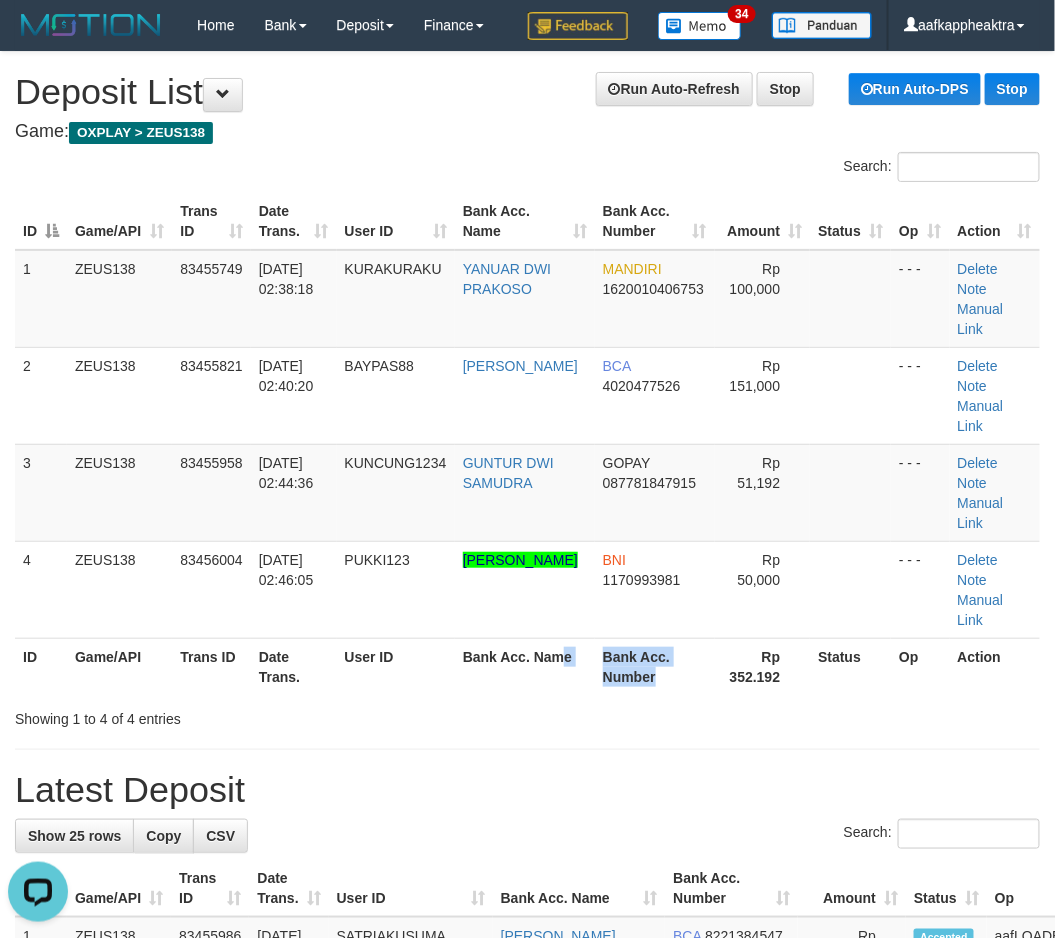 drag, startPoint x: 660, startPoint y: 592, endPoint x: 12, endPoint y: 520, distance: 651.98773 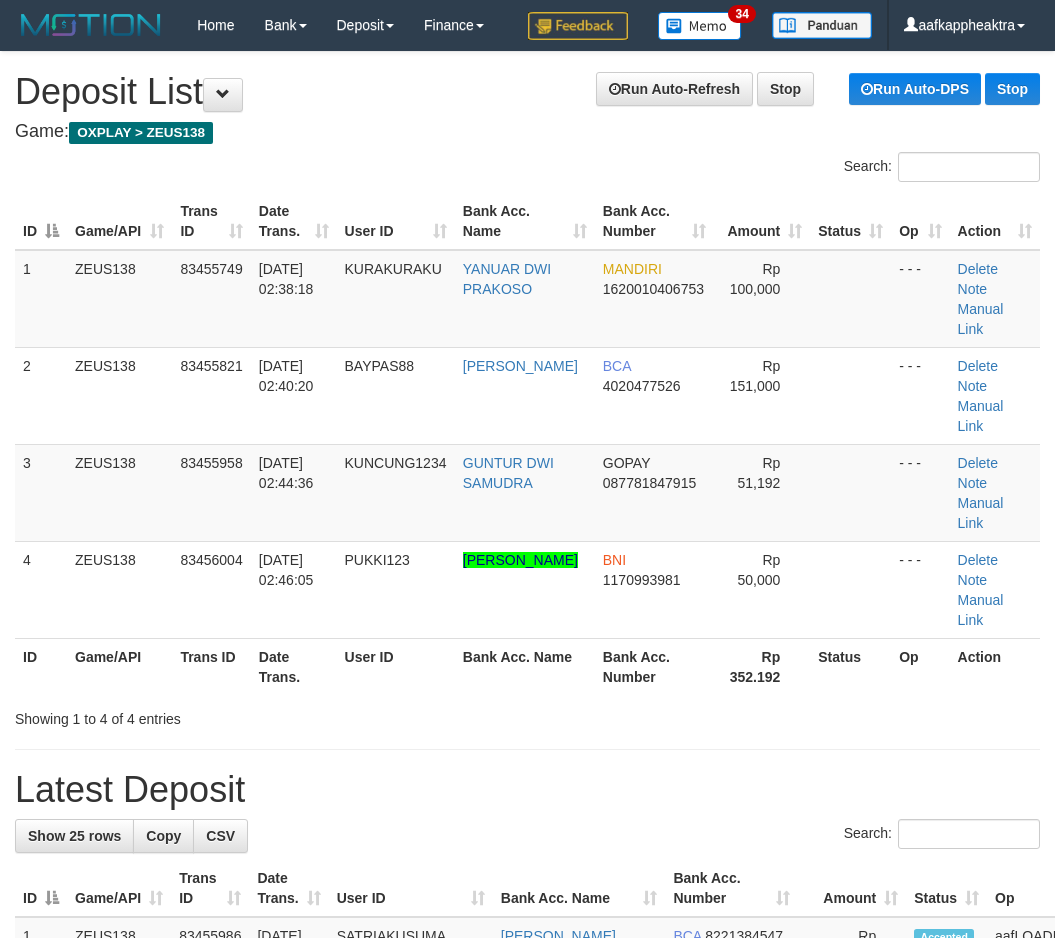 scroll, scrollTop: 0, scrollLeft: 0, axis: both 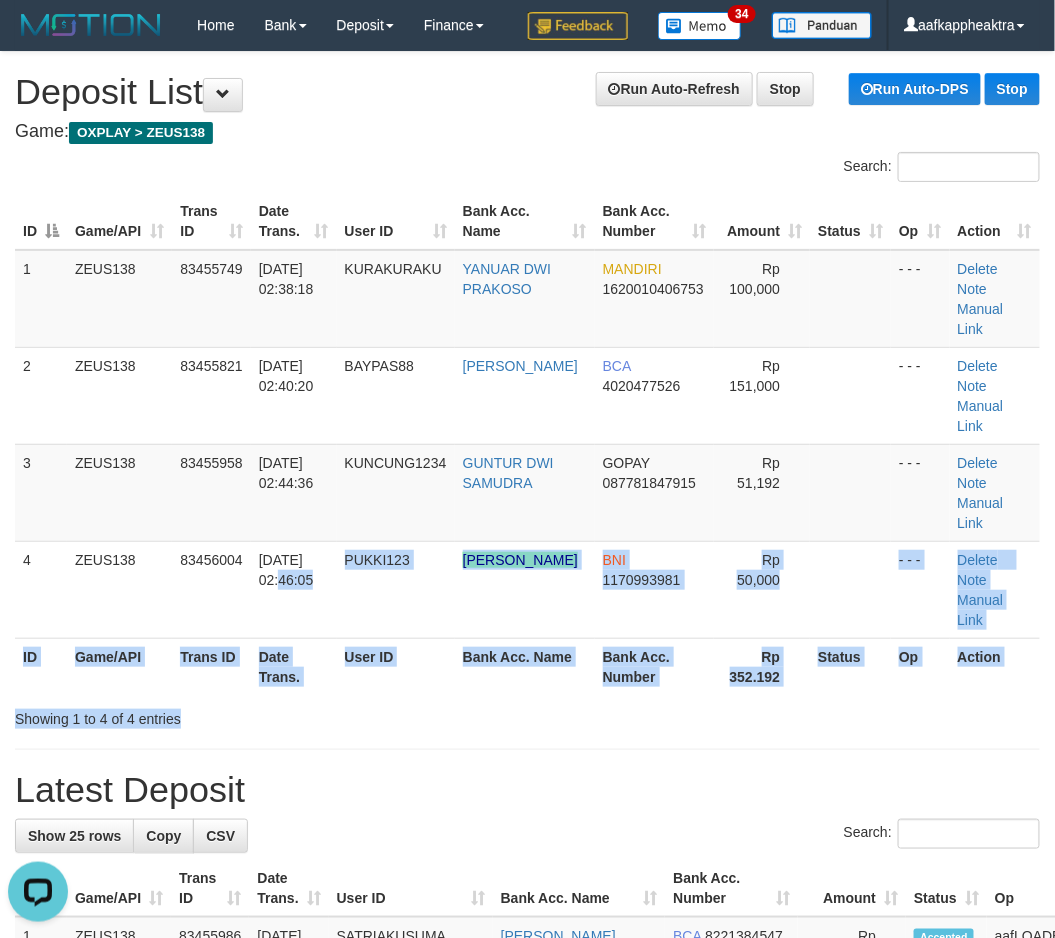click on "Search:
ID Game/API Trans ID Date Trans. User ID Bank Acc. Name Bank Acc. Number Amount Status Op Action
1
ZEUS138
83455749
[DATE] 02:38:18
[GEOGRAPHIC_DATA]
YANUAR DWI PRAKOSO
MANDIRI
1620010406753
Rp 100,000
- - -
[GEOGRAPHIC_DATA]
Note
Manual Link
2
ZEUS138
83455821
[DATE] 02:40:20
[GEOGRAPHIC_DATA]
[PERSON_NAME]
BCA
4020477526
Rp 151,000
- - -
Note" at bounding box center [527, 440] 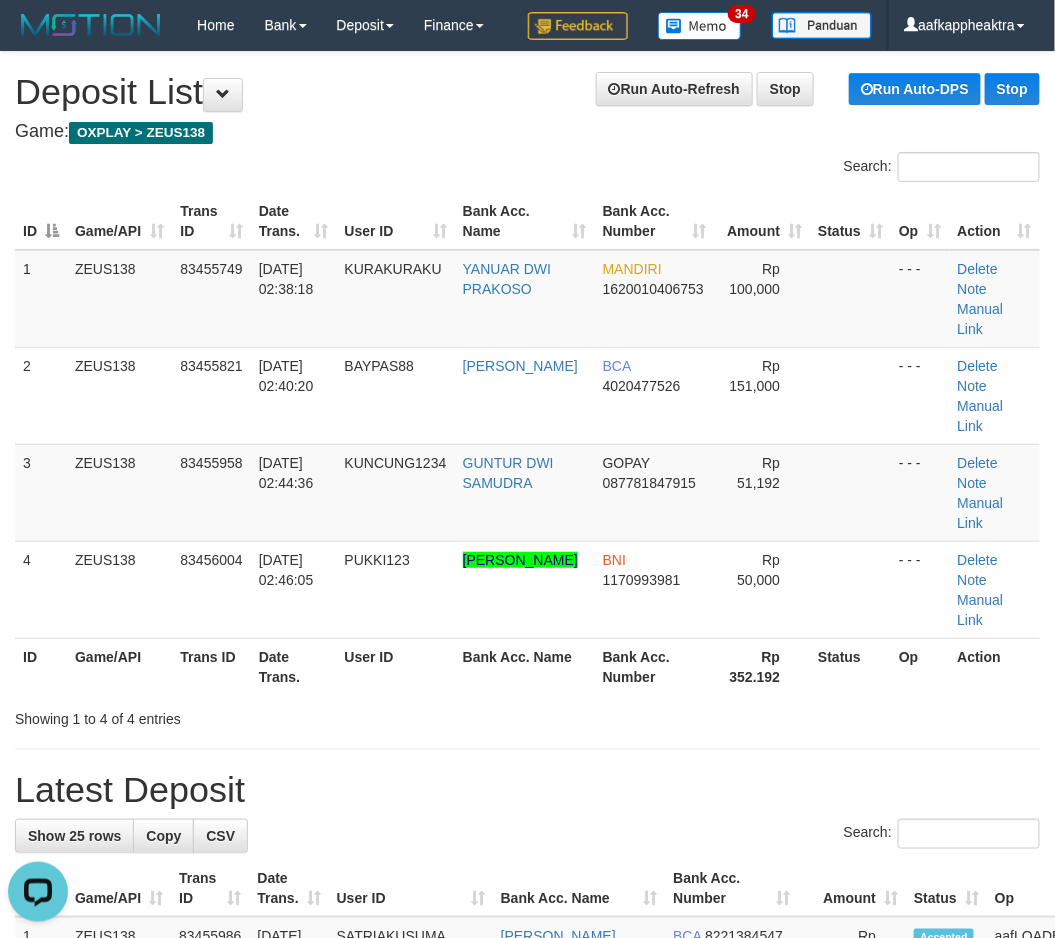 drag, startPoint x: 351, startPoint y: 608, endPoint x: 617, endPoint y: 581, distance: 267.3668 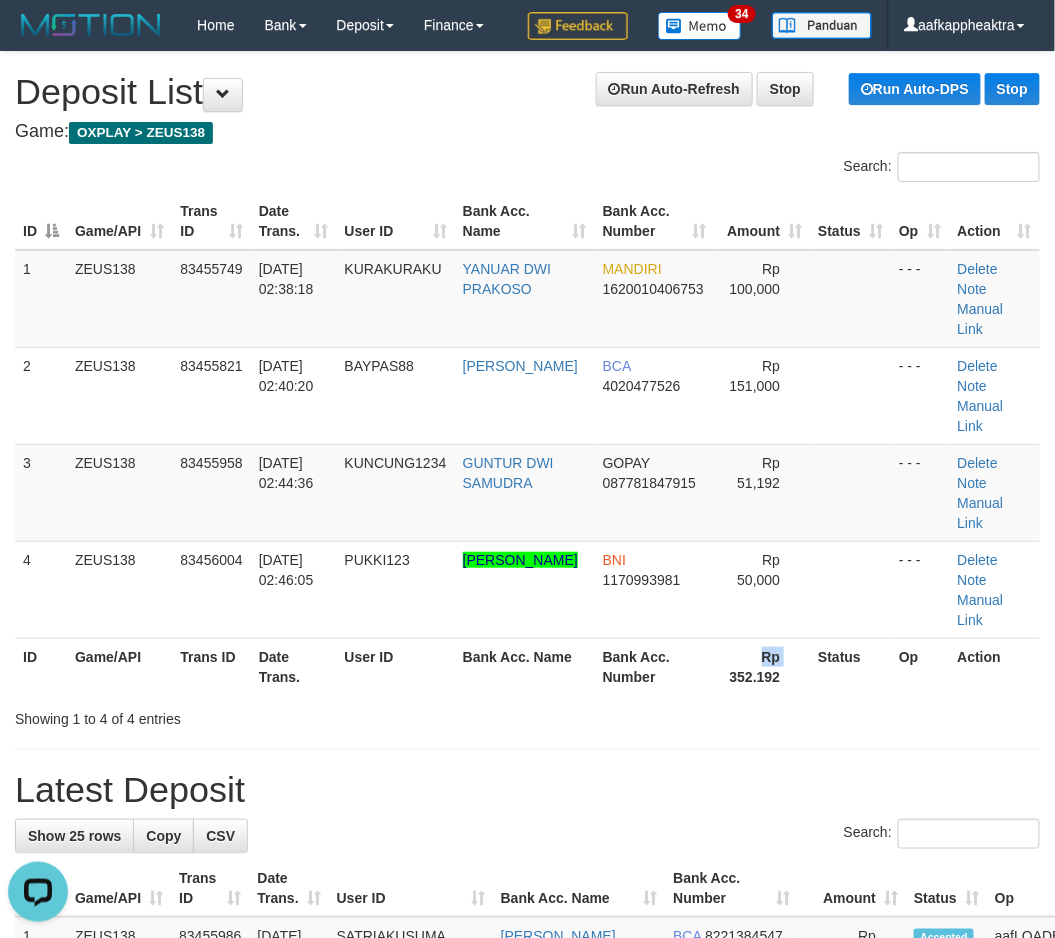 drag, startPoint x: 702, startPoint y: 603, endPoint x: 378, endPoint y: 592, distance: 324.18668 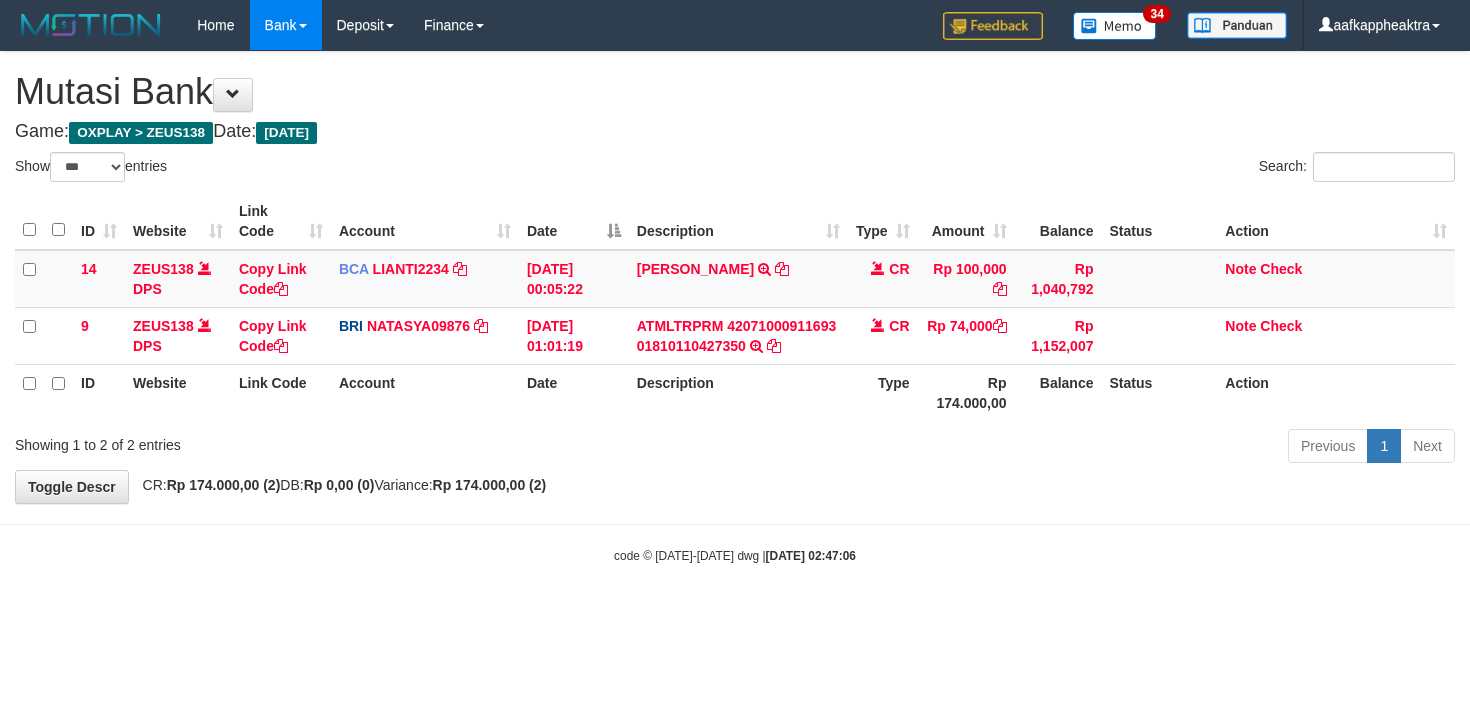 select on "***" 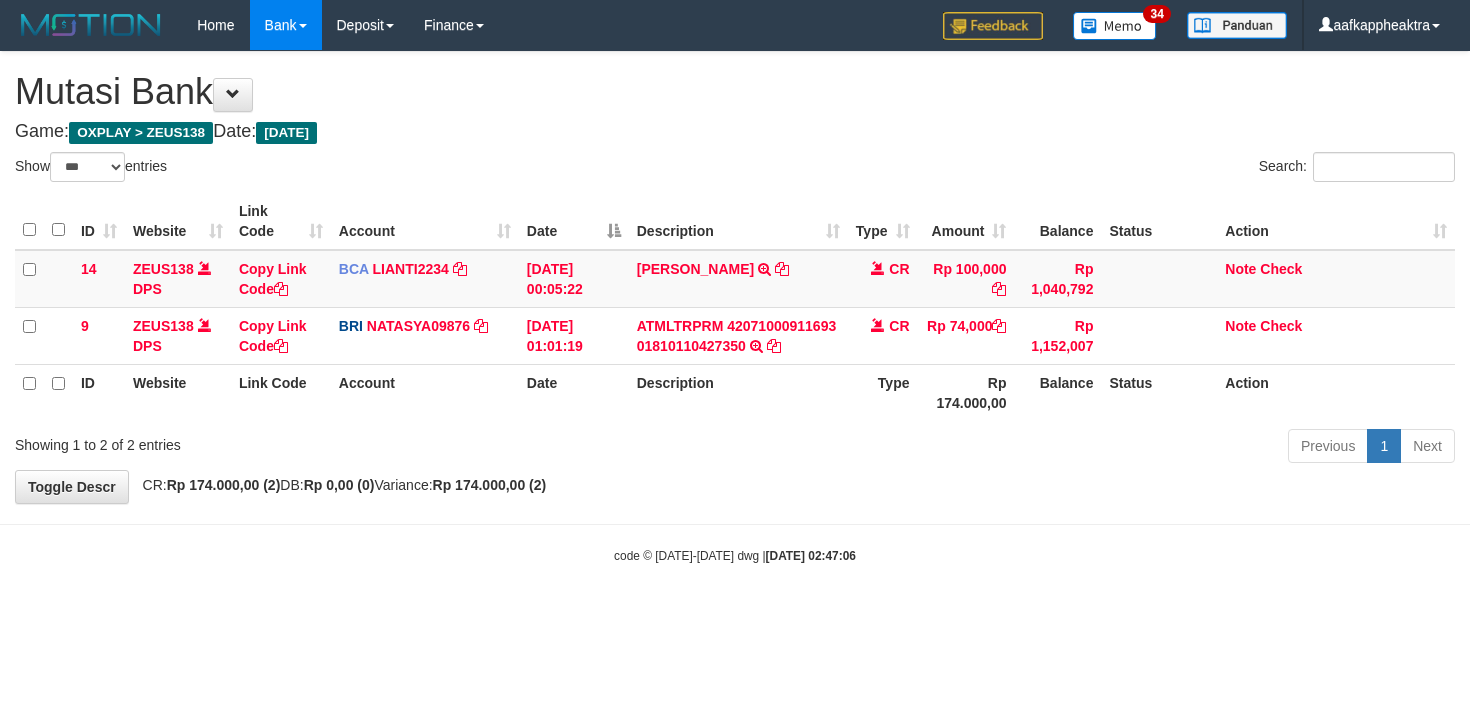 scroll, scrollTop: 0, scrollLeft: 0, axis: both 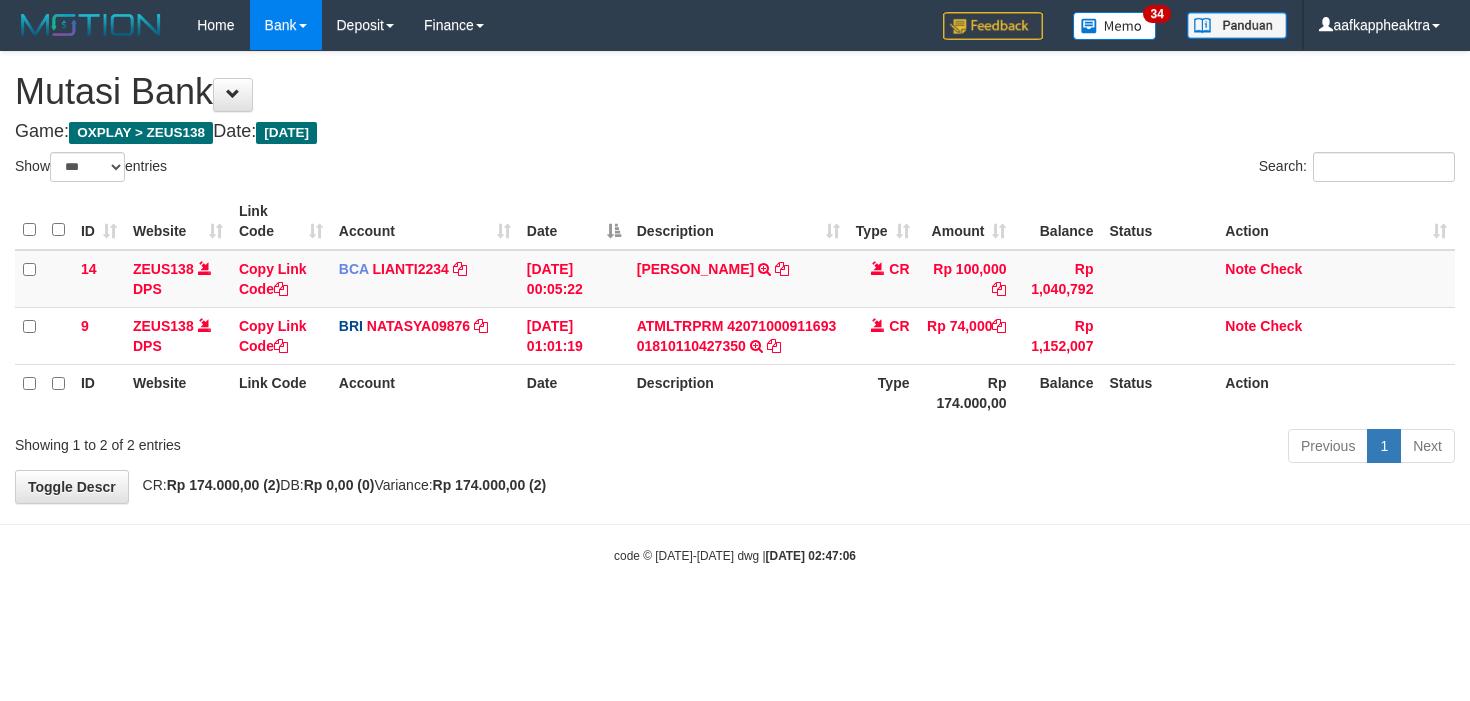 drag, startPoint x: 1013, startPoint y: 442, endPoint x: 876, endPoint y: 395, distance: 144.83784 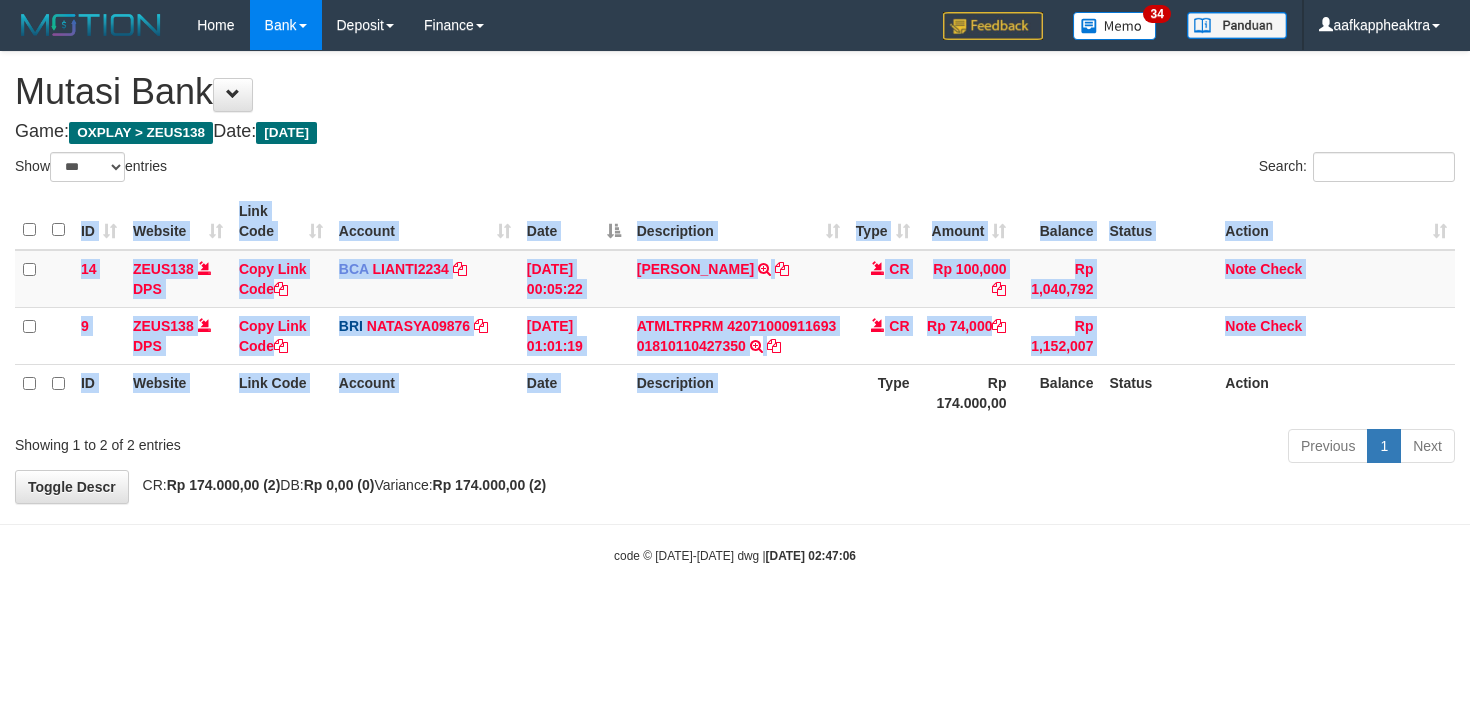 click on "ID Website Link Code Account Date Description Type Amount Balance Status Action
14
ZEUS138    DPS
Copy Link Code
BCA
LIANTI2234
DPS
YULIANTI
mutasi_20250712_4646 | 14
mutasi_20250712_4646 | 14
[DATE] 00:05:22
[PERSON_NAME]         TRSF E-BANKING CR 1207/FTSCY/WS95051
100000.002025071262819090 TRFDN-YUSUP MAULANESPAY DEBIT INDONE
CR
Rp 100,000
Rp 1,040,792
Note
Check
9
ZEUS138    DPS
Copy Link Code
BRI
NATASYA09876
DPS" at bounding box center (735, 307) 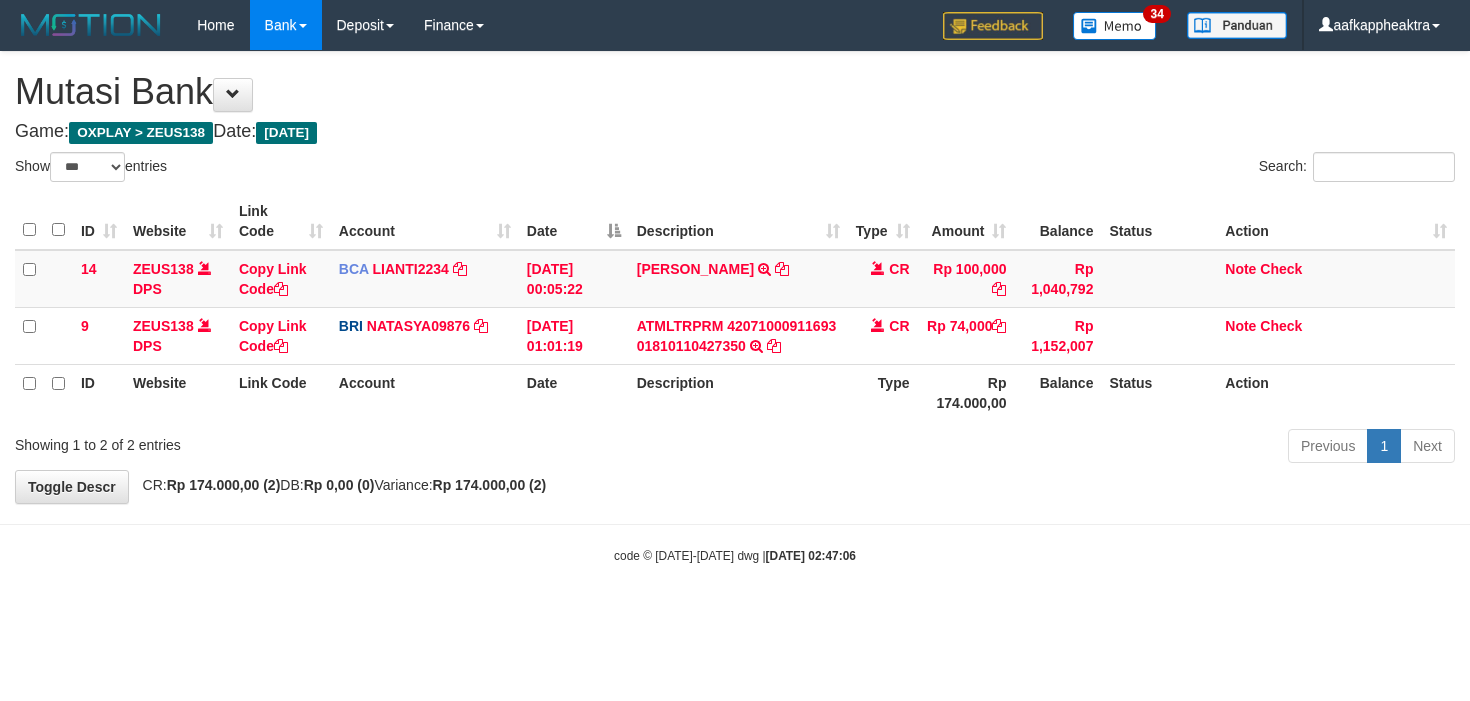 drag, startPoint x: 882, startPoint y: 474, endPoint x: 886, endPoint y: 454, distance: 20.396078 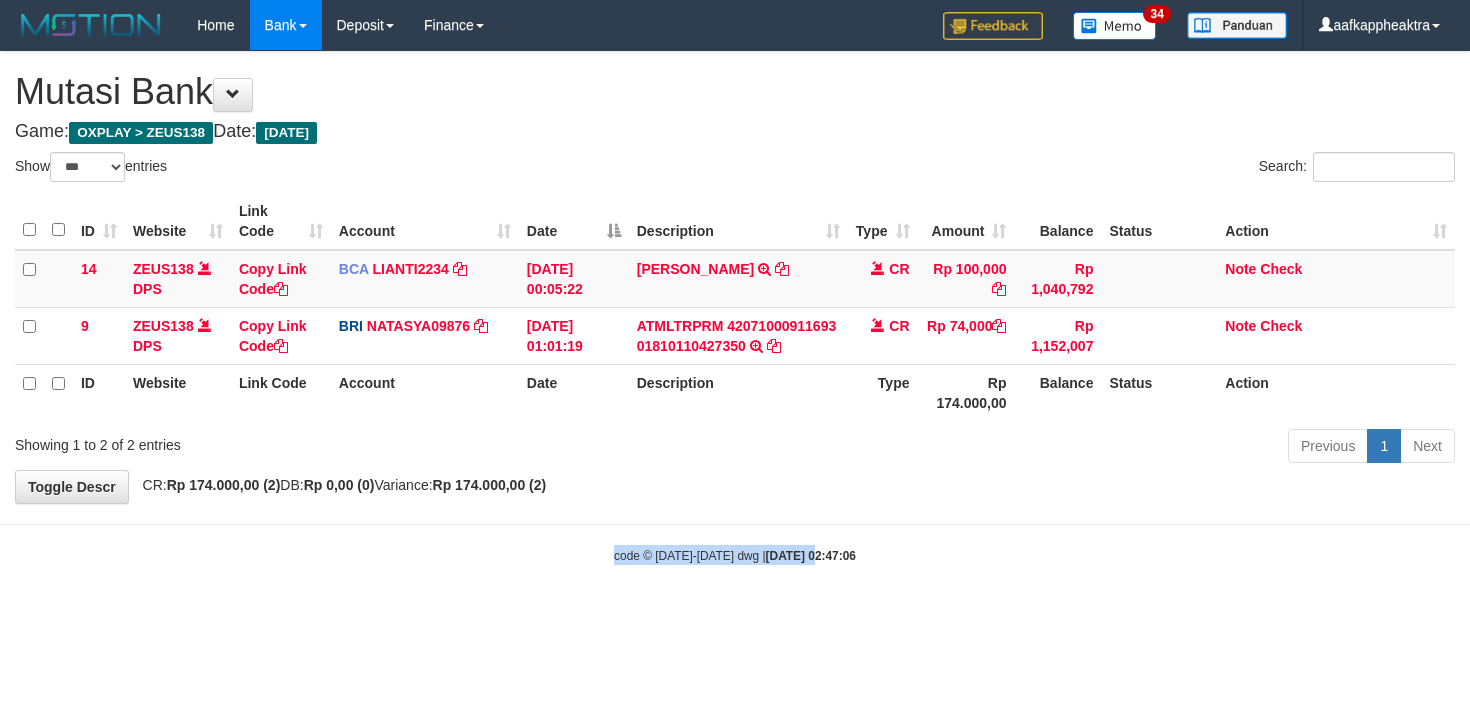 click on "Toggle navigation
Home
Bank
Account List
Mutasi Bank
Search
Note Mutasi
Deposit
DPS List
History
Finance
Financial Data
aafkappheaktra
My Profile
Log Out
34" at bounding box center [735, 307] 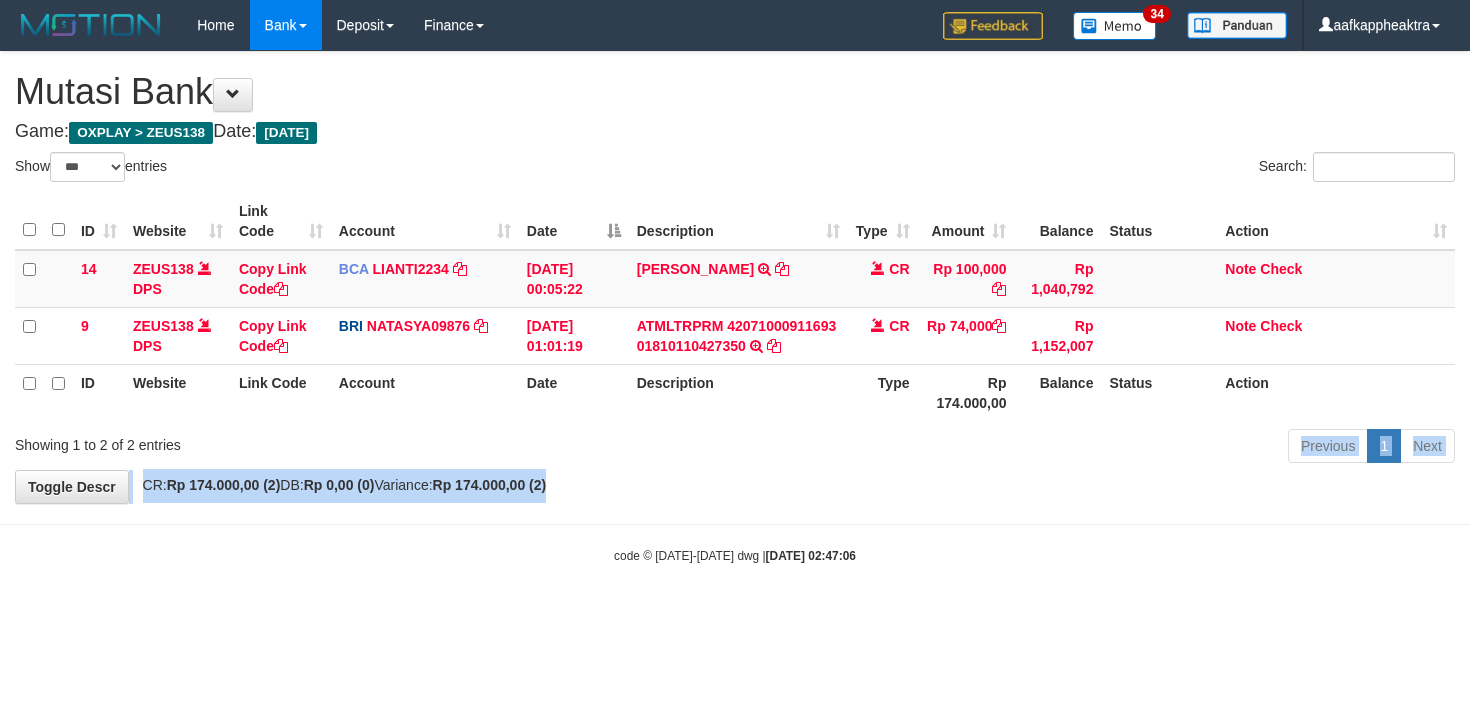 click on "**********" at bounding box center [735, 277] 